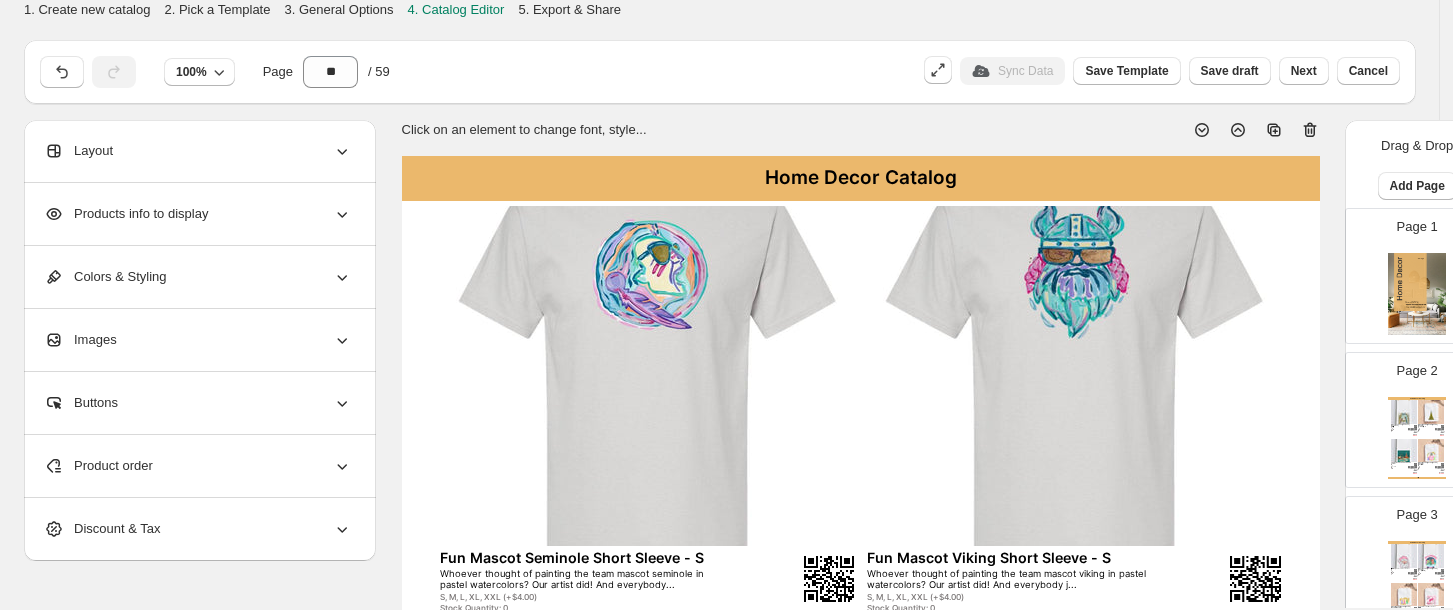 scroll, scrollTop: 0, scrollLeft: 0, axis: both 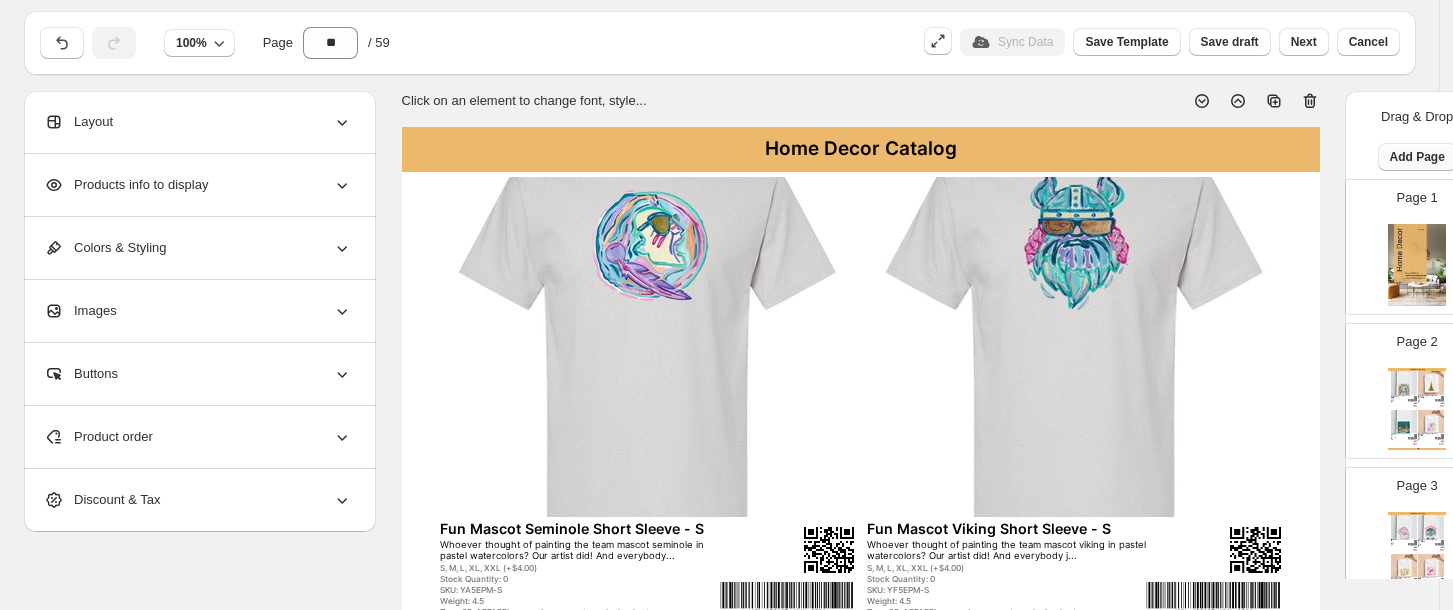 click on "Add Page" at bounding box center [1417, 157] 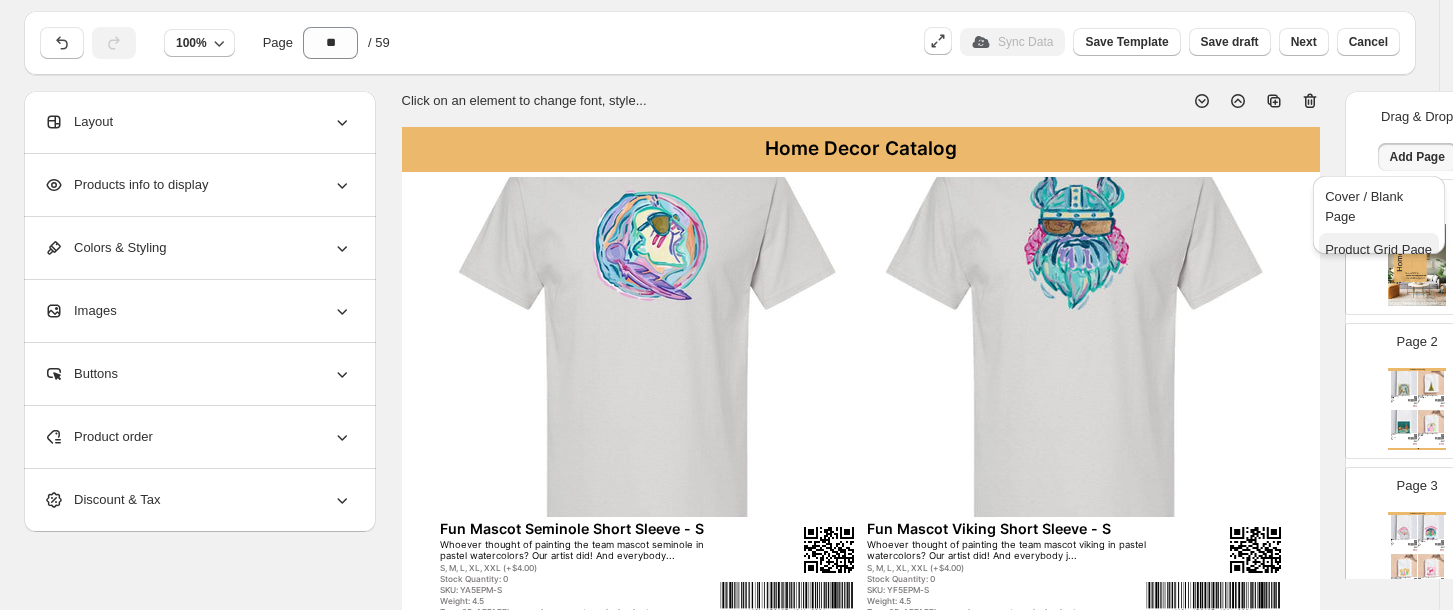click on "Product Grid Page" at bounding box center [1378, 249] 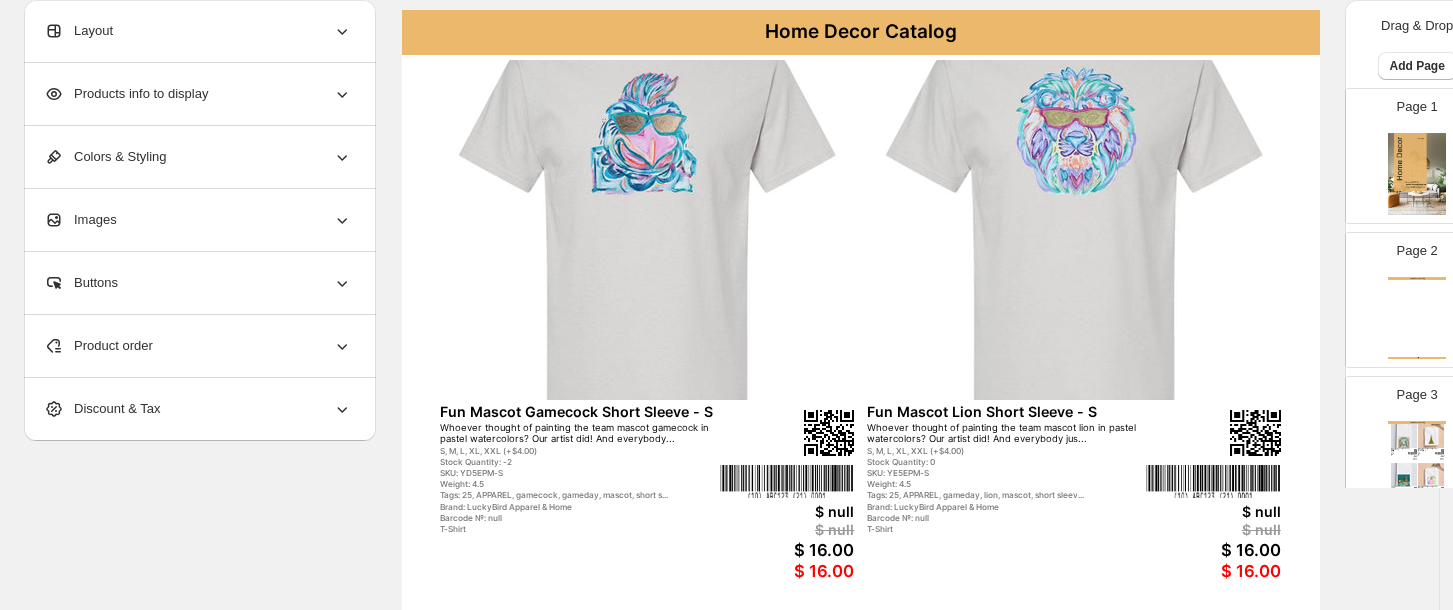 scroll, scrollTop: 149, scrollLeft: 0, axis: vertical 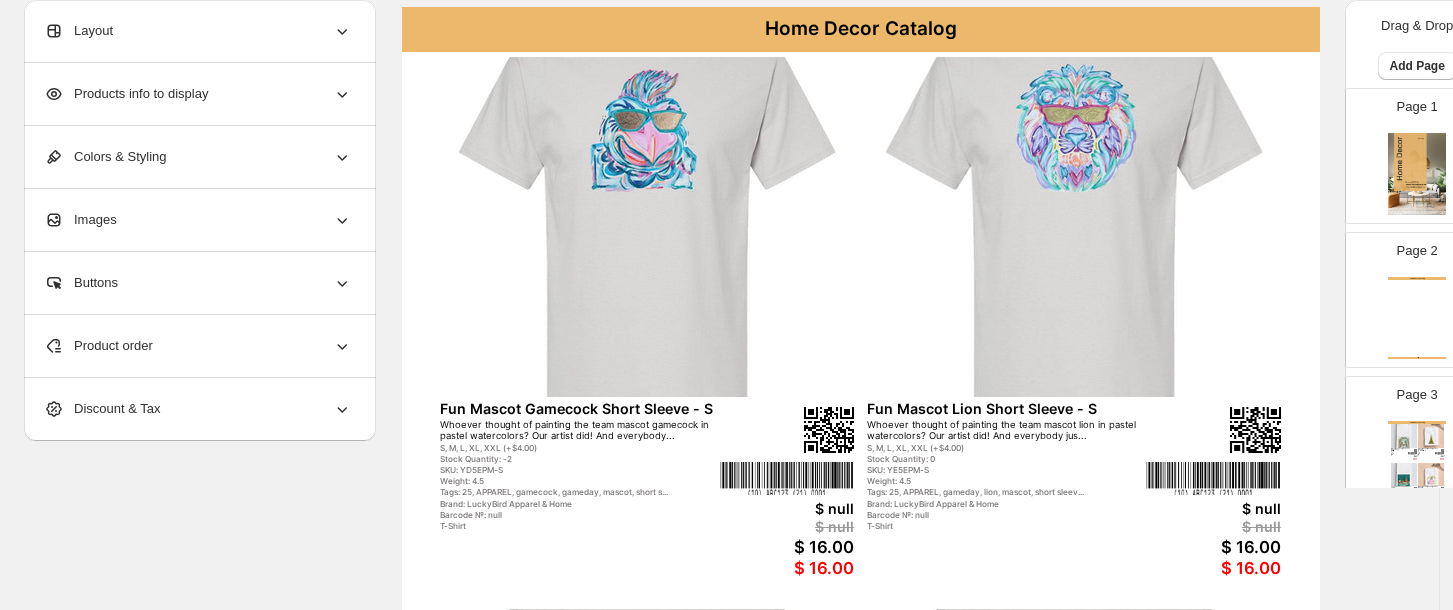 click on "Home Decor Catalog Home Decor Catalog | Page undefined" at bounding box center [1417, 318] 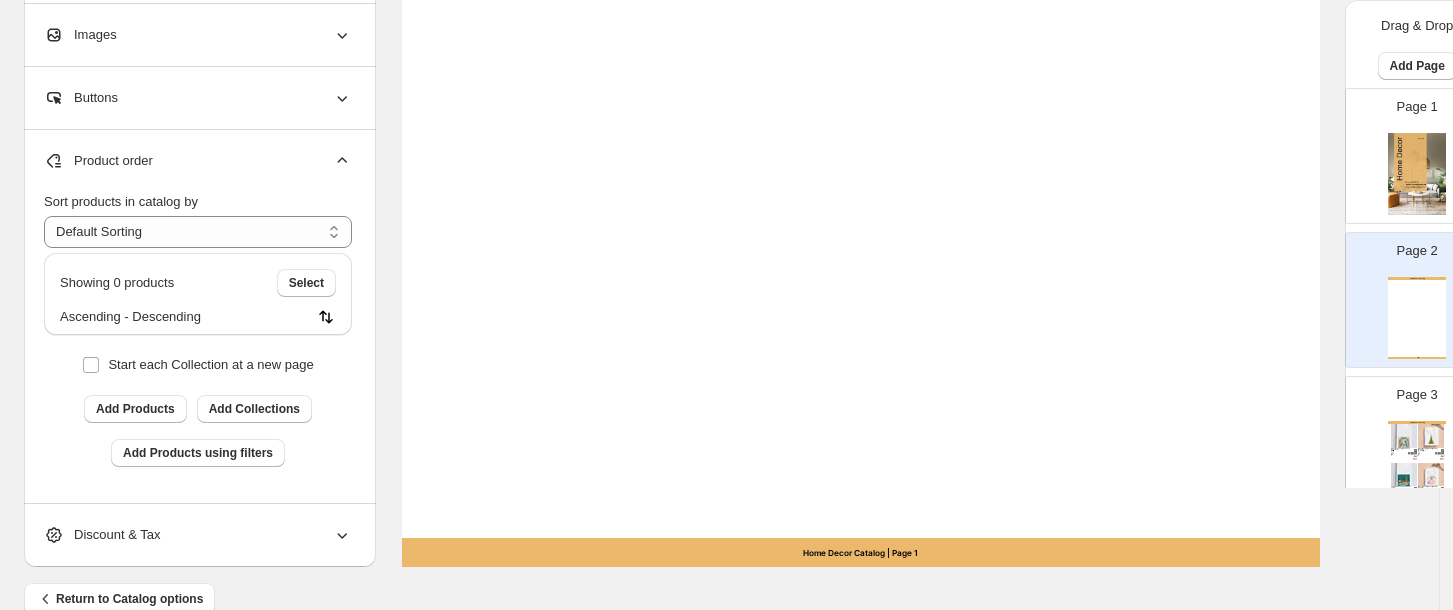 scroll, scrollTop: 773, scrollLeft: 0, axis: vertical 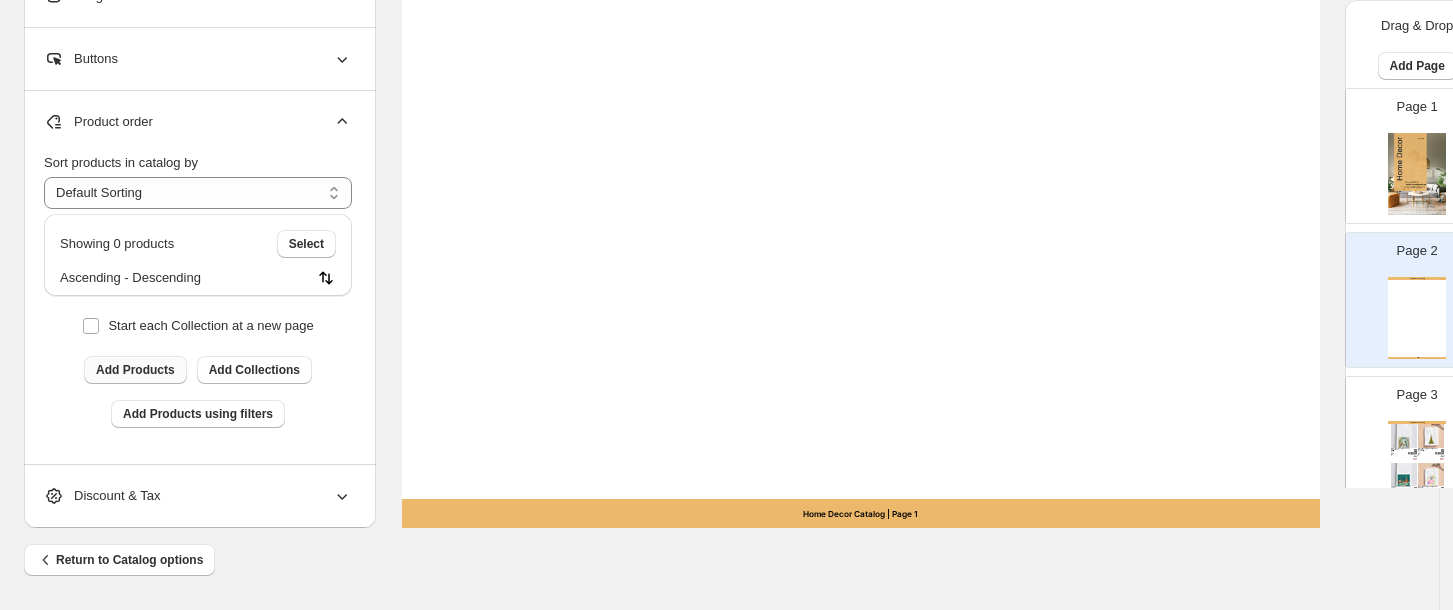 click on "Add Products" at bounding box center [135, 370] 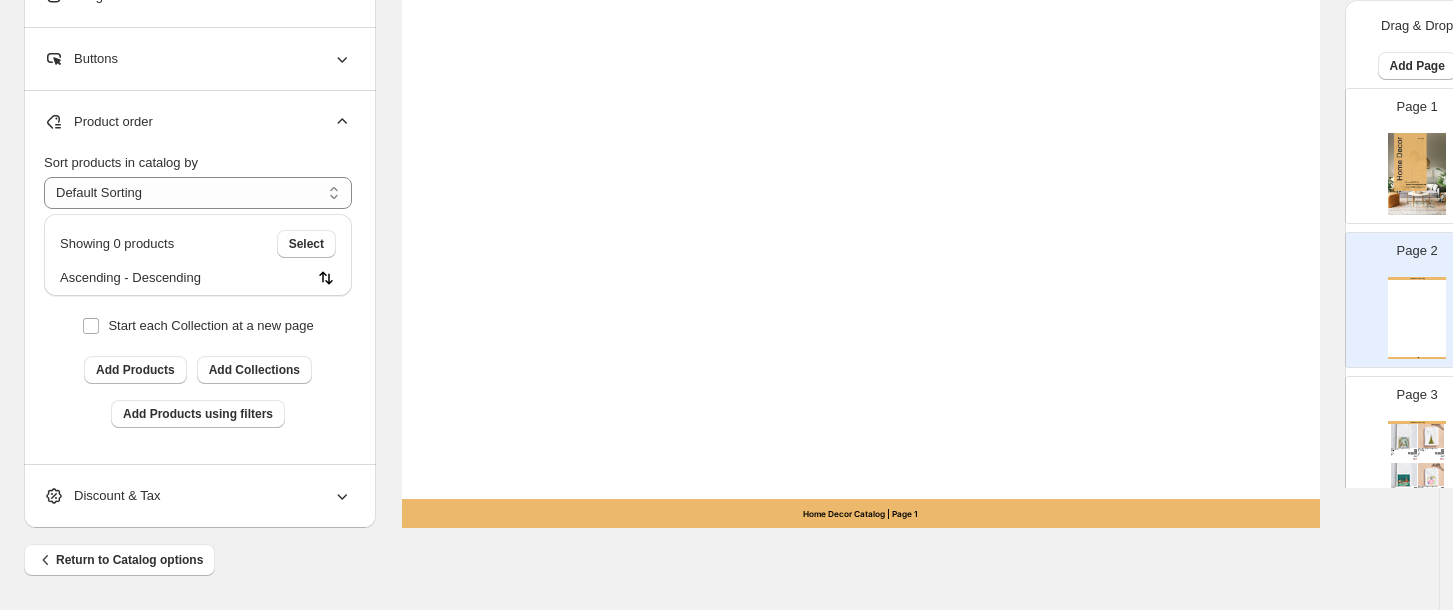 scroll, scrollTop: 816, scrollLeft: 35, axis: both 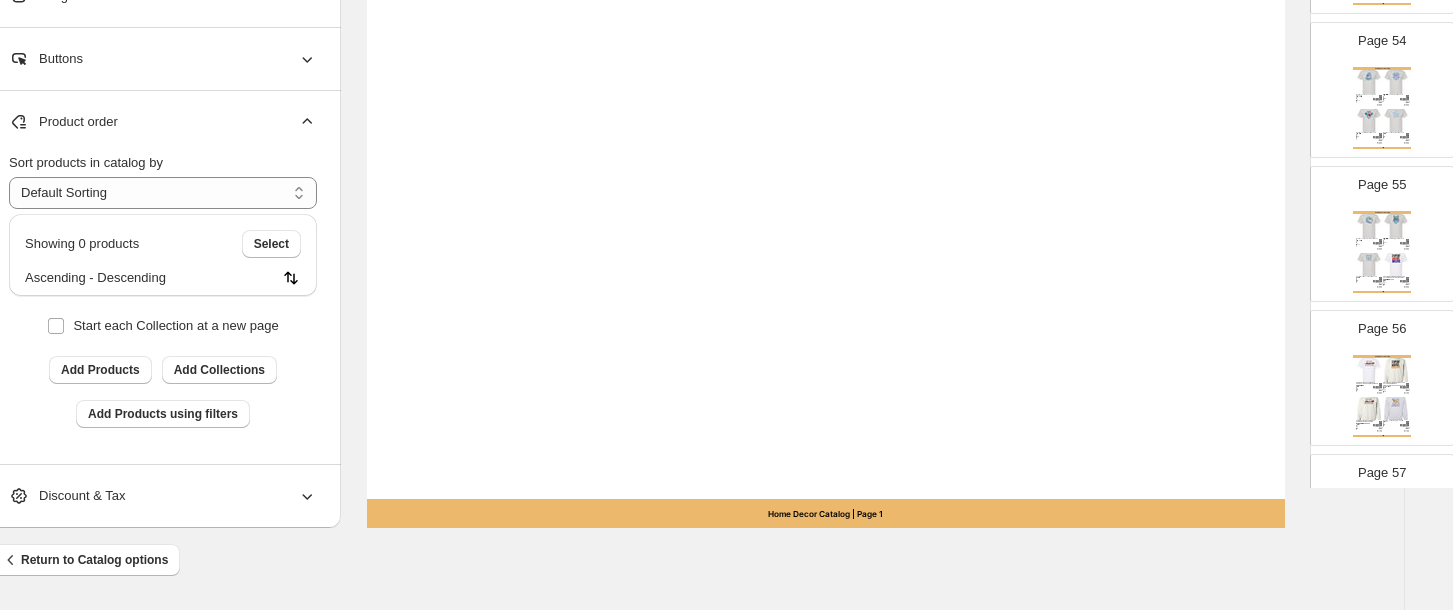 click at bounding box center (1396, 370) 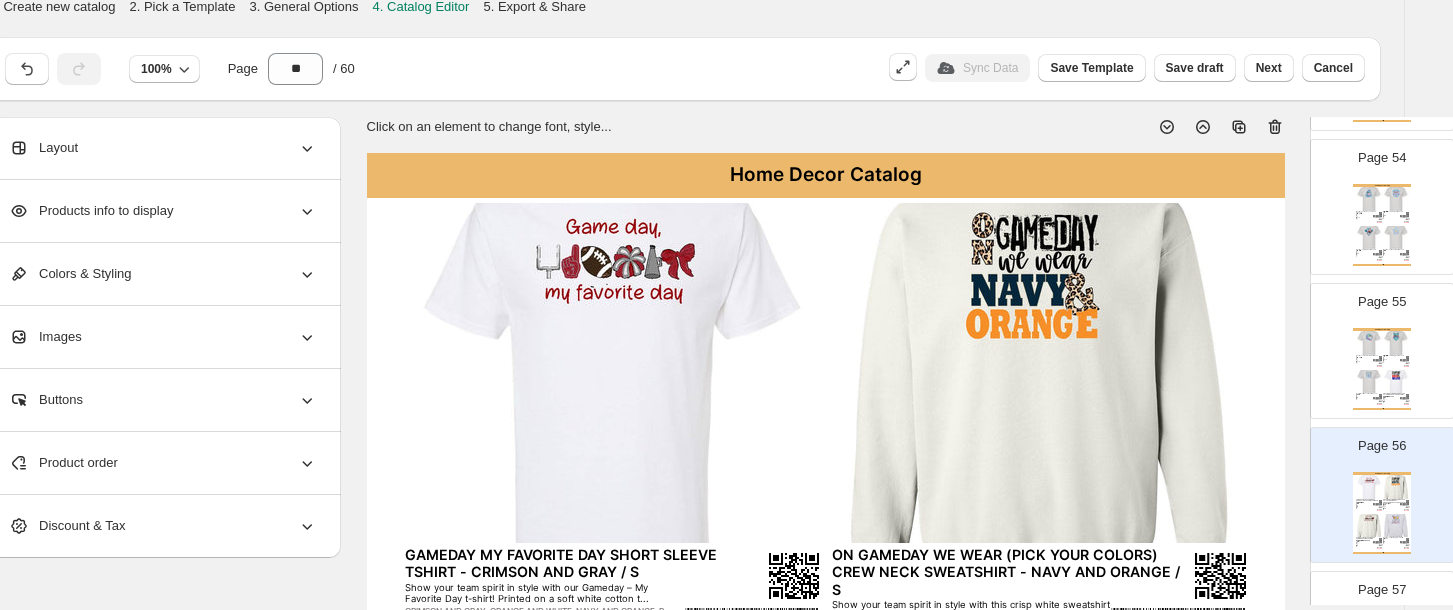 scroll, scrollTop: 0, scrollLeft: 35, axis: horizontal 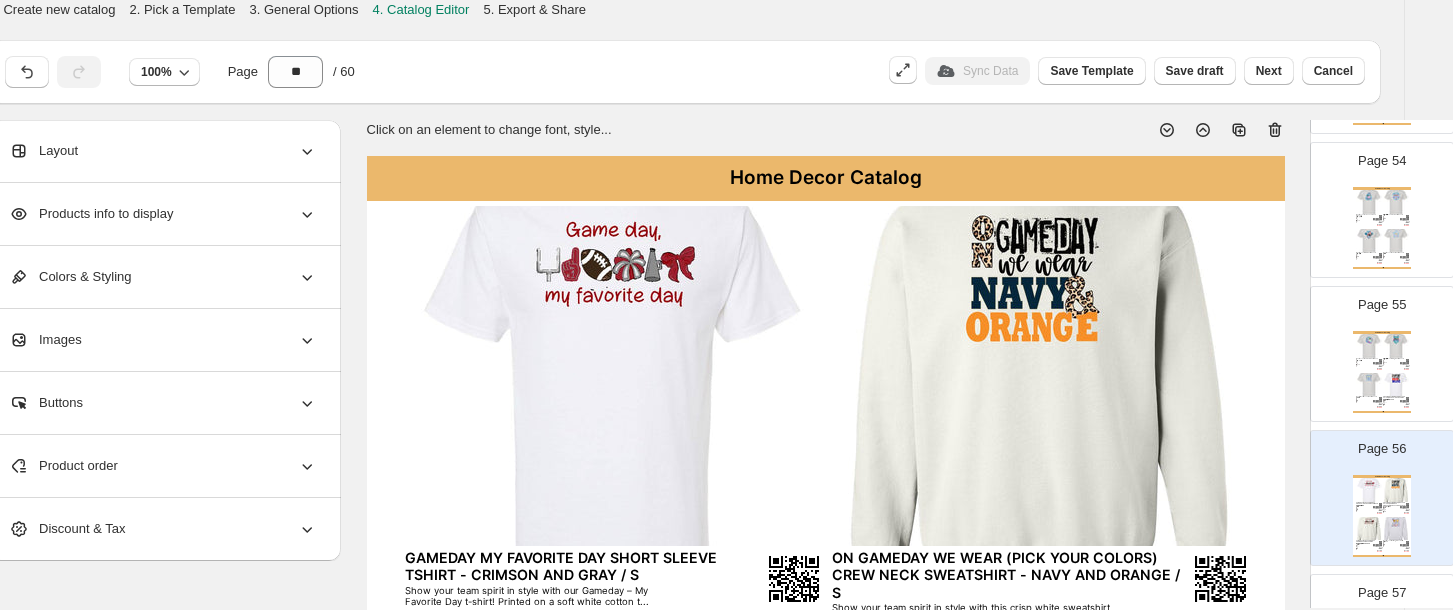 click at bounding box center [1396, 346] 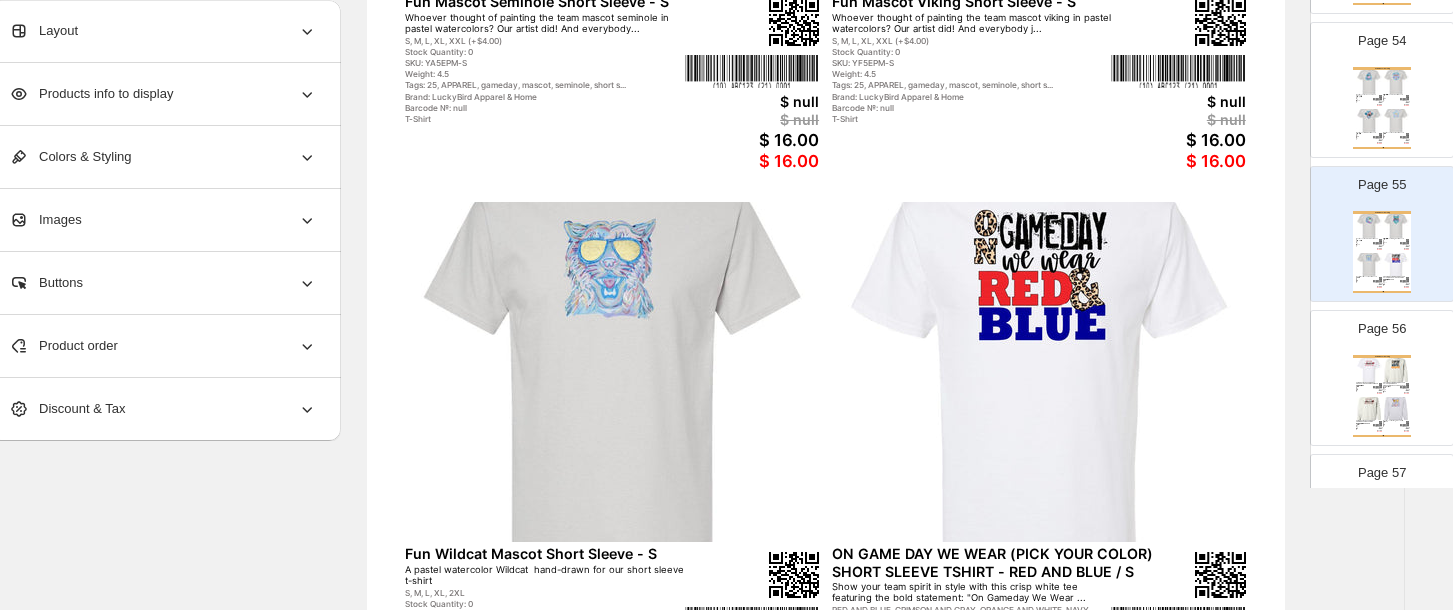 scroll, scrollTop: 552, scrollLeft: 35, axis: both 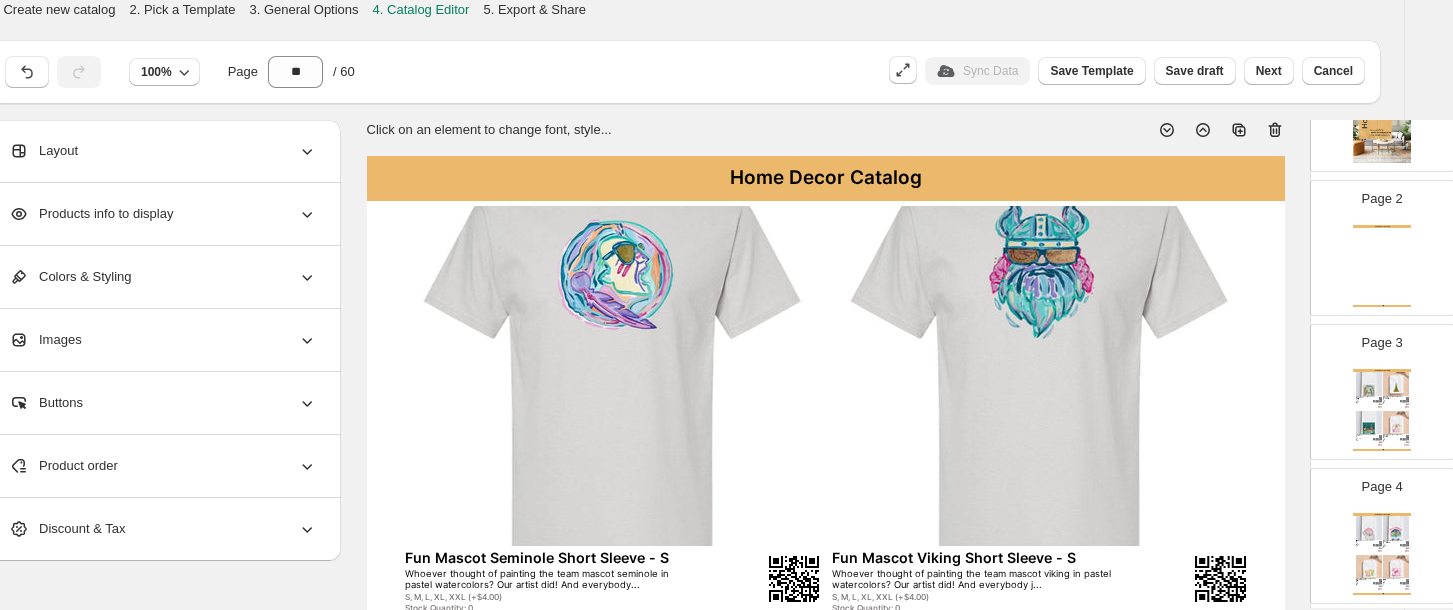 click on "Home Decor Catalog Home Decor Catalog | Page undefined" at bounding box center [1382, 266] 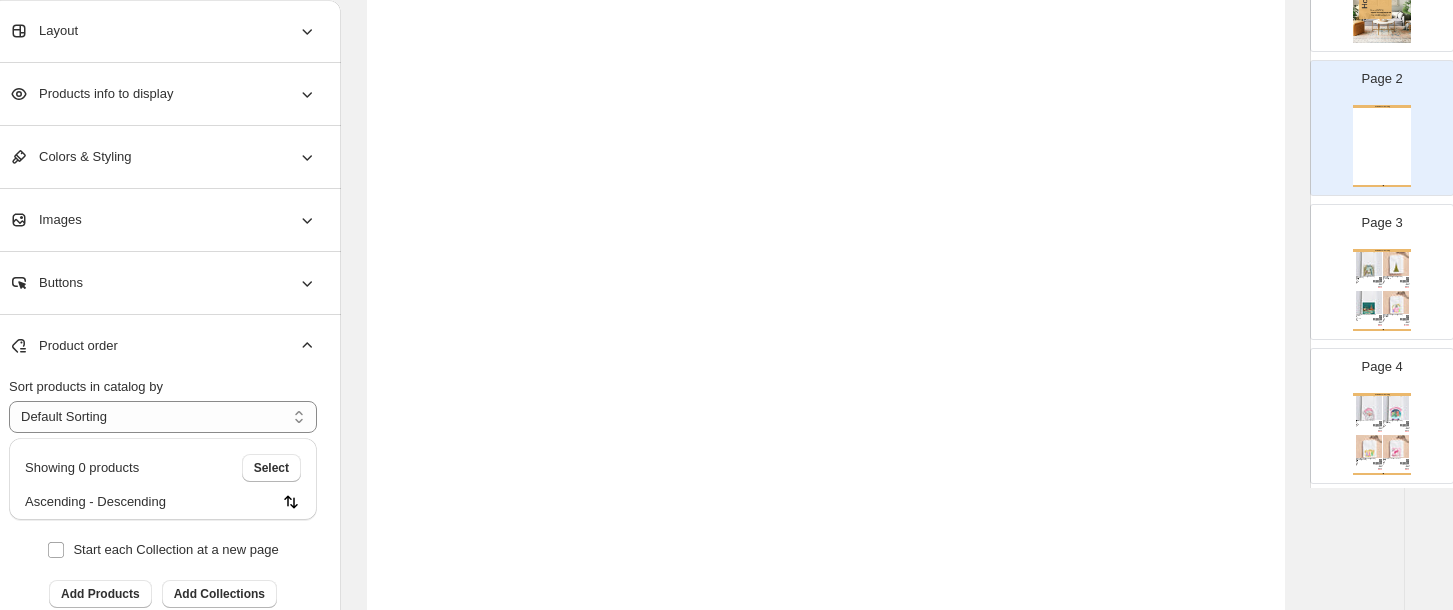 scroll, scrollTop: 319, scrollLeft: 35, axis: both 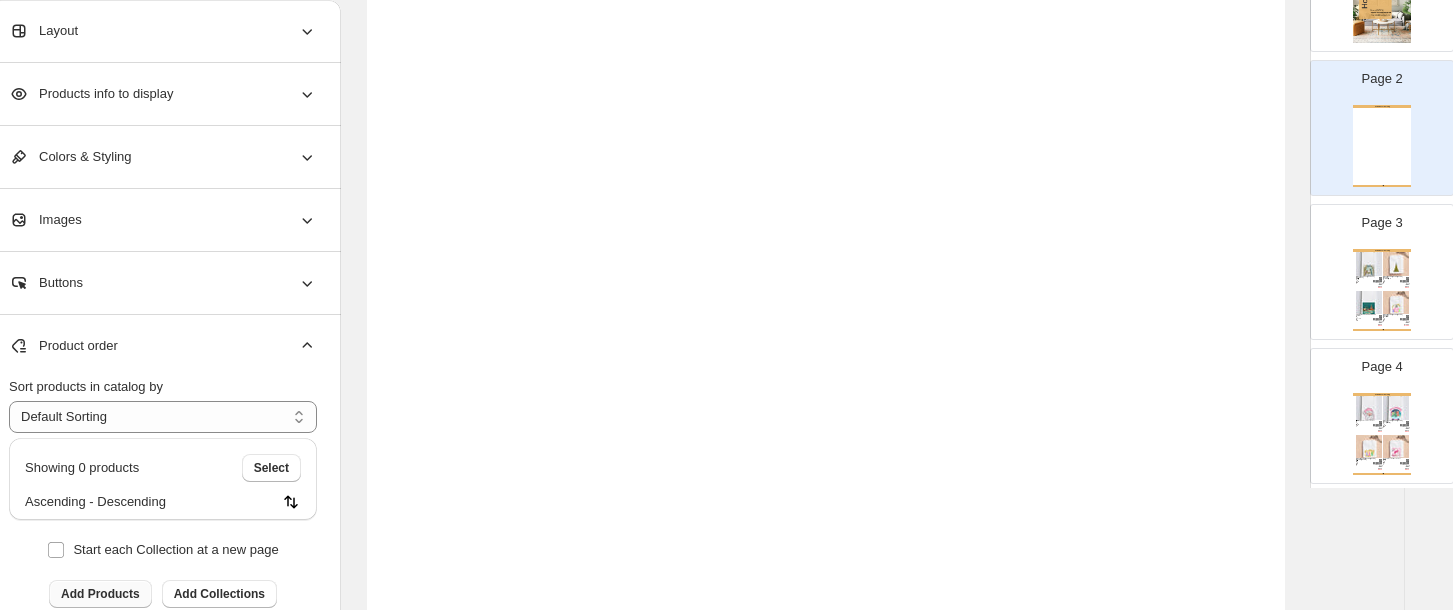 click on "Add Products" at bounding box center [100, 594] 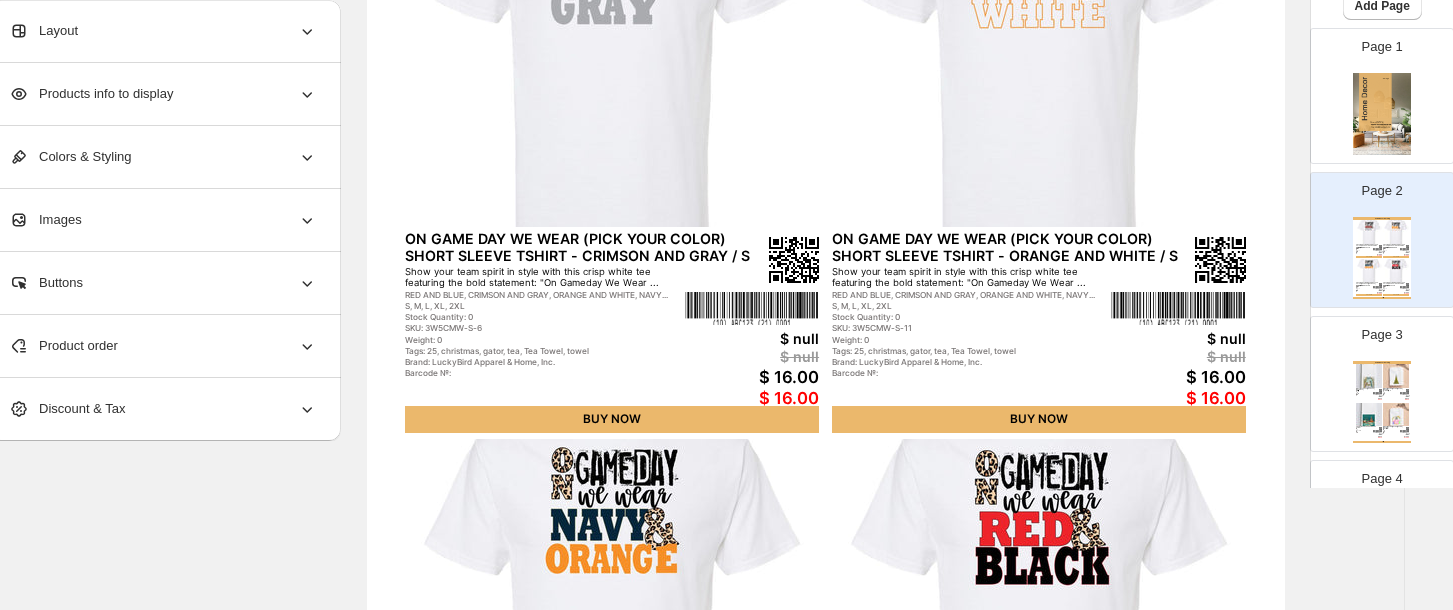 scroll, scrollTop: 0, scrollLeft: 0, axis: both 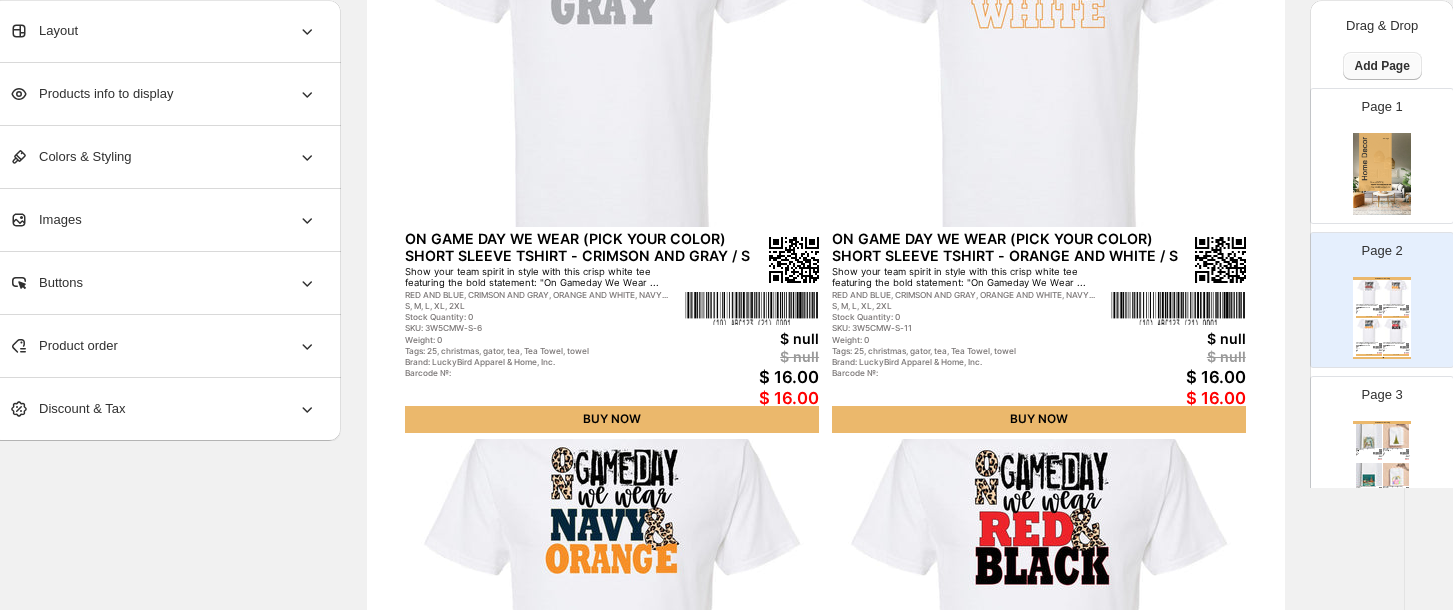 click on "Add Page" at bounding box center (1382, 66) 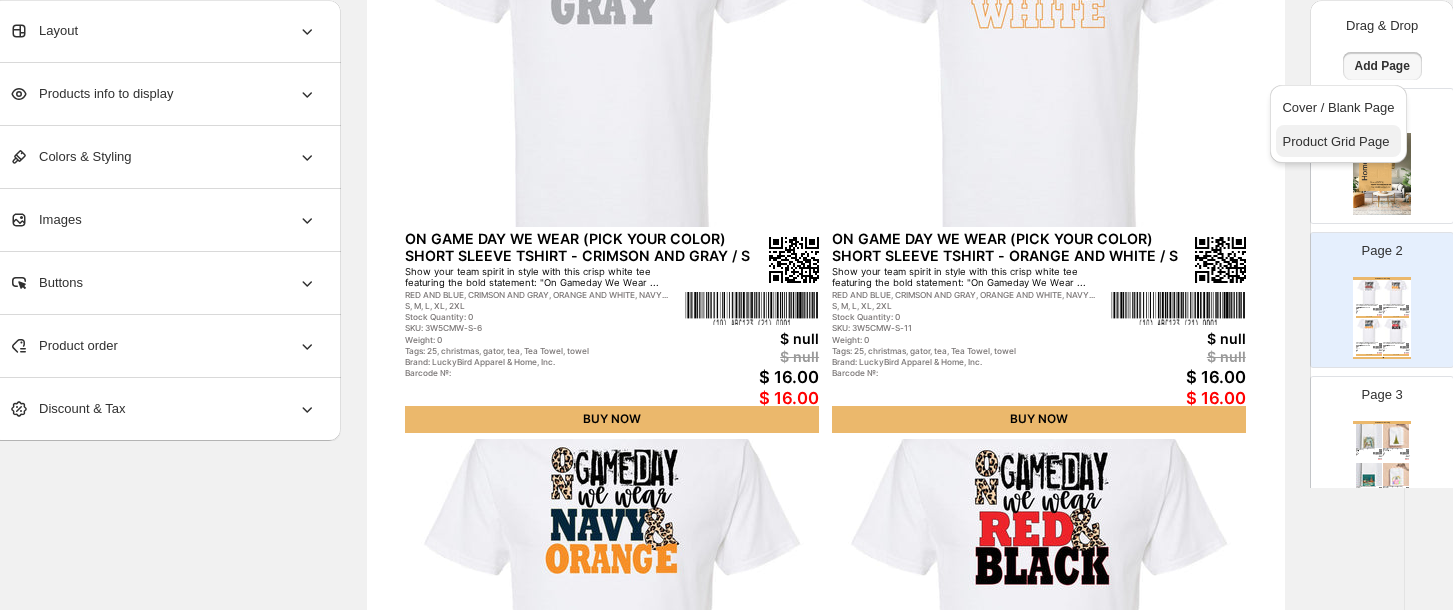 click on "Product Grid Page" at bounding box center (1335, 141) 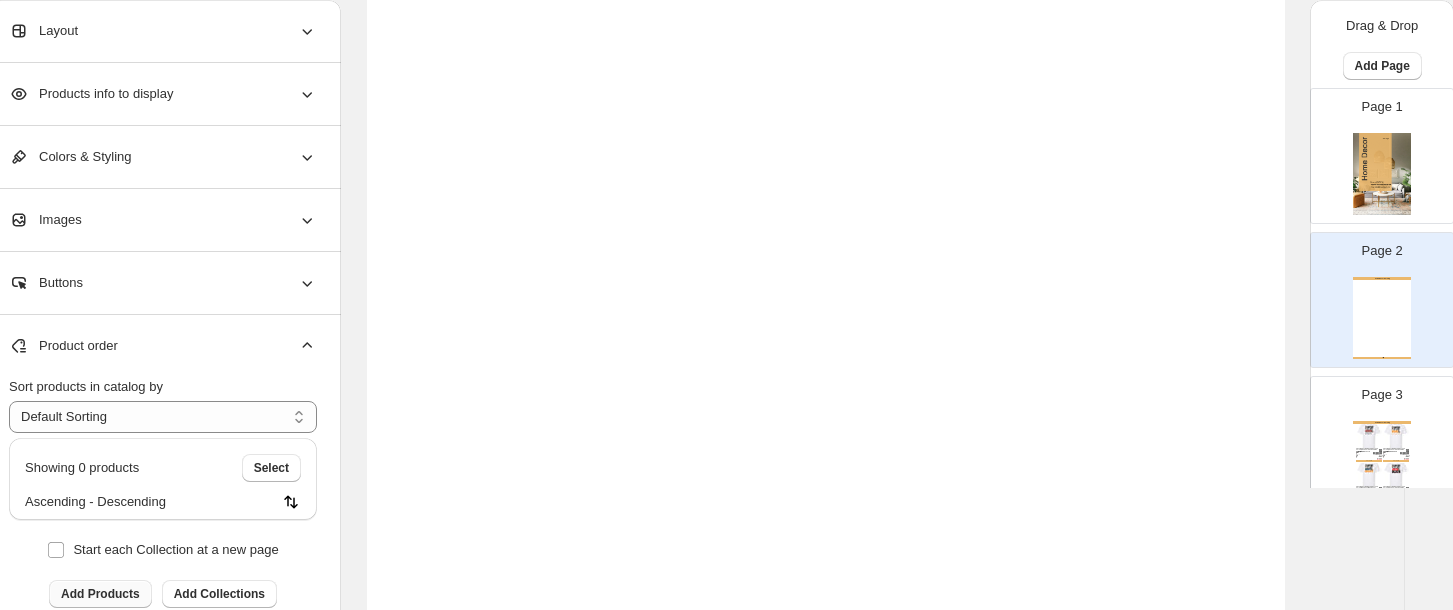 click on "Add Products" at bounding box center (100, 594) 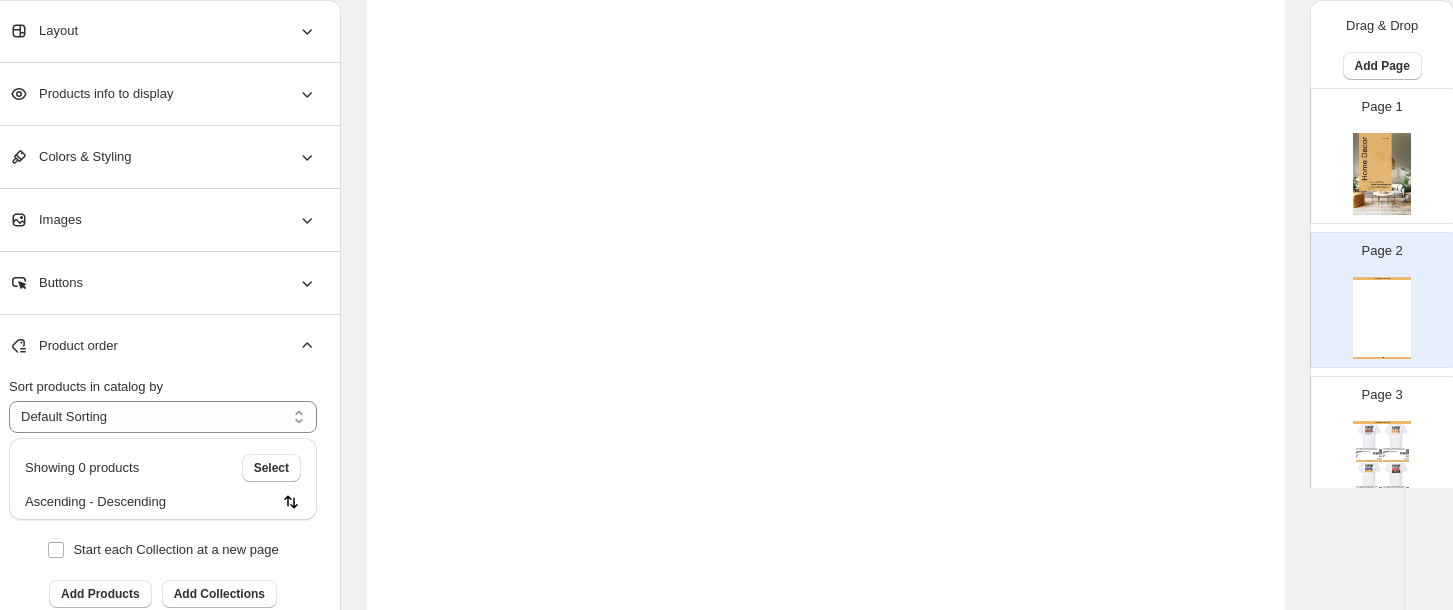 click at bounding box center [1396, 436] 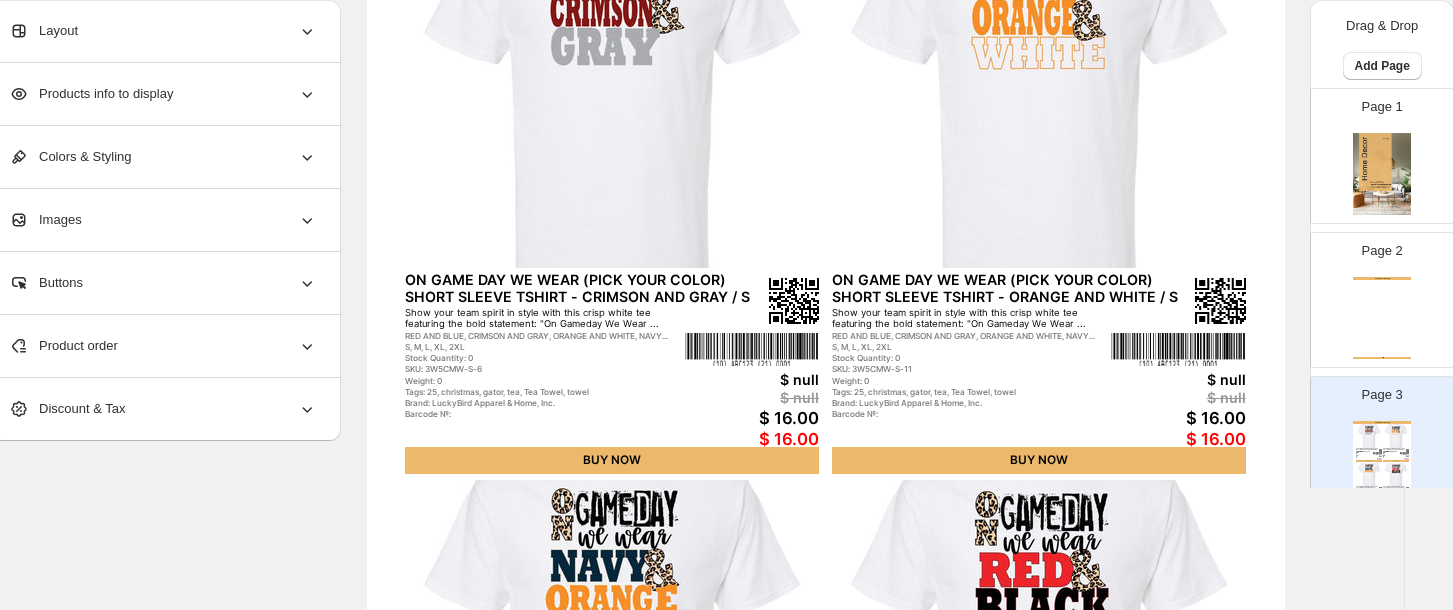 scroll, scrollTop: 273, scrollLeft: 35, axis: both 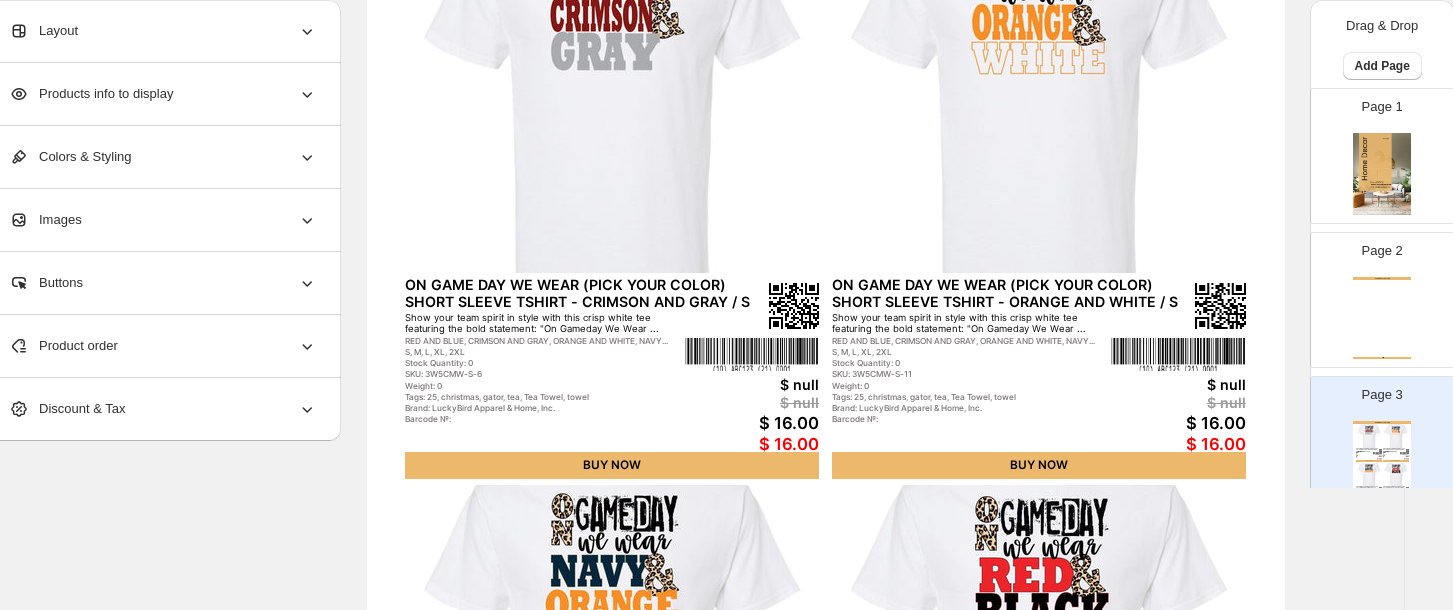 click on "Home Decor Catalog Home Decor Catalog | Page undefined" at bounding box center (1382, 318) 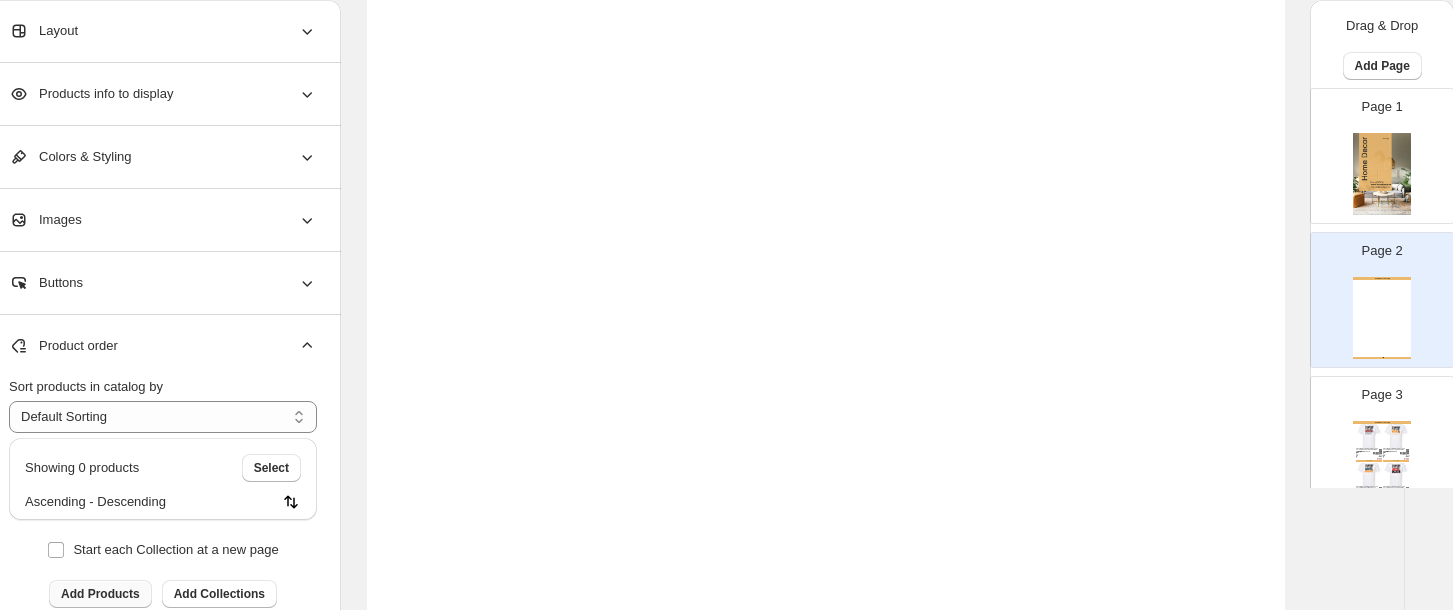 click on "Add Products" at bounding box center (100, 594) 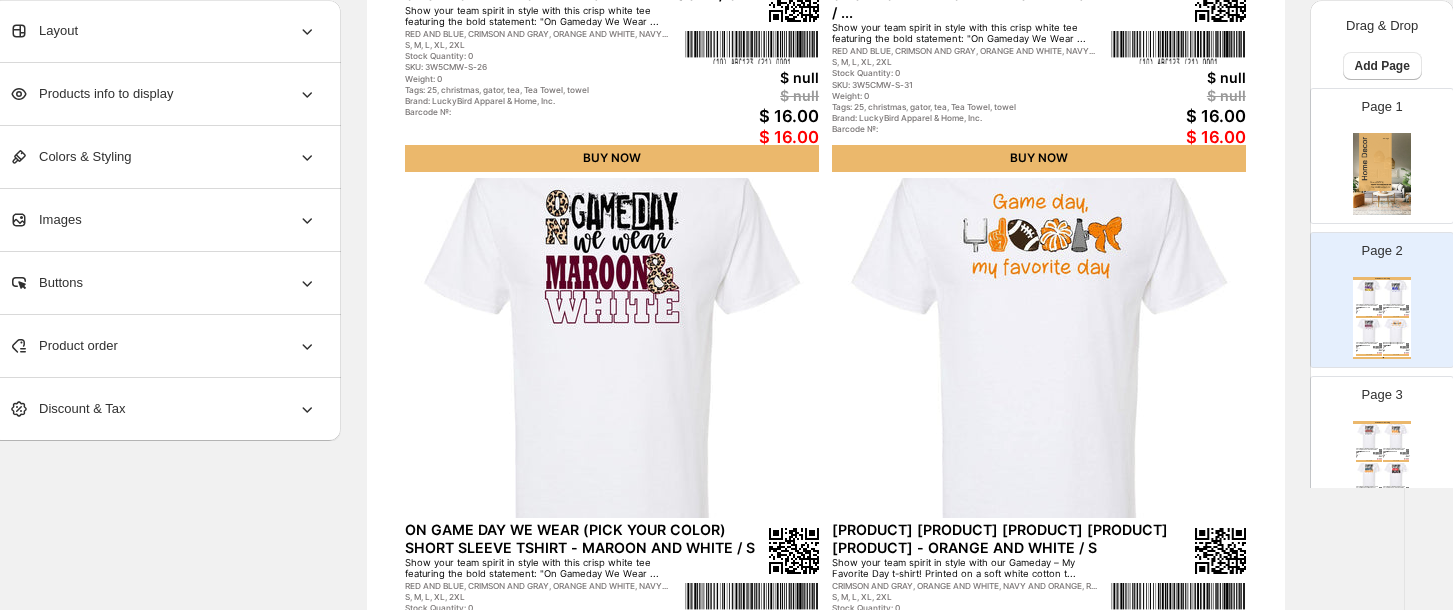 scroll, scrollTop: 816, scrollLeft: 35, axis: both 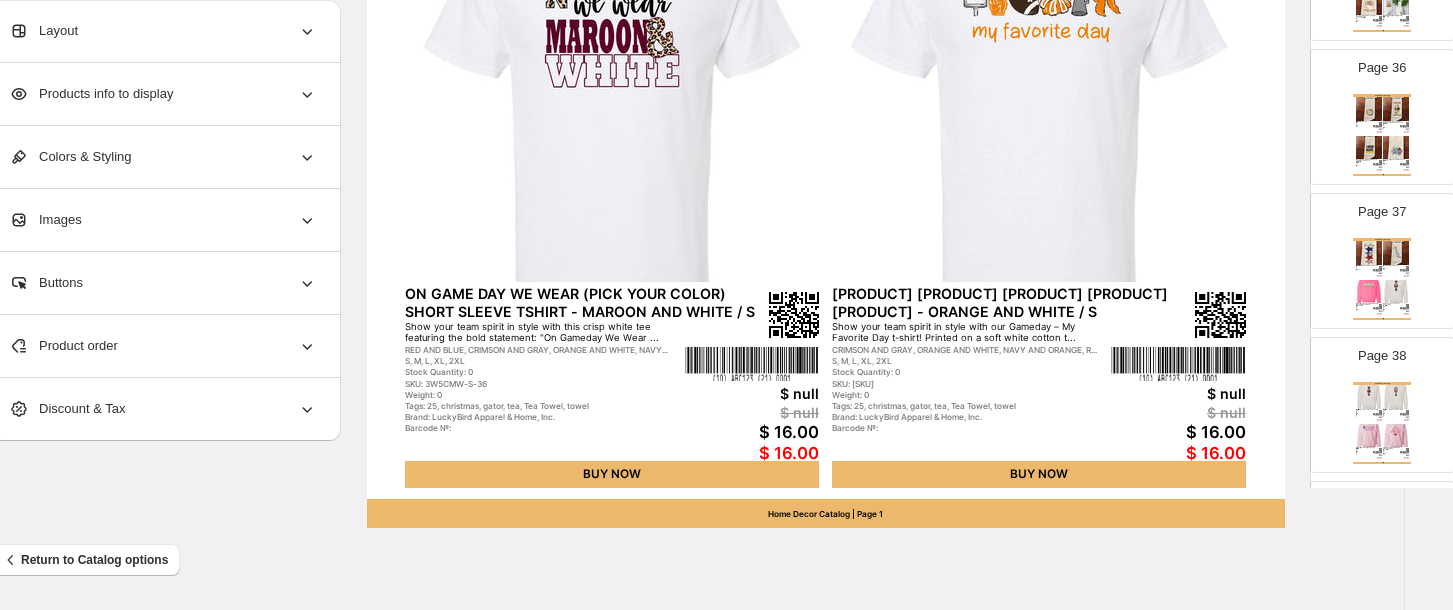 click at bounding box center [1396, 397] 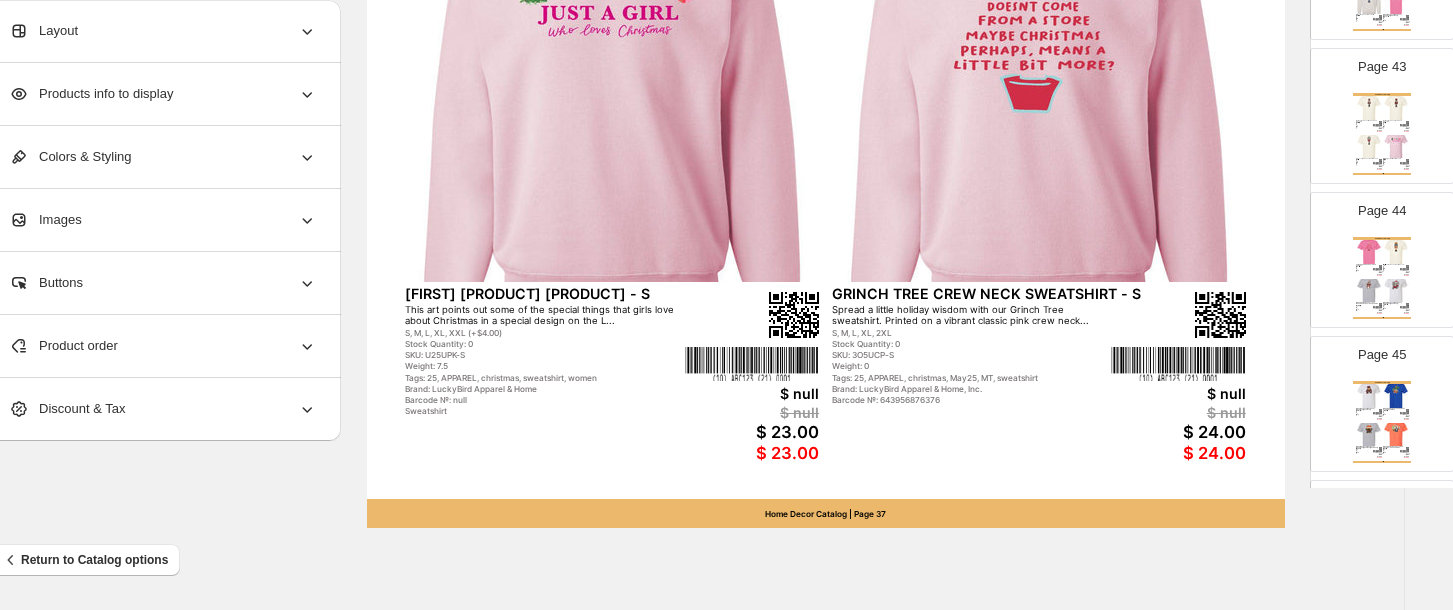 scroll, scrollTop: 6140, scrollLeft: 0, axis: vertical 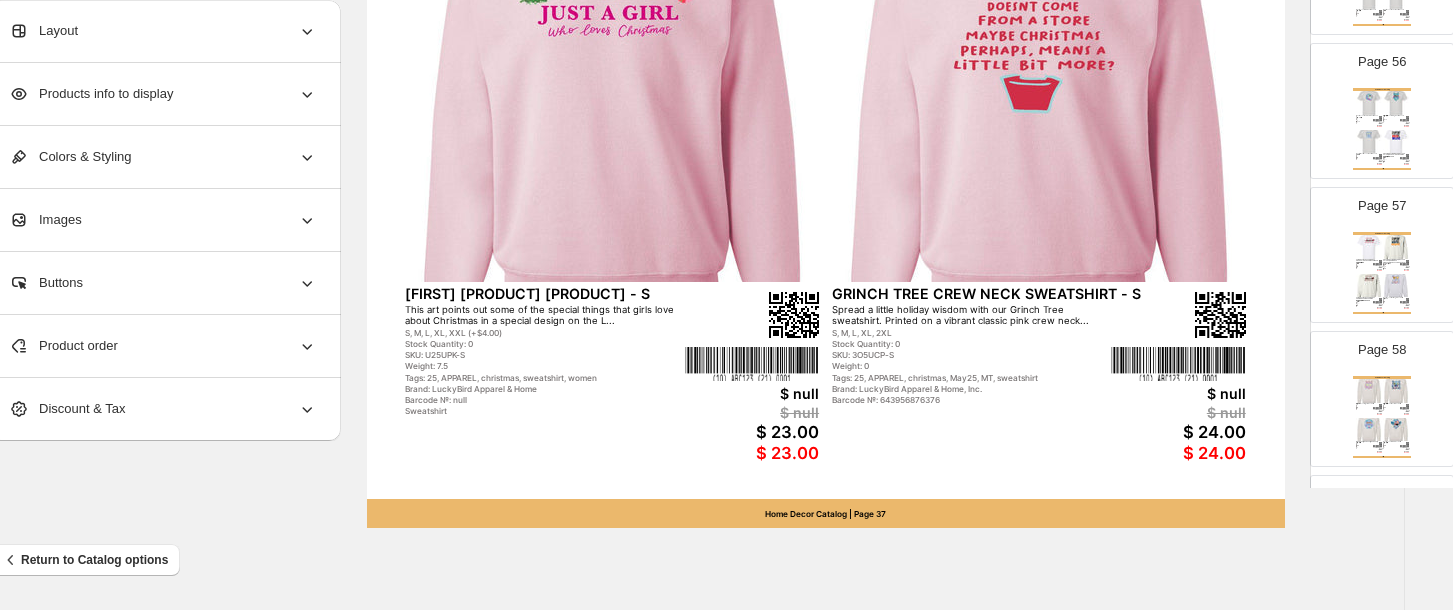 click on "Brand:  LuckyBird Apparel & Home, Inc." at bounding box center (1392, 269) 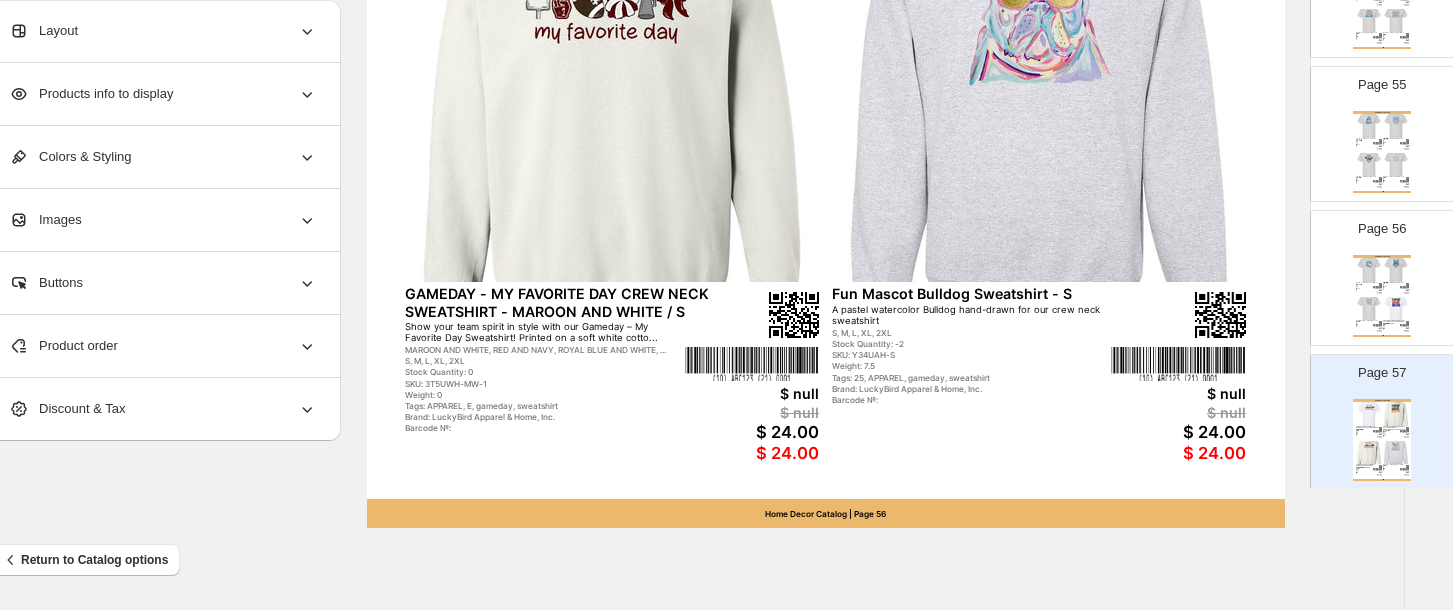 scroll, scrollTop: 7833, scrollLeft: 0, axis: vertical 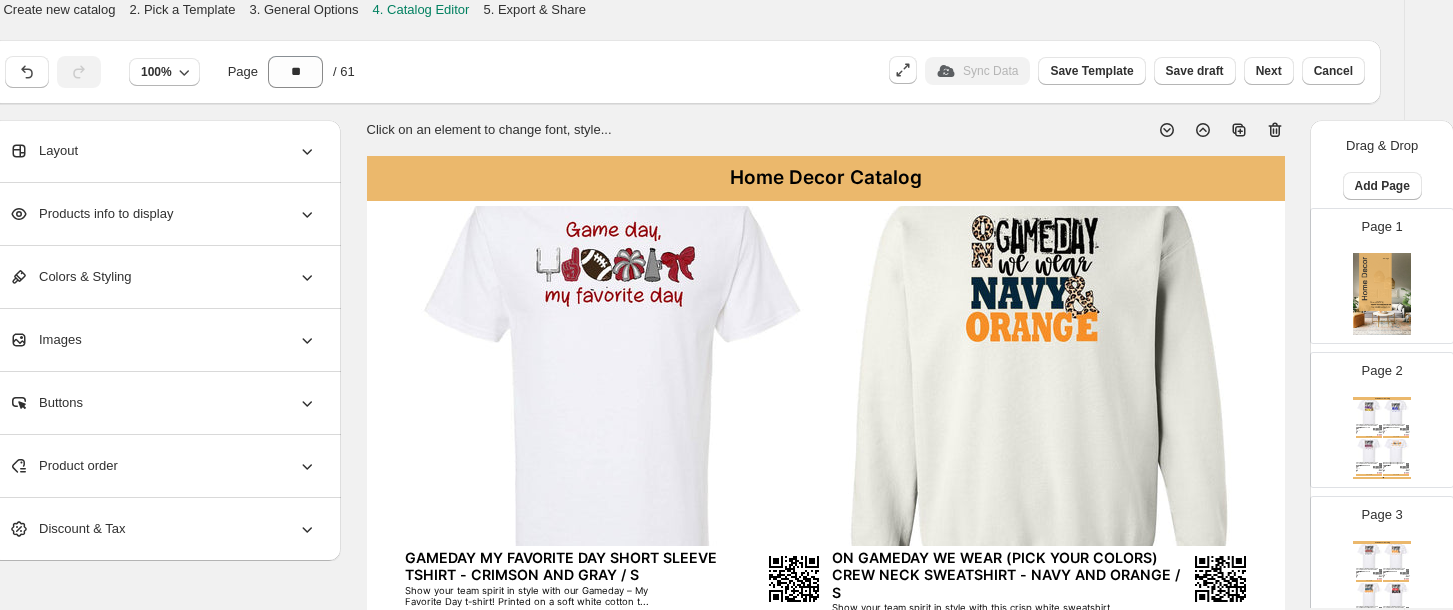 click on "Brand:  LuckyBird Apparel & Home, Inc." at bounding box center (1392, 433) 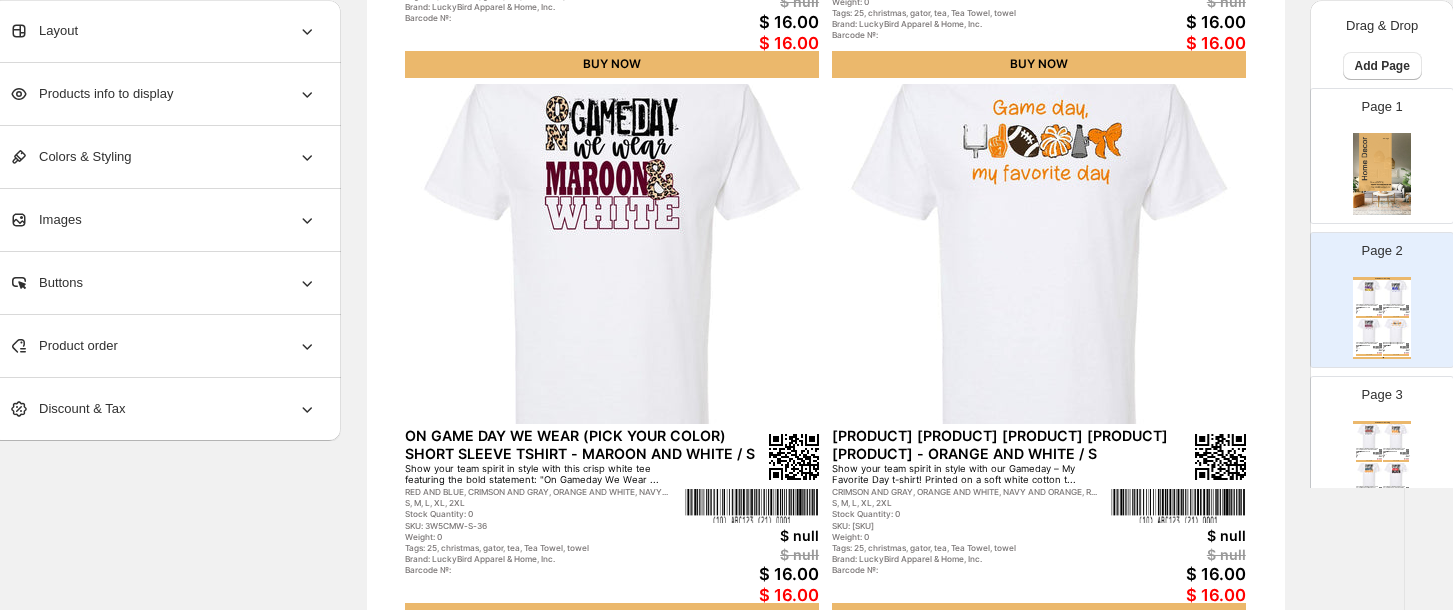 scroll, scrollTop: 676, scrollLeft: 35, axis: both 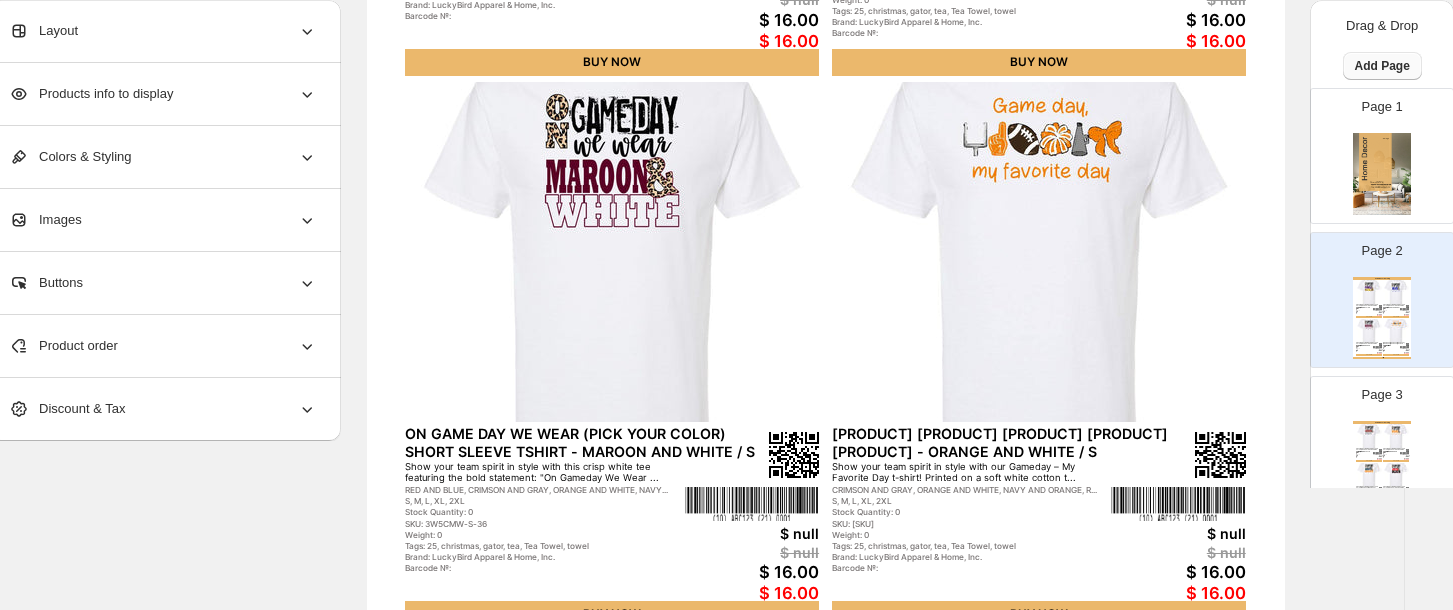 click on "Add Page" at bounding box center (1382, 66) 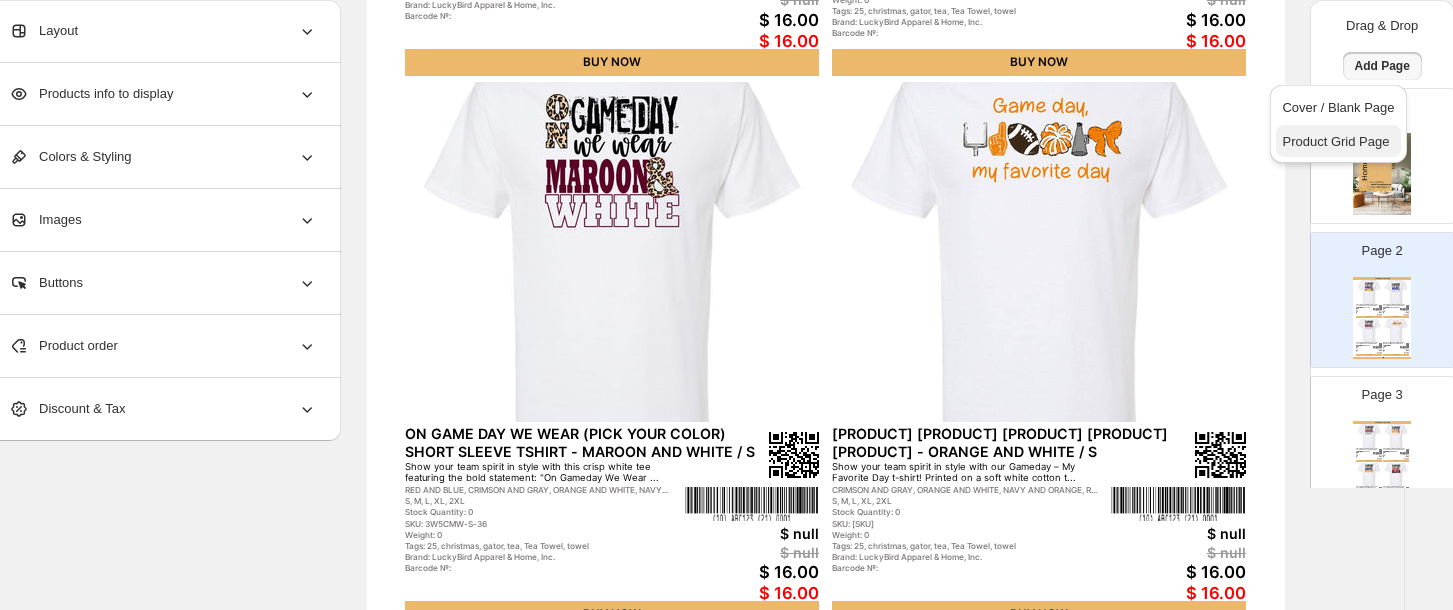 click on "Product Grid Page" at bounding box center [1335, 141] 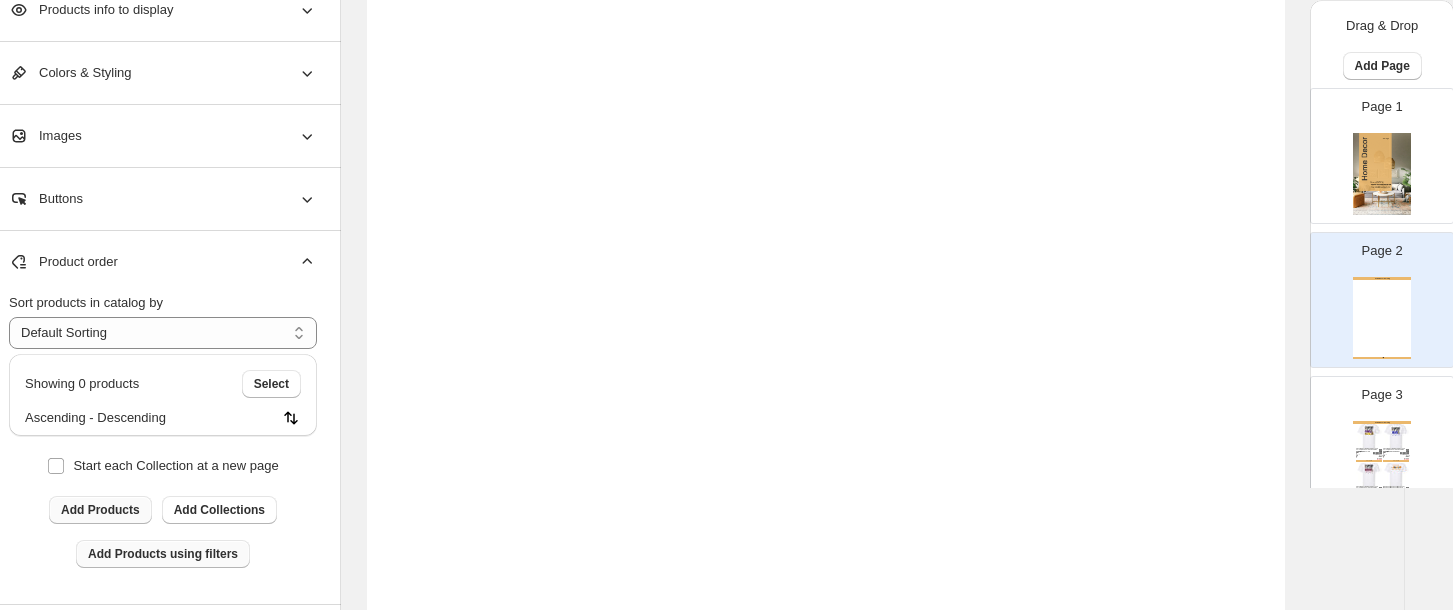 click on "Add Products using filters" at bounding box center (163, 554) 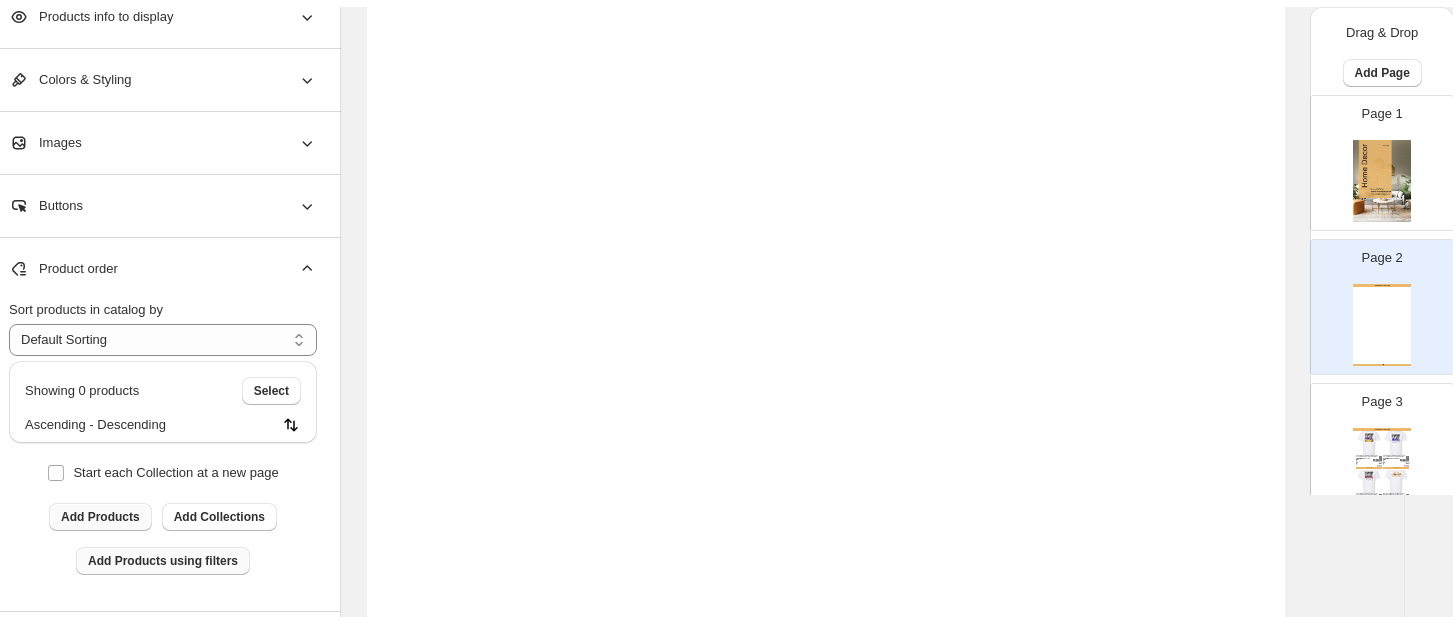 scroll, scrollTop: 0, scrollLeft: 0, axis: both 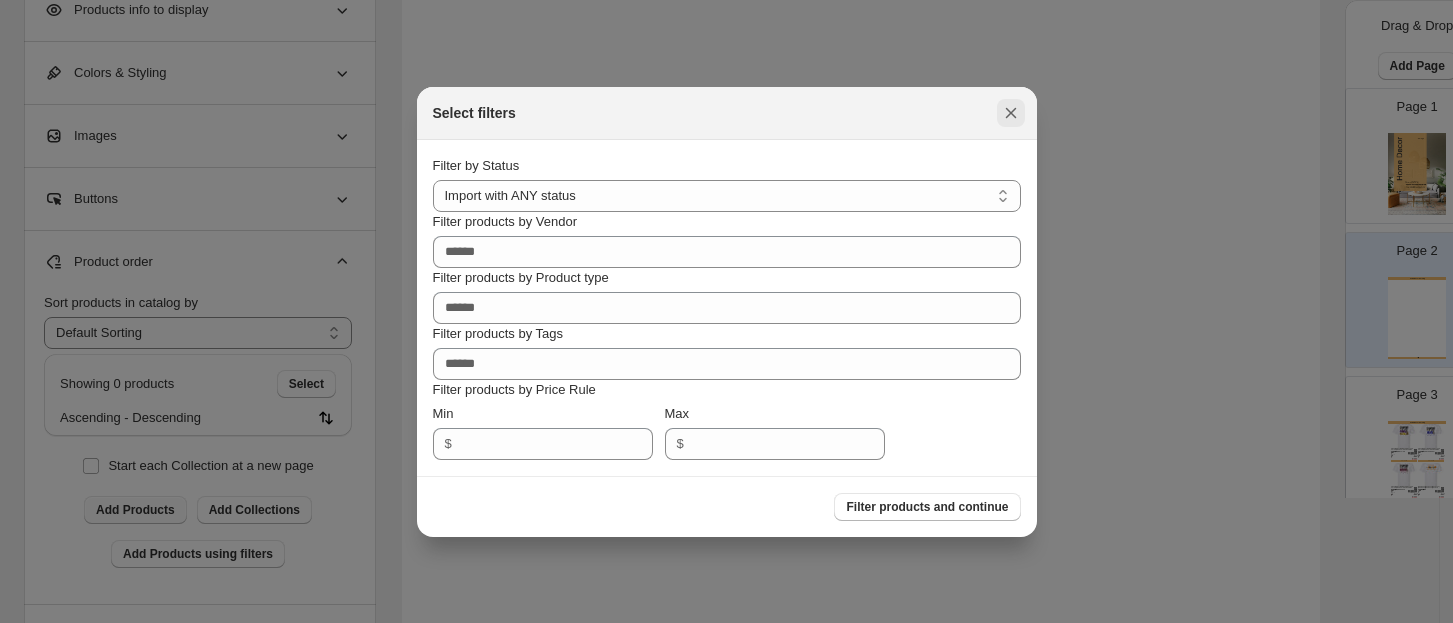 click 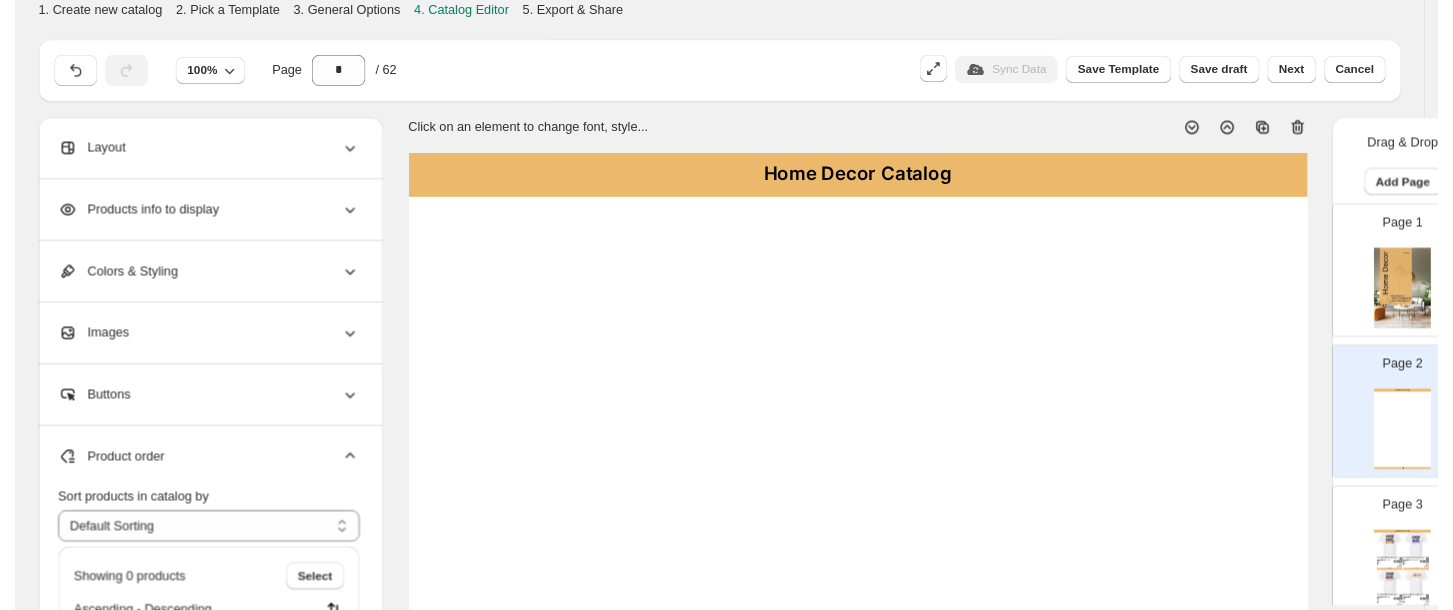 scroll, scrollTop: 676, scrollLeft: 0, axis: vertical 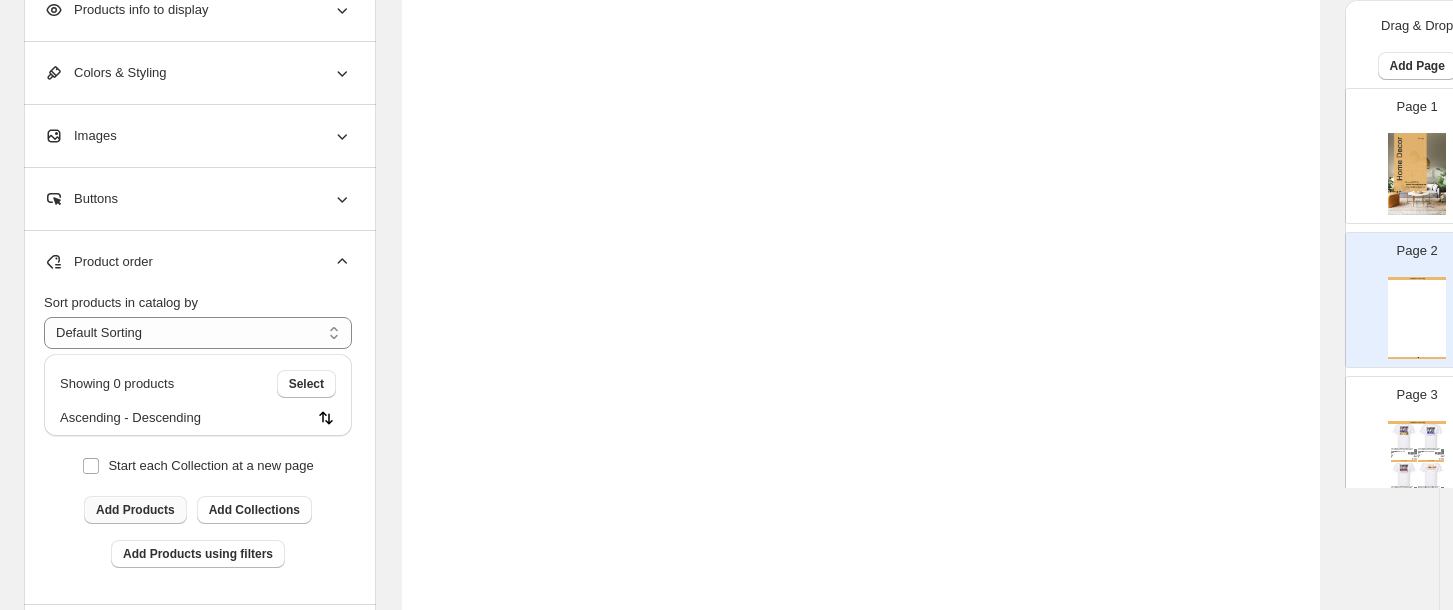 click on "Add Products" at bounding box center [135, 510] 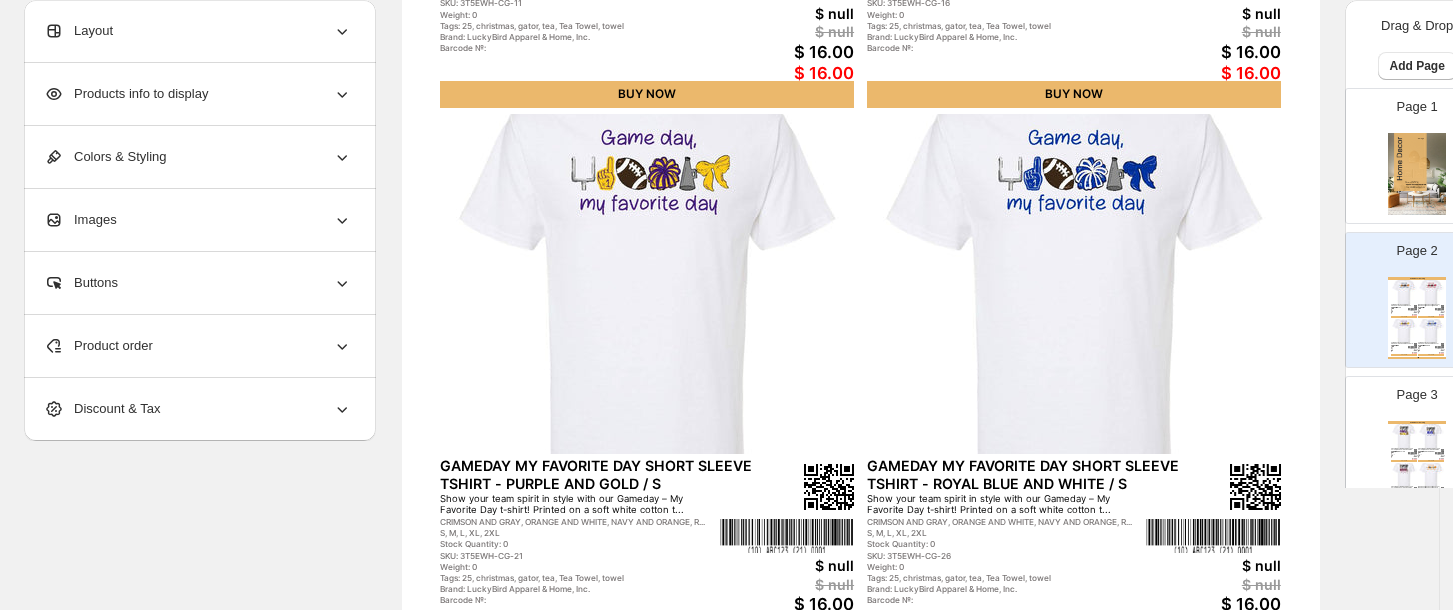 scroll, scrollTop: 457, scrollLeft: 0, axis: vertical 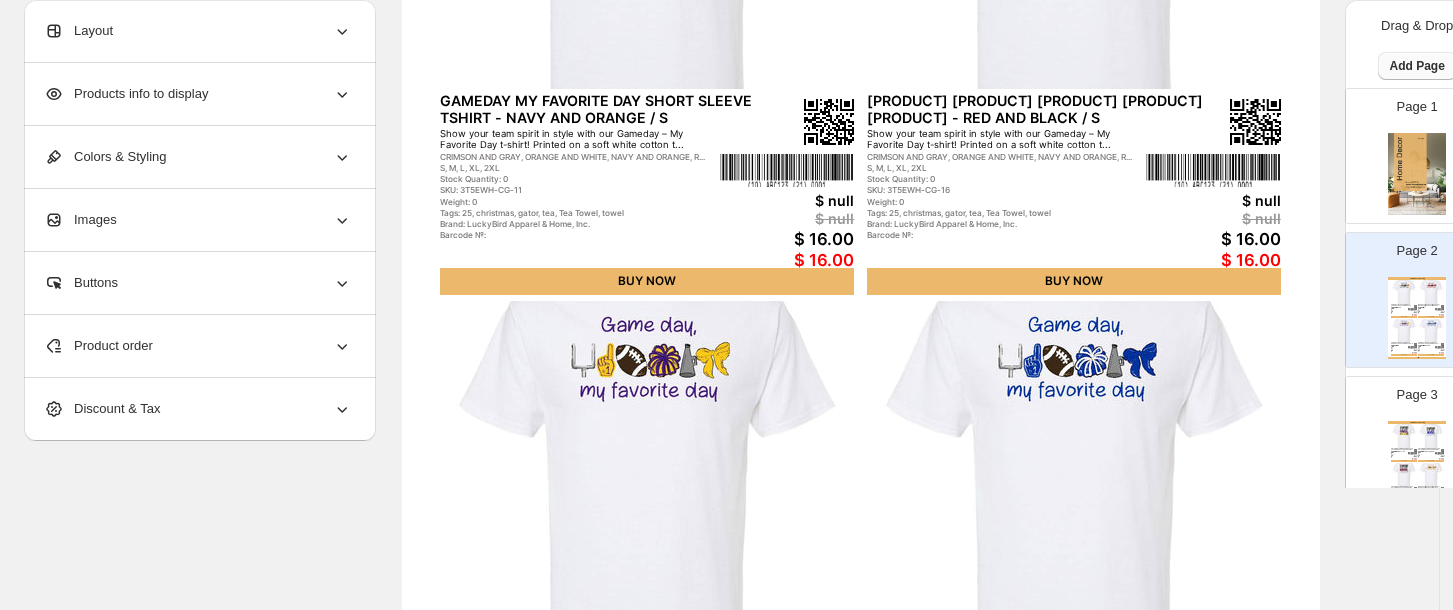click on "Add Page" at bounding box center [1417, 66] 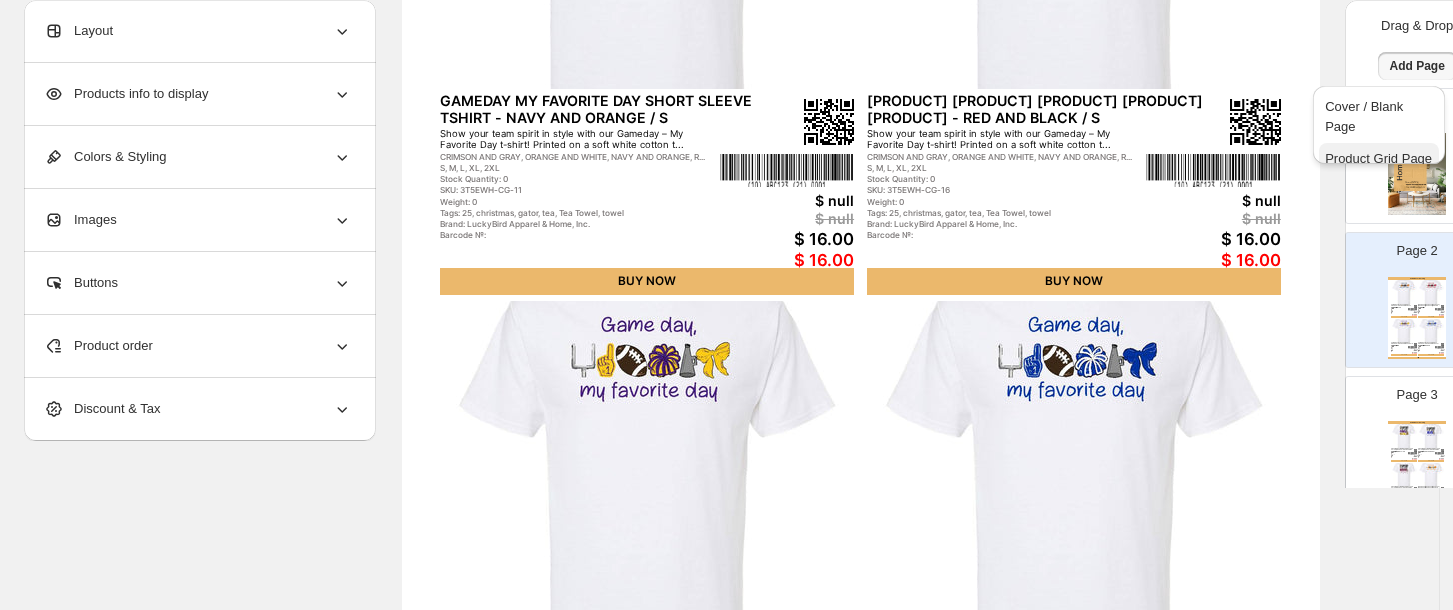 click on "Product Grid Page" at bounding box center [1378, 158] 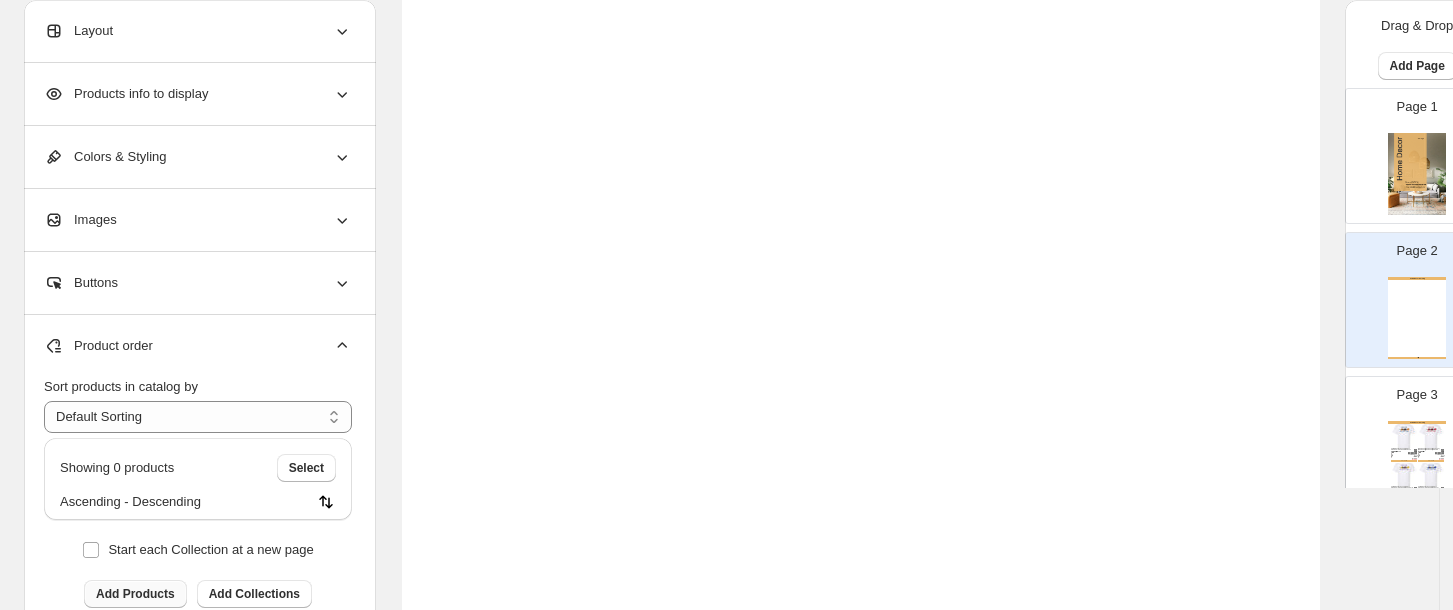 click on "Add Products" at bounding box center (135, 594) 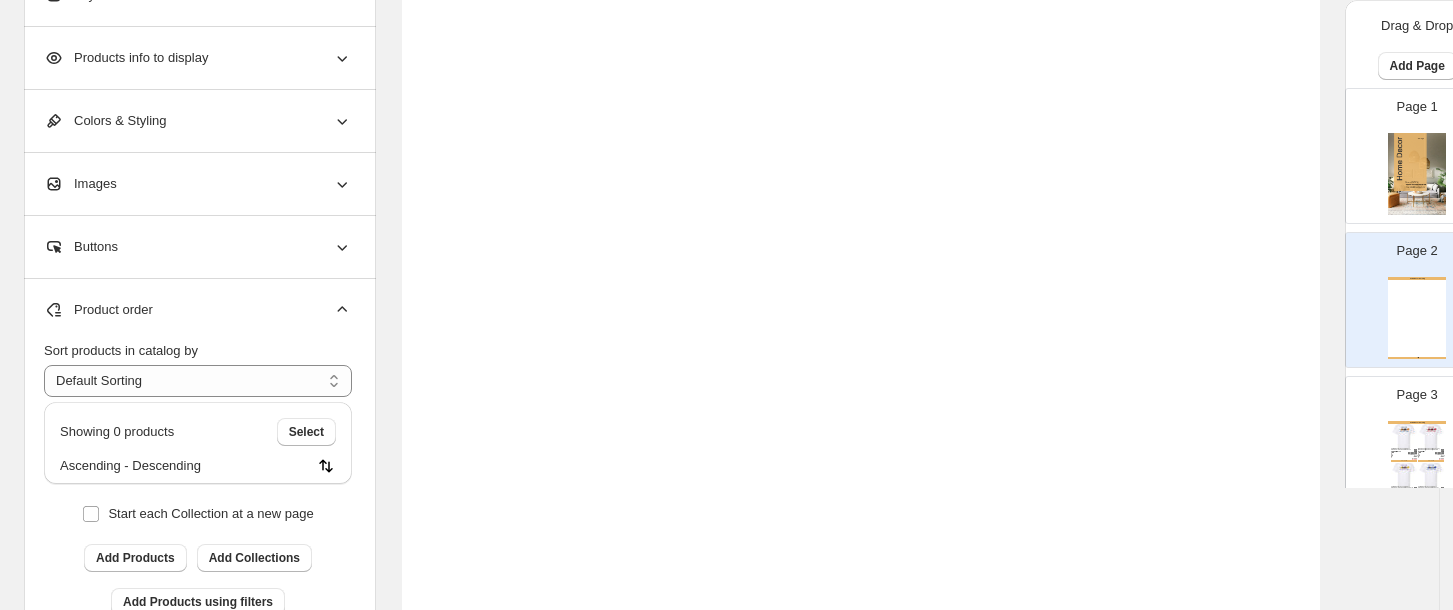 scroll, scrollTop: 816, scrollLeft: 0, axis: vertical 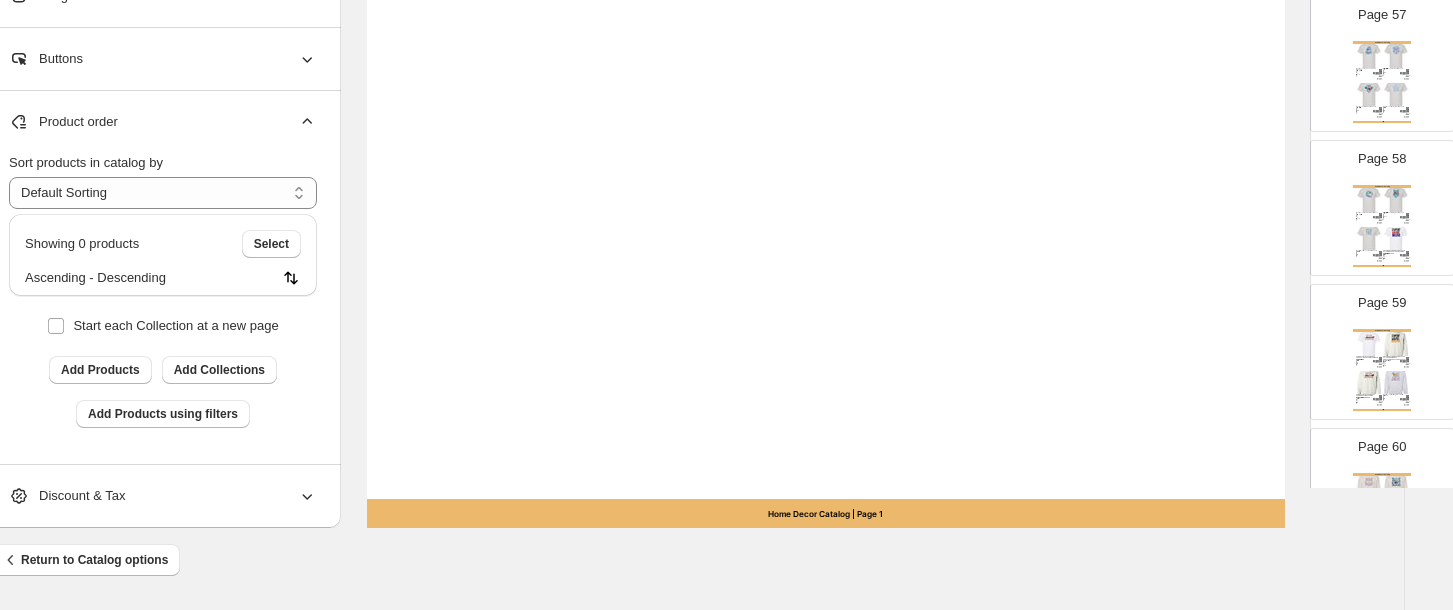 click on "Show your team spirit in style with this crisp white tee featuring the bold statement: "On Gameday We Wear ..." at bounding box center [1392, 254] 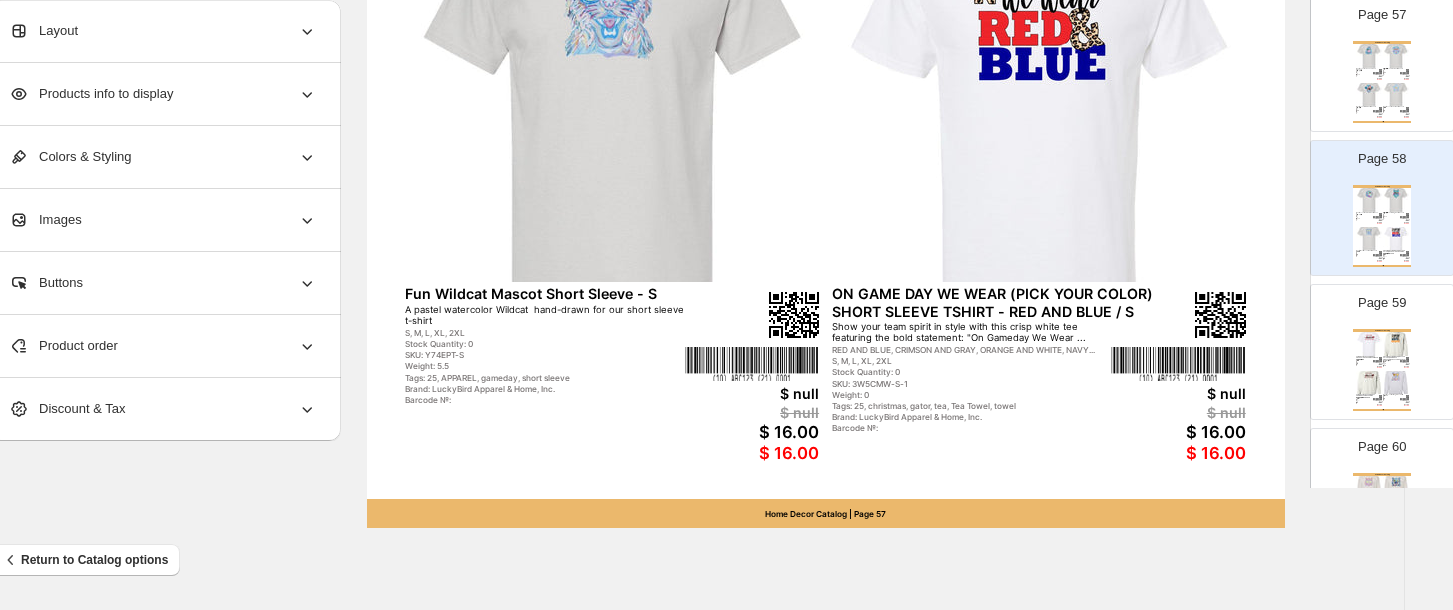 scroll, scrollTop: 8209, scrollLeft: 0, axis: vertical 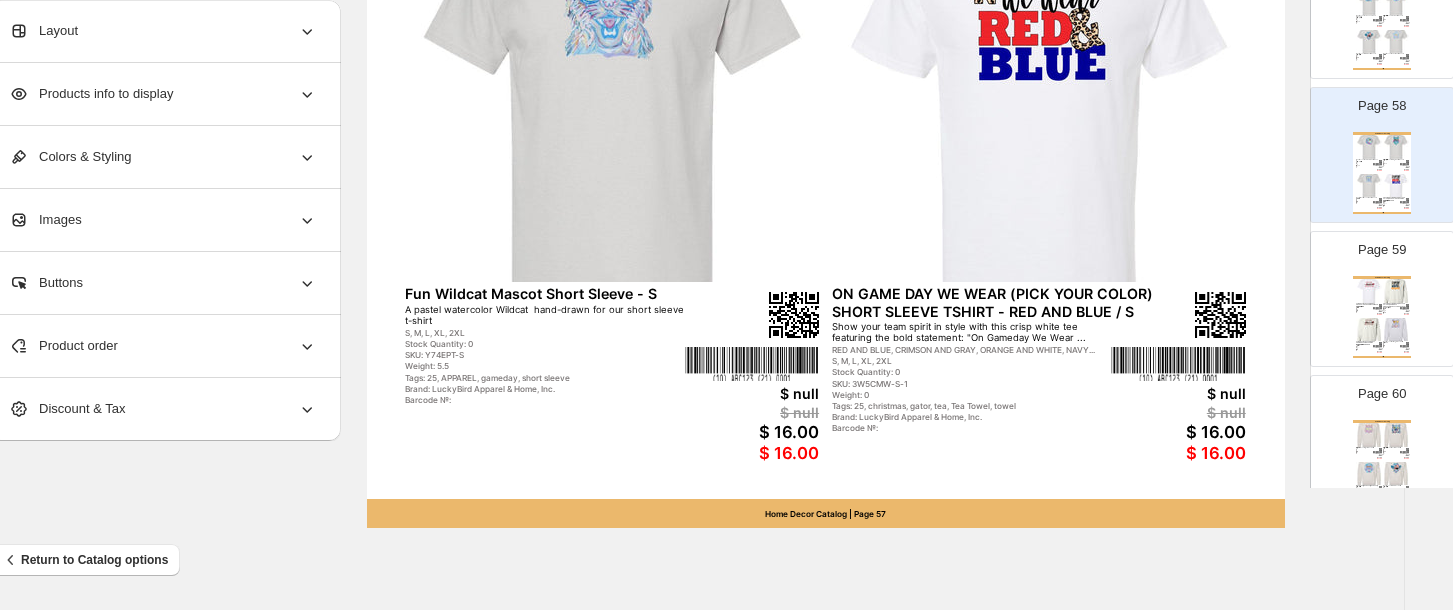 click at bounding box center [1396, 330] 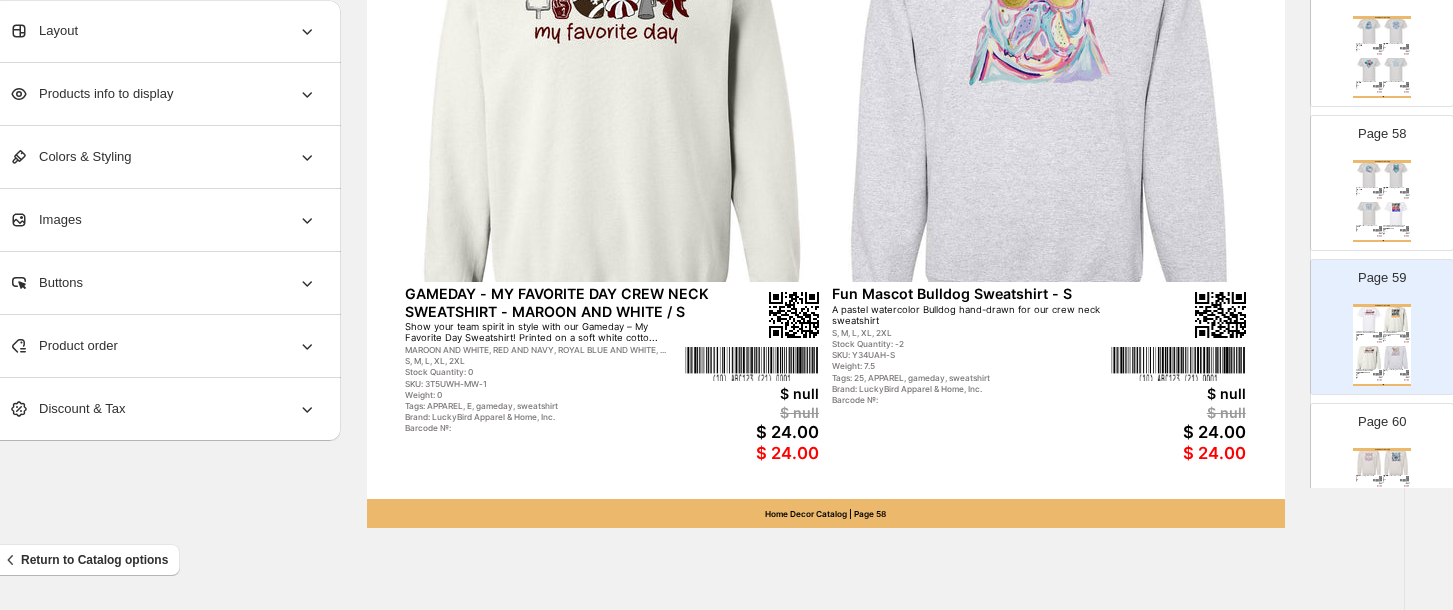 scroll, scrollTop: 8199, scrollLeft: 0, axis: vertical 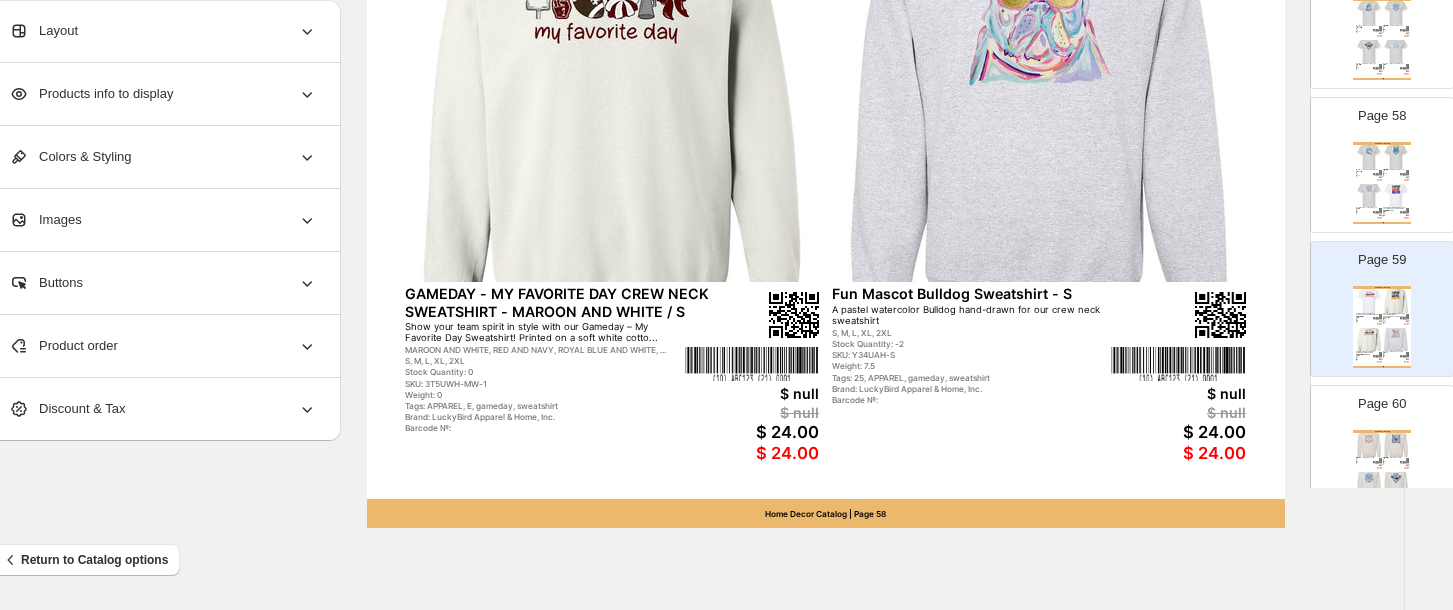 click on "Barcode №:  null" at bounding box center [1392, 176] 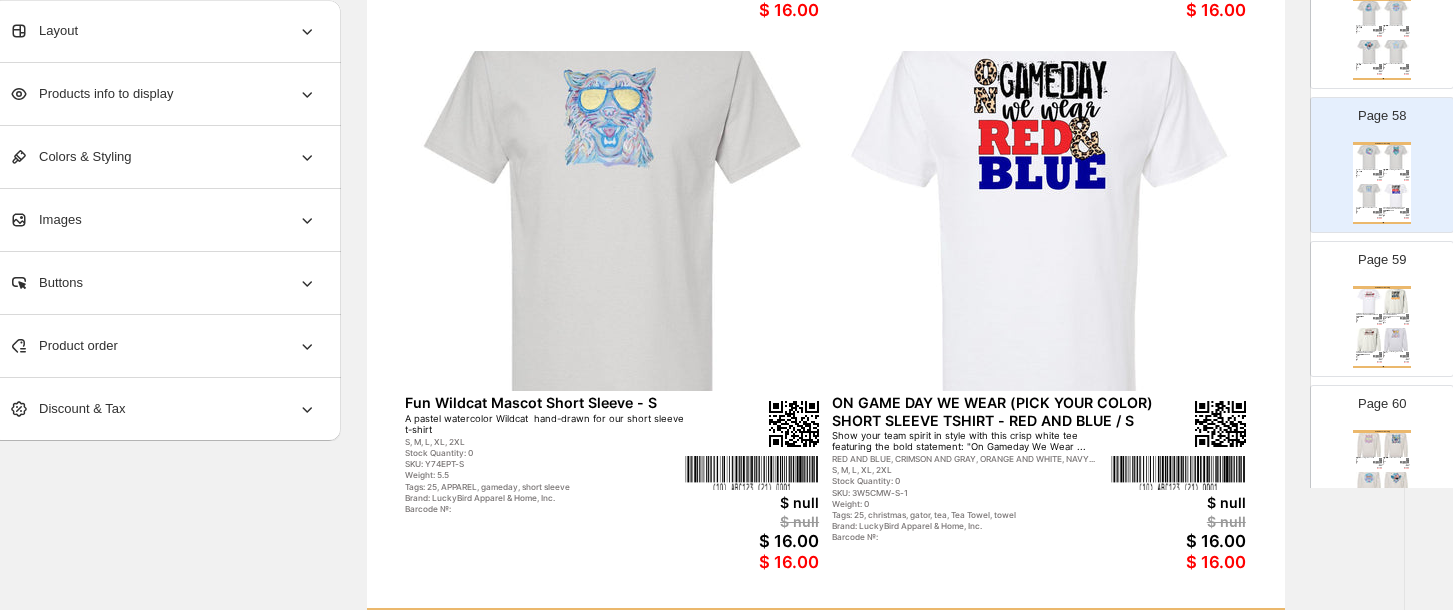 scroll, scrollTop: 720, scrollLeft: 35, axis: both 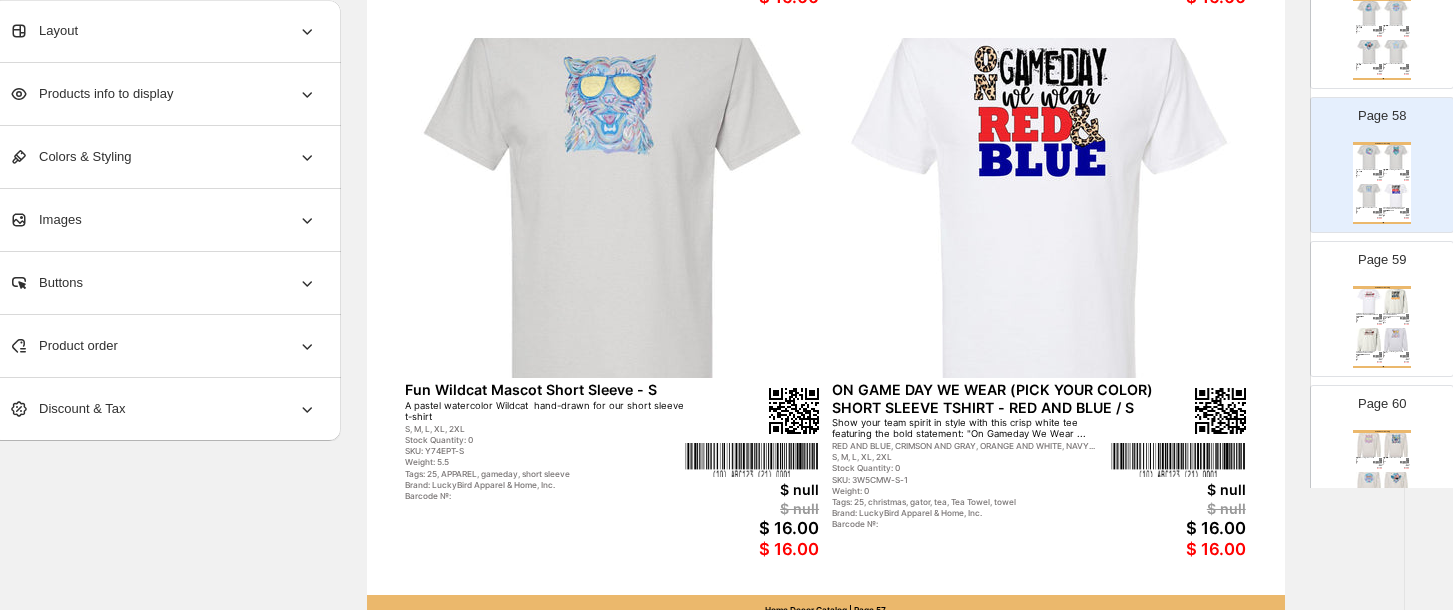 click at bounding box center (1396, 301) 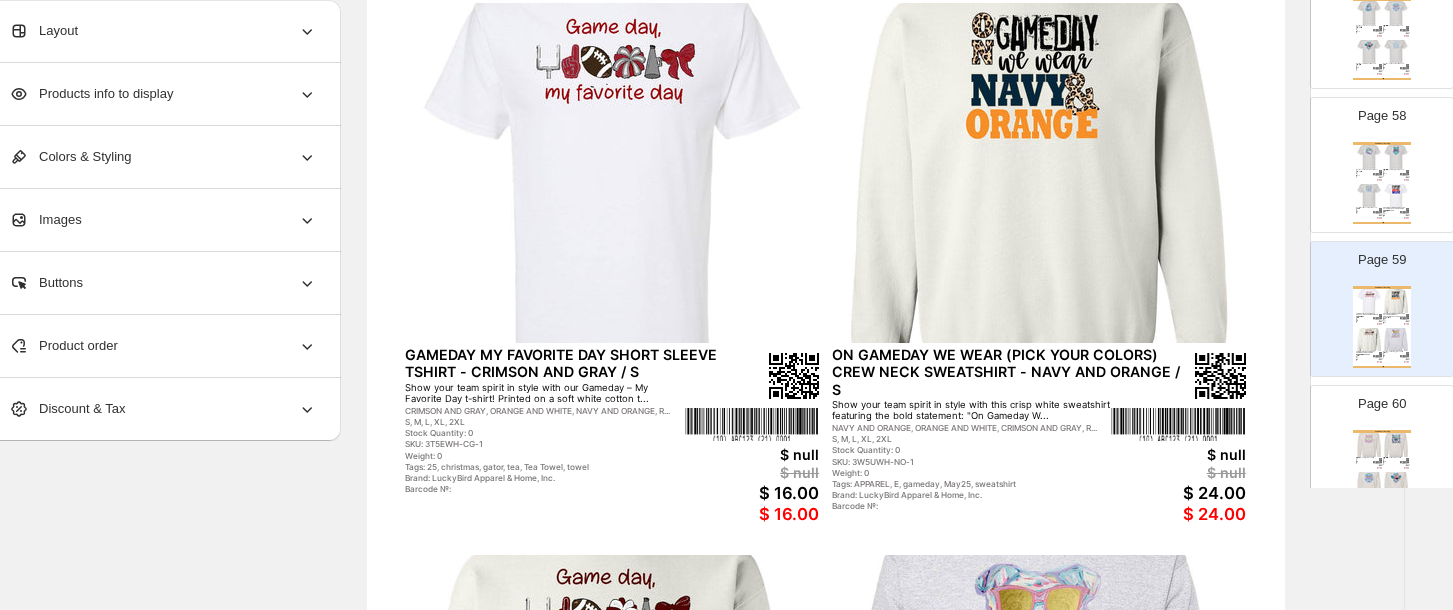 scroll, scrollTop: 85, scrollLeft: 35, axis: both 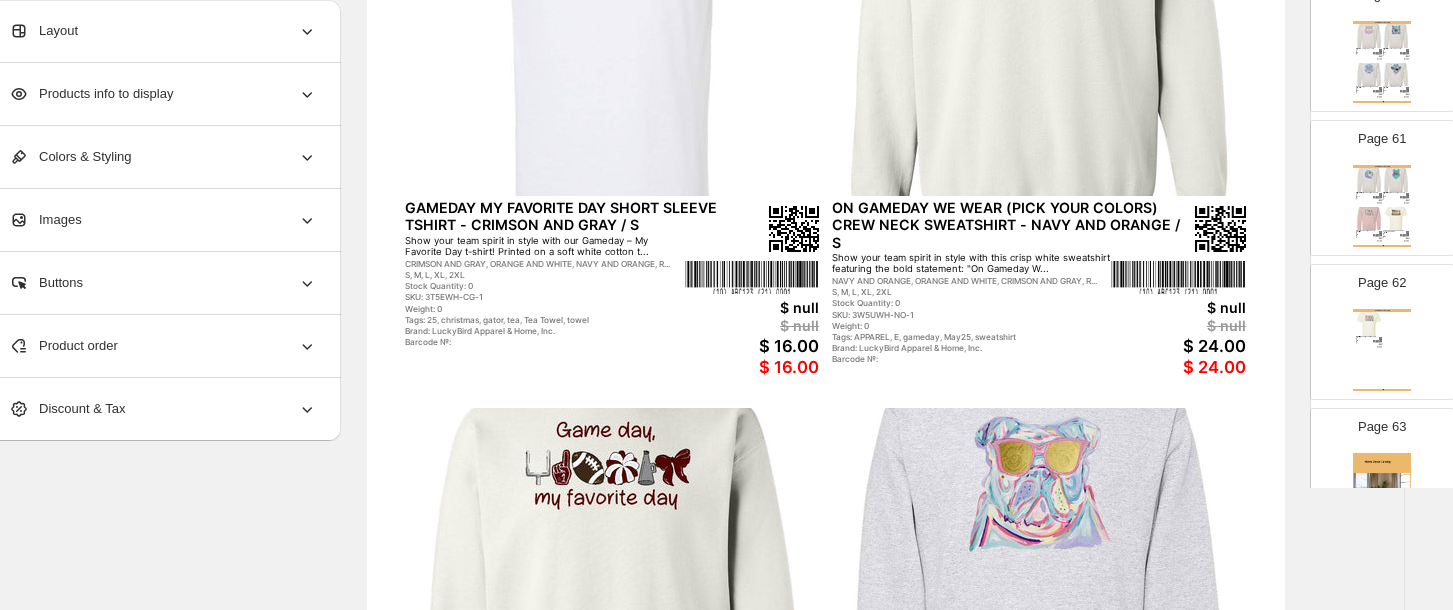 click at bounding box center (1369, 324) 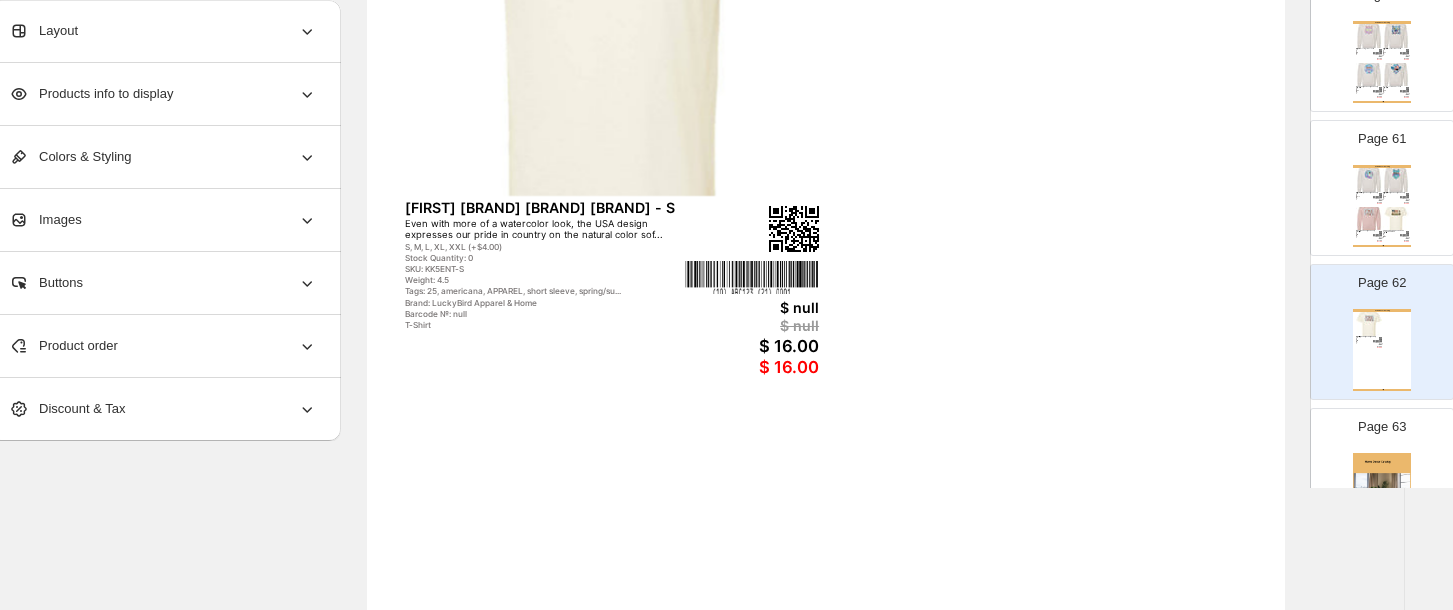 scroll, scrollTop: 0, scrollLeft: 35, axis: horizontal 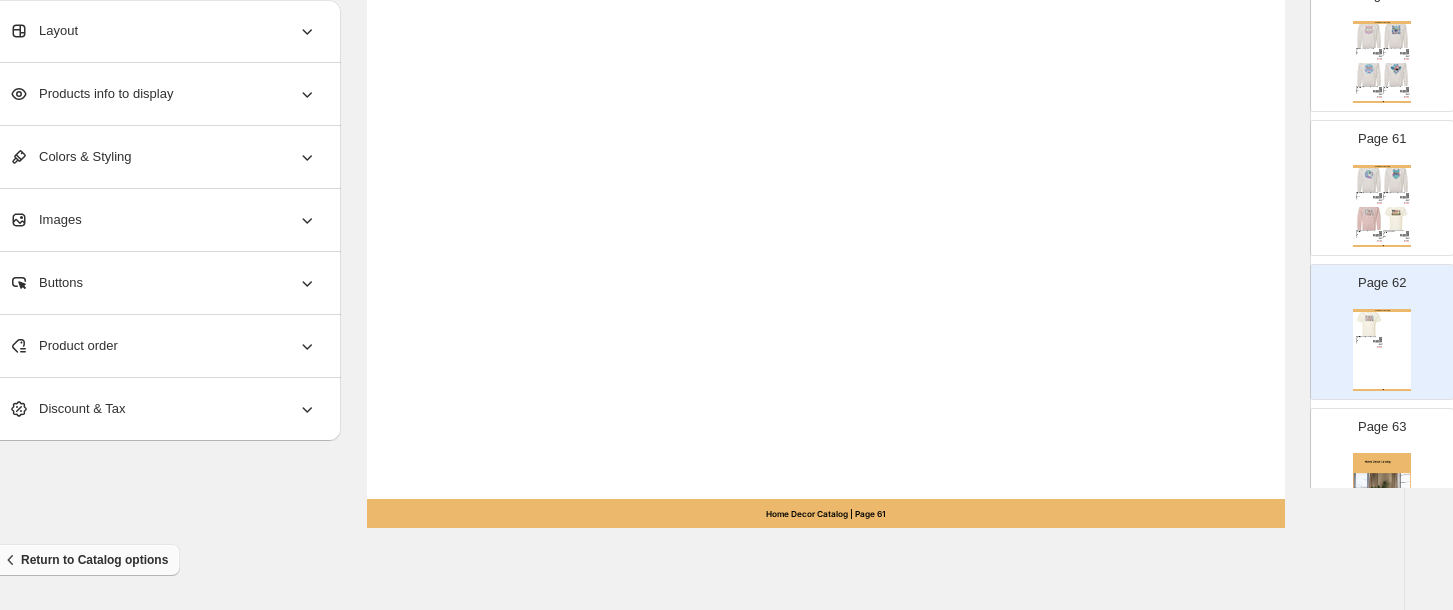 click on "Return to Catalog options" at bounding box center (84, 560) 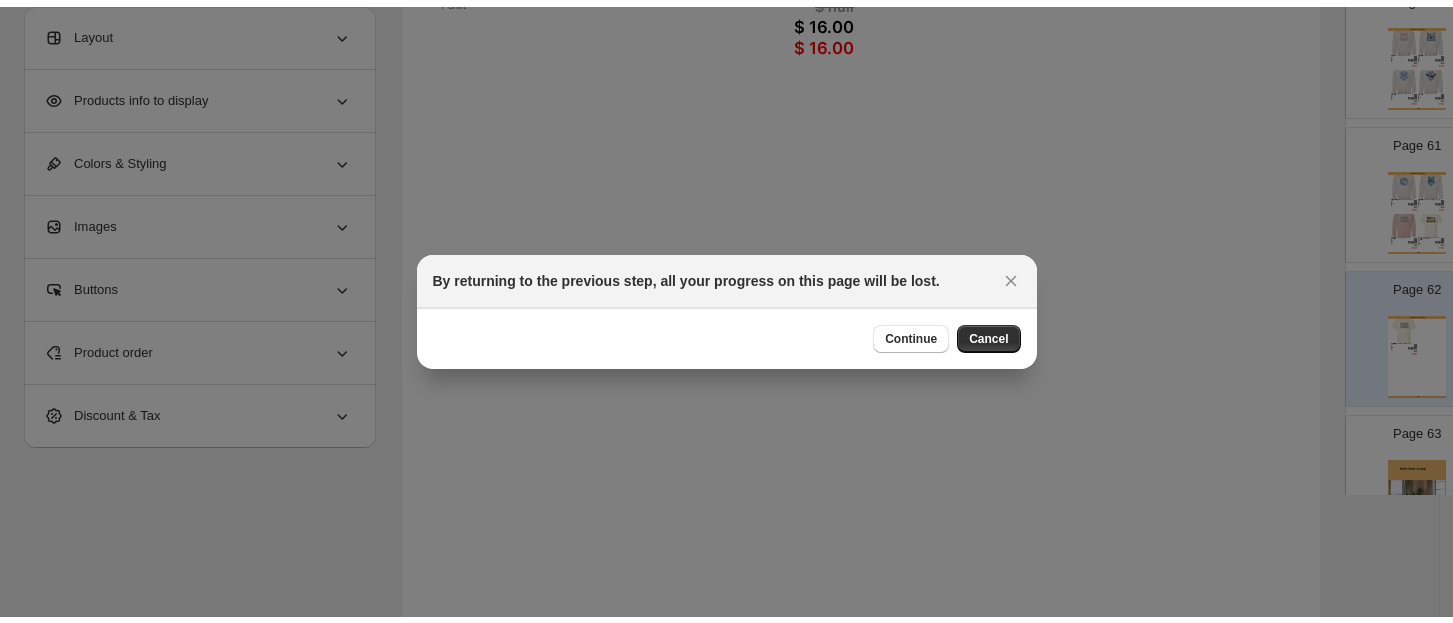 scroll, scrollTop: 0, scrollLeft: 0, axis: both 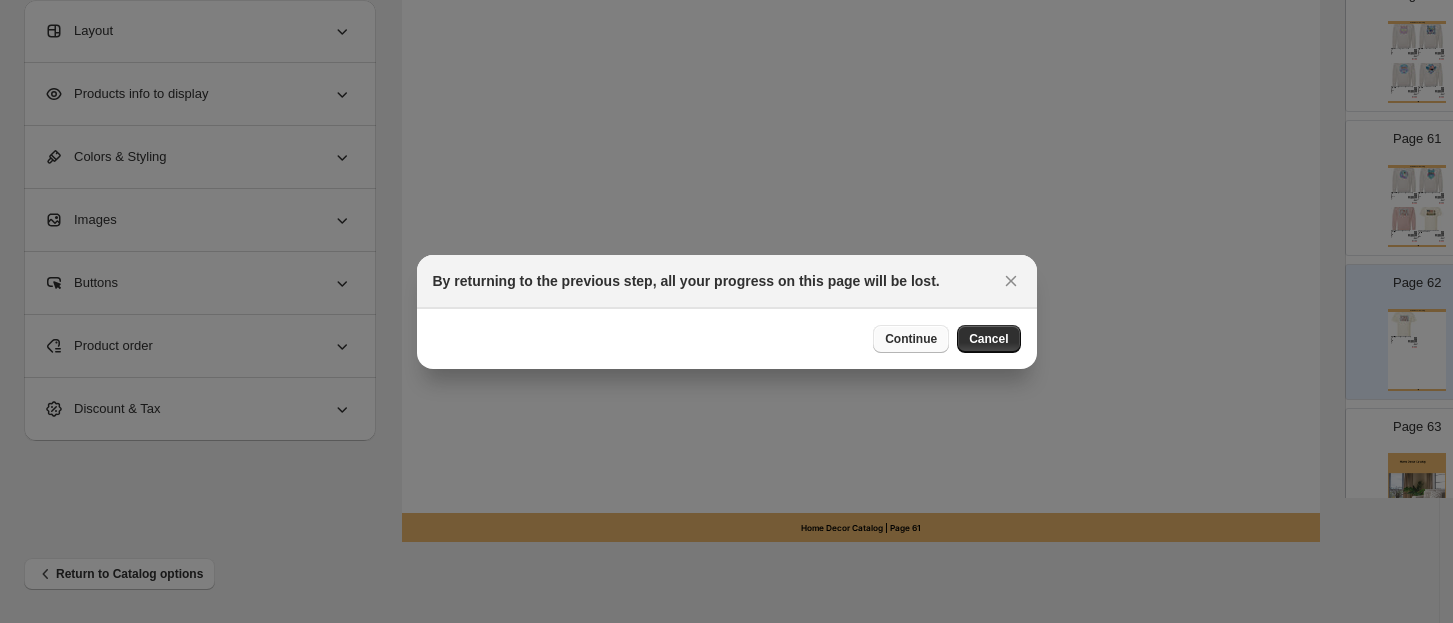 click on "Continue" at bounding box center [911, 339] 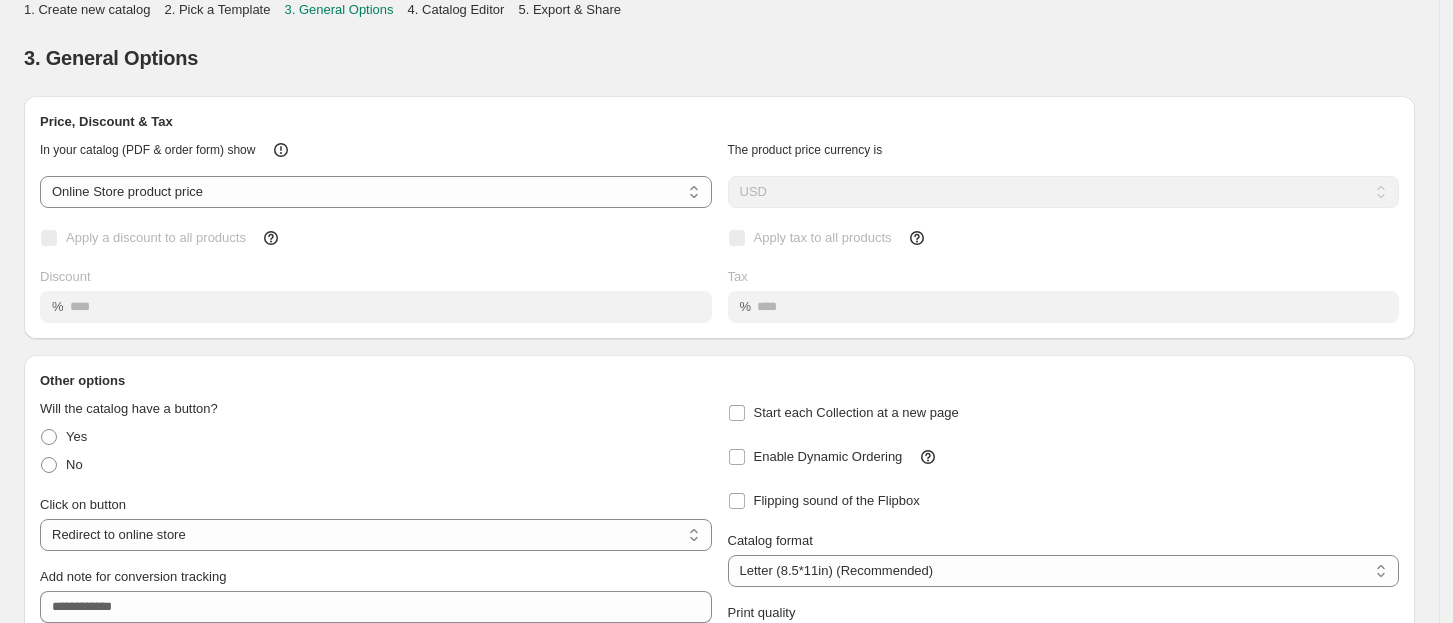 scroll, scrollTop: 0, scrollLeft: 0, axis: both 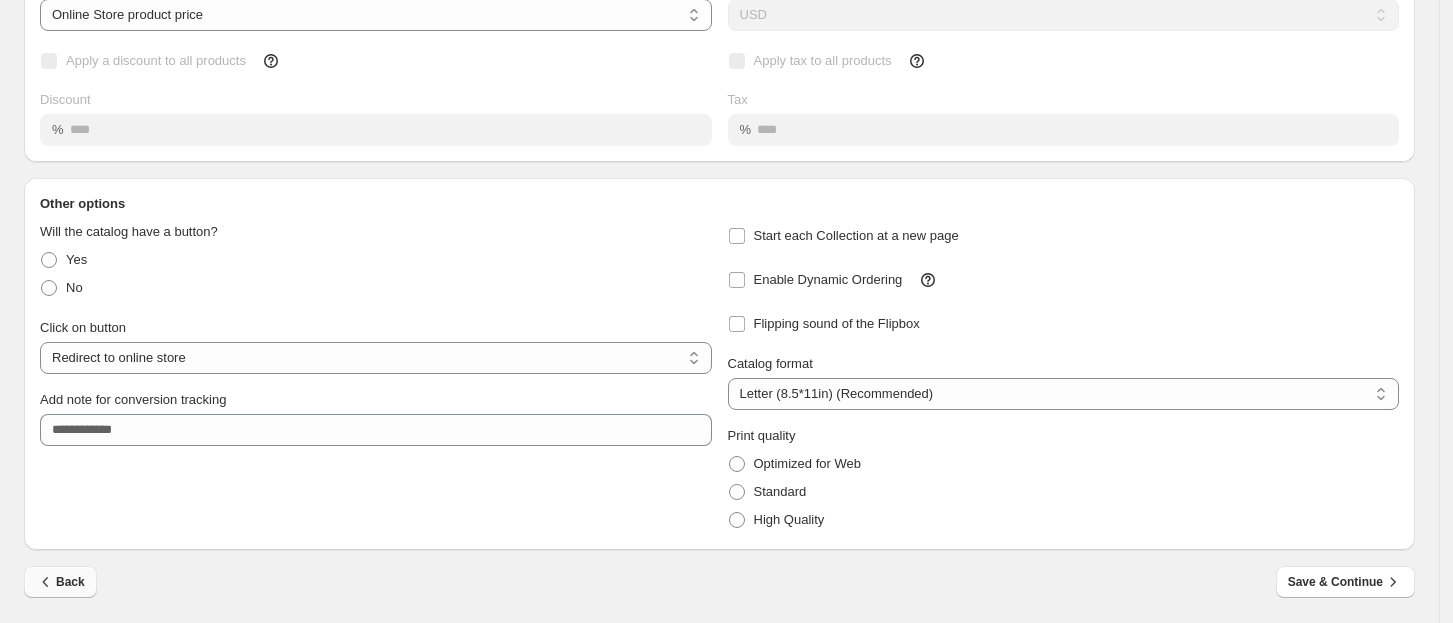 click on "Back" at bounding box center [60, 582] 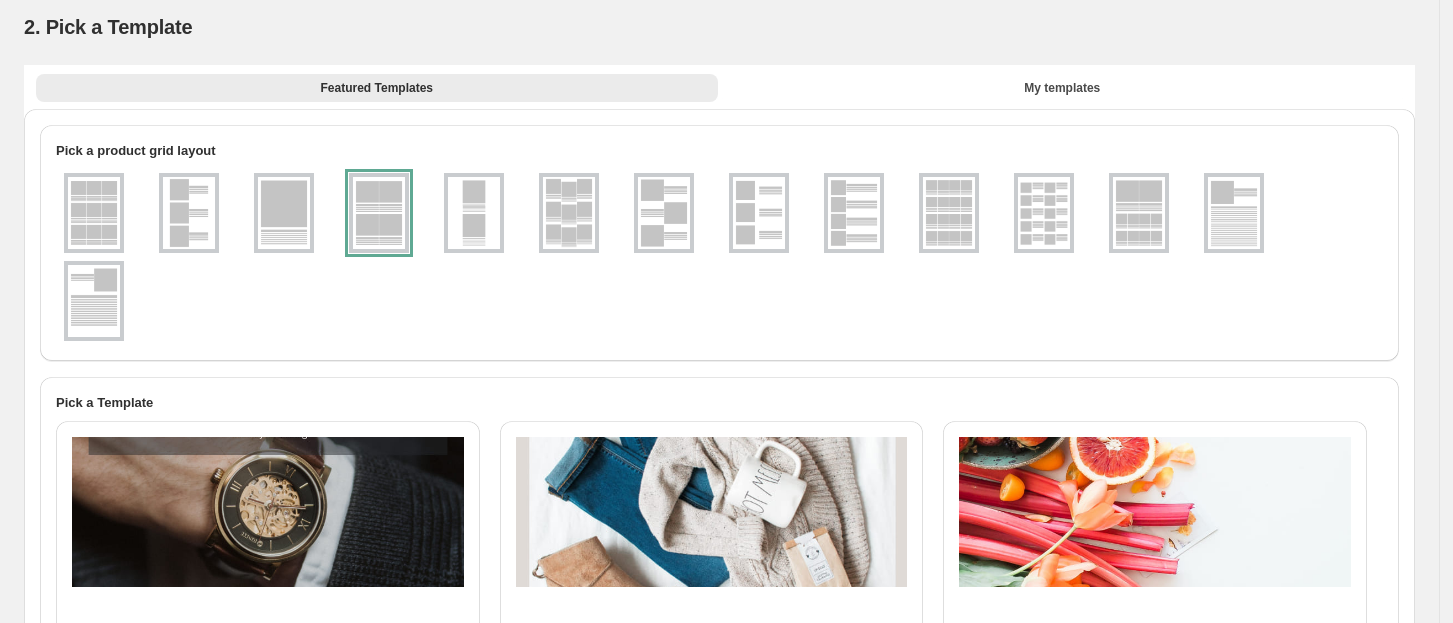 scroll, scrollTop: 0, scrollLeft: 0, axis: both 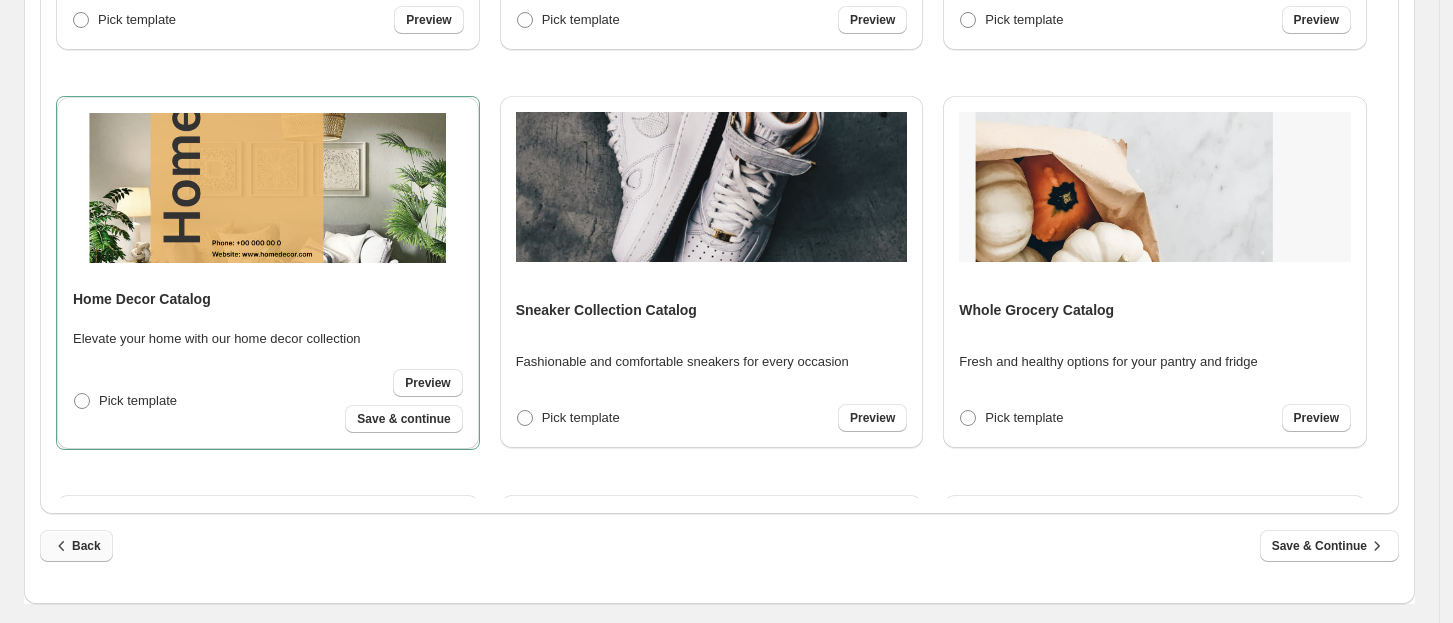 click 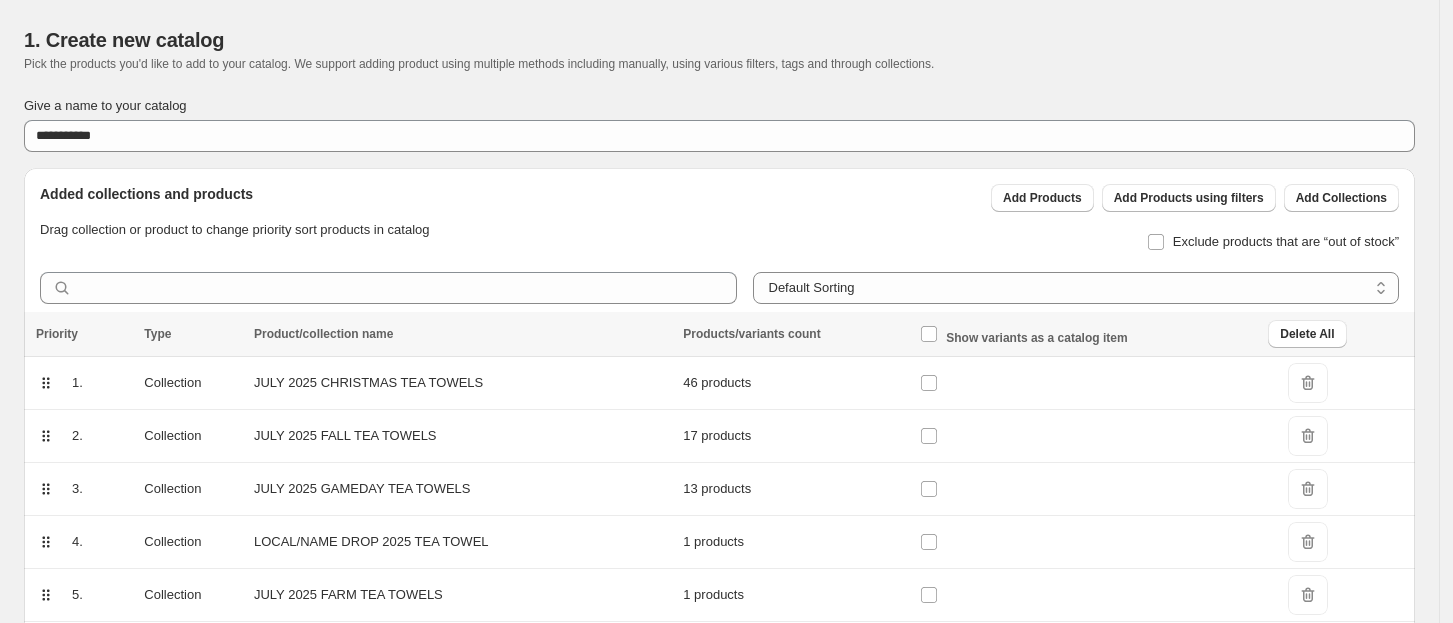 scroll, scrollTop: 0, scrollLeft: 0, axis: both 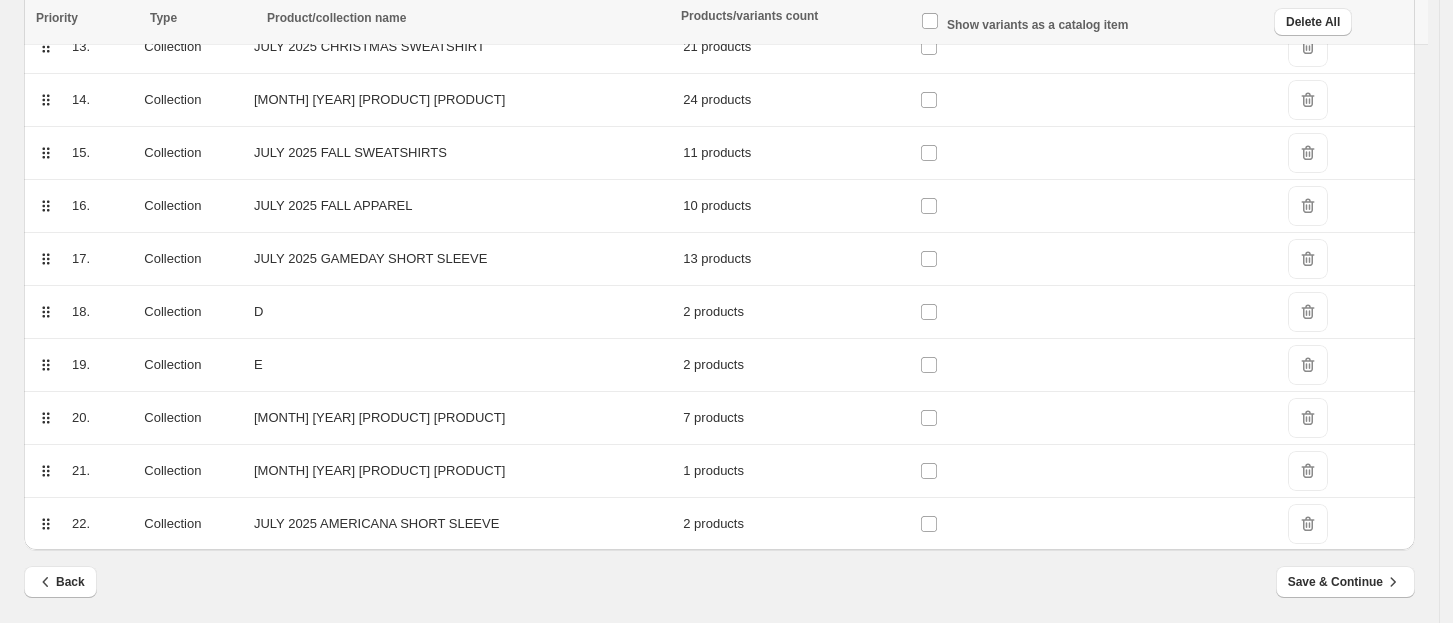 click on "DeleteIcon" at bounding box center (1308, 312) 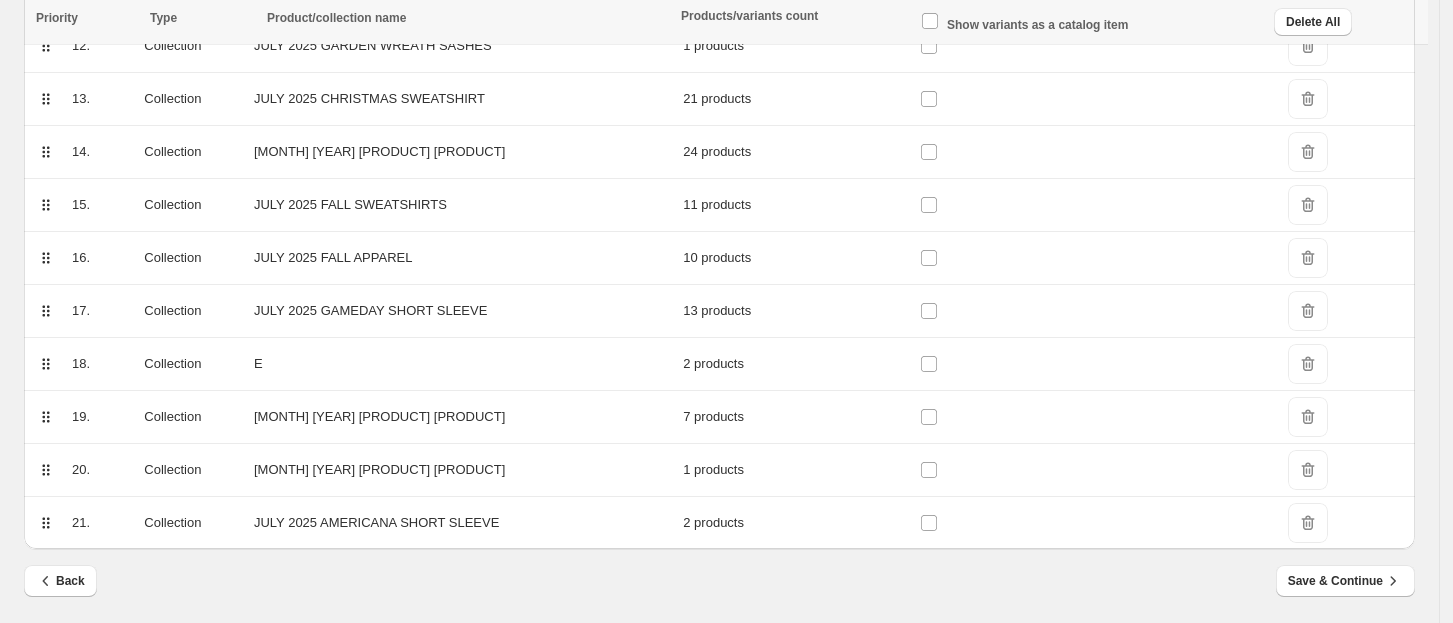scroll, scrollTop: 936, scrollLeft: 0, axis: vertical 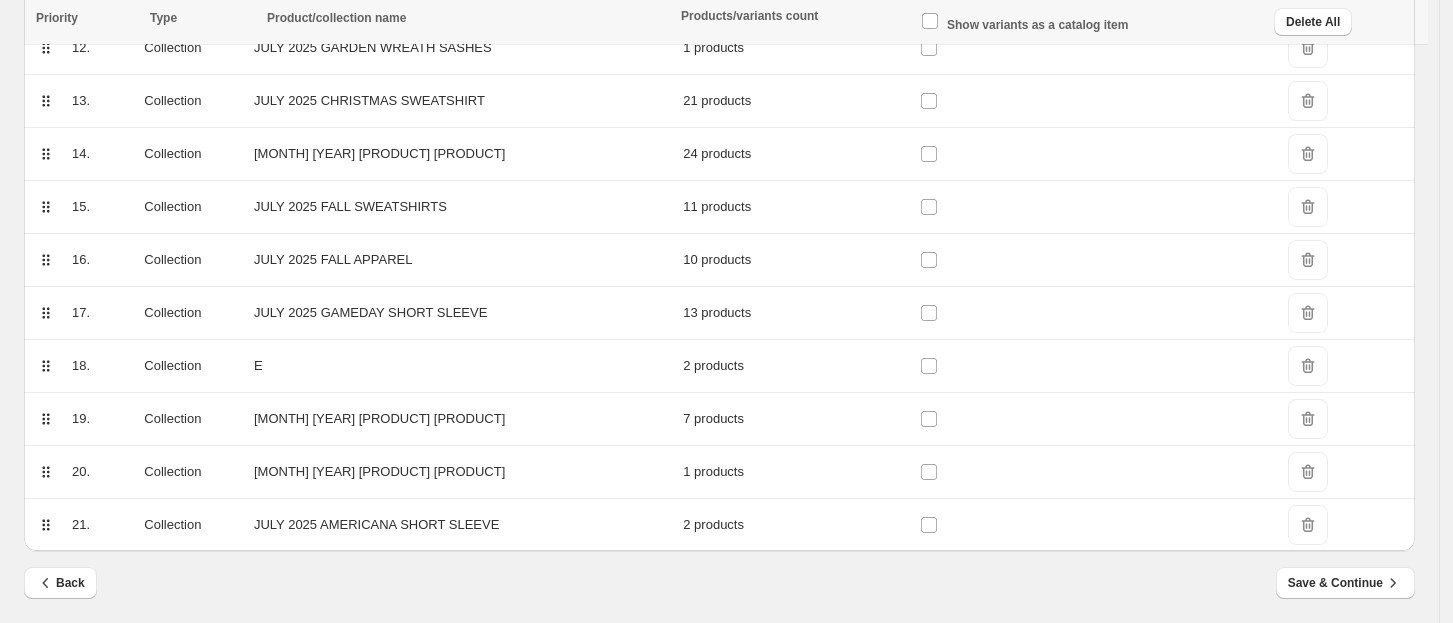 click on "DeleteIcon" at bounding box center [1308, 366] 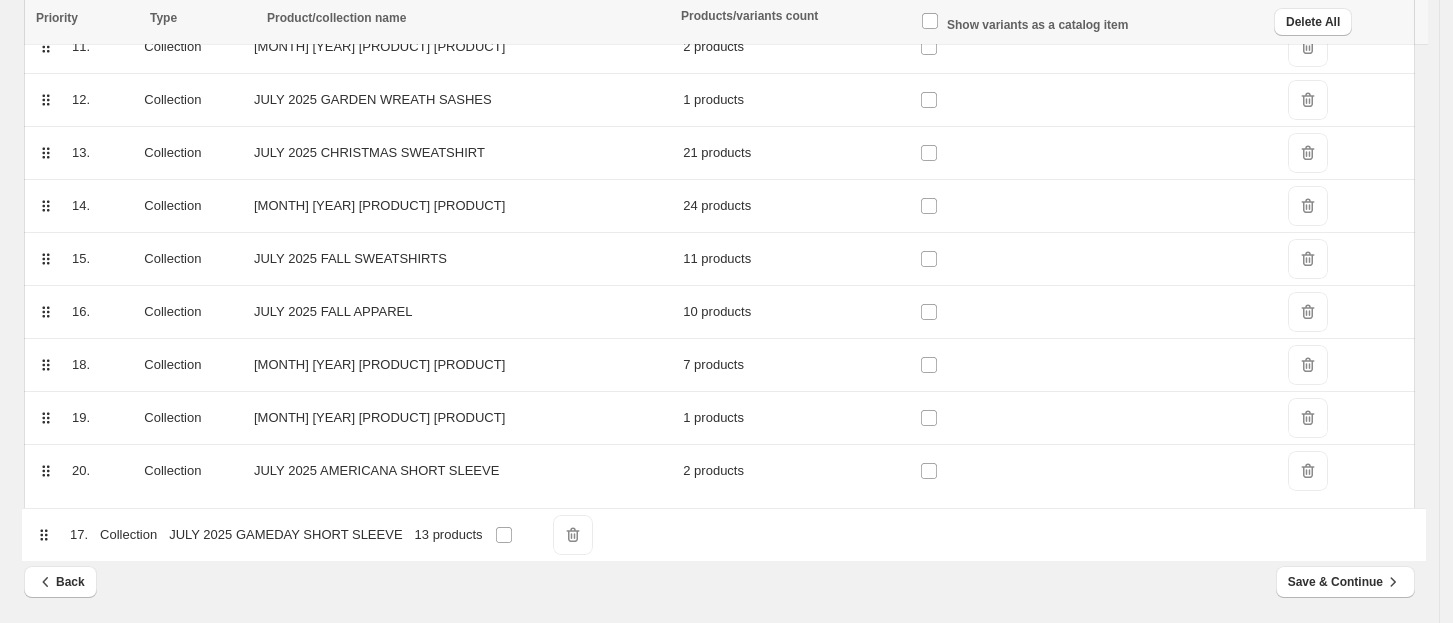 drag, startPoint x: 48, startPoint y: 364, endPoint x: 46, endPoint y: 540, distance: 176.01137 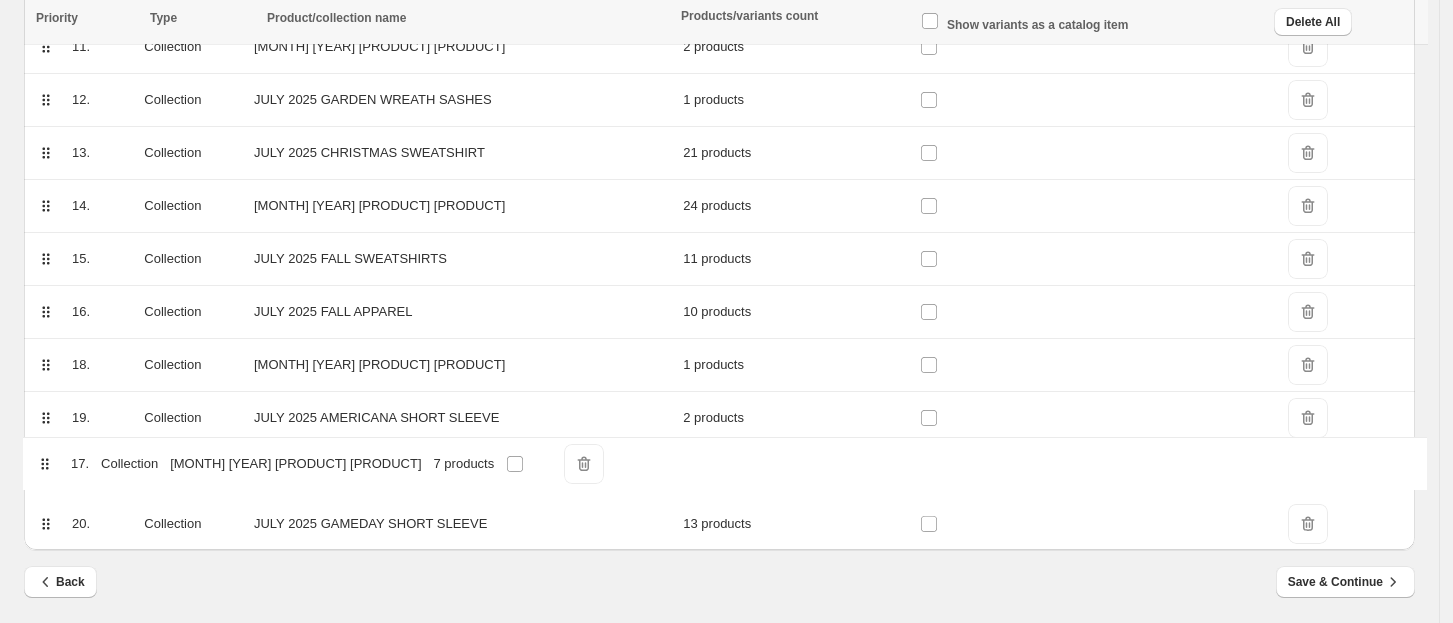 drag, startPoint x: 42, startPoint y: 368, endPoint x: 41, endPoint y: 474, distance: 106.004715 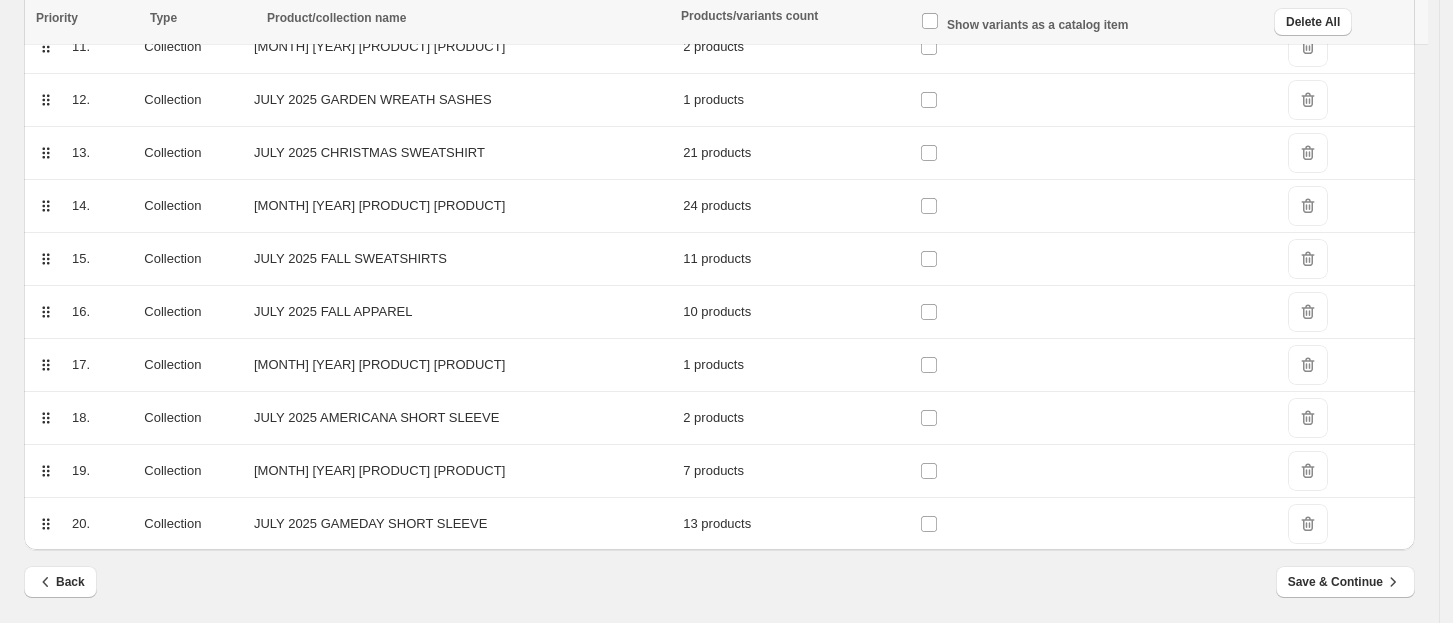 click 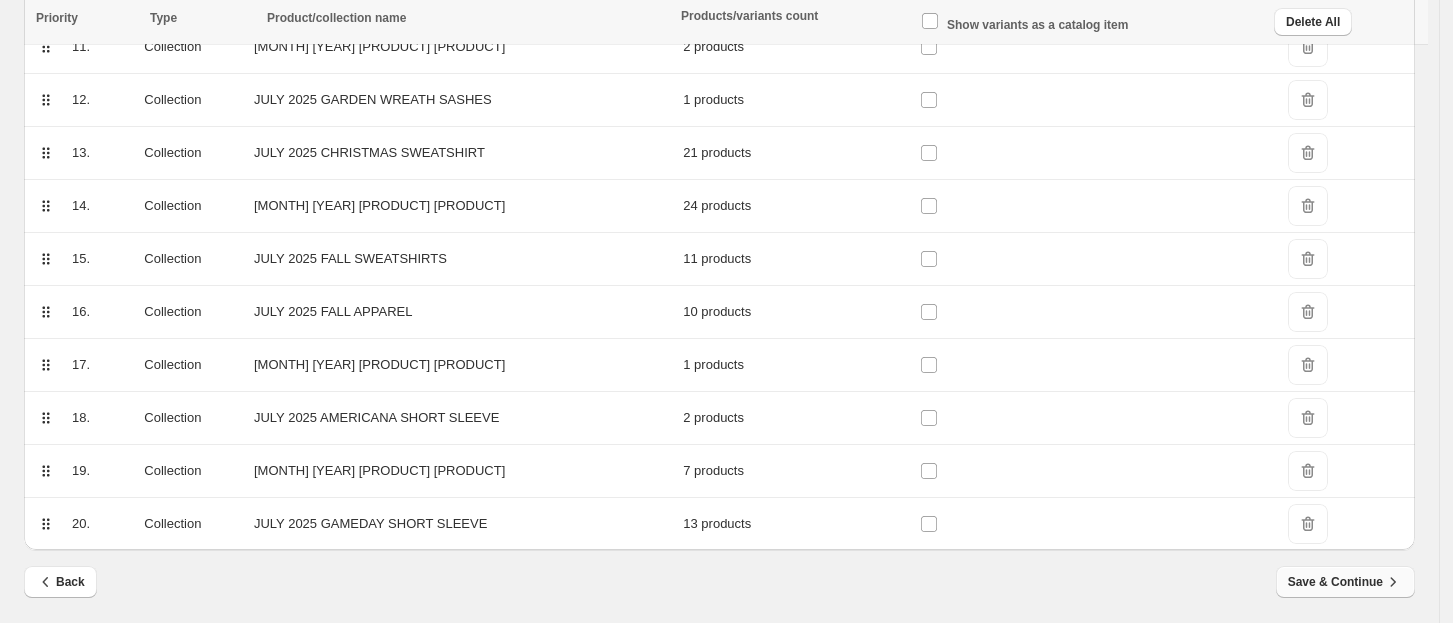 click on "Save & Continue" at bounding box center [1345, 582] 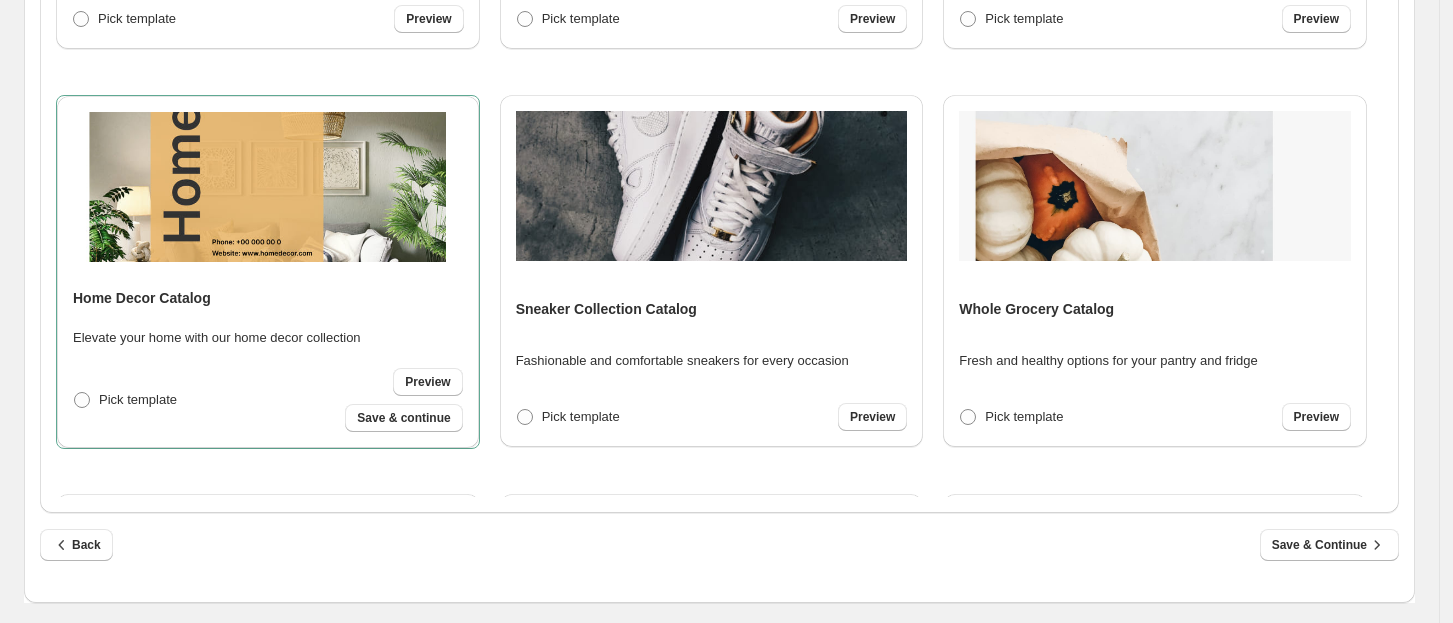 scroll, scrollTop: 0, scrollLeft: 0, axis: both 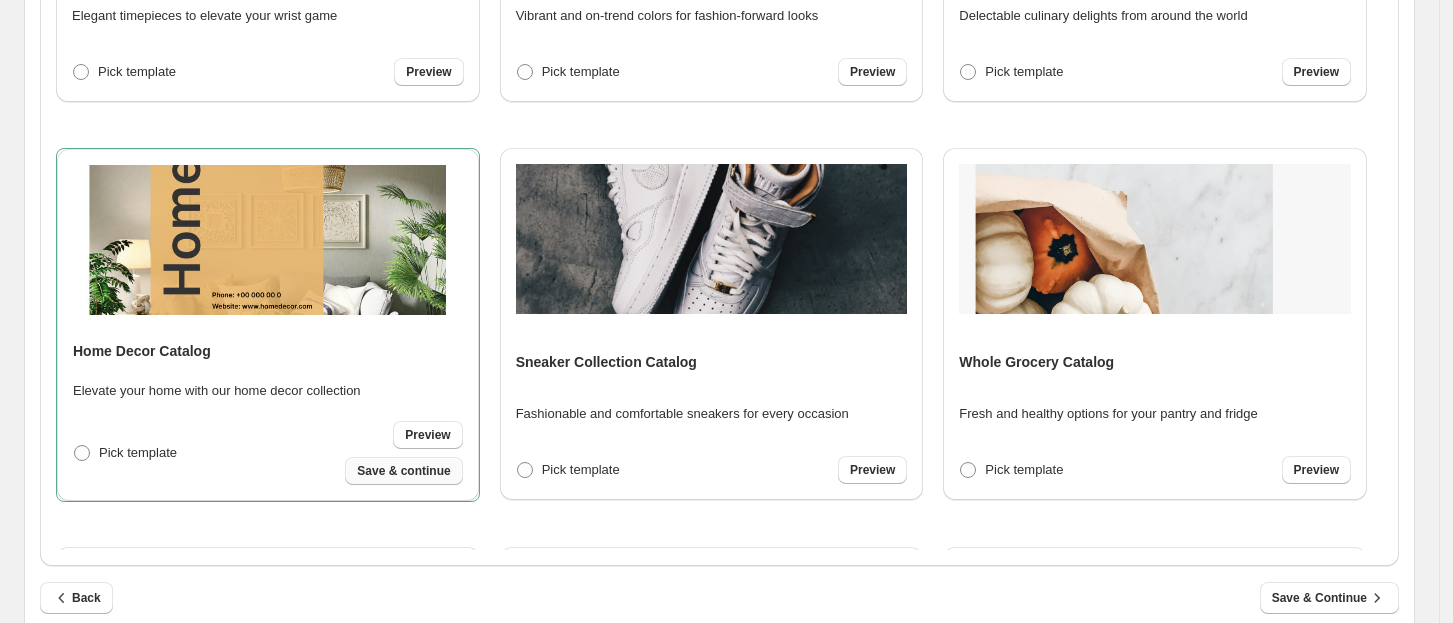 click on "Save & continue" at bounding box center [403, 471] 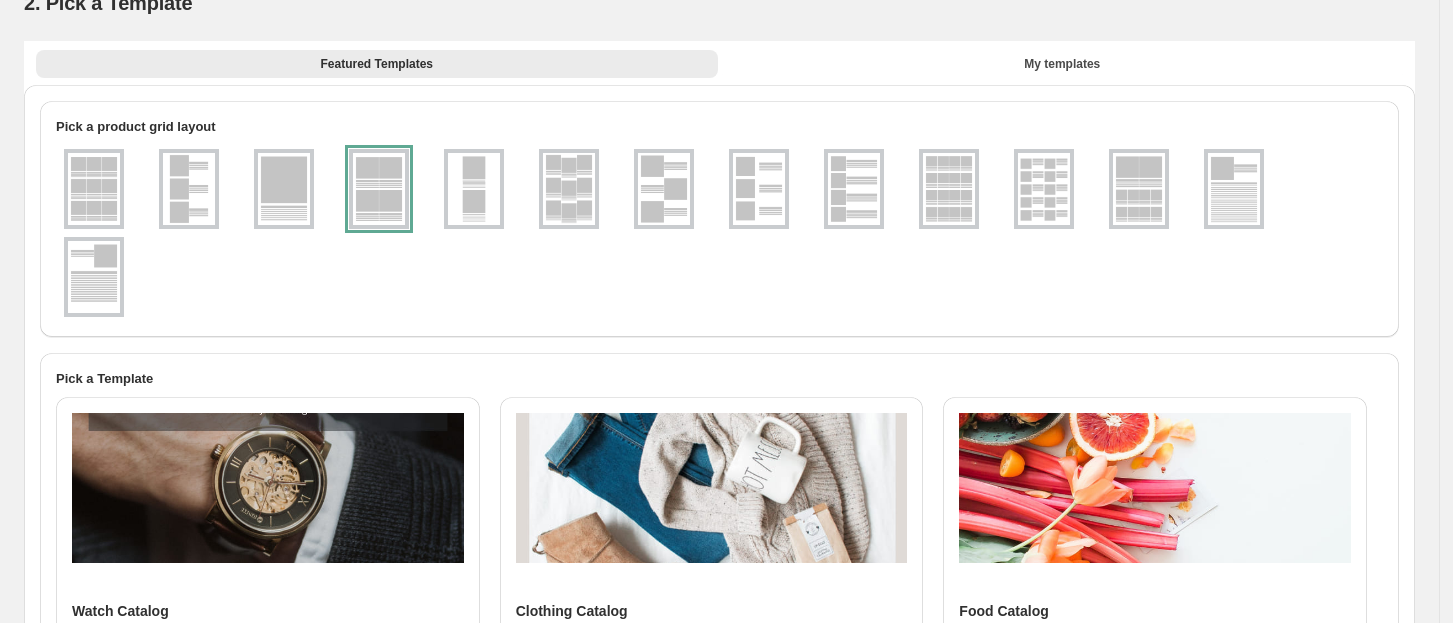 select on "**********" 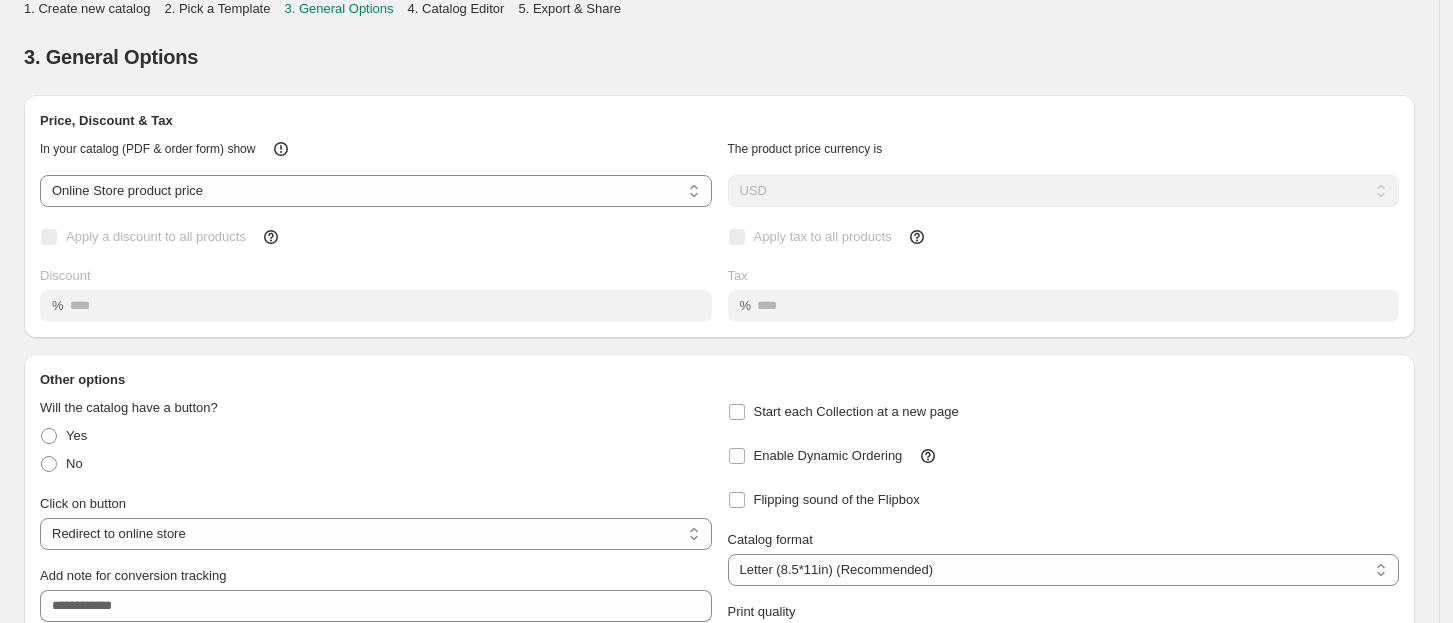 scroll, scrollTop: 0, scrollLeft: 0, axis: both 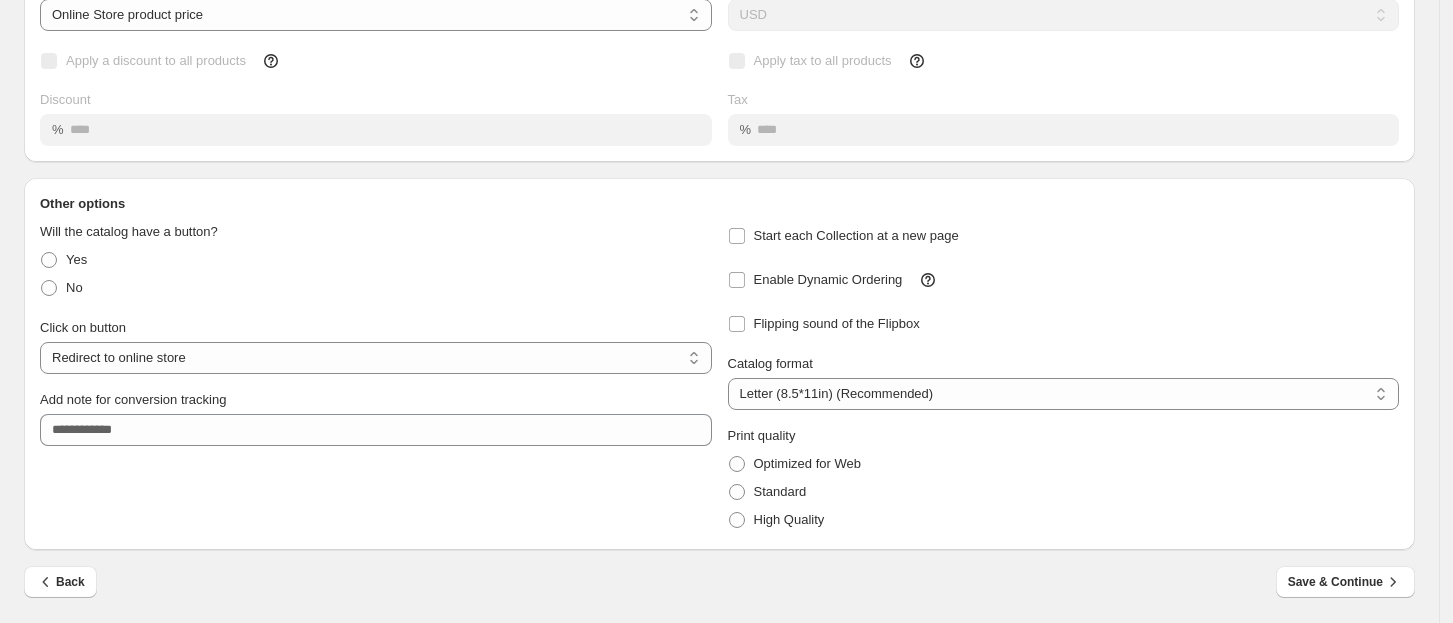 click on "Back Save & Continue" at bounding box center [711, 574] 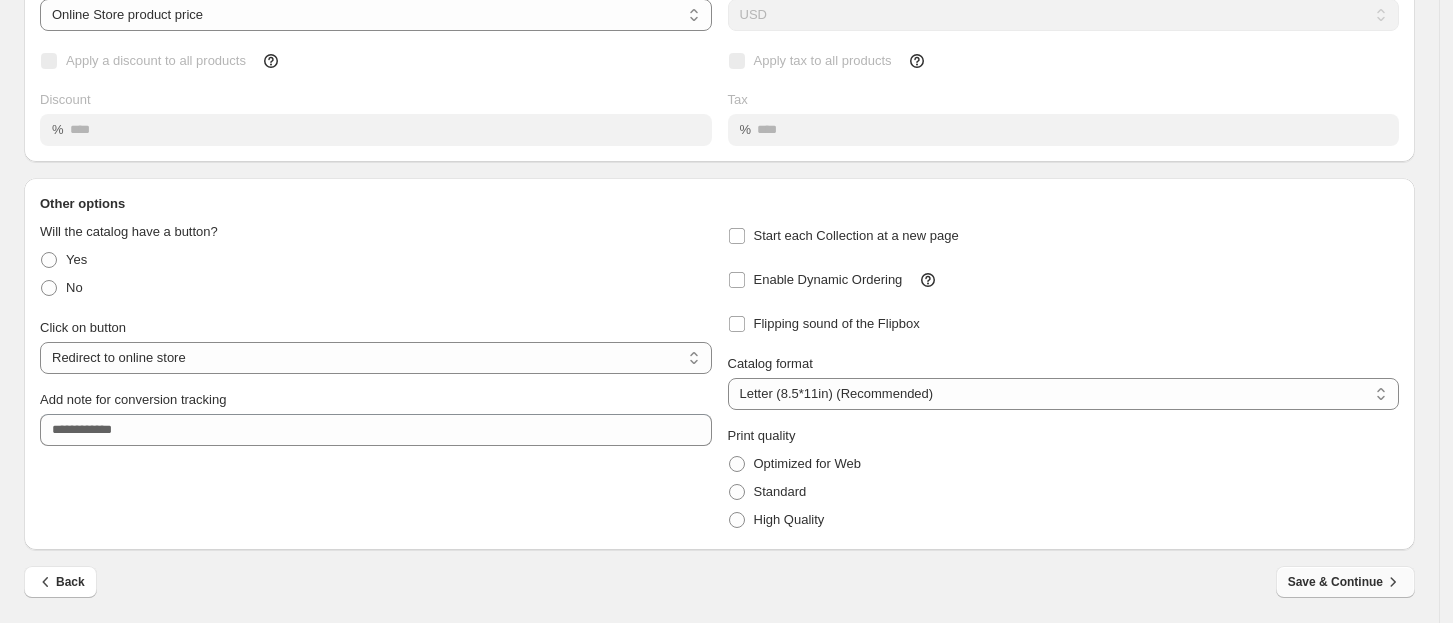 click on "Save & Continue" at bounding box center [1345, 582] 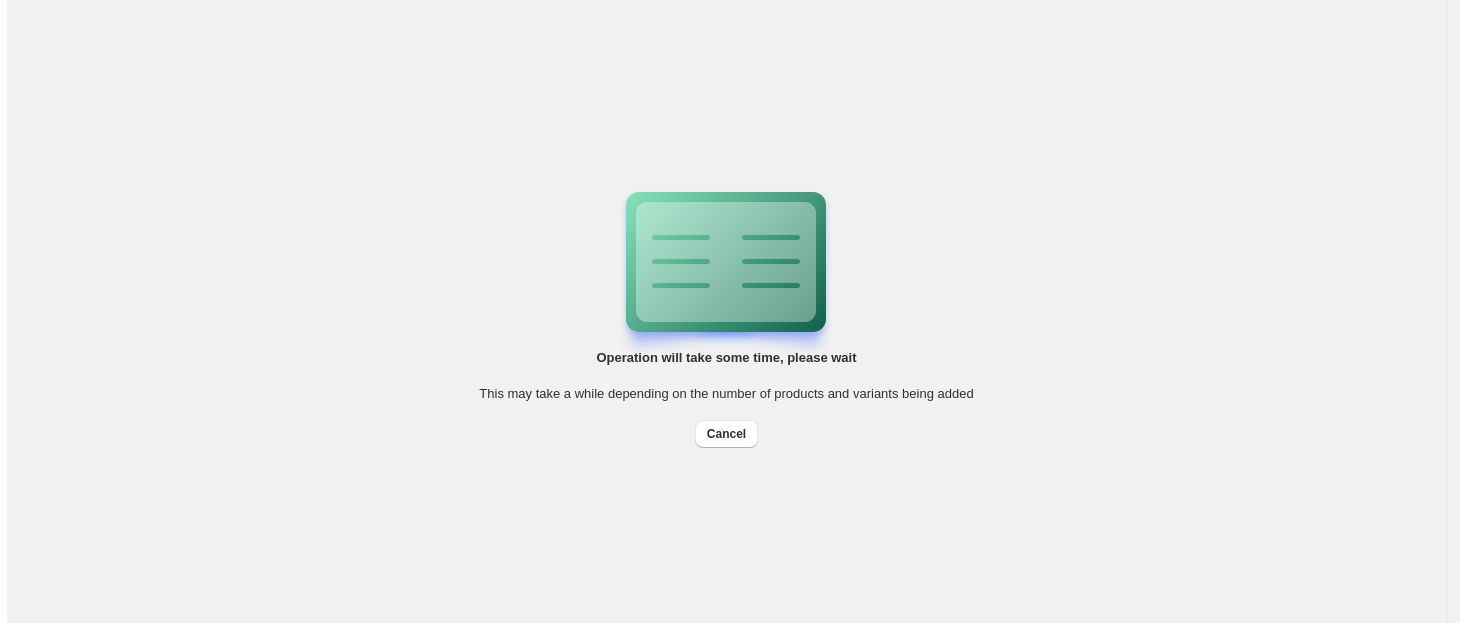 scroll, scrollTop: 0, scrollLeft: 0, axis: both 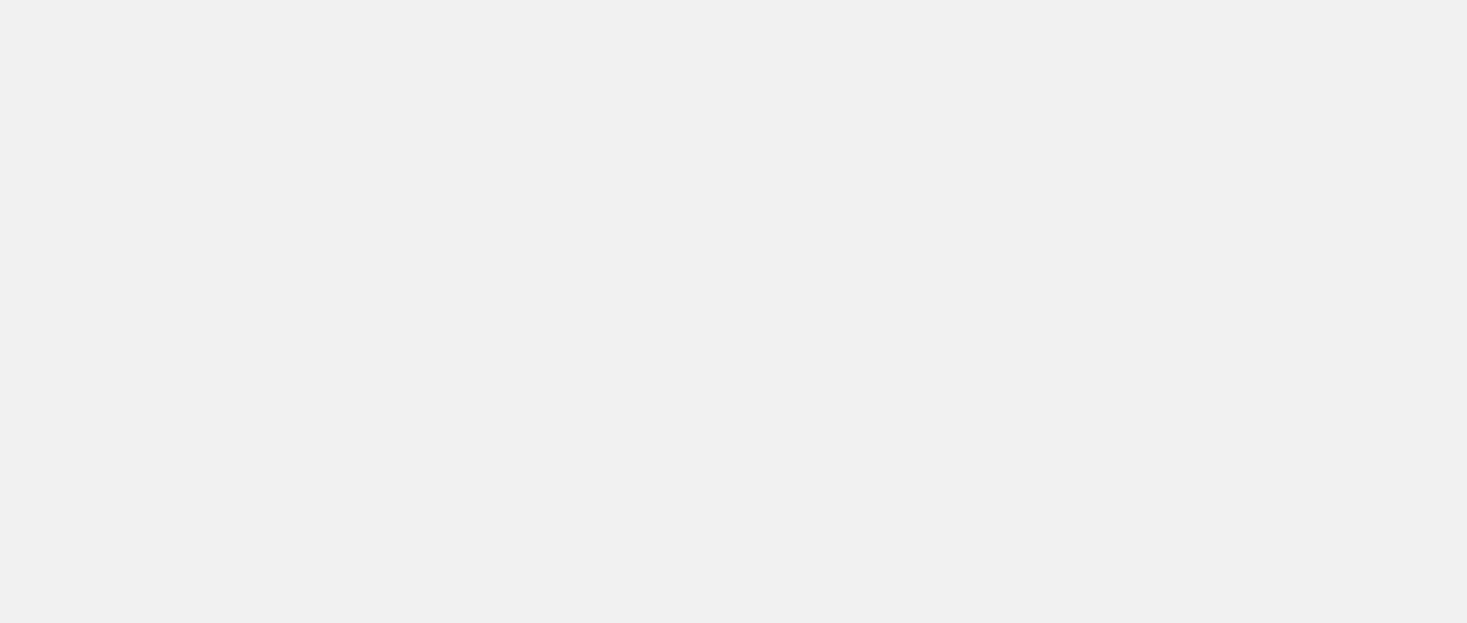 click at bounding box center (733, 311) 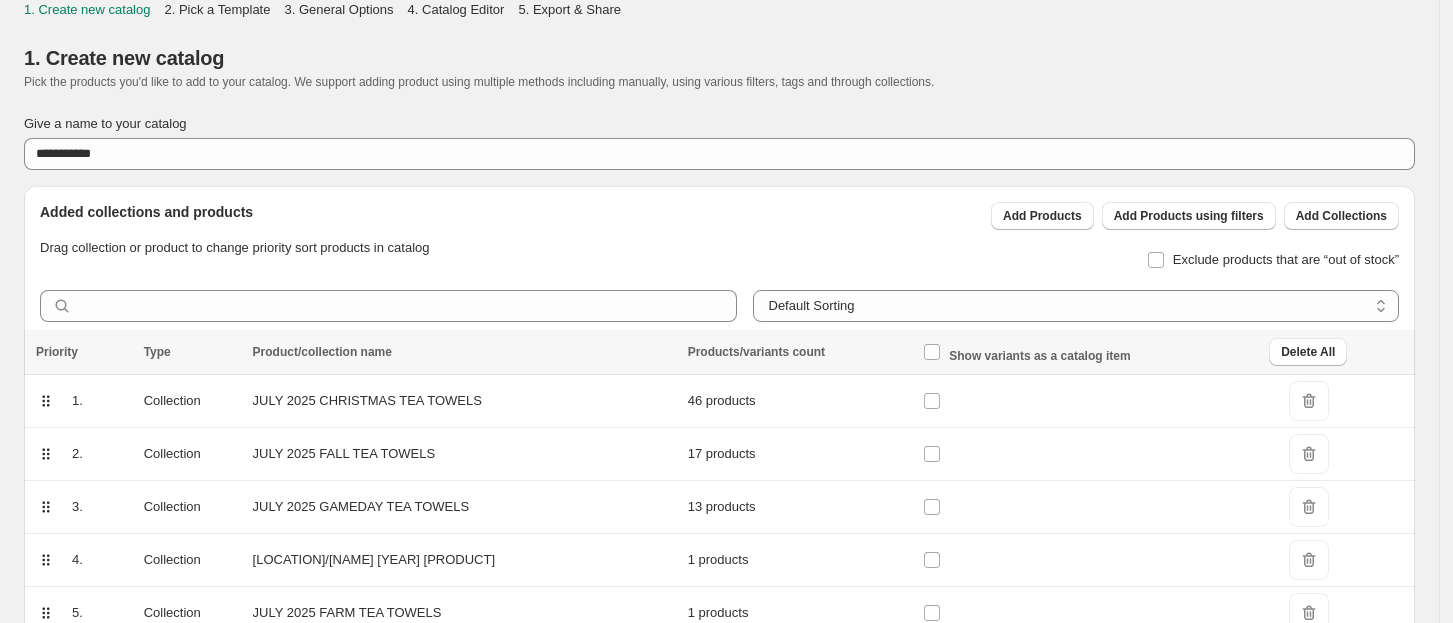 scroll, scrollTop: 0, scrollLeft: 0, axis: both 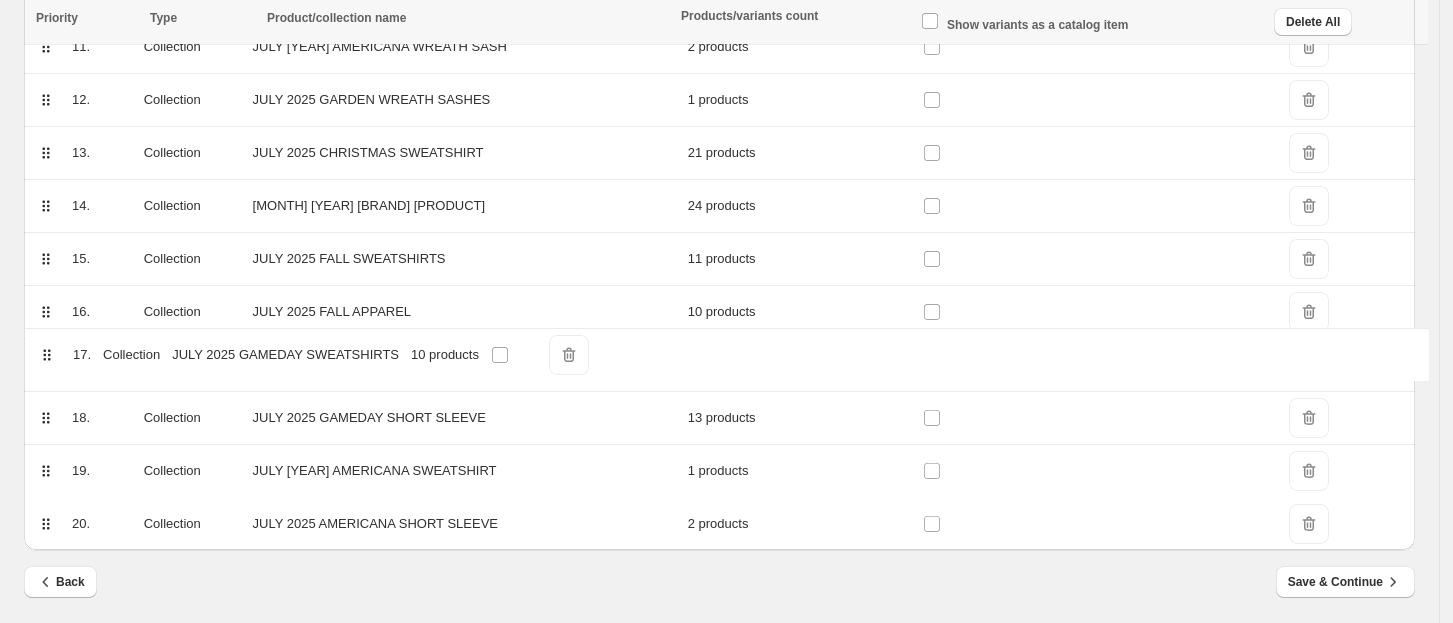 drag, startPoint x: 46, startPoint y: 369, endPoint x: 42, endPoint y: 358, distance: 11.7046995 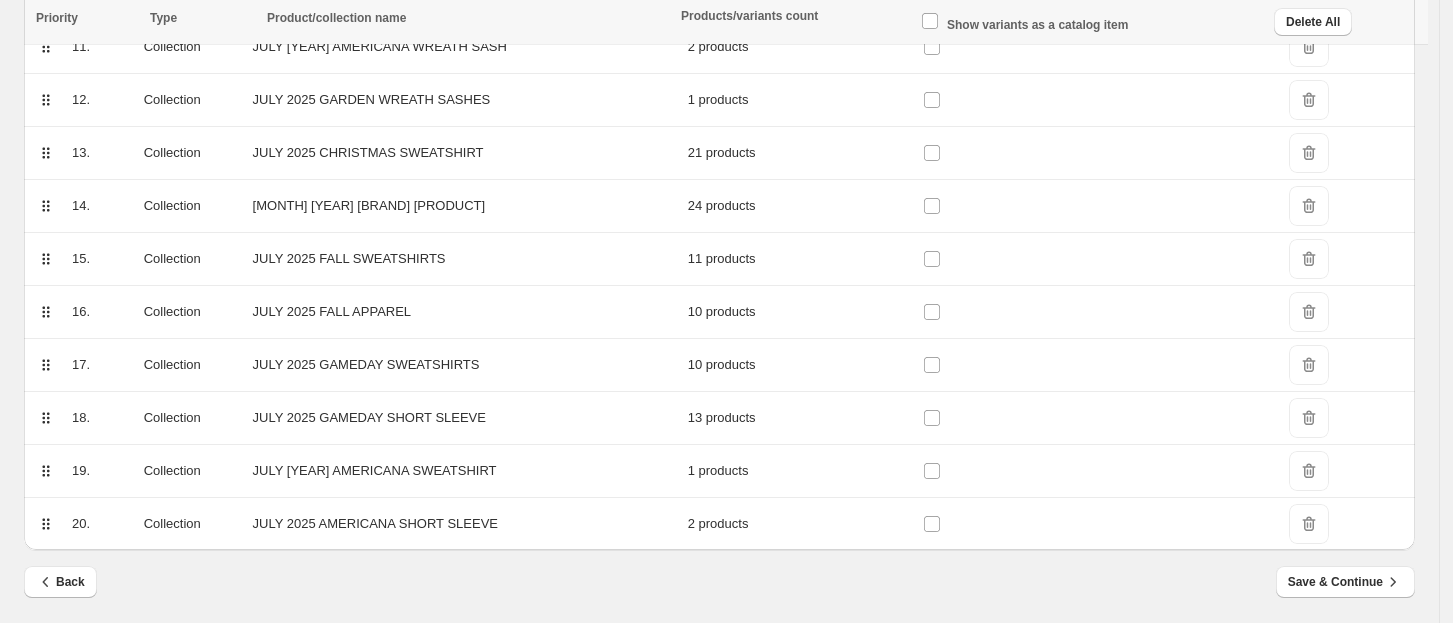 click on "DeleteIcon" at bounding box center (1309, 471) 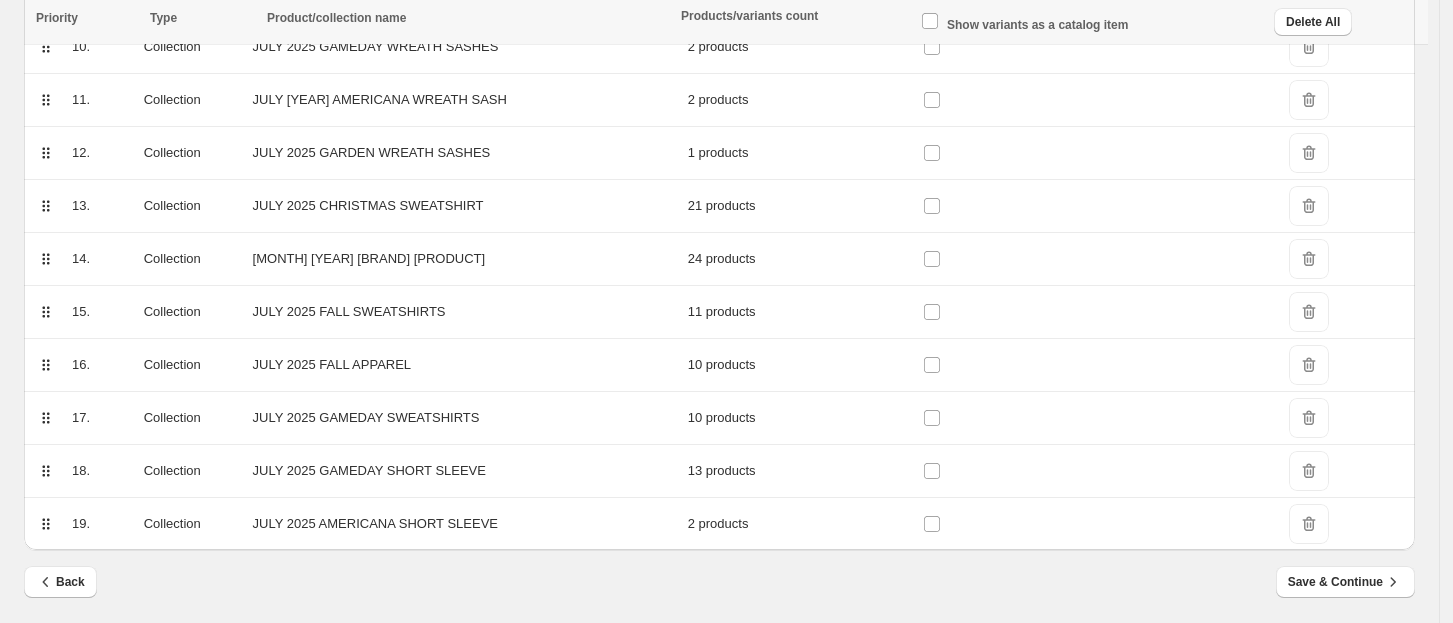 click on "DeleteIcon" at bounding box center (1309, 524) 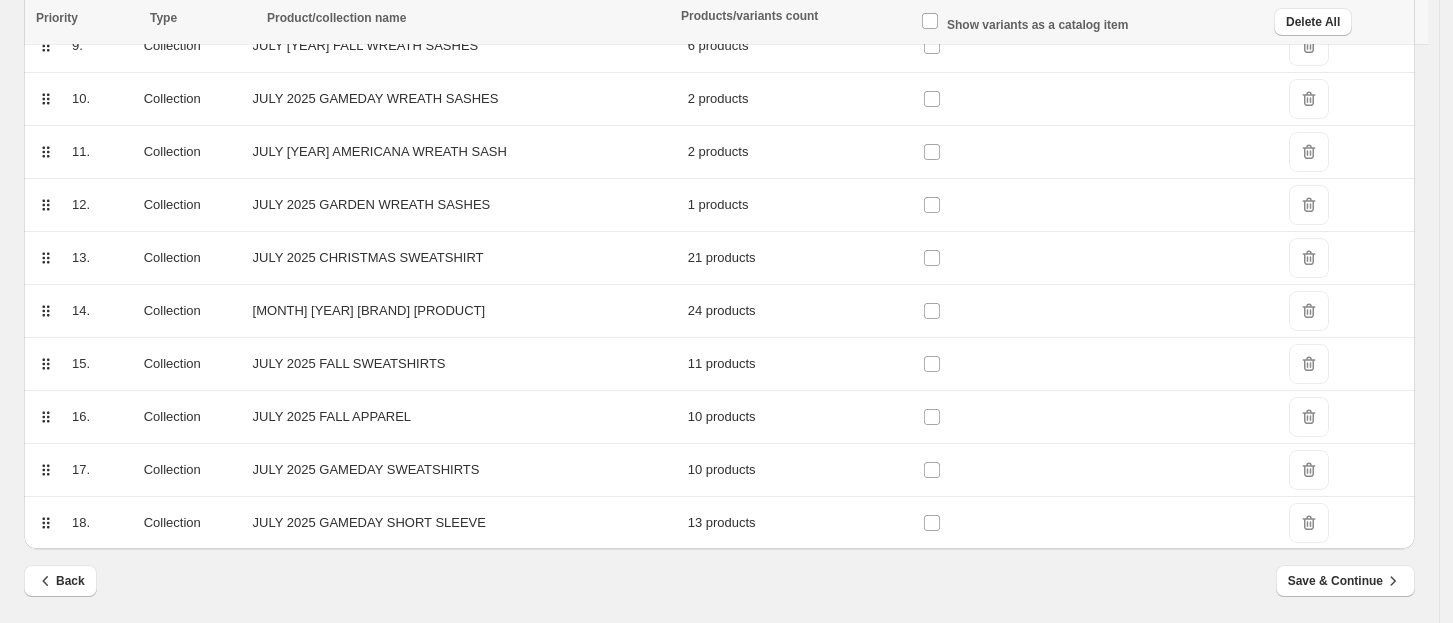 scroll, scrollTop: 778, scrollLeft: 0, axis: vertical 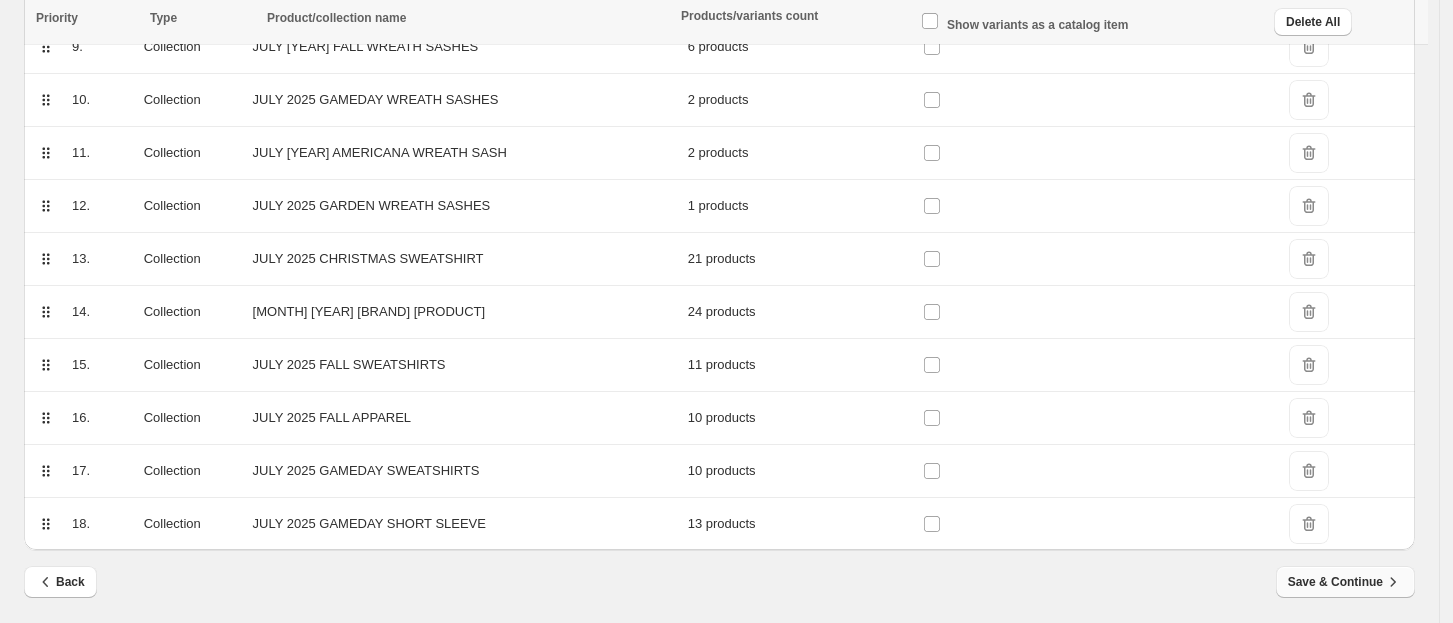 click on "Save & Continue" at bounding box center (1345, 582) 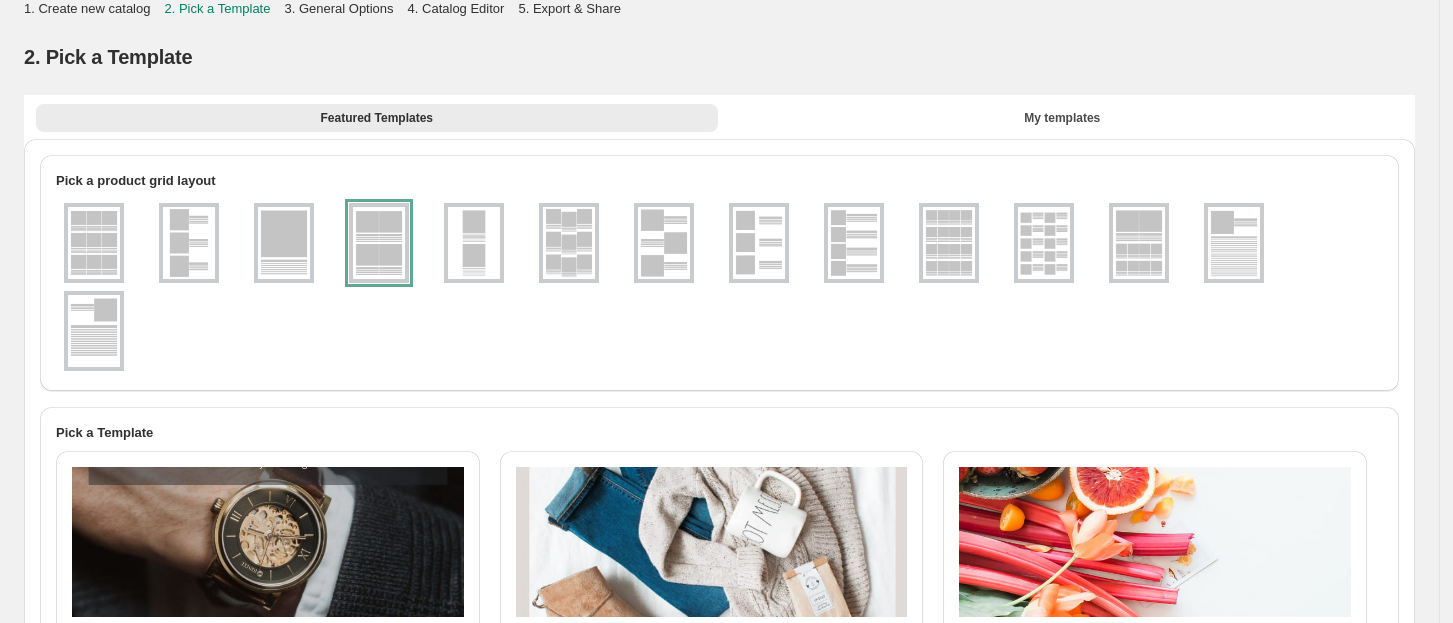 scroll, scrollTop: 0, scrollLeft: 0, axis: both 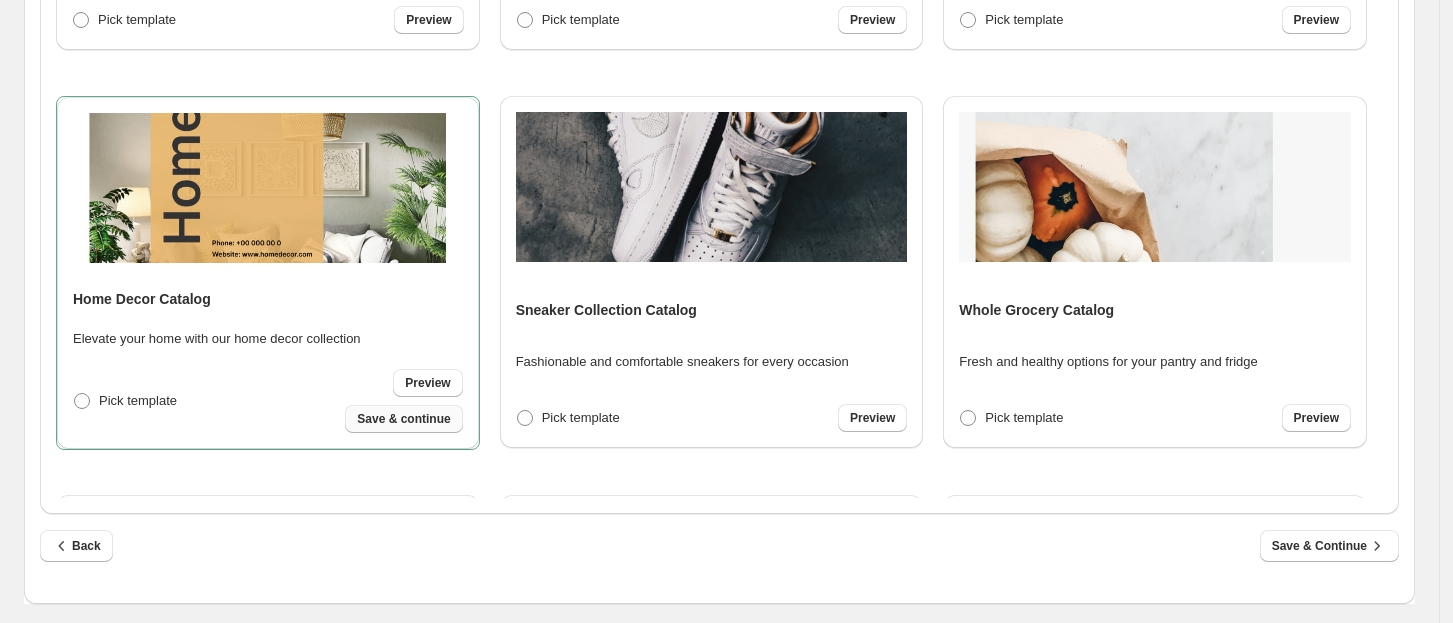 click on "Save & continue" at bounding box center [403, 419] 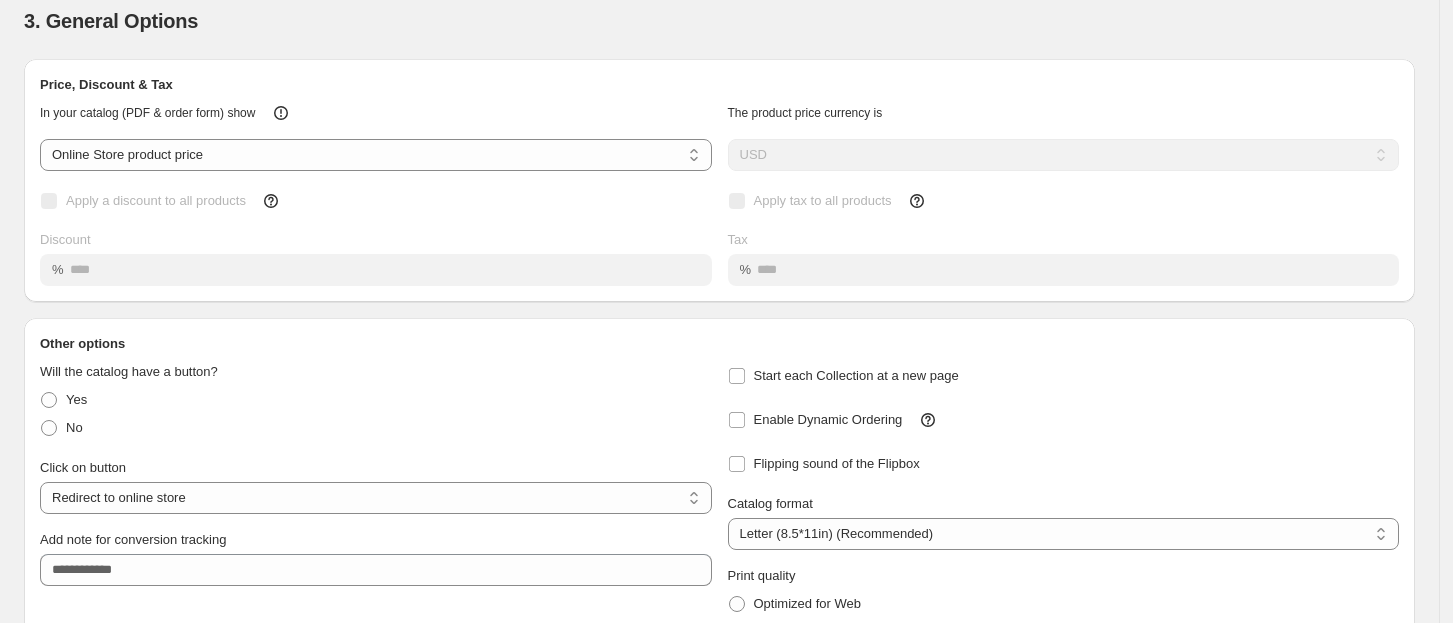 scroll, scrollTop: 0, scrollLeft: 0, axis: both 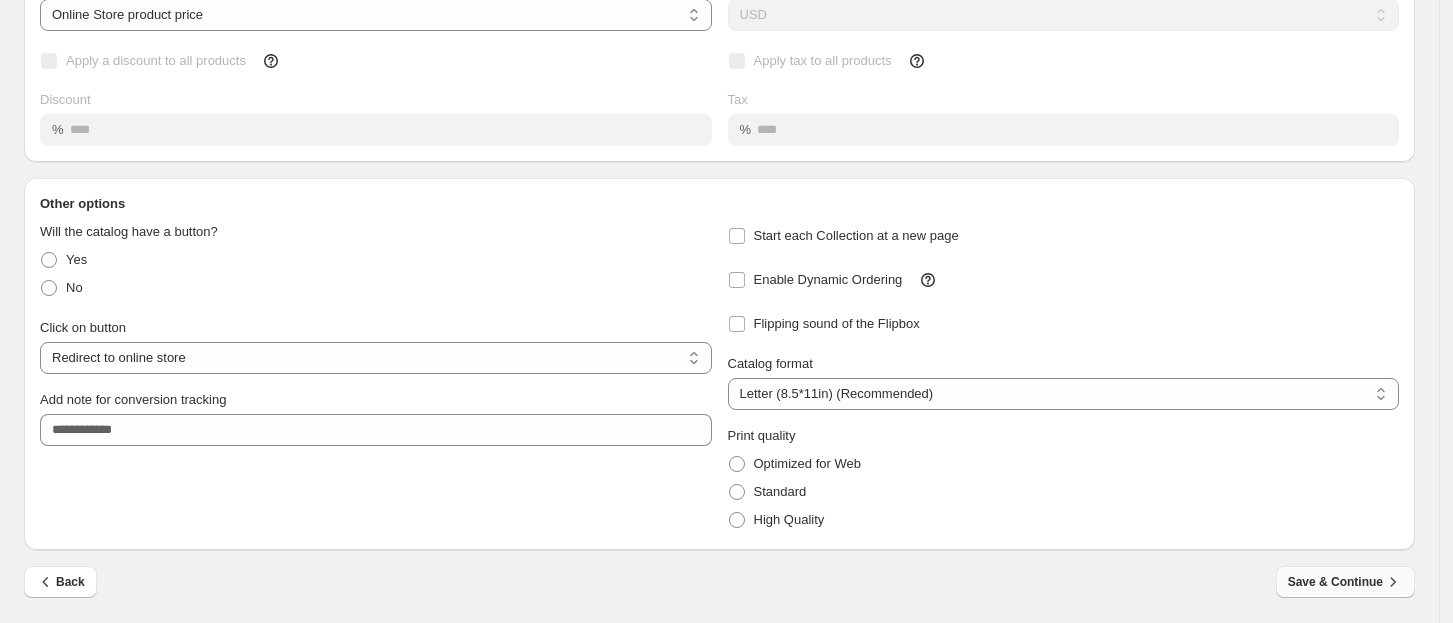 click on "Save & Continue" at bounding box center [1345, 582] 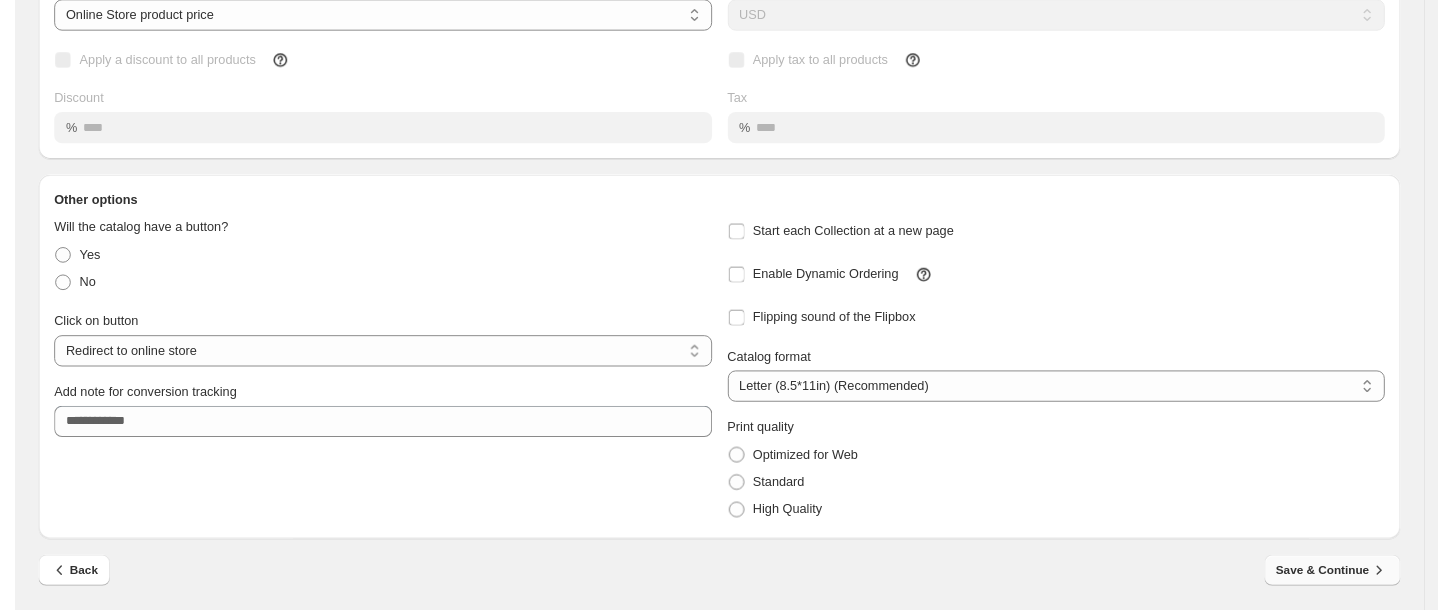 scroll, scrollTop: 0, scrollLeft: 0, axis: both 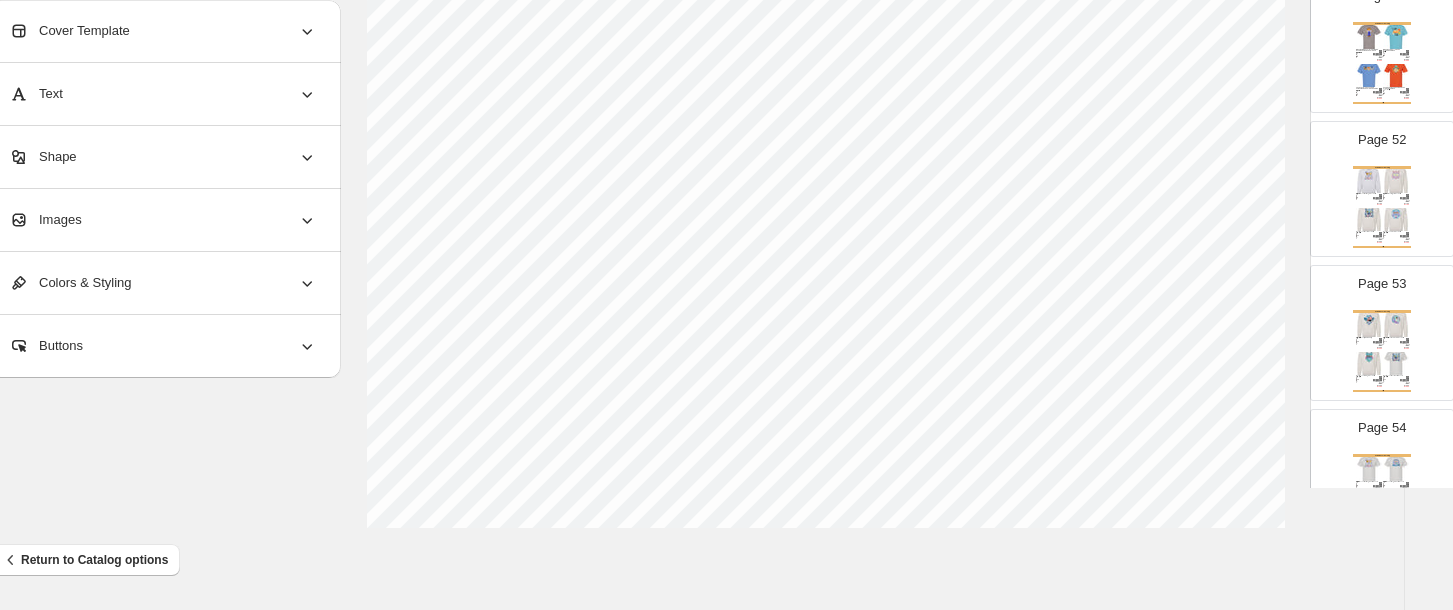 click at bounding box center [1396, 364] 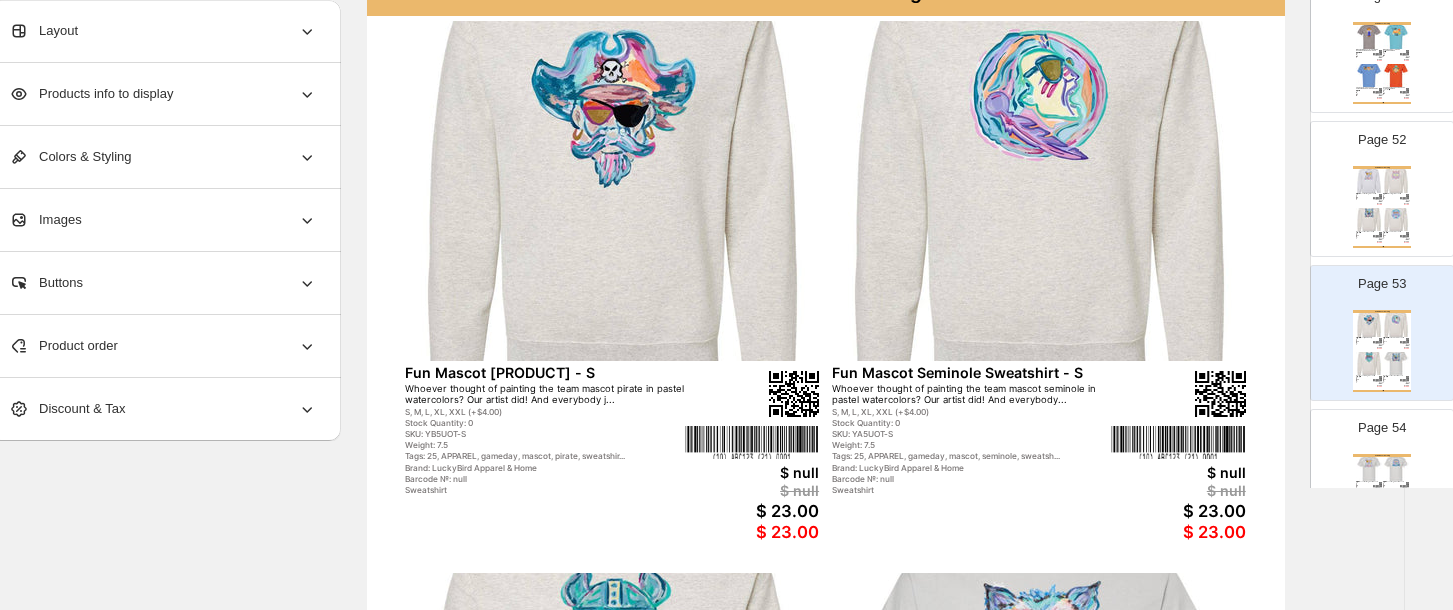 scroll, scrollTop: 178, scrollLeft: 35, axis: both 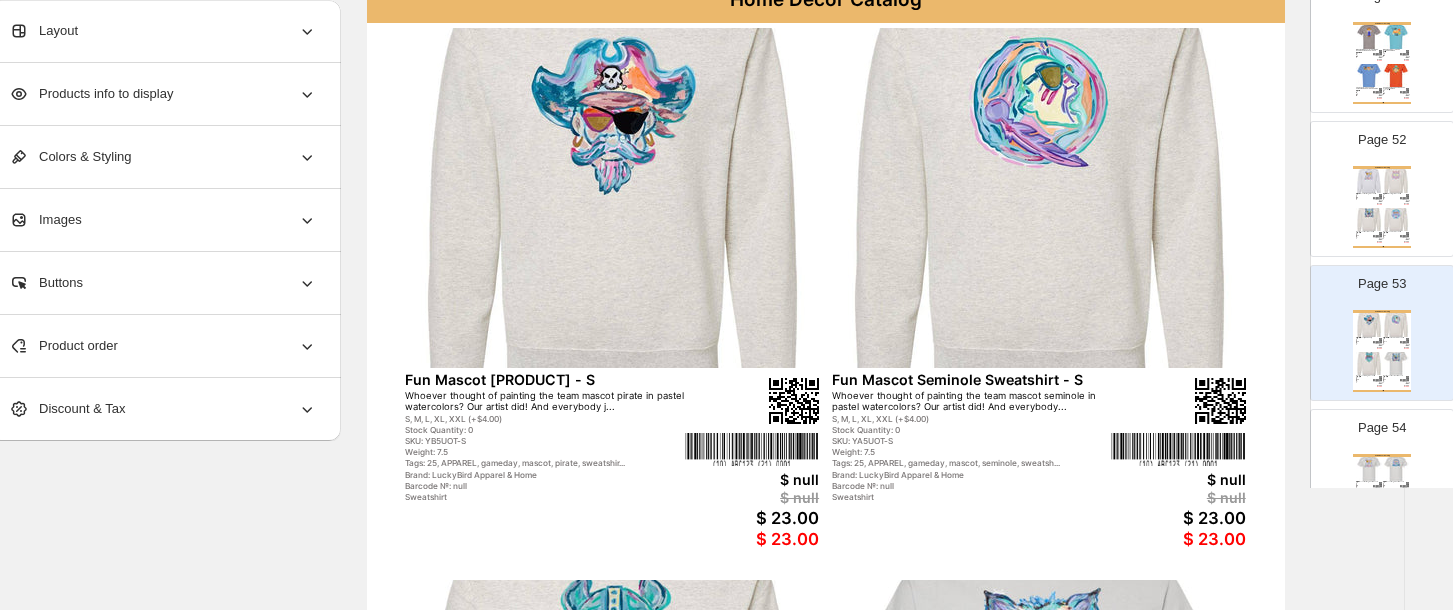 click at bounding box center (1396, 220) 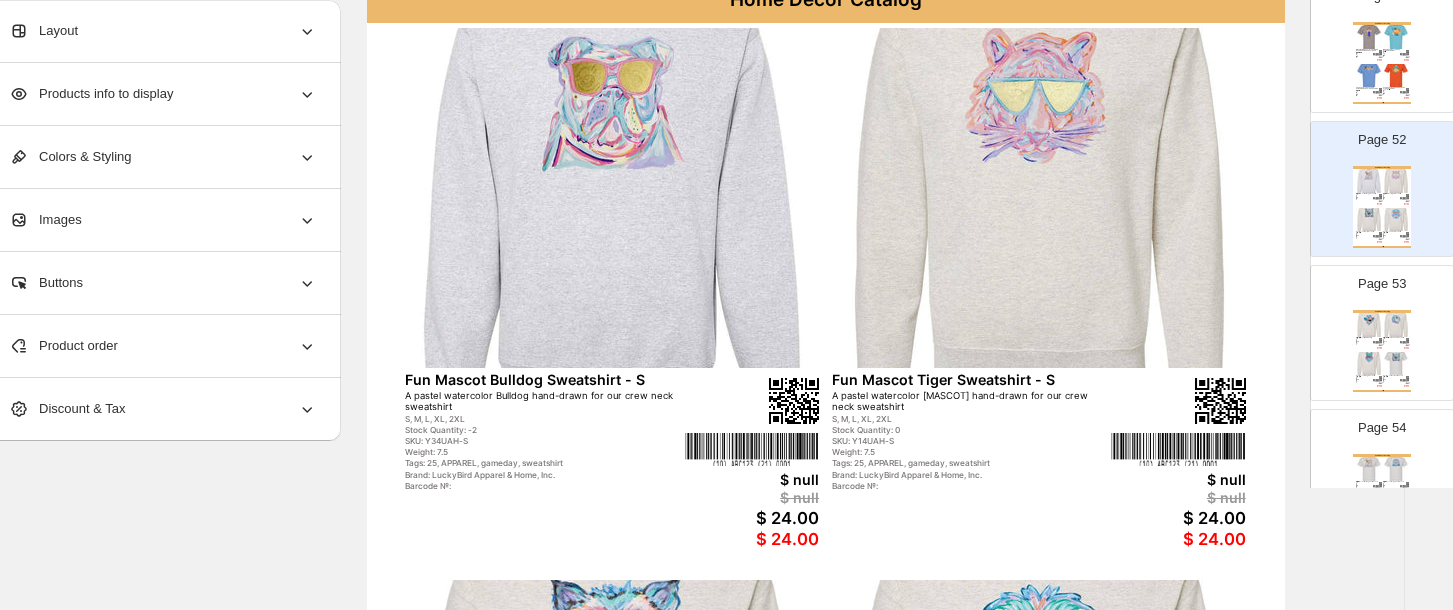 scroll, scrollTop: 0, scrollLeft: 35, axis: horizontal 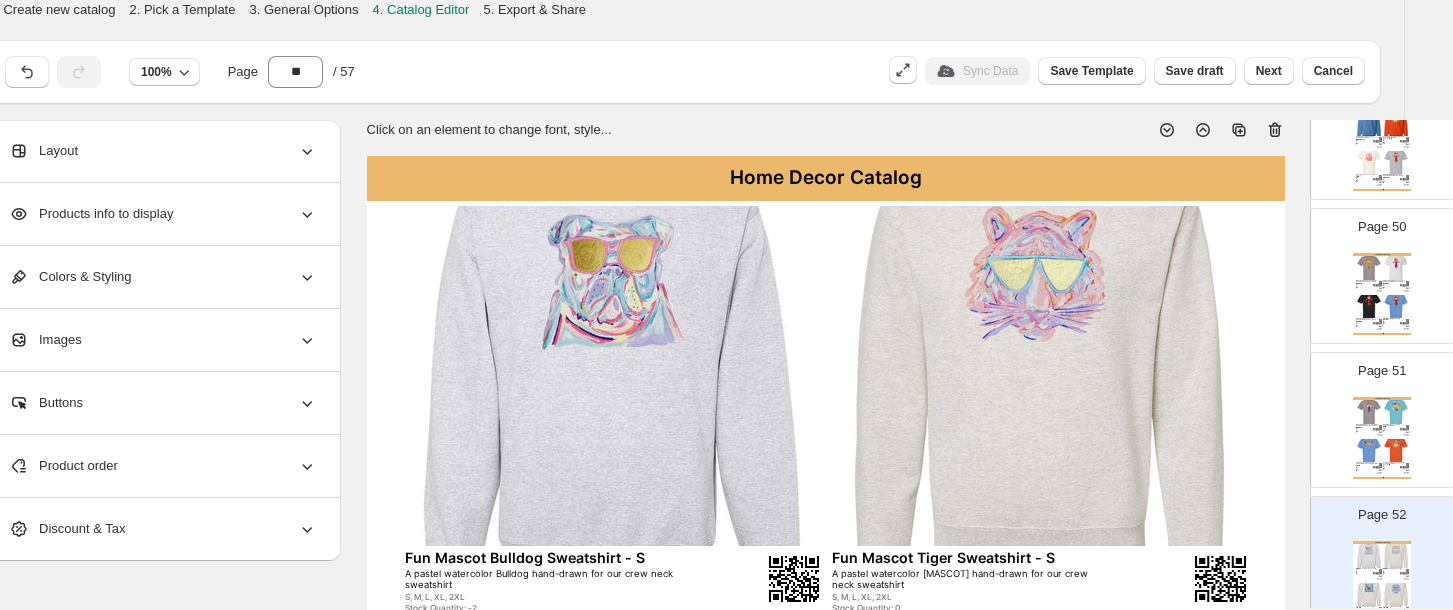 click at bounding box center [1377, 429] 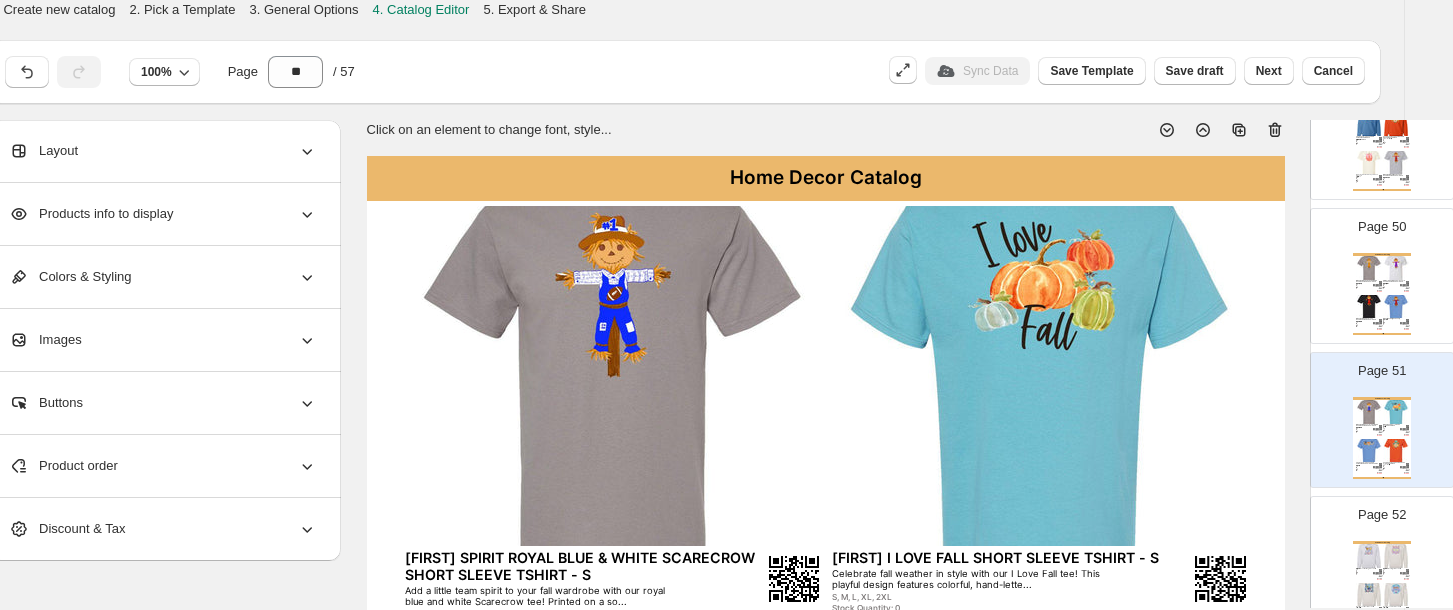 click on "Home Decor Catalog" at bounding box center [1382, 542] 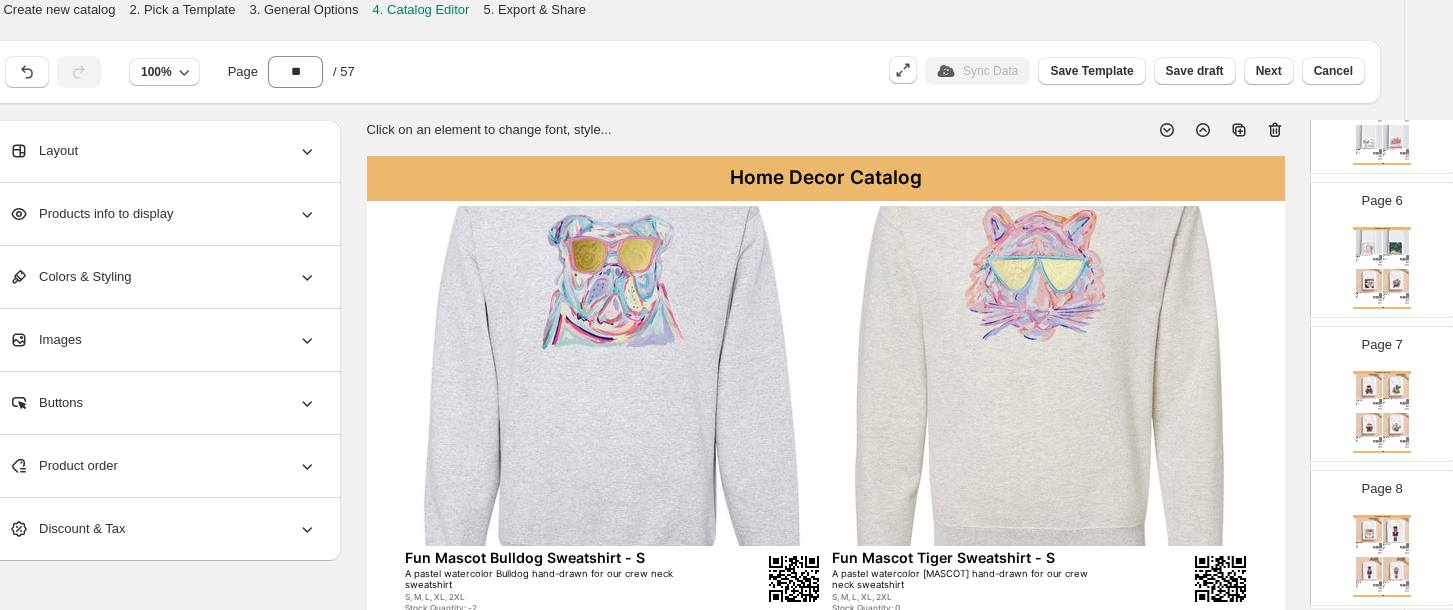 scroll, scrollTop: 0, scrollLeft: 0, axis: both 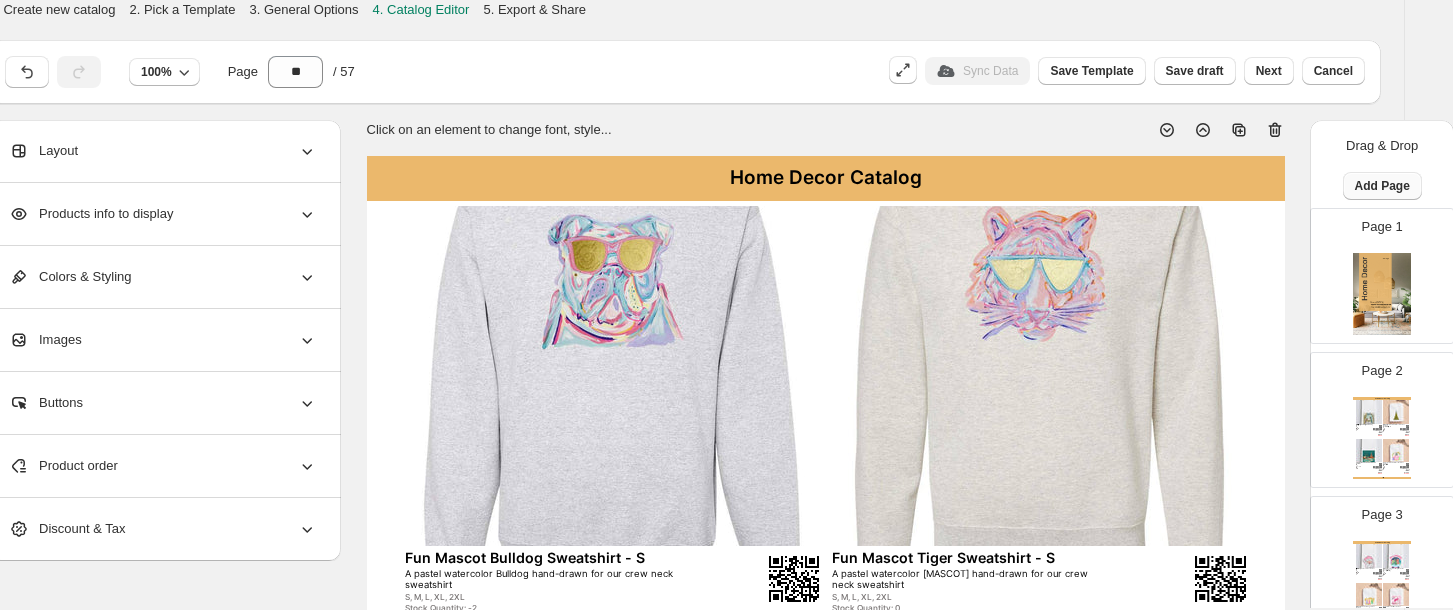 click on "Add Page" at bounding box center [1382, 186] 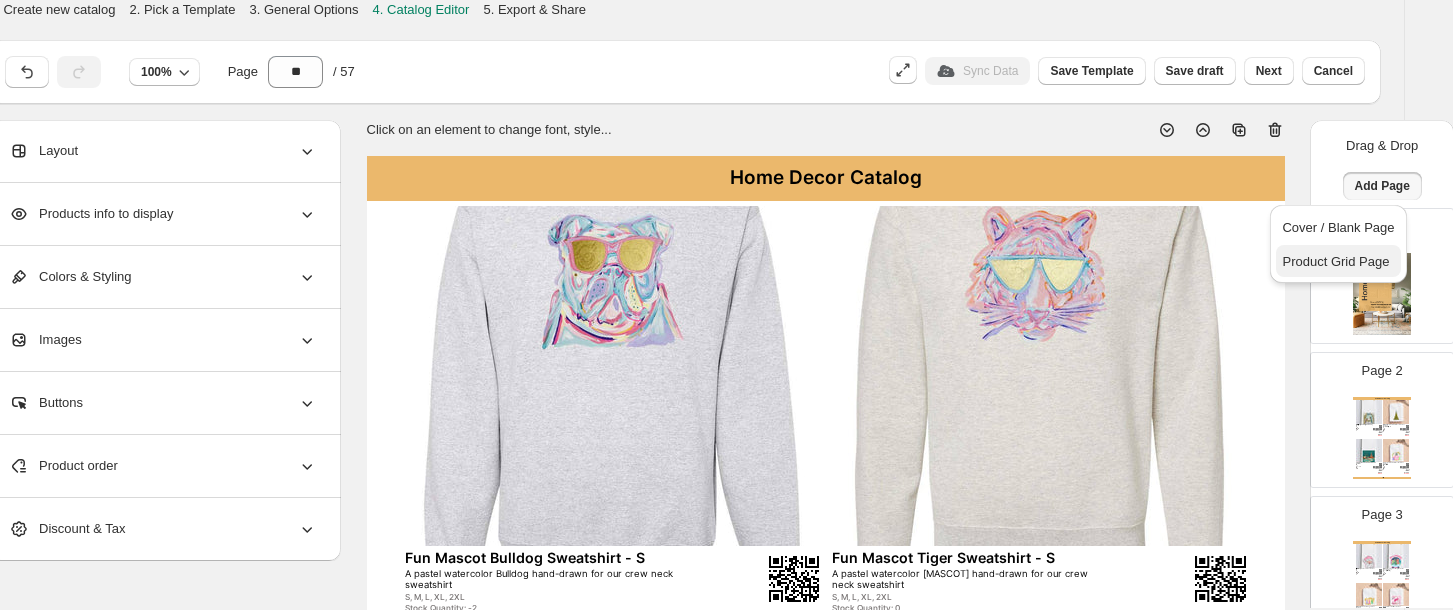 click on "Product Grid Page" at bounding box center (1335, 261) 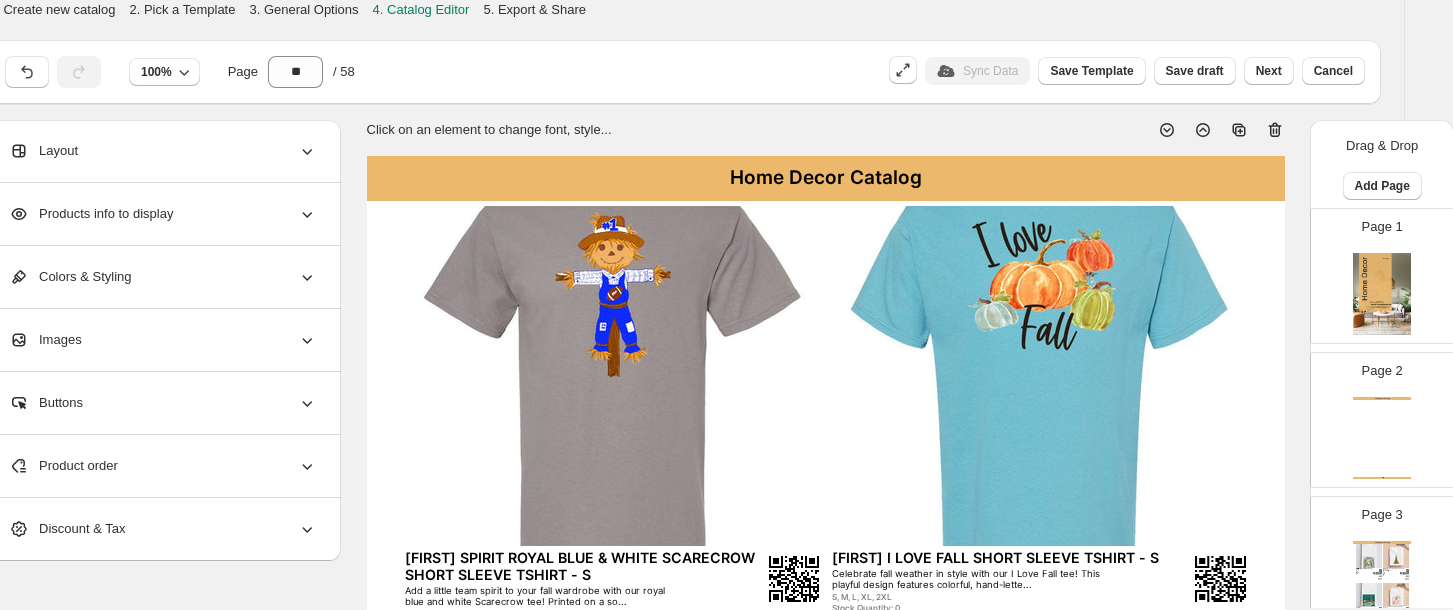 click on "Product order" at bounding box center [63, 466] 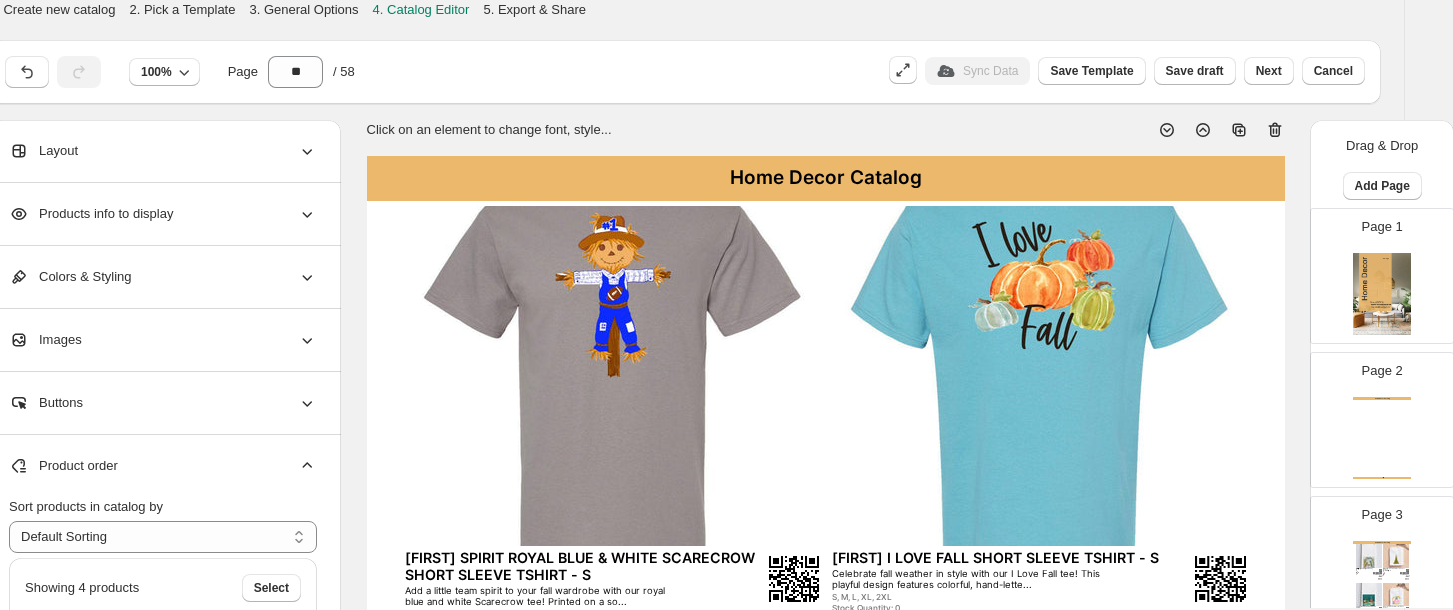 click on "Home Decor Catalog Home Decor Catalog | Page undefined" at bounding box center (1382, 438) 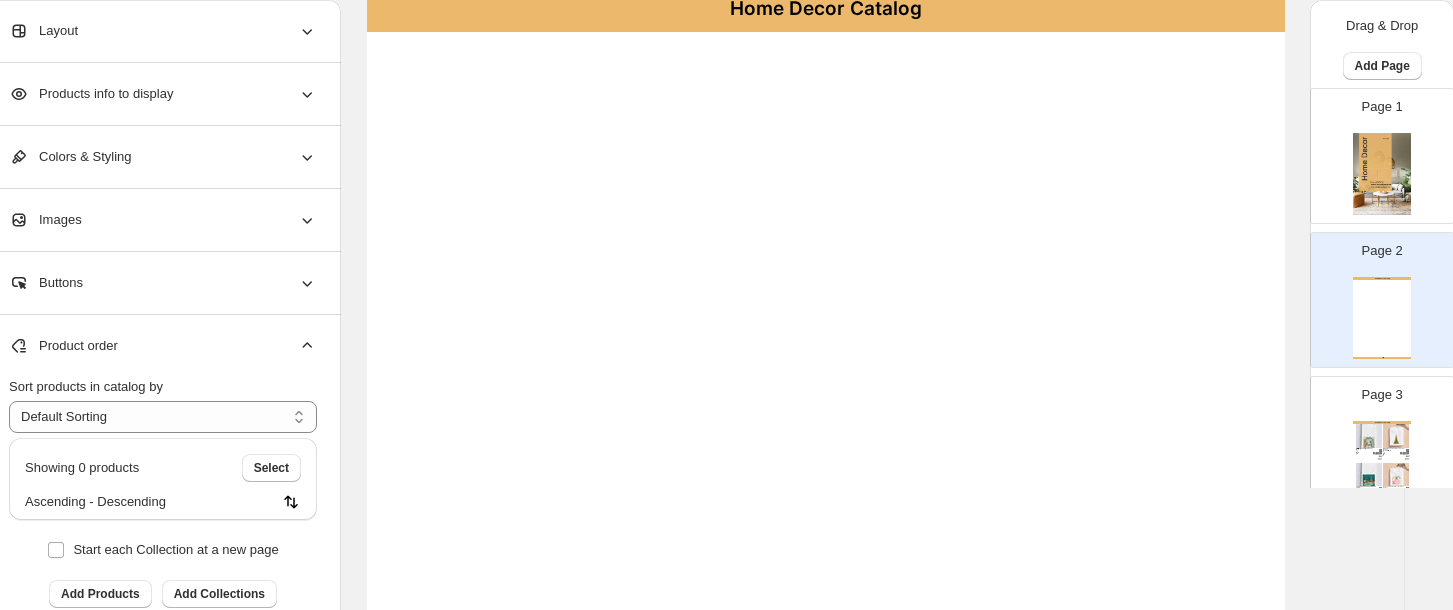scroll, scrollTop: 168, scrollLeft: 35, axis: both 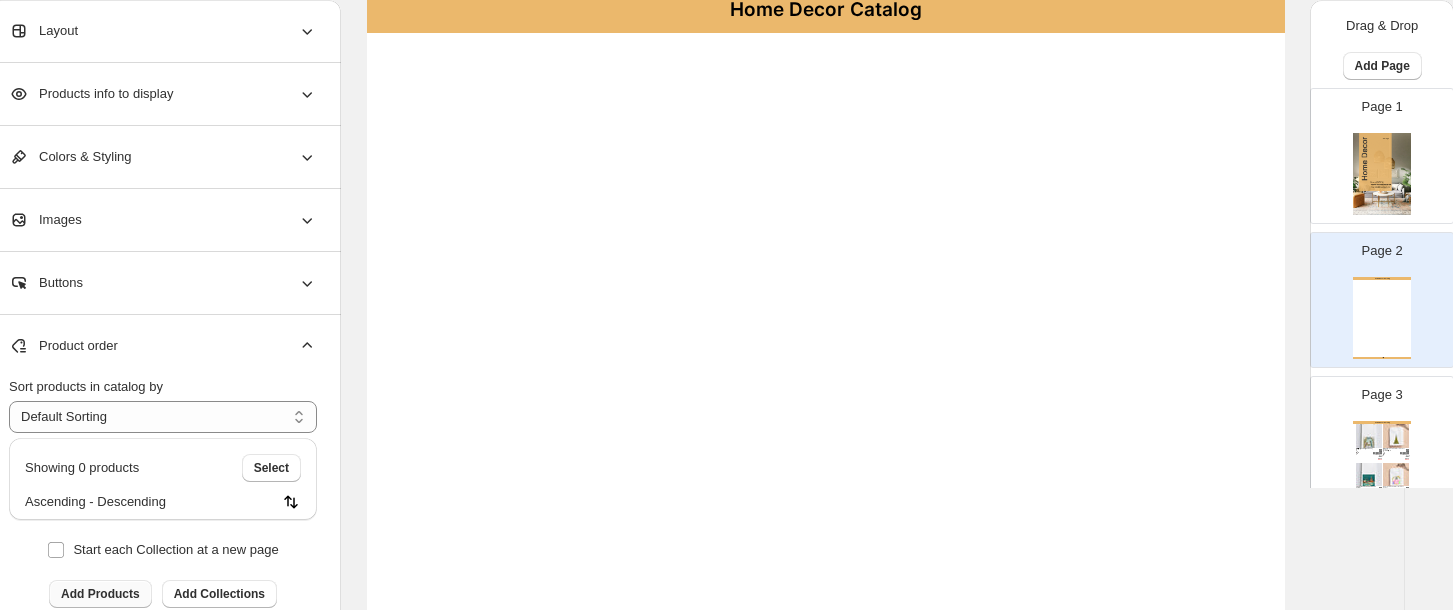 click on "Add Products" at bounding box center (100, 594) 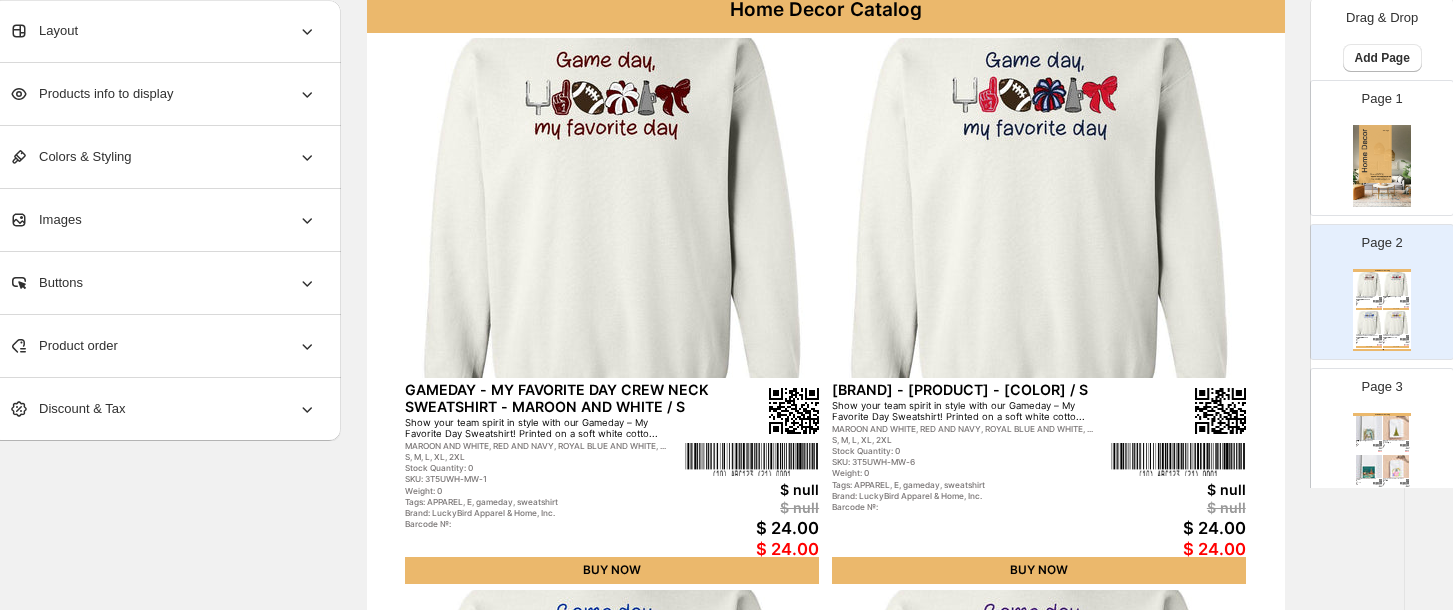 scroll, scrollTop: 0, scrollLeft: 0, axis: both 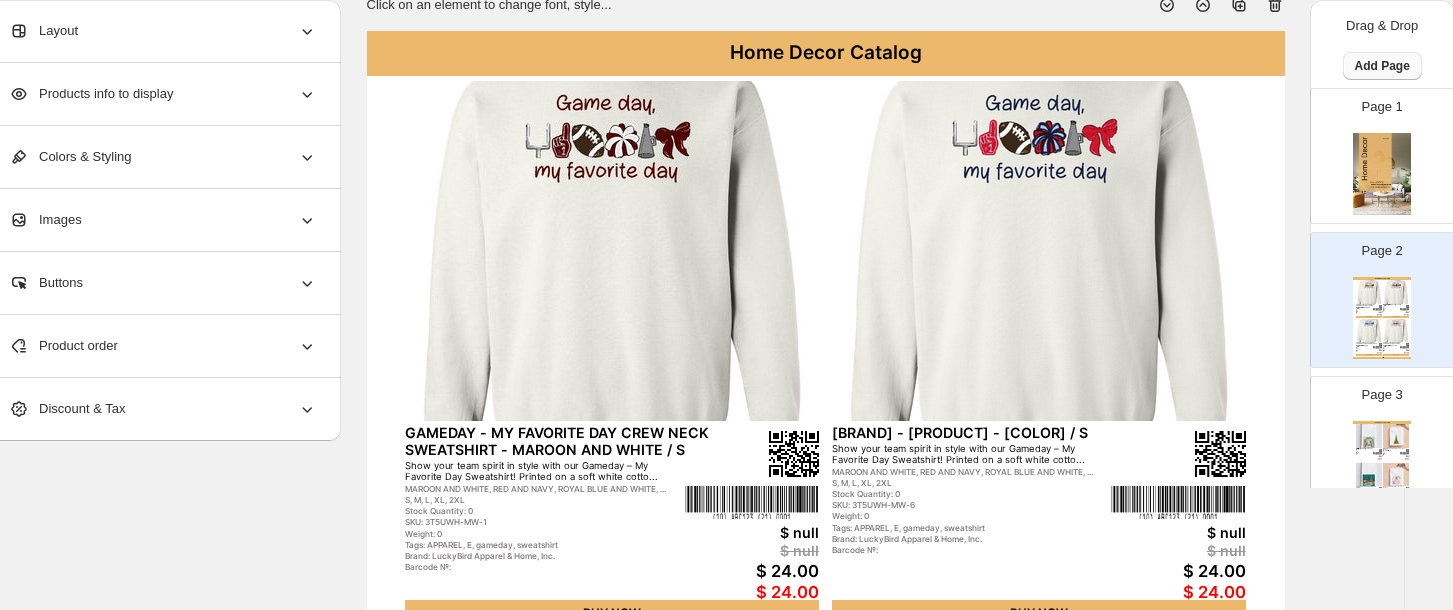 click on "Add Page" at bounding box center (1382, 66) 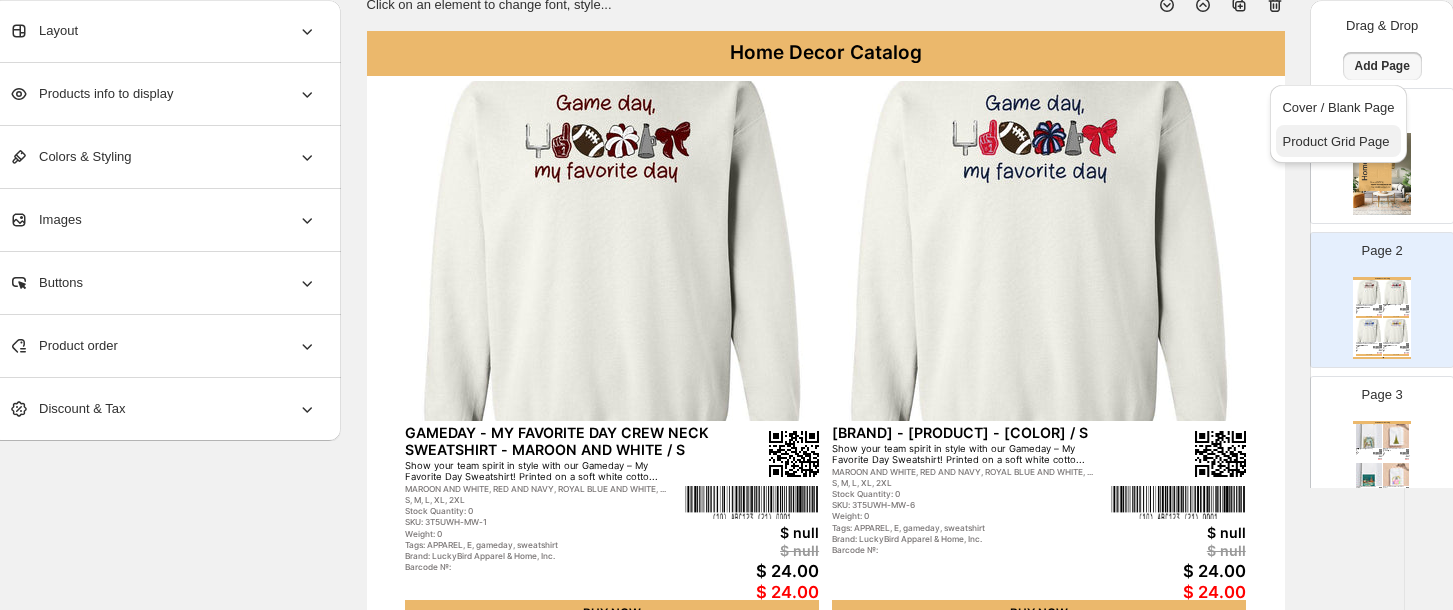 click on "Product Grid Page" at bounding box center [1335, 141] 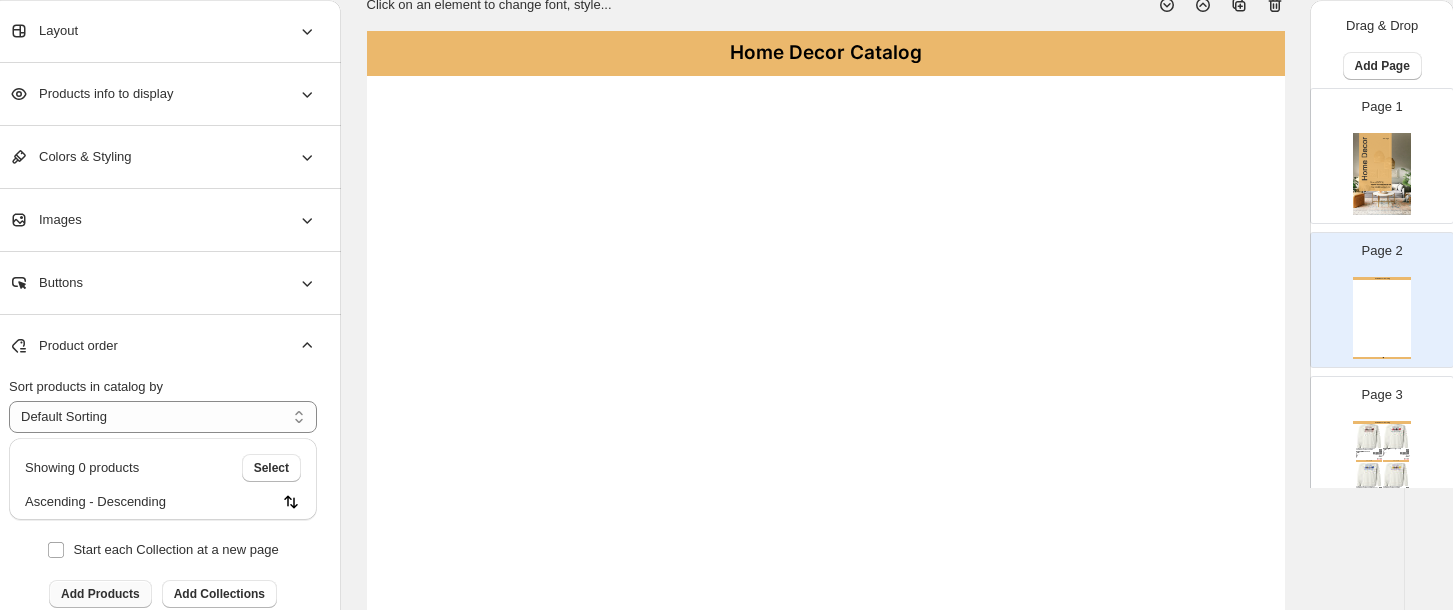 click on "Add Products" at bounding box center [100, 594] 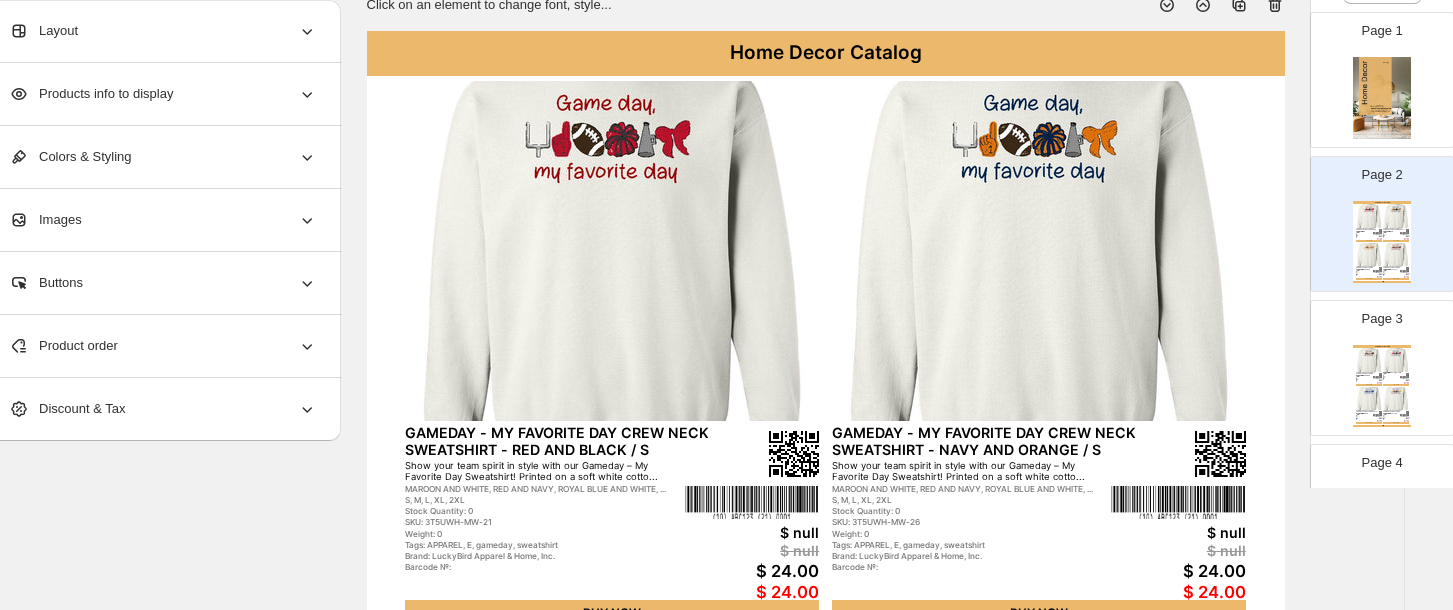 scroll, scrollTop: 0, scrollLeft: 0, axis: both 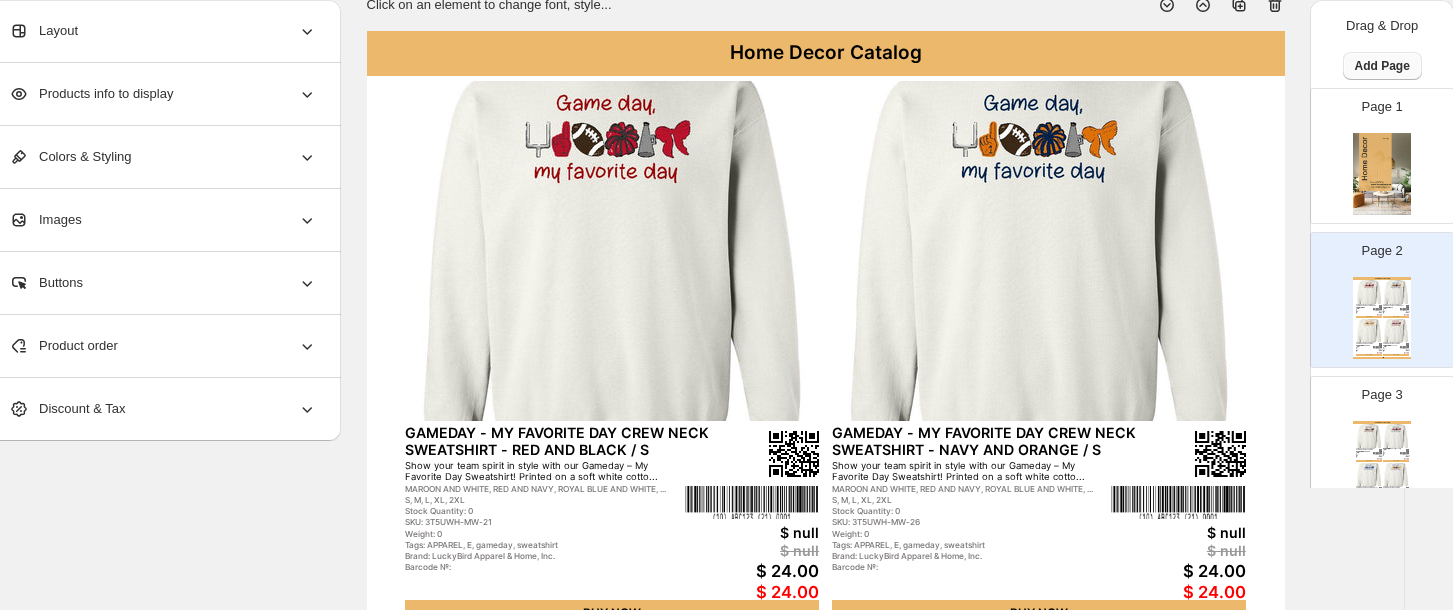 click on "Add Page" at bounding box center [1382, 66] 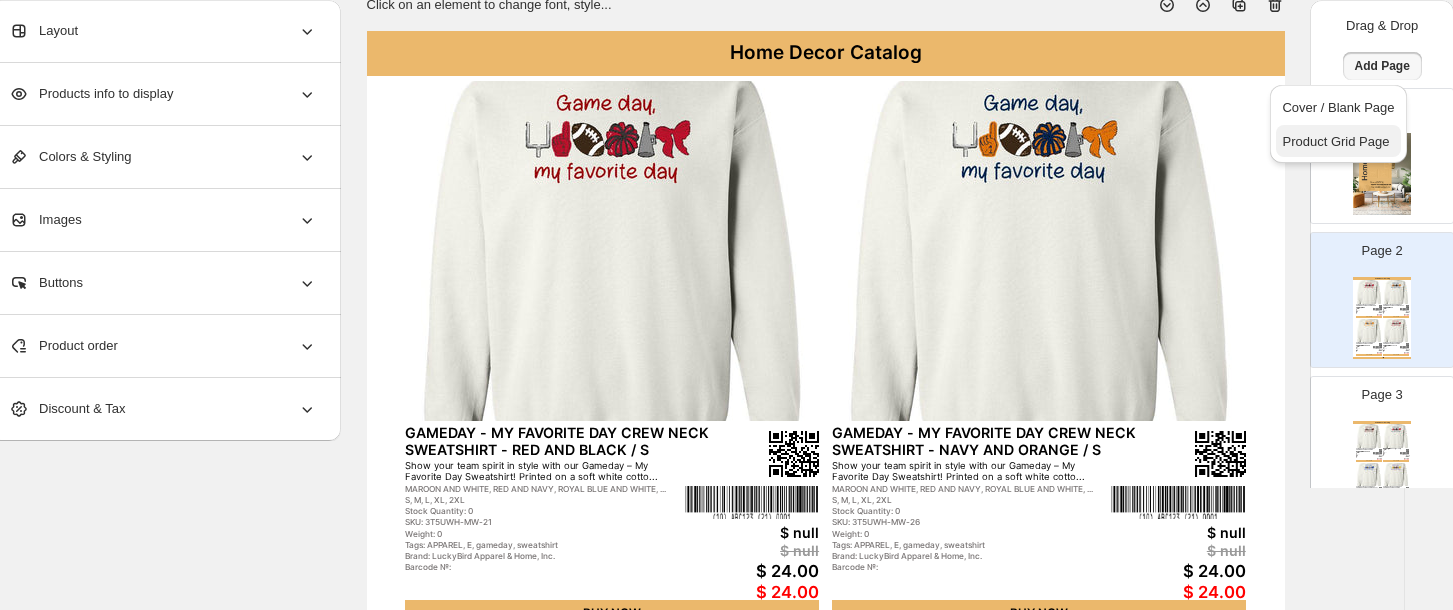 click on "Product Grid Page" at bounding box center (1335, 141) 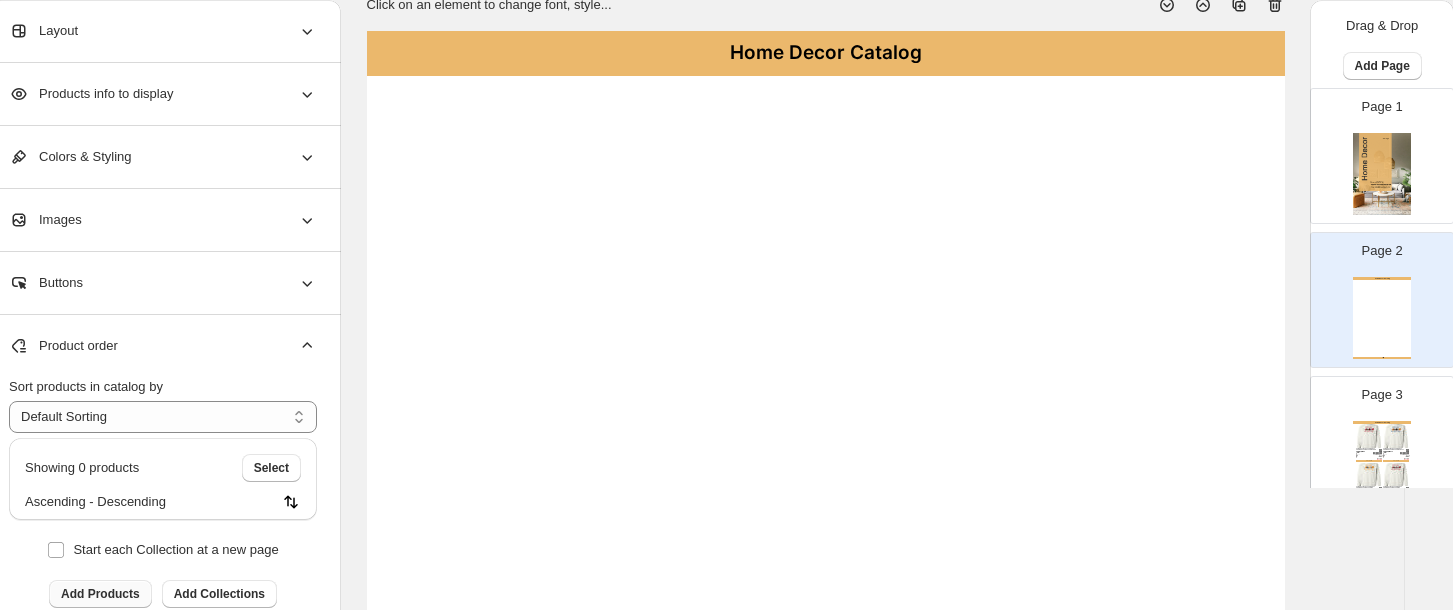 click on "Add Products" at bounding box center [100, 594] 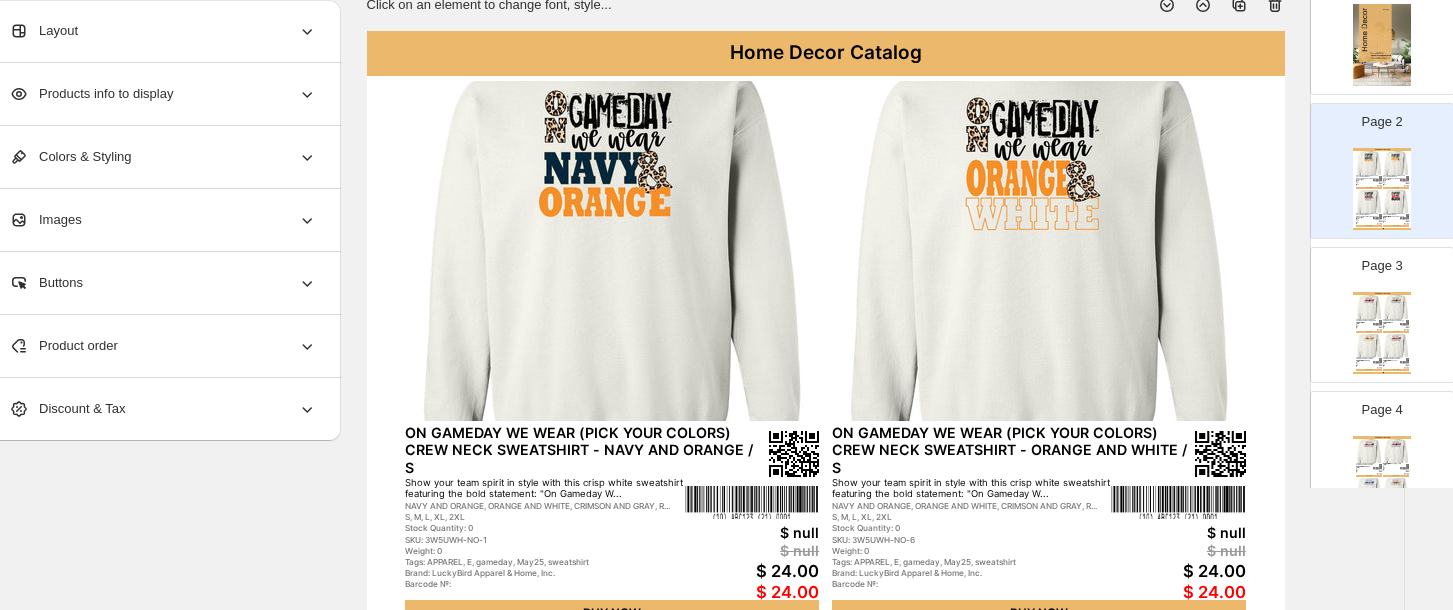 scroll, scrollTop: 0, scrollLeft: 0, axis: both 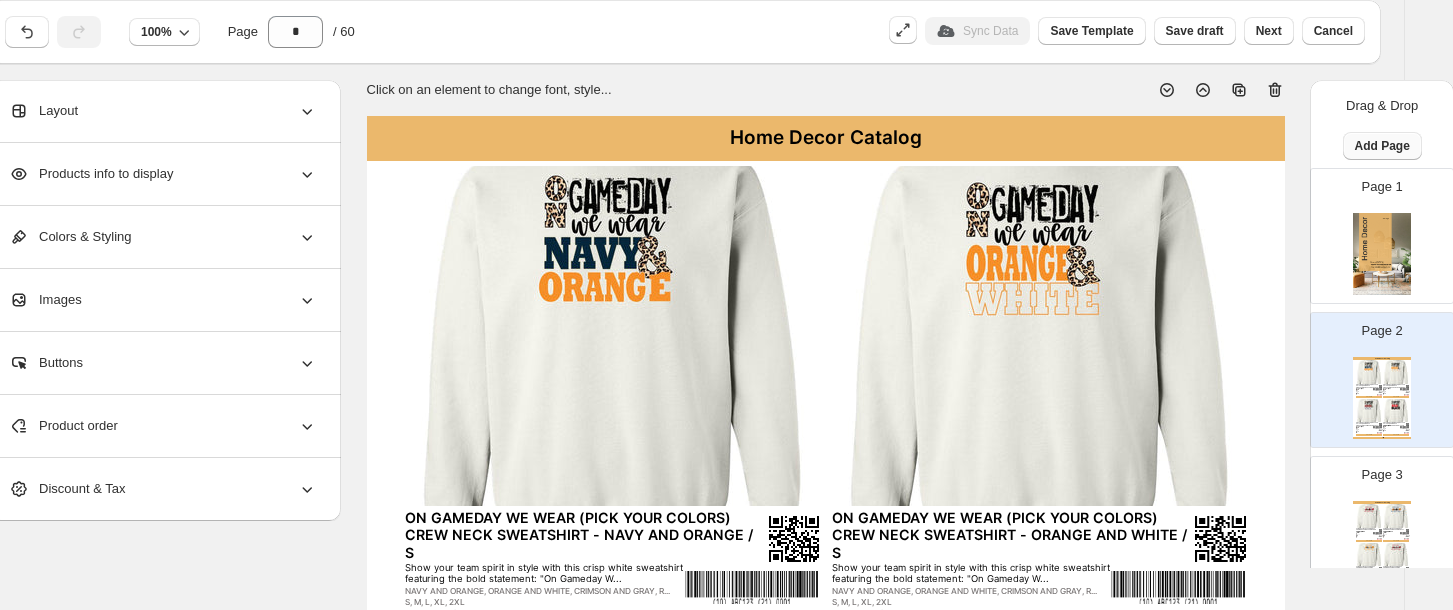 click on "Add Page" at bounding box center [1382, 146] 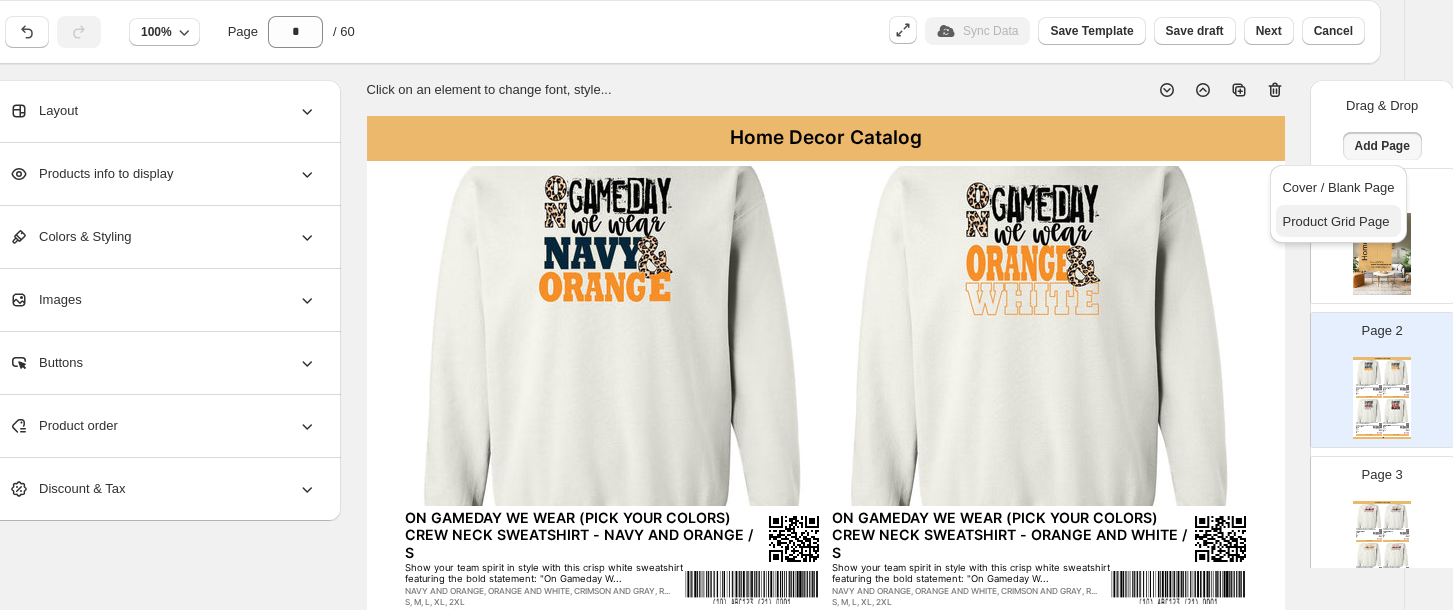 click on "Product Grid Page" at bounding box center (1335, 221) 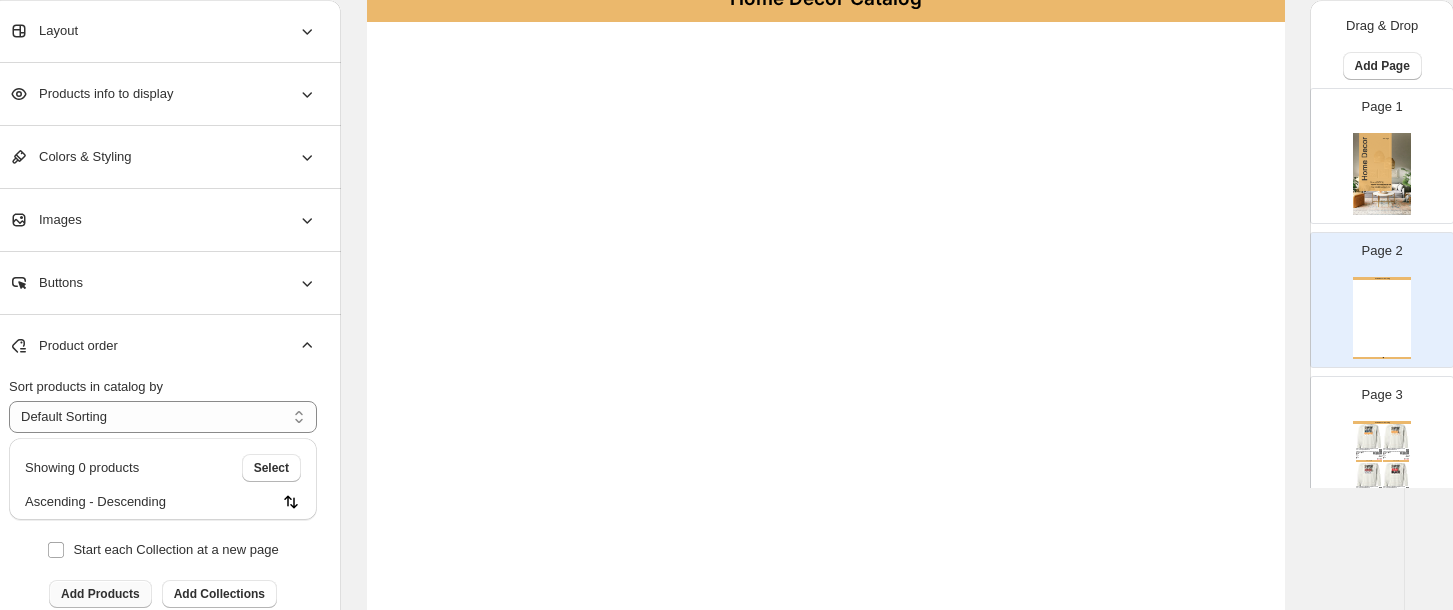 scroll, scrollTop: 177, scrollLeft: 35, axis: both 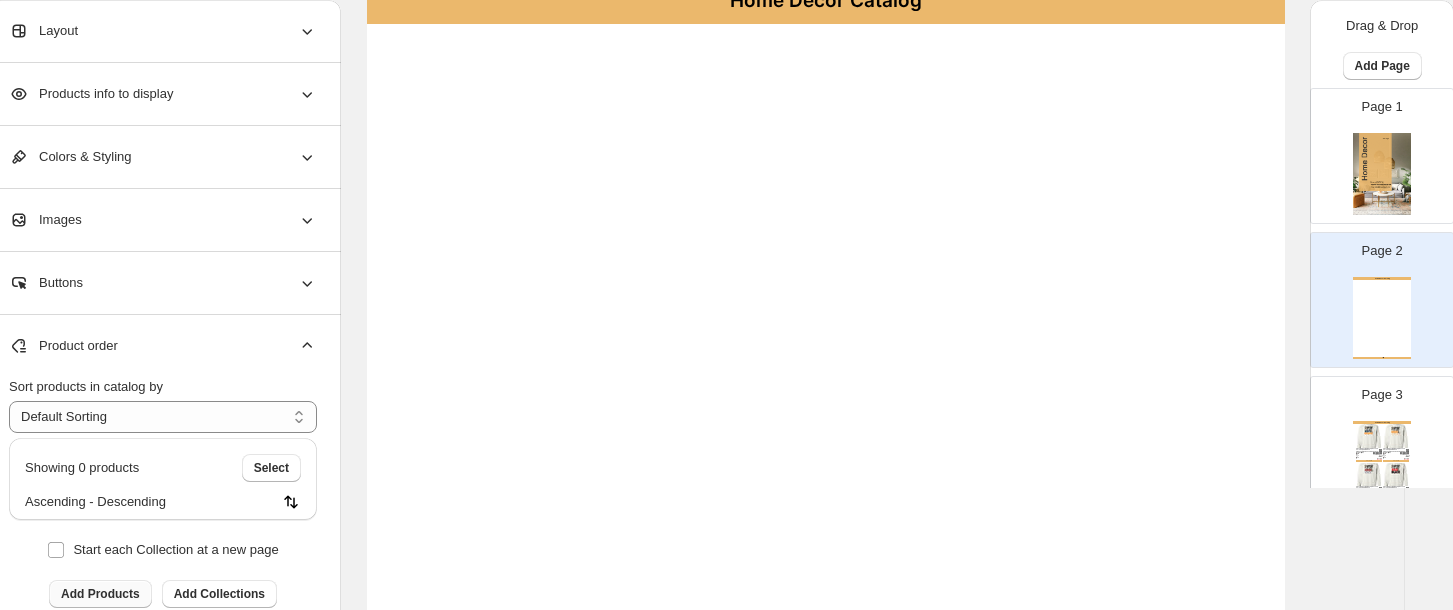 click on "Add Products" at bounding box center (100, 594) 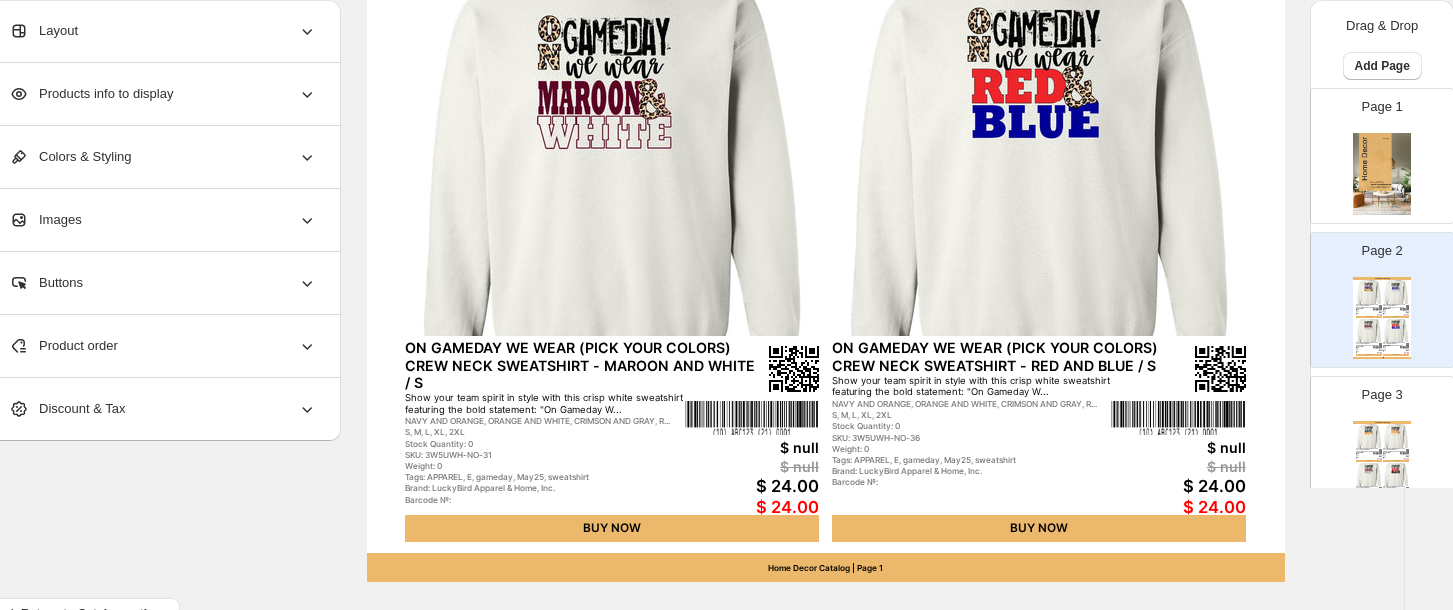 scroll, scrollTop: 698, scrollLeft: 35, axis: both 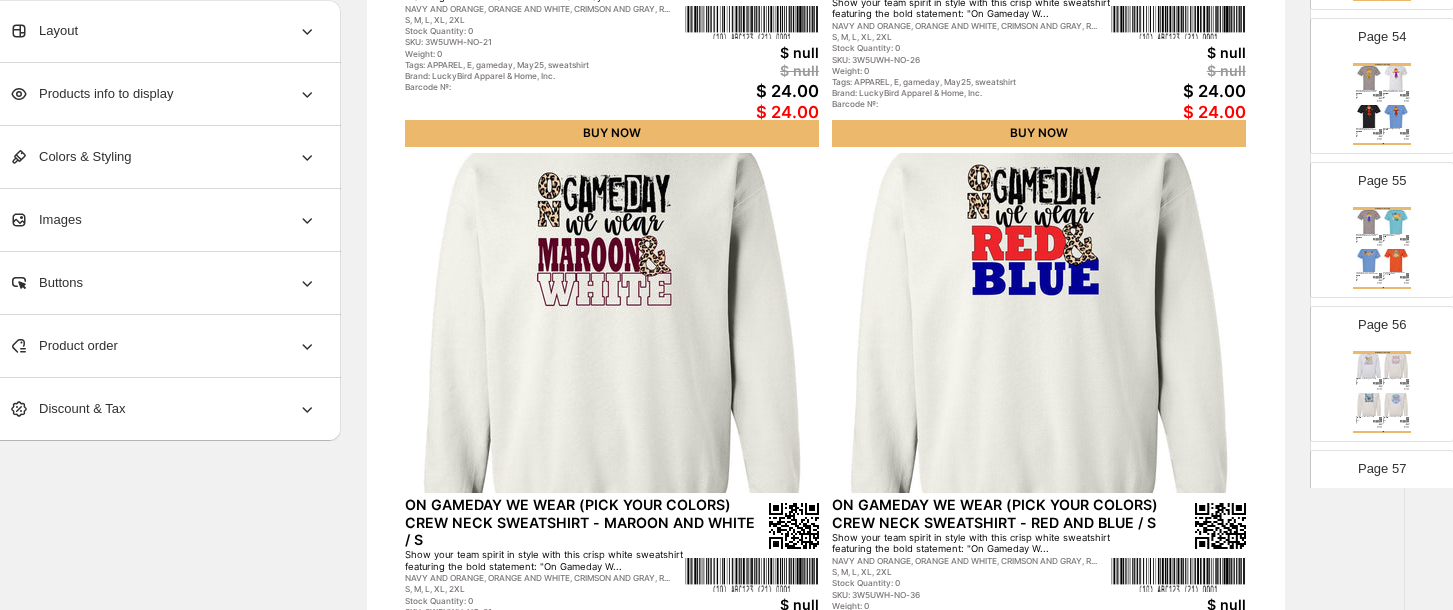 click on "Home Decor Catalog Fun Mascot Bulldog Sweatshirt - S A pastel watercolor Bulldog hand-drawn for our crew neck sweatshirt S, M, L, XL, 2XL Stock Quantity:  -2 SKU:  Y34UAH-S Weight:  7.5 Tags:  25, APPAREL, gameday, sweatshirt Brand:  LuckyBird Apparel & Home, Inc. Barcode №:   $ null $ null $ 24.00 $ 24.00 Fun Mascot Tiger Sweatshirt - S A pastel watercolor tiger hand-drawn for our crew neck sweatshirt S, M, L, XL, 2XL Stock Quantity:  0 SKU:  Y14UAH-S Weight:  7.5 Tags:  25, APPAREL, gameday, sweatshirt Brand:  LuckyBird Apparel & Home, Inc. Barcode №:   $ null $ null $ 24.00 $ 24.00 Fun Mascot Bear Sweatshirt - S Whoever thought of painting the team mascot bear in pastel watercolors?  Our artist did!  And everybody jus... S, M, L, XL, XXL (+$4.00) Stock Quantity:  0 SKU:  YC5UOT-S Weight:  7.5 Tags:  25, APPAREL, bear, gameday, mascot, sweatshirt,... Brand:  LuckyBird Apparel & Home Barcode №:  null Sweatshirt $ null $ null $ 23.00 $ 23.00 Fun Mascot Lion Sweatshirt - S S, M, L, XL, XXL (+$4.00)" at bounding box center [1382, 392] 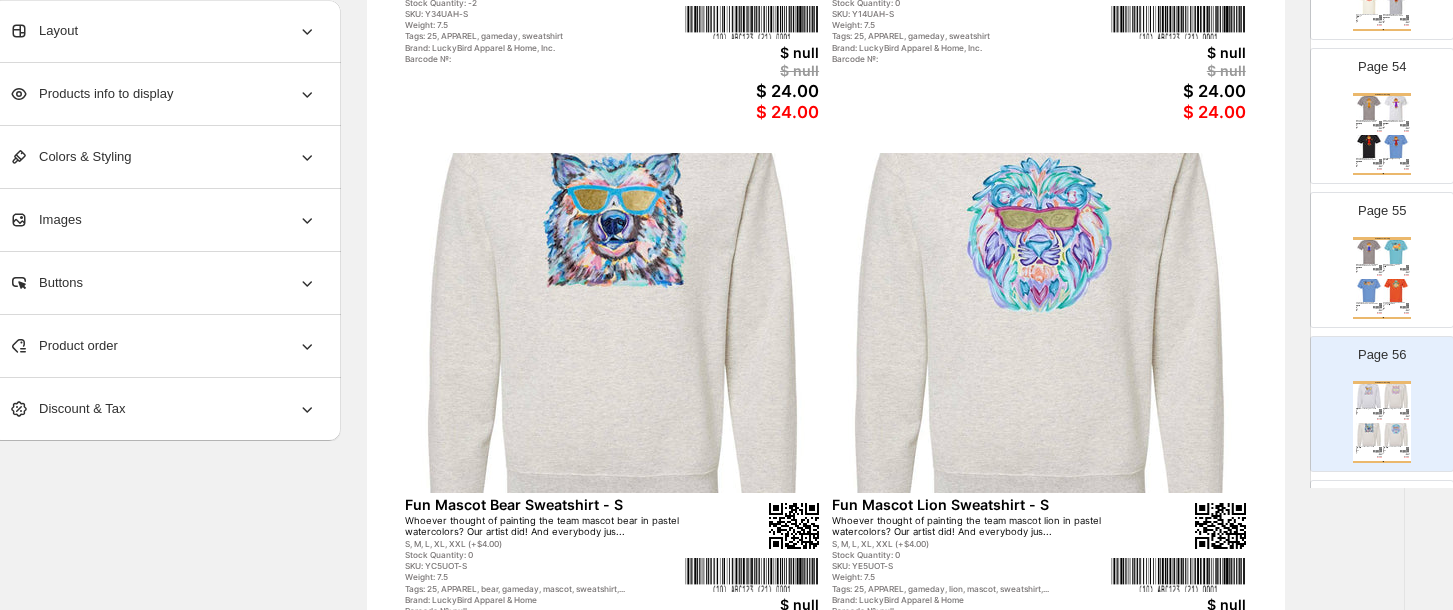 scroll, scrollTop: 7648, scrollLeft: 0, axis: vertical 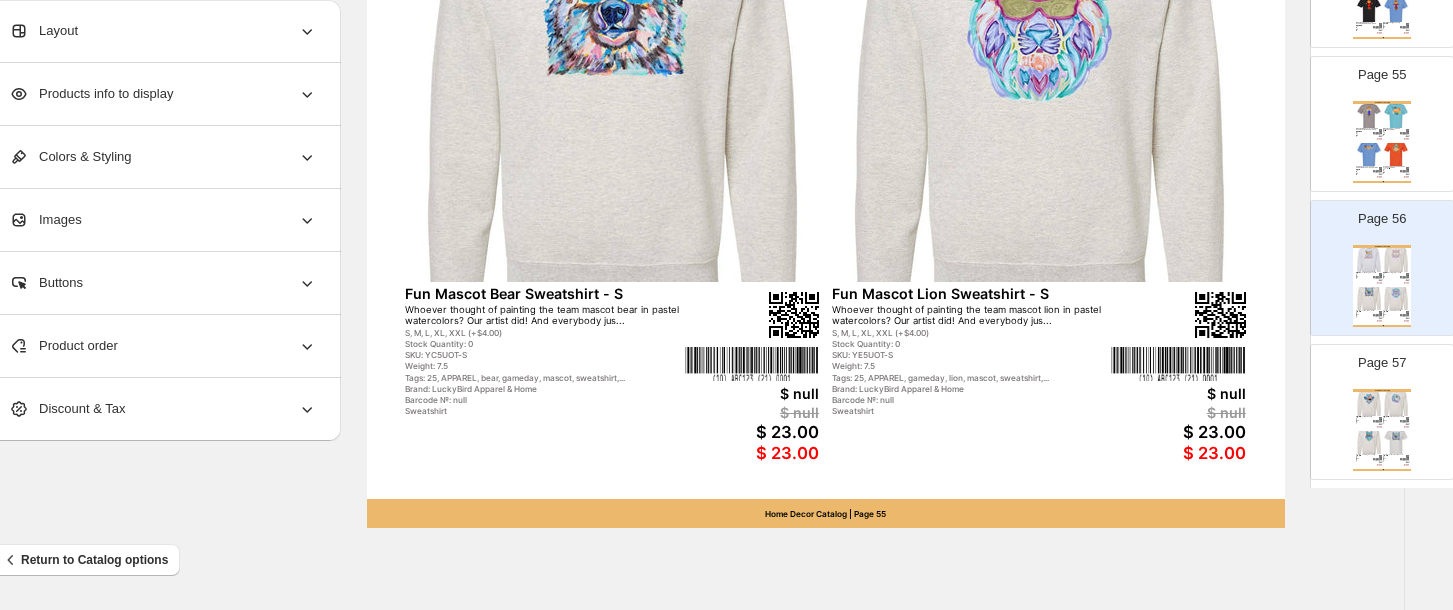 click at bounding box center (1396, 443) 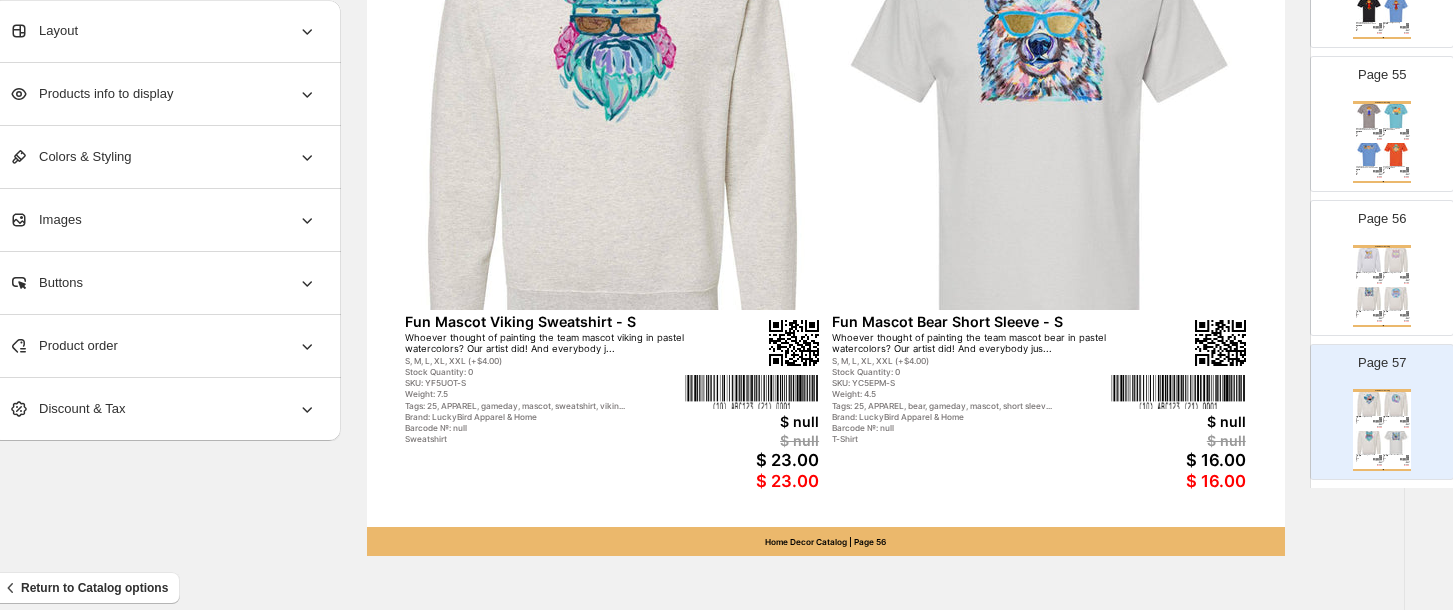 scroll, scrollTop: 779, scrollLeft: 35, axis: both 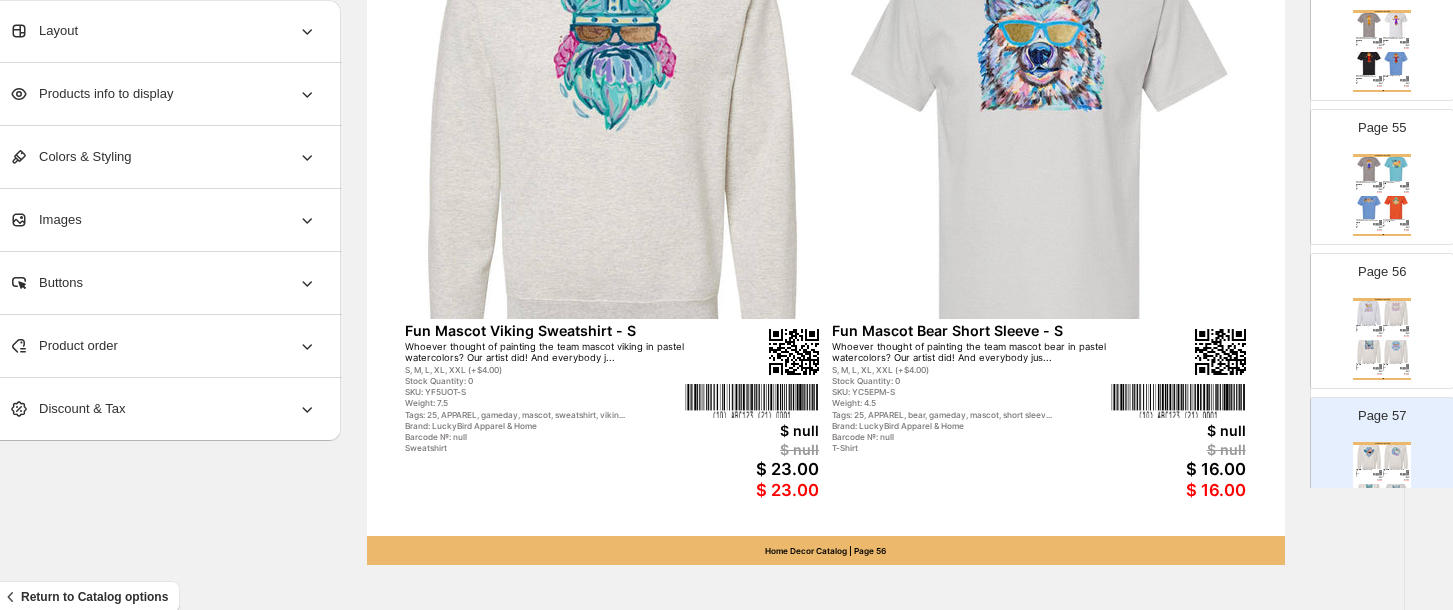 click at bounding box center [1396, 352] 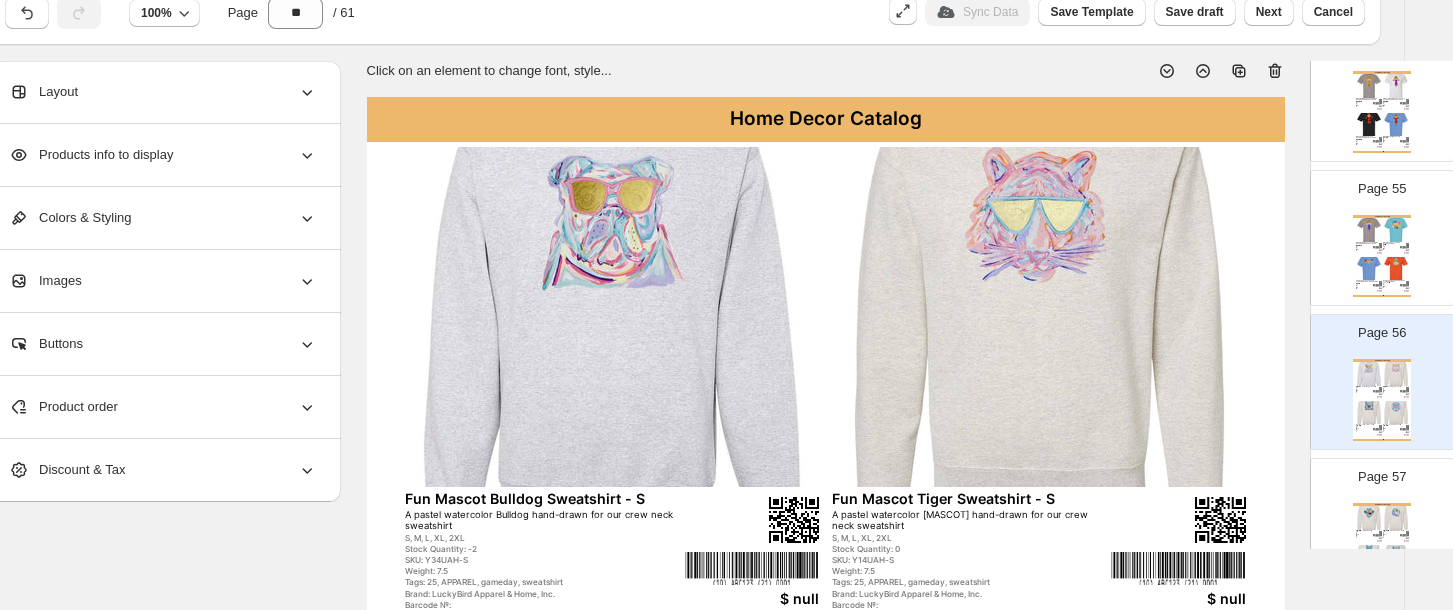scroll, scrollTop: 55, scrollLeft: 35, axis: both 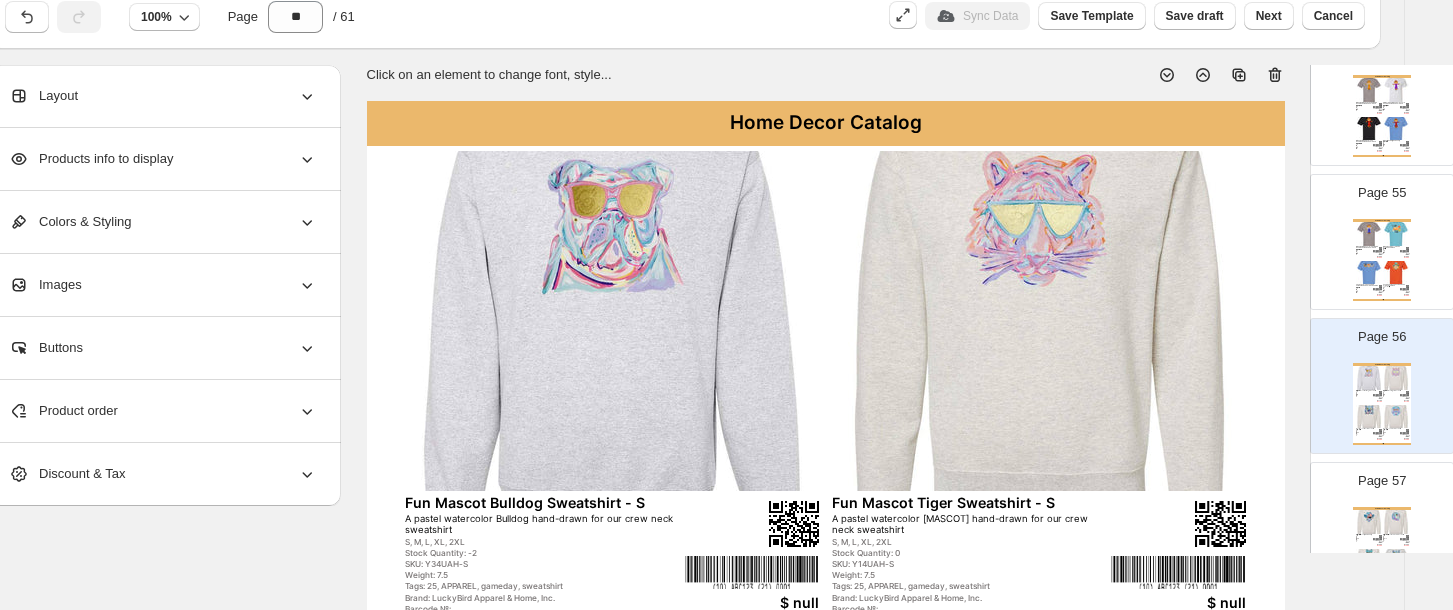 click at bounding box center (1396, 273) 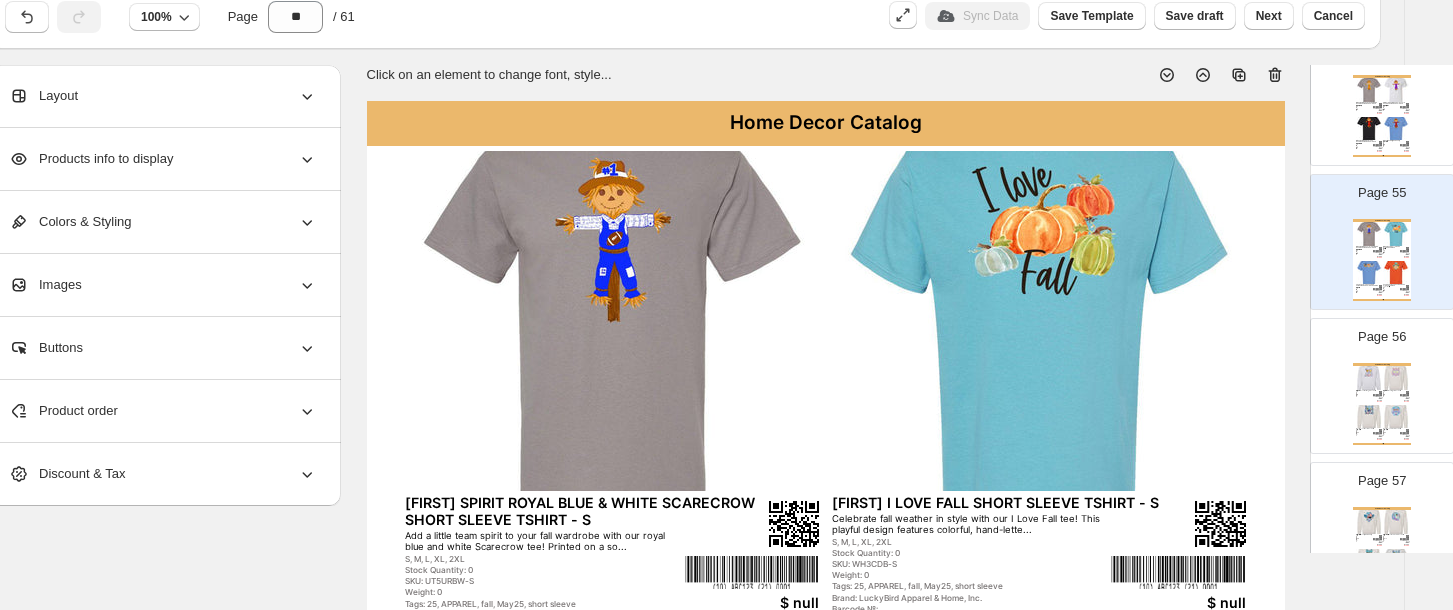 click at bounding box center (1396, 378) 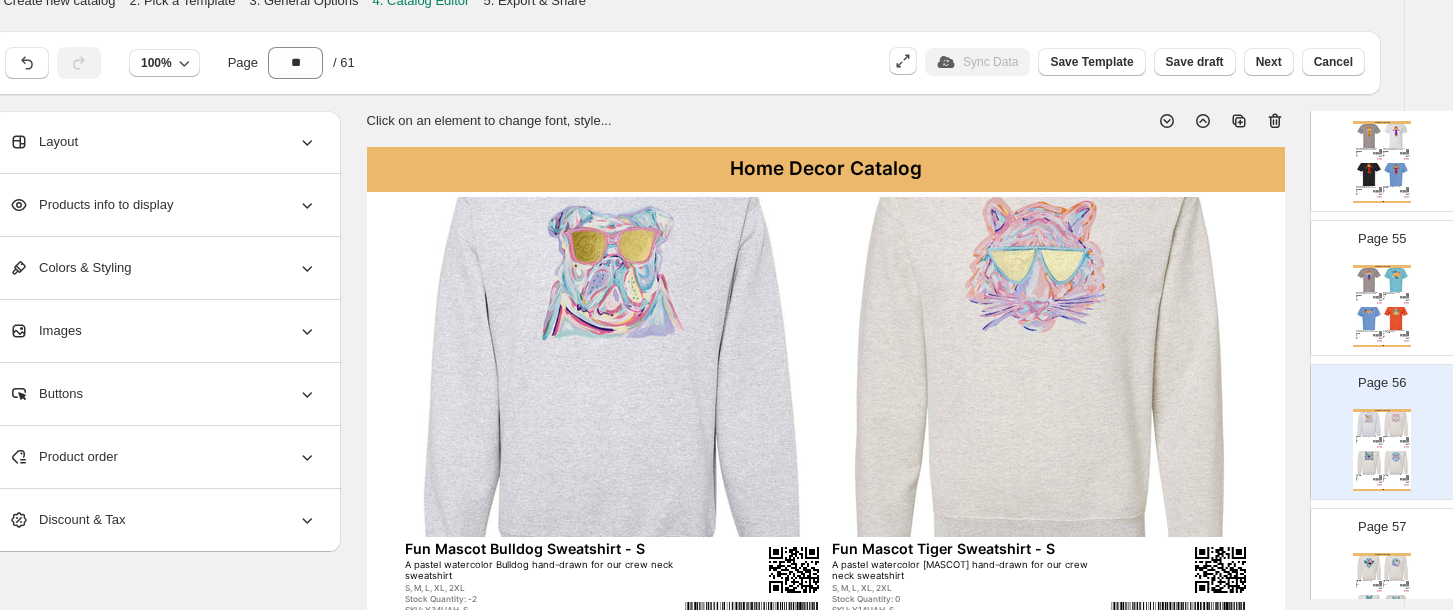 scroll, scrollTop: 0, scrollLeft: 35, axis: horizontal 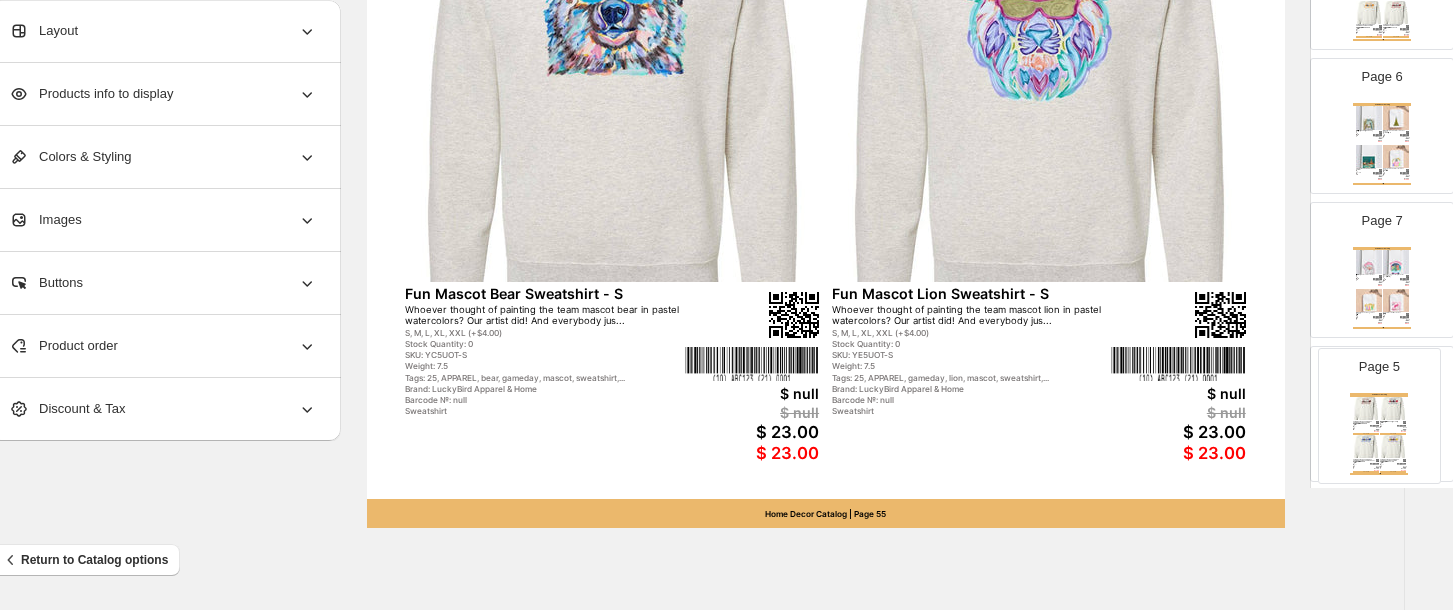 drag, startPoint x: 1380, startPoint y: 191, endPoint x: 1388, endPoint y: 422, distance: 231.13849 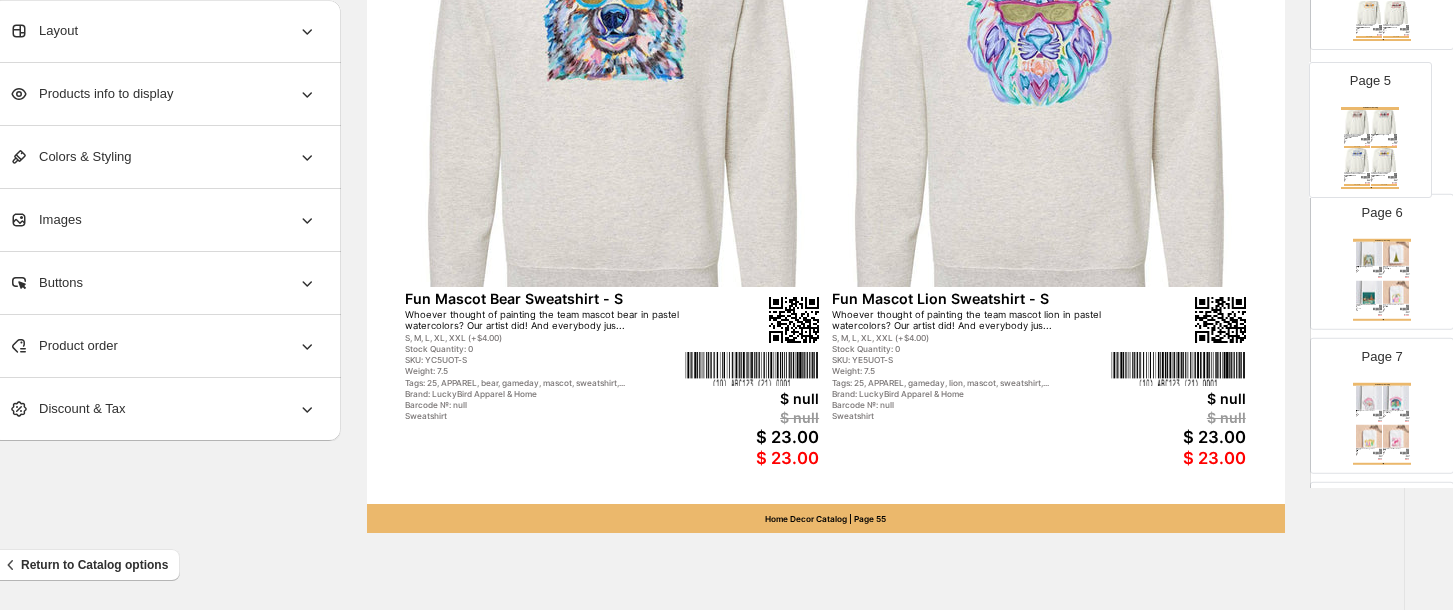 scroll, scrollTop: 802, scrollLeft: 35, axis: both 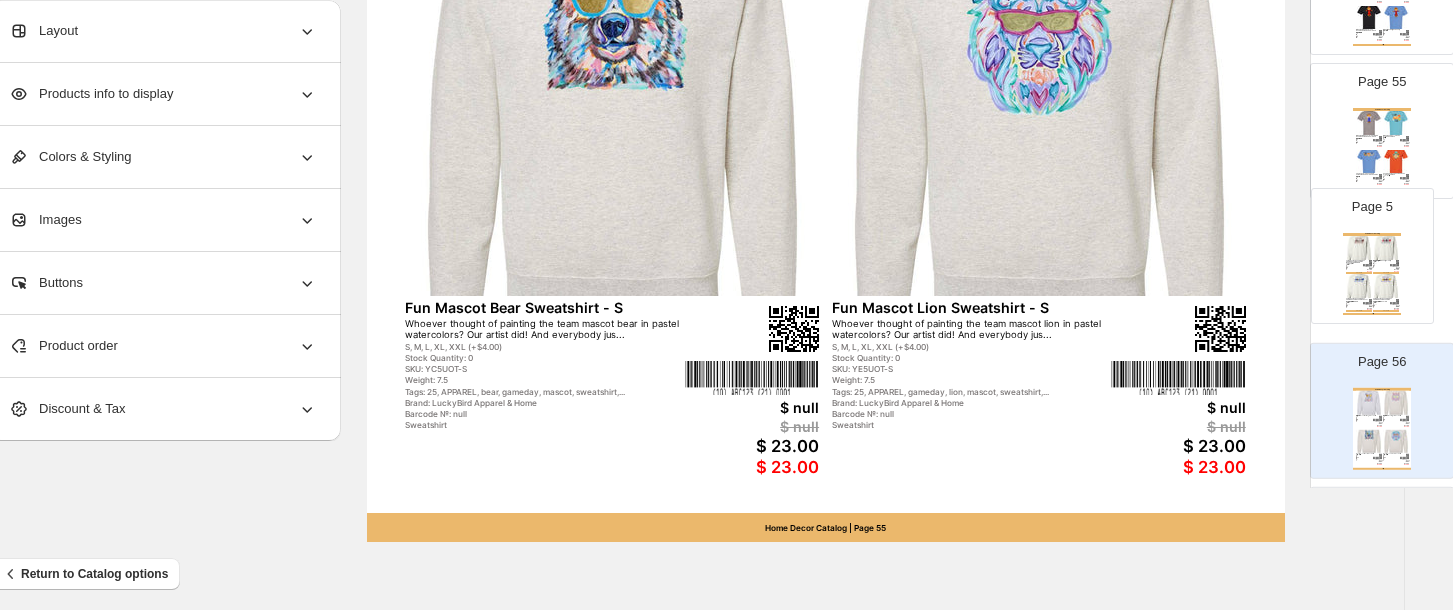 drag, startPoint x: 1374, startPoint y: 138, endPoint x: 1373, endPoint y: 274, distance: 136.00368 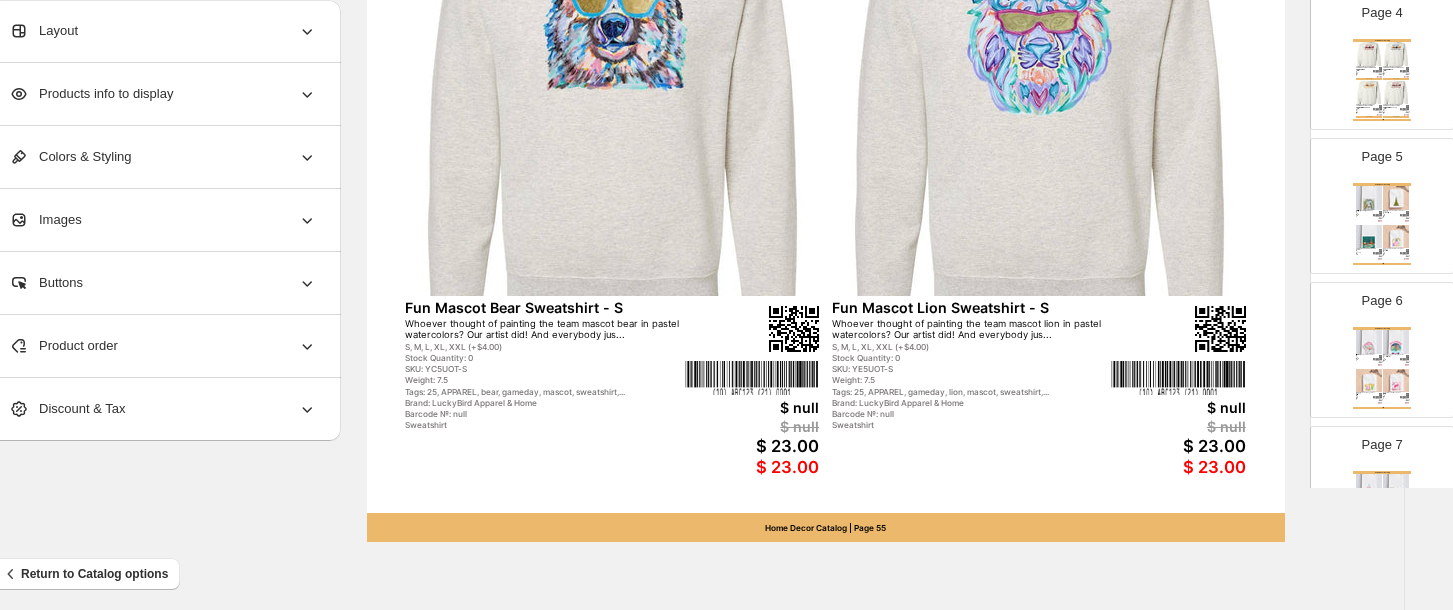 scroll, scrollTop: 438, scrollLeft: 0, axis: vertical 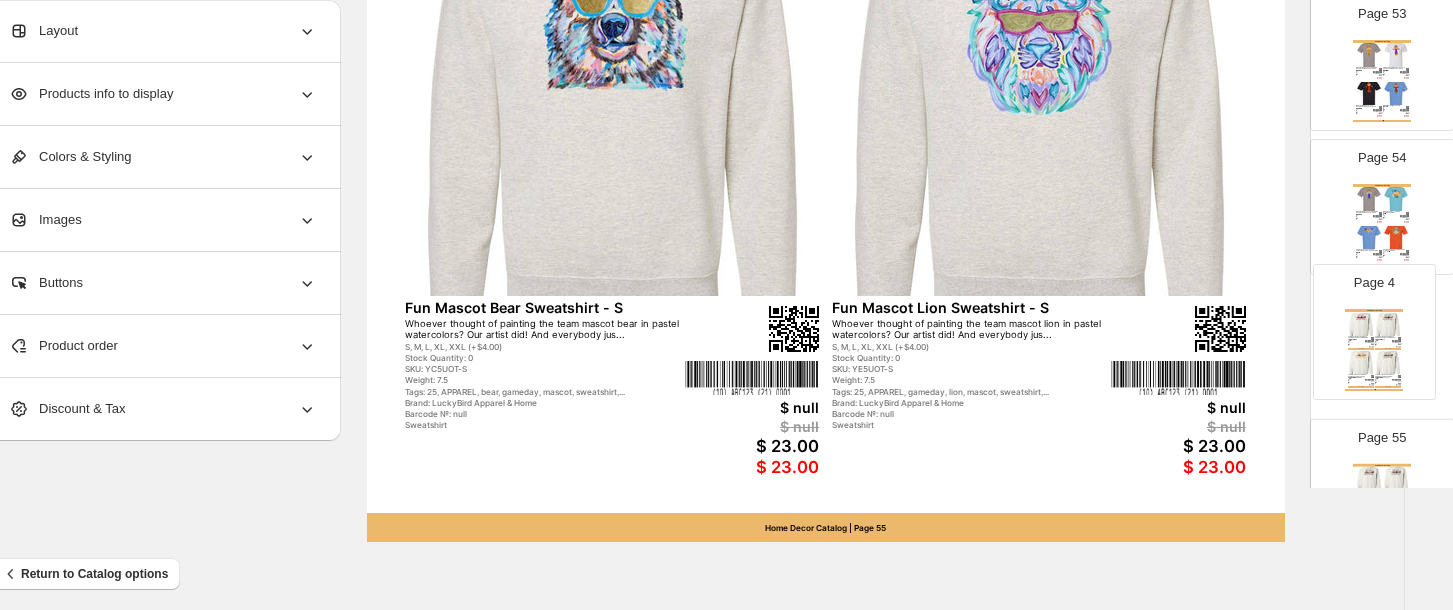 drag, startPoint x: 1387, startPoint y: 149, endPoint x: 1390, endPoint y: 339, distance: 190.02368 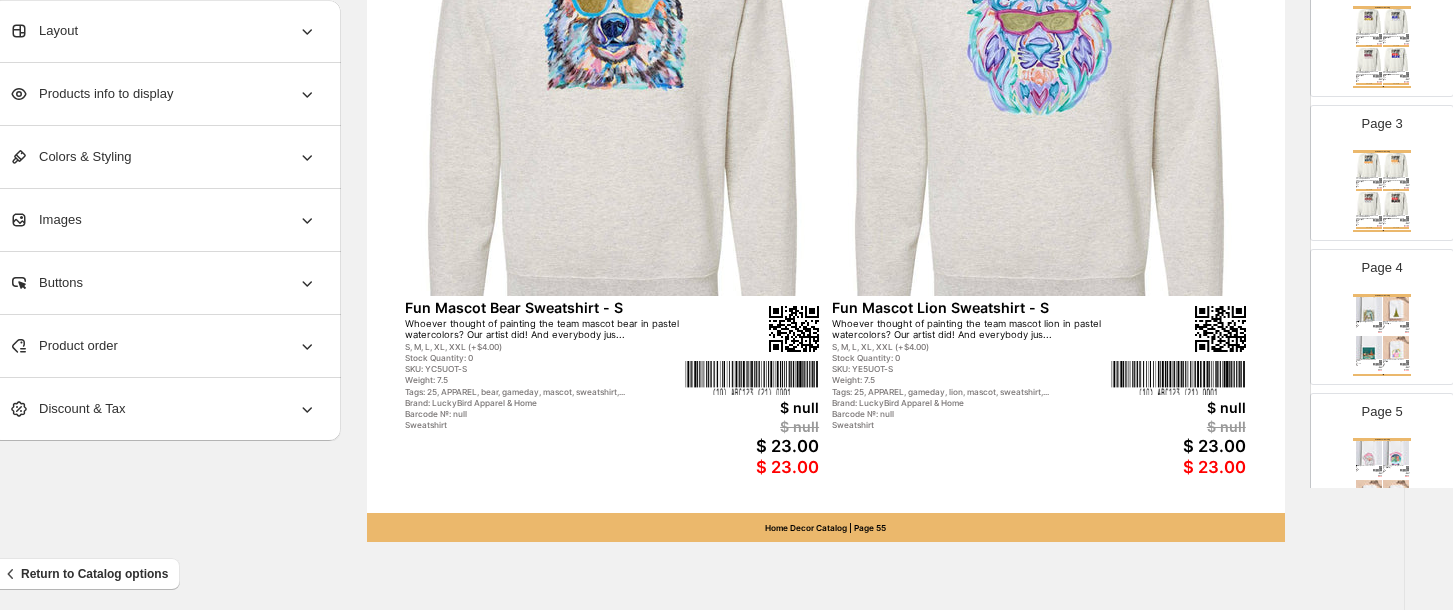 scroll, scrollTop: 305, scrollLeft: 0, axis: vertical 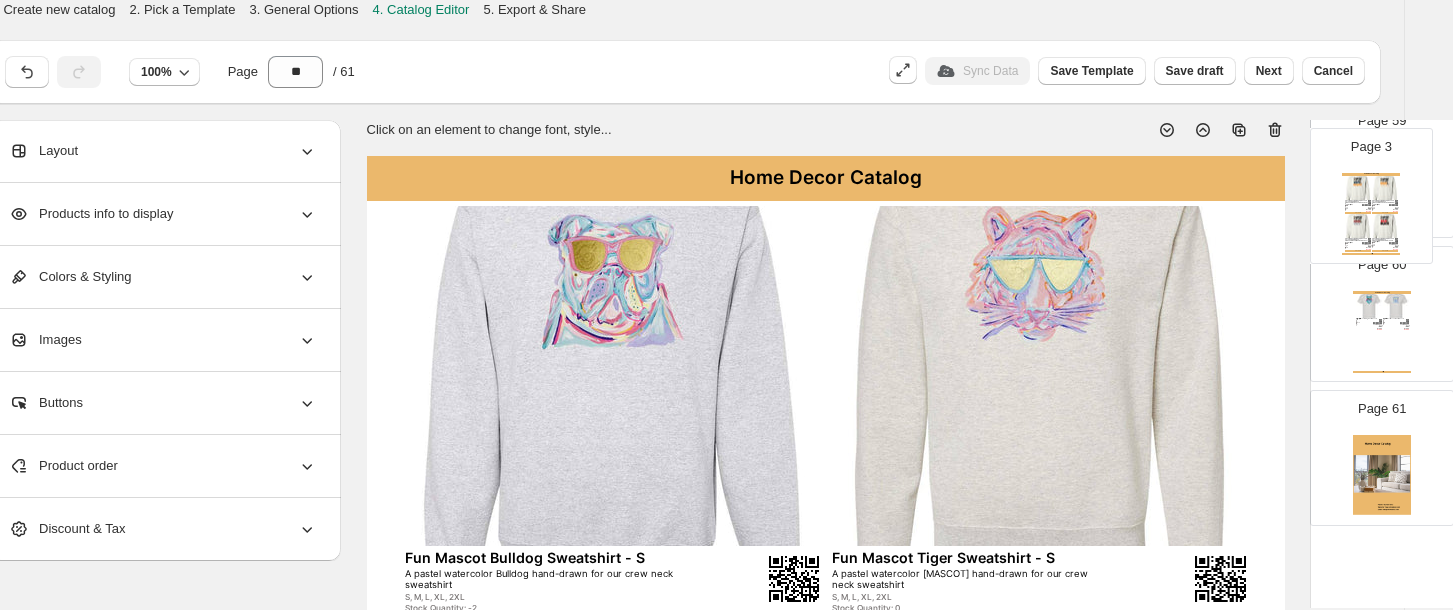 drag, startPoint x: 1378, startPoint y: 144, endPoint x: 1376, endPoint y: 210, distance: 66.0303 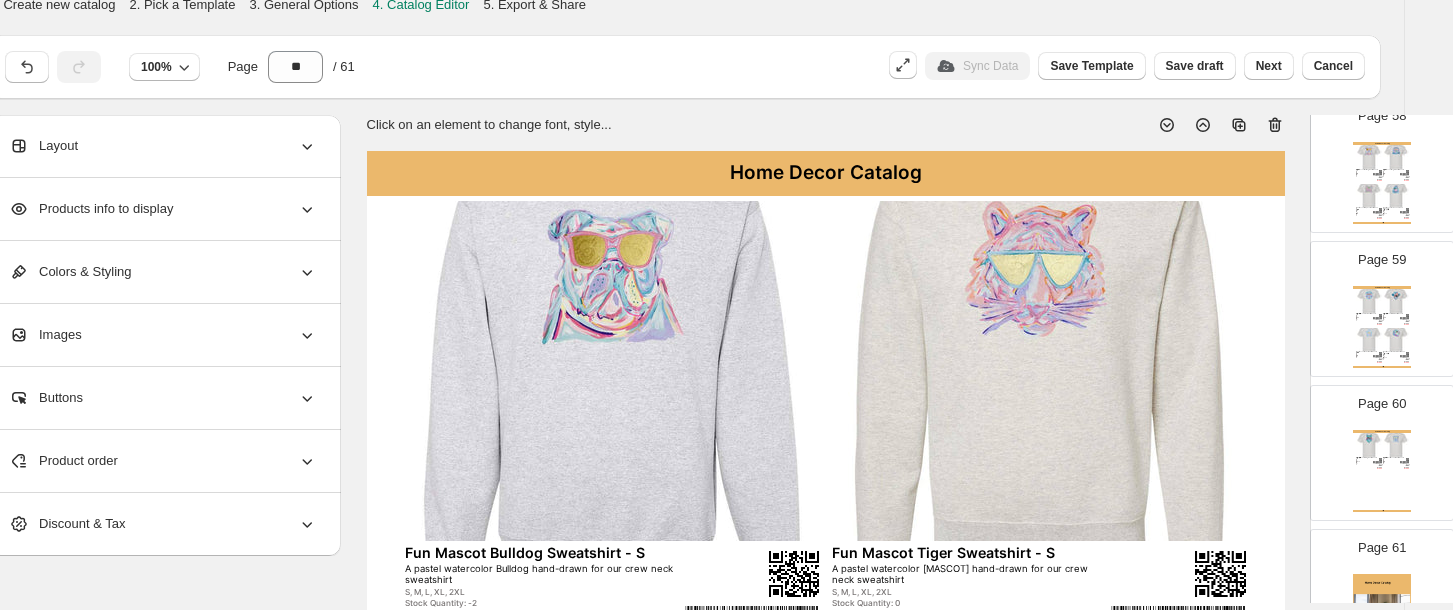 scroll, scrollTop: 0, scrollLeft: 35, axis: horizontal 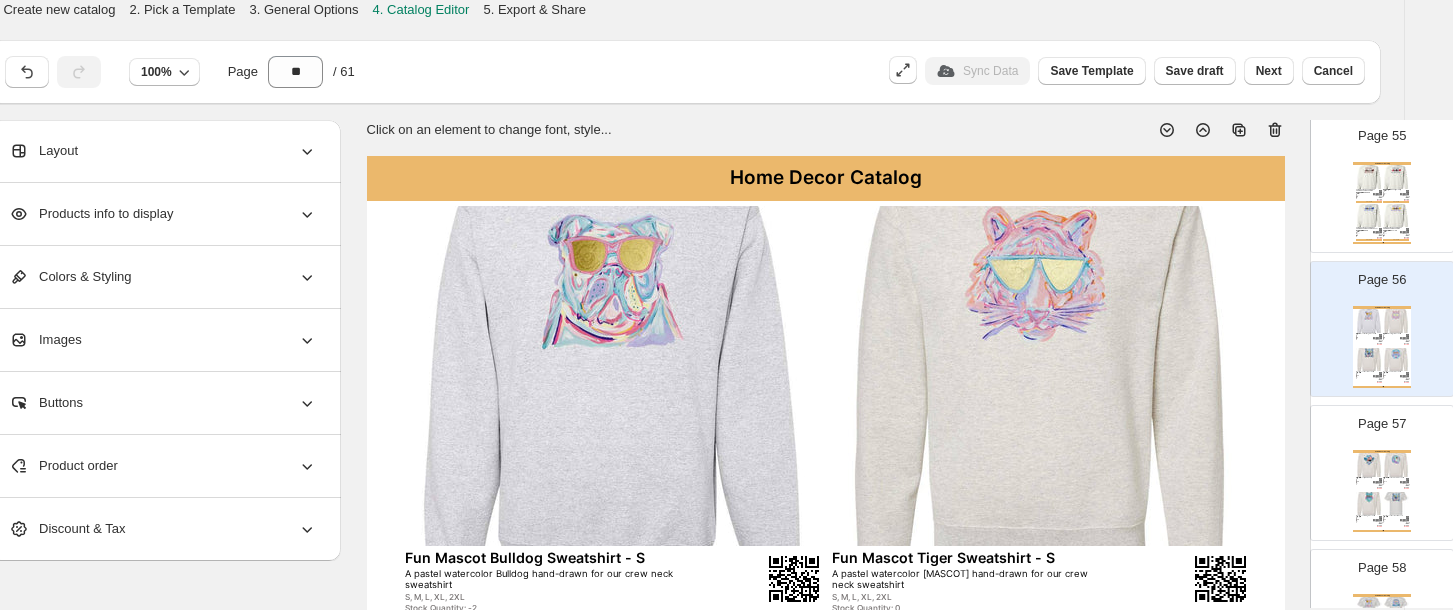 click at bounding box center (1404, 232) 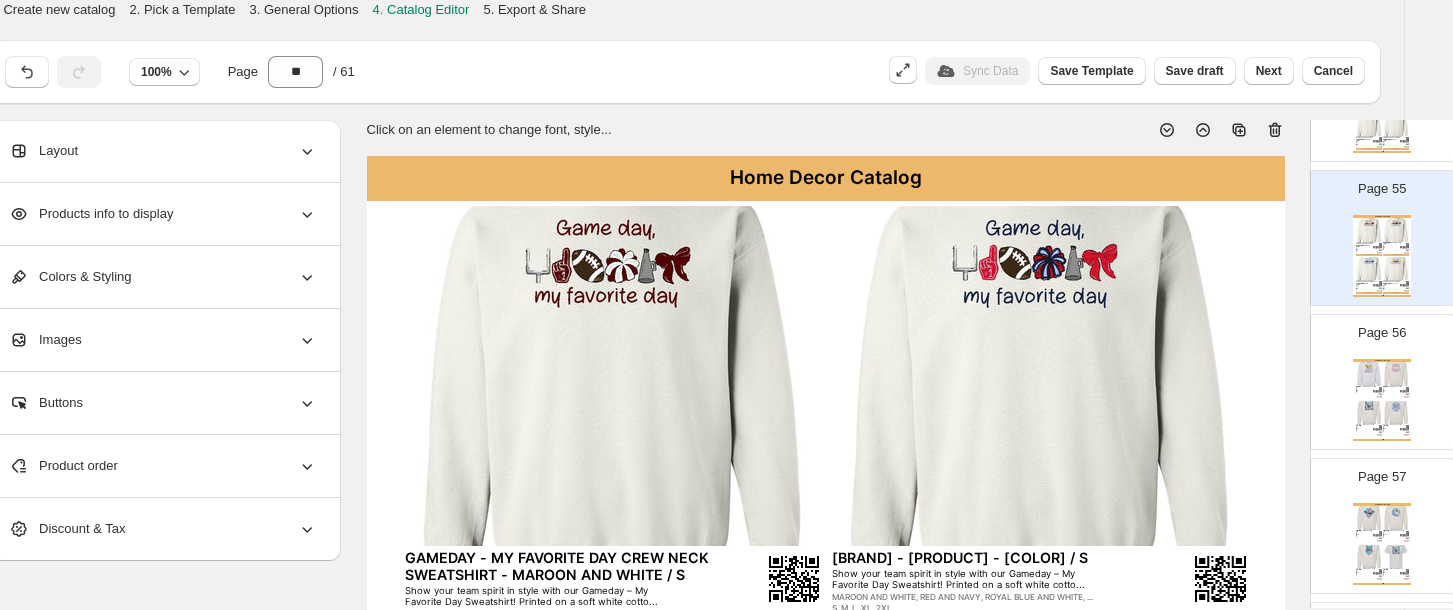 scroll, scrollTop: 7760, scrollLeft: 0, axis: vertical 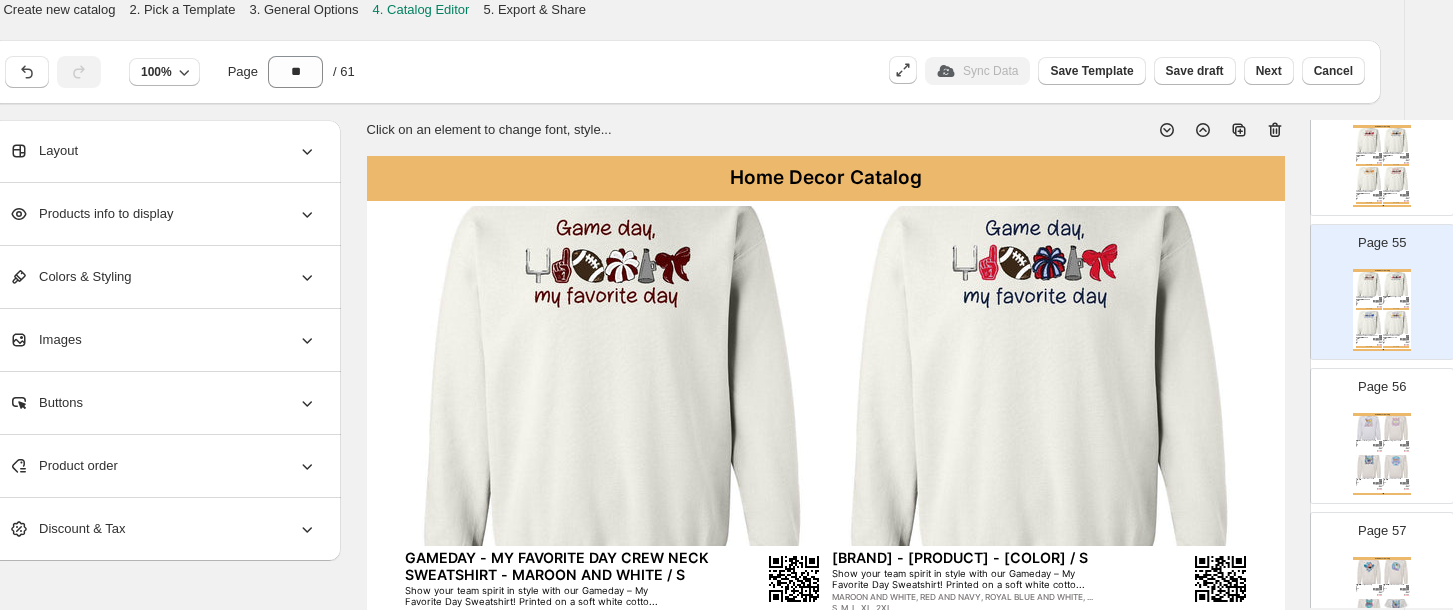 click at bounding box center (1396, 179) 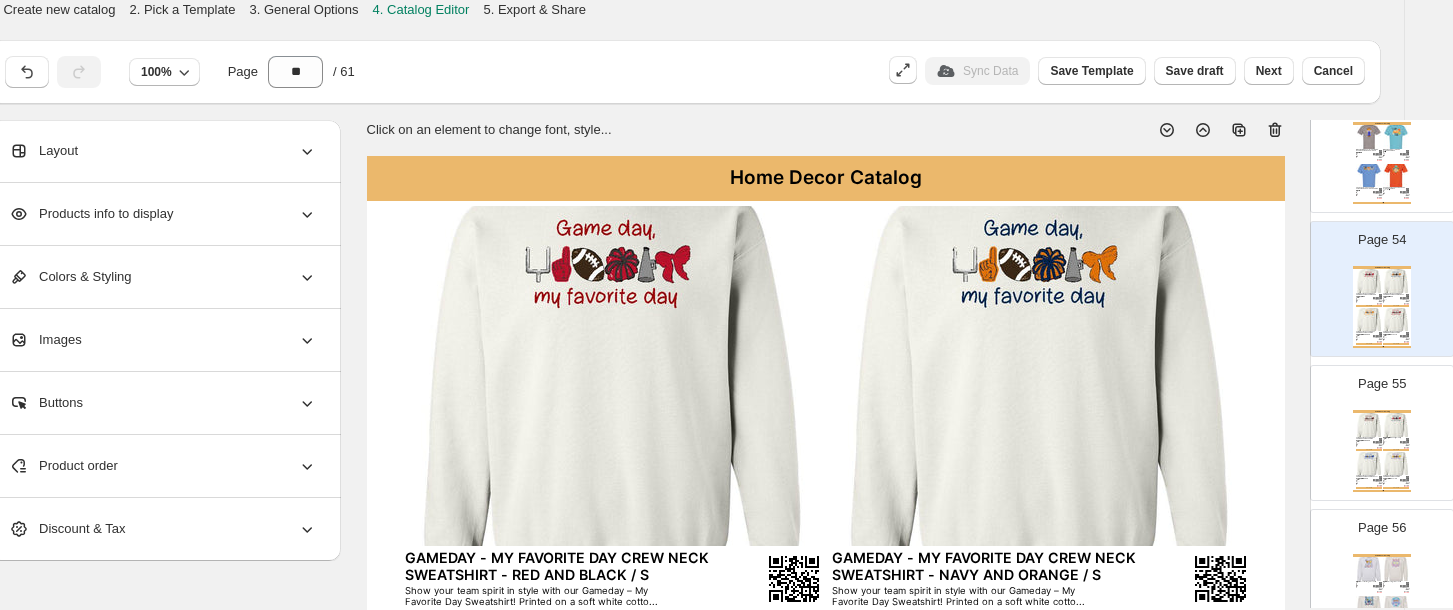 scroll, scrollTop: 7600, scrollLeft: 0, axis: vertical 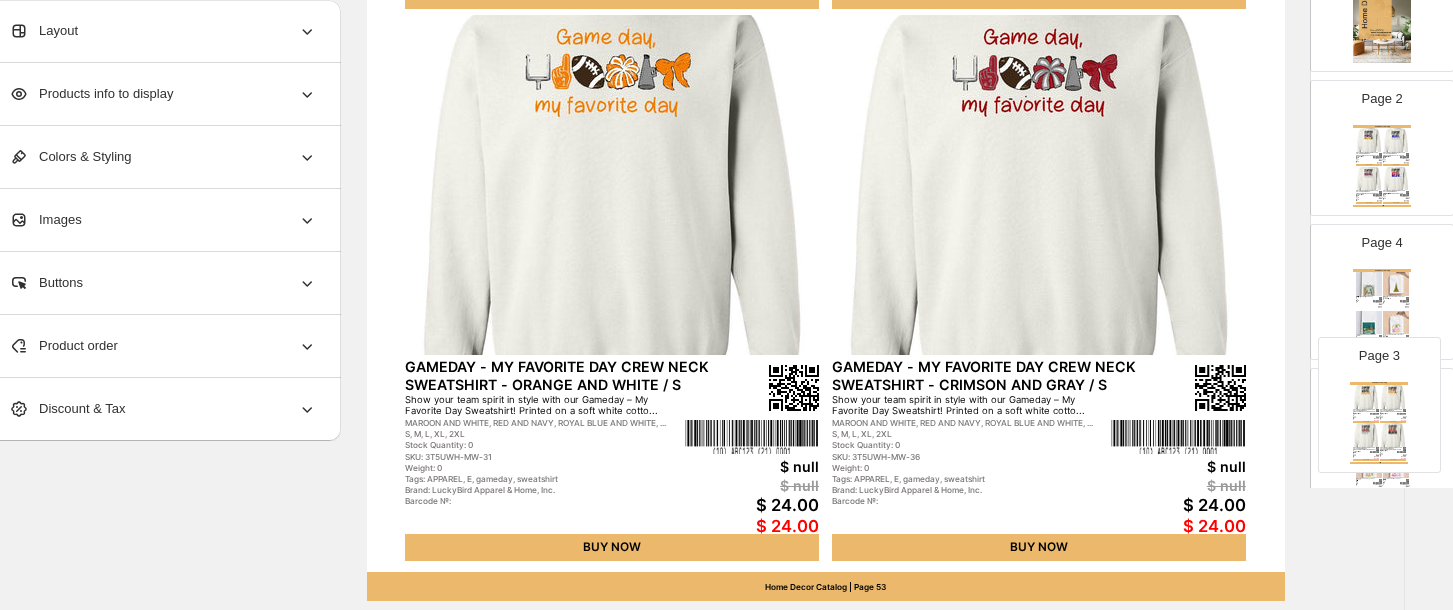 click on "Page 1 Page 2 Home Decor Catalog ON GAMEDAY WE WEAR (PICK YOUR COLORS) CREW NECK SWEATSHIRT - PURPLE AND GOLD / S Show your team spirit in style with this crisp white sweatshirt featuring the bold statement: "On Gameday W... NAVY AND ORANGE, ORANGE AND WHITE, CRIMSON AND GRAY, R... S, M, L, XL, 2XL Stock Quantity:  0 SKU:  3W5UWH-NO-21 Weight:  0 Tags:  APPAREL, E, gameday, May25, sweatshirt Brand:  LuckyBird Apparel & Home, Inc. Barcode №:   $ null $ null $ 24.00 $ 24.00 BUY NOW ON GAMEDAY WE WEAR (PICK YOUR COLORS) CREW NECK SWEATSHIRT - ROYAL BLUE AND WHITE /... Show your team spirit in style with this crisp white sweatshirt featuring the bold statement: "On Gameday W... NAVY AND ORANGE, ORANGE AND WHITE, CRIMSON AND GRAY, R... S, M, L, XL, 2XL Stock Quantity:  0 SKU:  3W5UWH-NO-26 Weight:  0 Tags:  APPAREL, E, gameday, May25, sweatshirt Brand:  LuckyBird Apparel & Home, Inc. Barcode №:   $ null $ null $ 24.00 $ 24.00 BUY NOW NAVY AND ORANGE, ORANGE AND WHITE, CRIMSON AND GRAY, R... S, M, L, XL, 2XL" at bounding box center [1382, 4324] 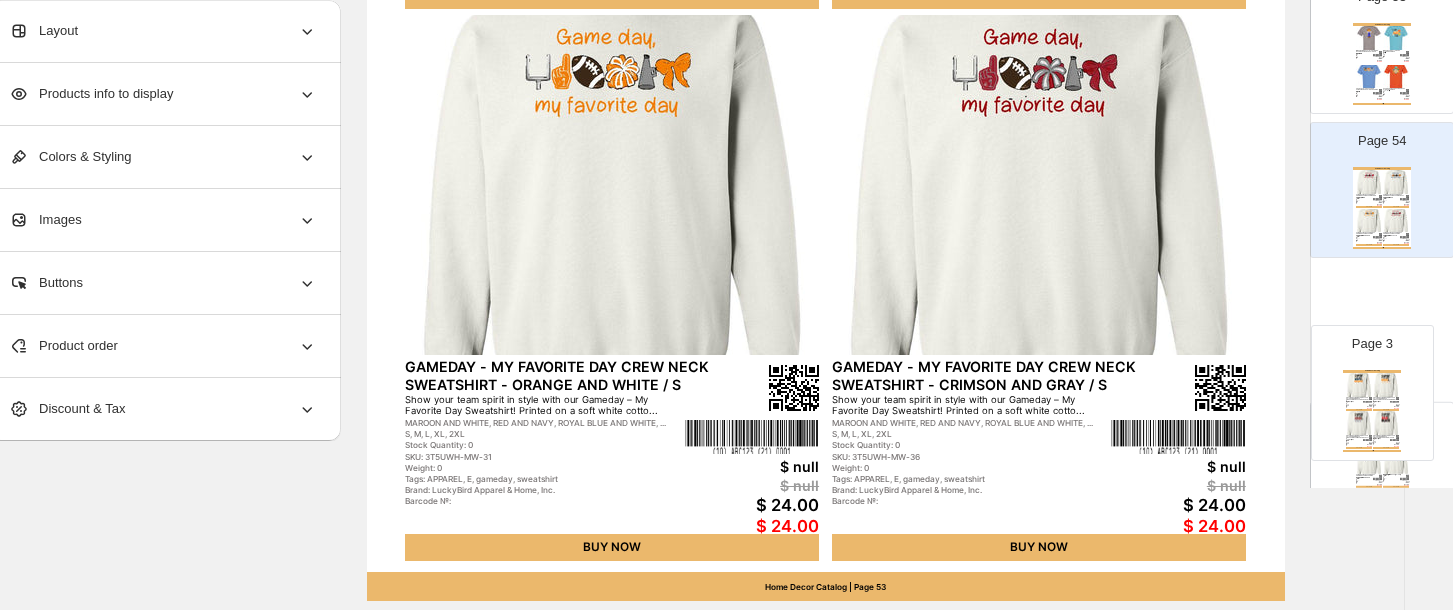 scroll, scrollTop: 7464, scrollLeft: 0, axis: vertical 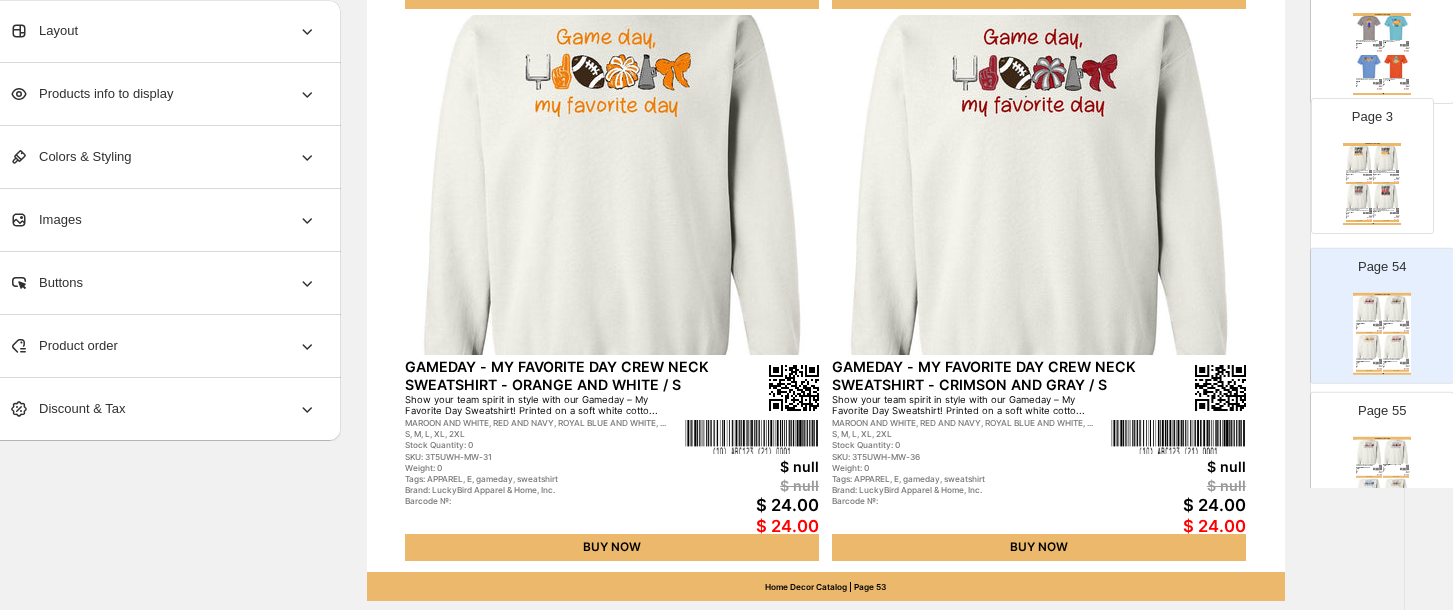 drag, startPoint x: 1375, startPoint y: 306, endPoint x: 1376, endPoint y: 186, distance: 120.004166 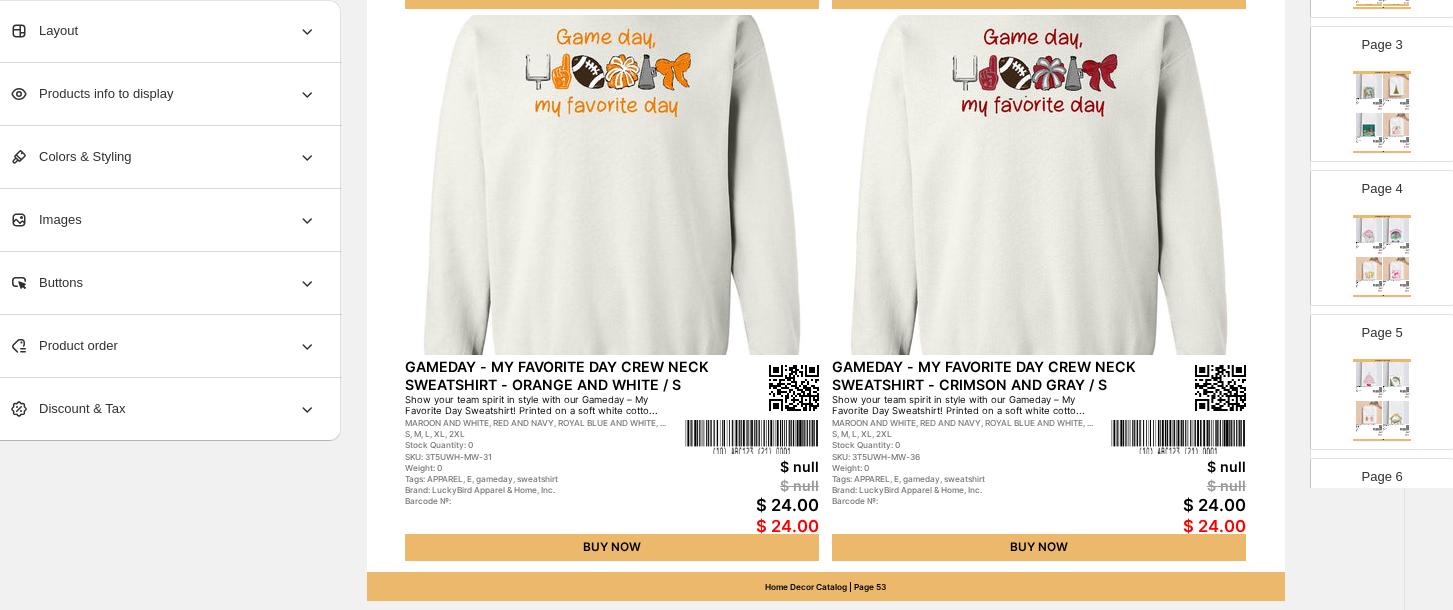 scroll, scrollTop: 227, scrollLeft: 0, axis: vertical 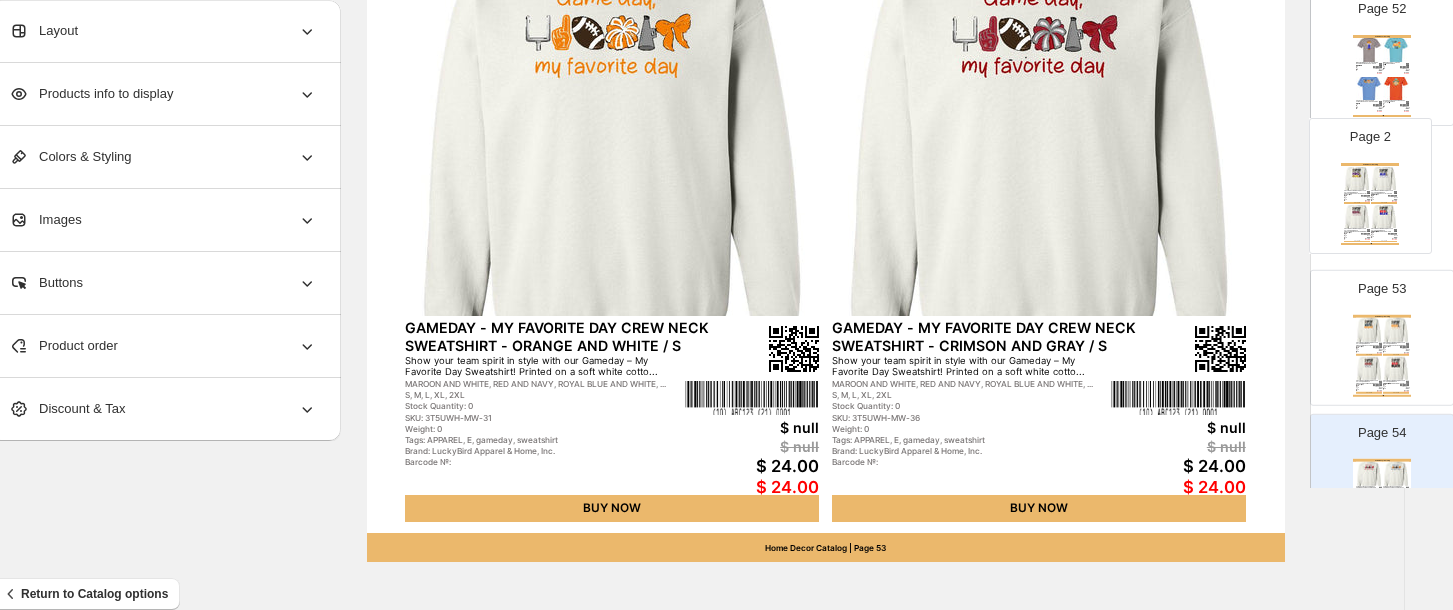 drag, startPoint x: 1373, startPoint y: 92, endPoint x: 1371, endPoint y: 210, distance: 118.016945 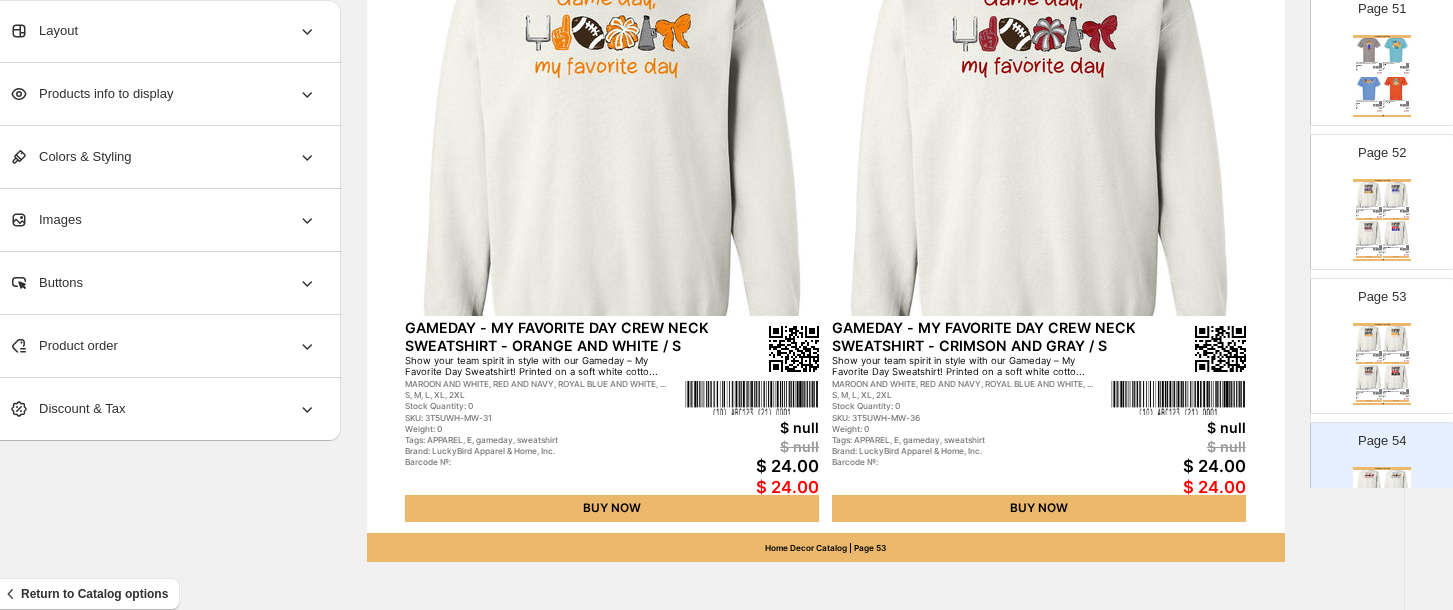 click at bounding box center [1396, 233] 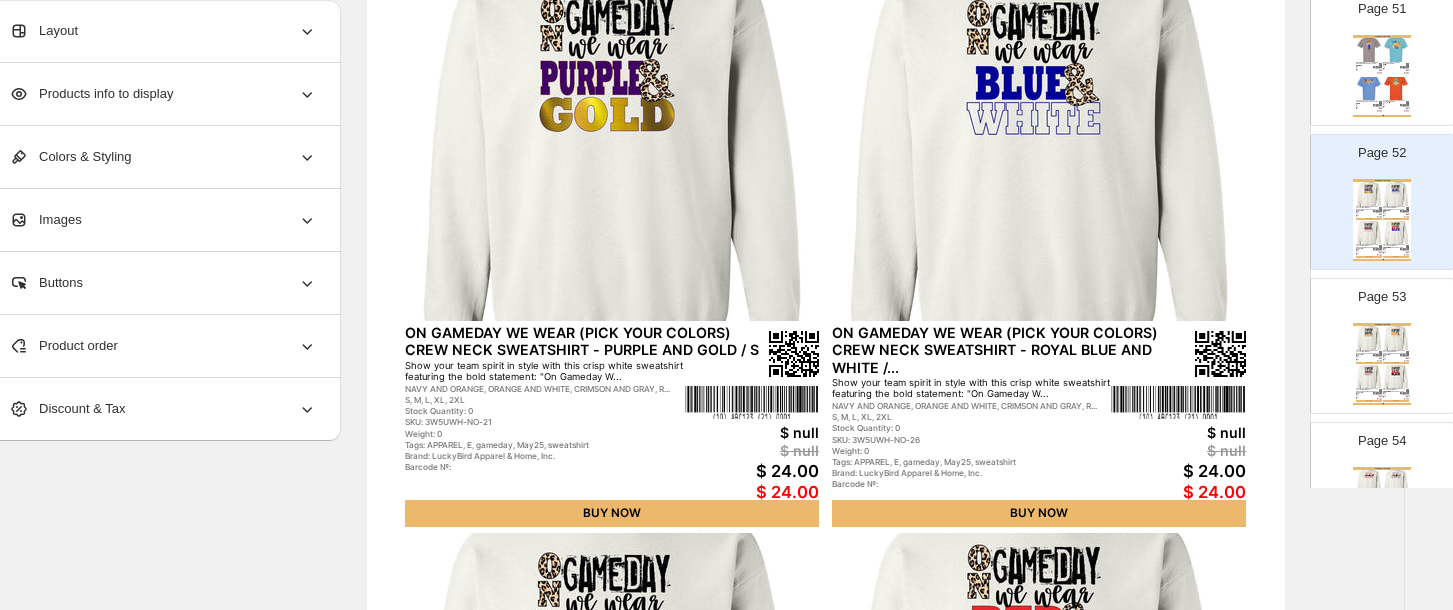 scroll, scrollTop: 304, scrollLeft: 35, axis: both 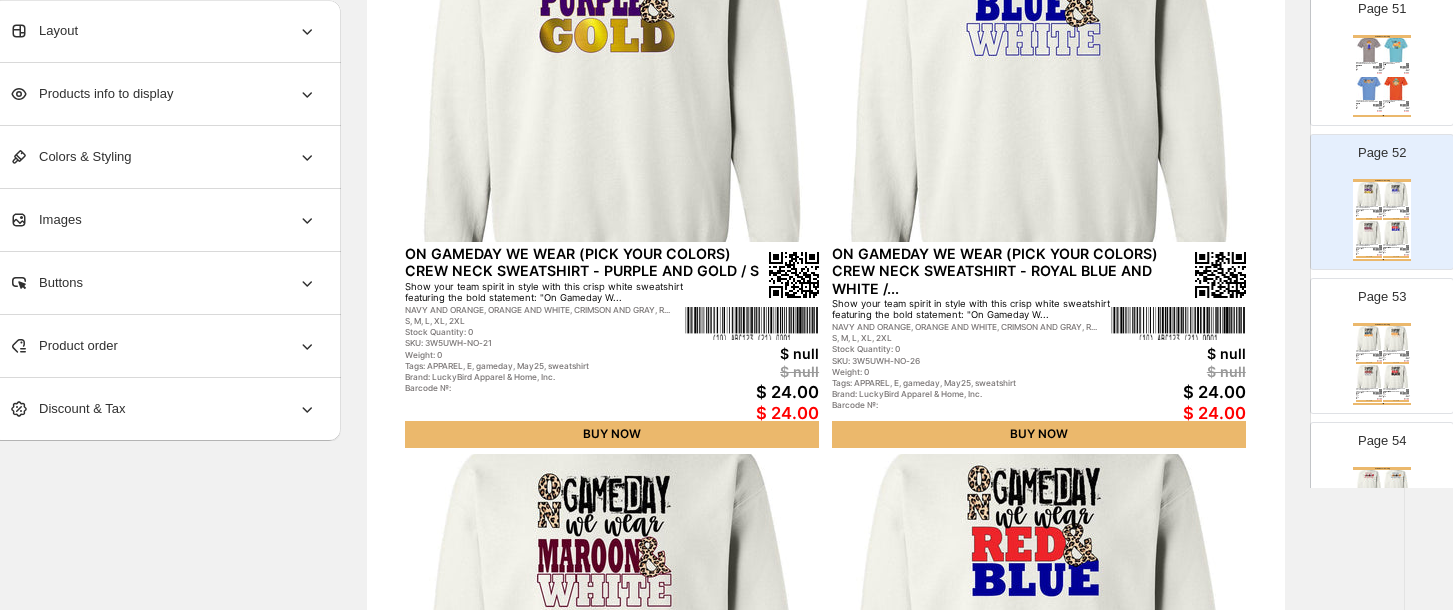 click at bounding box center (1396, 338) 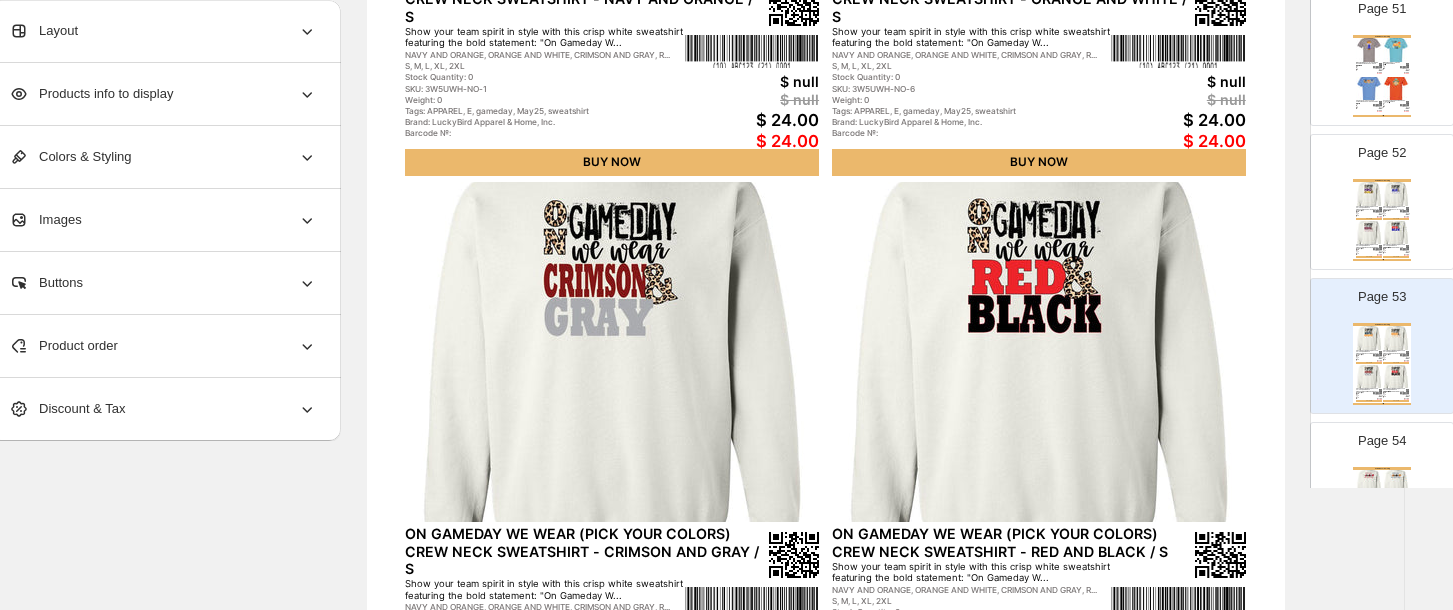 scroll, scrollTop: 655, scrollLeft: 35, axis: both 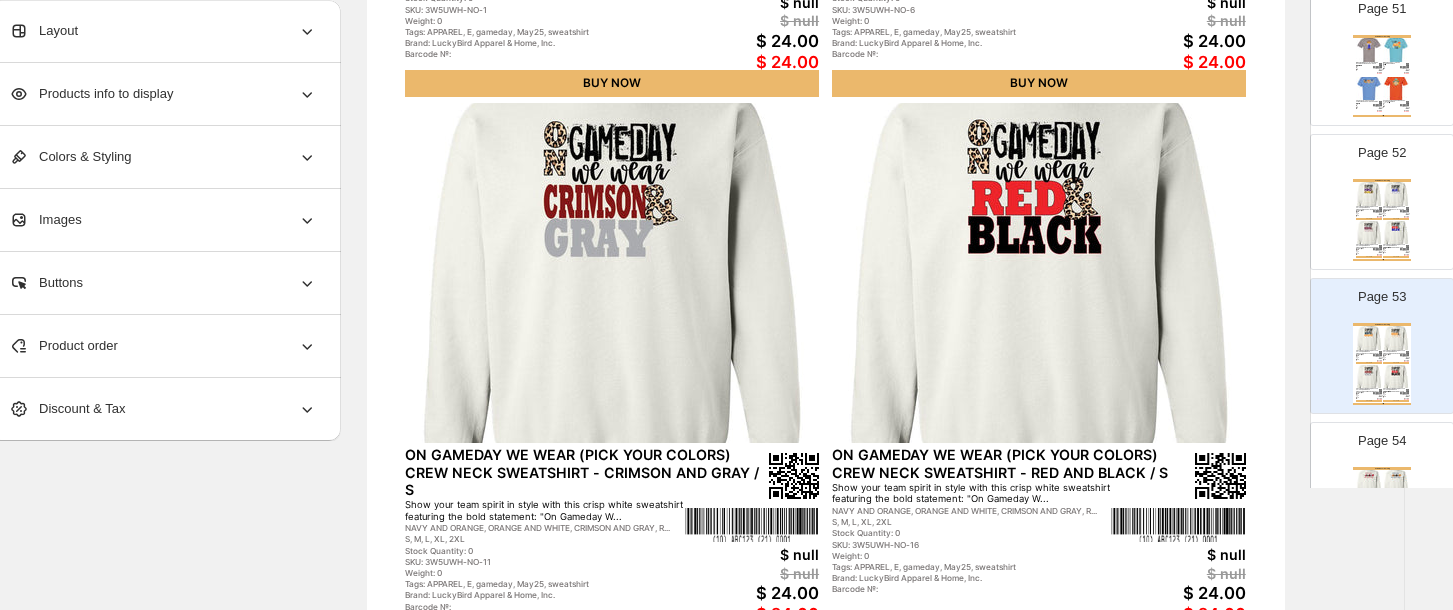 click on "Page 54 Home Decor Catalog GAMEDAY - MY FAVORITE DAY CREW NECK SWEATSHIRT - RED AND BLACK / S Show your team spirit in style with our Gameday – My Favorite Day Sweatshirt! Printed on a soft white cotto... MAROON AND WHITE, RED AND NAVY, ROYAL BLUE AND WHITE, ... S, M, L, XL, 2XL Stock Quantity:  0 SKU:  3T5UWH-MW-21 Weight:  0 Tags:  APPAREL, E, gameday, sweatshirt Brand:  LuckyBird Apparel & Home, Inc. Barcode №:   $ null $ null $ 24.00 $ 24.00 BUY NOW GAMEDAY - MY FAVORITE DAY CREW NECK SWEATSHIRT - NAVY AND ORANGE / S Show your team spirit in style with our Gameday – My Favorite Day Sweatshirt! Printed on a soft white cotto... MAROON AND WHITE, RED AND NAVY, ROYAL BLUE AND WHITE, ... S, M, L, XL, 2XL Stock Quantity:  0 SKU:  3T5UWH-MW-26 Weight:  0 Tags:  APPAREL, E, gameday, sweatshirt Brand:  LuckyBird Apparel & Home, Inc. Barcode №:   $ null $ null $ 24.00 $ 24.00 BUY NOW GAMEDAY - MY FAVORITE DAY CREW NECK SWEATSHIRT - ORANGE AND WHITE / S S, M, L, XL, 2XL Stock Quantity:  0 SKU:  3T5UWH-MW-31" at bounding box center (1374, 482) 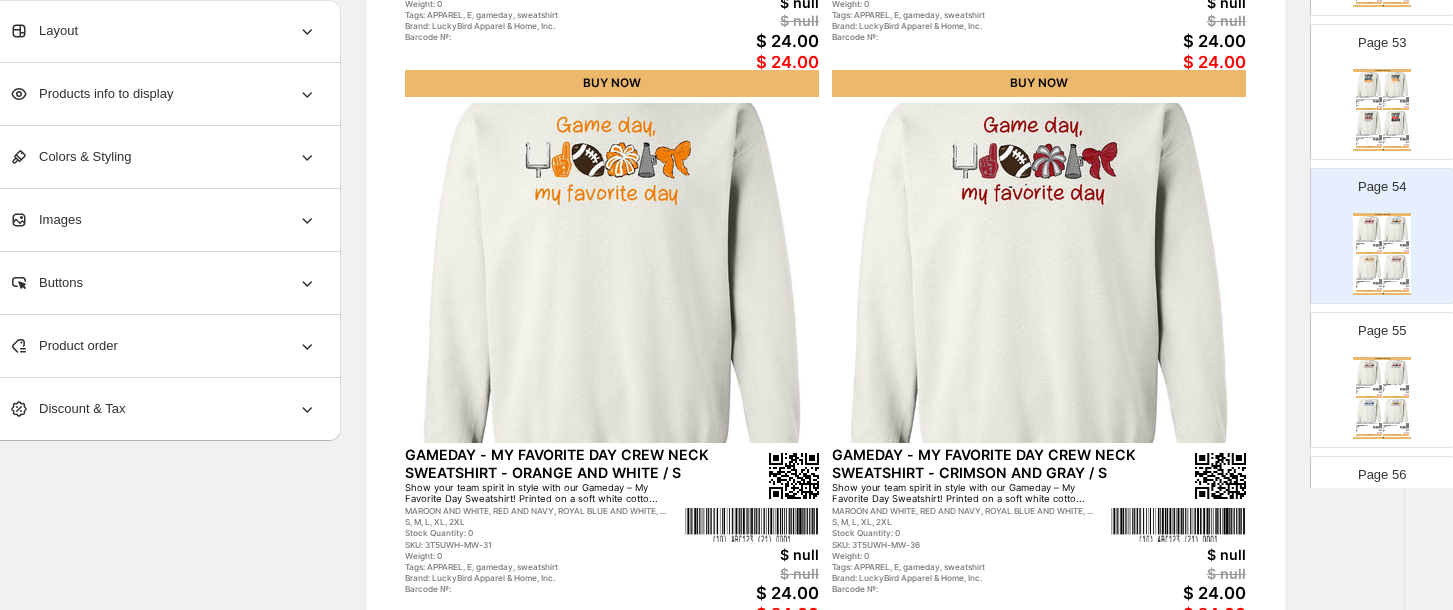 scroll, scrollTop: 7693, scrollLeft: 0, axis: vertical 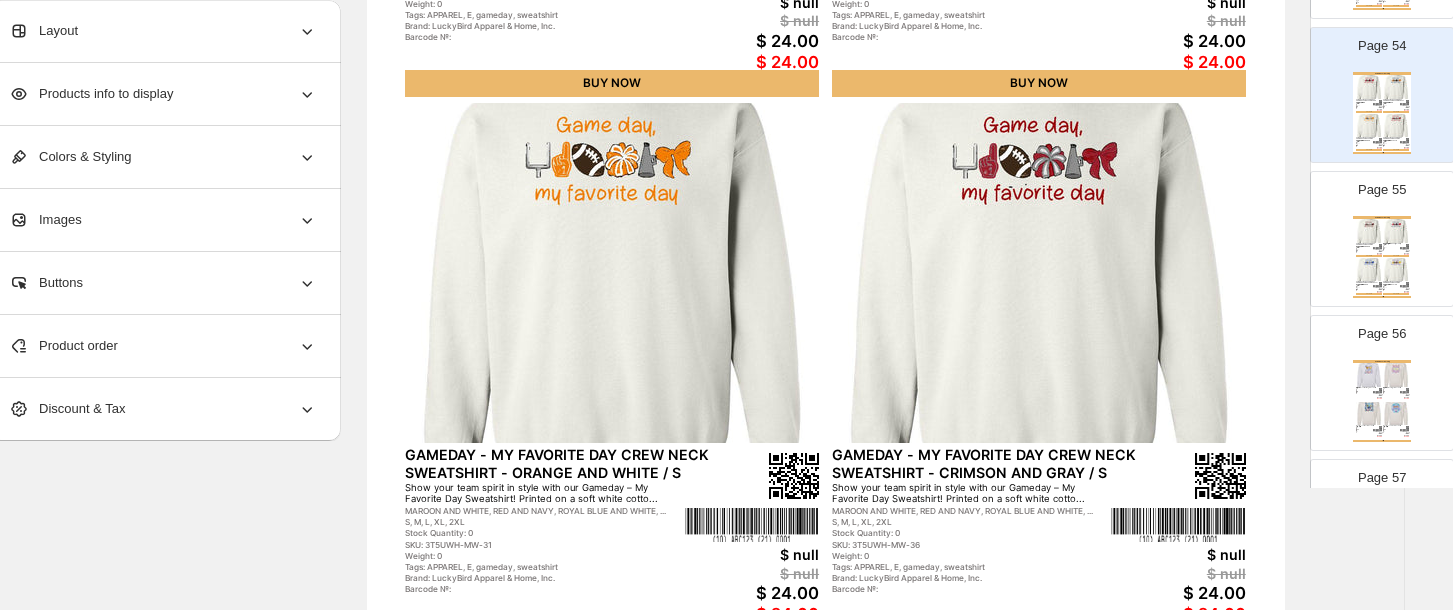 click on "Tags:  APPAREL, E, gameday, sweatshirt" at bounding box center (1392, 249) 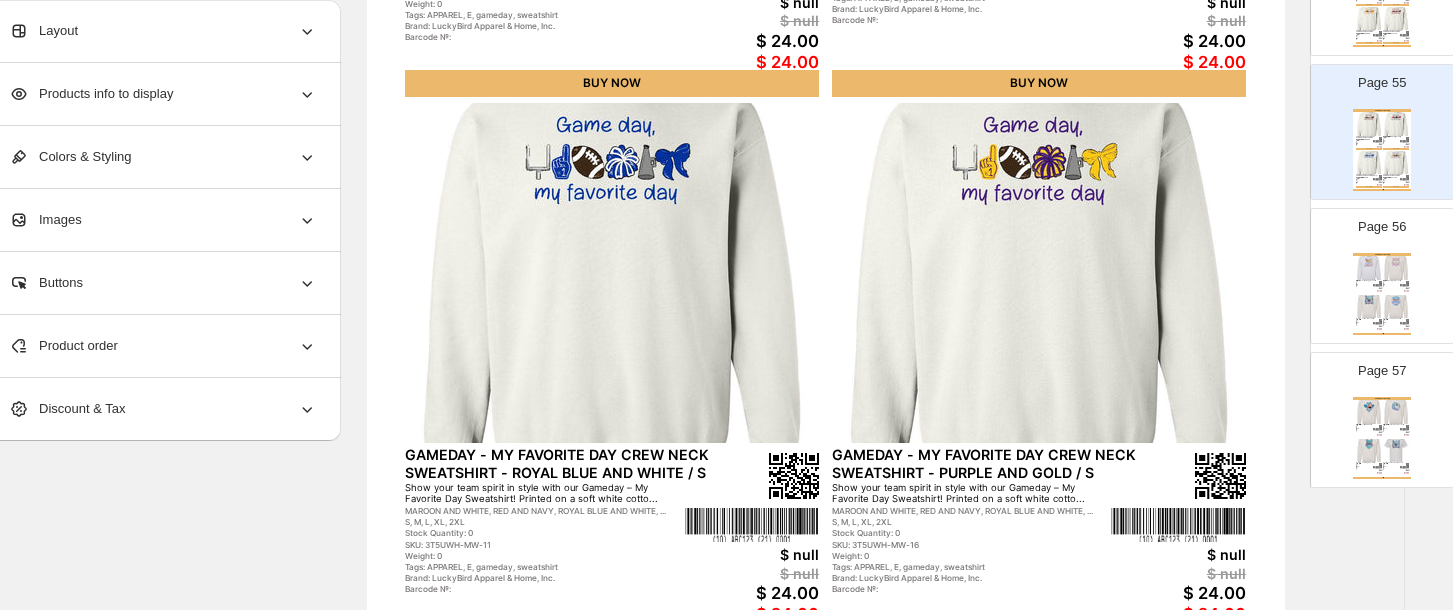 scroll, scrollTop: 7853, scrollLeft: 0, axis: vertical 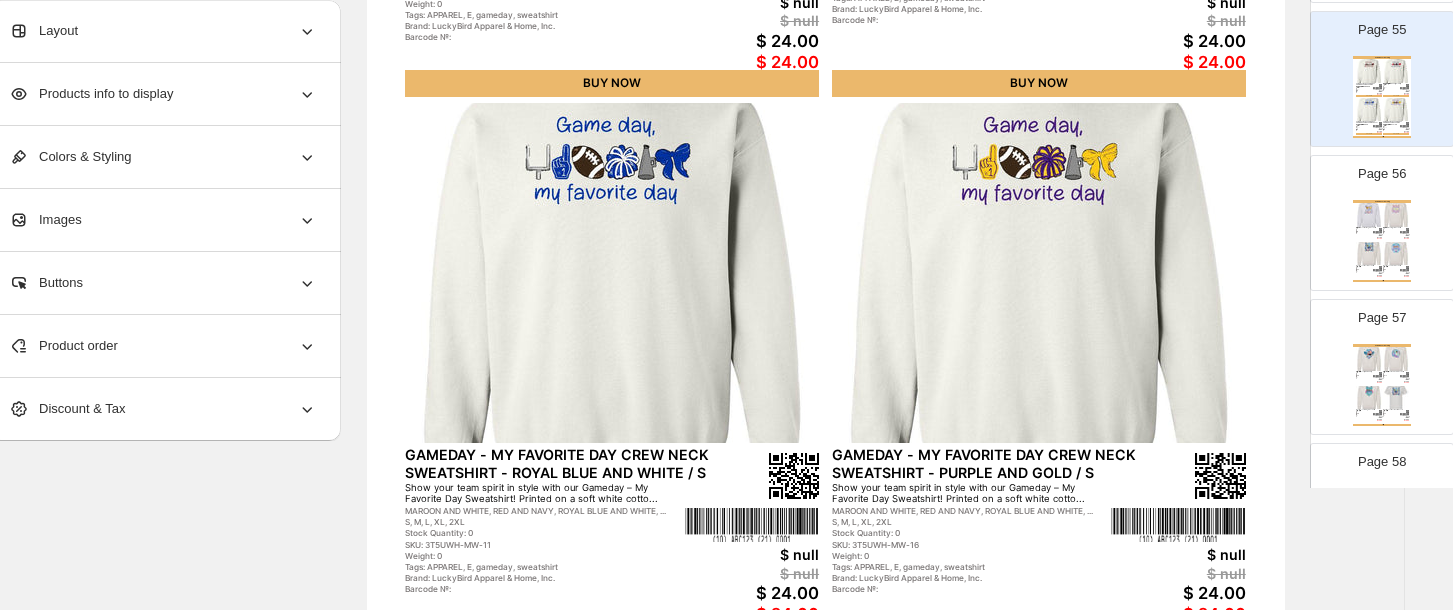 click on "Stock Quantity:  0" at bounding box center (1392, 230) 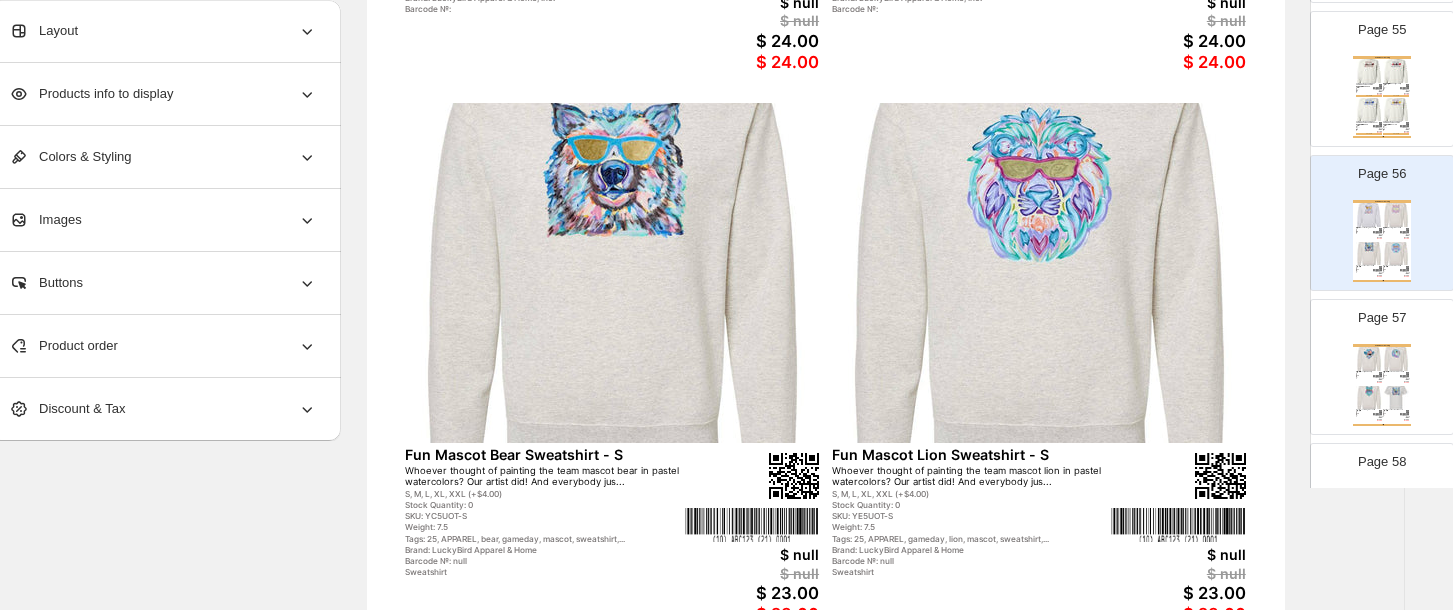 click at bounding box center (1396, 398) 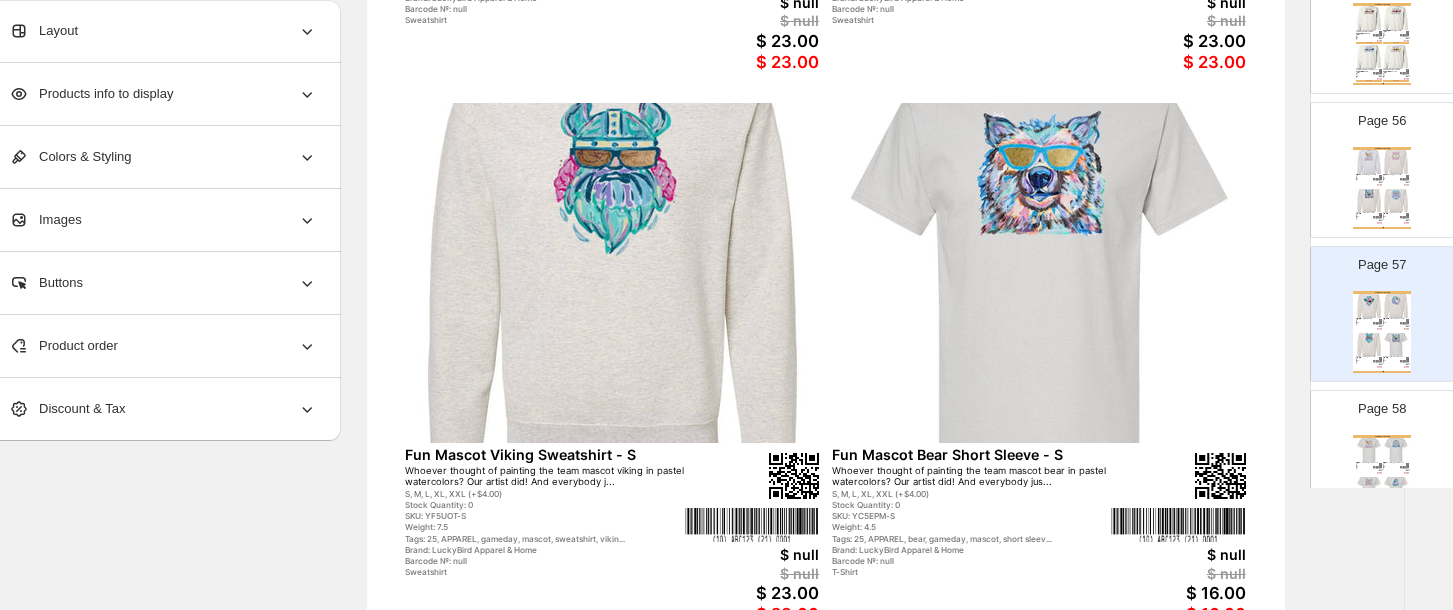 scroll, scrollTop: 7960, scrollLeft: 0, axis: vertical 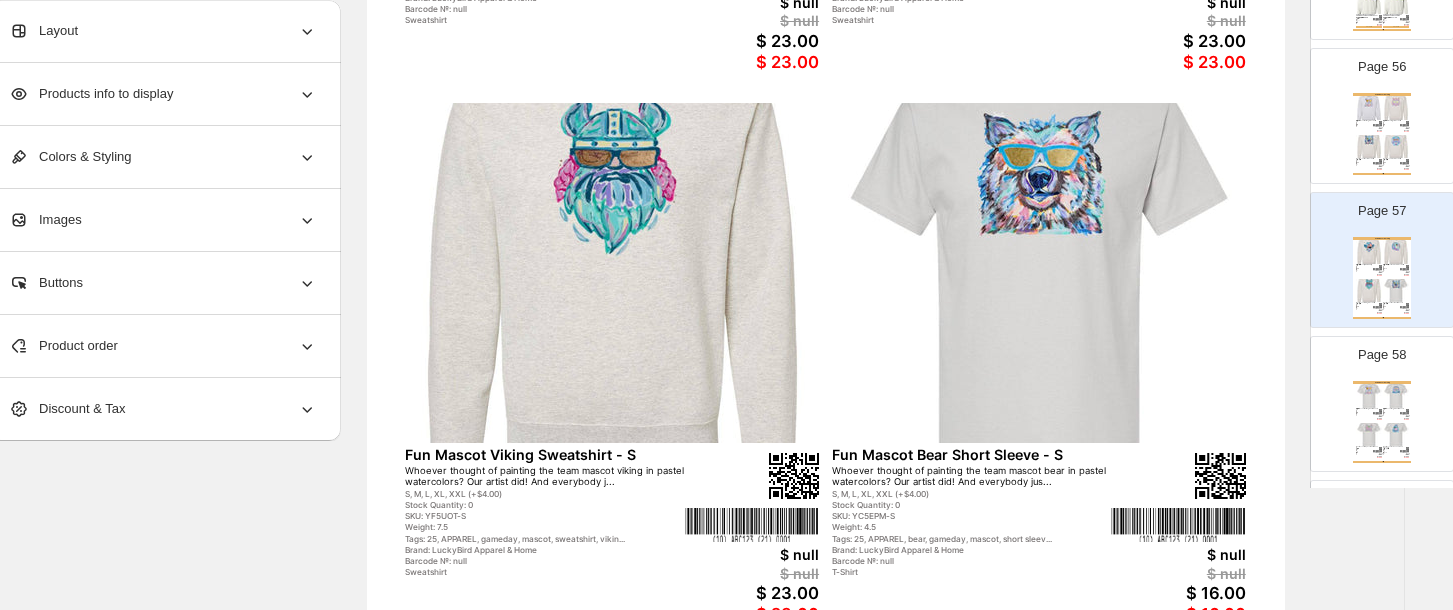 click on "Page 58 Home Decor Catalog Fun Mascot Bulldog Short Sleeve - S A pastel watercolor Bulldog hand drawn for our short sleeve shirts S, M, L, XL, 2XL Stock Quantity:  -6 SKU:  Y34EPT-S Weight:  5.5 Tags:  25, APPAREL, gameday, short sleeve Brand:  LuckyBird Apparel & Home, Inc. Barcode №:   T-Shirt $ null $ null $ 16.00 $ 16.00 Fun Mascot Eagle Short Sleeve - S A pastel watercolor eagle hand drawn for our short sleeve shirts S, M, L, XL, 2XL Stock Quantity:  0 SKU:  Y64EPT-S Weight:  5.5 Tags:  25, APPAREL, gameday, short sleeve, women Brand:  LuckyBird Apparel & Home, Inc. Barcode №:   T-Shirt $ null $ null $ 16.00 $ 16.00 Fun Mascot Elephant Short Sleeve - S A pastel watercolor Elephant hand drawn for our short sleeve shirts S, M, L, XL, 2XL Stock Quantity:  0 SKU:  Y24EPT-S Weight:  5.5 Tags:  25, APPAREL, gameday, short sleeve Brand:  LuckyBird Apparel & Home, Inc. Barcode №:   T-Shirt $ null $ null $ 16.00 $ 16.00 Fun Mascot Gamecock Short Sleeve - S S, M, L, XL, XXL (+$4.00) Stock Quantity:  -2" at bounding box center [1382, 404] 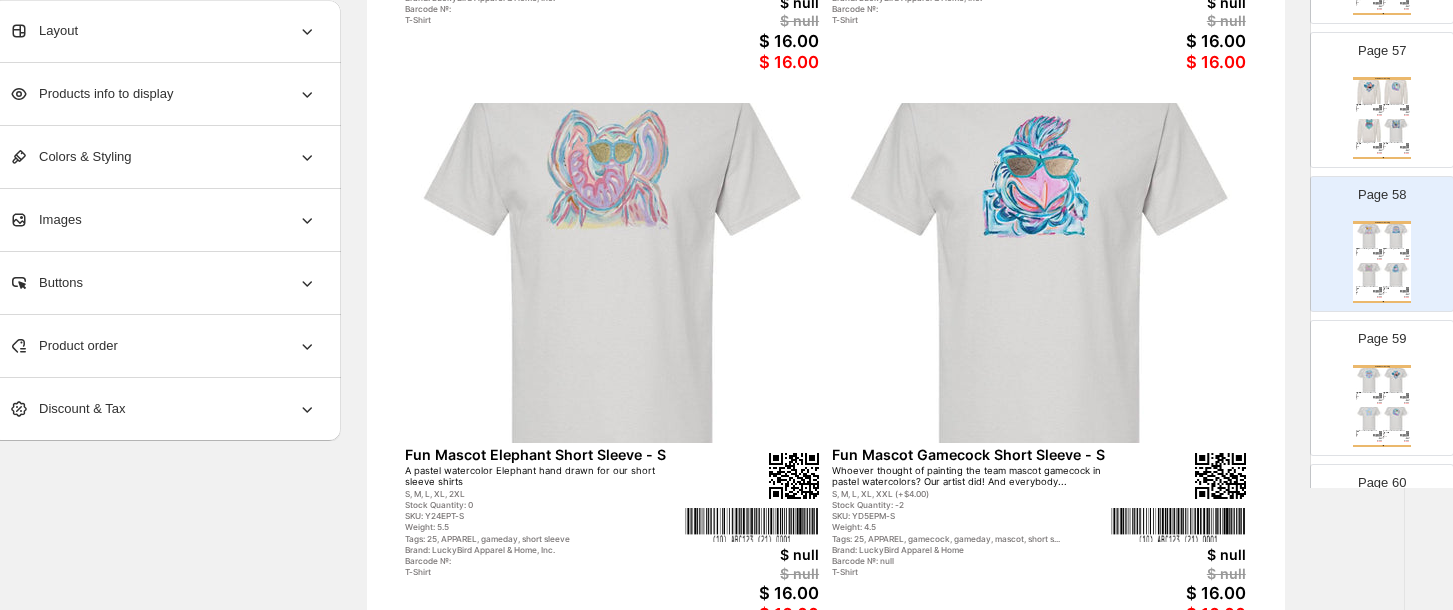 scroll, scrollTop: 8173, scrollLeft: 0, axis: vertical 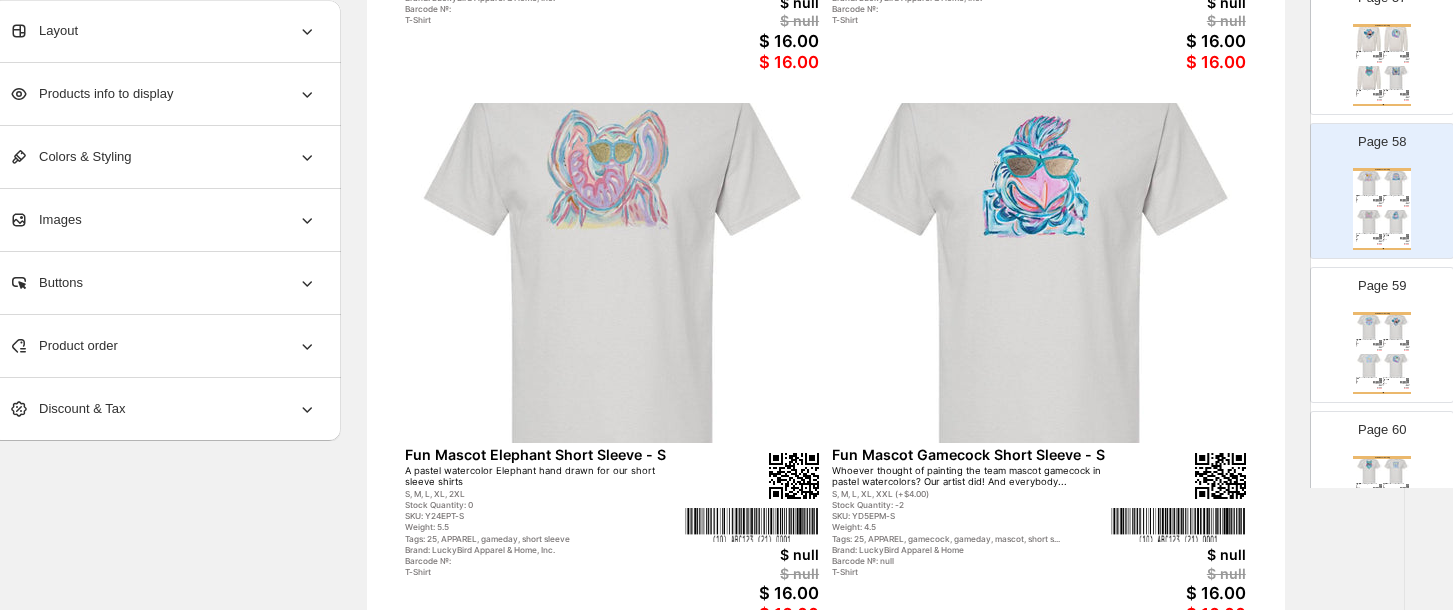 click on "Home Decor Catalog Fun Mascot Lion Short Sleeve - S Whoever thought of painting the team mascot lion in pastel watercolors?  Our artist did!  And everybody jus... S, M, L, XL, XXL (+$4.00) Stock Quantity:  0 SKU:  YE5EPM-S Weight:  4.5 Tags:  25, APPAREL, gameday, lion, mascot, short sleev... Brand:  LuckyBird Apparel & Home Barcode №:  null T-Shirt $ null $ null $ 16.00 $ 16.00 Fun Mascot Pirate Short Sleeve - S Whoever thought of painting the team mascot pirate in pastel watercolors?  Our artist did!  And everybody j... S, M, L, XL, XXL (+$4.00) Stock Quantity:  0 SKU:  YB5EPM-S Weight:  4.5 Tags:  25, APPAREL, gameday, mascot, npirate, short sl... Brand:  LuckyBird Apparel & Home Barcode №:  null T-Shirt $ null $ null $ 16.00 $ 16.00 Fun Mascot Rebel Short Sleeve - S A pastel watercolor Rebel hand drawn for our short sleeve shirts S, M, L, XL, 2XL Stock Quantity:  -6 SKU:  Y54EPT-S Weight:  5.5 Tags:  25, APPAREL, gameday, short sleeve Brand:  LuckyBird Apparel & Home, Inc. Barcode №:   $ null $ null" at bounding box center (1382, 353) 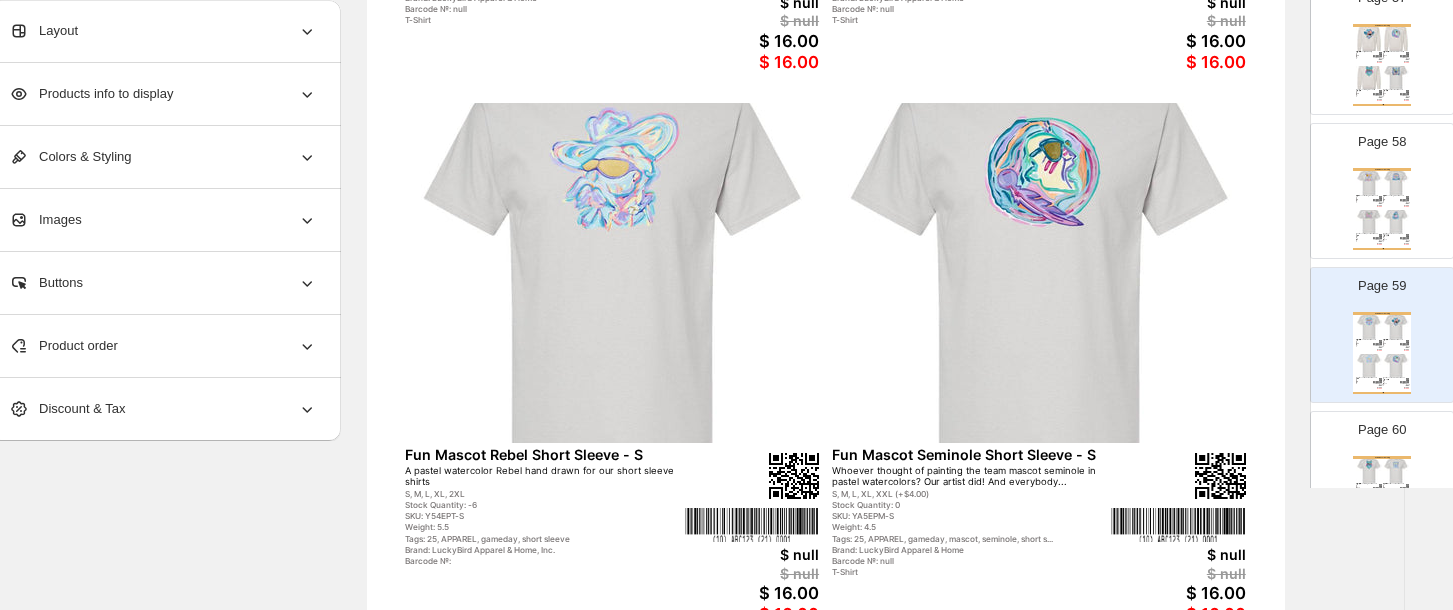 click on "A pastel watercolor Wildcat  hand-drawn for our short sleeve t-shirt" at bounding box center (1392, 484) 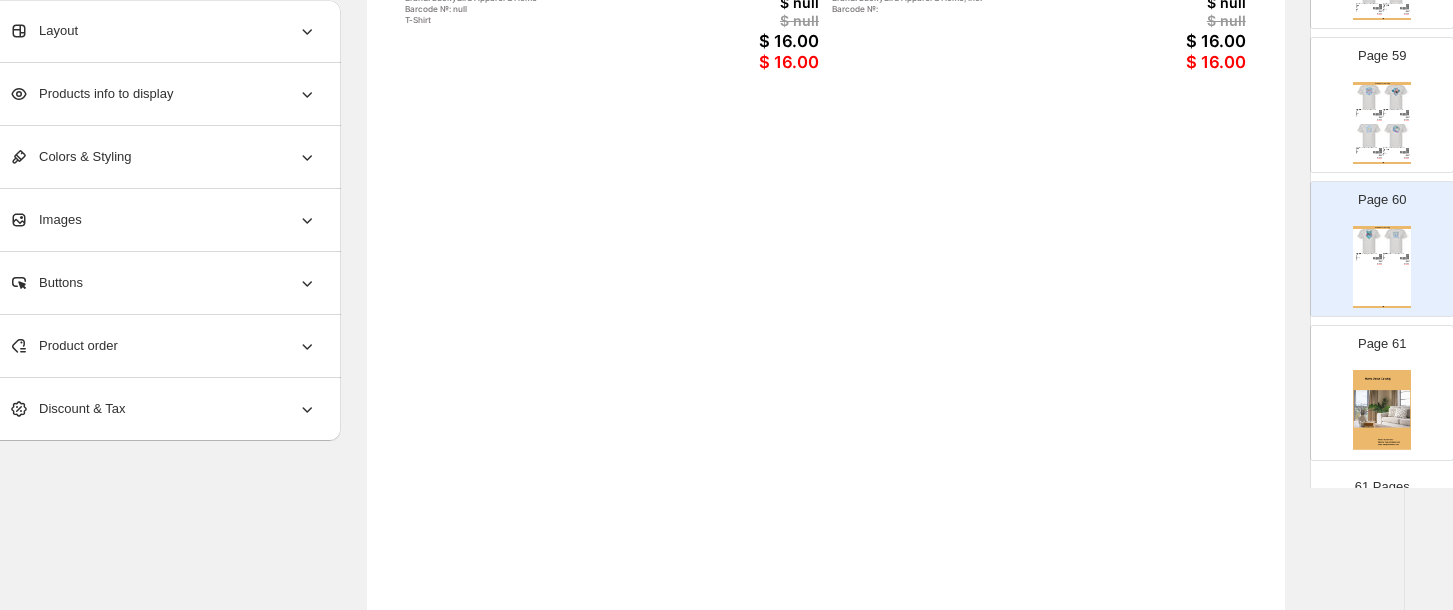 scroll, scrollTop: 7968, scrollLeft: 0, axis: vertical 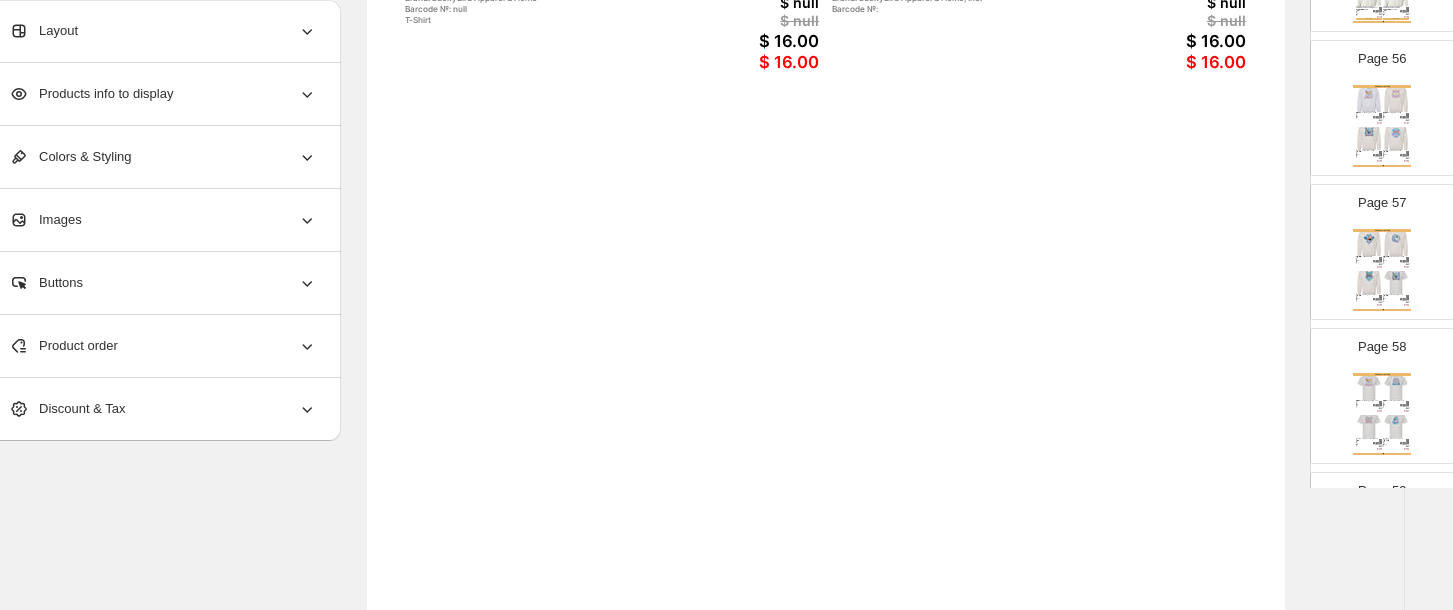 click on "Home Decor Catalog Fun Mascot Viking Short Sleeve - S Whoever thought of painting the team mascot viking in pastel watercolors?  Our artist did!  And everybody j... S, M, L, XL, XXL (+$4.00) Stock Quantity:  0 SKU:  YF5EPM-S Weight:  4.5 Tags:  25, APPAREL, gameday, mascot, seminole, short s... Brand:  LuckyBird Apparel & Home Barcode №:  null T-Shirt $ null $ null $ 16.00 $ 16.00 Fun Wildcat Mascot Short Sleeve - S A pastel watercolor Wildcat  hand-drawn for our short sleeve t-shirt S, M, L, XL, 2XL Stock Quantity:  0 SKU:  Y74EPT-S Weight:  5.5 Tags:  25, APPAREL, gameday, short sleeve Brand:  LuckyBird Apparel & Home, Inc. Barcode №:   $ null $ null $ 16.00 $ 16.00 Home Decor Catalog | Page 59" at bounding box center (826, 95) 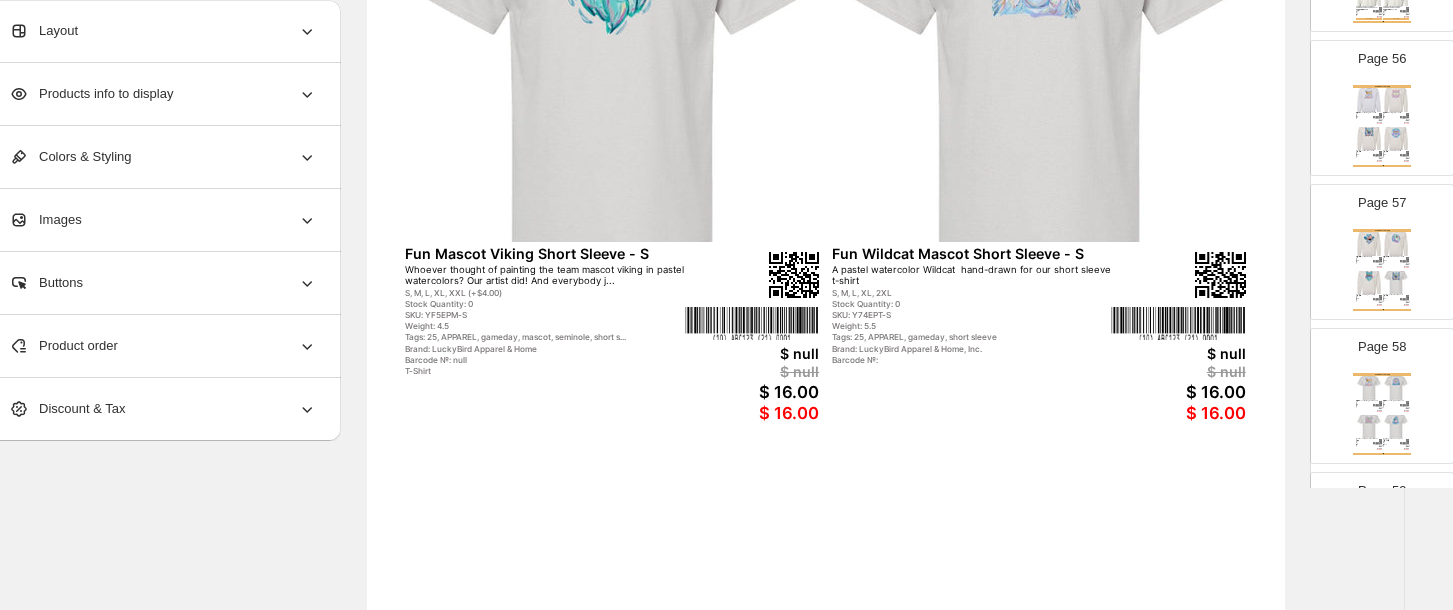 scroll, scrollTop: 355, scrollLeft: 35, axis: both 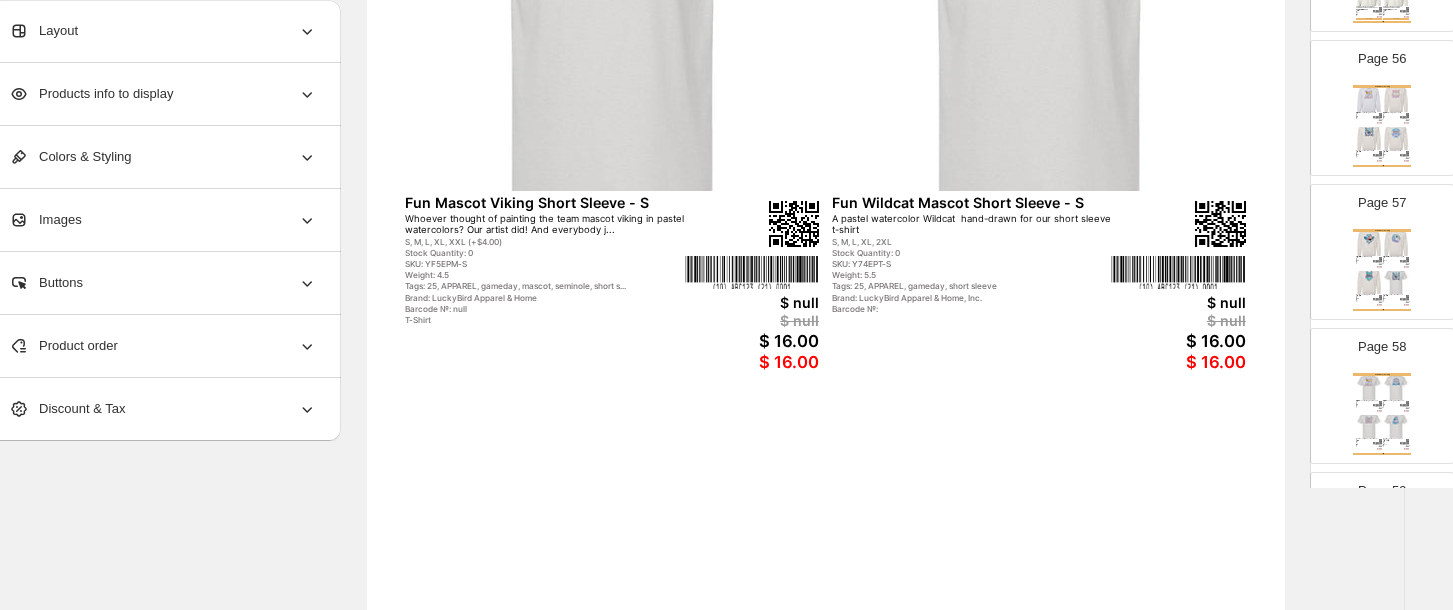 click on "Home Decor Catalog Fun Mascot Viking Short Sleeve - S Whoever thought of painting the team mascot viking in pastel watercolors?  Our artist did!  And everybody j... S, M, L, XL, XXL (+$4.00) Stock Quantity:  0 SKU:  YF5EPM-S Weight:  4.5 Tags:  25, APPAREL, gameday, mascot, seminole, short s... Brand:  LuckyBird Apparel & Home Barcode №:  null T-Shirt $ null $ null $ 16.00 $ 16.00 Fun Wildcat Mascot Short Sleeve - S A pastel watercolor Wildcat  hand-drawn for our short sleeve t-shirt S, M, L, XL, 2XL Stock Quantity:  0 SKU:  Y74EPT-S Weight:  5.5 Tags:  25, APPAREL, gameday, short sleeve Brand:  LuckyBird Apparel & Home, Inc. Barcode №:   $ null $ null $ 16.00 $ 16.00 Home Decor Catalog | Page 59" at bounding box center (826, 395) 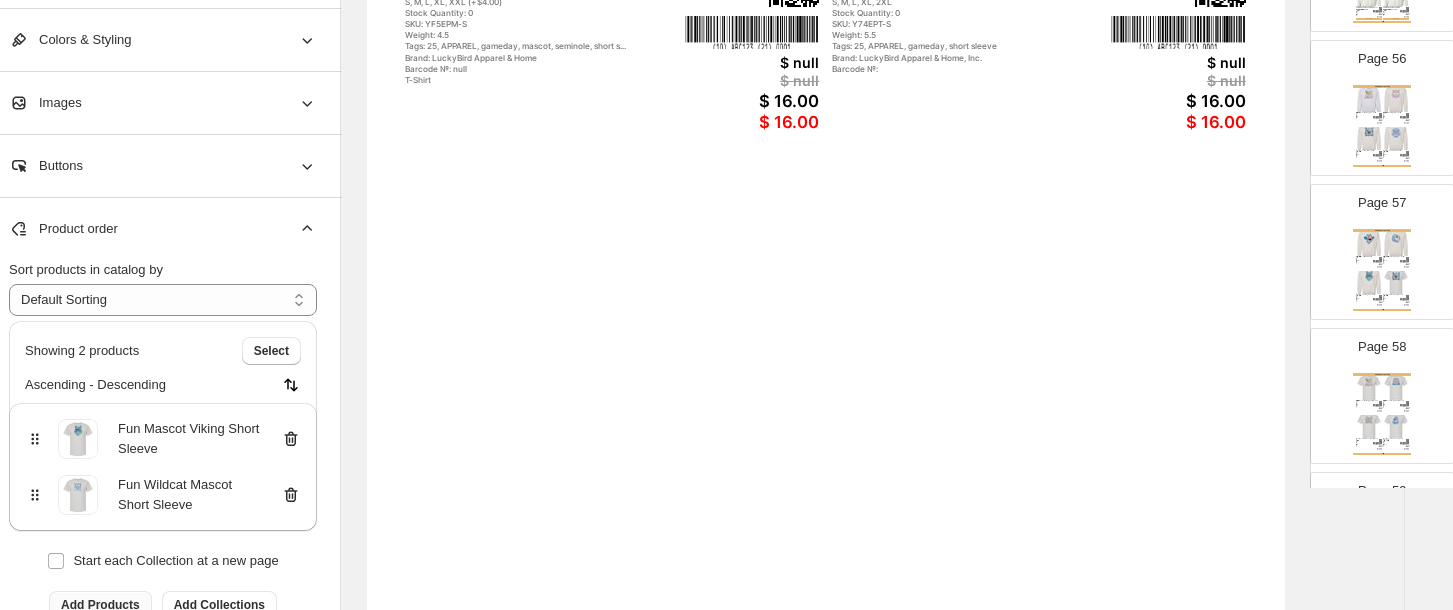 scroll, scrollTop: 607, scrollLeft: 35, axis: both 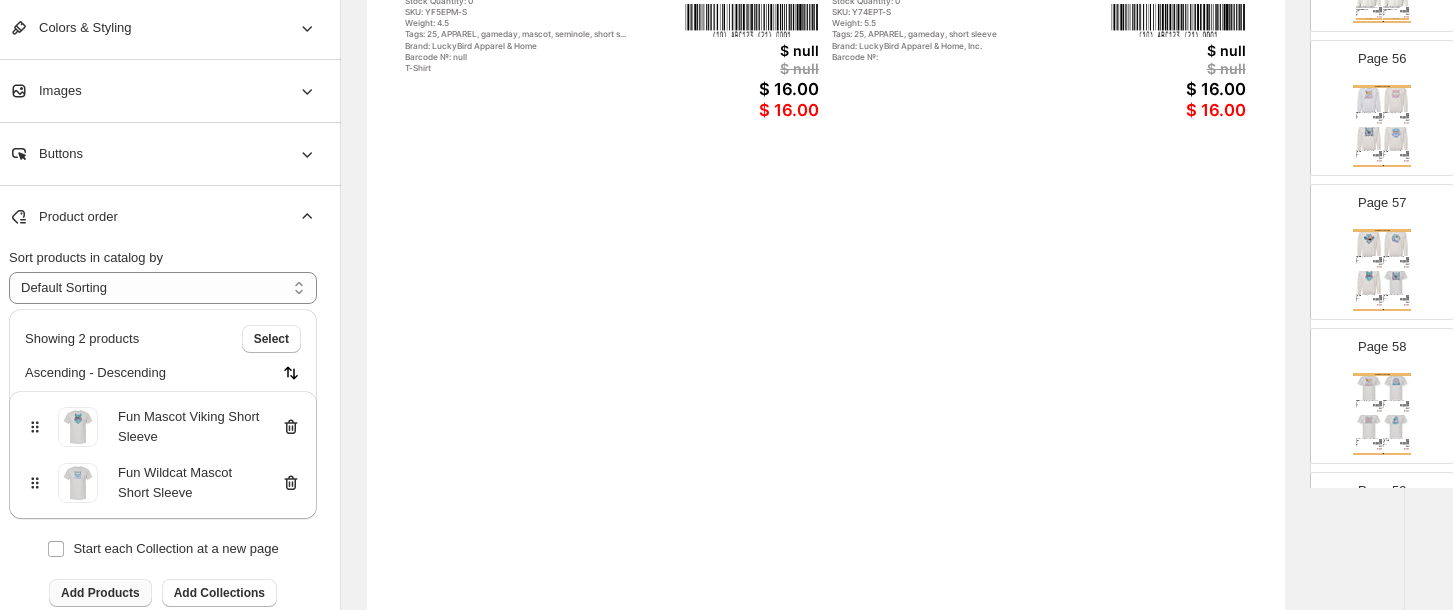 click on "Add Products" at bounding box center (100, 593) 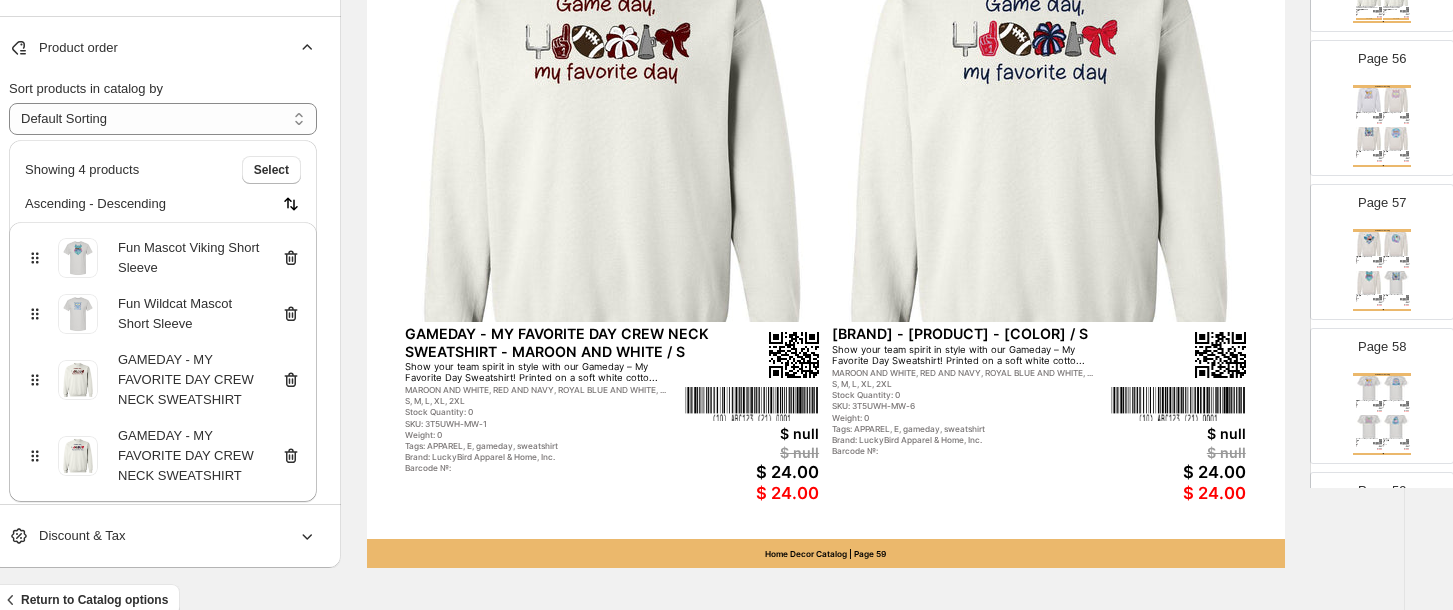 scroll, scrollTop: 744, scrollLeft: 35, axis: both 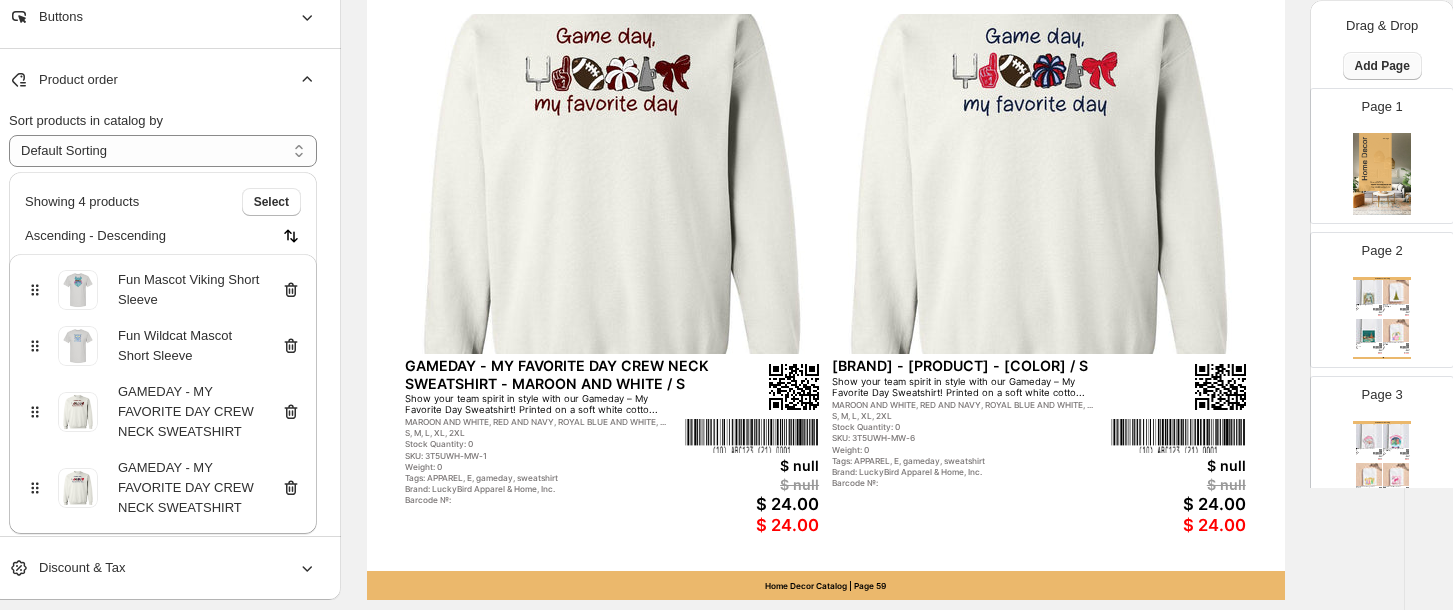 click on "Add Page" at bounding box center (1382, 66) 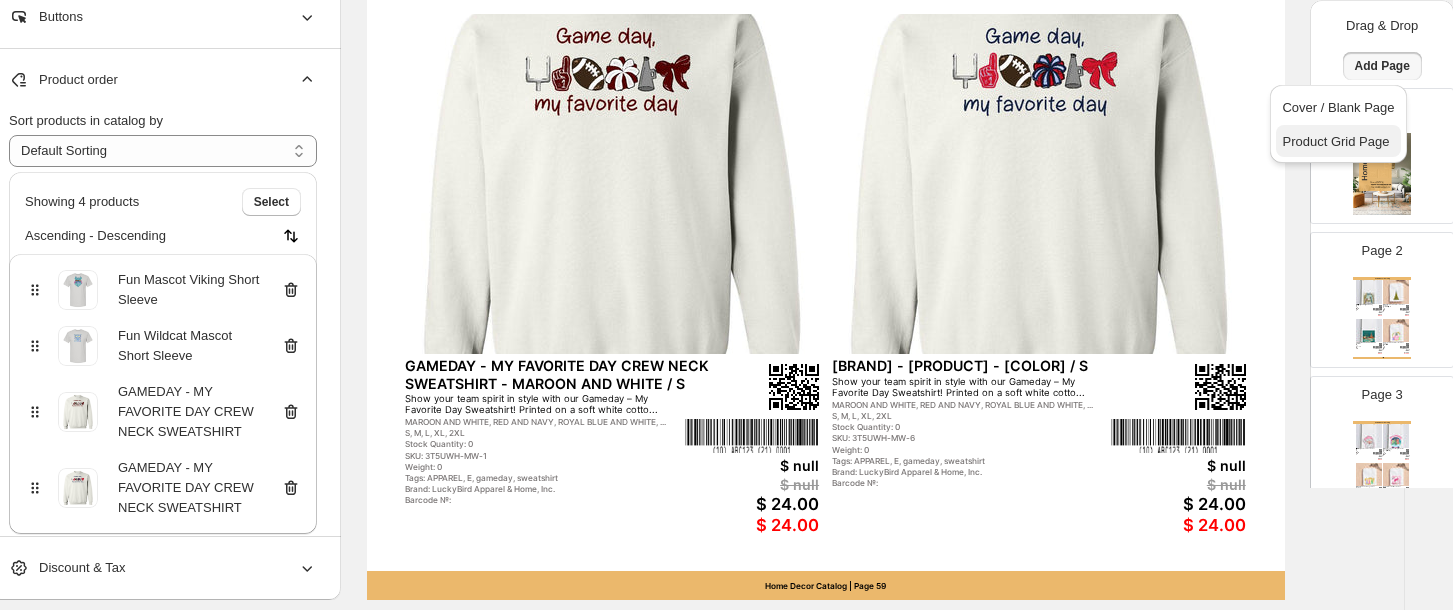 click on "Product Grid Page" at bounding box center [1335, 141] 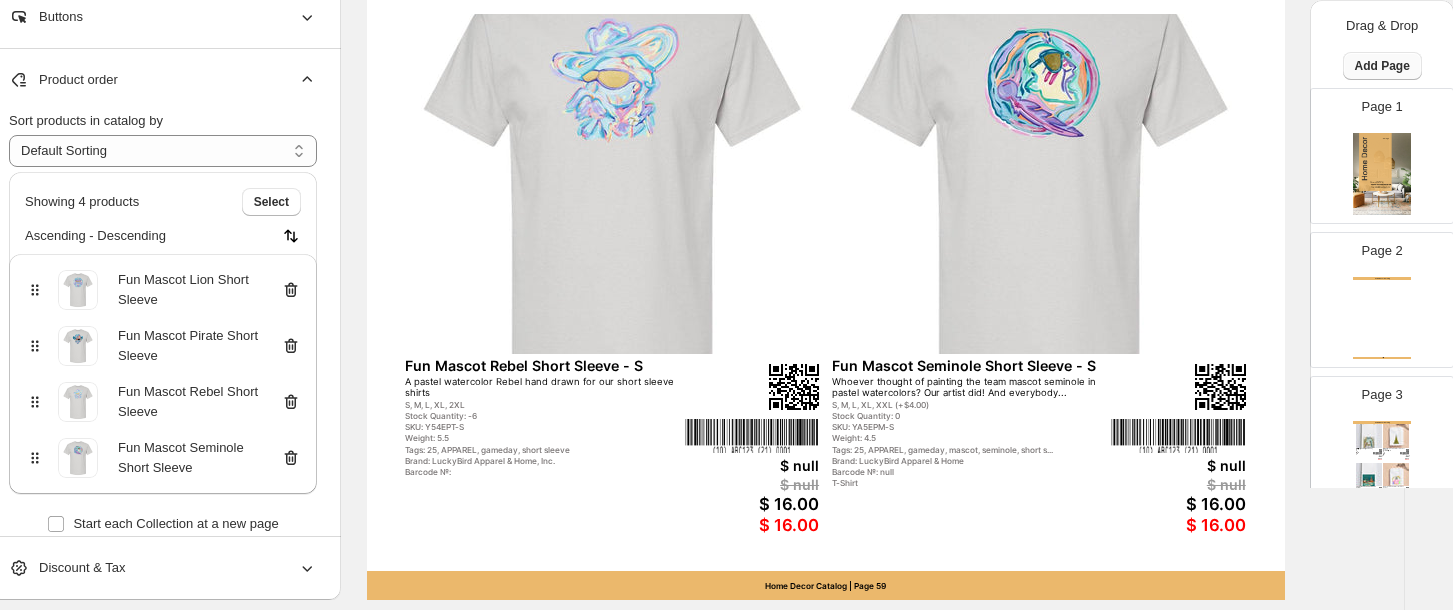 click on "Add Page" at bounding box center (1382, 66) 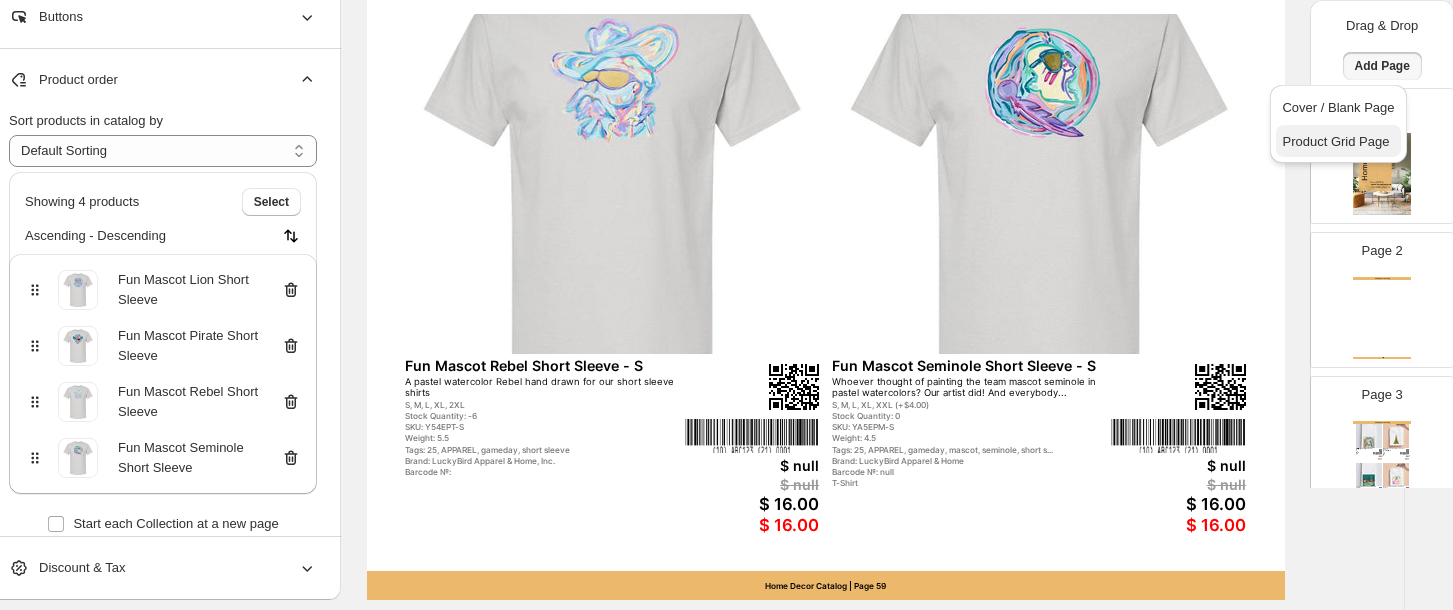 click on "Product Grid Page" at bounding box center [1335, 141] 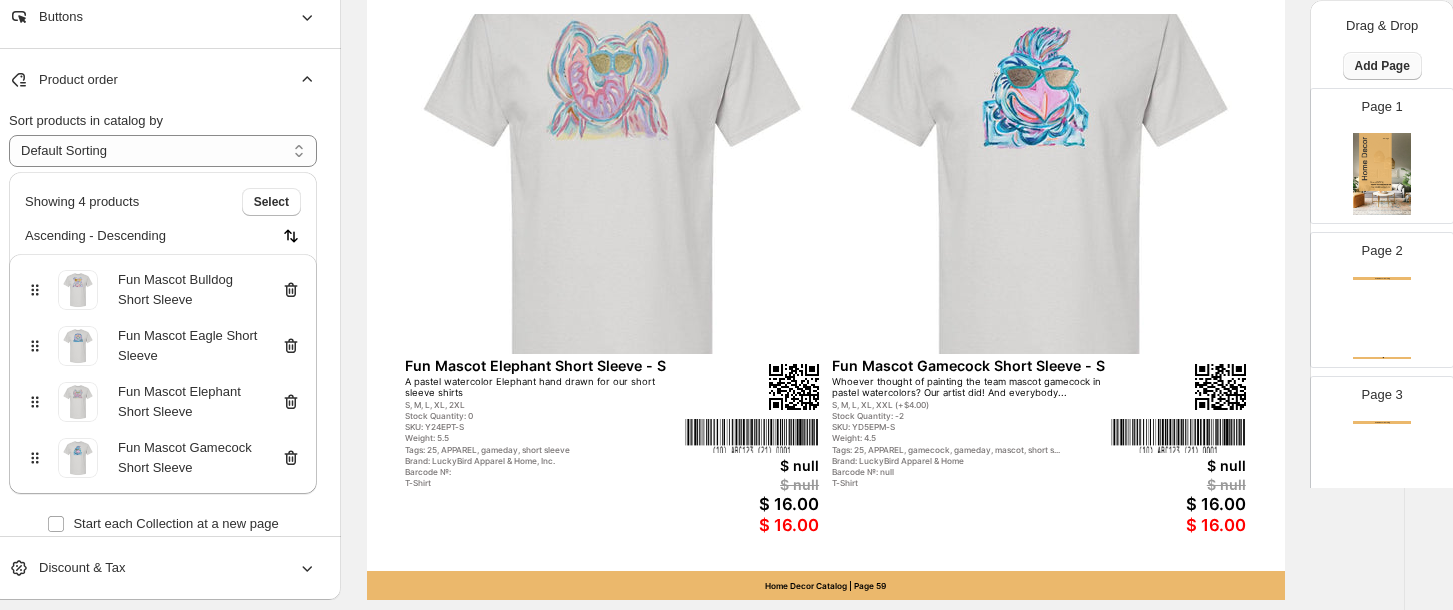 click on "Add Page" at bounding box center (1382, 66) 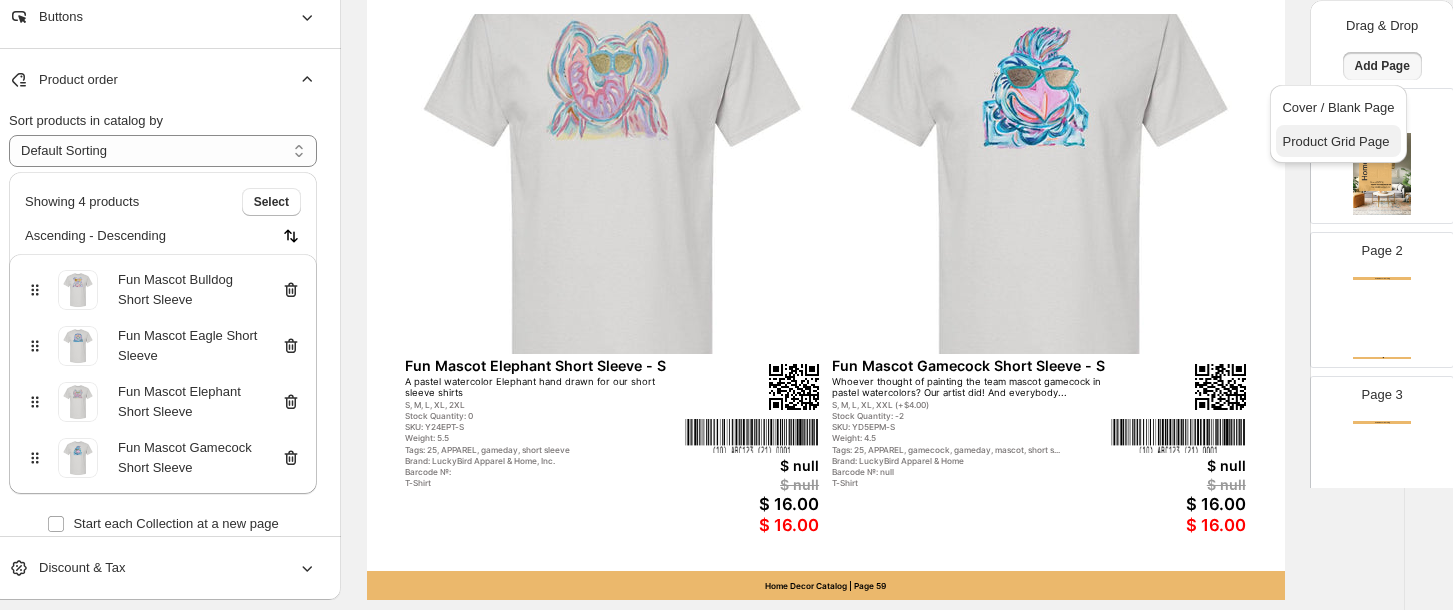 click on "Product Grid Page" at bounding box center [1335, 141] 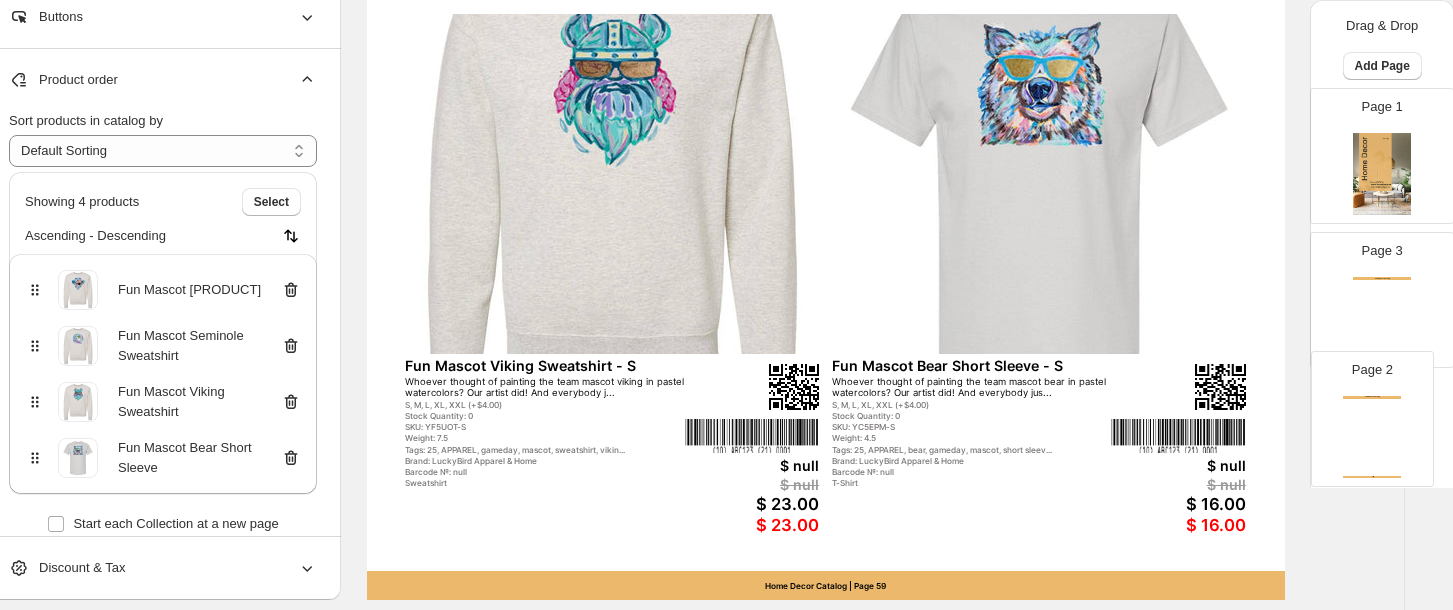 scroll, scrollTop: 791, scrollLeft: 35, axis: both 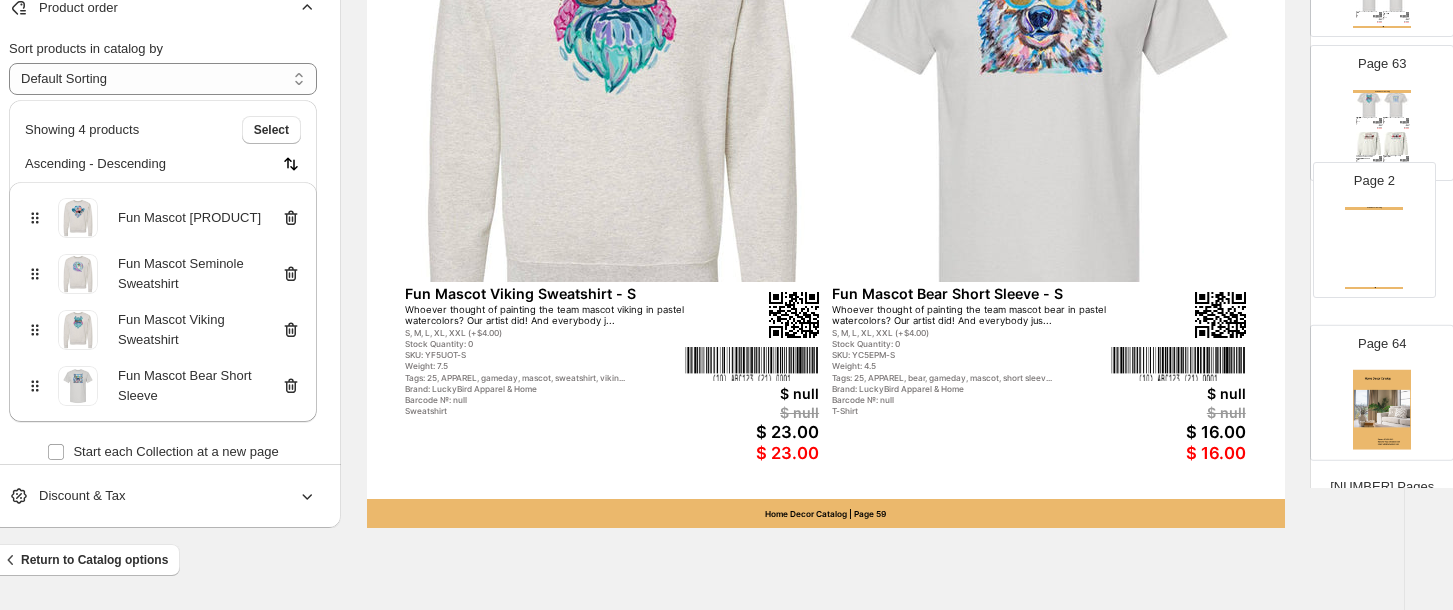 drag, startPoint x: 1384, startPoint y: 277, endPoint x: 1387, endPoint y: 219, distance: 58.077534 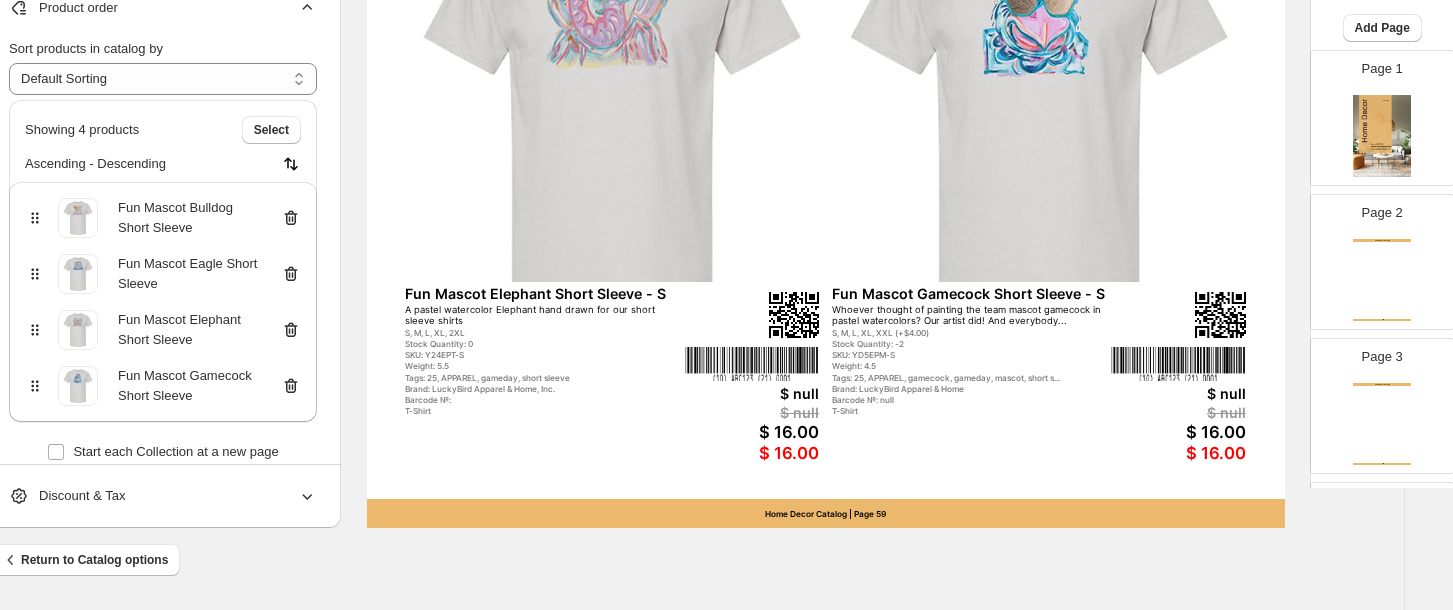 scroll, scrollTop: 0, scrollLeft: 0, axis: both 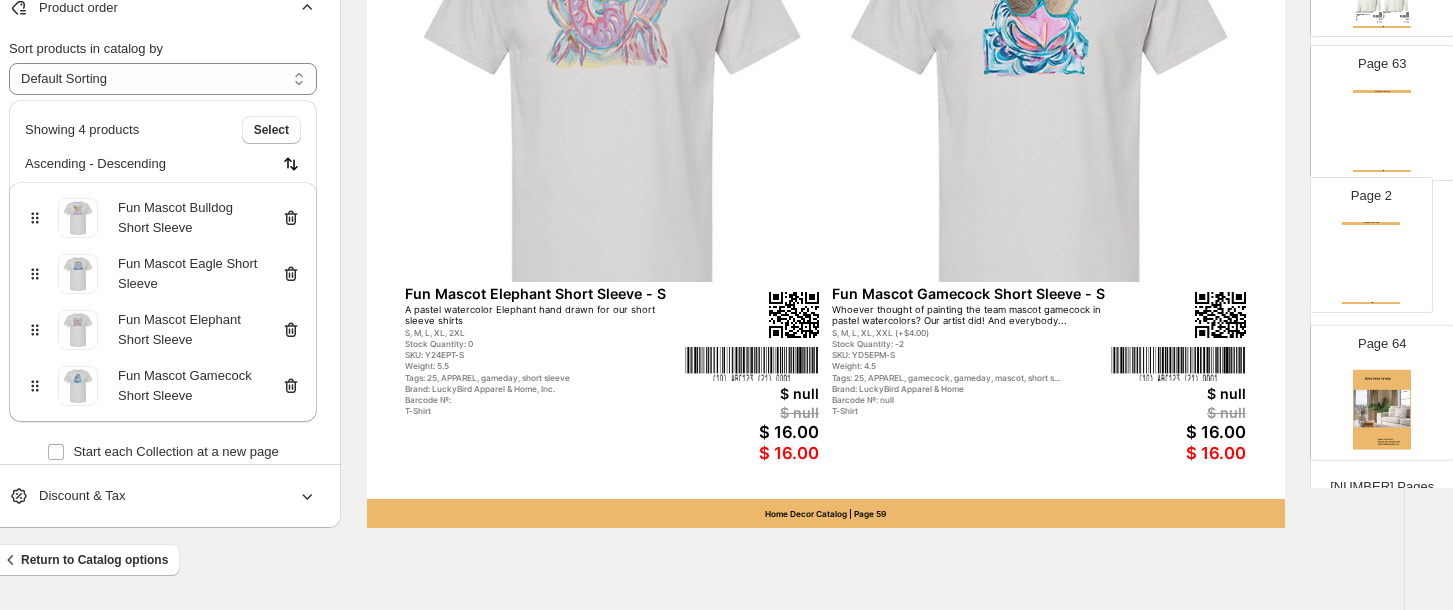 drag, startPoint x: 1381, startPoint y: 305, endPoint x: 1377, endPoint y: 256, distance: 49.162994 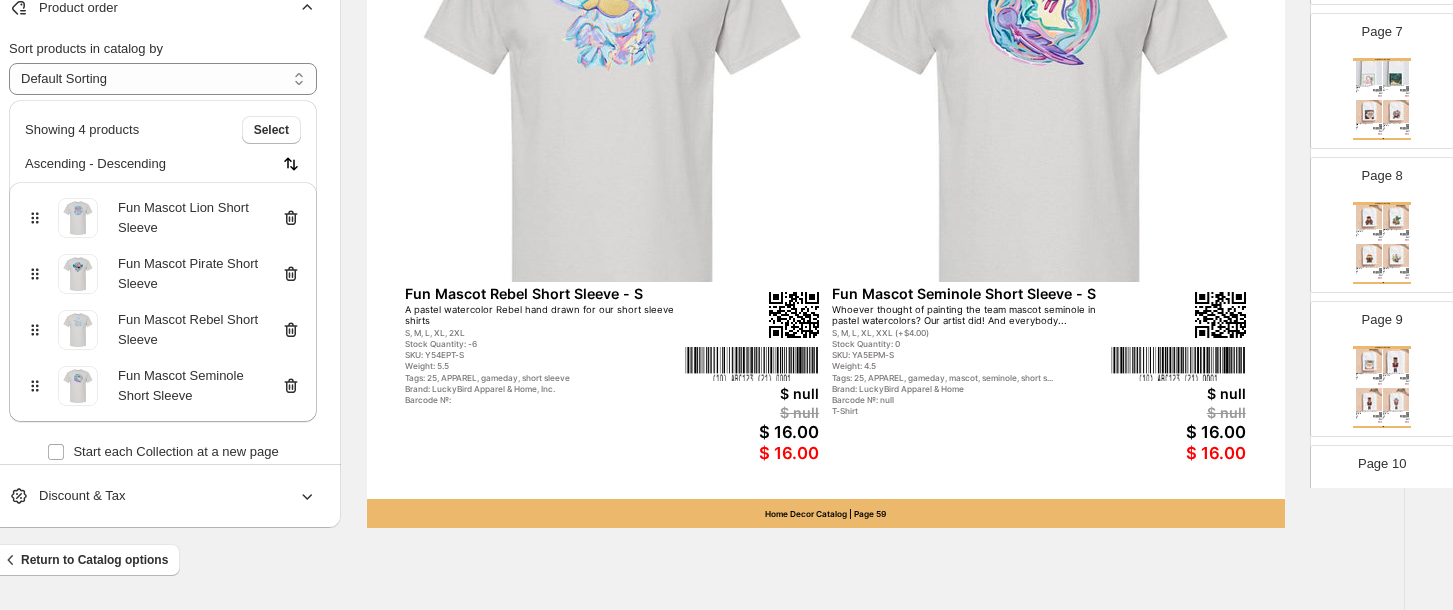 scroll, scrollTop: 0, scrollLeft: 0, axis: both 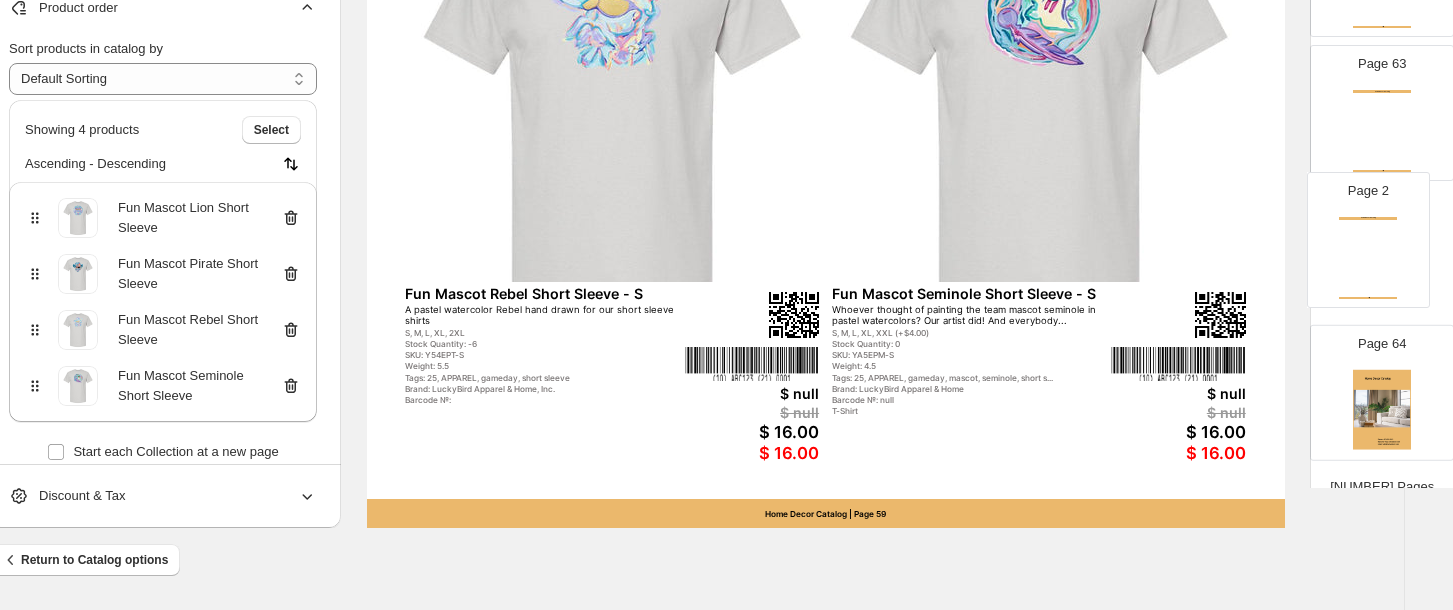 drag, startPoint x: 1379, startPoint y: 300, endPoint x: 1375, endPoint y: 250, distance: 50.159744 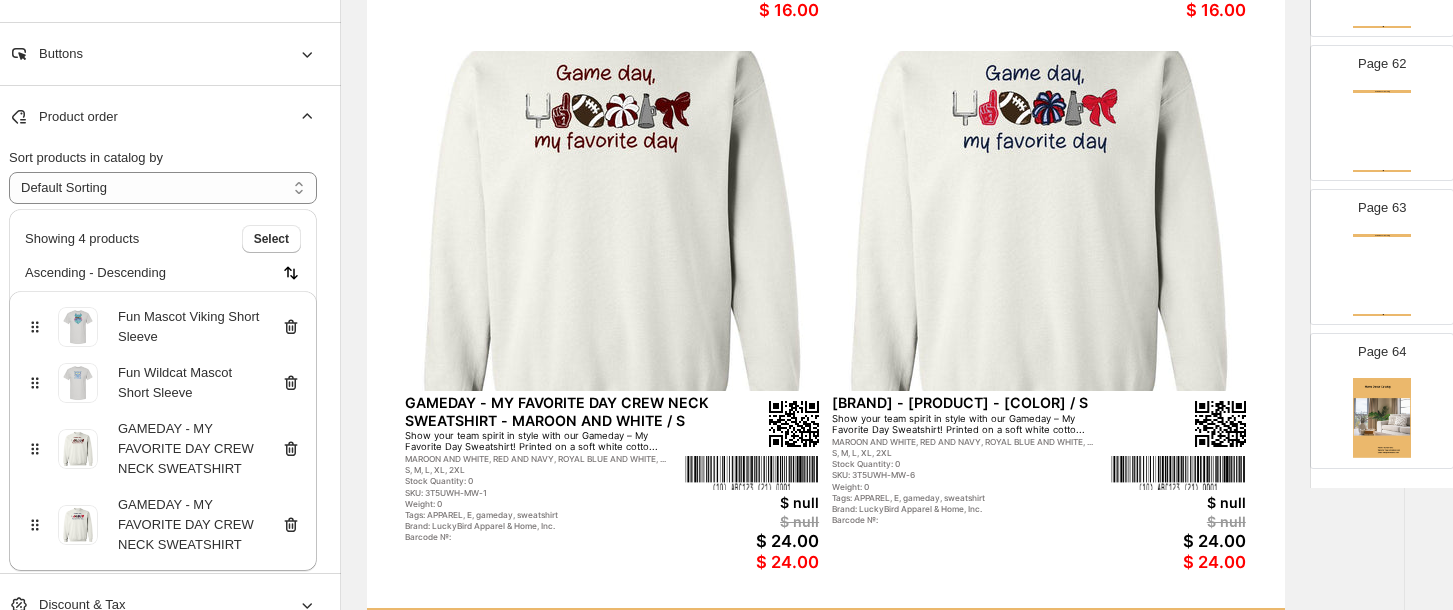scroll, scrollTop: 712, scrollLeft: 35, axis: both 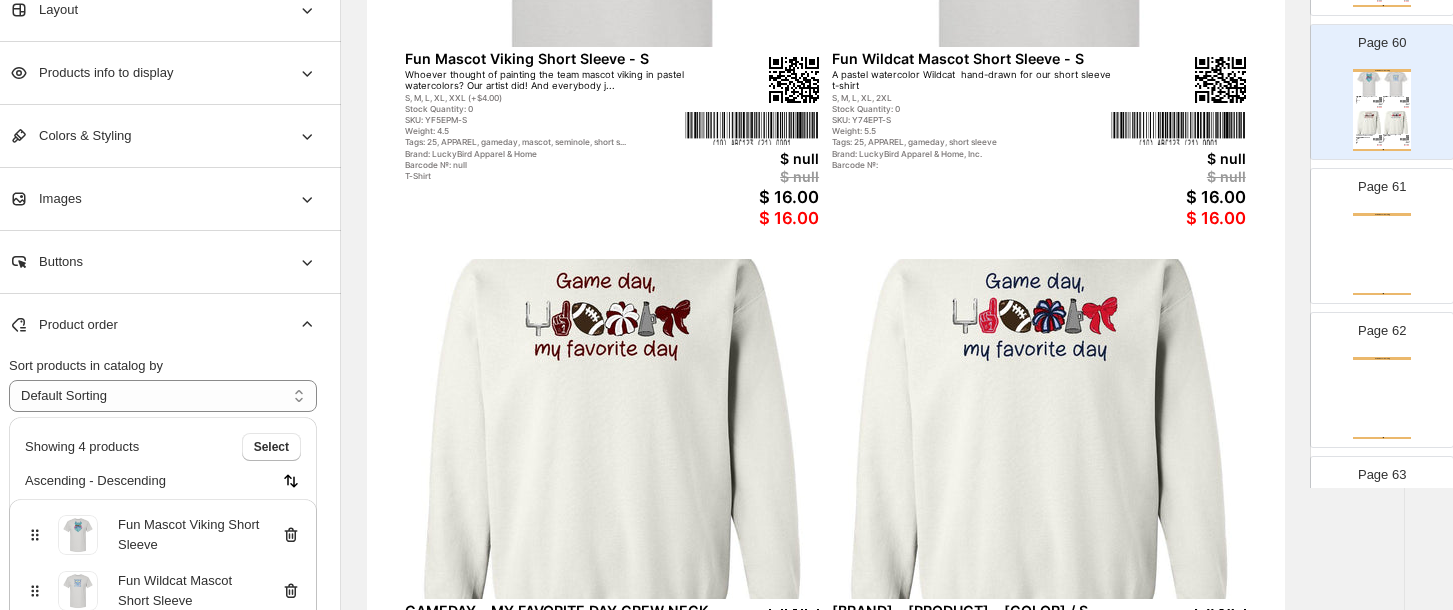 click on "Home Decor Catalog Home Decor Catalog | Page undefined" at bounding box center [1382, 254] 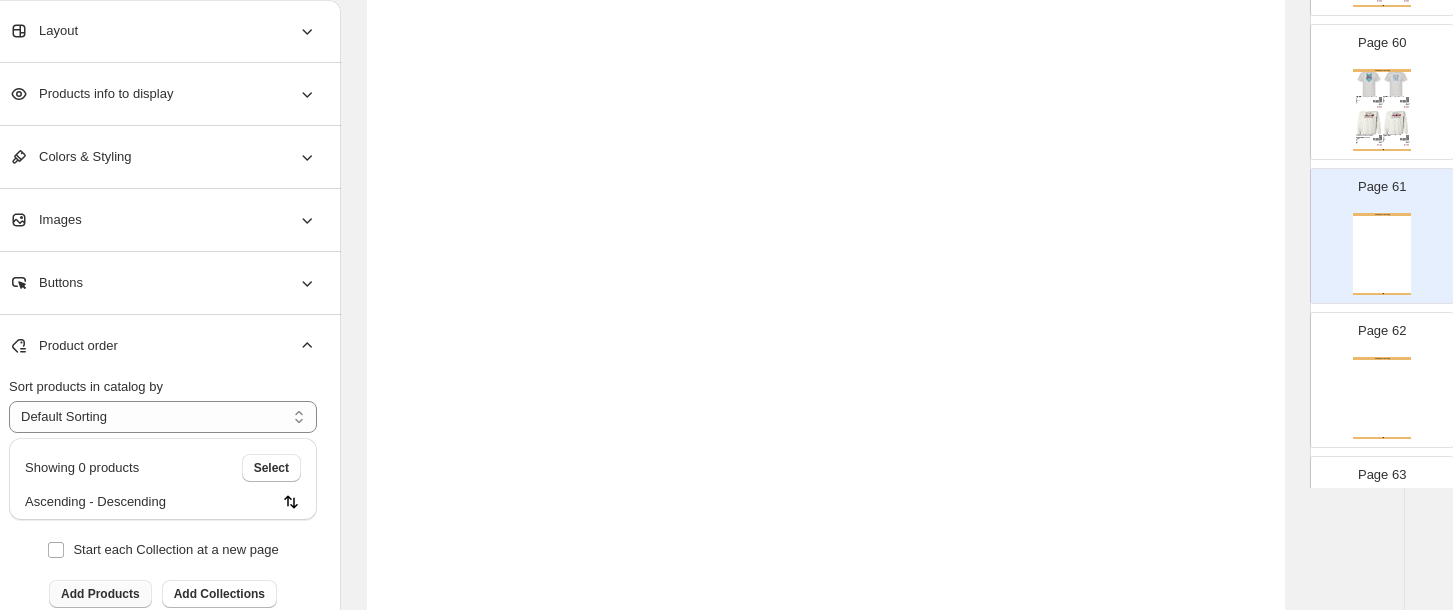click on "Add Products" at bounding box center [100, 594] 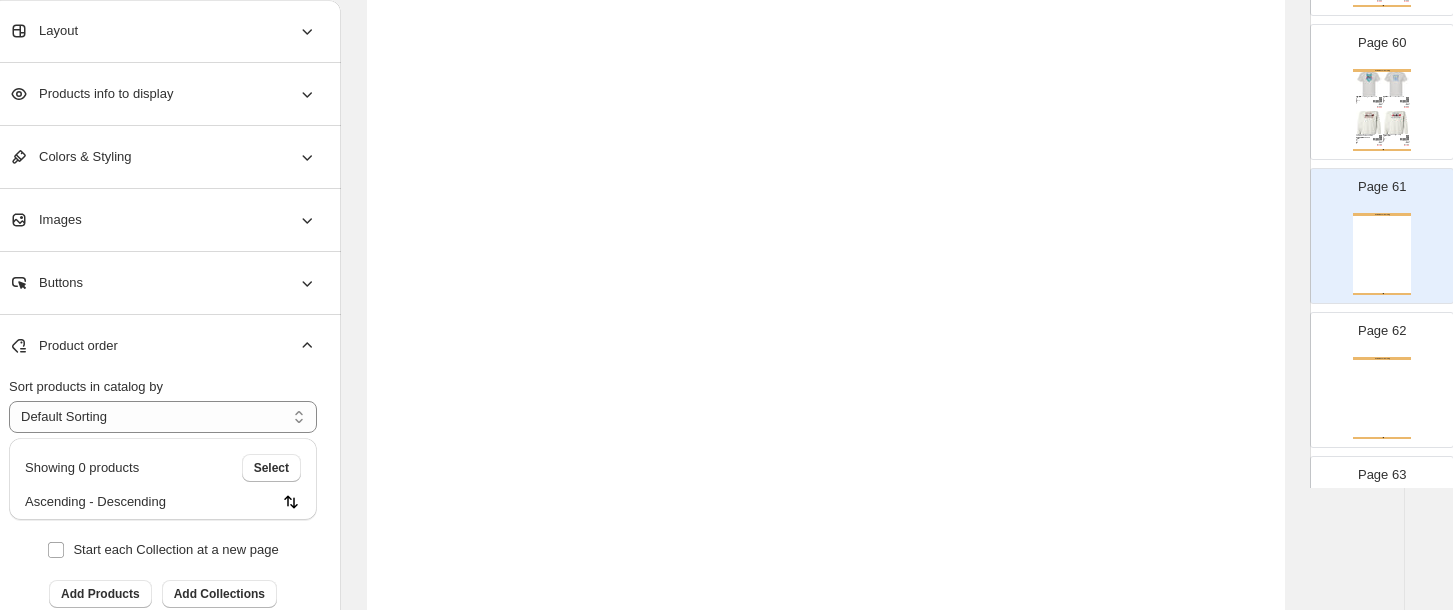 click at bounding box center (1396, 123) 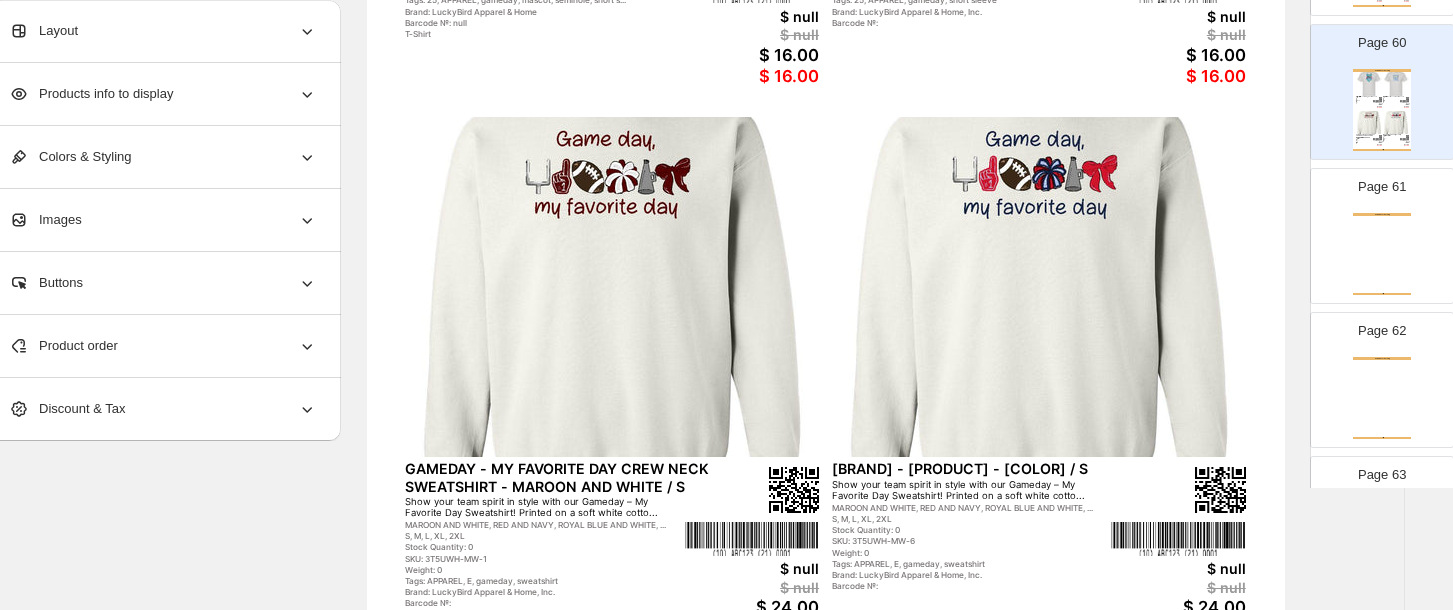 scroll, scrollTop: 639, scrollLeft: 35, axis: both 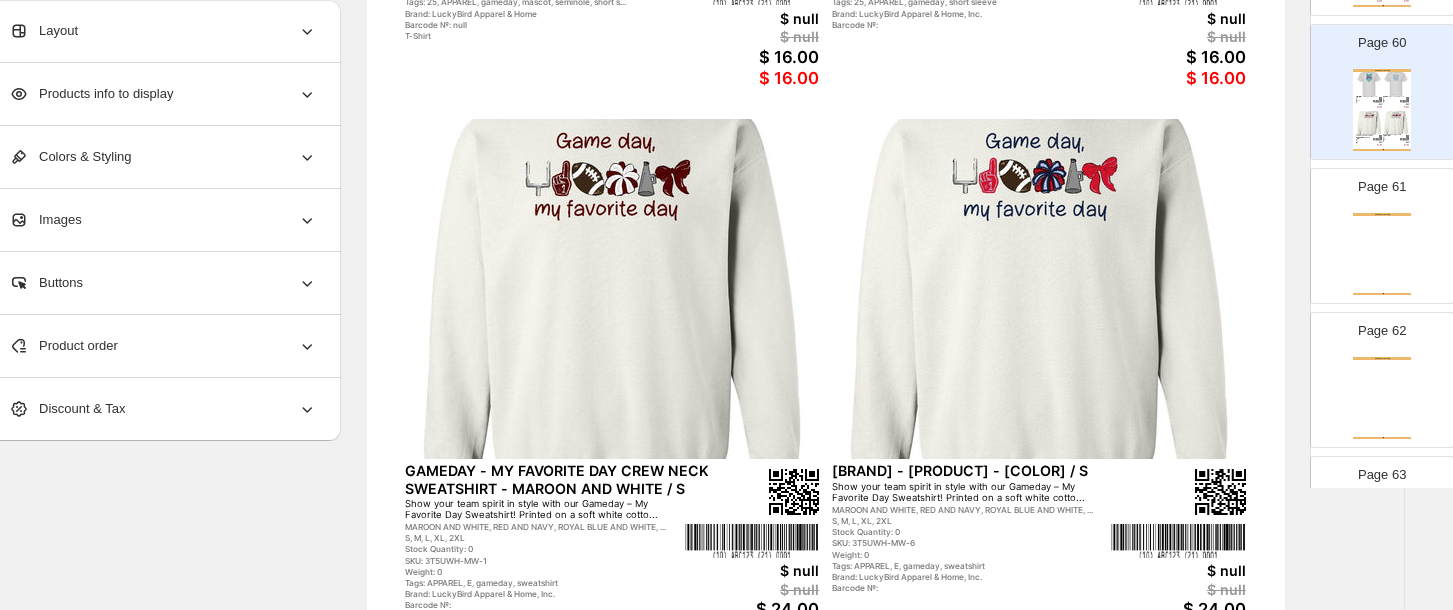 click at bounding box center (612, 289) 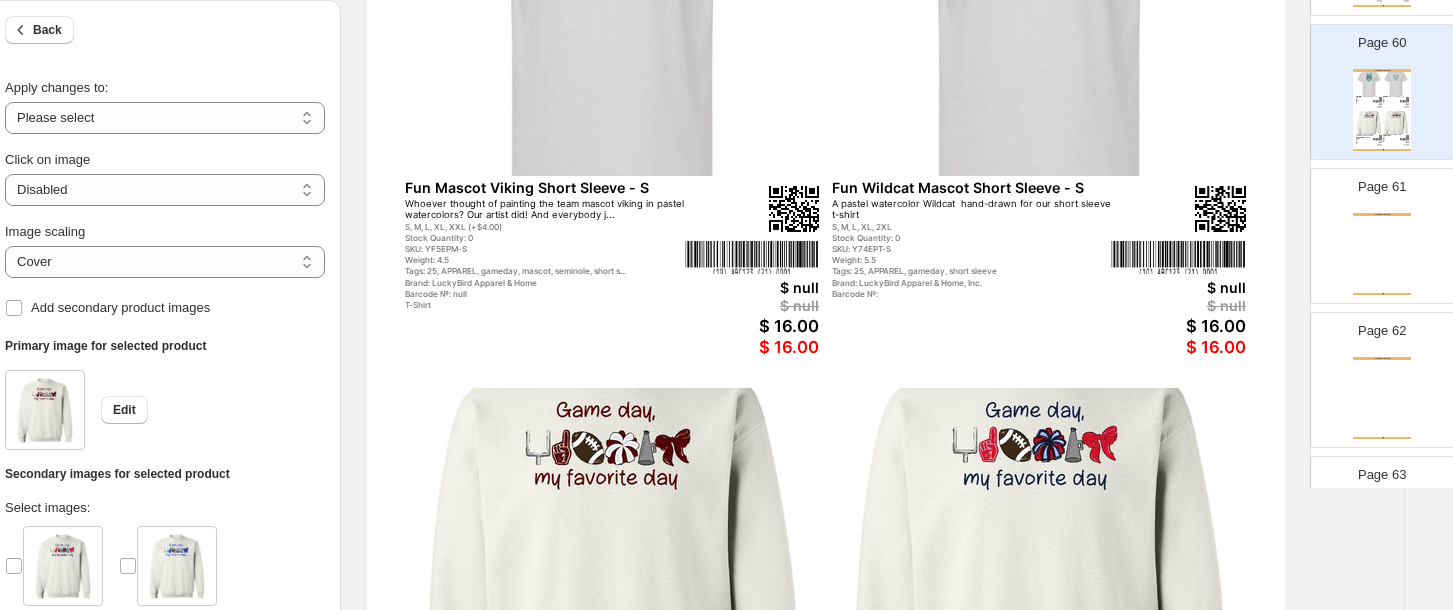 scroll, scrollTop: 335, scrollLeft: 35, axis: both 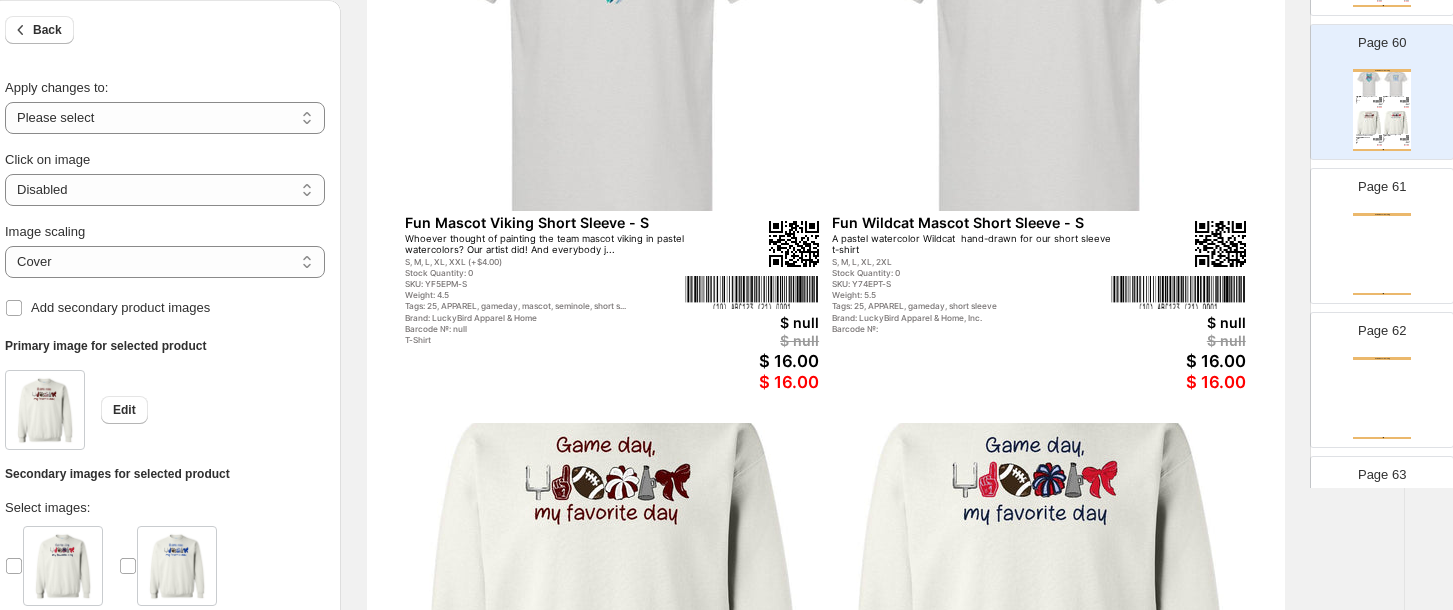 click at bounding box center [612, 41] 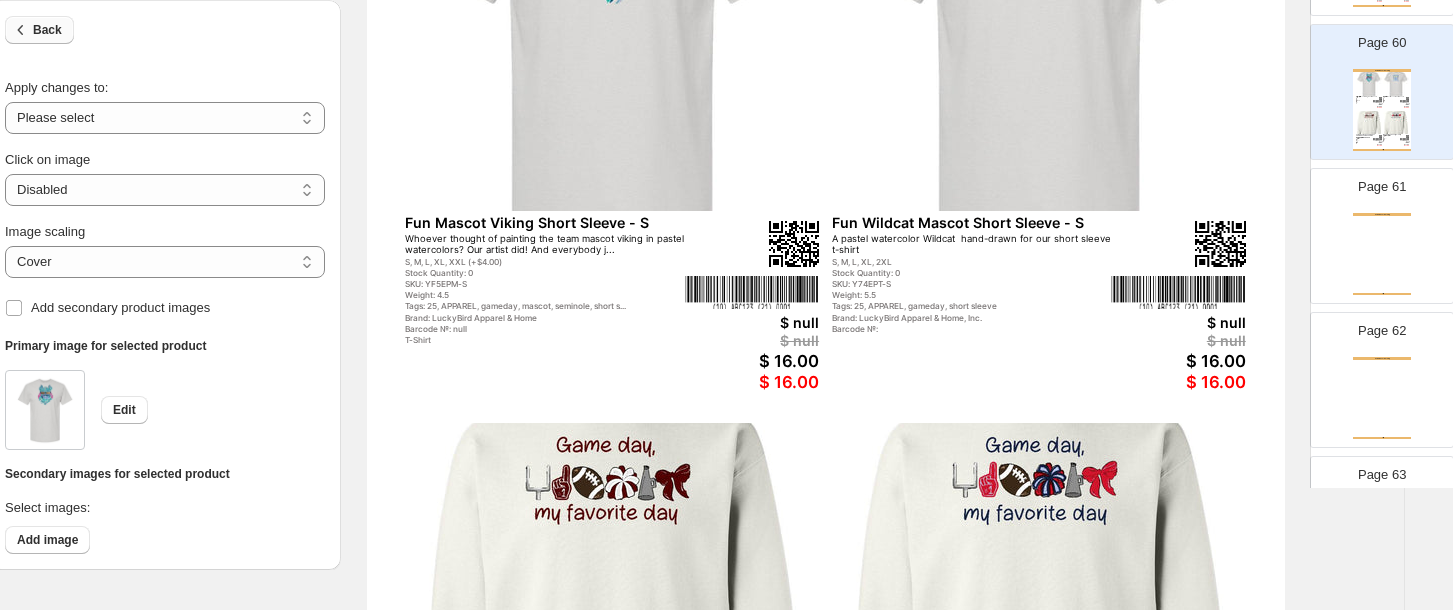 click 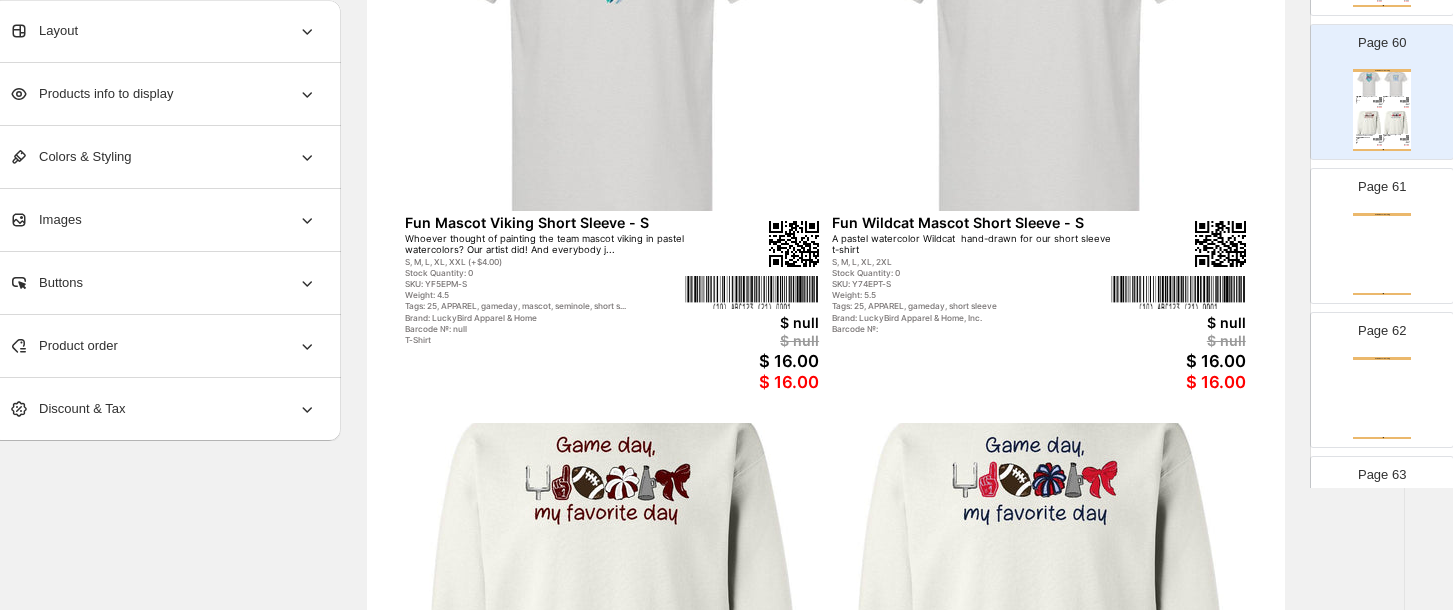click on "Product order" at bounding box center [63, 346] 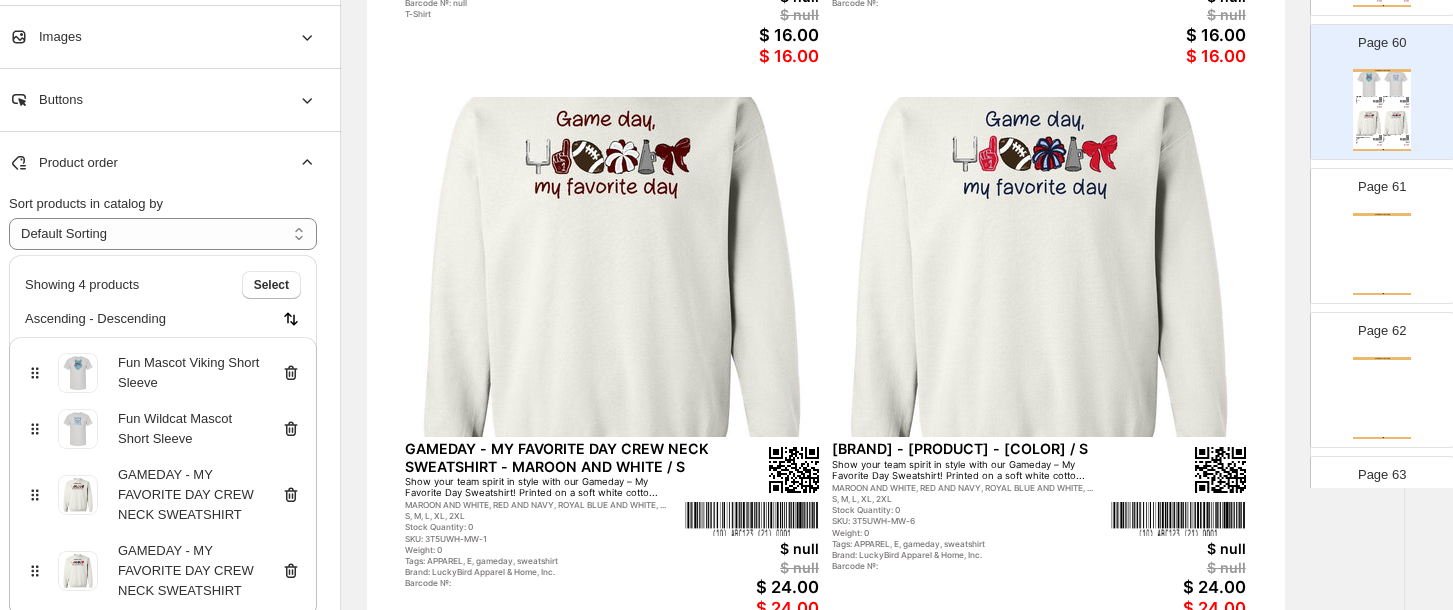 scroll, scrollTop: 680, scrollLeft: 35, axis: both 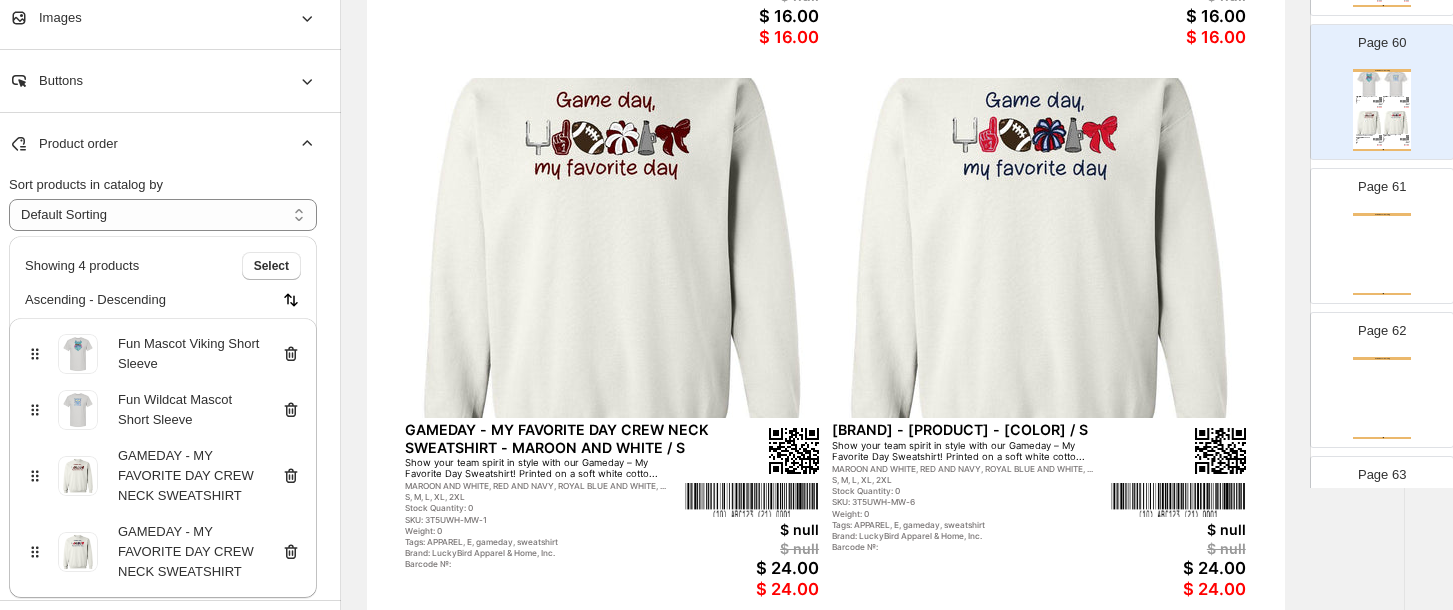 click 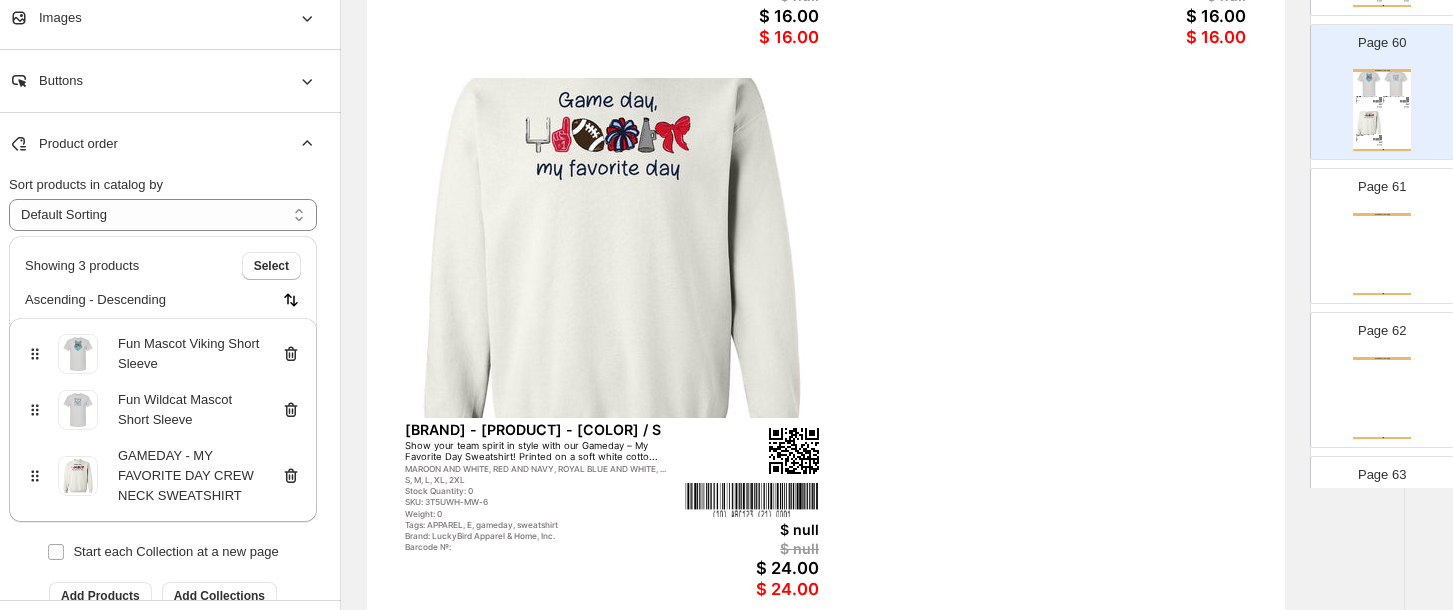 click 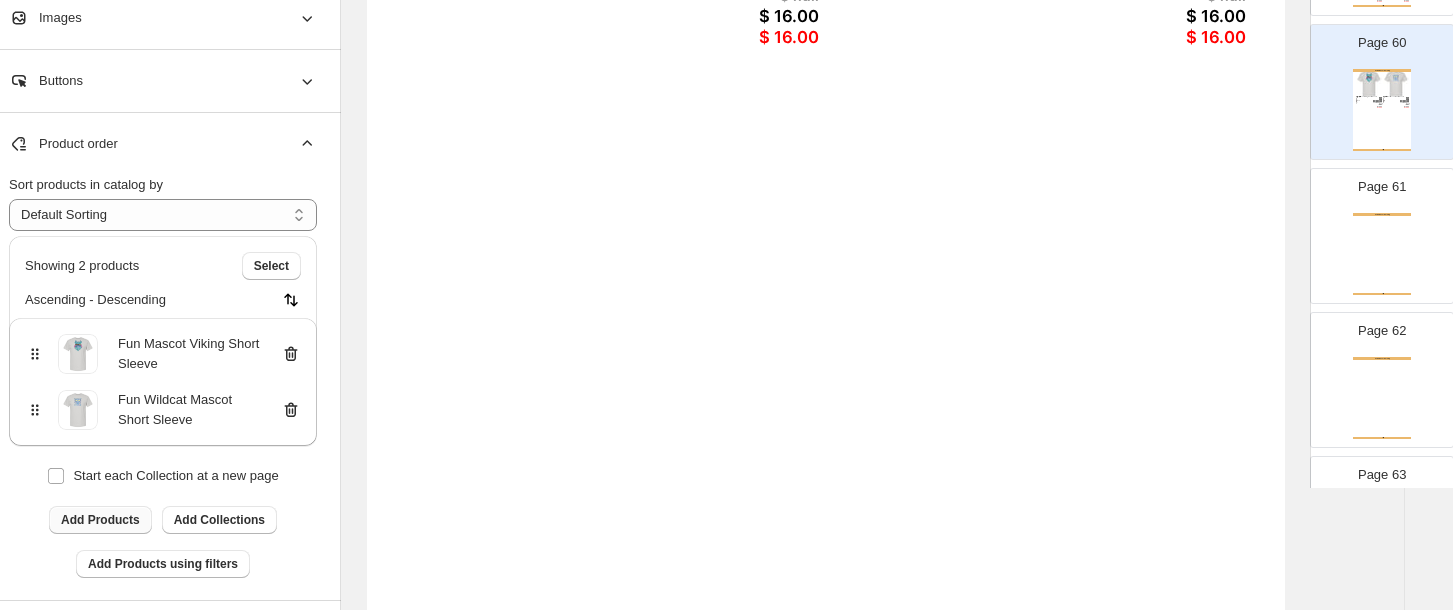 click on "Add Products" at bounding box center [100, 520] 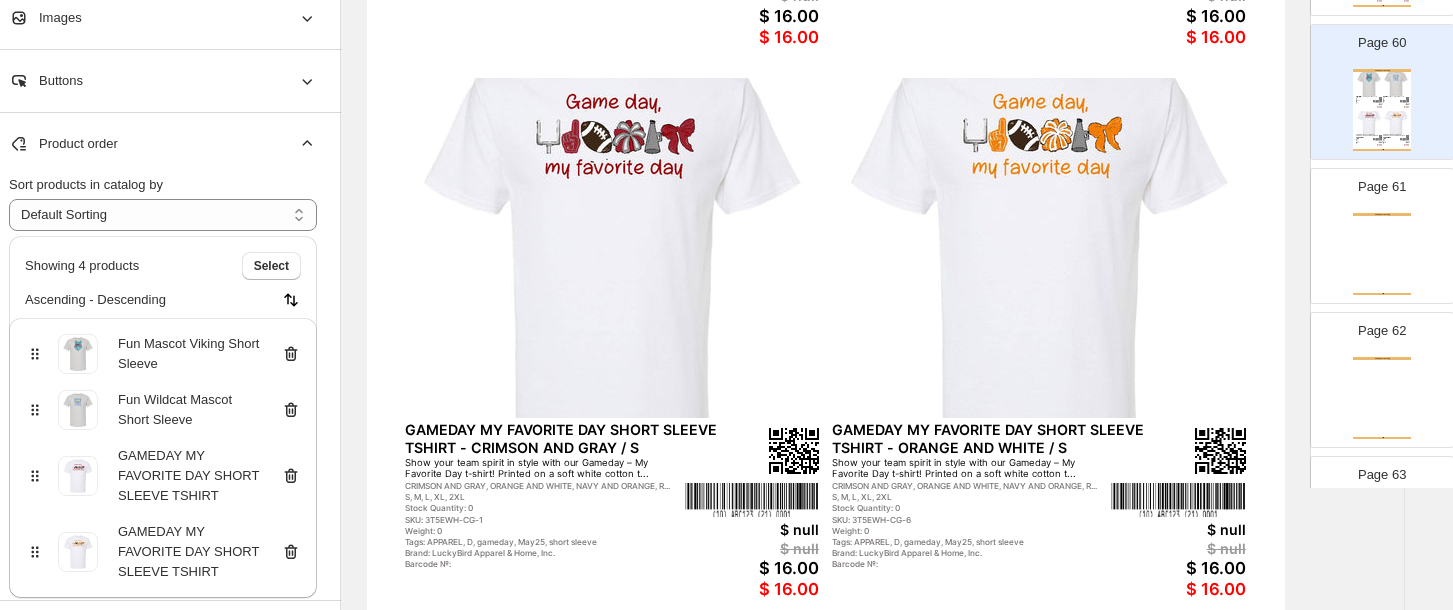 click on "Home Decor Catalog Home Decor Catalog | Page undefined" at bounding box center (1382, 254) 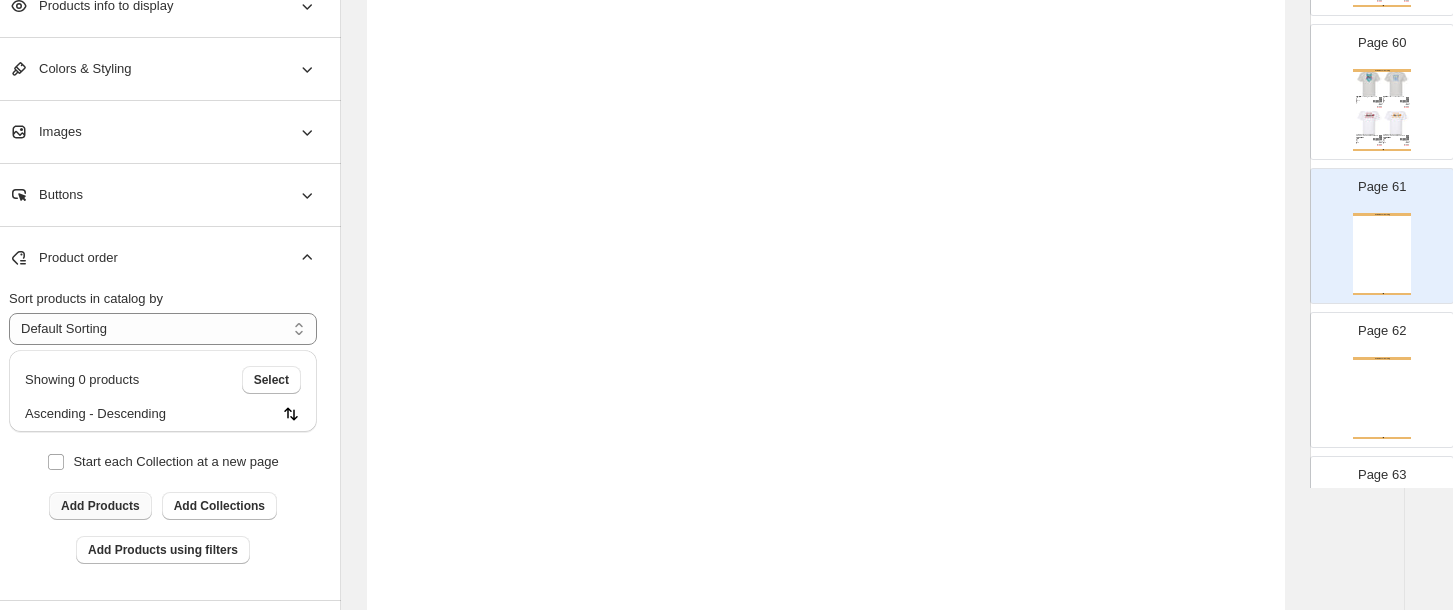 click on "Add Products" at bounding box center [100, 506] 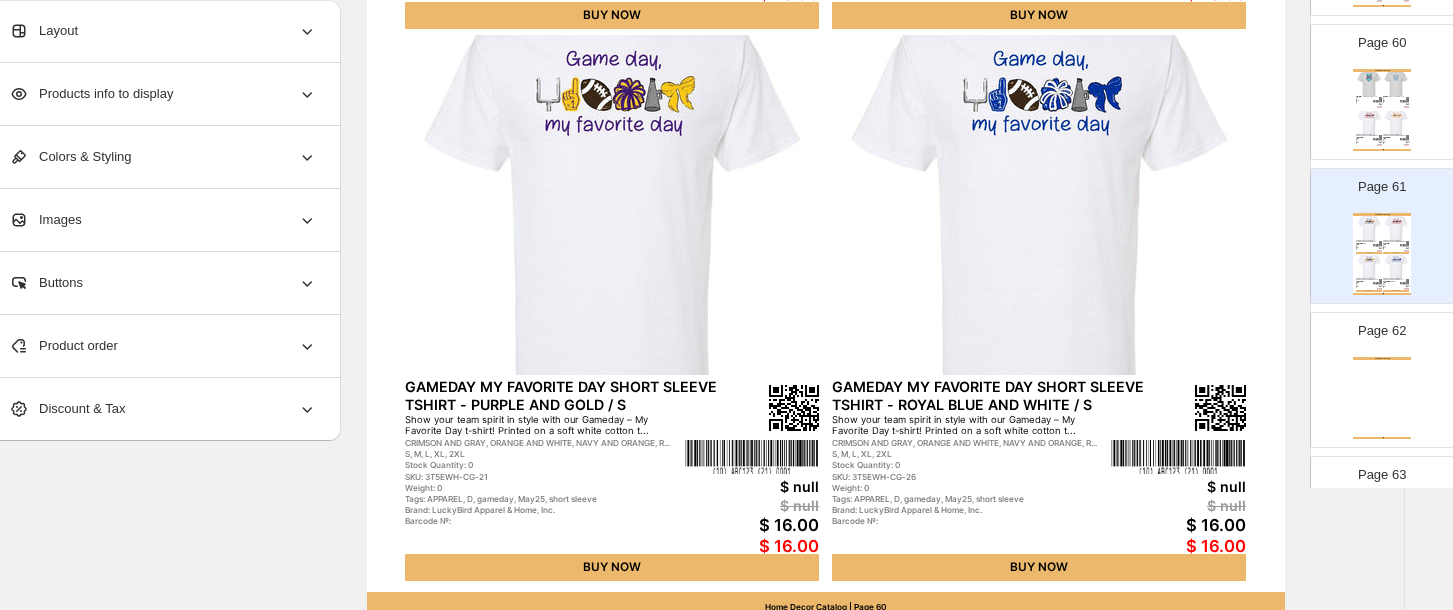 scroll, scrollTop: 721, scrollLeft: 35, axis: both 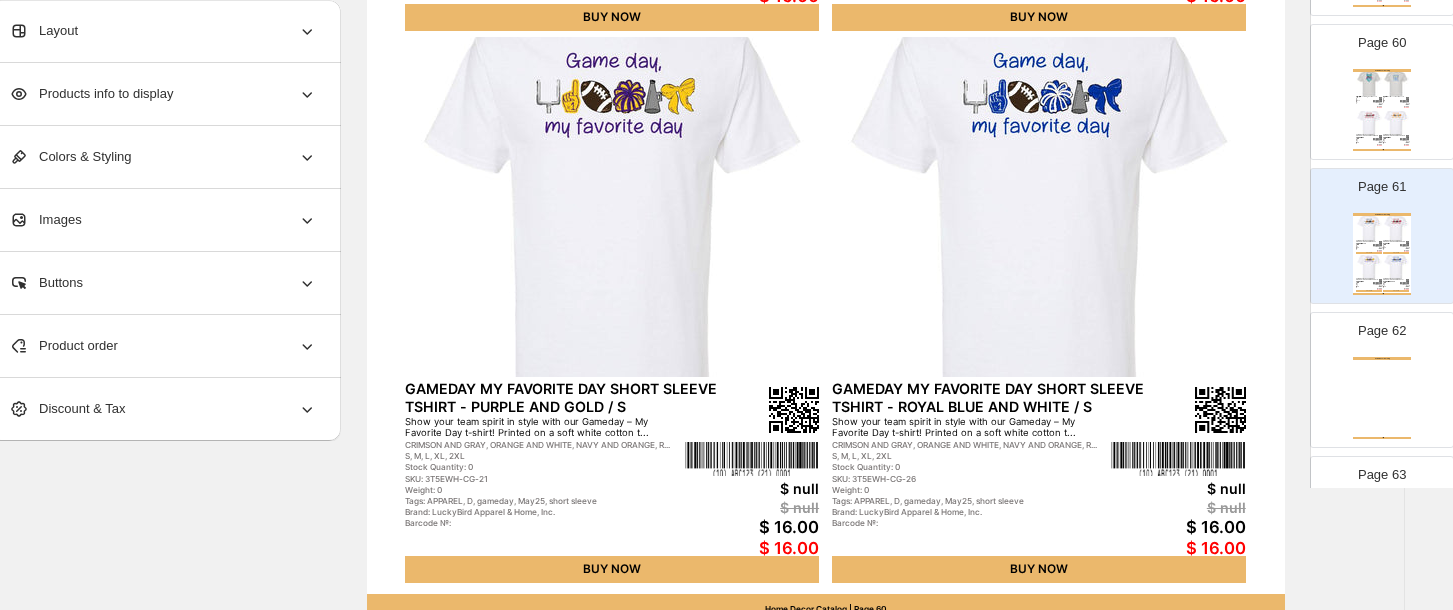 click on "Home Decor Catalog Home Decor Catalog | Page undefined" at bounding box center (1382, 398) 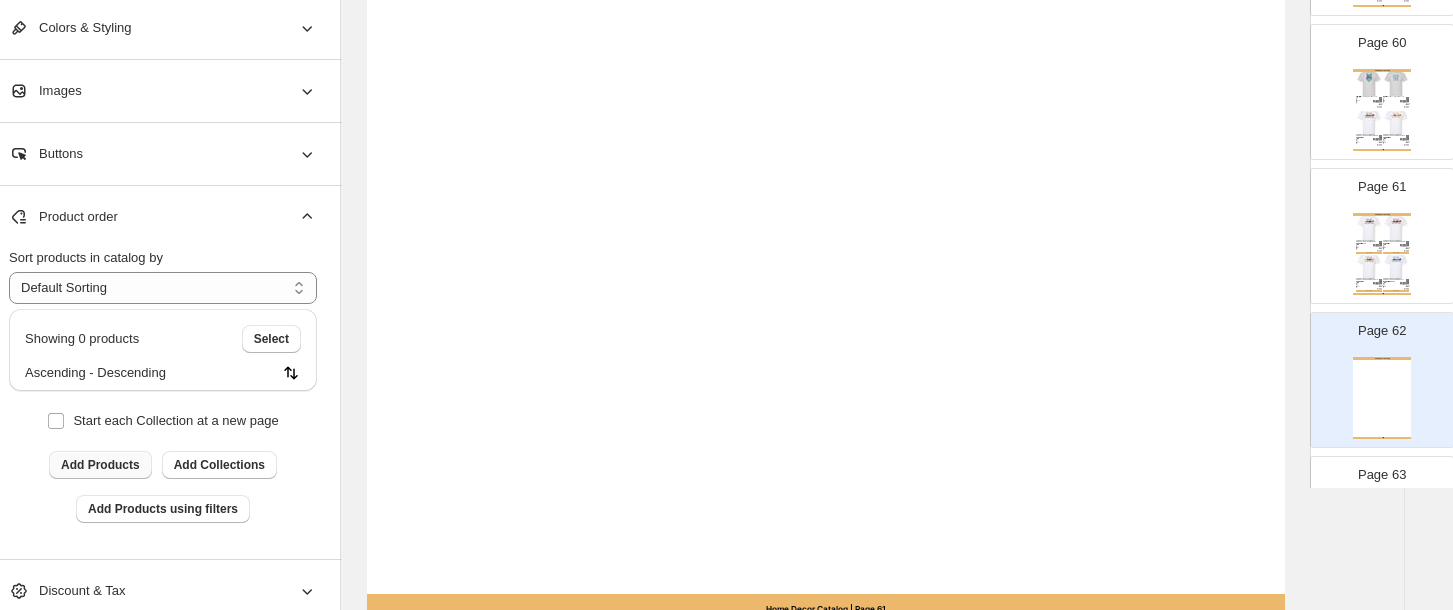 click on "Add Products" at bounding box center [100, 465] 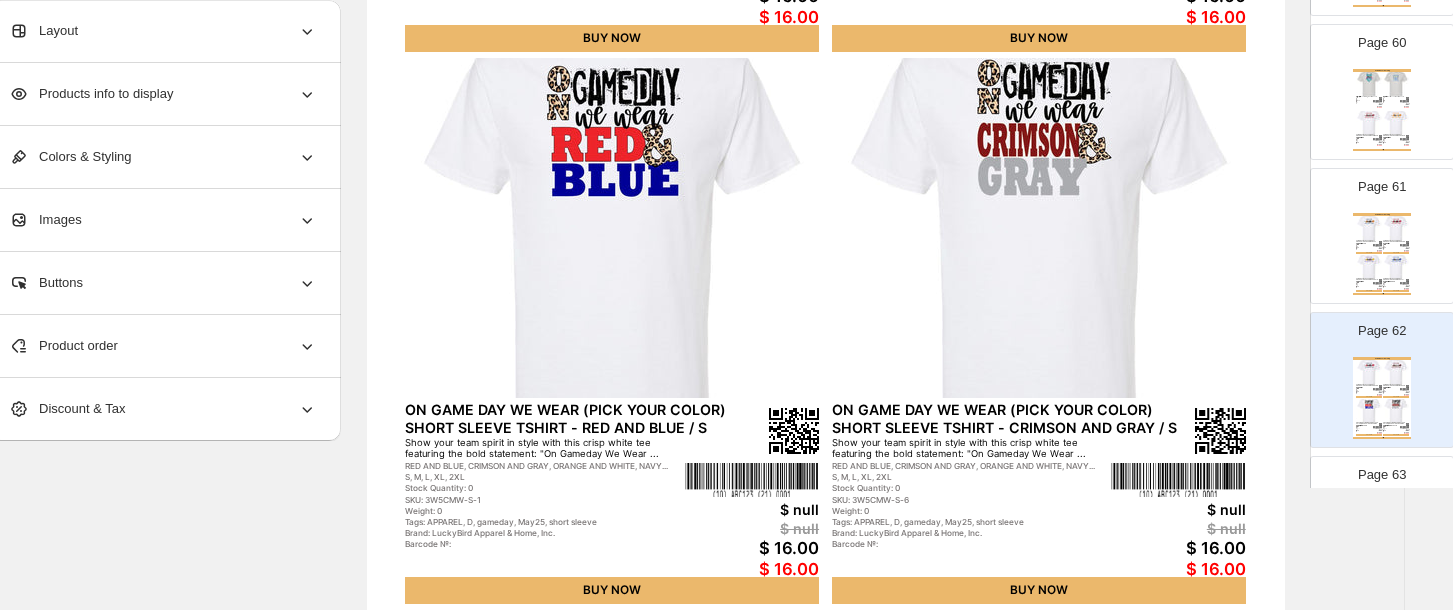 scroll, scrollTop: 716, scrollLeft: 35, axis: both 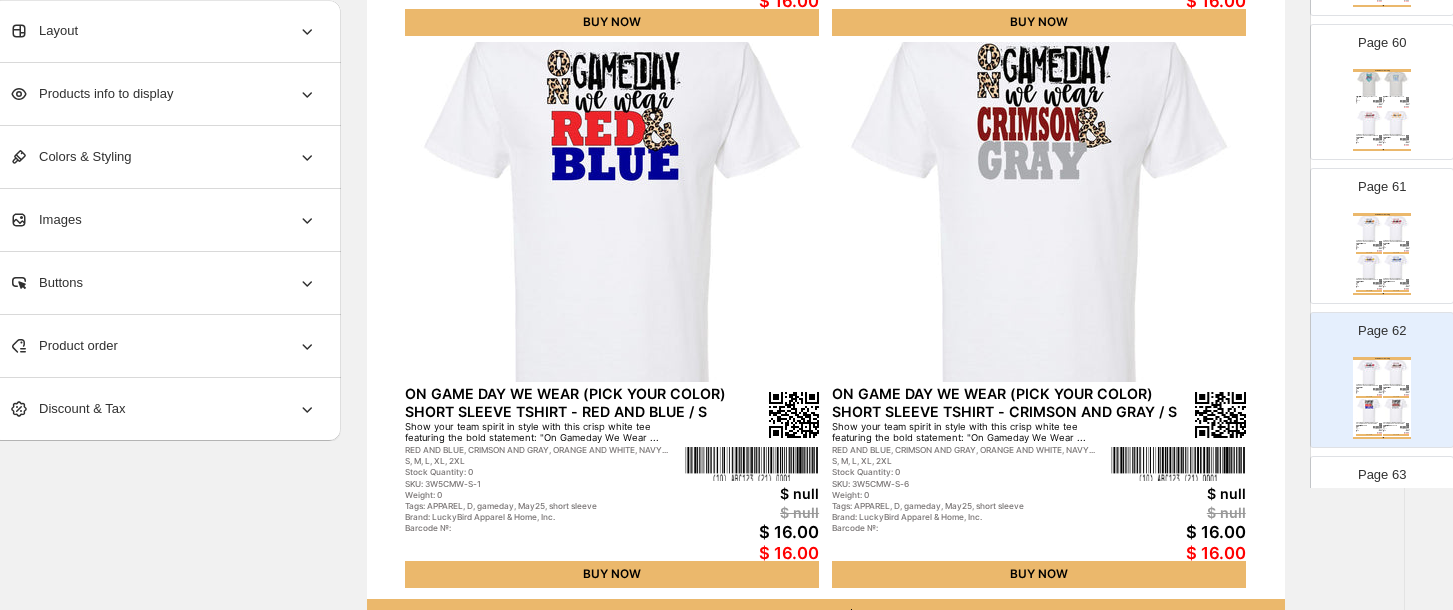 click on "Page 63" at bounding box center (1382, 475) 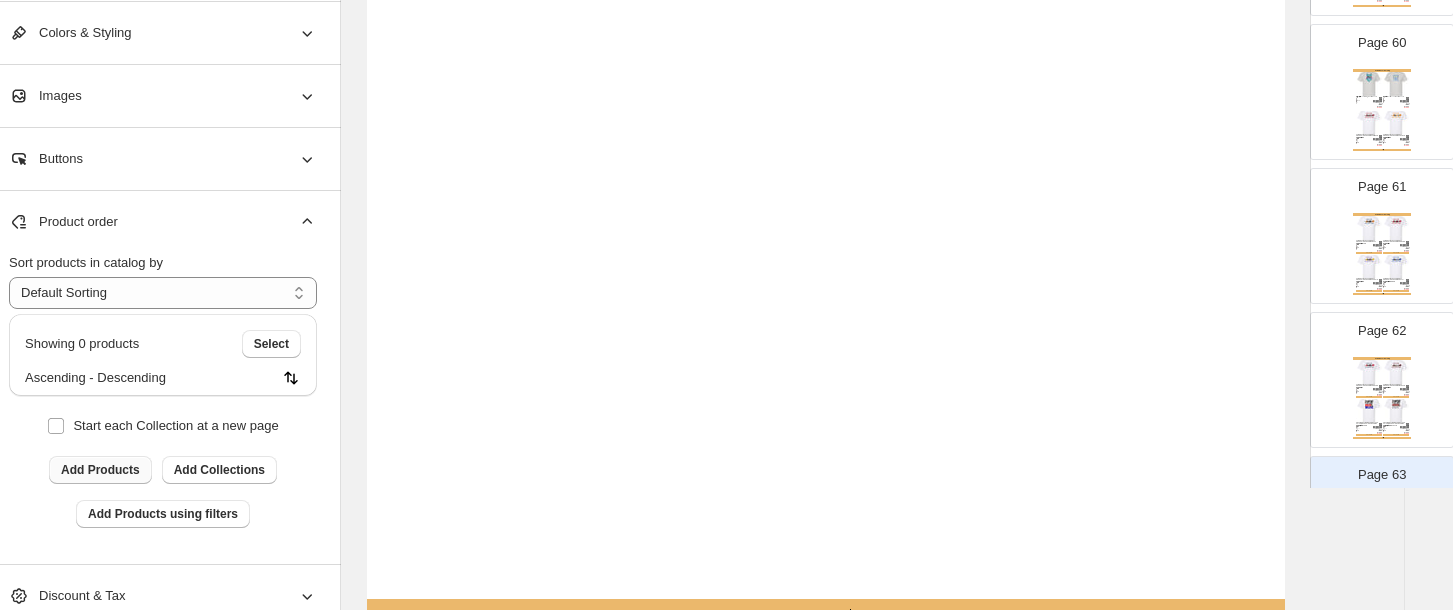 click on "Add Products" at bounding box center [100, 470] 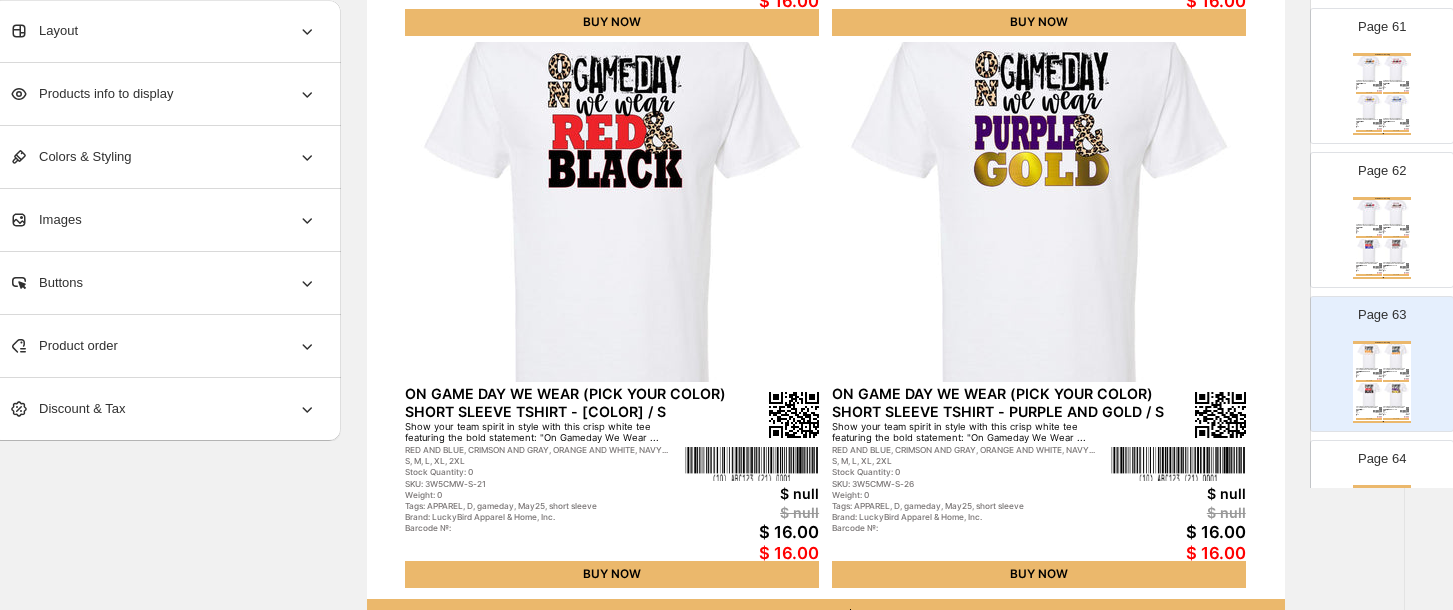 scroll, scrollTop: 8774, scrollLeft: 0, axis: vertical 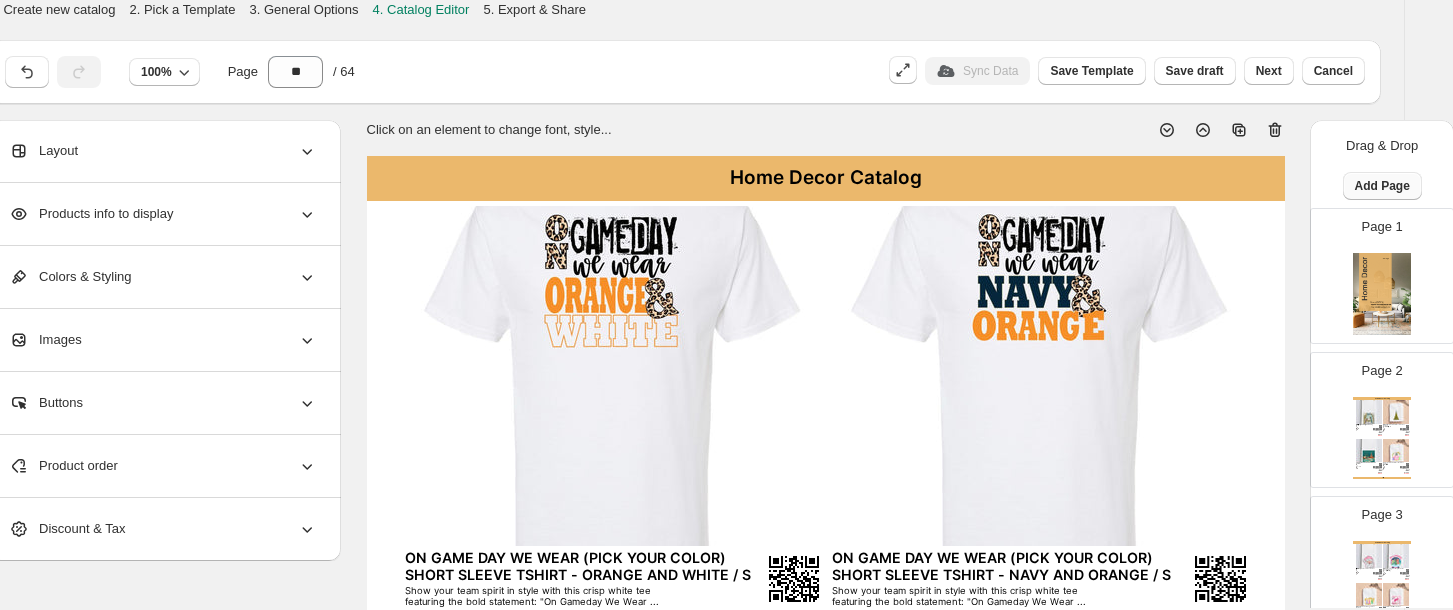click on "Add Page" at bounding box center (1382, 186) 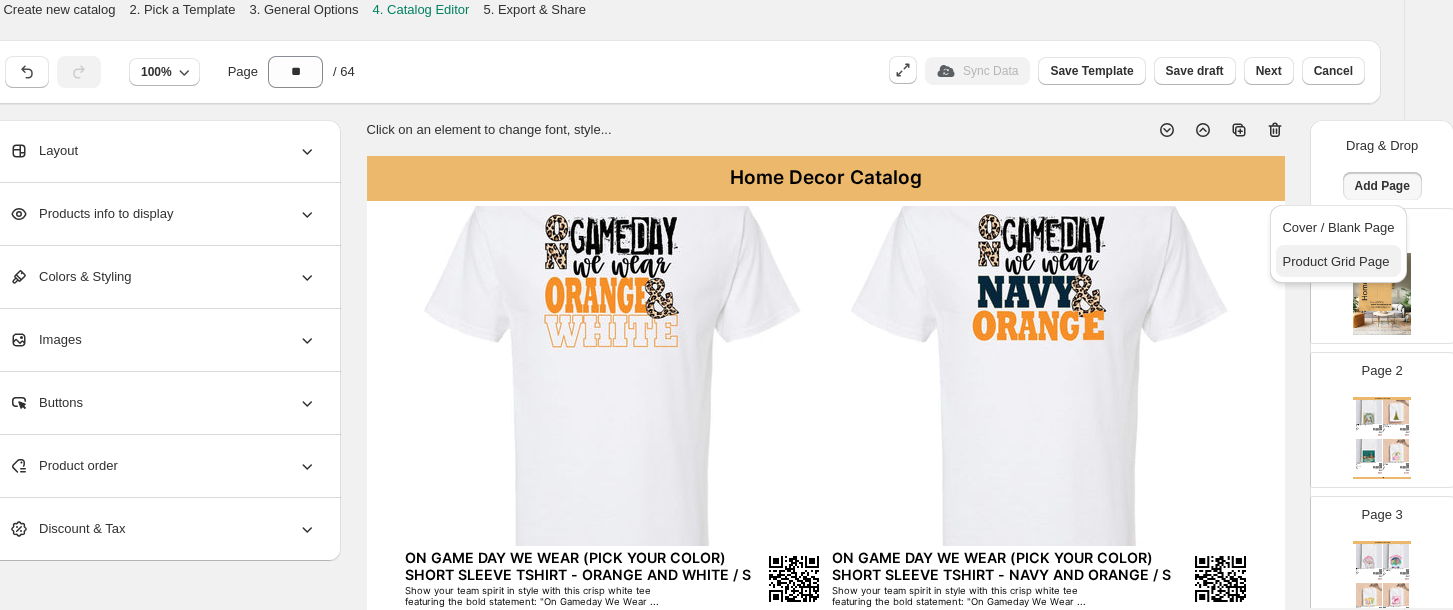 click on "Product Grid Page" at bounding box center (1335, 261) 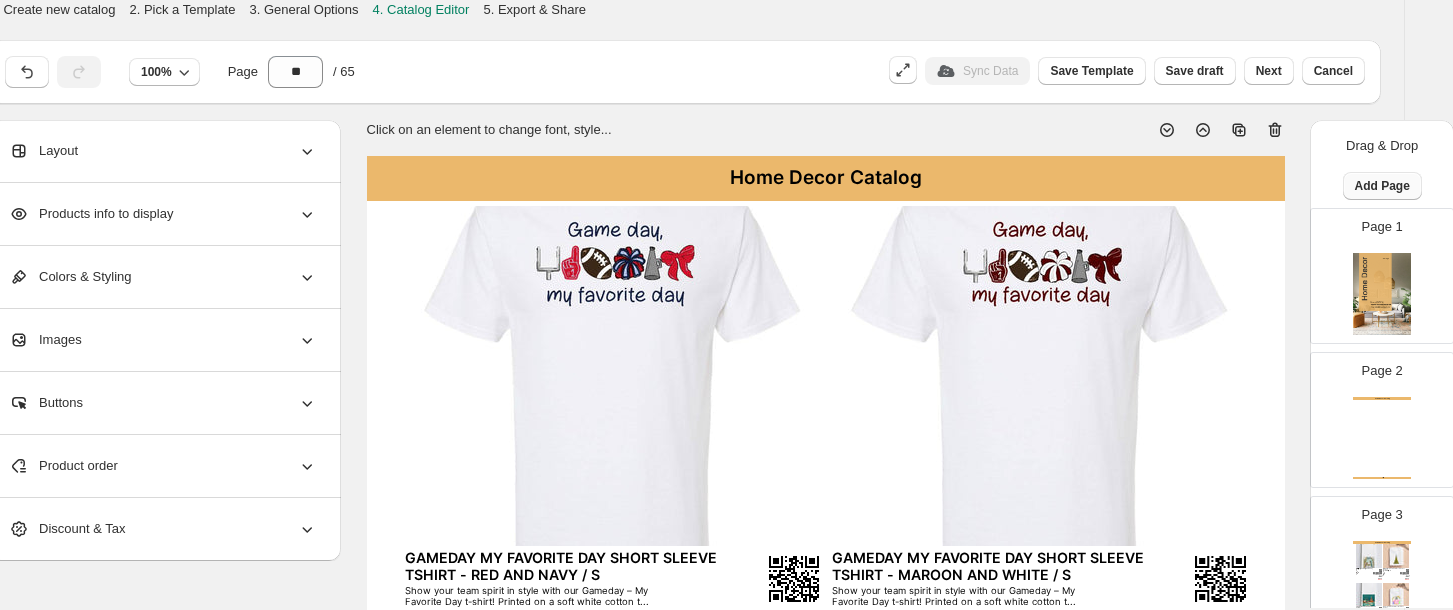 click on "Add Page" at bounding box center (1382, 186) 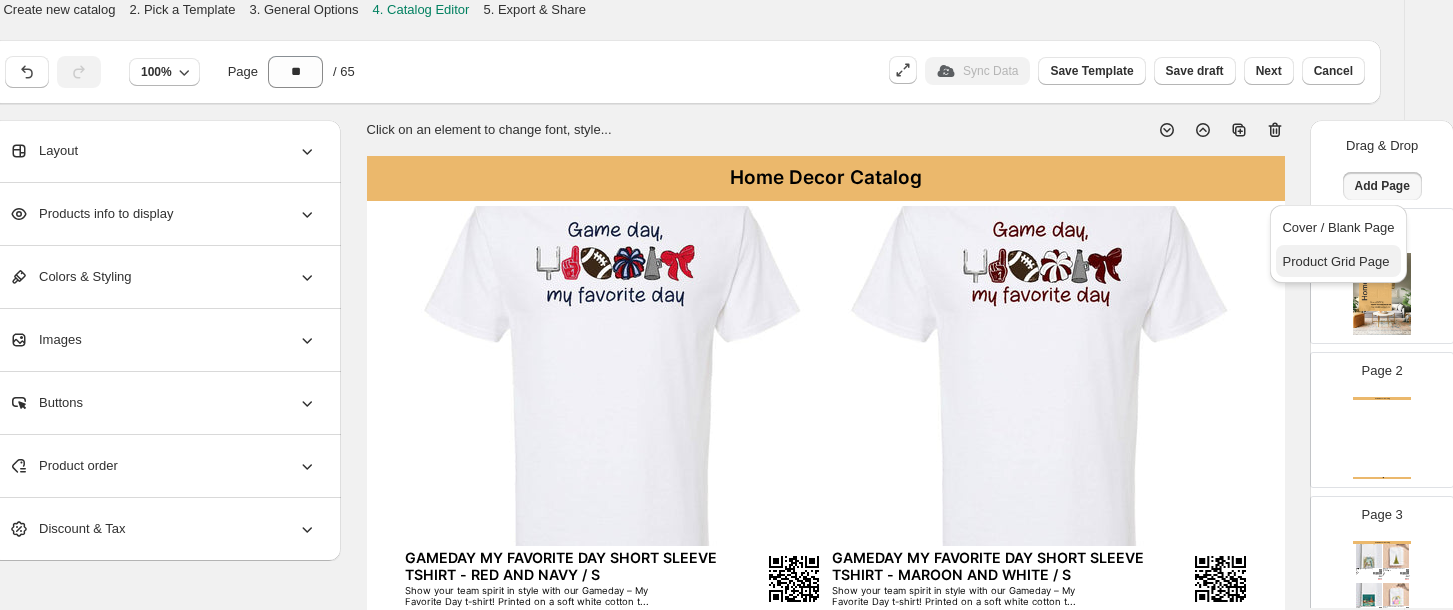 click on "Product Grid Page" at bounding box center (1335, 261) 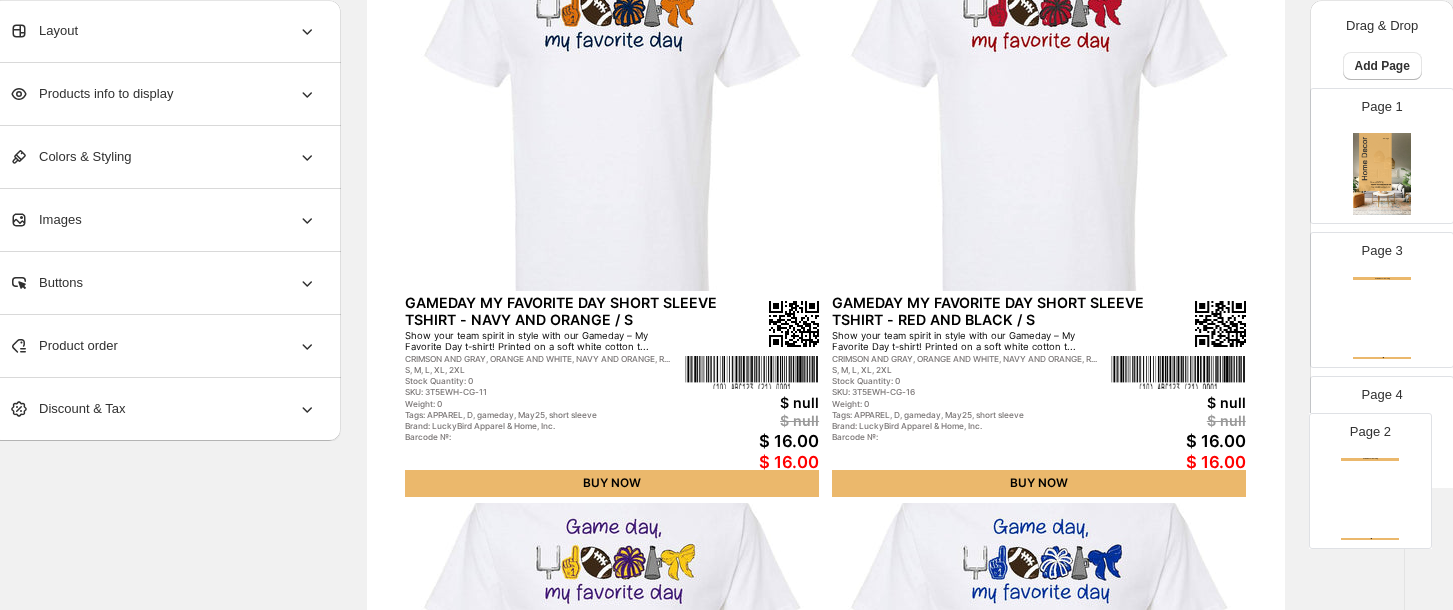 scroll, scrollTop: 272, scrollLeft: 35, axis: both 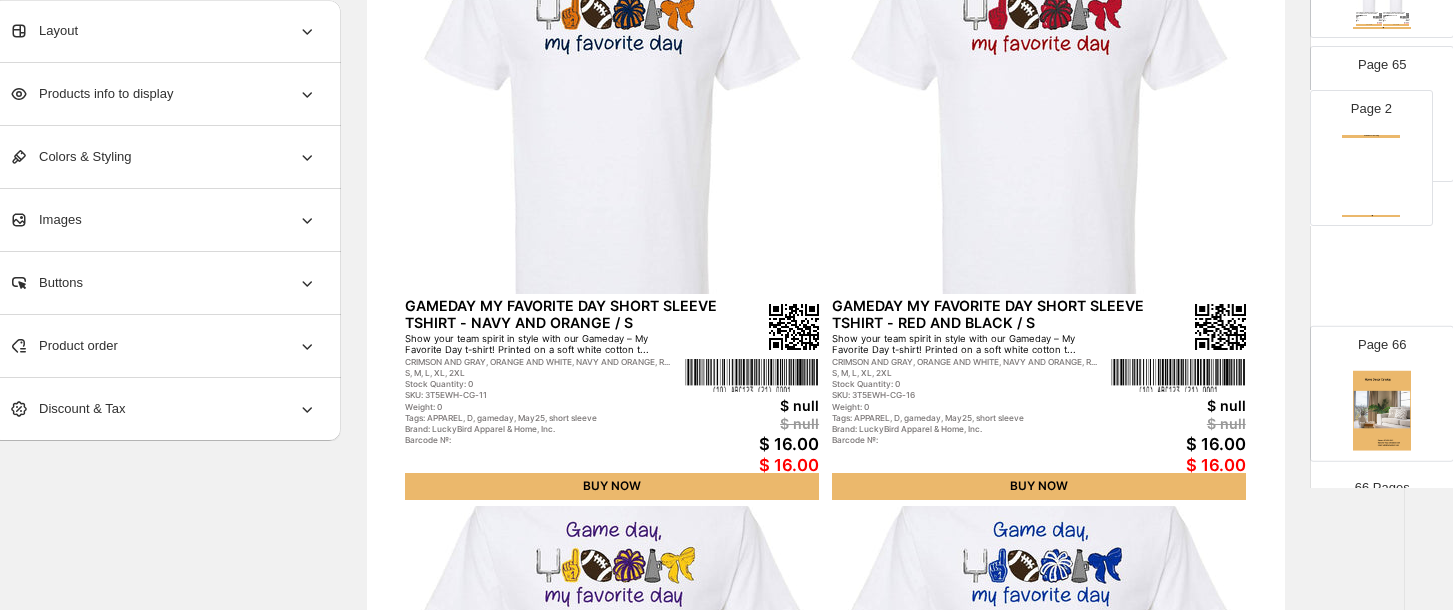 drag, startPoint x: 1377, startPoint y: 407, endPoint x: 1377, endPoint y: 156, distance: 251 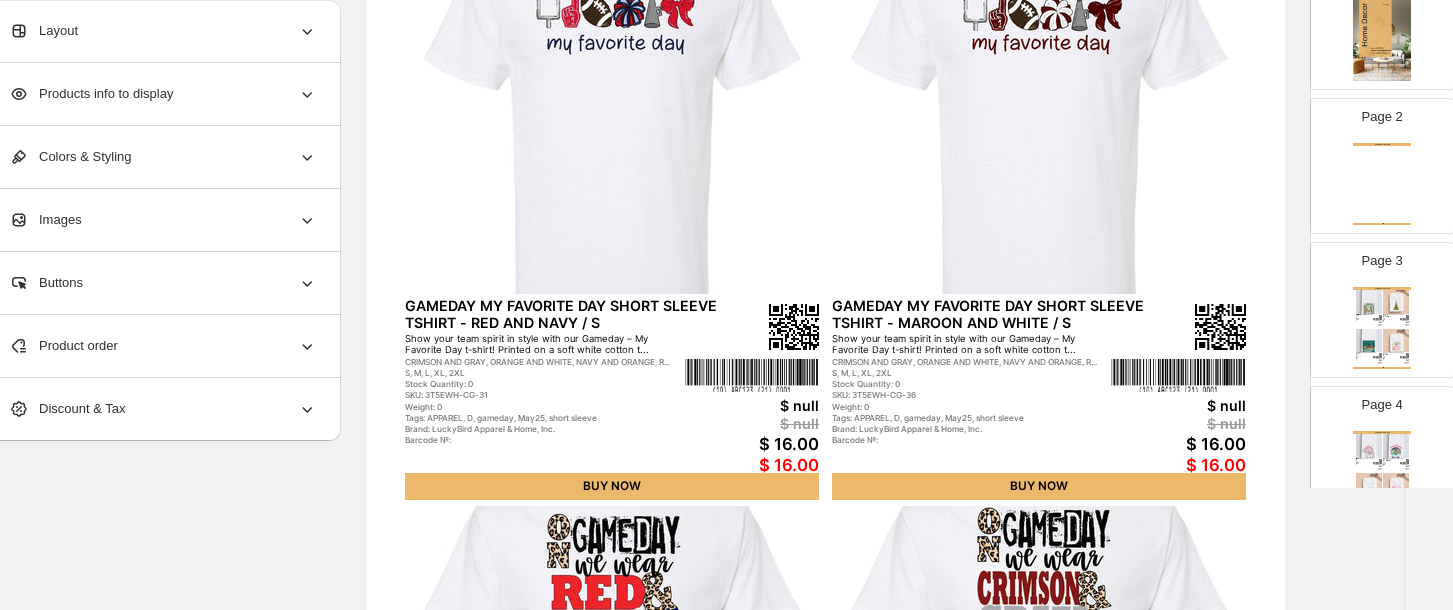 scroll, scrollTop: 0, scrollLeft: 0, axis: both 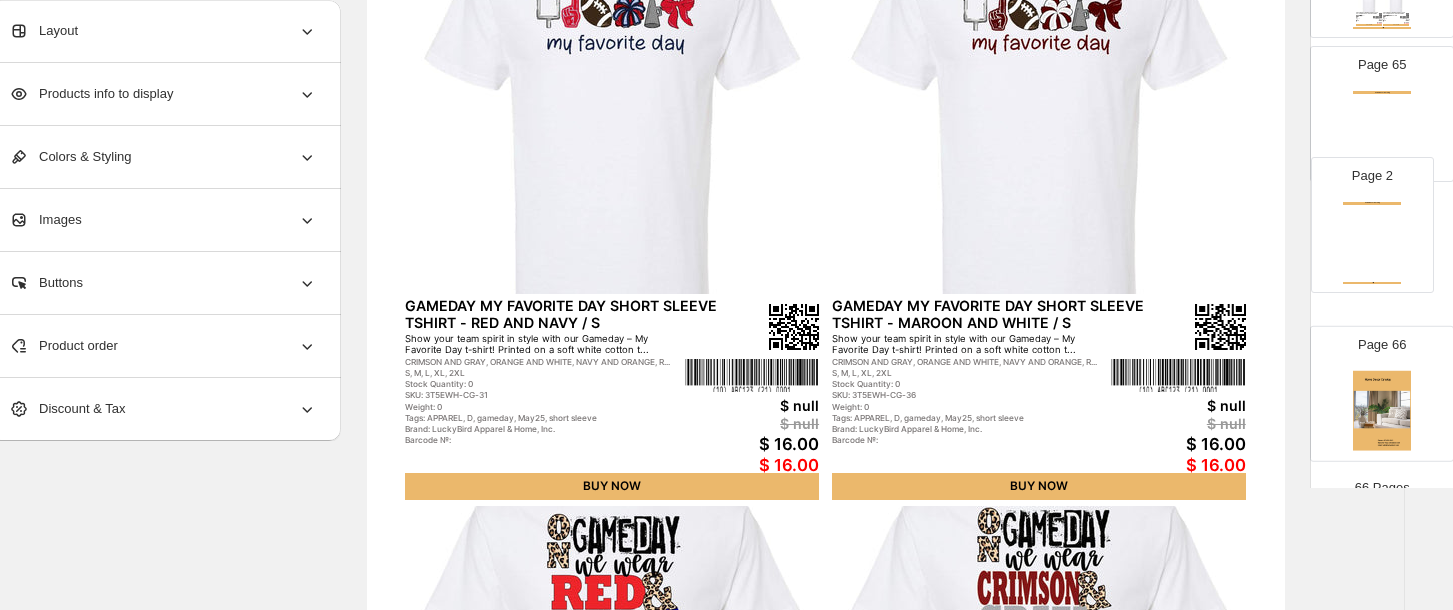 drag, startPoint x: 1378, startPoint y: 288, endPoint x: 1379, endPoint y: 220, distance: 68.007355 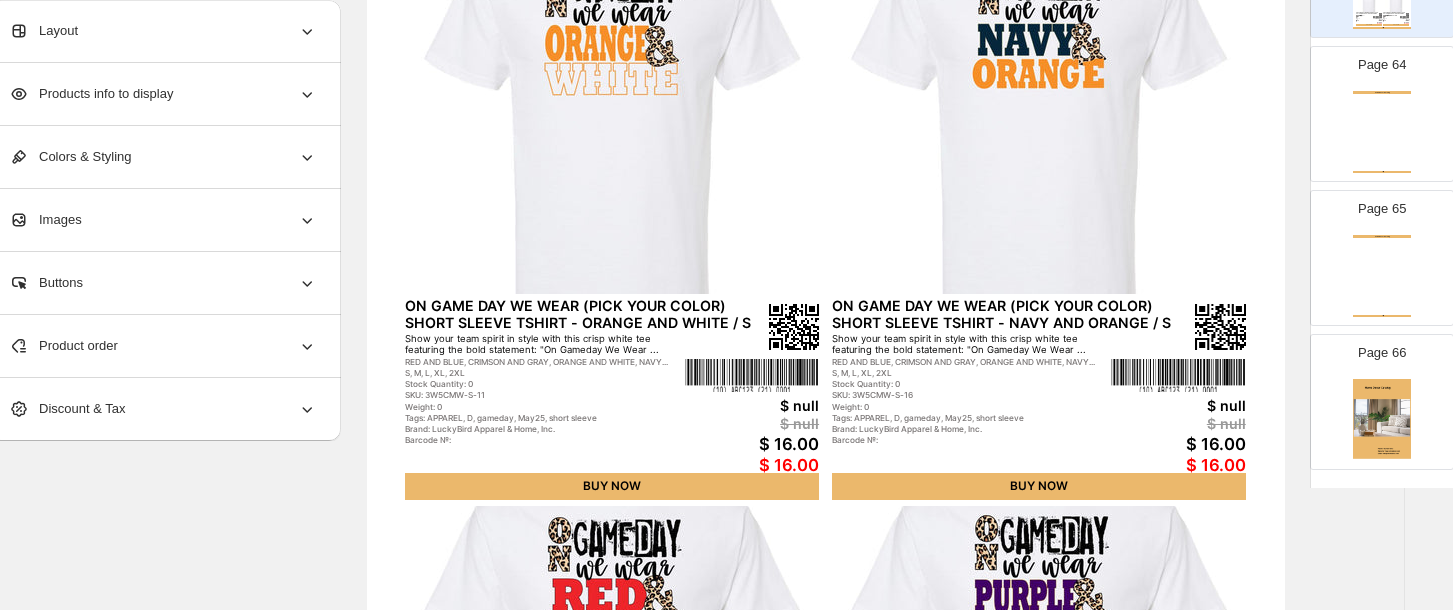 click on "Home Decor Catalog Home Decor Catalog | Page undefined" at bounding box center [1382, 132] 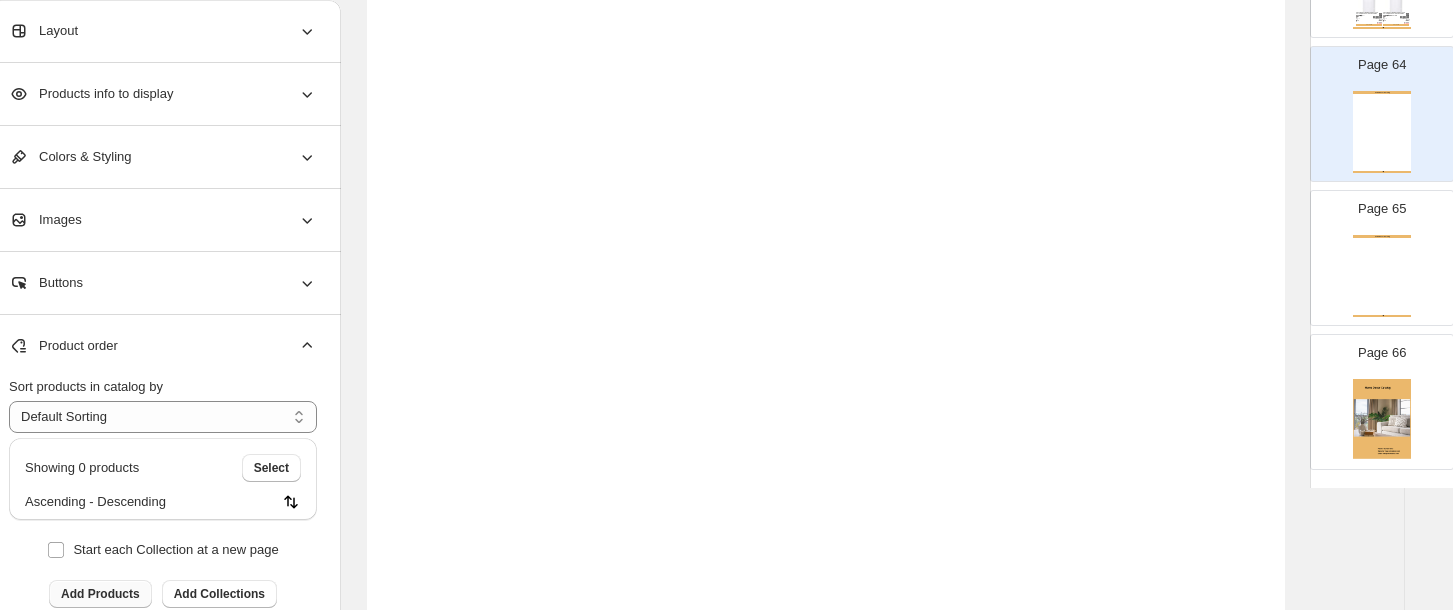 click on "Add Products" at bounding box center [100, 594] 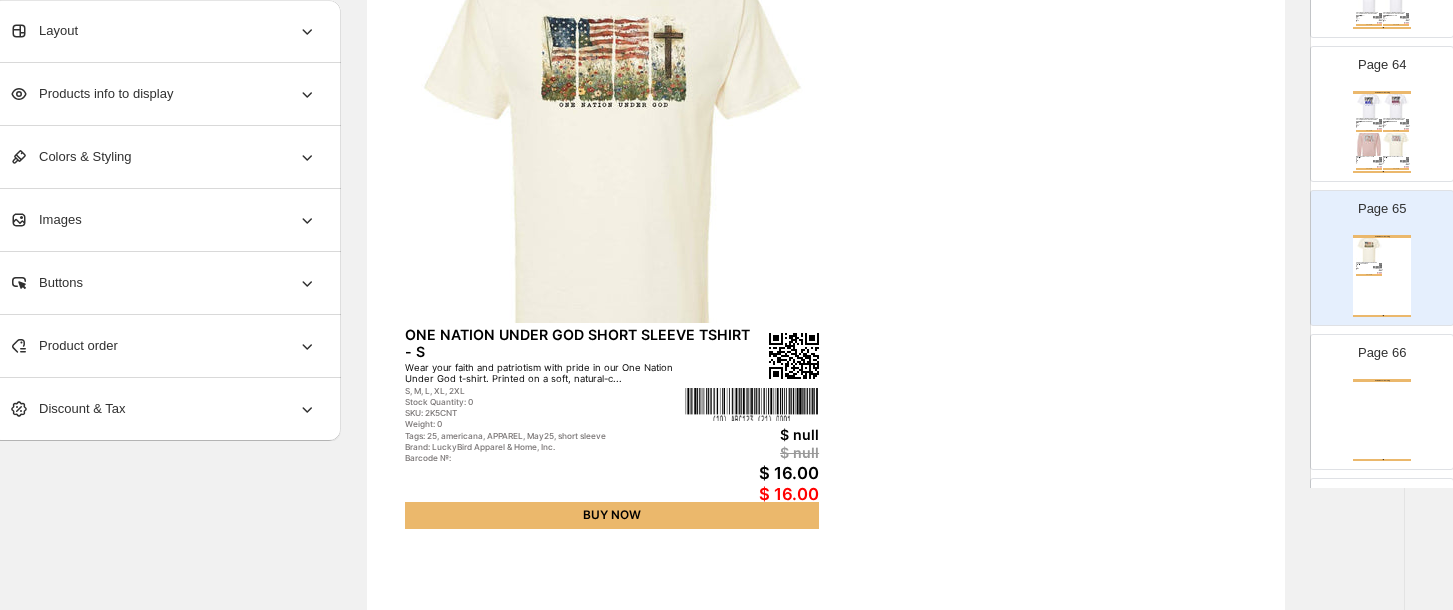 scroll, scrollTop: 112, scrollLeft: 35, axis: both 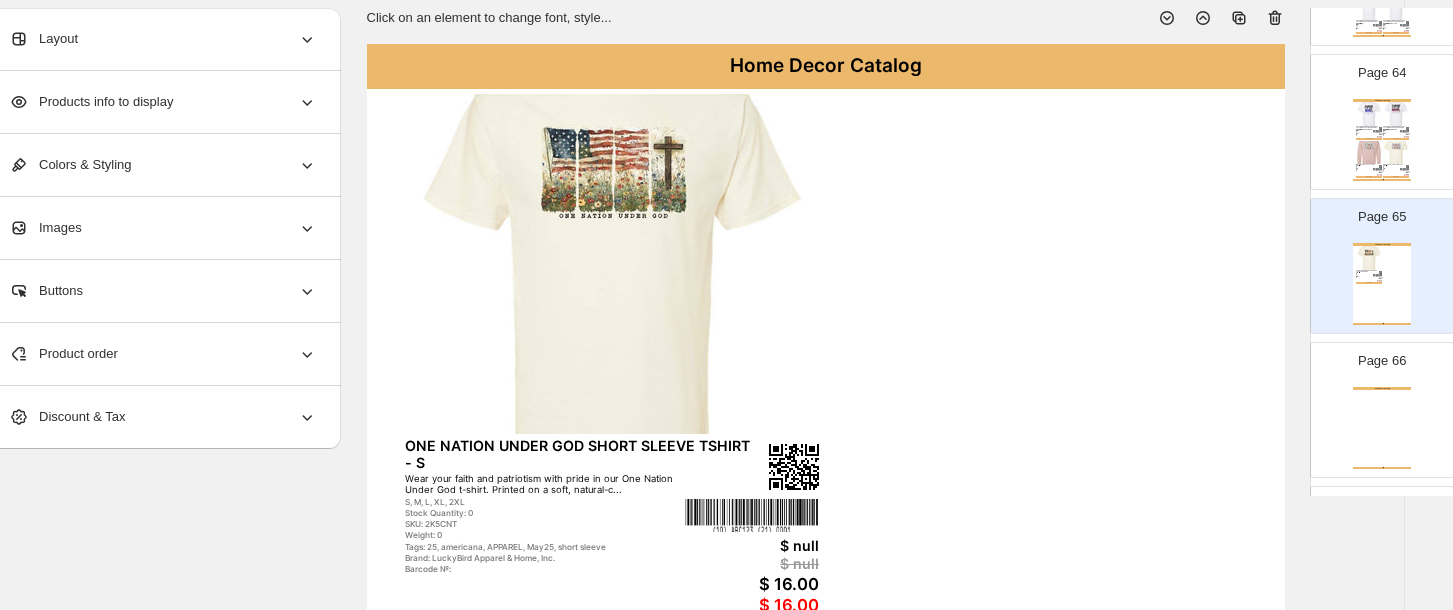 click on "Page 64 Home Decor Catalog ON GAME DAY WE WEAR (PICK YOUR COLOR) SHORT SLEEVE TSHIRT - ROYAL BLUE AND WHITE / ... Show your team spirit in style with this crisp white tee featuring the bold statement: "On Gameday We Wear ... RED AND BLUE, CRIMSON AND GRAY, ORANGE AND WHITE, NAVY... S, M, L, XL, 2XL Stock Quantity:  0 SKU:  3W5CMW-S-31 Weight:  0 Tags:  APPAREL, D, gameday, May25, short sleeve Brand:  LuckyBird Apparel & Home, Inc. Barcode №:   $ null $ null $ 16.00 $ 16.00 BUY NOW ON GAME DAY WE WEAR (PICK YOUR COLOR) SHORT SLEEVE TSHIRT - MAROON AND WHITE / S Show your team spirit in style with this crisp white tee featuring the bold statement: "On Gameday We Wear ... RED AND BLUE, CRIMSON AND GRAY, ORANGE AND WHITE, NAVY... S, M, L, XL, 2XL Stock Quantity:  0 SKU:  3W5CMW-S-36 Weight:  0 Tags:  APPAREL, D, gameday, May25, short sleeve Brand:  LuckyBird Apparel & Home, Inc. Barcode №:   $ null $ null $ 16.00 $ 16.00 BUY NOW Bridgett USA Blush Sweatshirt - S S, M, L, XL, XXL (+$4.00) Stock Quantity:  0" at bounding box center (1382, 122) 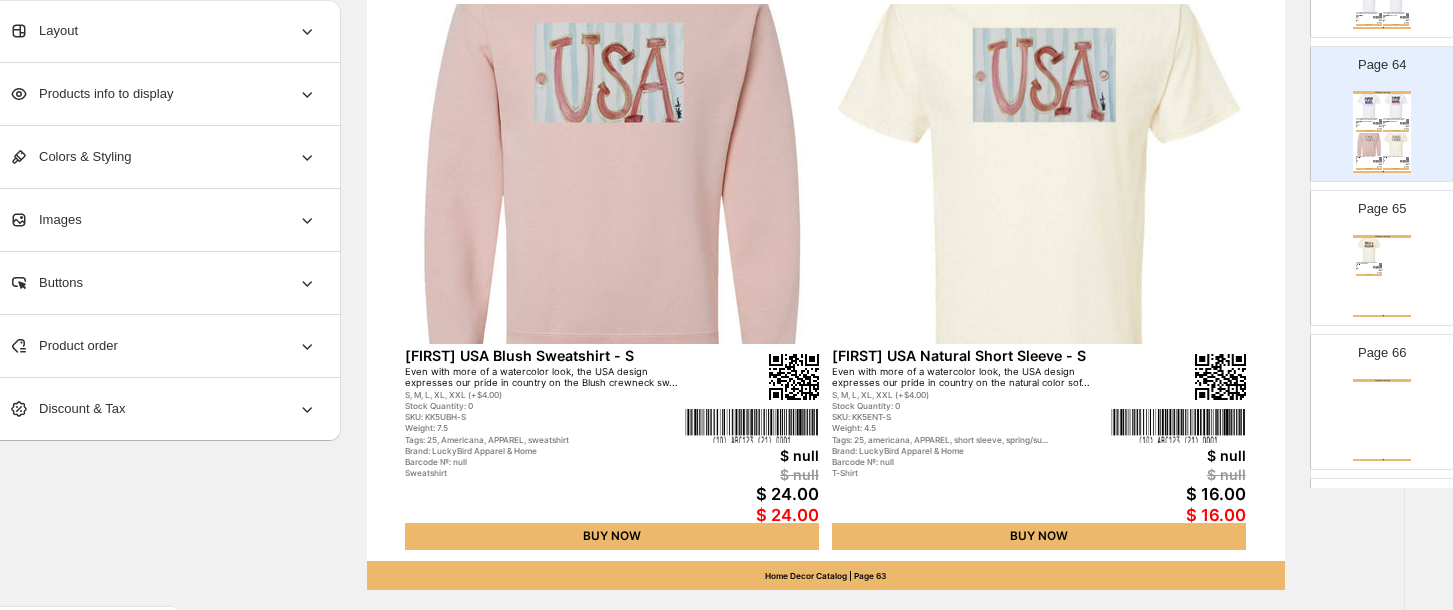 scroll, scrollTop: 816, scrollLeft: 35, axis: both 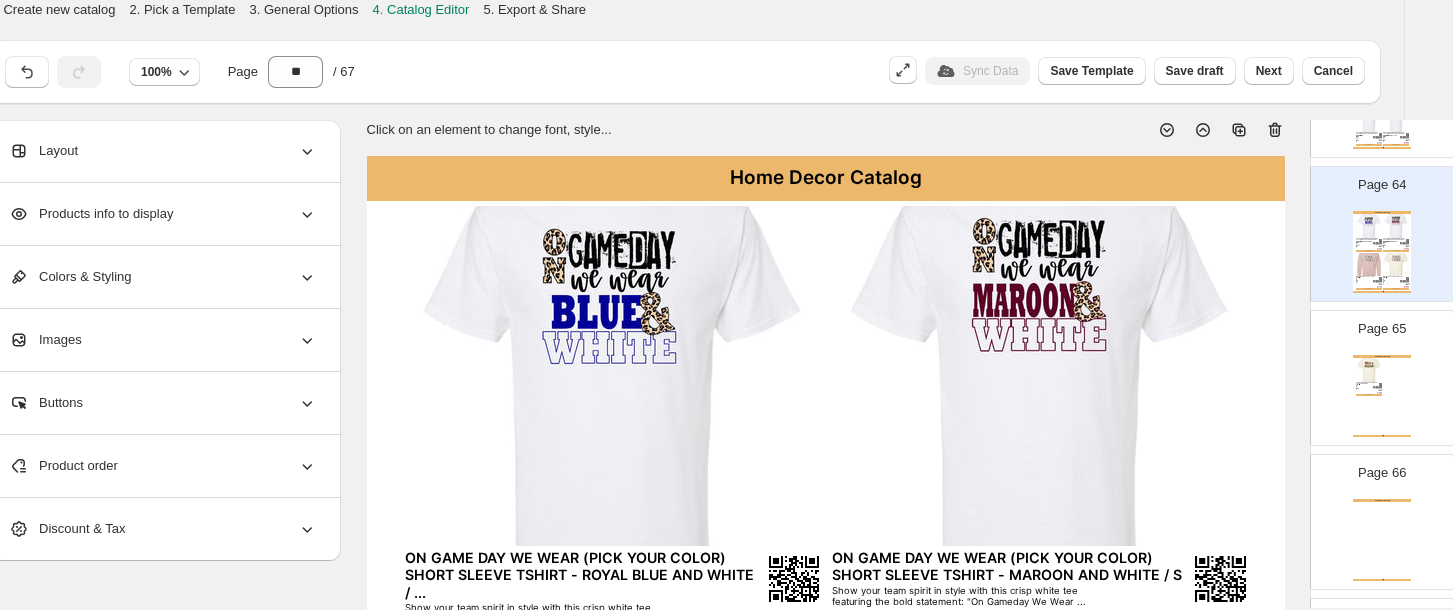 click on "**********" at bounding box center (691, 305) 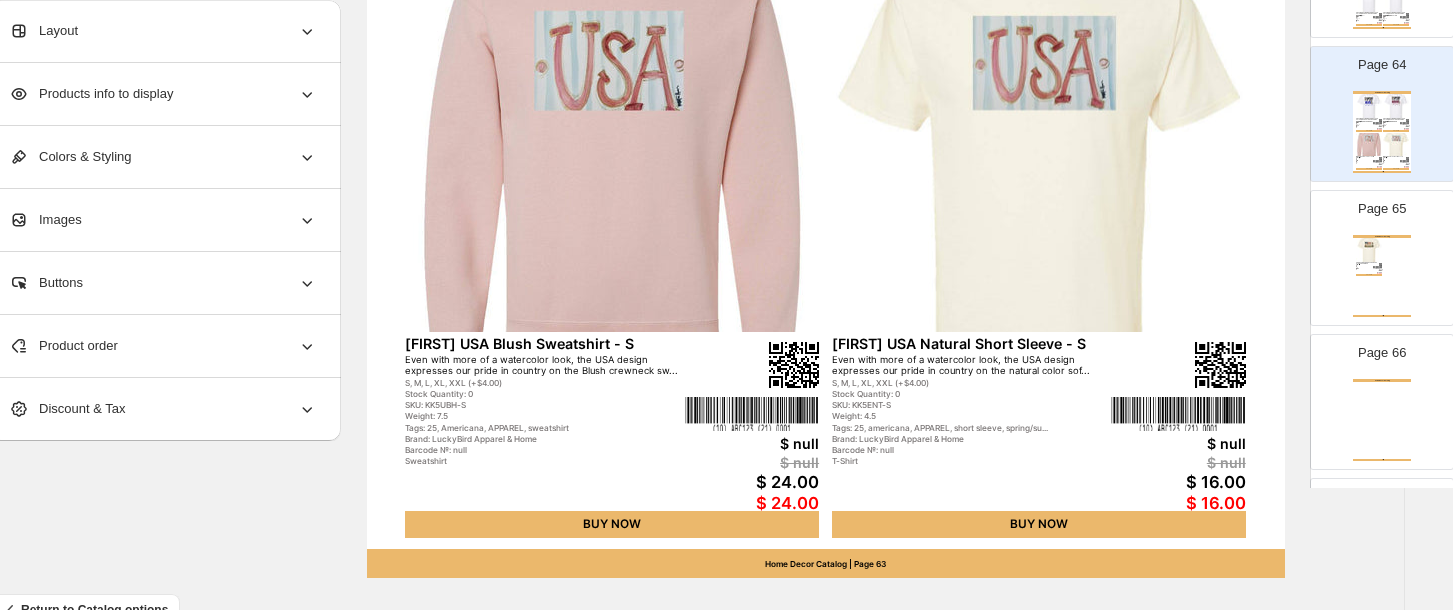 scroll, scrollTop: 816, scrollLeft: 35, axis: both 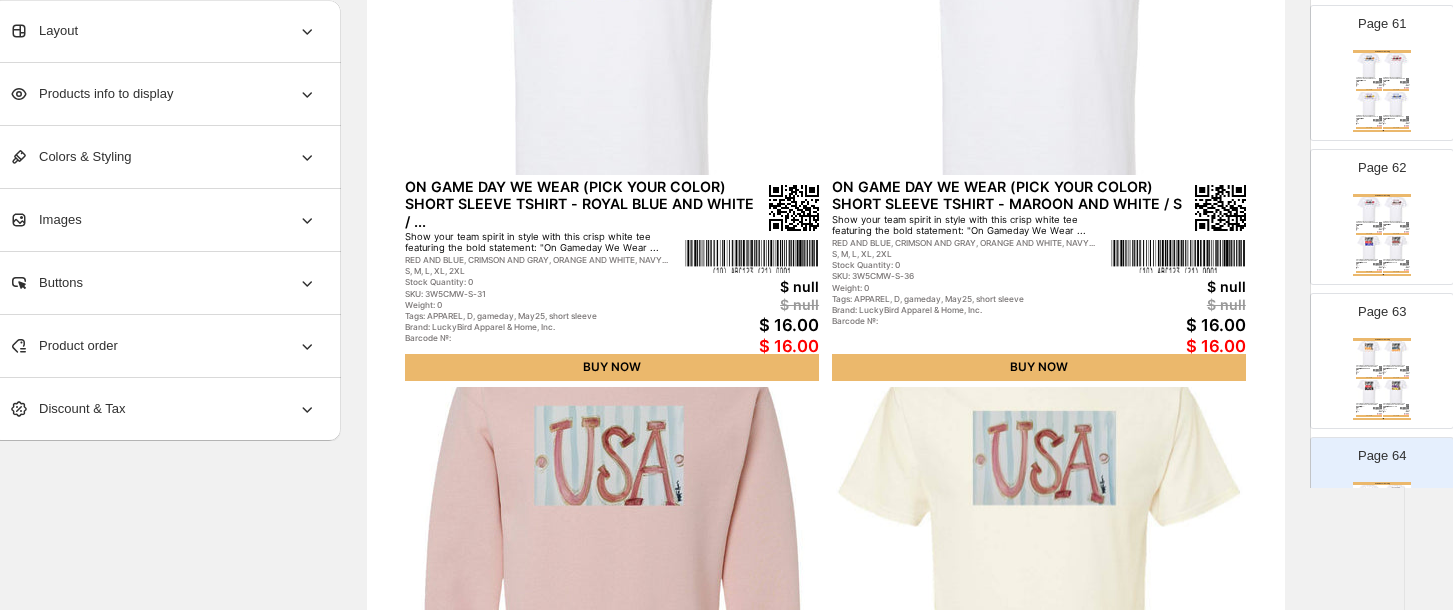 click on "ON GAME DAY WE WEAR (PICK YOUR COLOR) SHORT SLEEVE TSHIRT - NAVY AND ORANGE / S" at bounding box center [1394, 367] 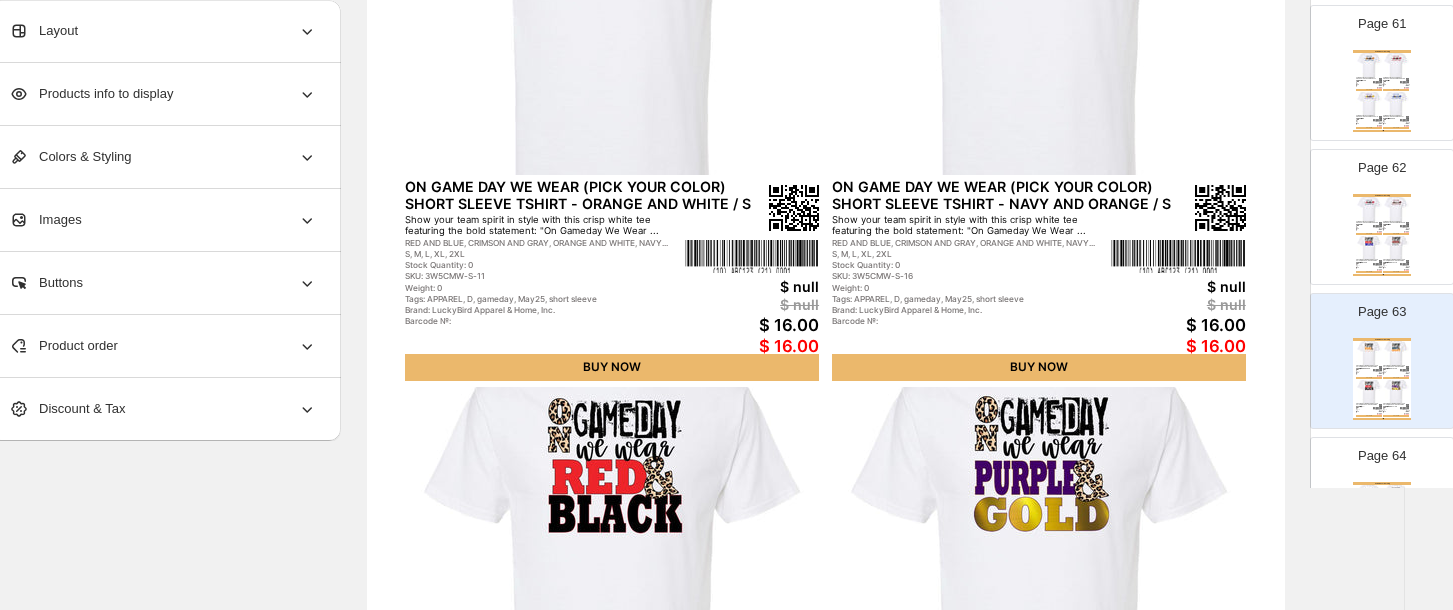 click at bounding box center (1396, 248) 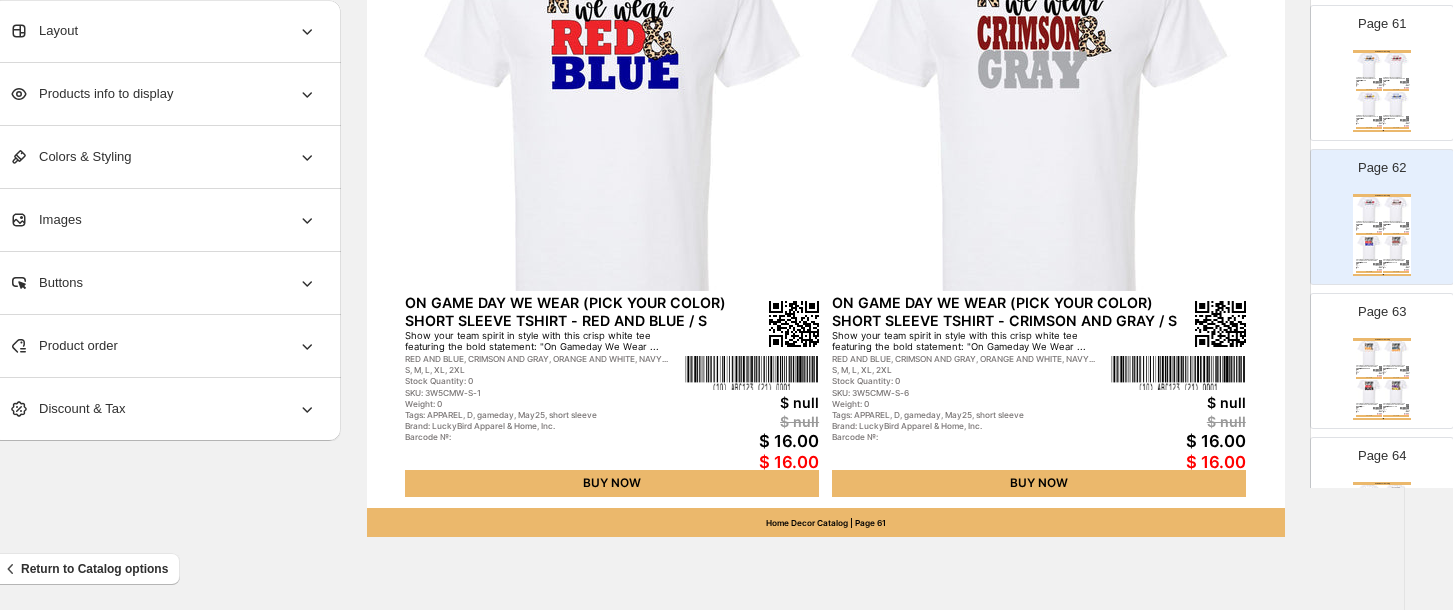 scroll, scrollTop: 816, scrollLeft: 35, axis: both 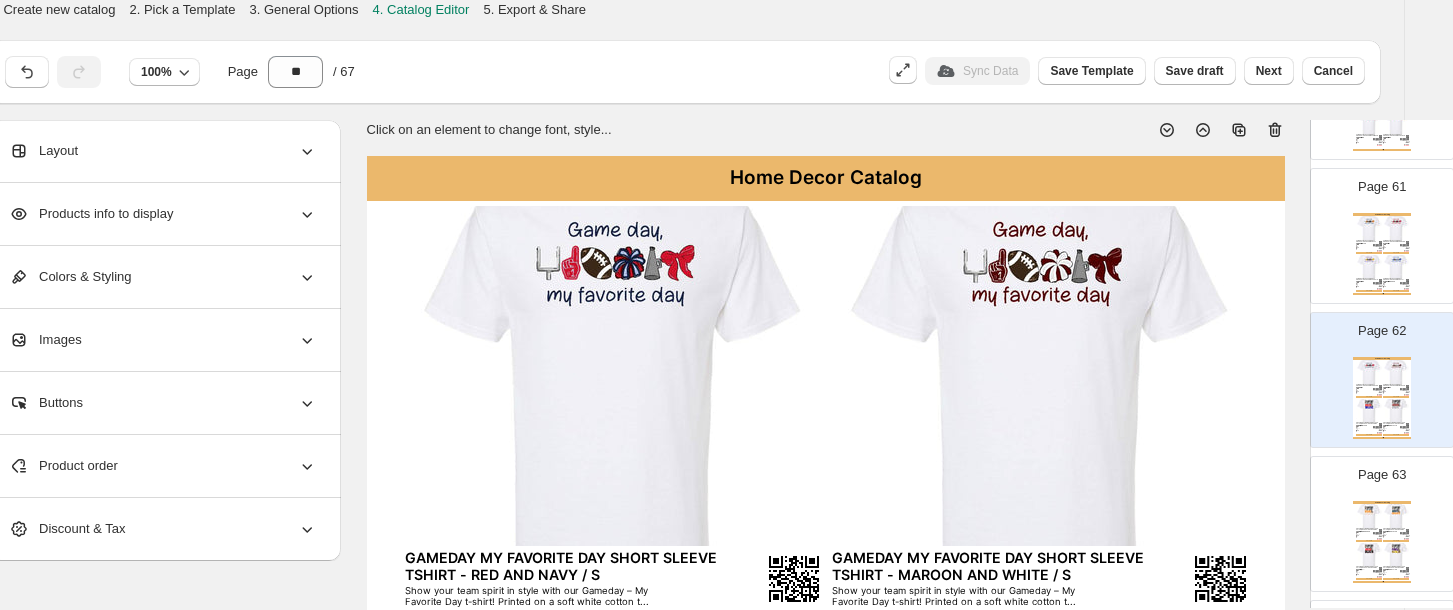 click on "SKU:  3T5EWH-CG-16" at bounding box center [1392, 247] 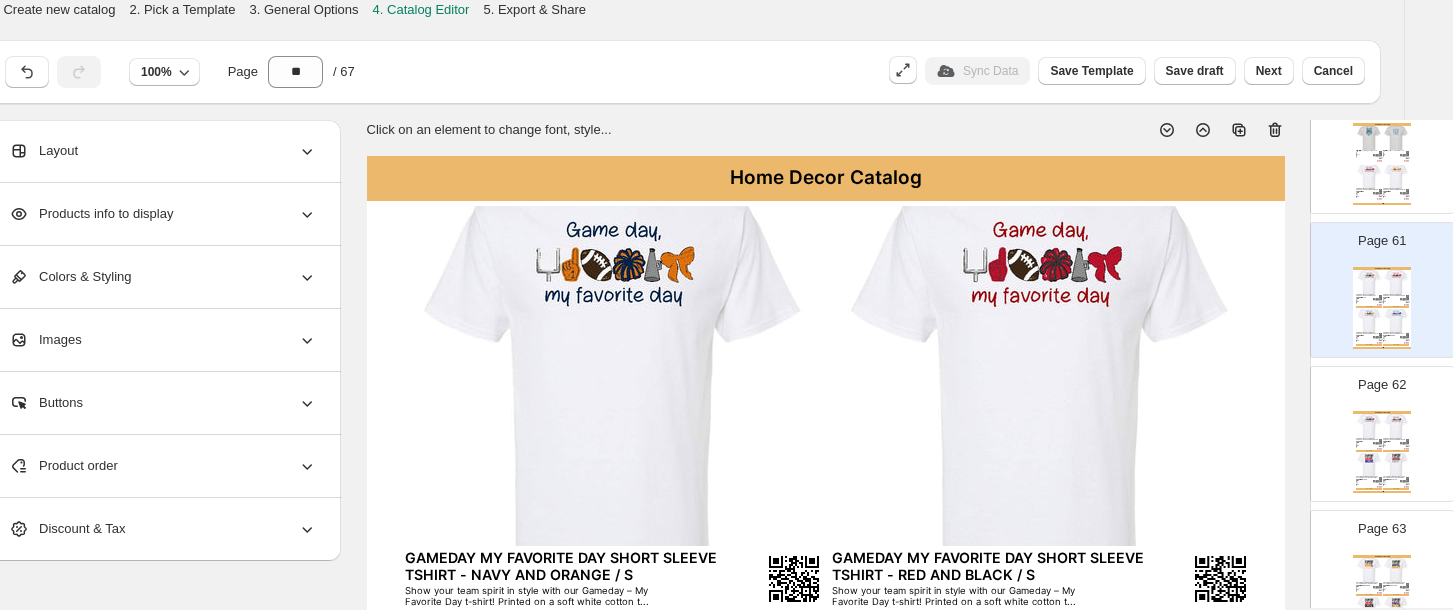 scroll, scrollTop: 8573, scrollLeft: 0, axis: vertical 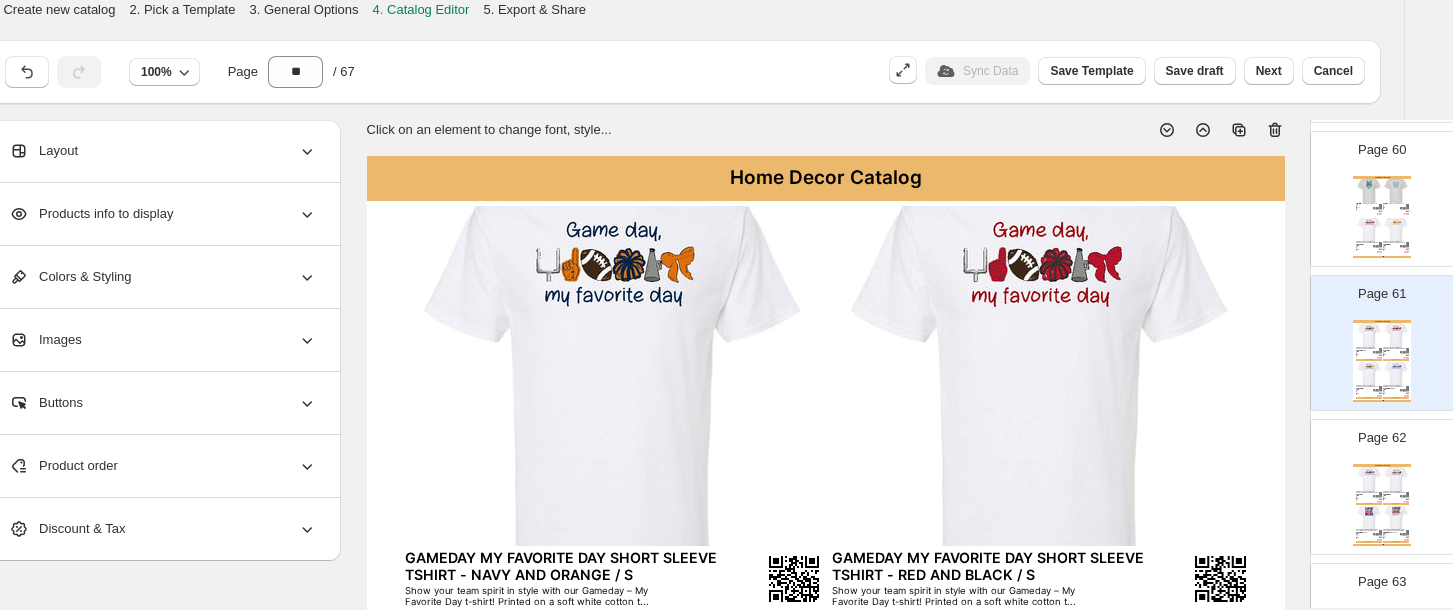 click at bounding box center [1369, 230] 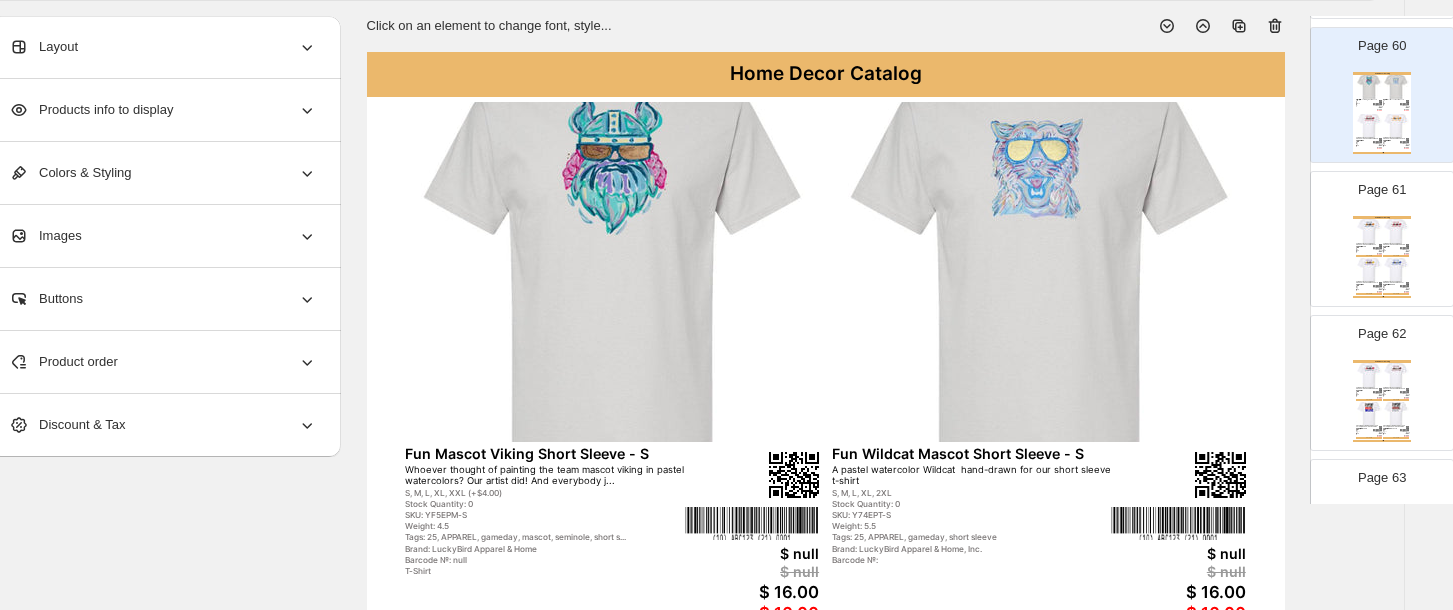 scroll, scrollTop: 0, scrollLeft: 35, axis: horizontal 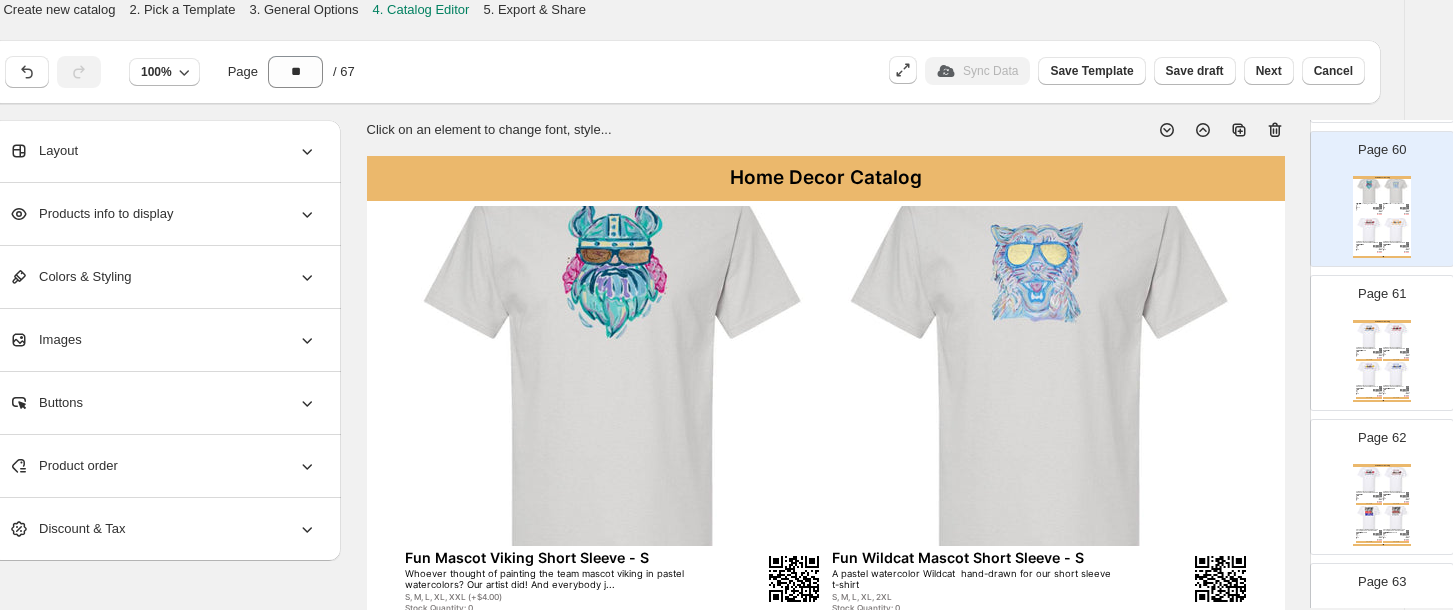 click on "Products info to display" at bounding box center [163, 214] 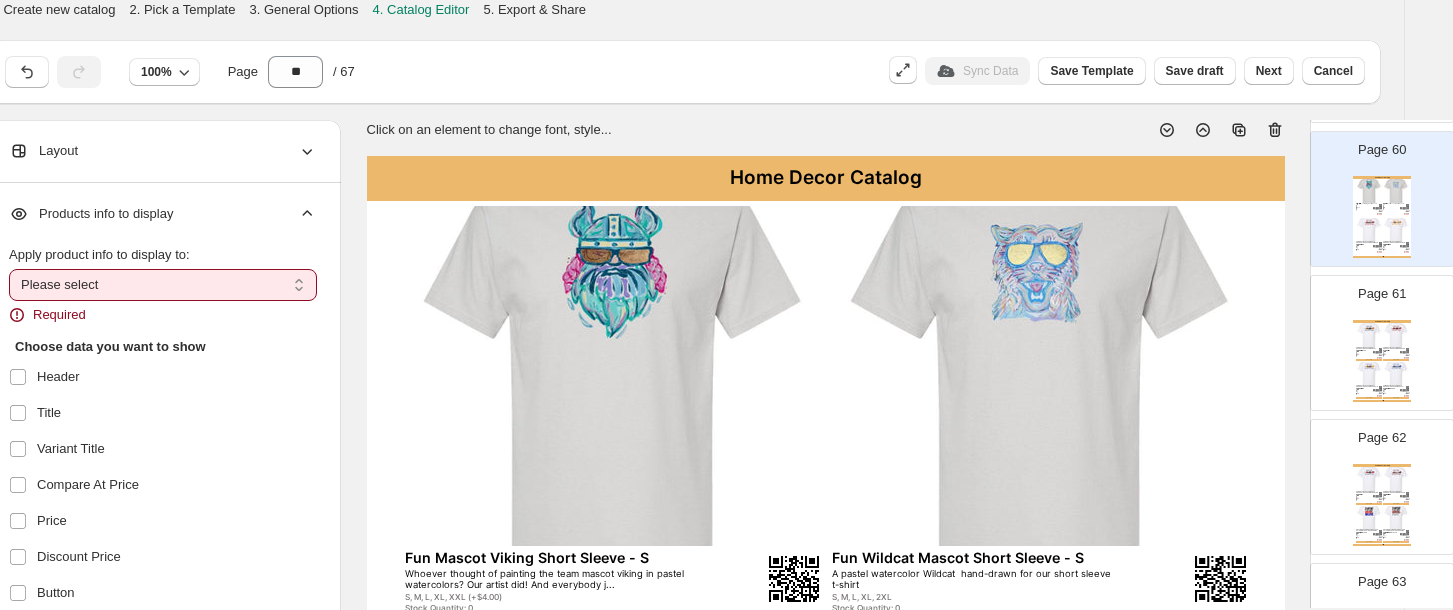 click on "**********" at bounding box center (163, 285) 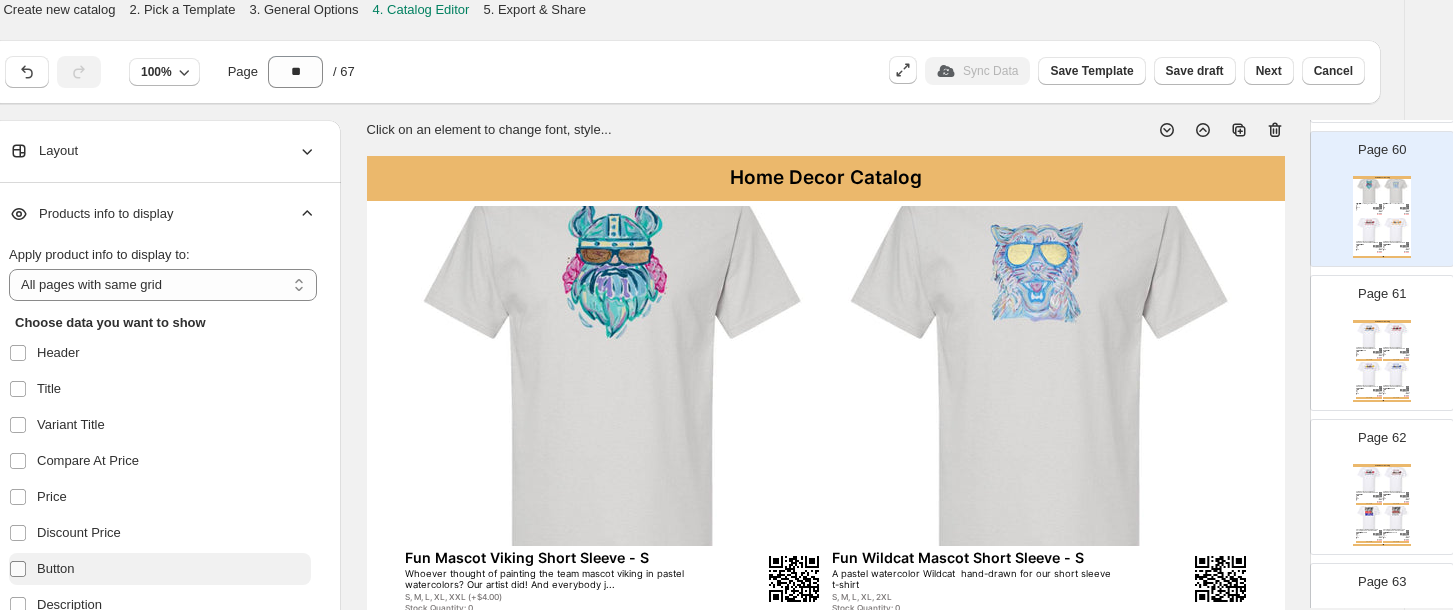 click at bounding box center [22, 569] 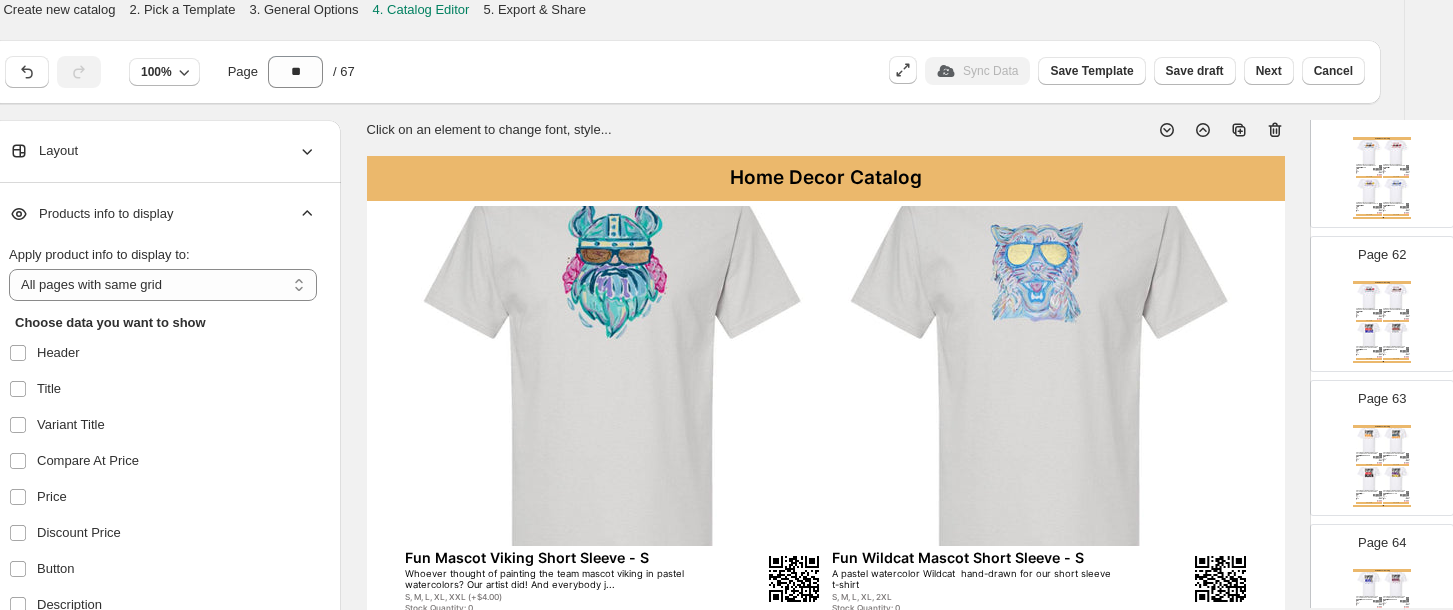 scroll, scrollTop: 8891, scrollLeft: 0, axis: vertical 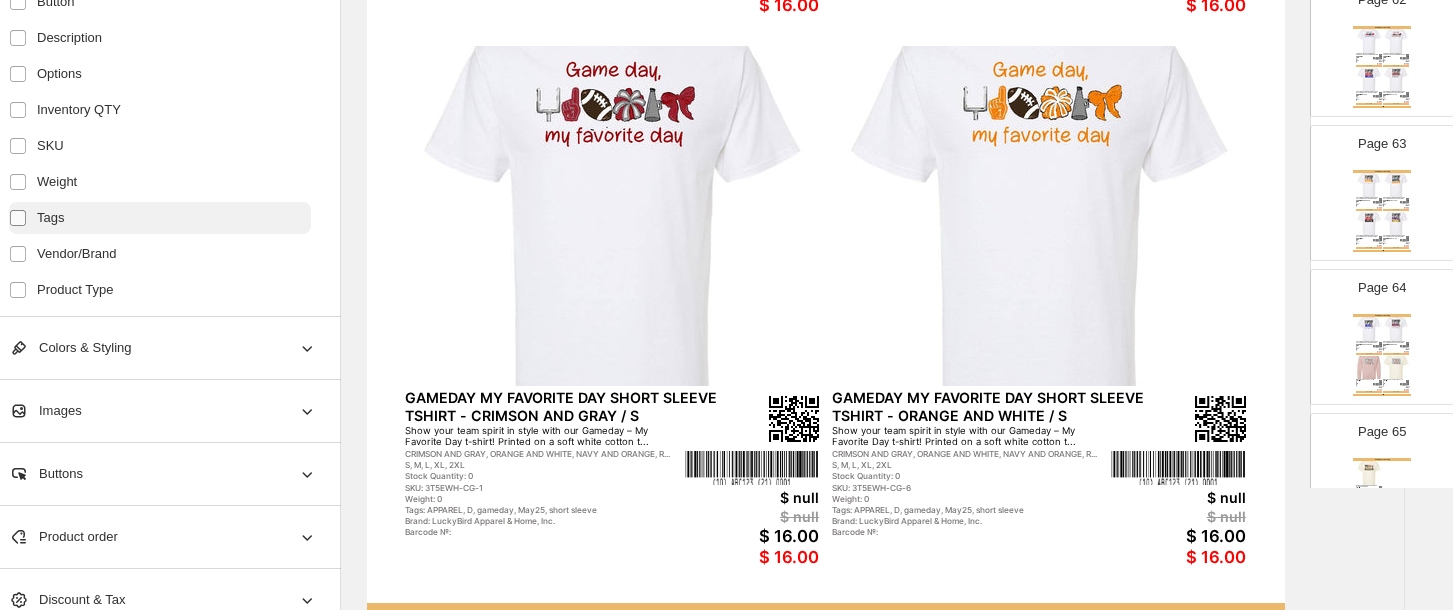 click on "Vendor/Brand" at bounding box center [160, 254] 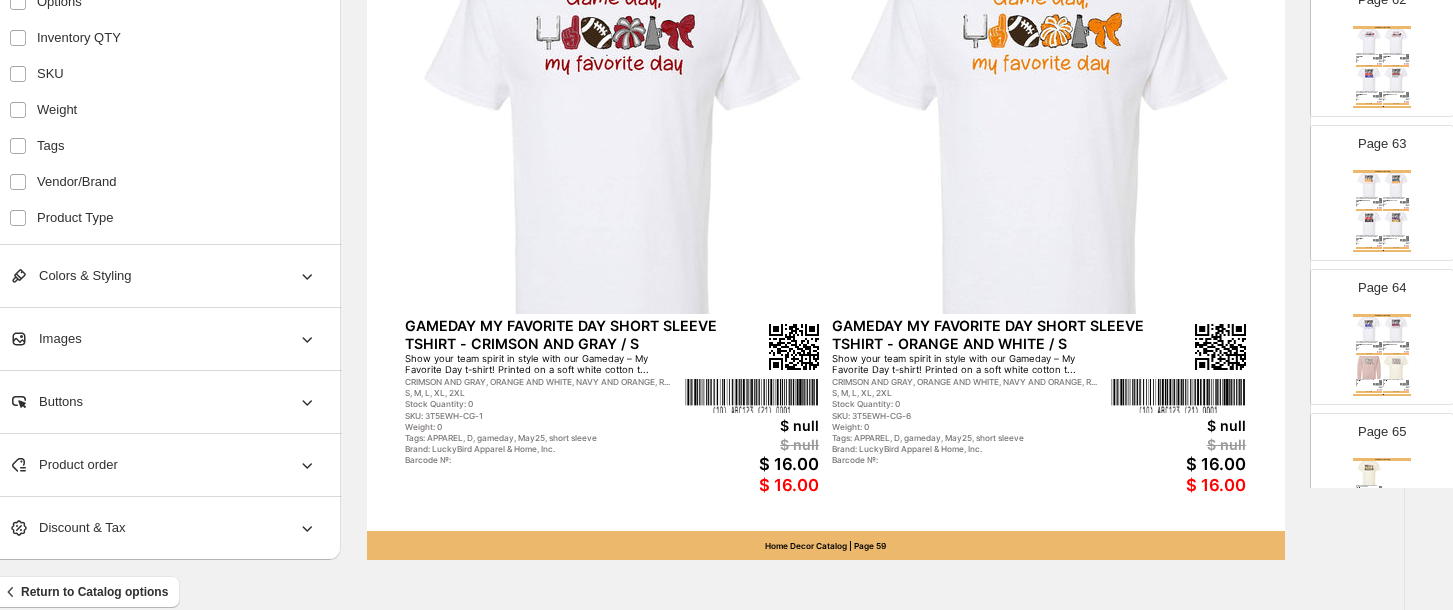 scroll, scrollTop: 816, scrollLeft: 35, axis: both 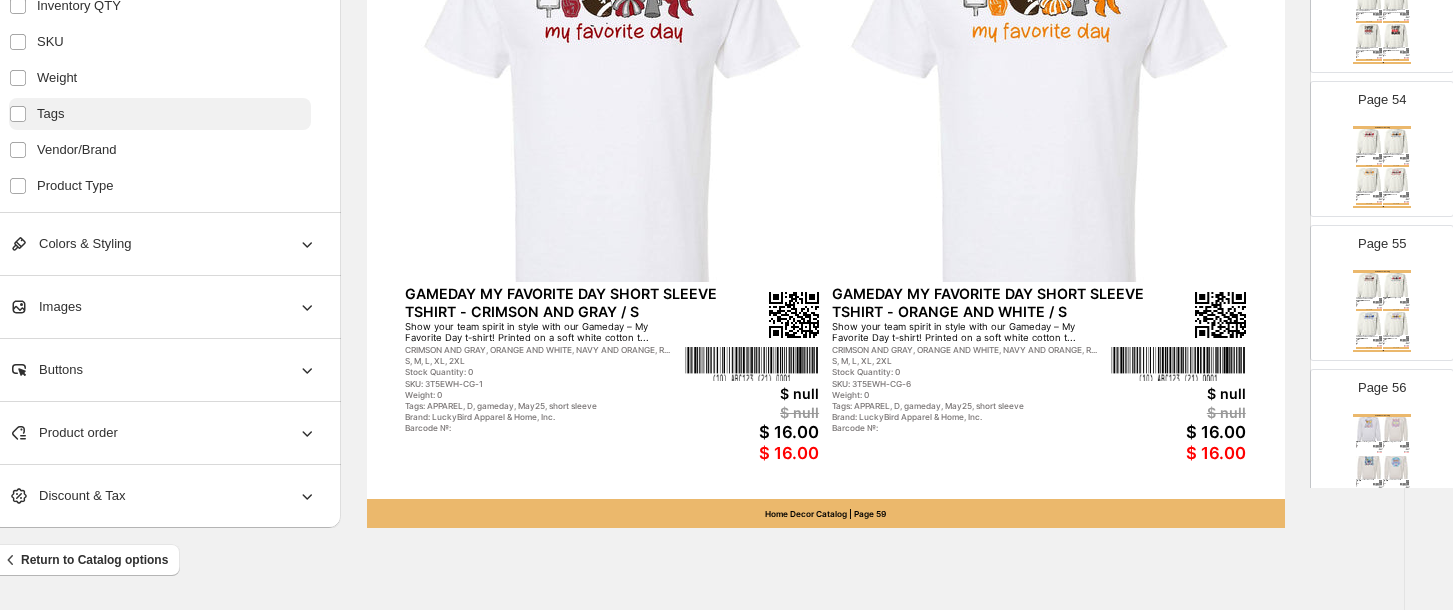 click on "Tags" at bounding box center [160, 114] 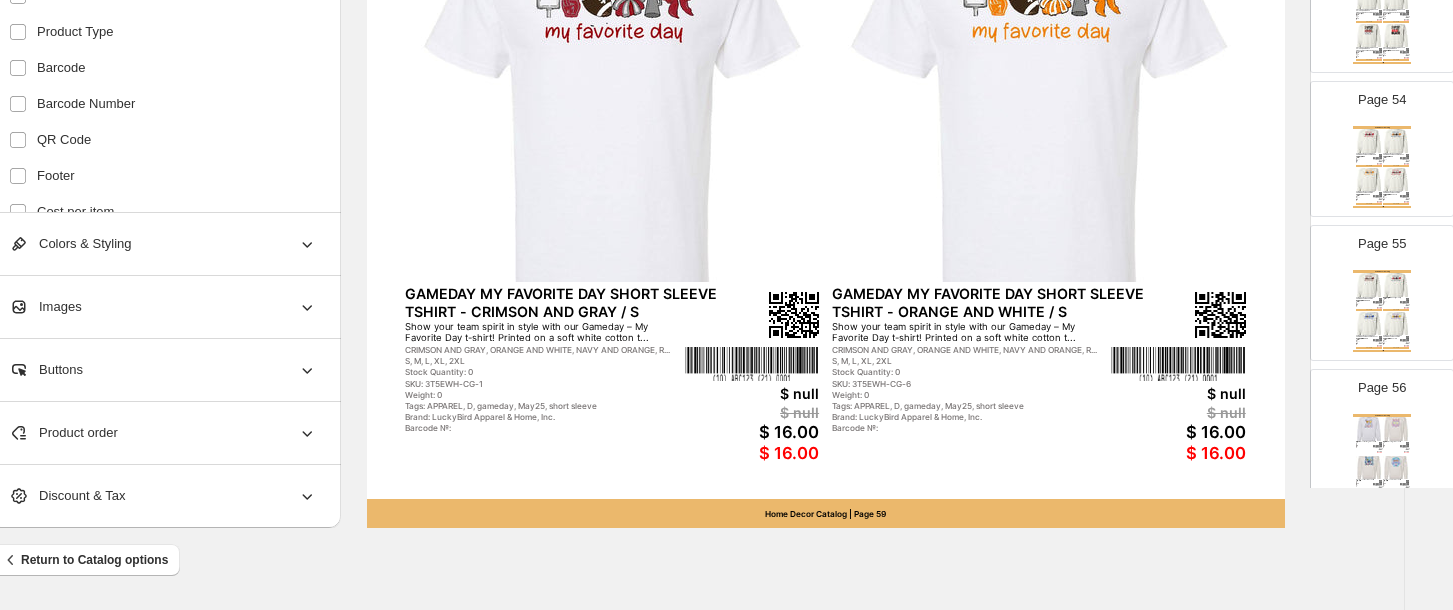 scroll, scrollTop: 373, scrollLeft: 0, axis: vertical 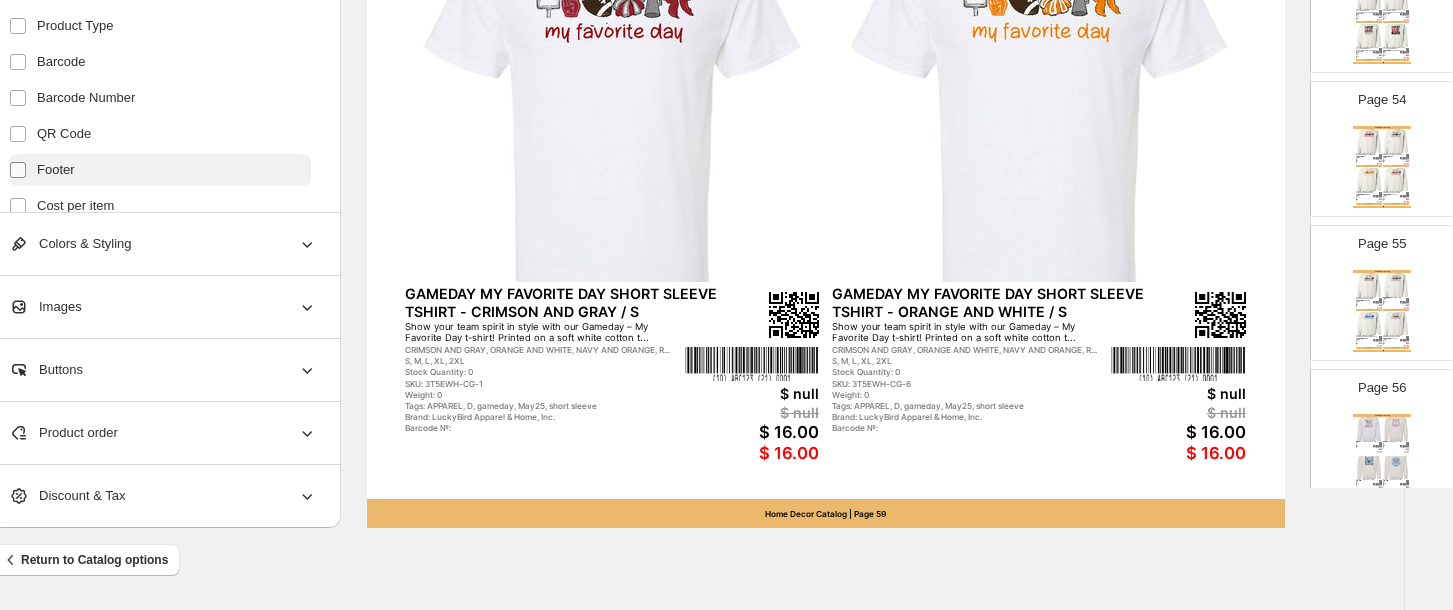 click at bounding box center (22, 170) 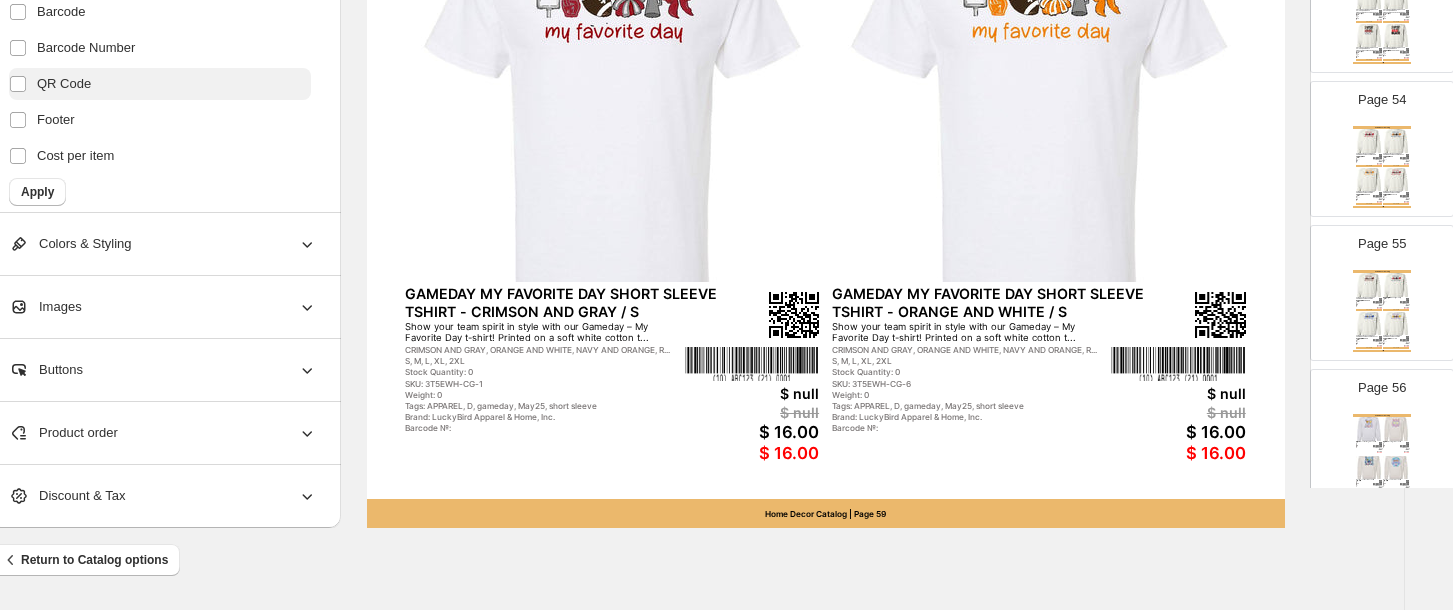 scroll, scrollTop: 426, scrollLeft: 0, axis: vertical 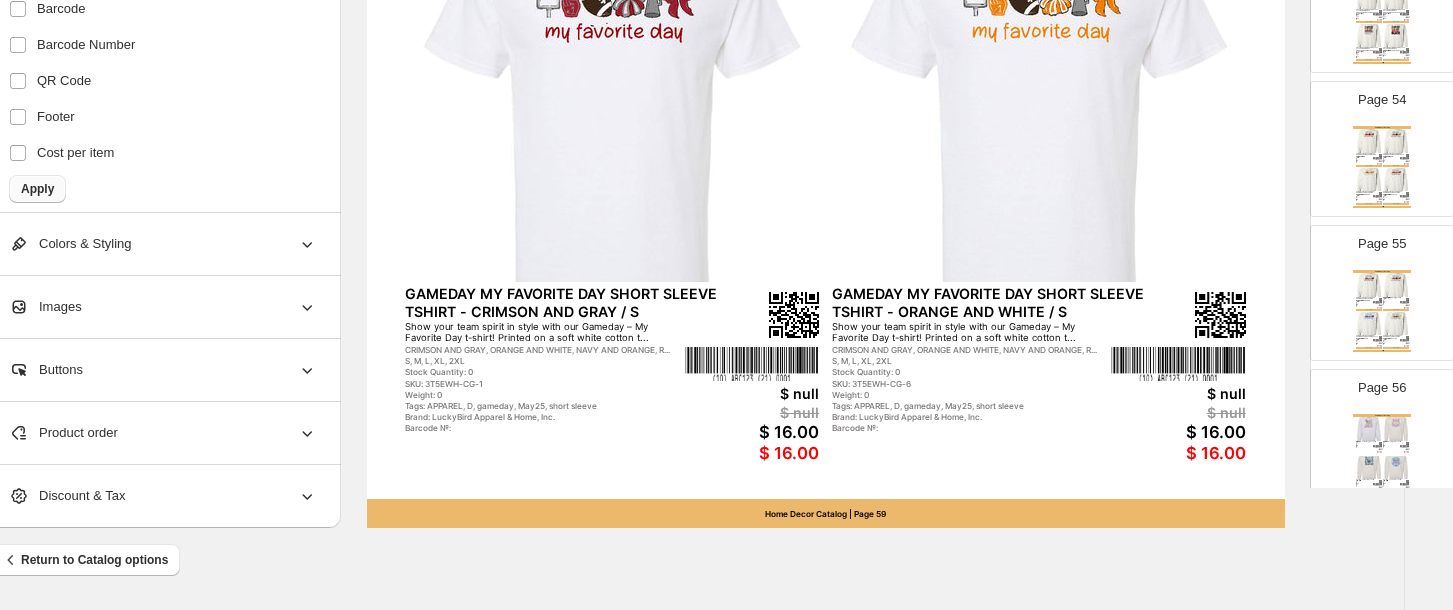 click on "Apply" at bounding box center (37, 189) 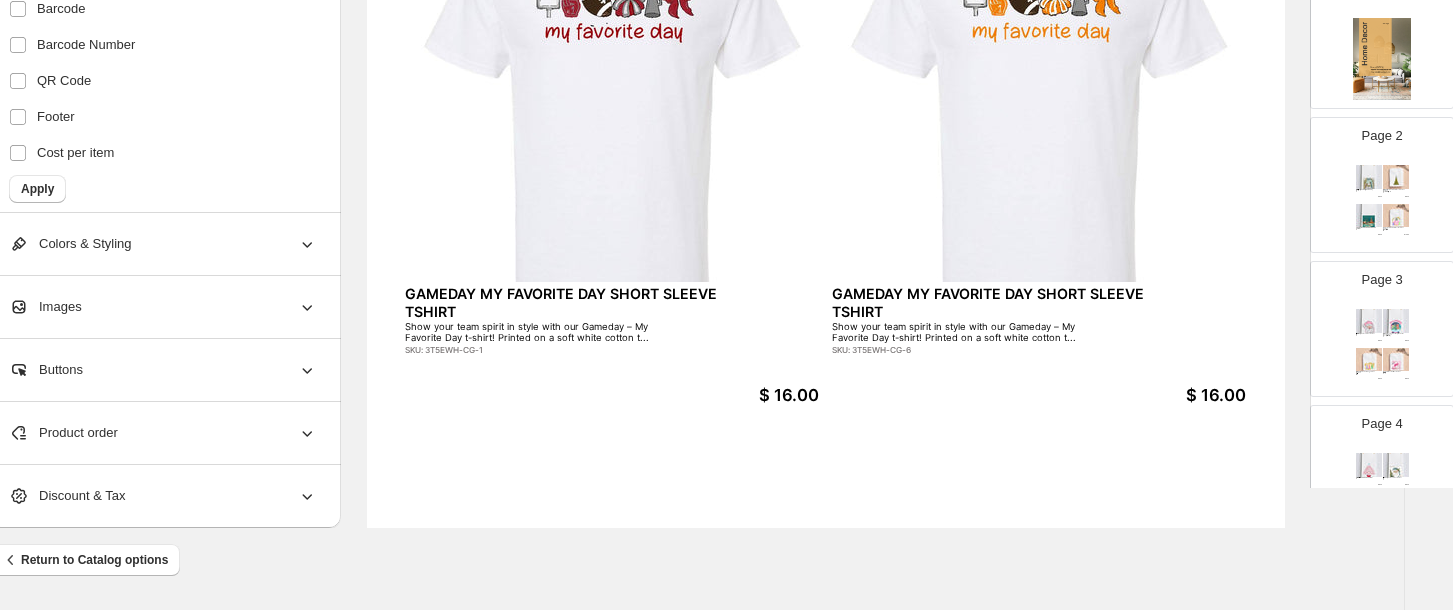 scroll, scrollTop: 211, scrollLeft: 0, axis: vertical 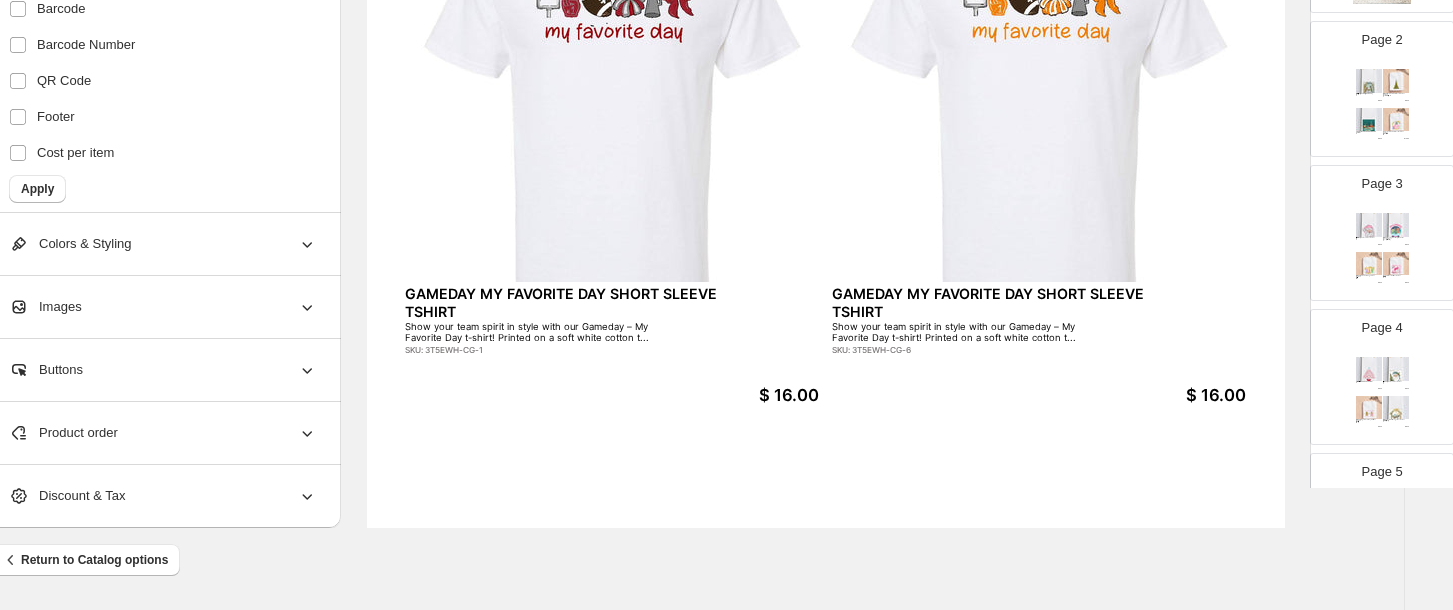 click on "GAMEDAY MY FAVORITE DAY SHORT SLEEVE TSHIRT" at bounding box center (583, 302) 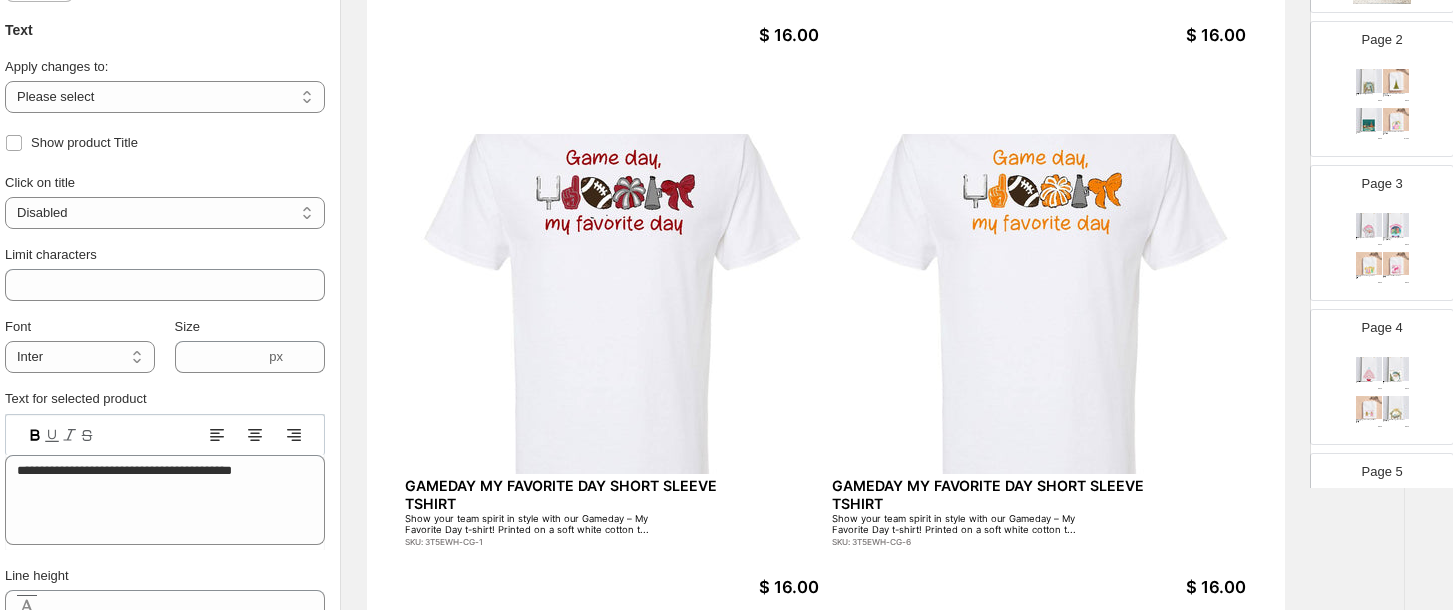 scroll, scrollTop: 626, scrollLeft: 35, axis: both 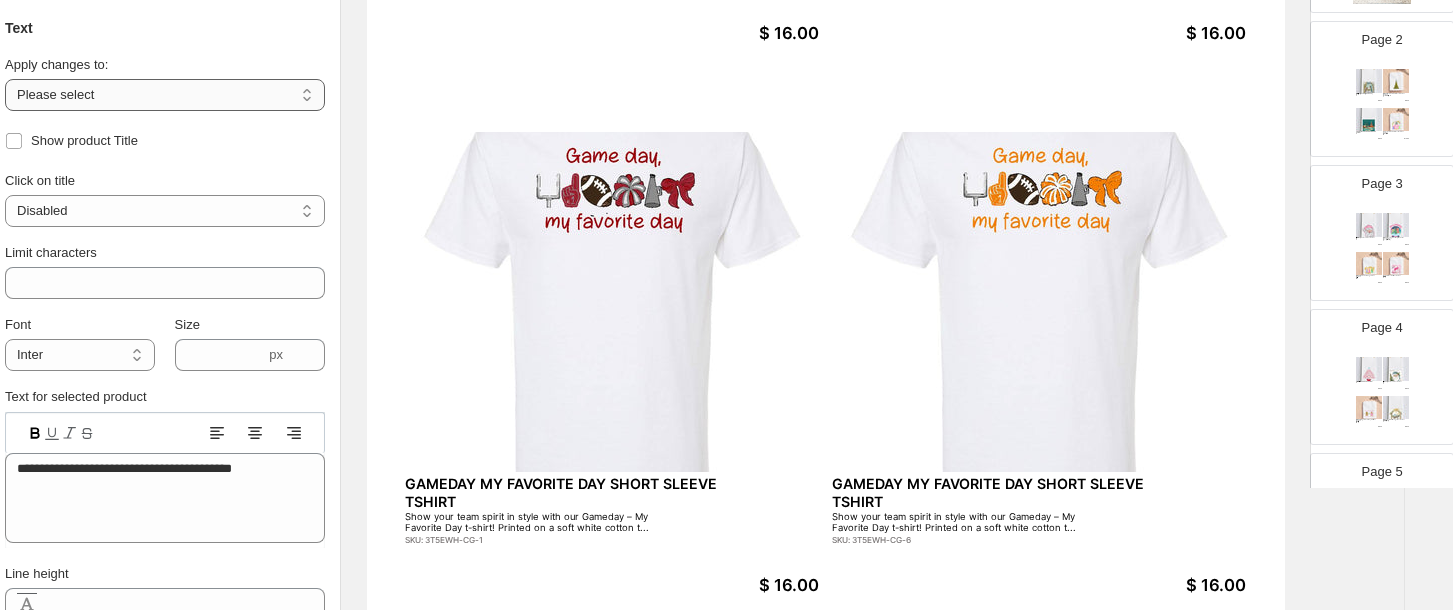 click on "**********" at bounding box center (165, 95) 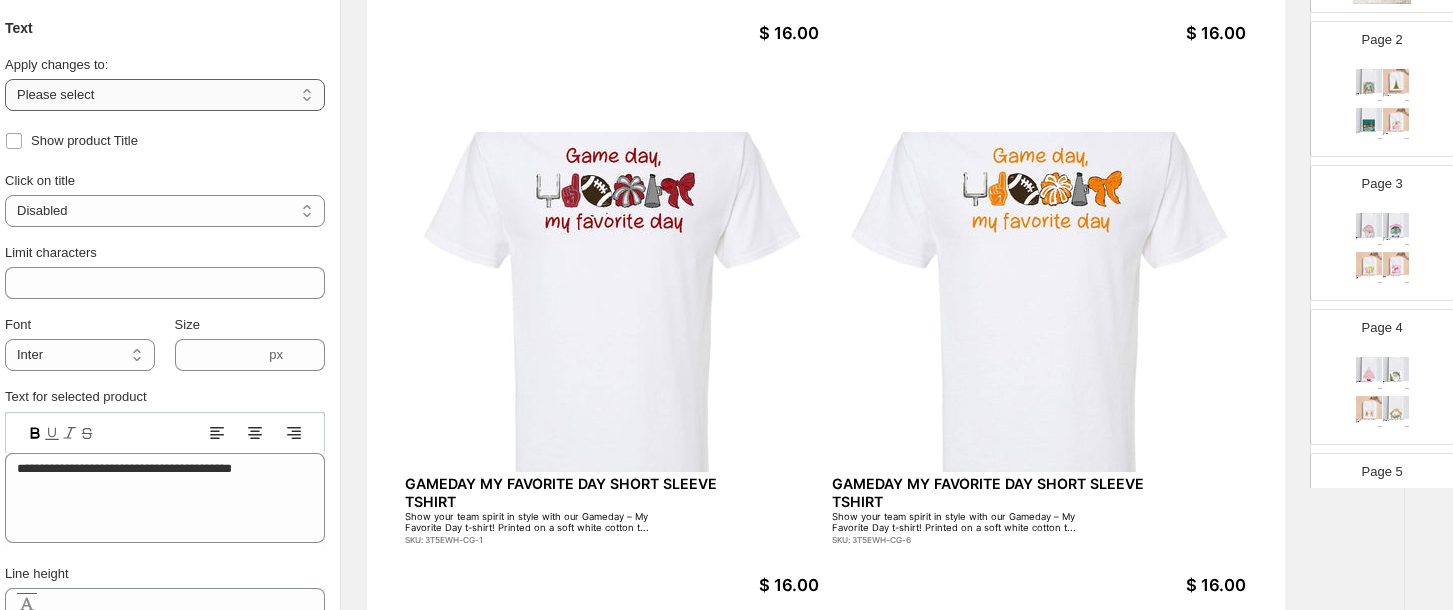 select on "**********" 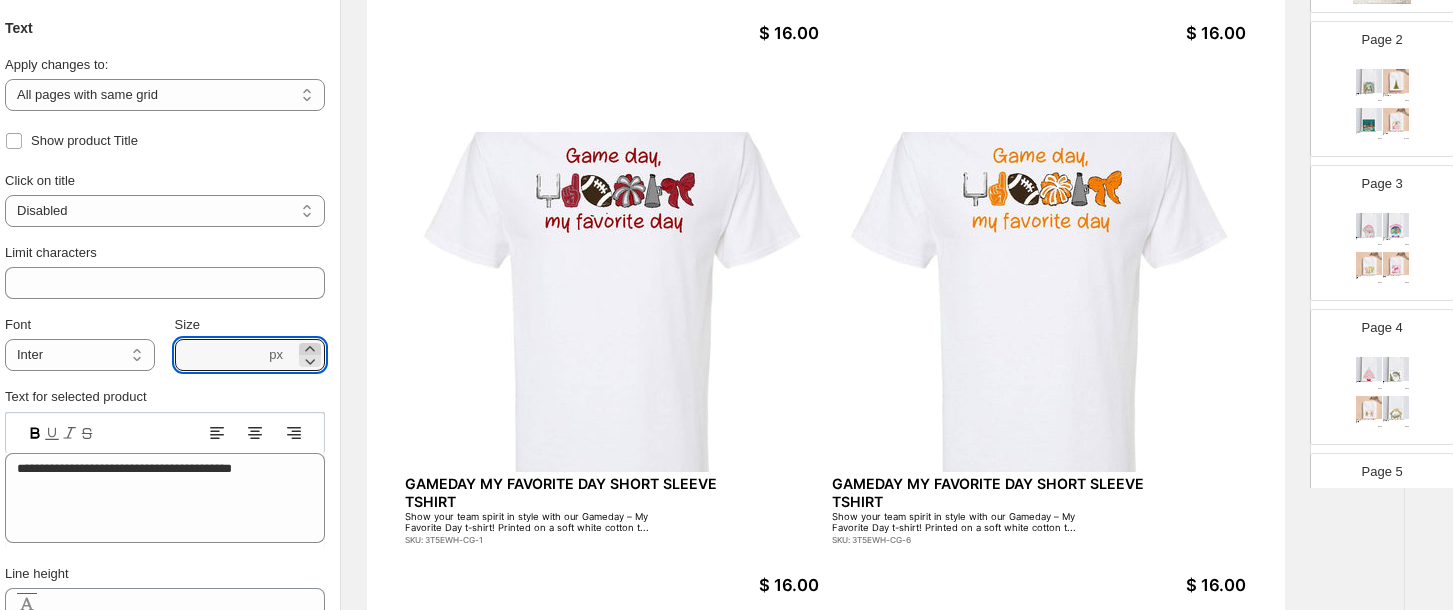 click 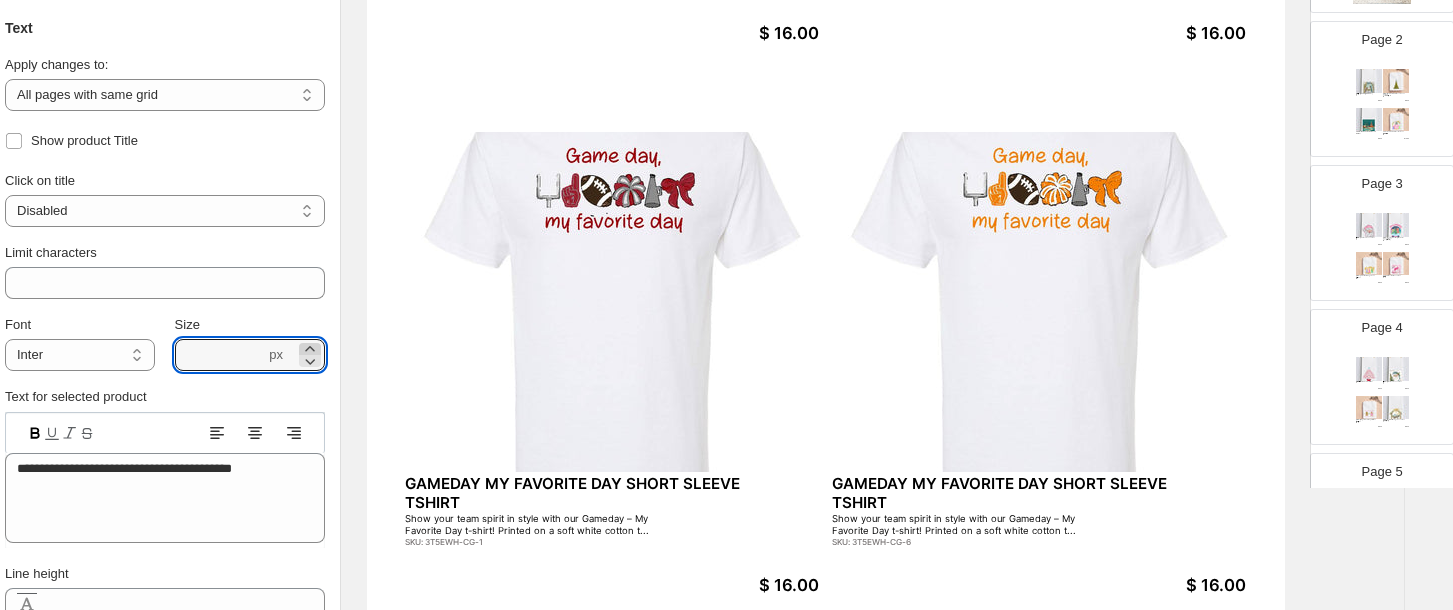click 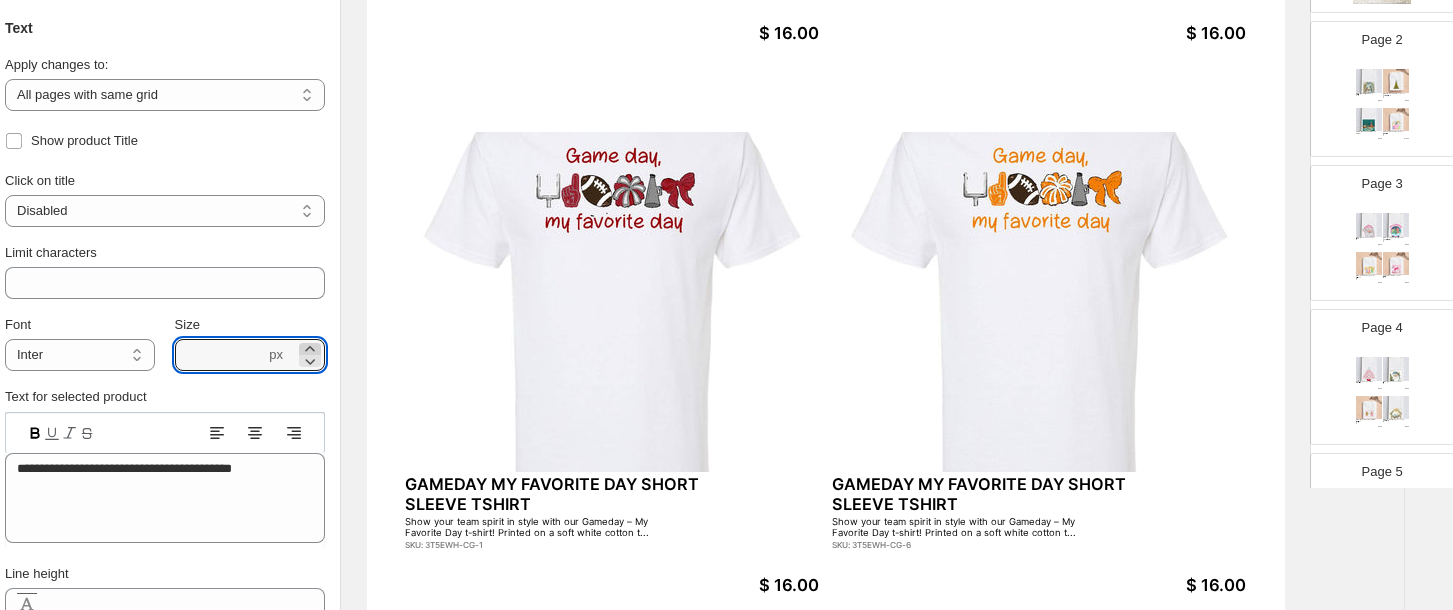 click 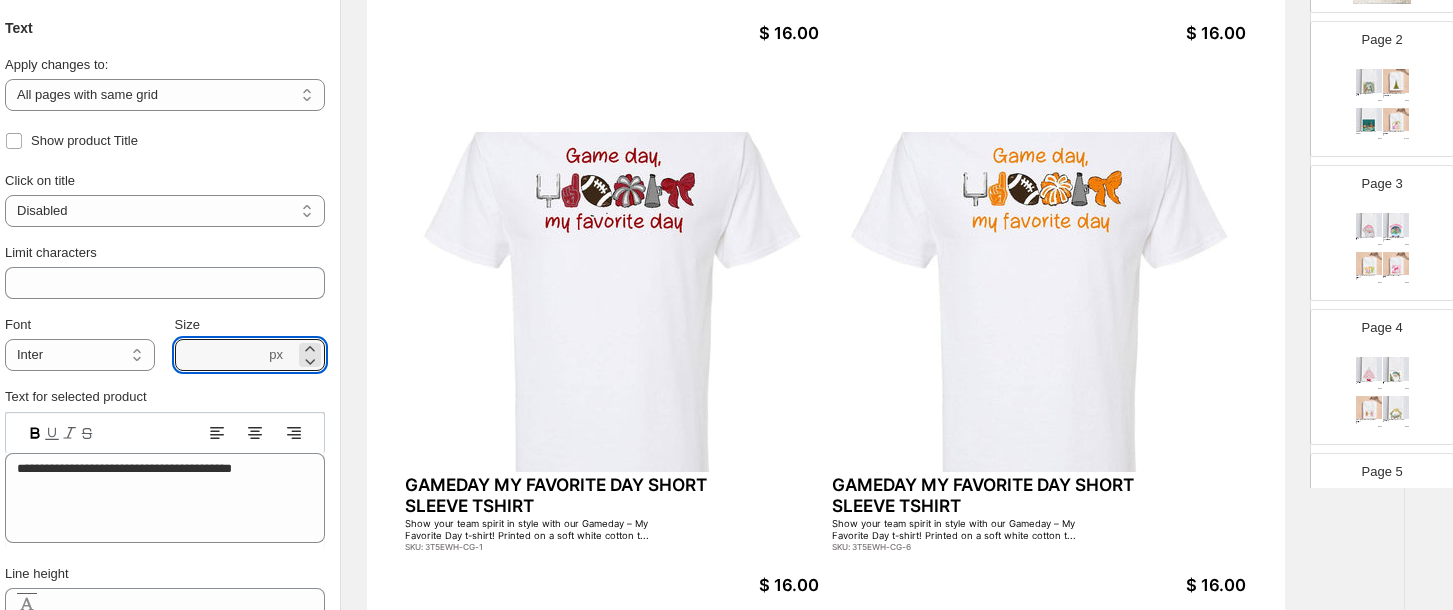 click on "Show your team spirit in style with our Gameday – My Favorite Day t-shirt! Printed on a soft white cotton t..." at bounding box center (544, 529) 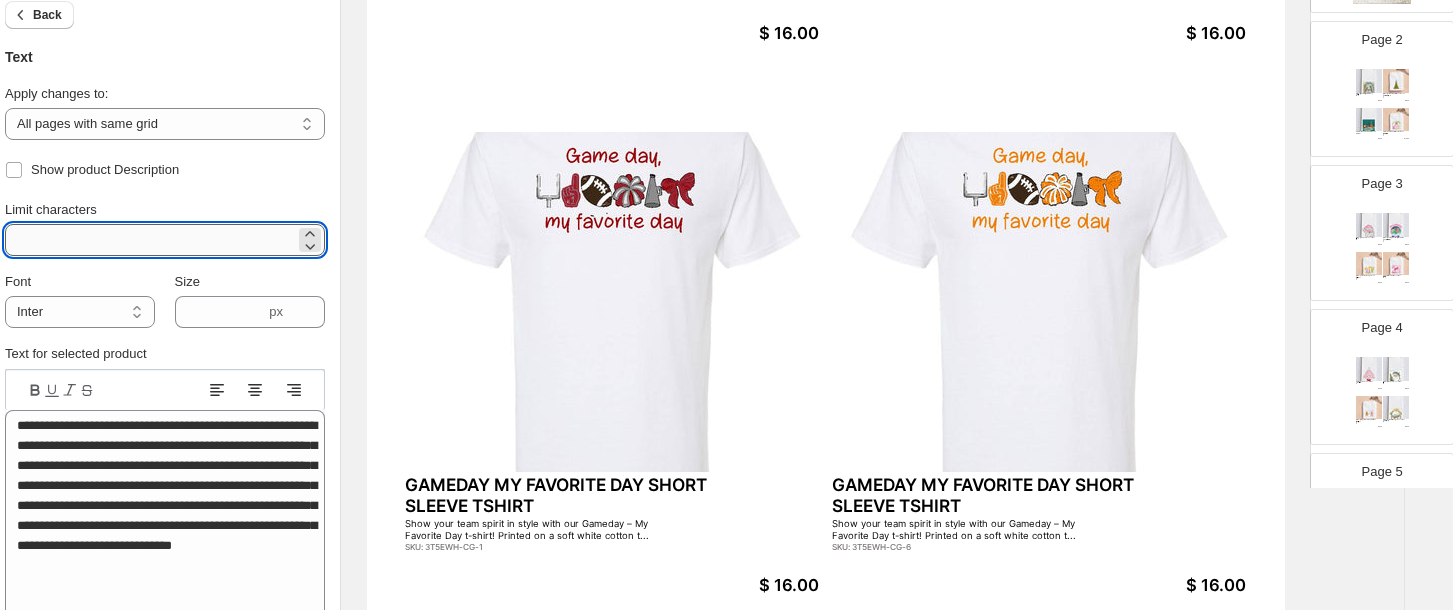 click on "***" at bounding box center (150, 240) 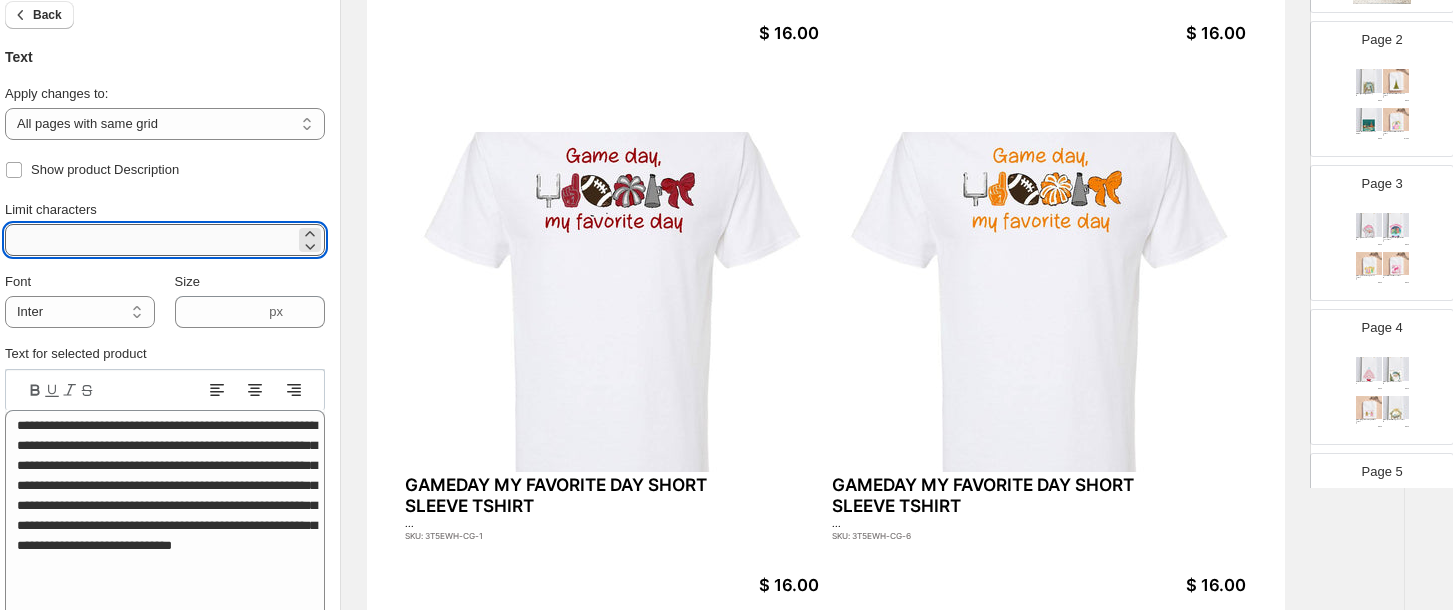 click on "*" at bounding box center (150, 240) 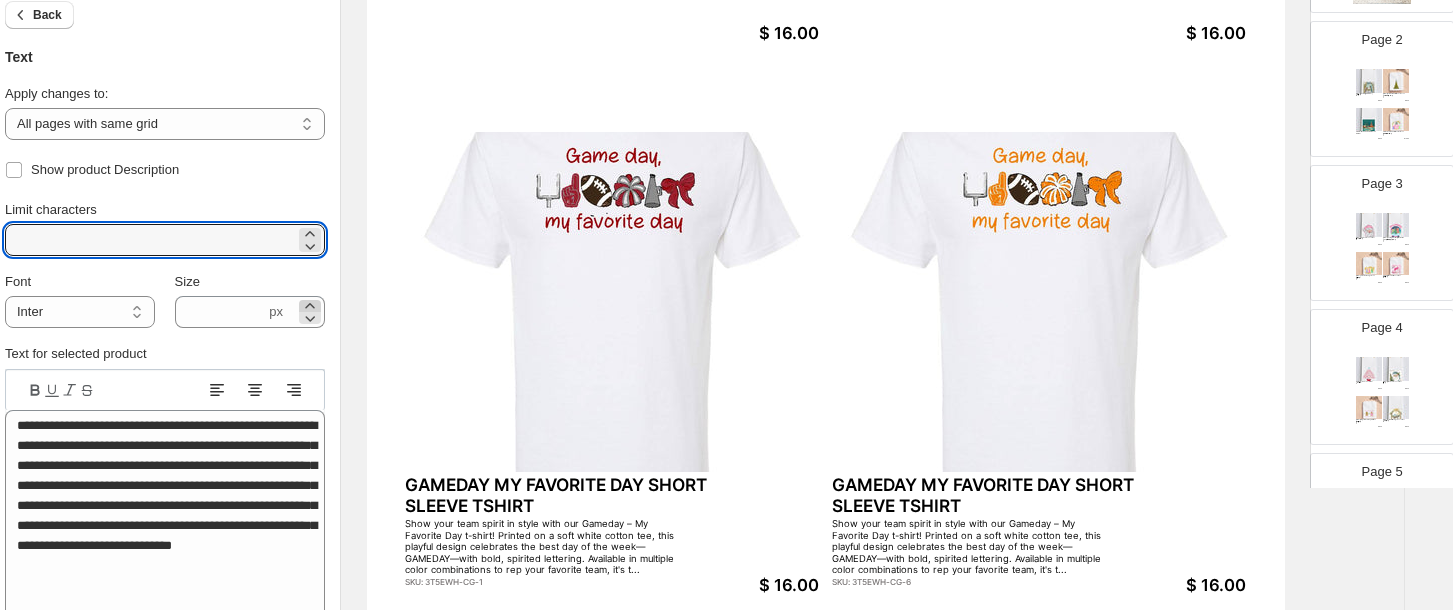 type on "***" 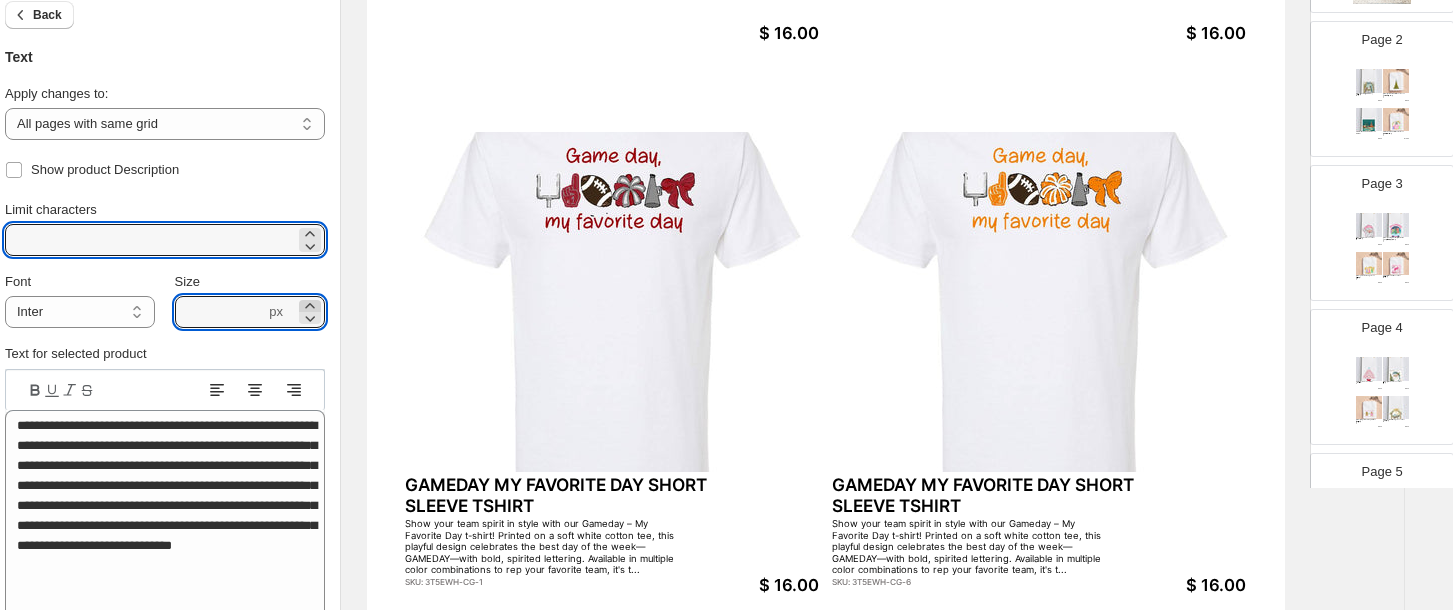 click 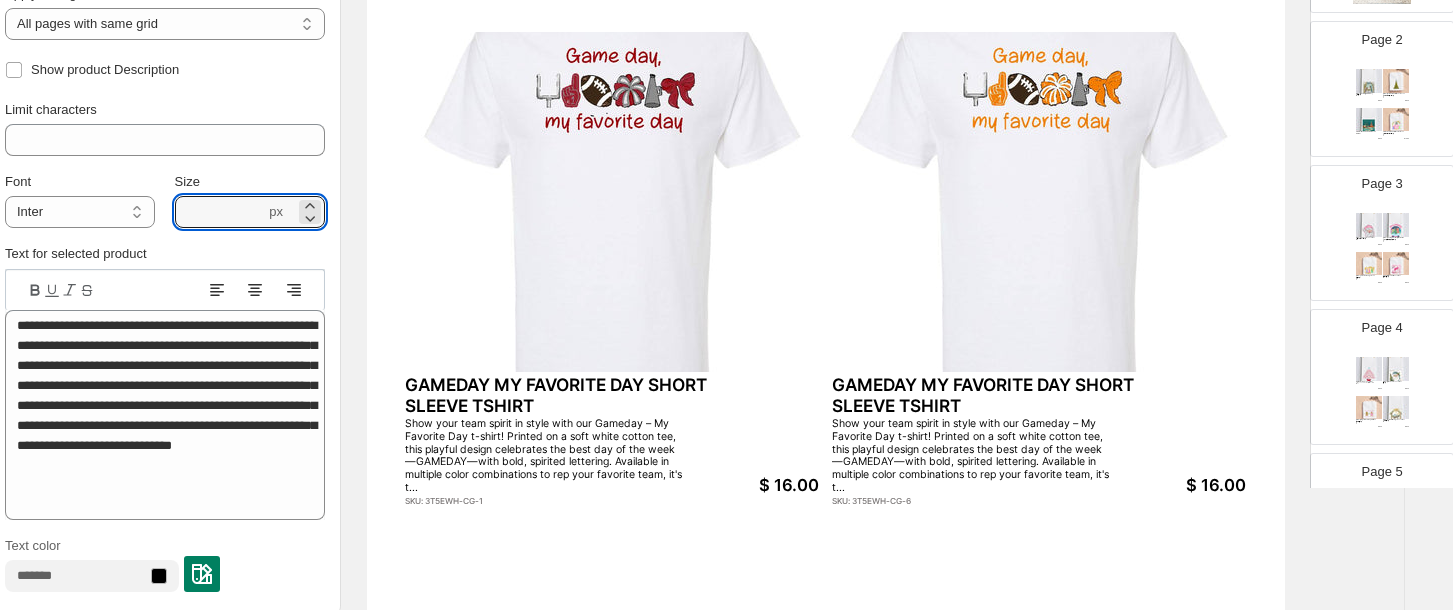 scroll, scrollTop: 750, scrollLeft: 35, axis: both 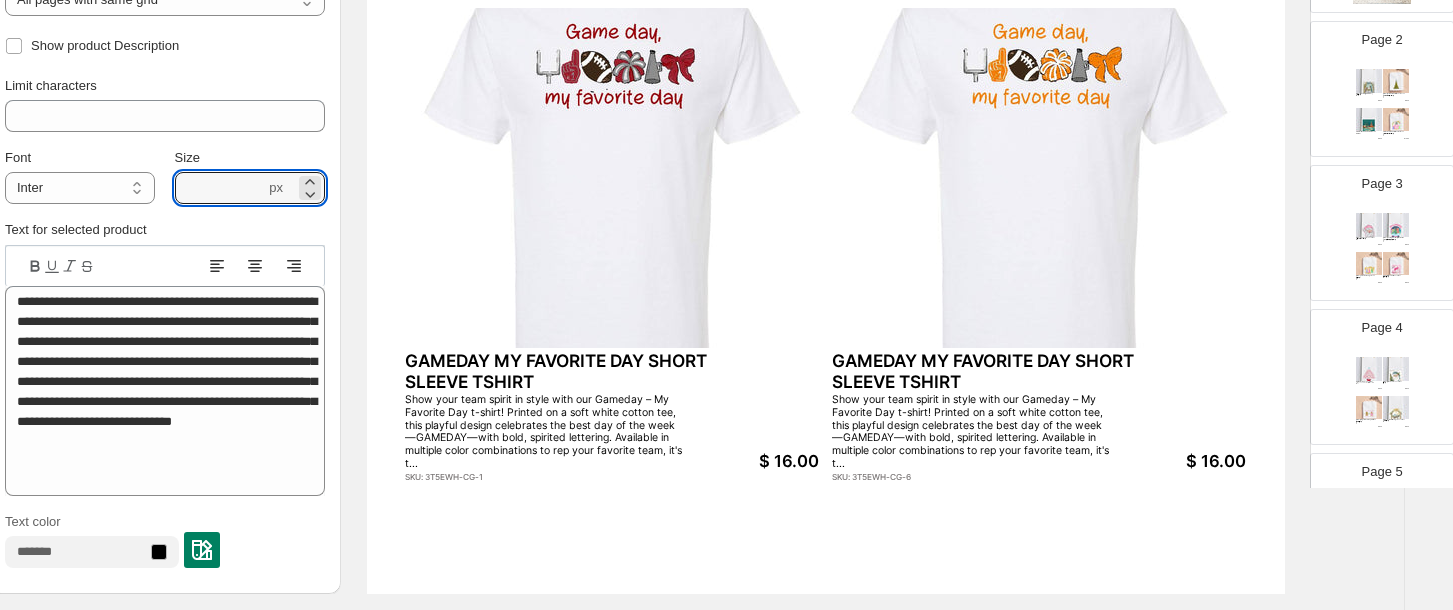 click on "SKU:  3T5EWH-CG-1" at bounding box center [544, 477] 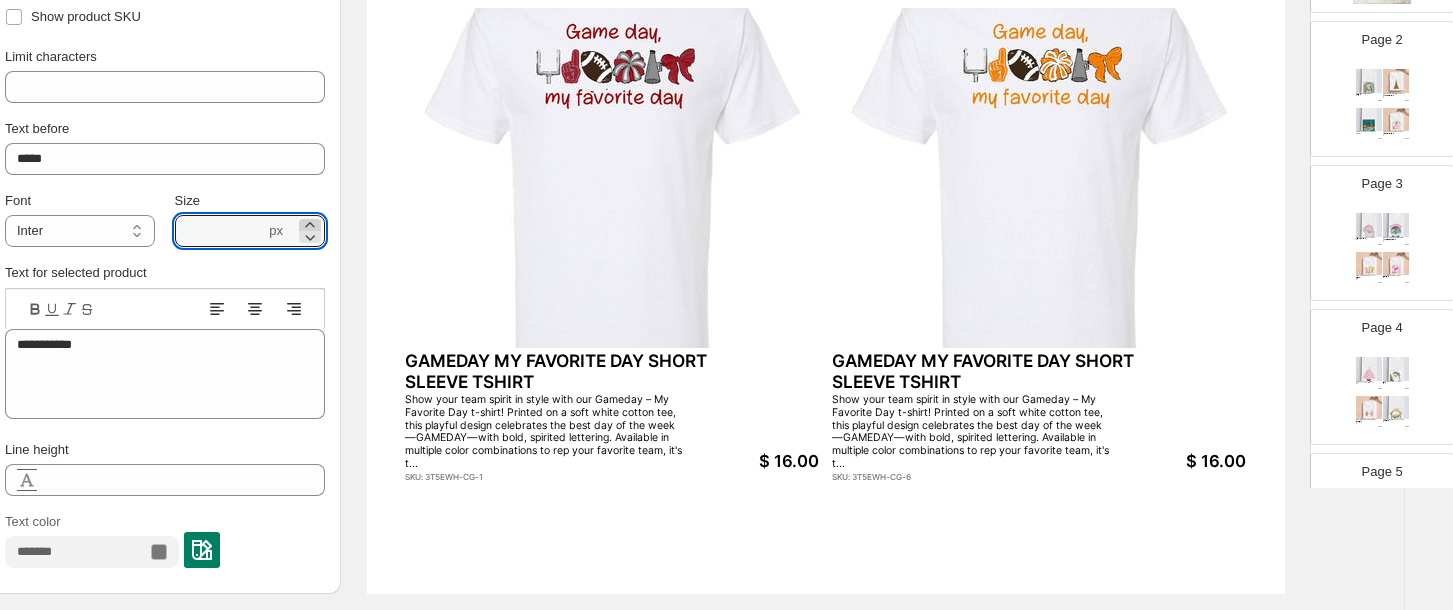 click 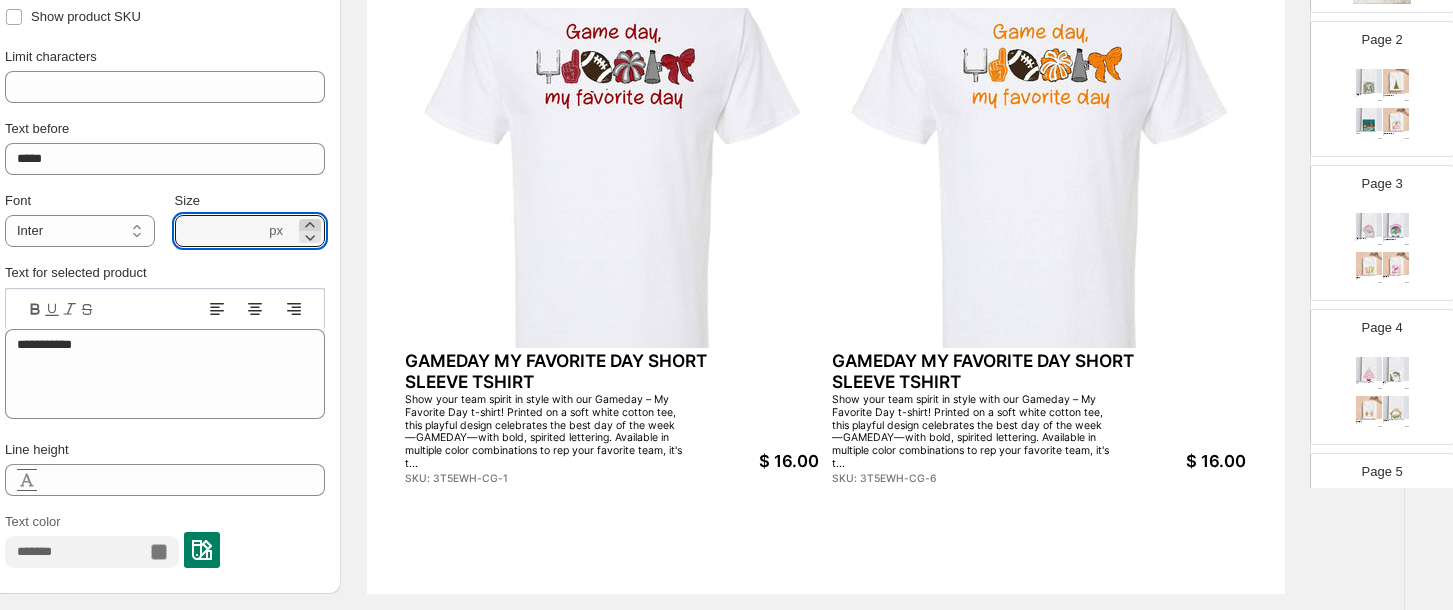 click 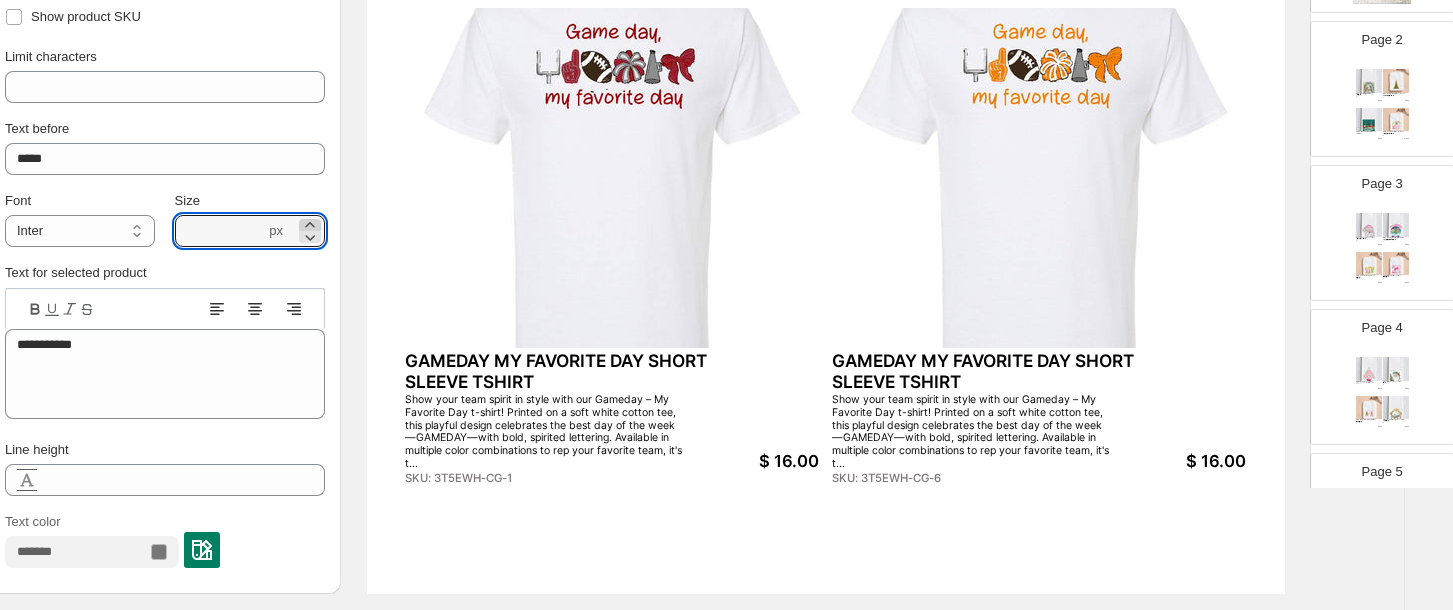 click 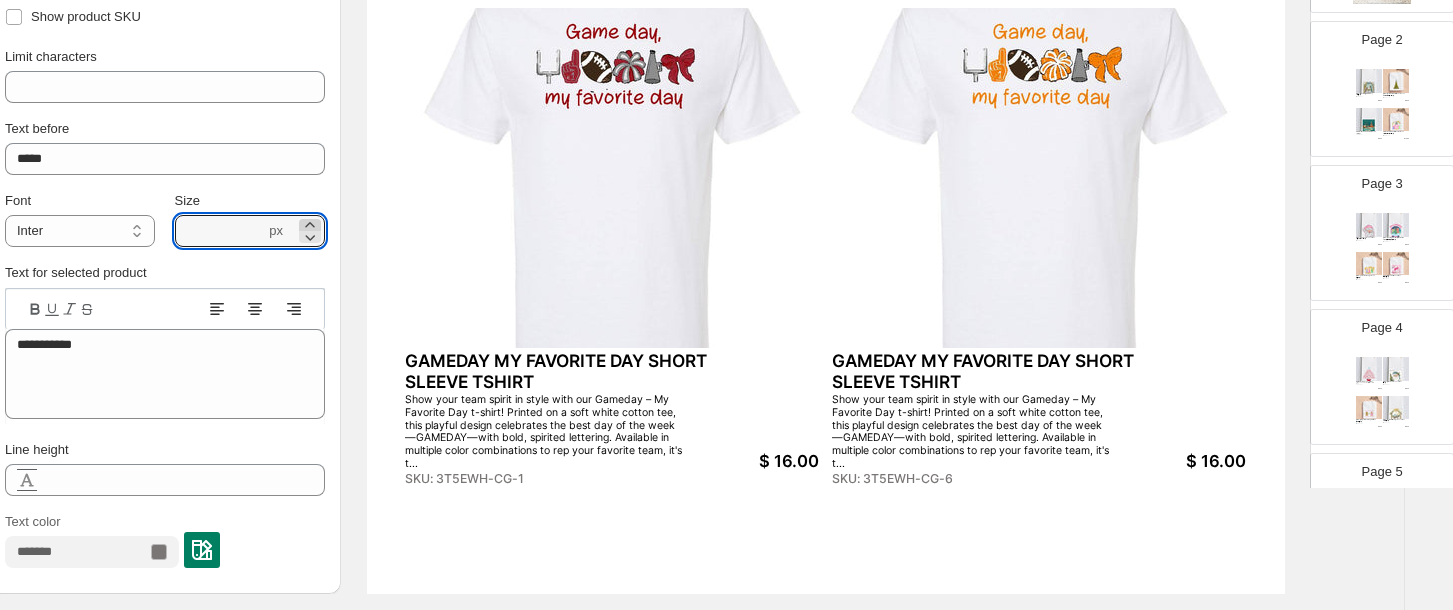 click 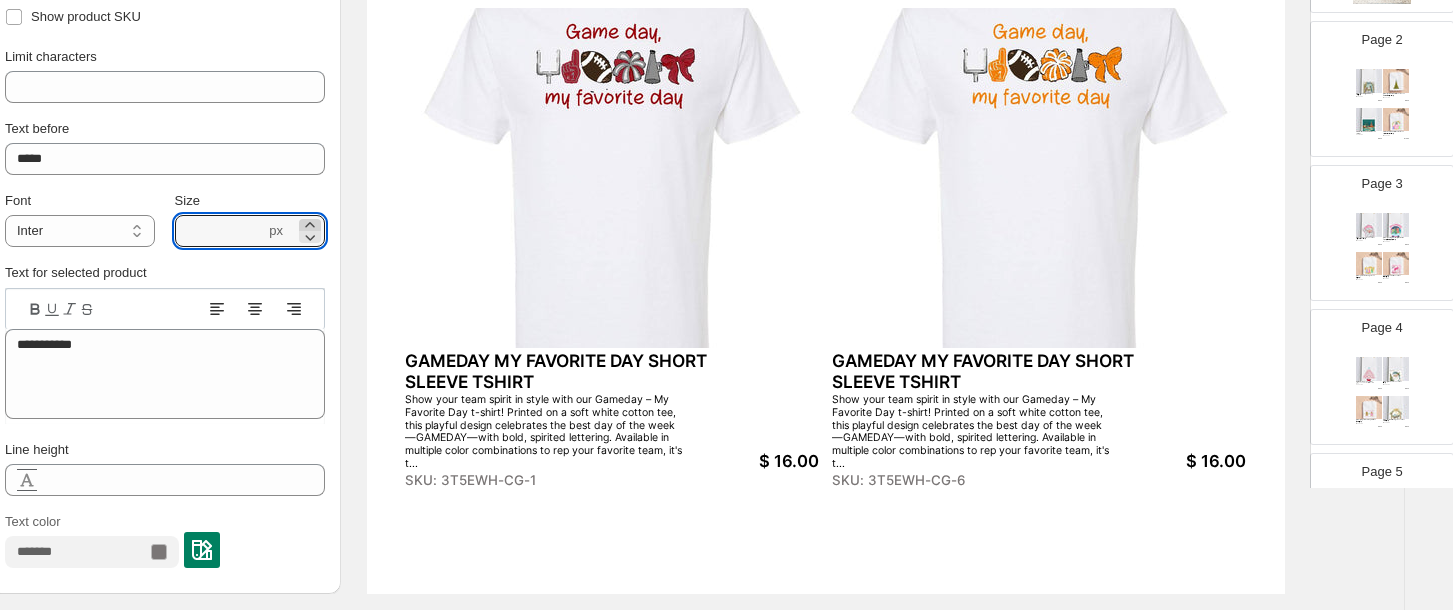 click 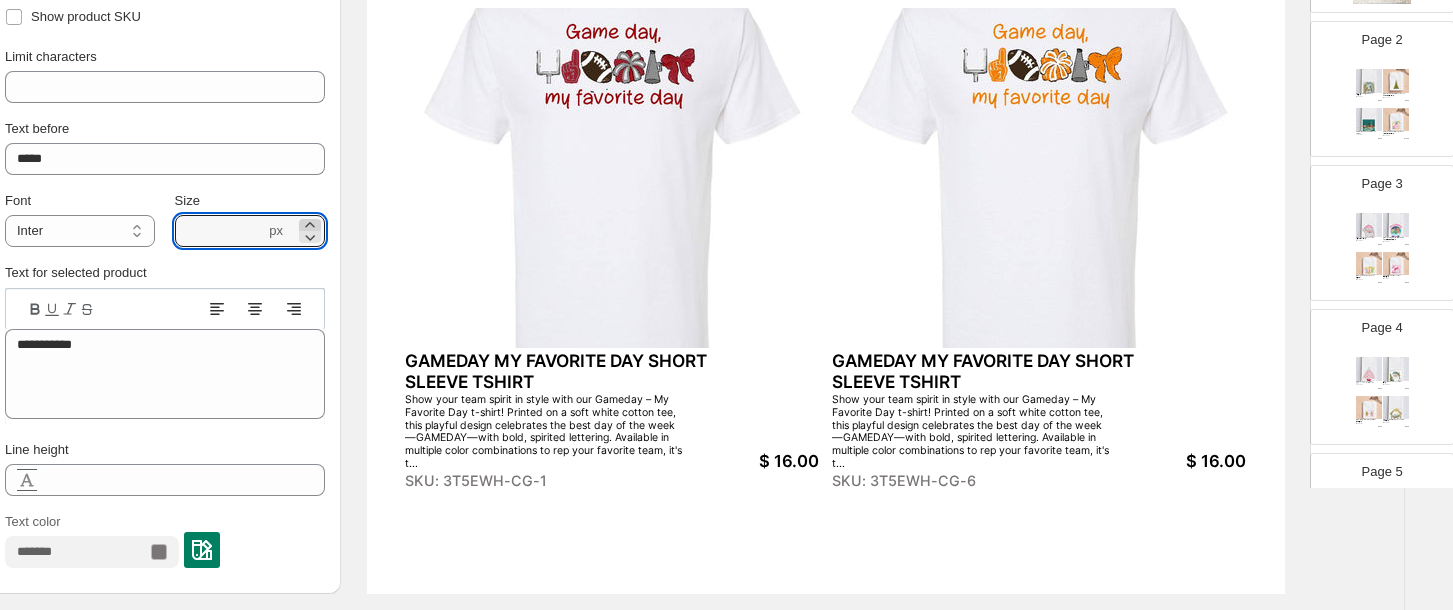 click 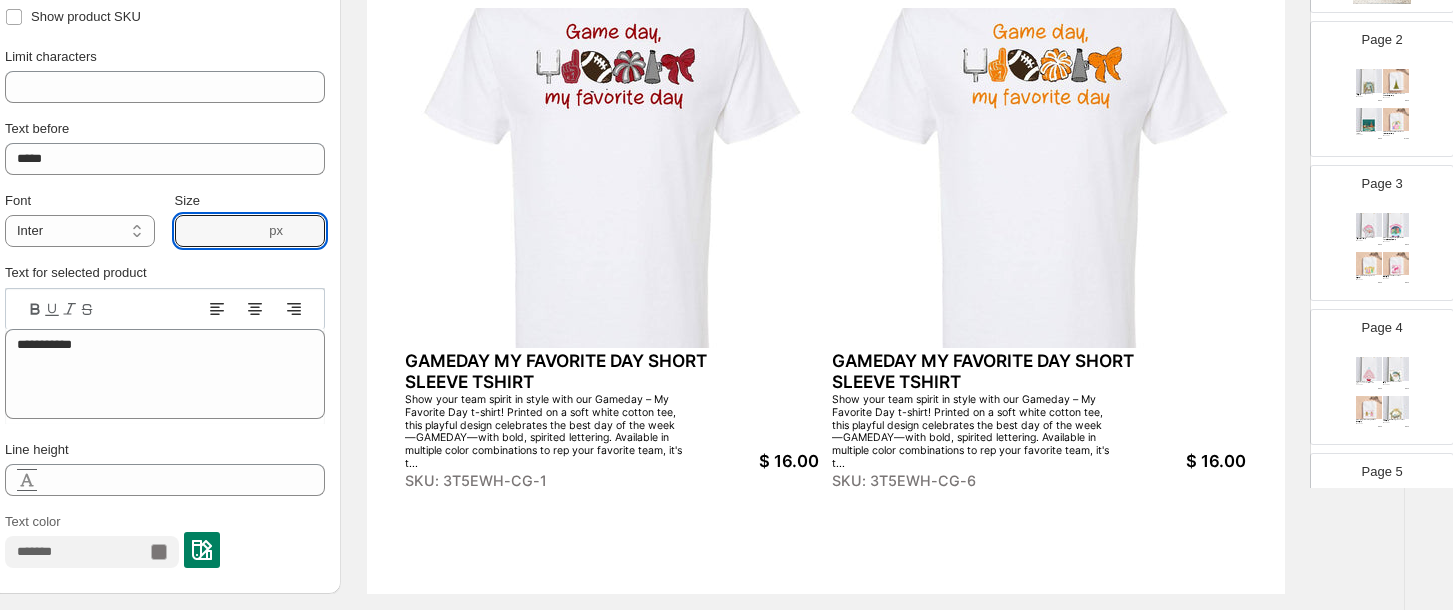 type on "****" 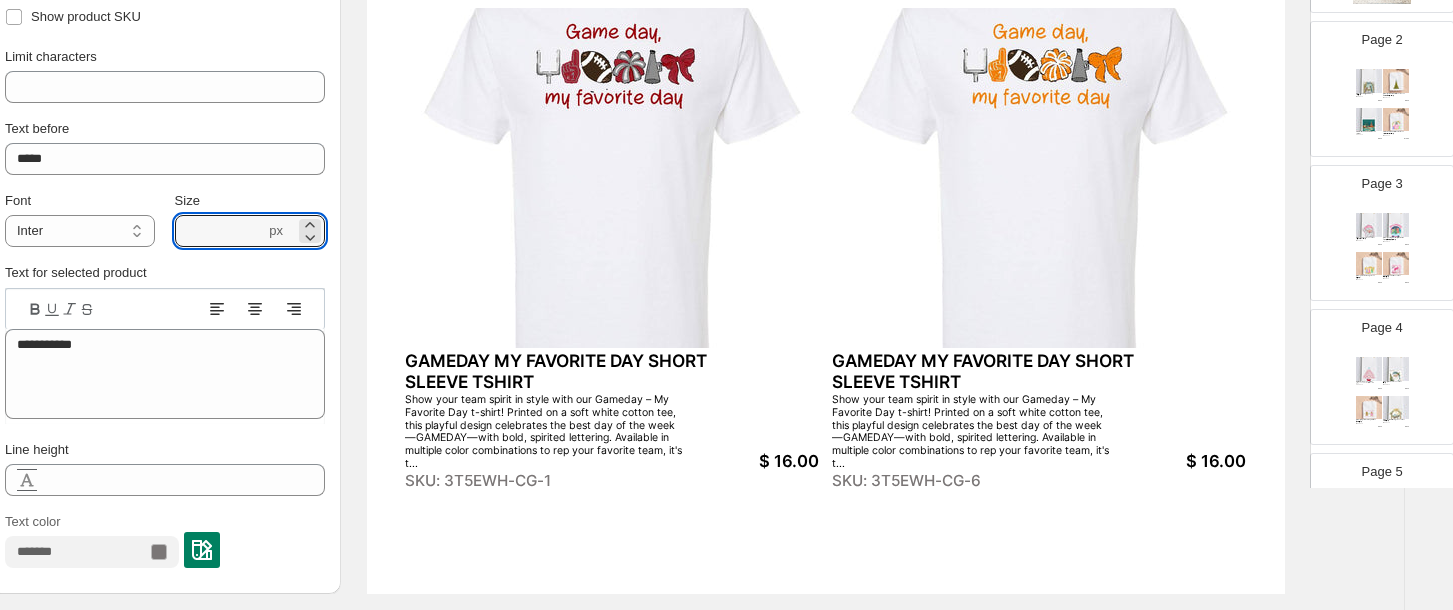 click at bounding box center [202, 550] 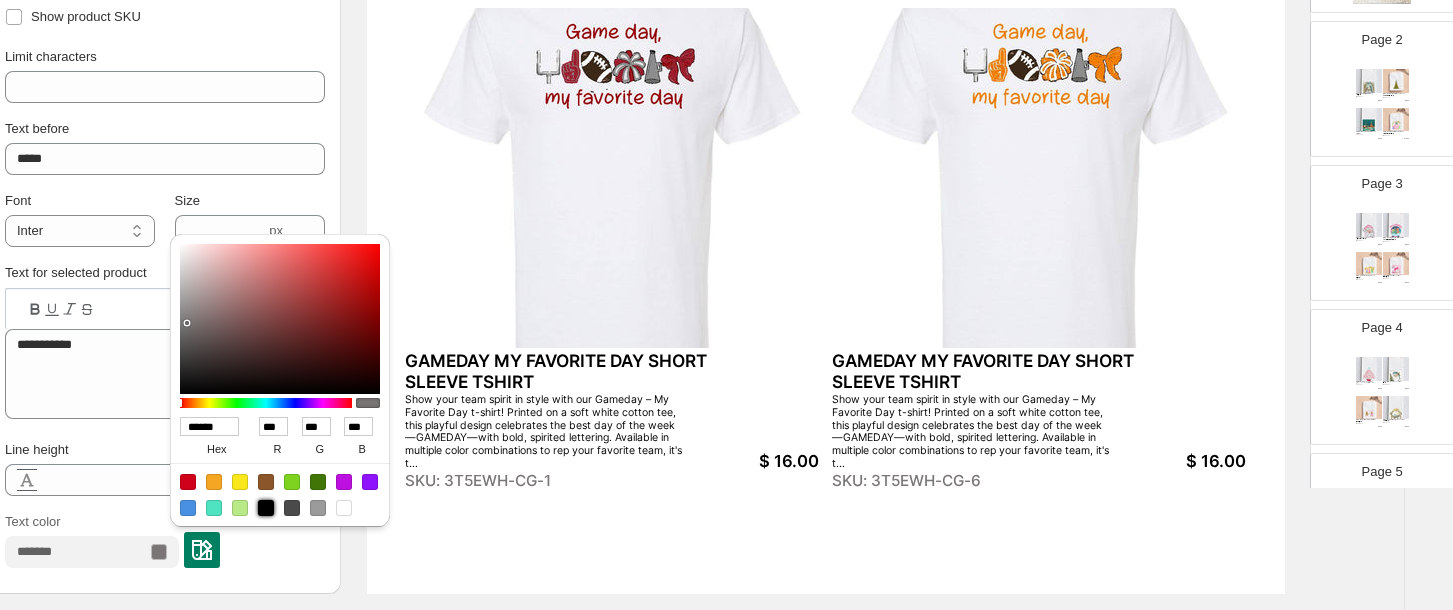 click at bounding box center (266, 508) 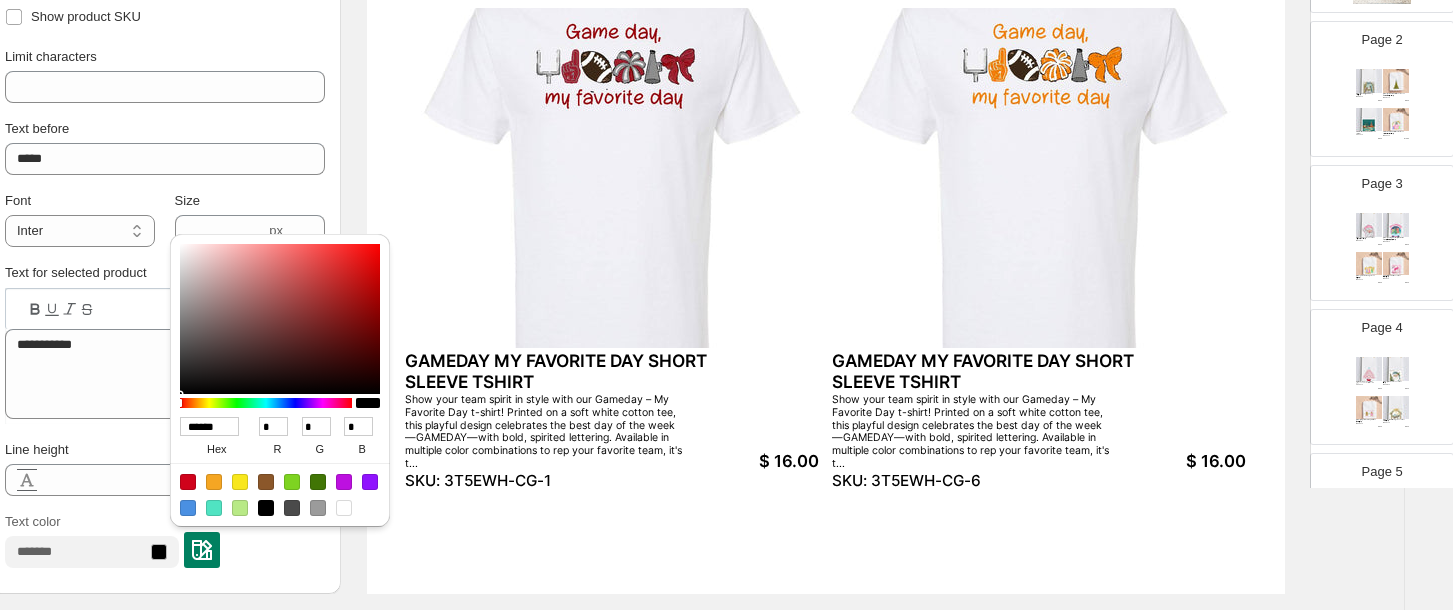 click on "Text color" at bounding box center [165, 540] 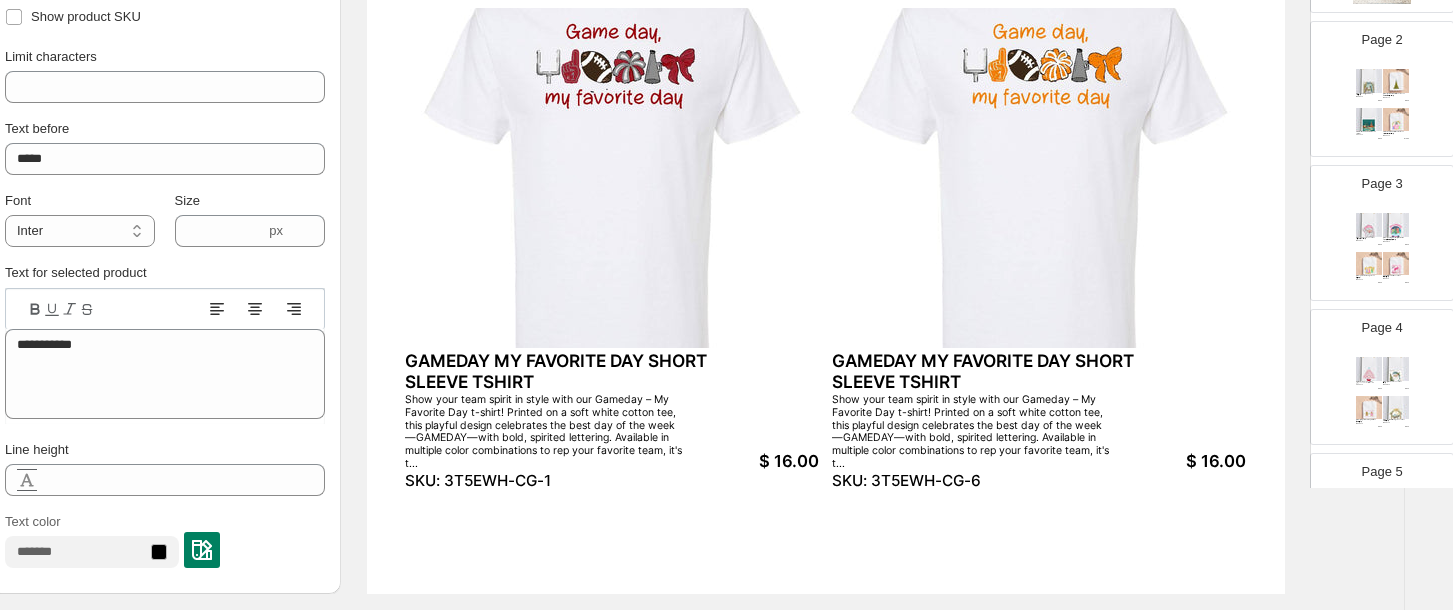 click on "$ 16.00" at bounding box center (752, 461) 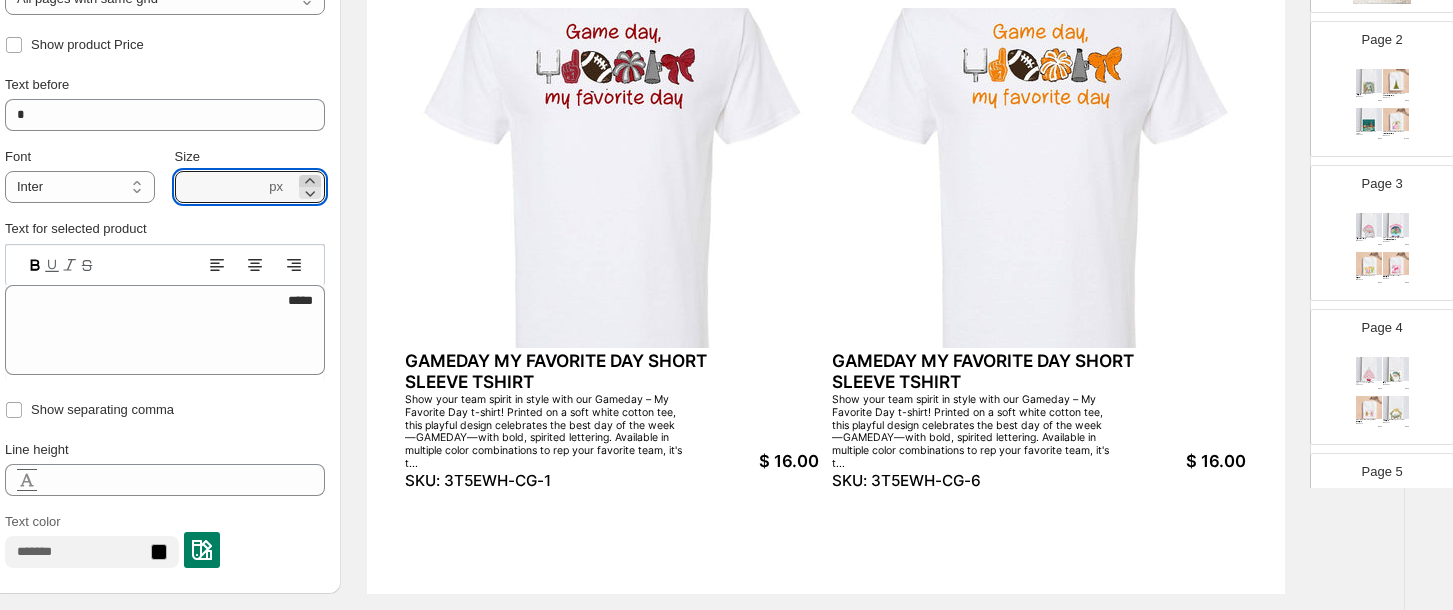 click 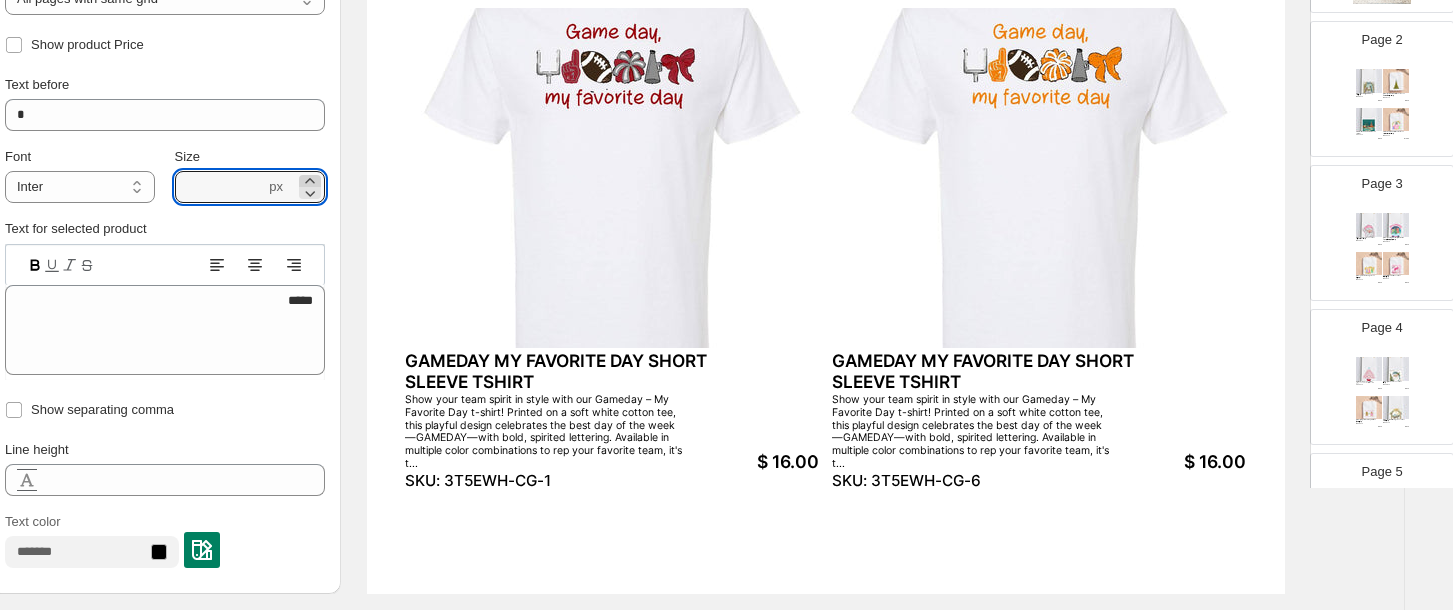 click 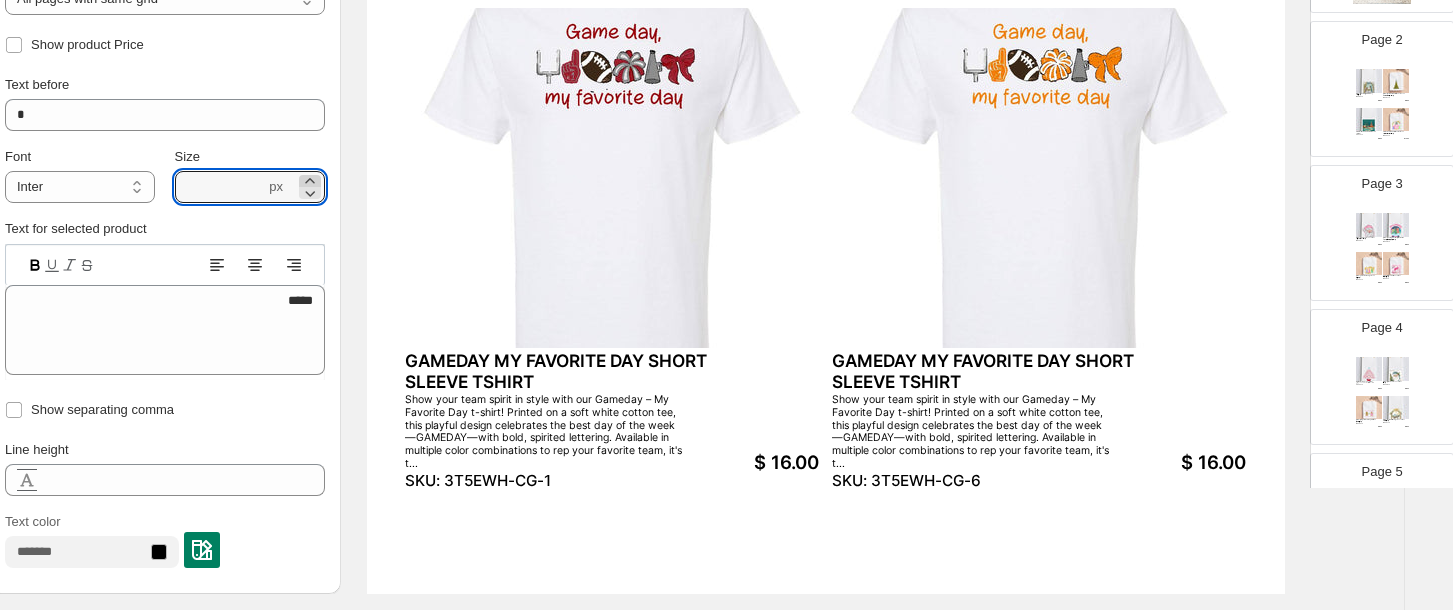 click 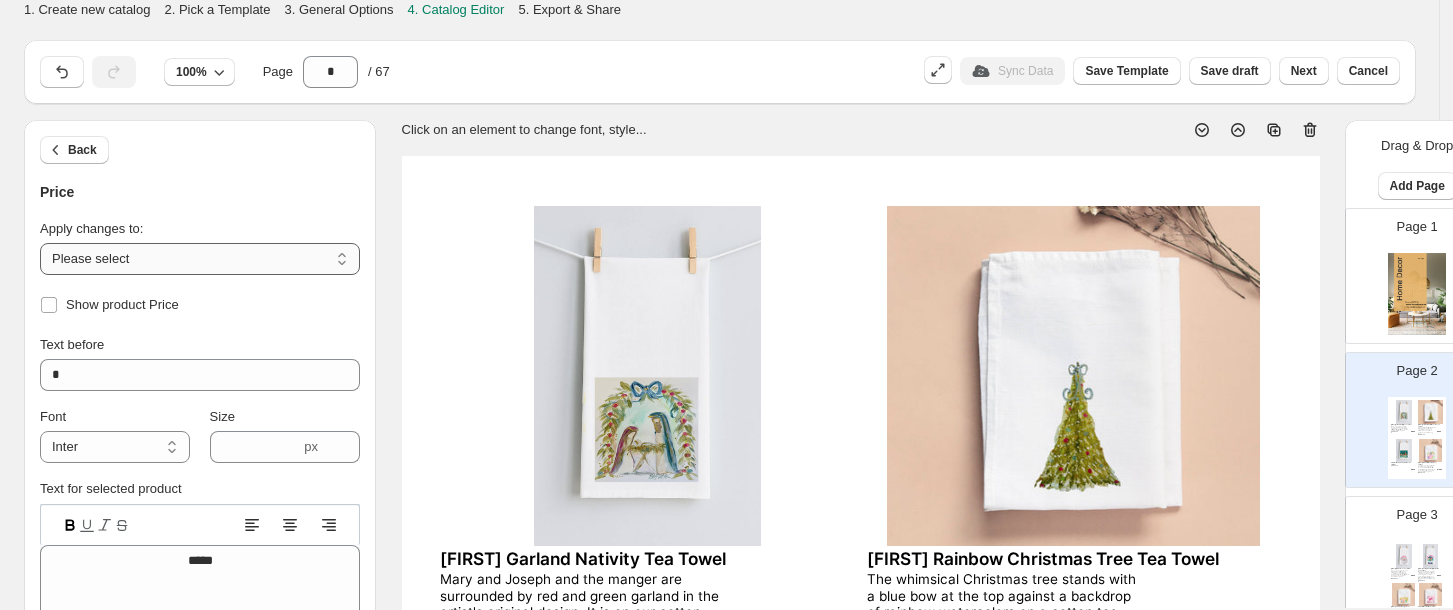 scroll, scrollTop: 520, scrollLeft: 35, axis: both 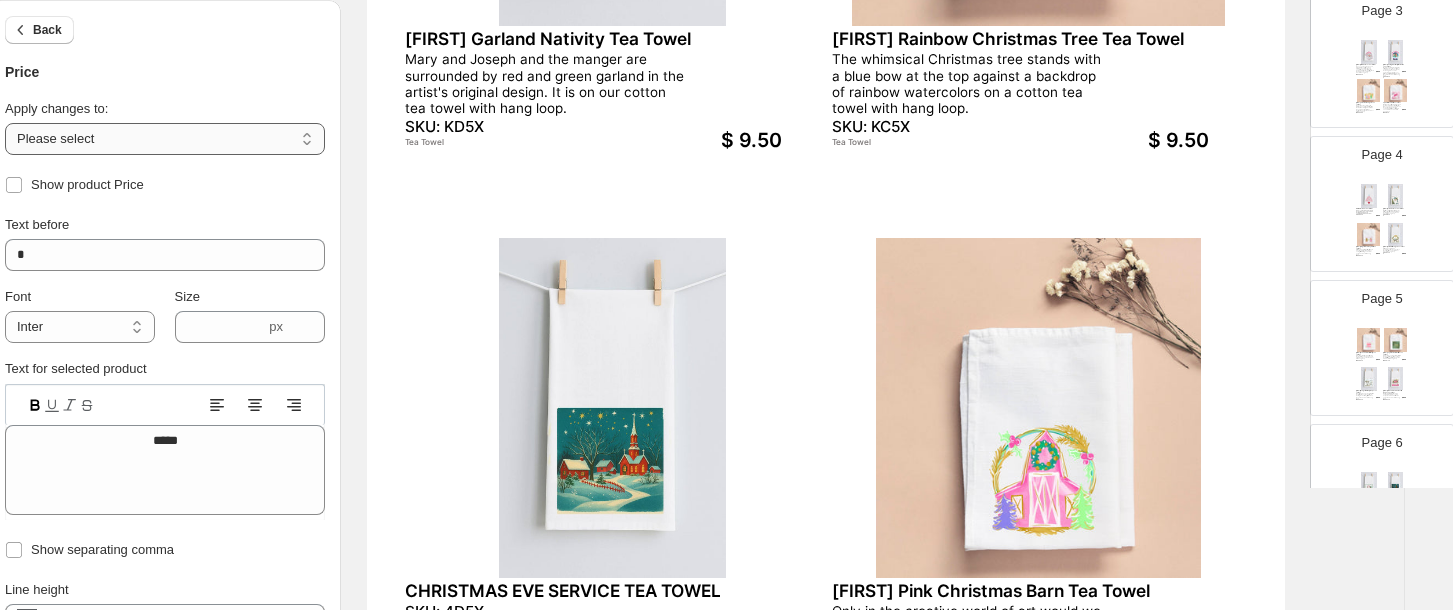 click on "**********" at bounding box center [165, 139] 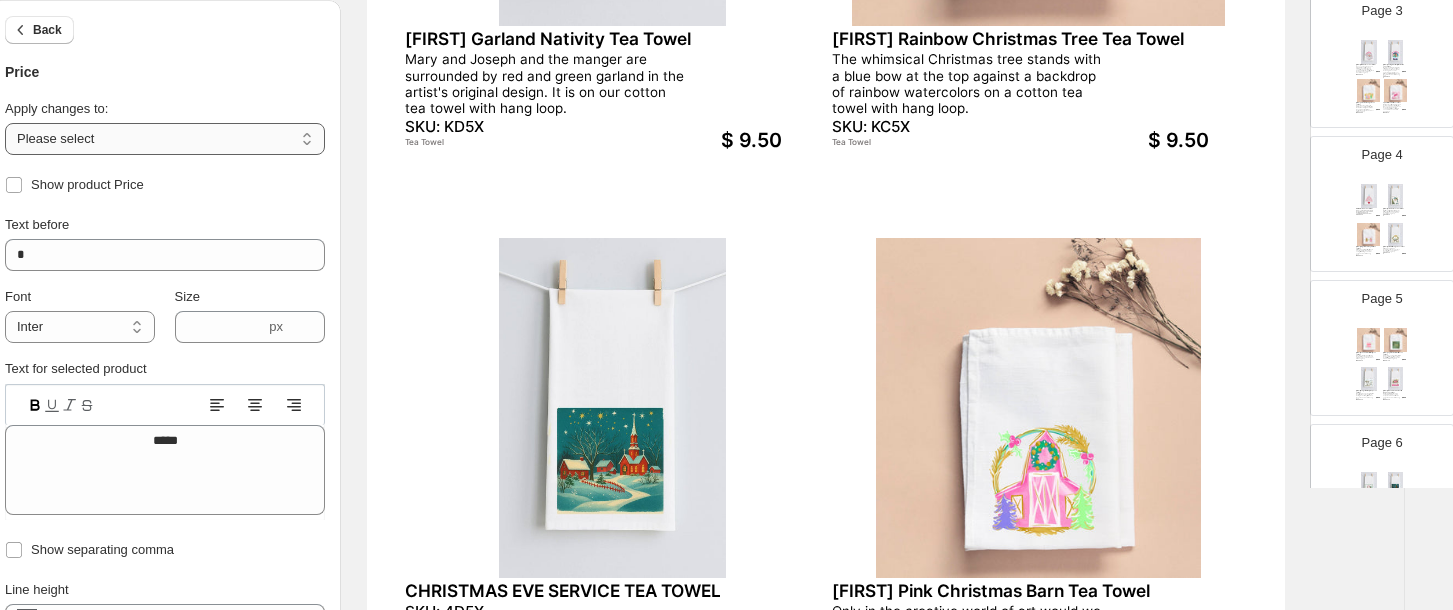 select on "**********" 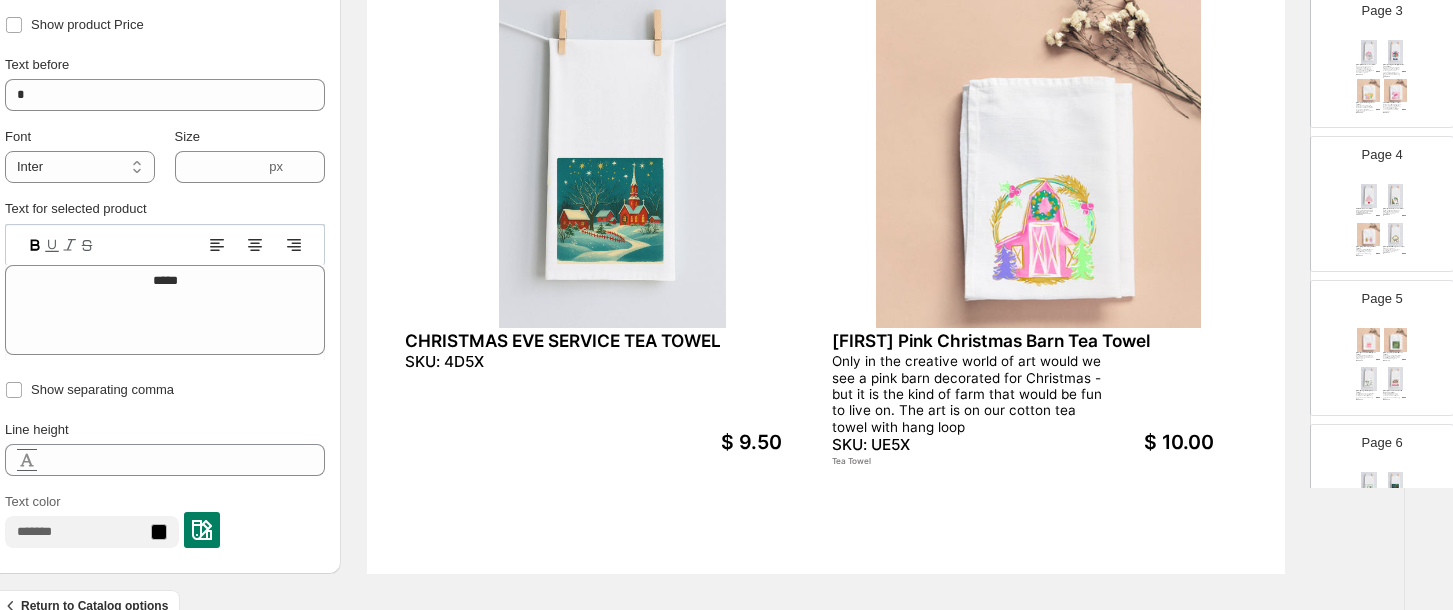 scroll, scrollTop: 816, scrollLeft: 35, axis: both 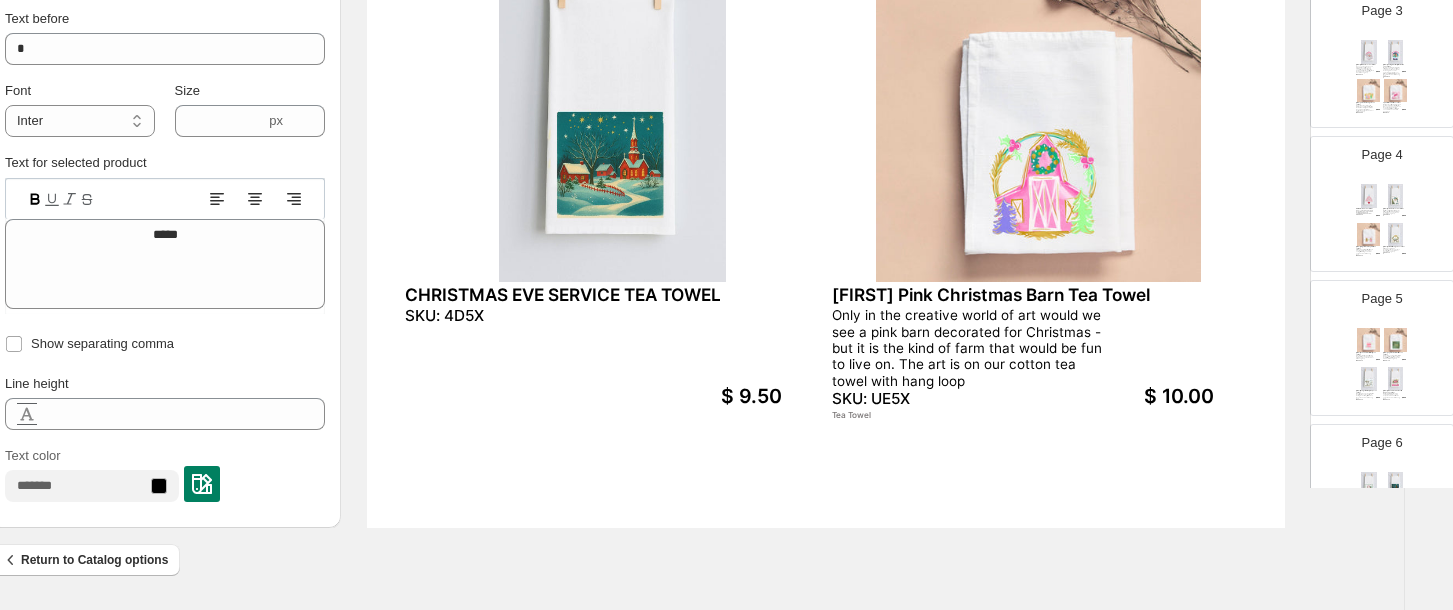 click on "$ 10.00" at bounding box center (1178, 397) 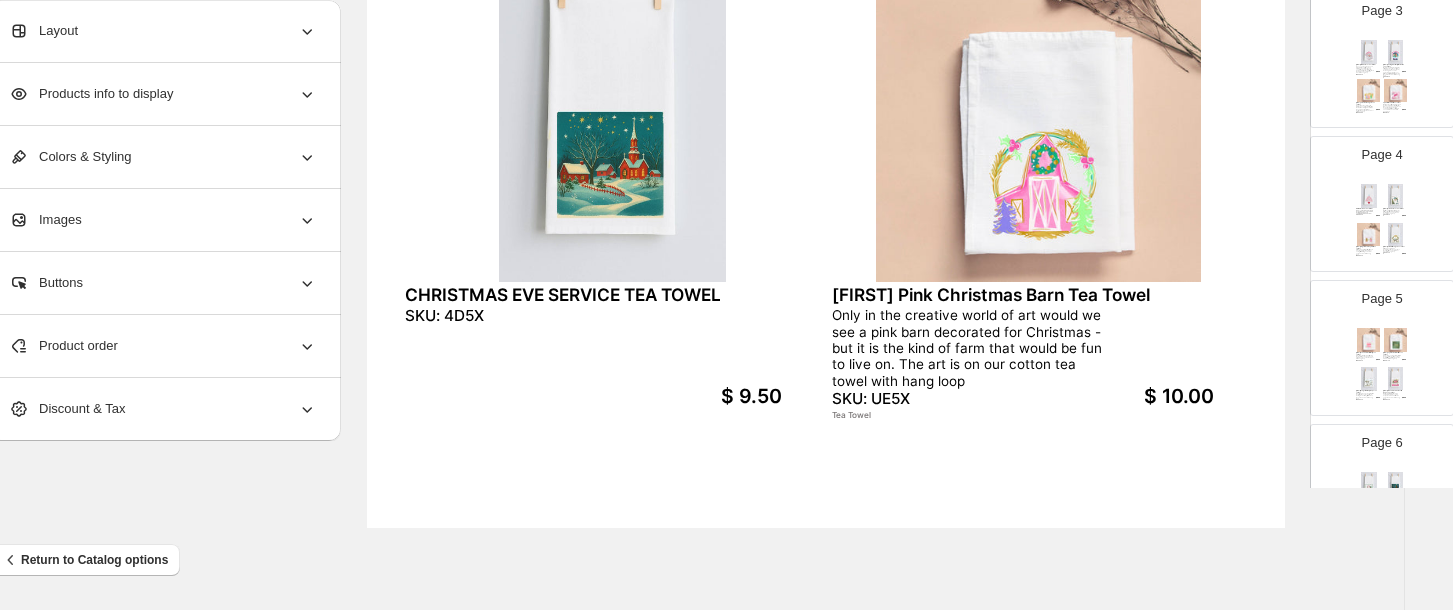 click on "$ 10.00" at bounding box center [1178, 397] 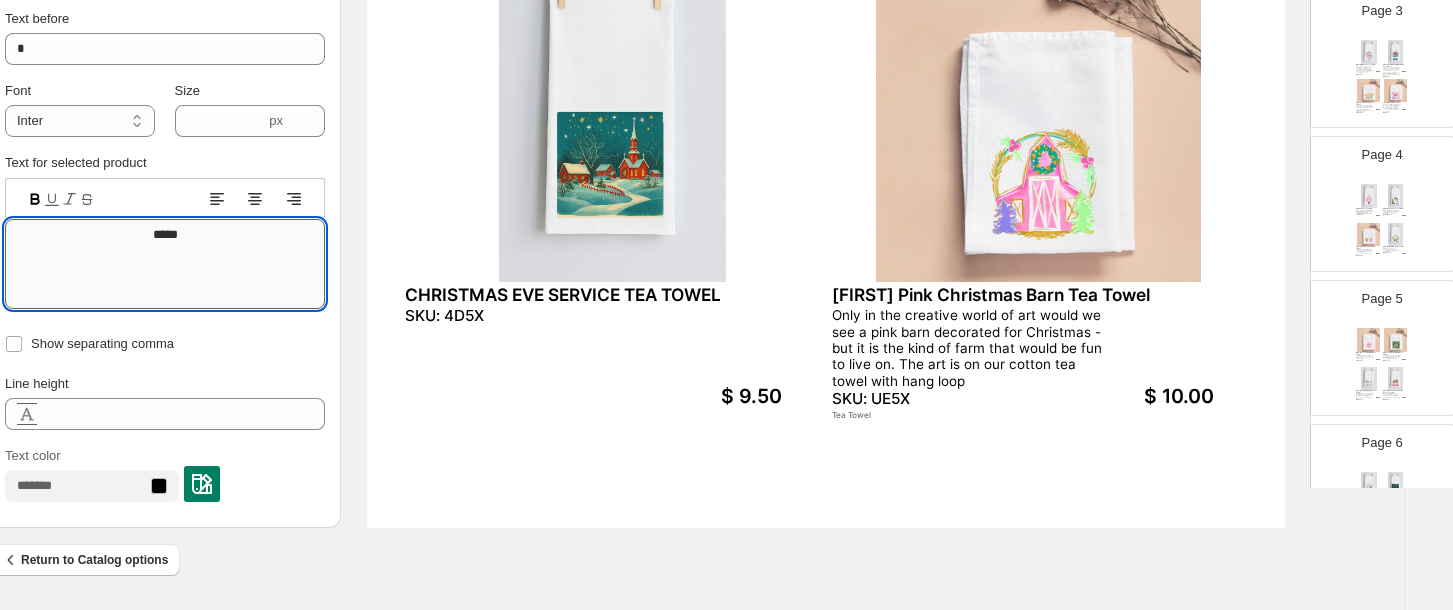 type on "*****" 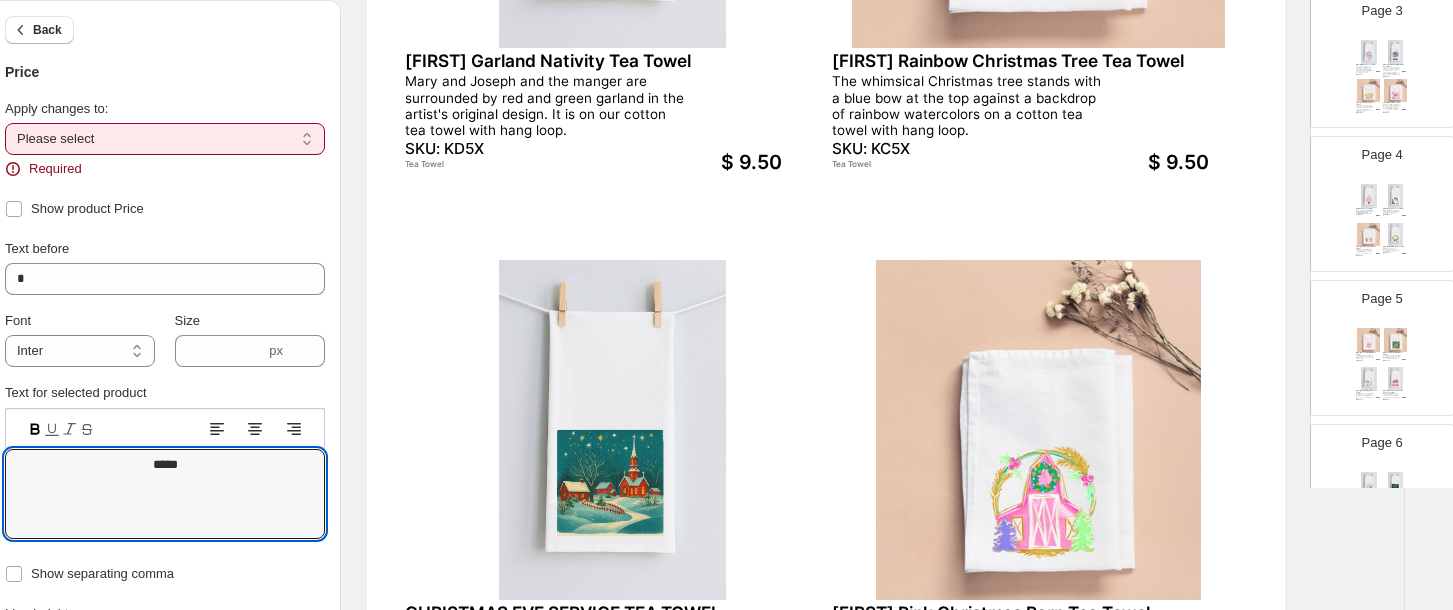 scroll, scrollTop: 465, scrollLeft: 35, axis: both 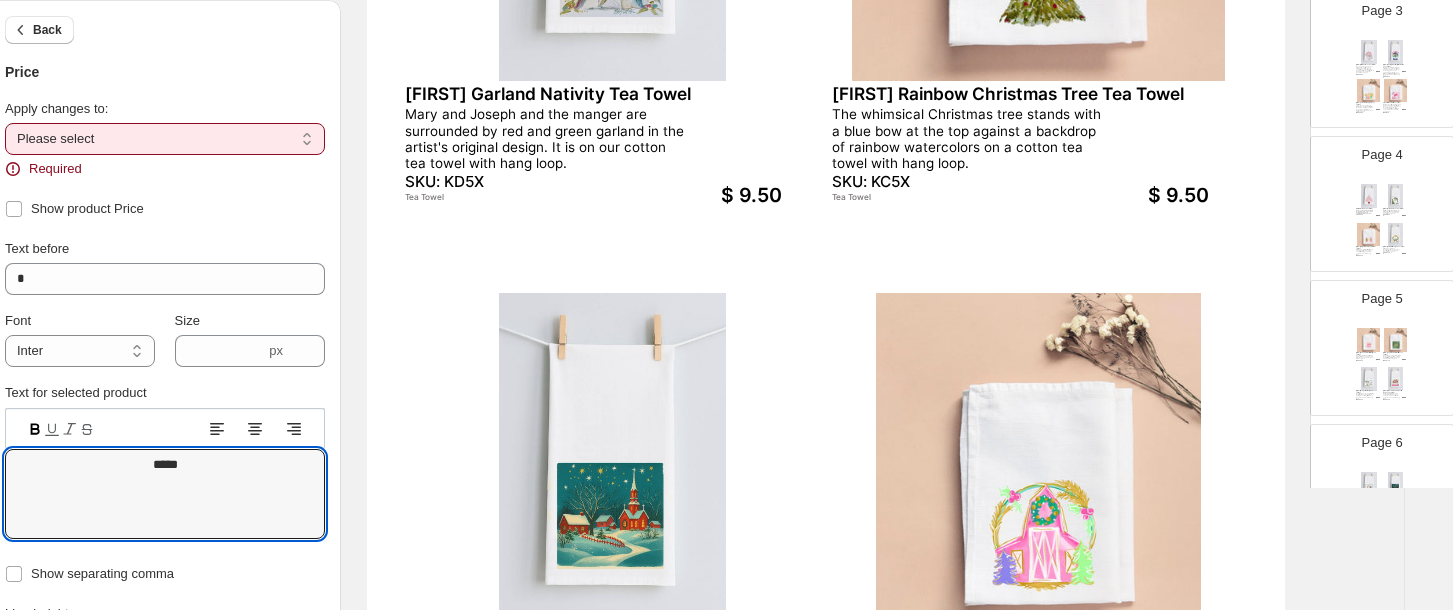 click on "**********" at bounding box center [165, 139] 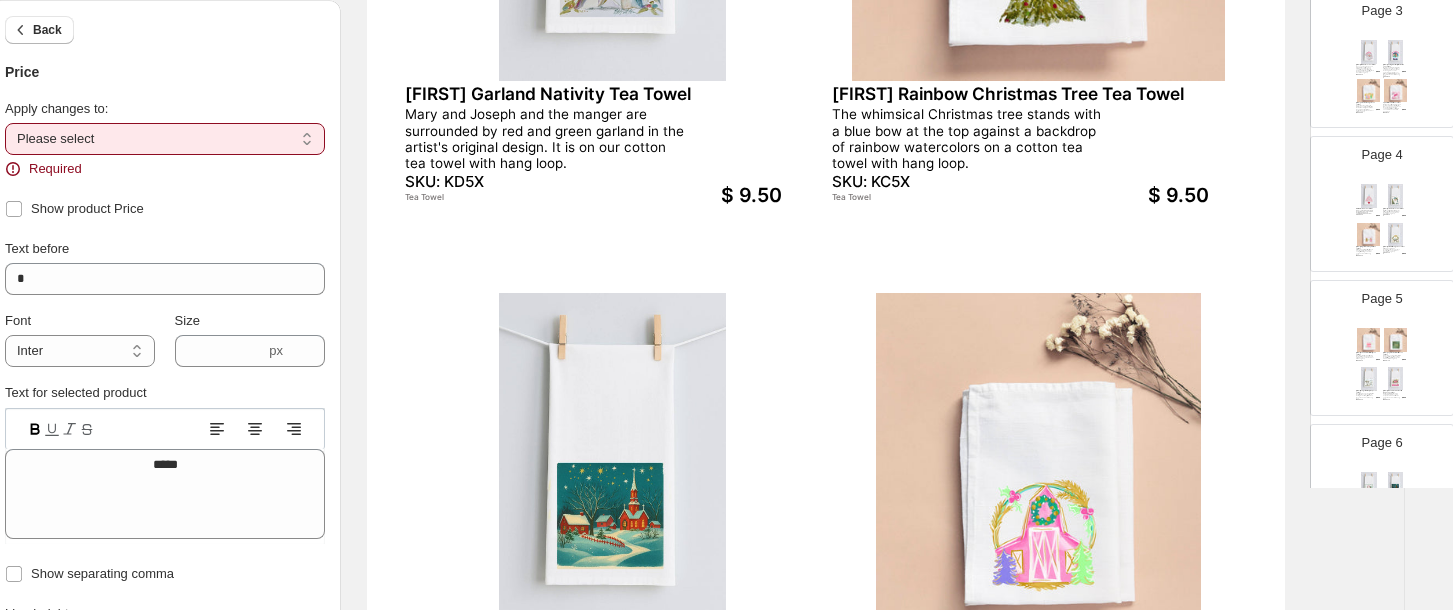 select on "**********" 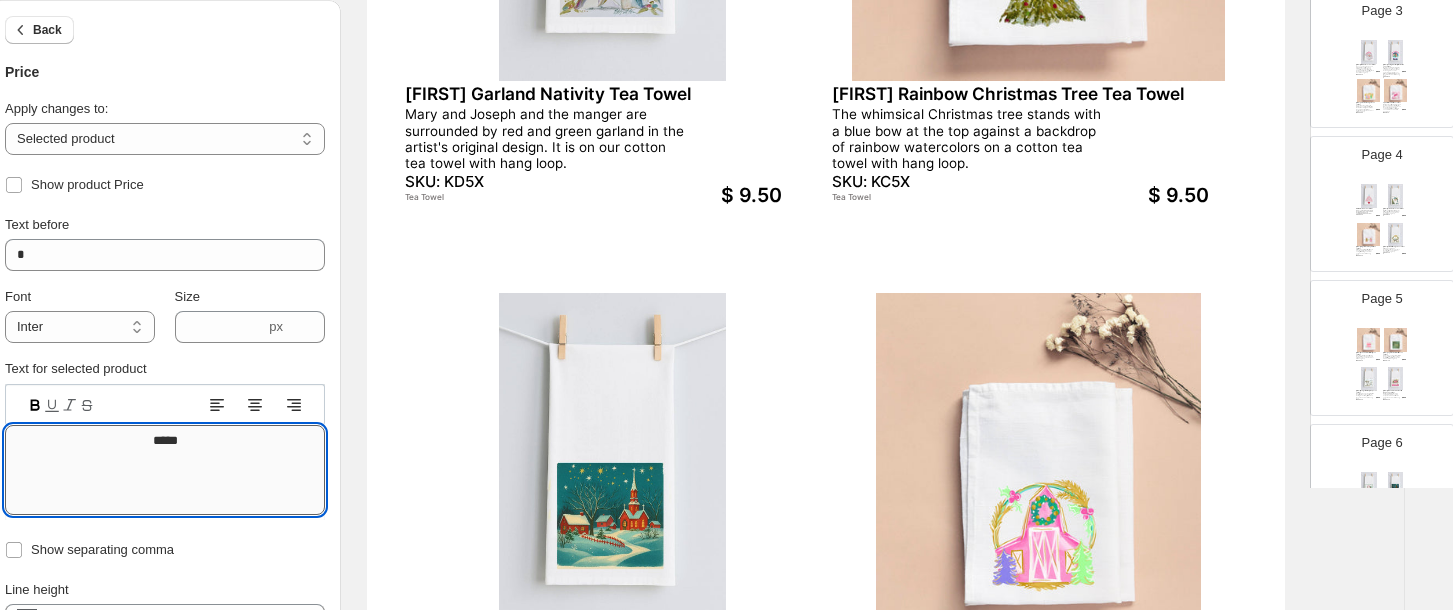 click on "*****" at bounding box center [165, 470] 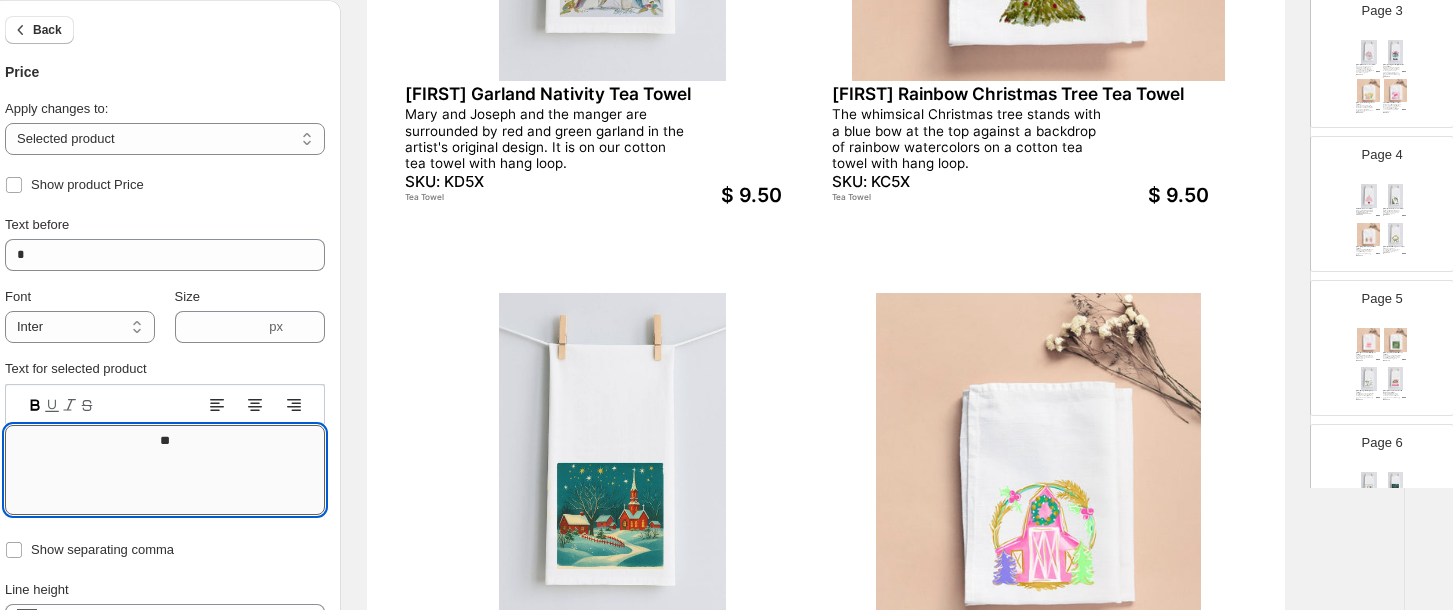 type on "*" 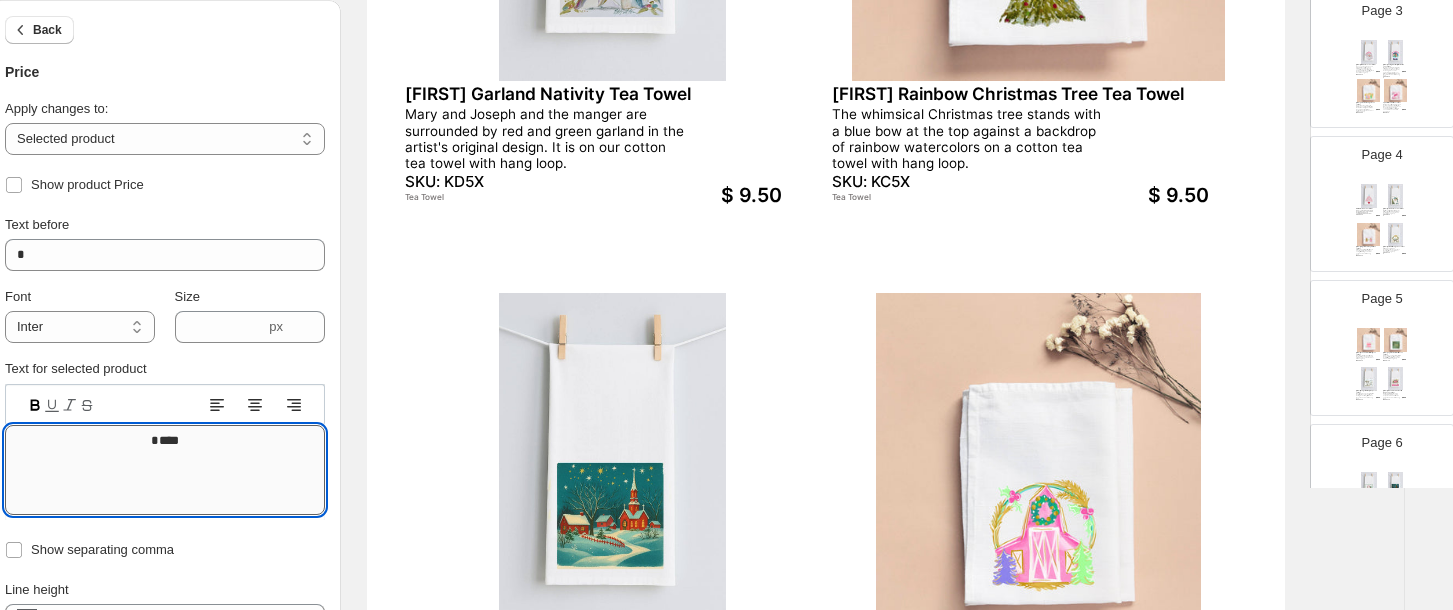 type on "****" 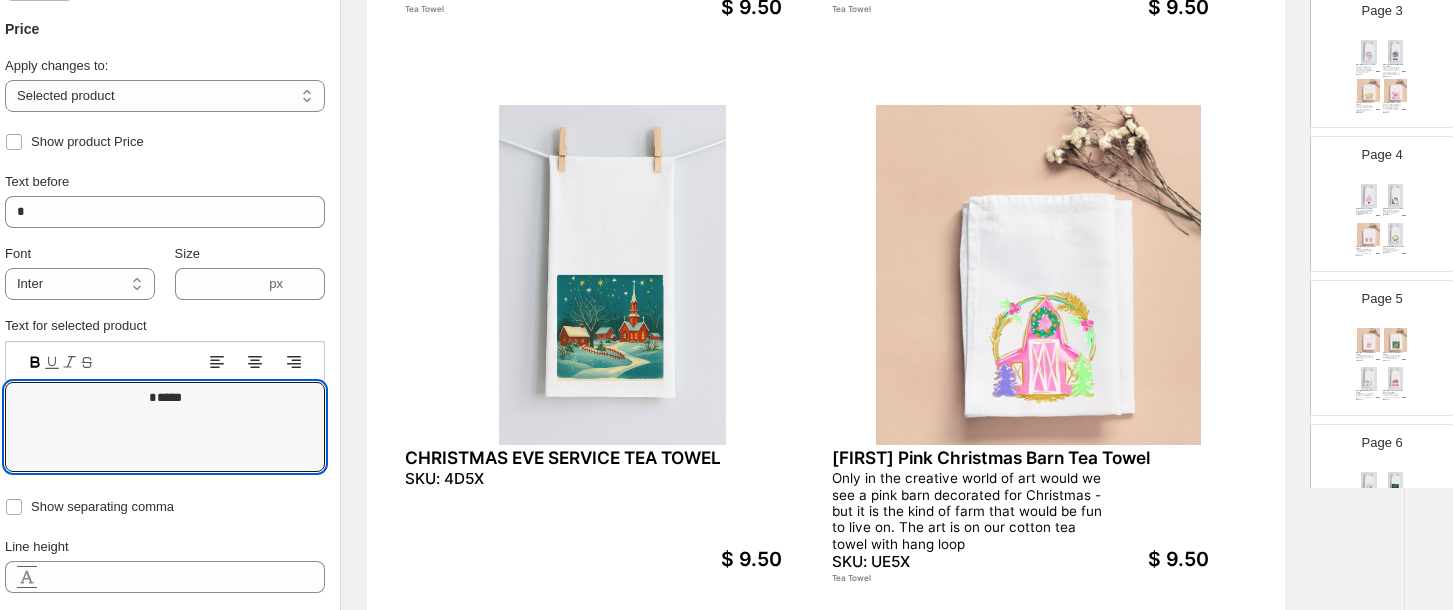 scroll, scrollTop: 656, scrollLeft: 35, axis: both 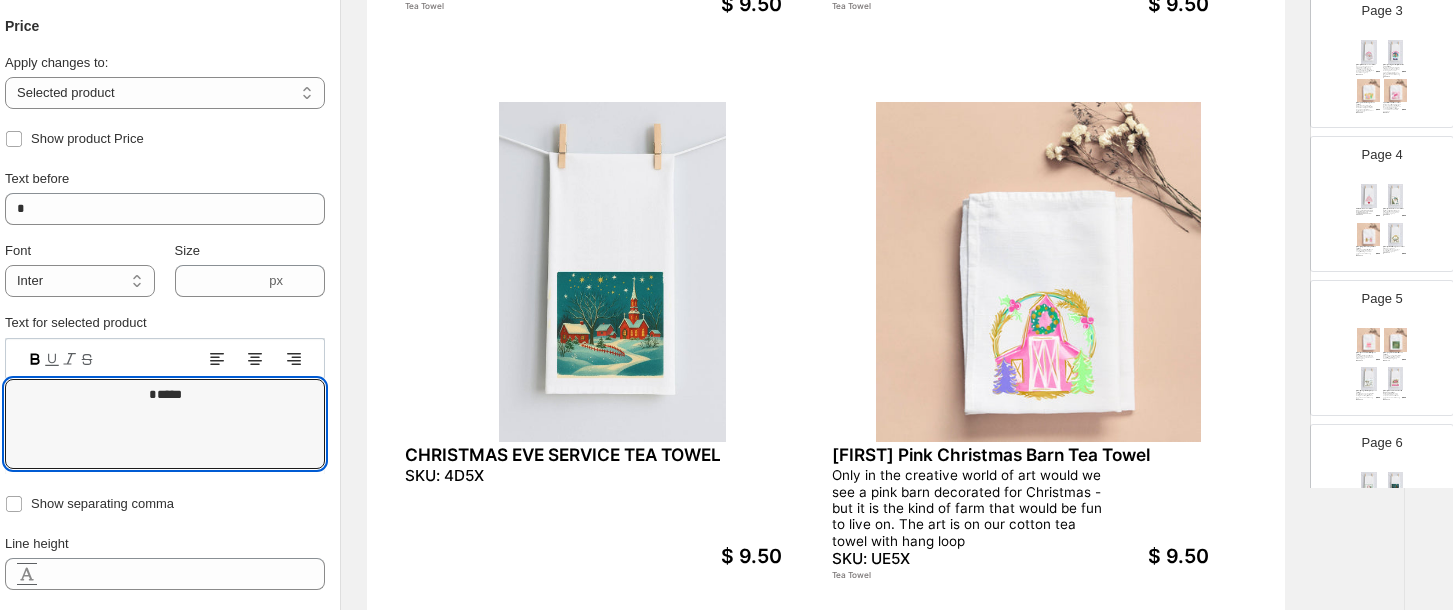 click at bounding box center [1369, 52] 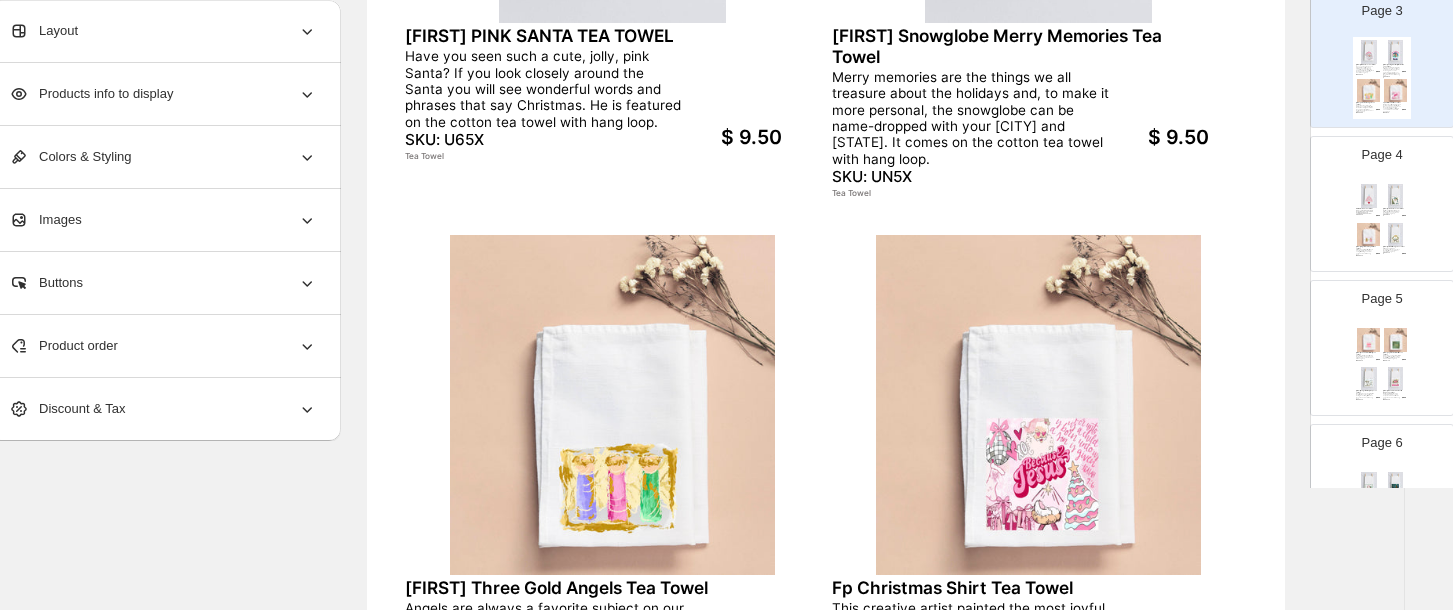 scroll, scrollTop: 552, scrollLeft: 35, axis: both 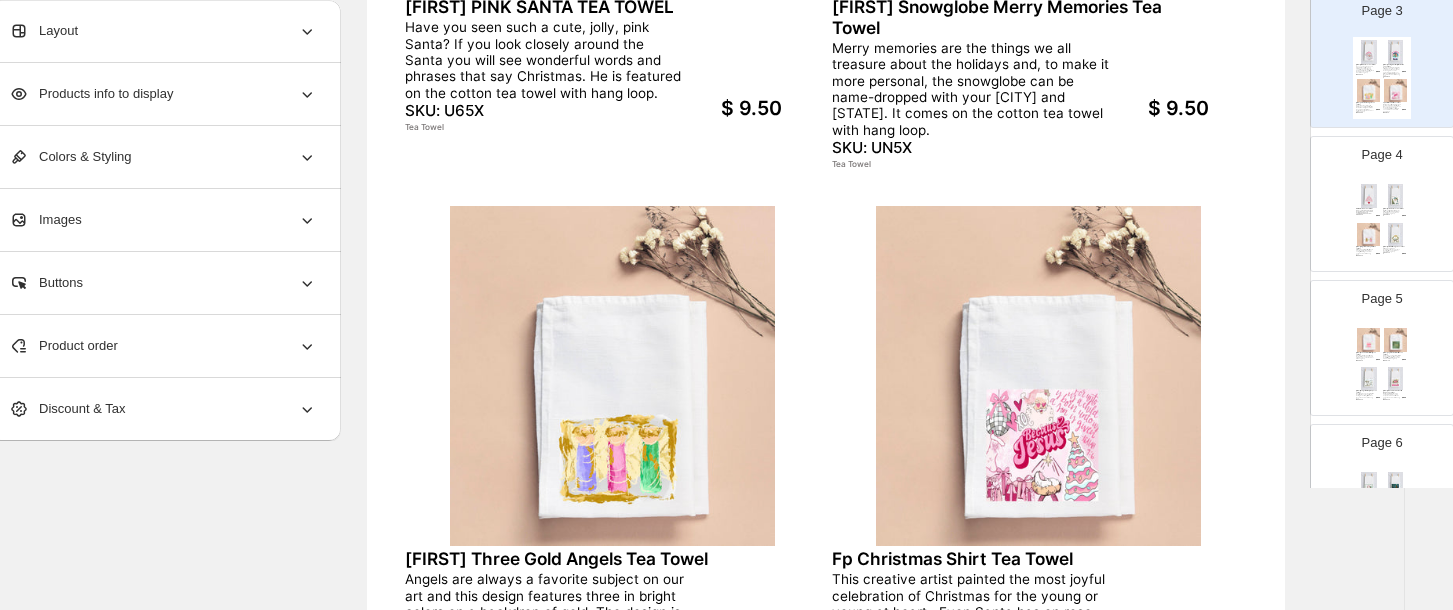 click on "GRINCH TREE TEA TOWEL WE ALL KNOW THE WORDS TO THIS POPULAR VERSE, SO IT'S A PERFECT CHRISTMAS TEA TOWEL. SKU:  3O5X $ 9.50 Haley Blue Santa Tea Towel This Santa is dressed all in blue by this favorite artist and sure dresses up the furniture on our cotton tea towel with hang loop SKU:  SH5X Tea Towel $ 9.50 Haley Gingerbread Boy & Girl Tea Towel Kisses and hugs for Christmas!  That's what the gingerbread boy and girl is sending out on this cotton tea towel with hang loop. SKU:  S35X Tea Towel $ 9.50 Haley Gold Star Manger Tea Towel A simple handdrawn depiction of the manger by a favorite artist on our cotton tea towel with hang loop. SKU:  S55X Tea Towel $ 9.50" at bounding box center [1382, 222] 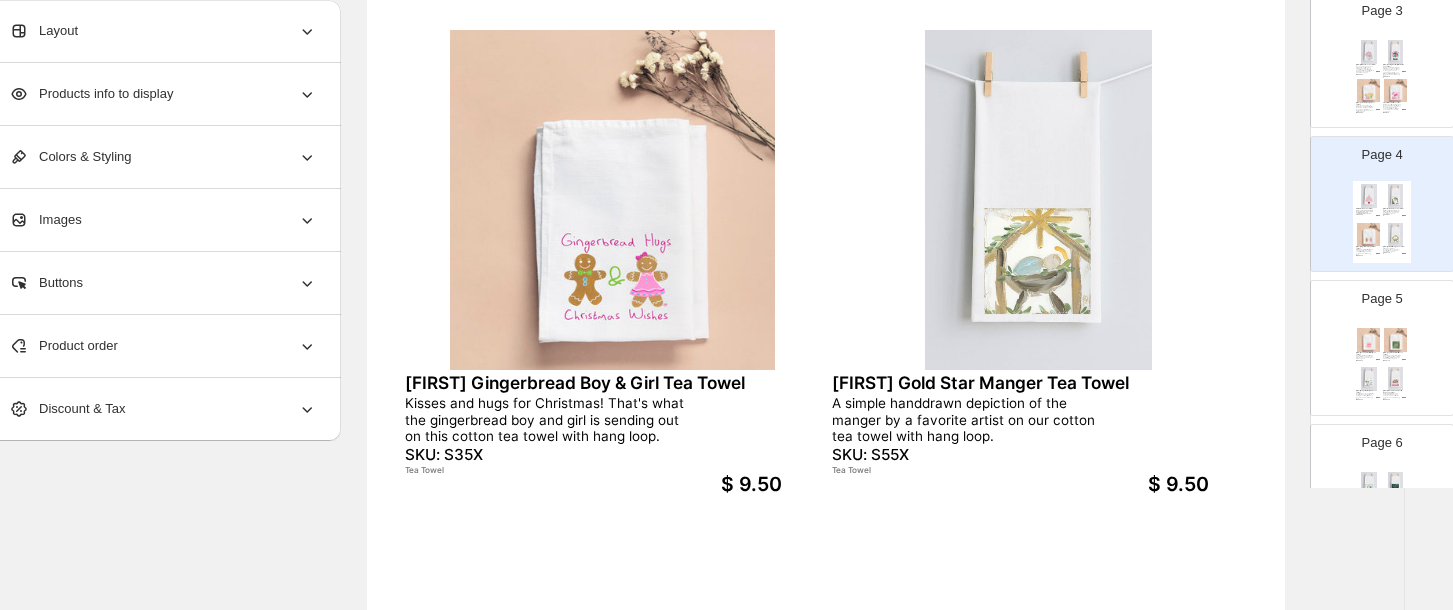 scroll, scrollTop: 730, scrollLeft: 35, axis: both 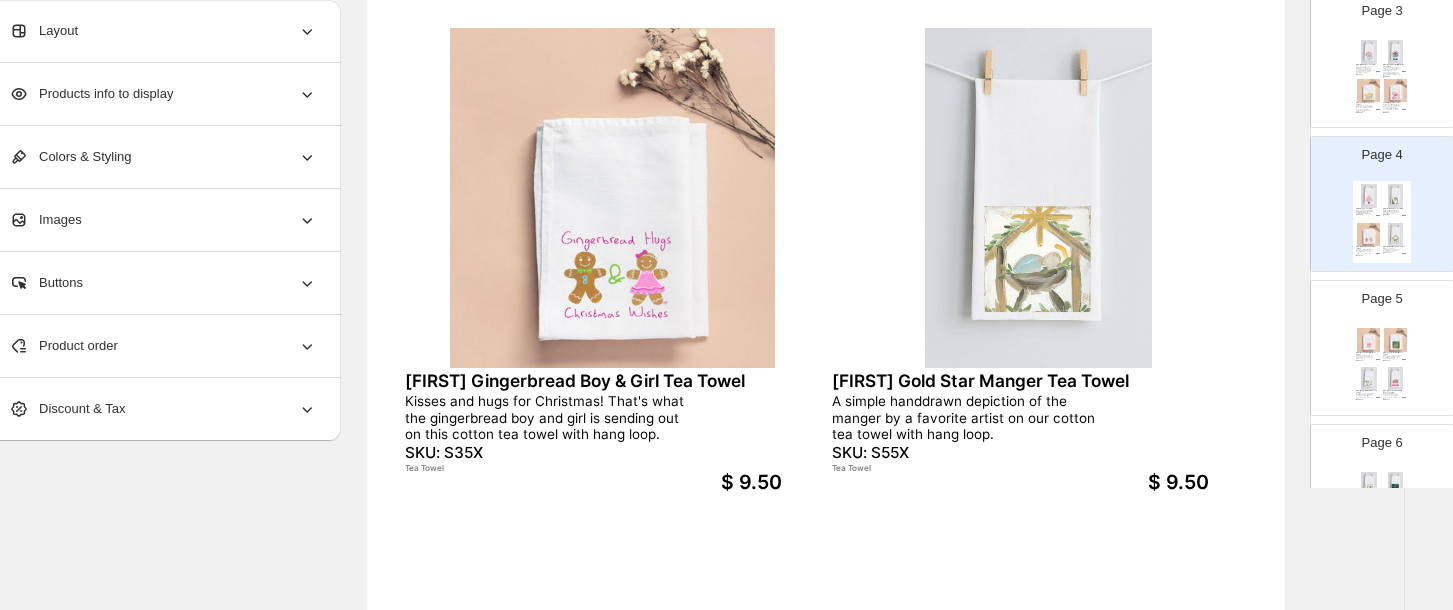 click on "Haley Have Yourself A Merry Tea Towel A message for a Merry Christmas on the snowflake background printed on the cotton tea towel with hang loop.. SKU:  S65X Tea Towel $ 9.50 Haley Joy Pine Gold Berrties Tea Towel A pine spray and gold berries sets the tone for the message of JOY by this artist. The print is on our cotton tea towel with hang loop. SKU:  S75X Tea Towel $ 9.50 Haley Manger Our Only Hope Tea Towel The simple manger painting is just the spiritual décor you will love during the holidays.  It is printed on the cotton tea towel with hang loop. SKU:  SA5X Tea Towel $ 9.50 Haley Pink And Red Poinsettia Vase Tea Towel This poinsettia follows the pink and red trend in the vase to help us celebrate Christmas on our cotton tea towel with hang loop. SKU:  SF5X Tea Towel $ 9.50" at bounding box center (1382, 366) 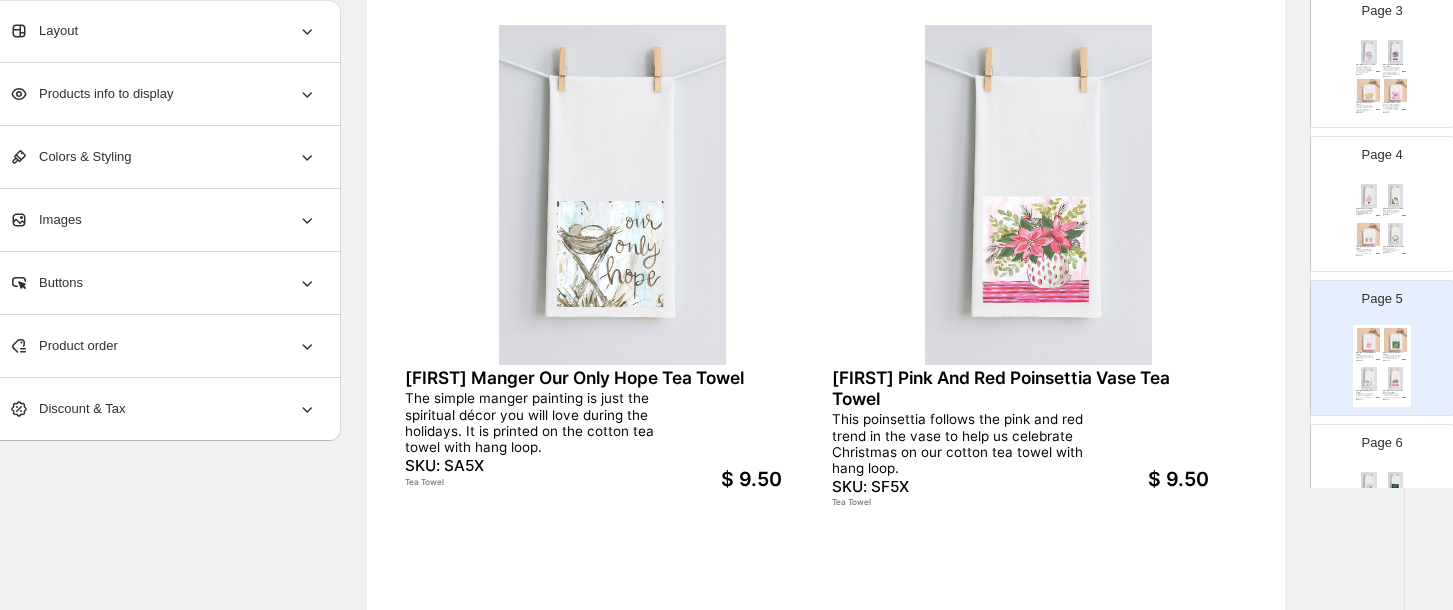 scroll, scrollTop: 737, scrollLeft: 35, axis: both 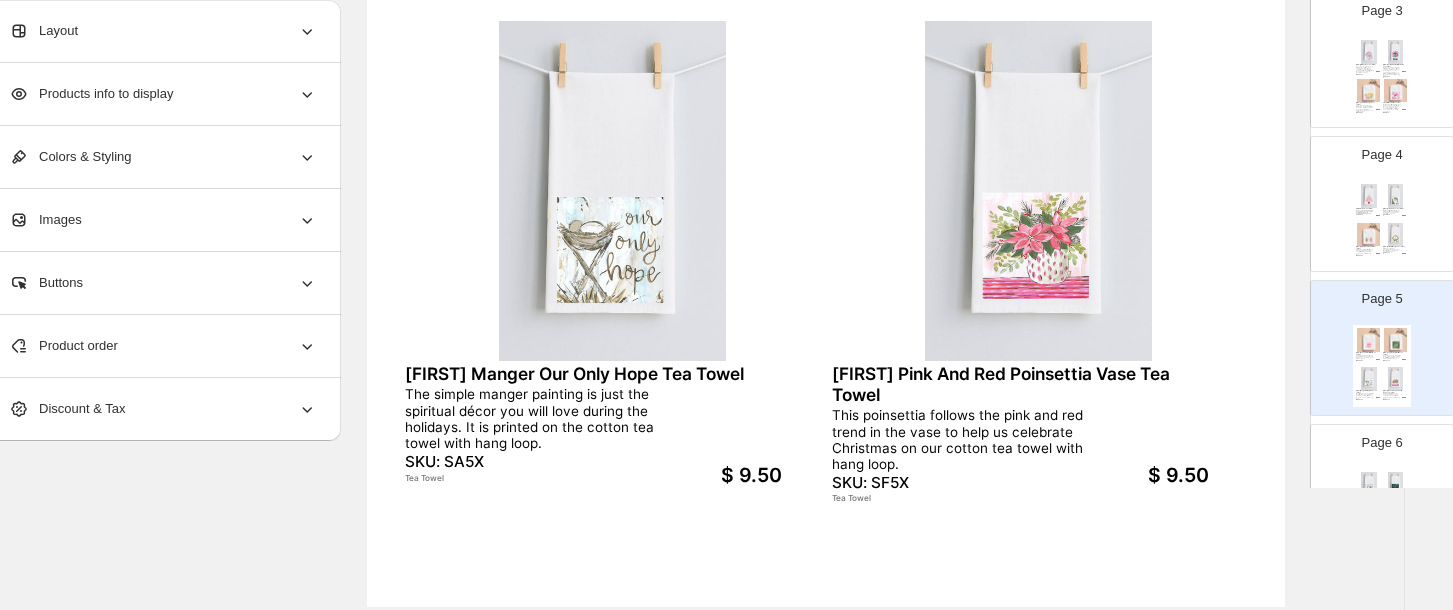 click on "Page 6 Haleyâ Candy Cane Sweet Christmas Tea Towel Christmas brings thoughts of candy canes and the things that make the season sweet and this design is printed on our cotton tea towel with hang loop SKU:  S15X Tea Towel $ 9.50 JAN'S HOMETOWN CHRISTMAS TEA TOWEL SKU:  4C5X $ 9.50 Jennie Big Santa Tea Towel What a beautiful, realistic Santa hand-painted and ready to help us celebrate the holiday season on the cotton tea towel with hang loop. SKU:  L35X Tea Towel $ 9.50 Jennie Christmas Elephant Tea Towel A mascot elephant dressed up and celebrating Christmas with fans on the cotton tea towel with hang loop SKU:  L15X Tea Towel $ 9.50" at bounding box center [1374, 484] 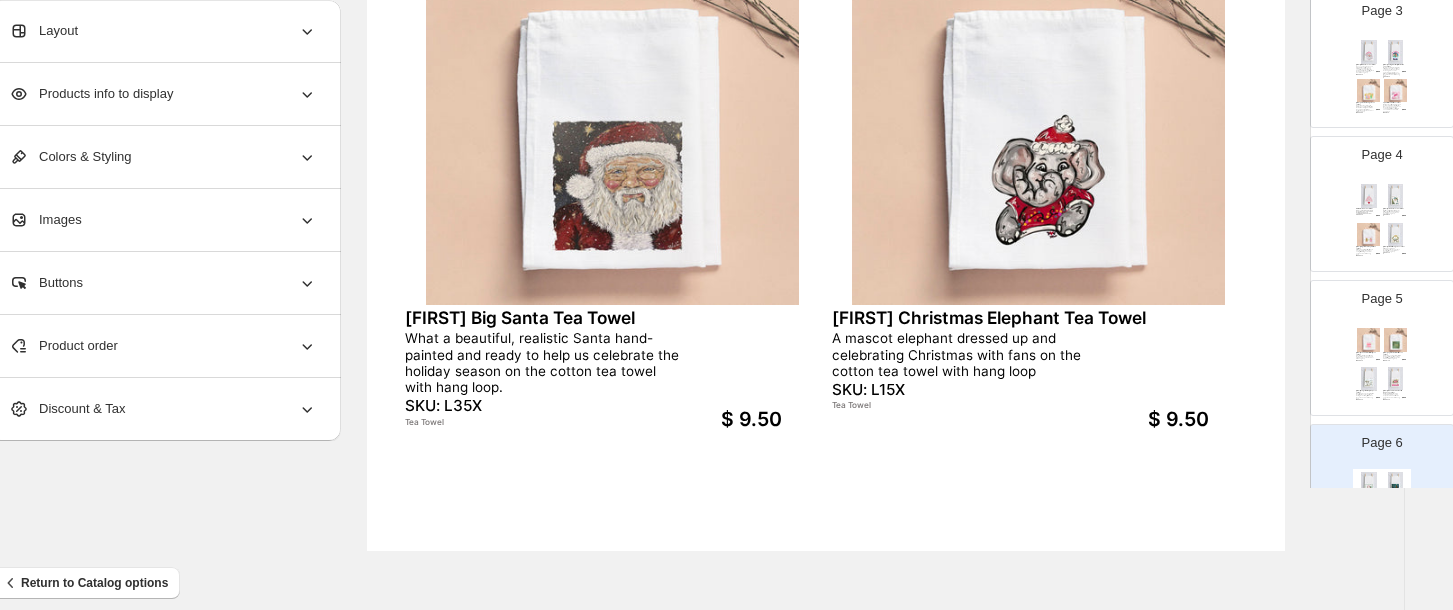 scroll, scrollTop: 816, scrollLeft: 35, axis: both 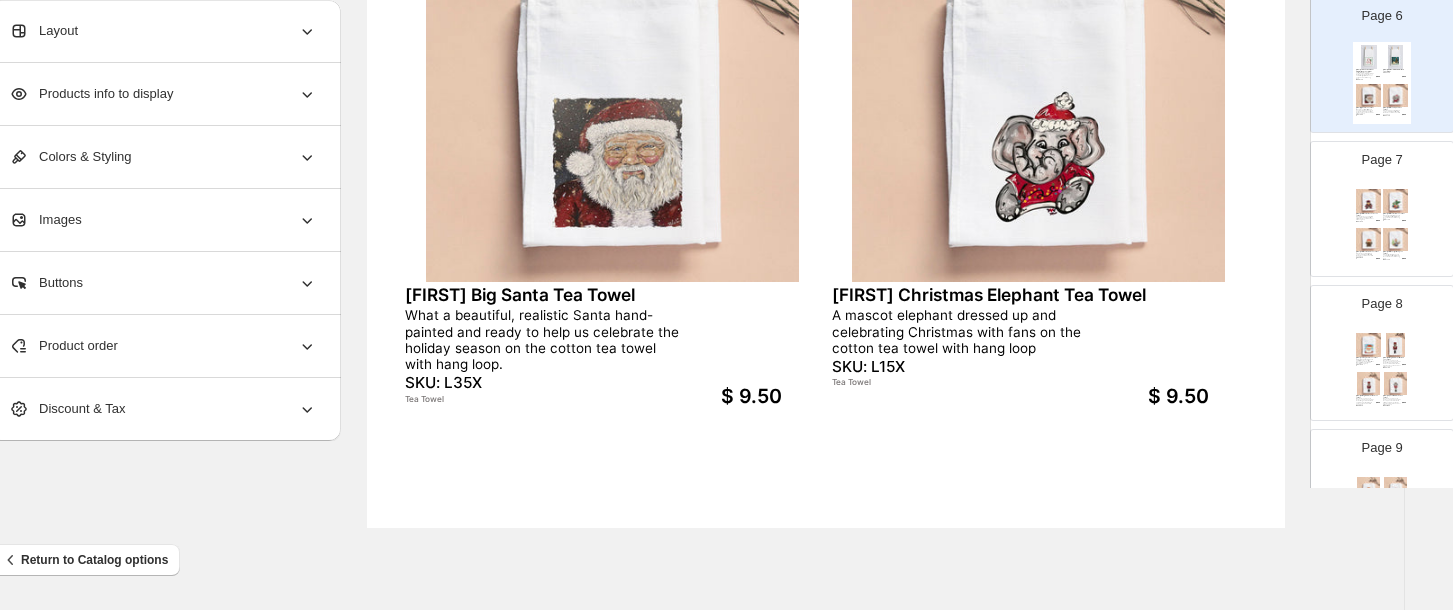 click on "Jennie Christmas Gamecock 2 Tea Towel A mascot gamecock dressed up and celebrating Christmas with fans on the cotton tea towel with hang loop.. SKU:  L65X Tea Towel $ 9.50 Jennie Christmas Gator 2 Tea Towel A mascot gator dressed up and celebrating Christmas with fans on the cotton tea towel with hang loop SKU:  L75X Tea Towel $ 9.50 Jennie Christmas Hound Tea Towel A mascot hound dressed up and celebrating Christmas with fans on the cotton tea towel with hang loop. SKU:  LN5X Tea Towel $ 9.50 Jennie Christmas Tiger Navy Tea Towel A mascot tiger dressed up and celebrating Christmas with fans on the cotton tea towel with hang loop. SKU:  L25X Tea Towel $ 9.50" at bounding box center (1382, 227) 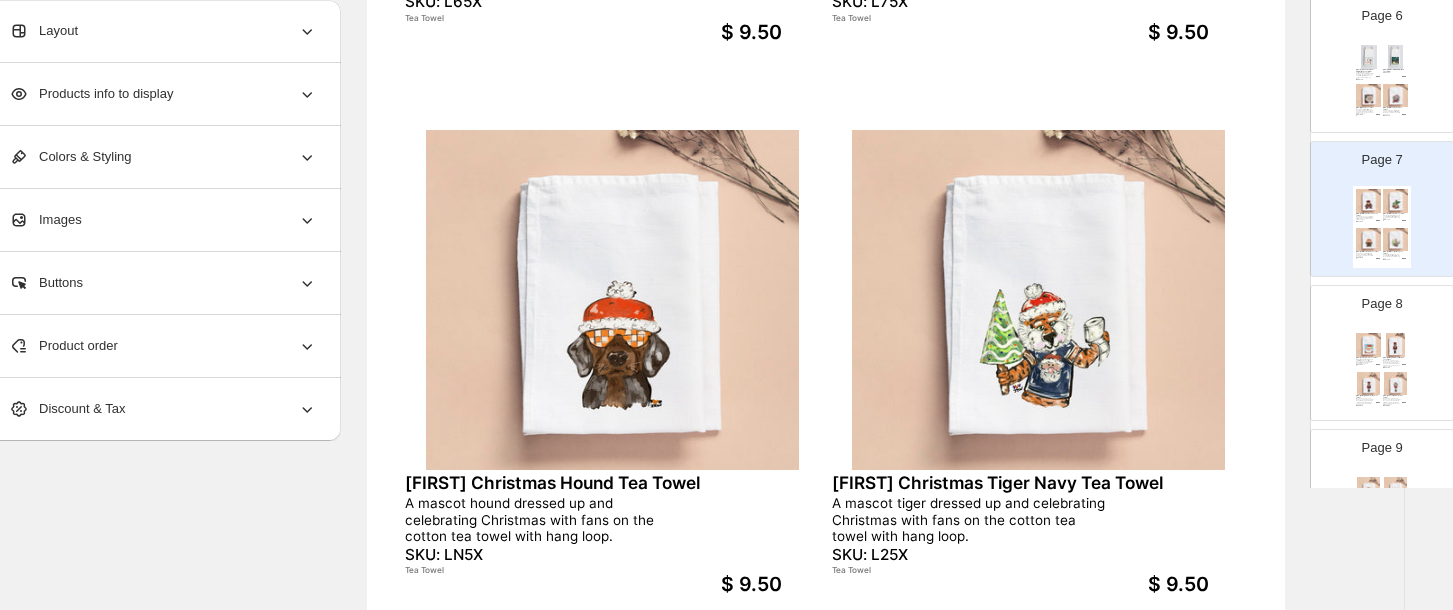 scroll, scrollTop: 656, scrollLeft: 35, axis: both 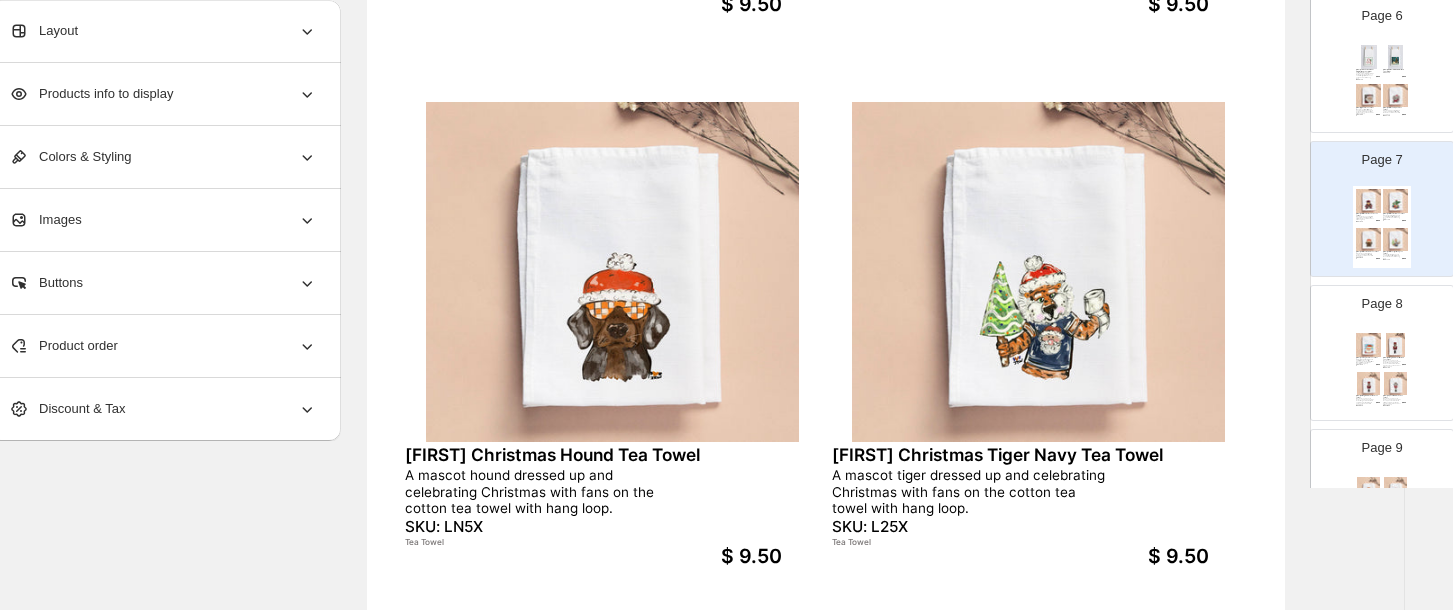 click at bounding box center [1396, 345] 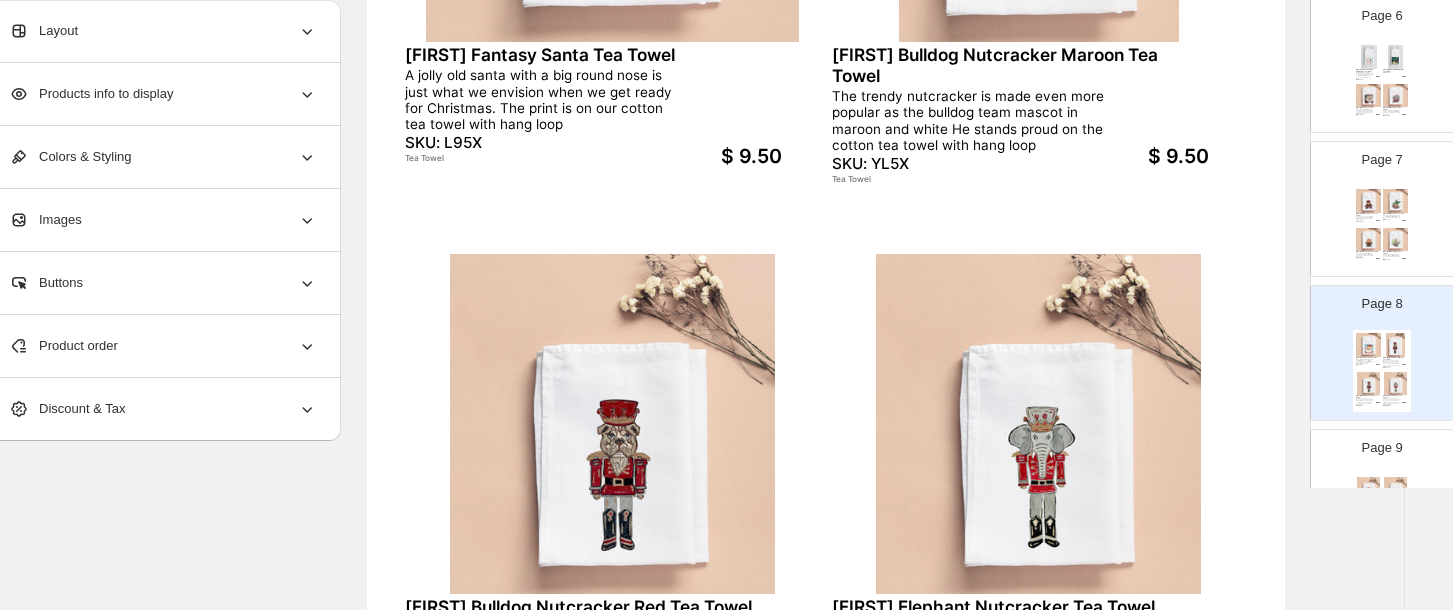 scroll, scrollTop: 563, scrollLeft: 35, axis: both 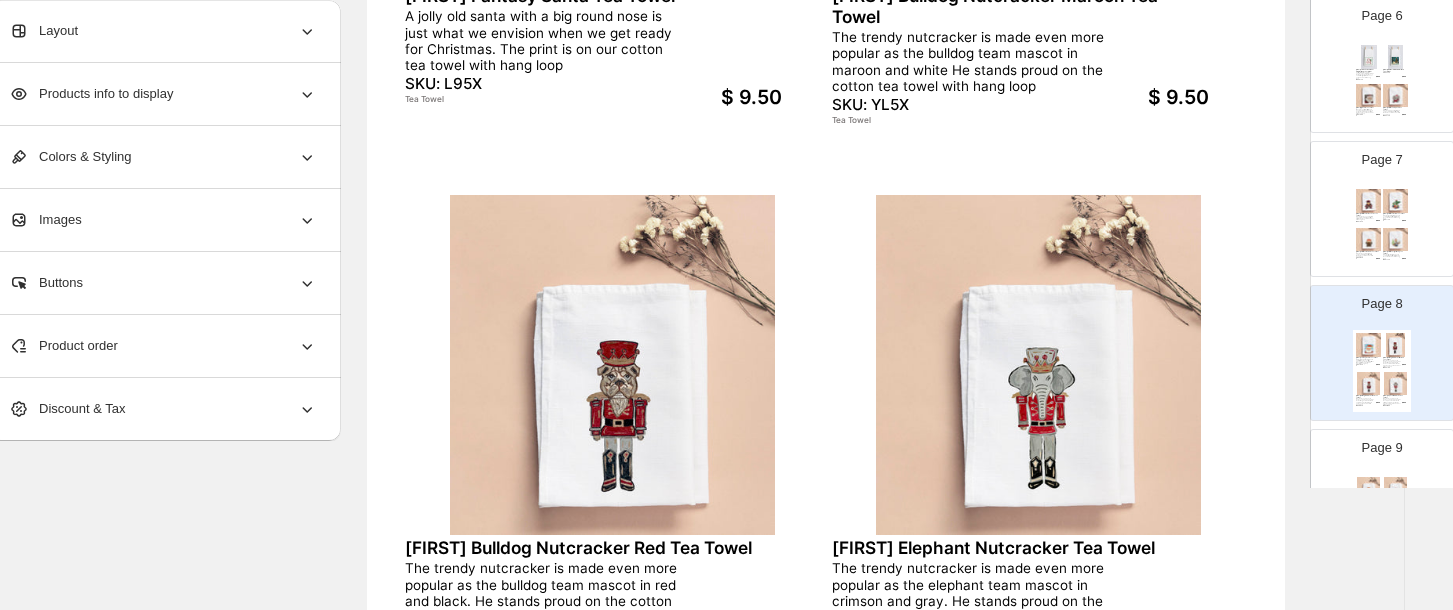 click on "[LAST] Hound Nutcracker Tea Towel The trendy nutcracker is made even more popular as the hound team mascot in orange and white.  He stands proud on the cotton tea towel with hang loop SKU:  YH5X Tea Towel $ 9.50 [LAST] Rebel Nutcracker Tea Towel The trendy nutcracker is made even more popular as the rebel team mascot in navy and red.  He stands proud on the cotton tea towel with hang loop.. SKU:  YK5X Tea Towel $ 9.50 [LAST] Tiger Nutcracker Navy Tea Towel The trendy nutcracker is made even more popular as the tiger team mascot in navy and orange.  He stands proud on the cotton tea towel with hang loop SKU:  YN5X Tea Towel $ 9.50 [LAST] Tiger Nutcracker Purple Tea Towel The trendy nutcracker is made even more popular as the tiger team mascot in purple and gold.  He stands proud on the cotton tea towel with hang loop. SKU:  YJ5X Tea Towel $ 9.50" at bounding box center (1382, 515) 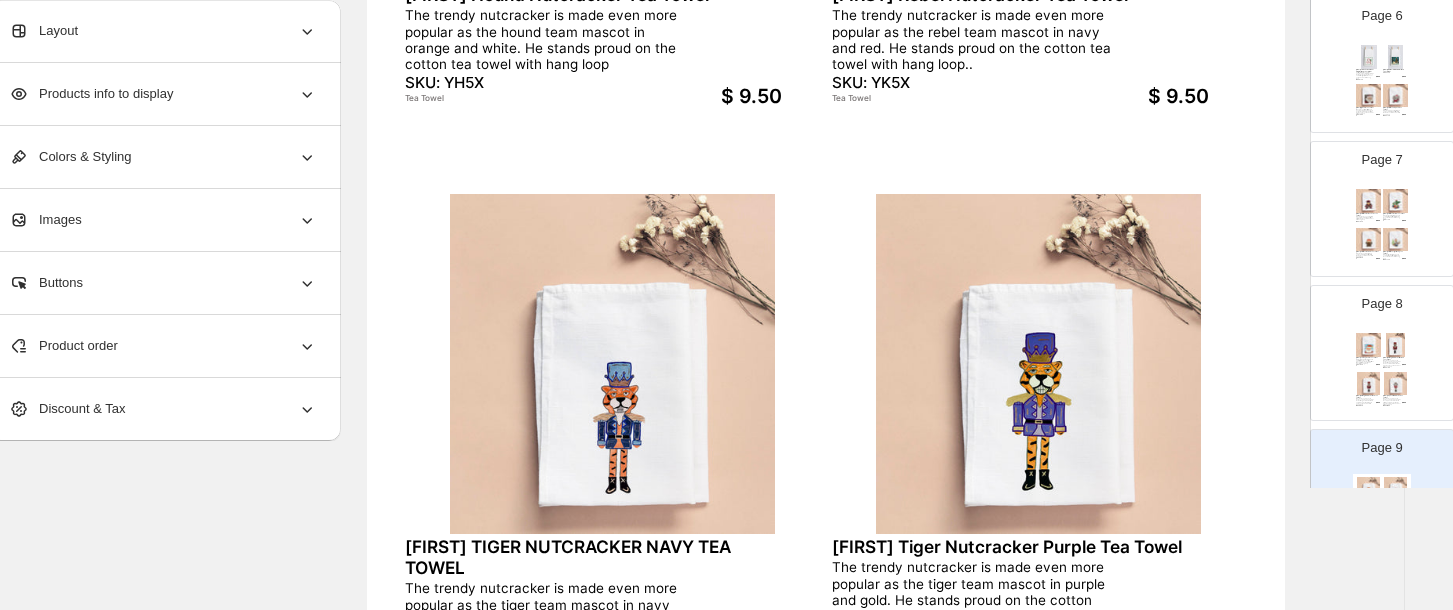 scroll, scrollTop: 646, scrollLeft: 35, axis: both 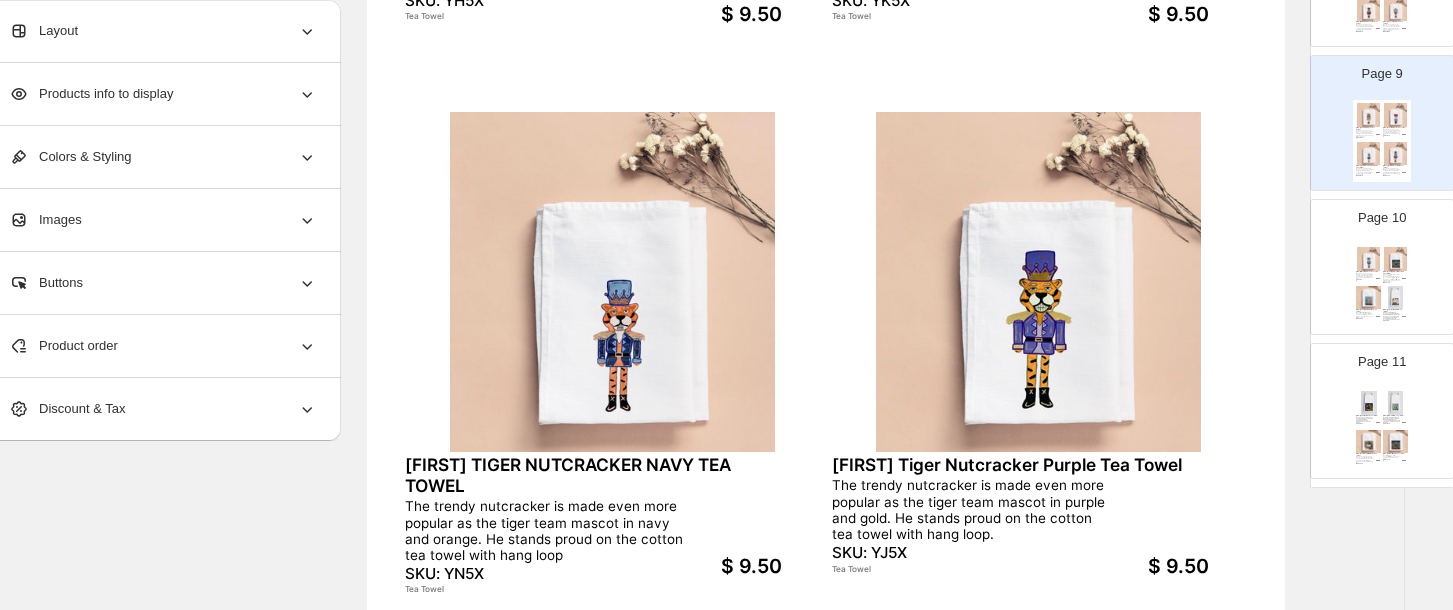 click on "$ 9.50" at bounding box center [1404, 317] 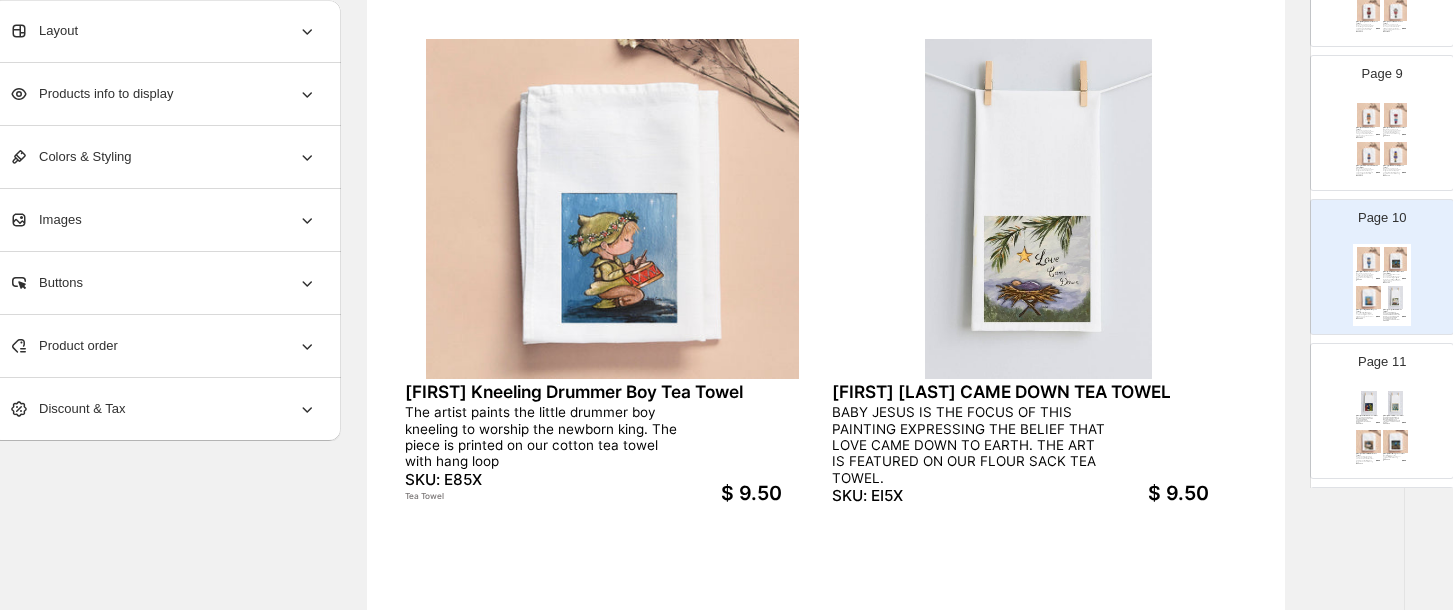 scroll, scrollTop: 816, scrollLeft: 35, axis: both 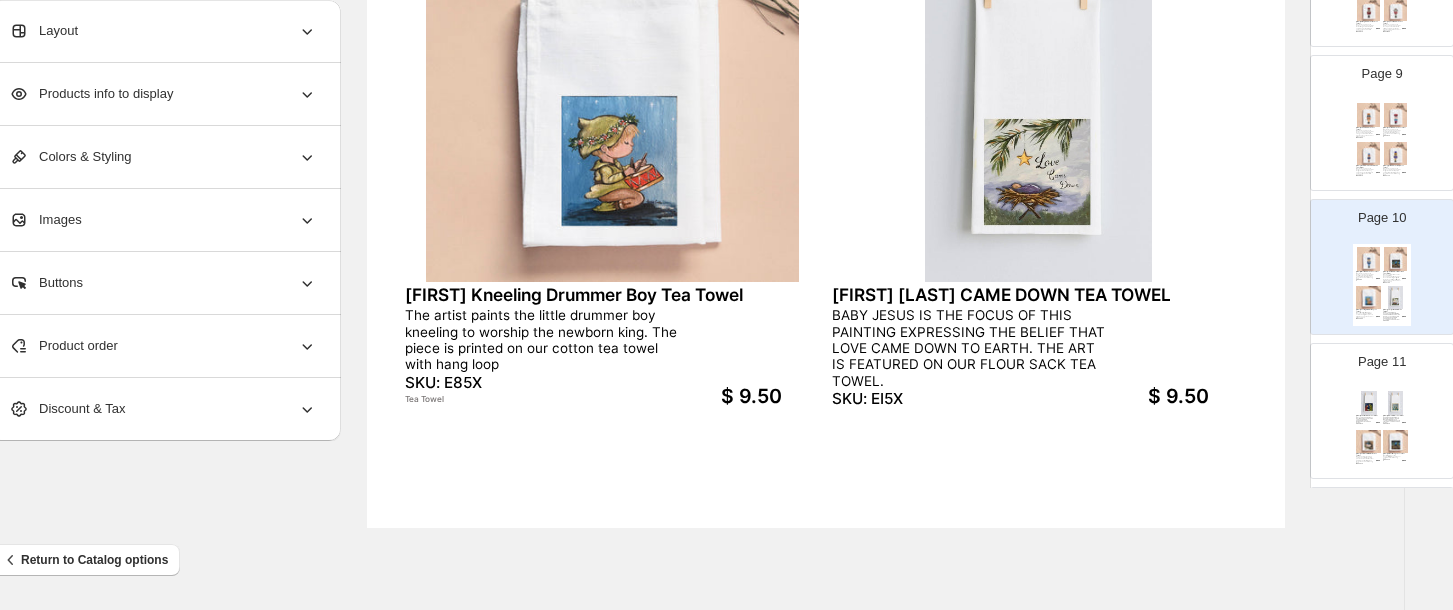 click on "KRISTIE NAVY MANGER TEA TOWEL WE LOVE THE DARK NAVY SKY IN THE BACKGROUND OF THE ARTIST'S DEPICTION OF THE MANGER FOR OUR TEA TOWEL. SKU:  EH5X" at bounding box center [1369, 420] 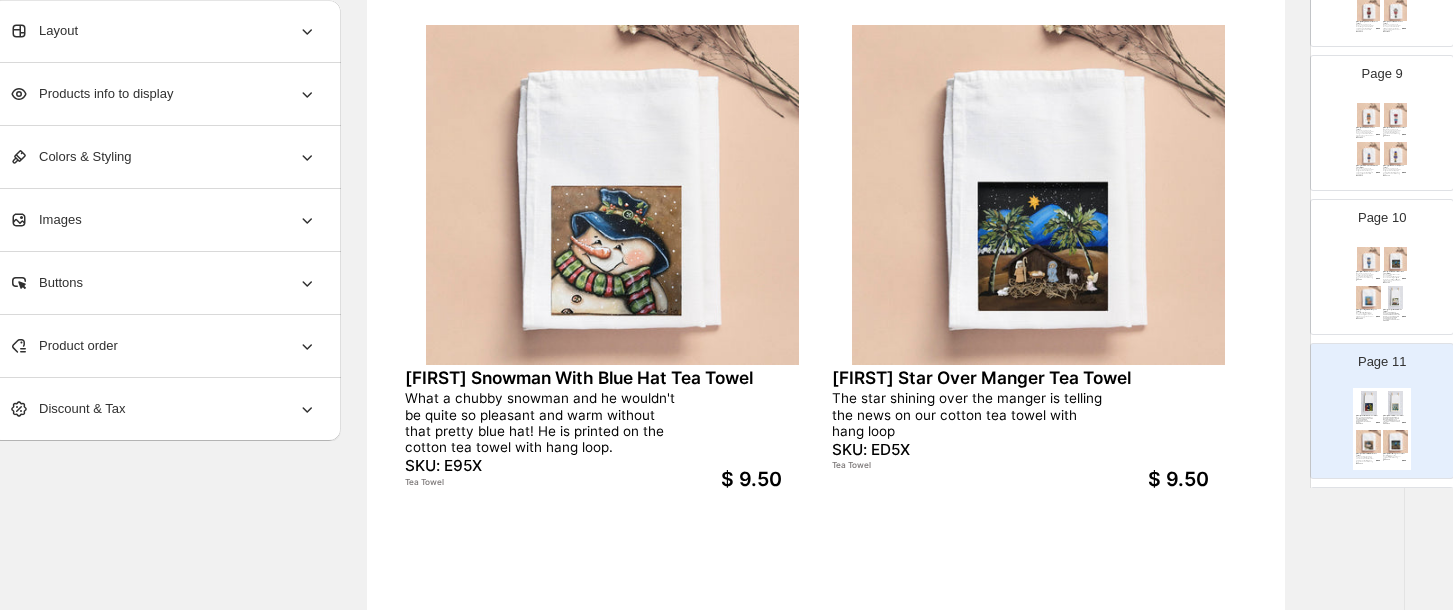 scroll, scrollTop: 816, scrollLeft: 35, axis: both 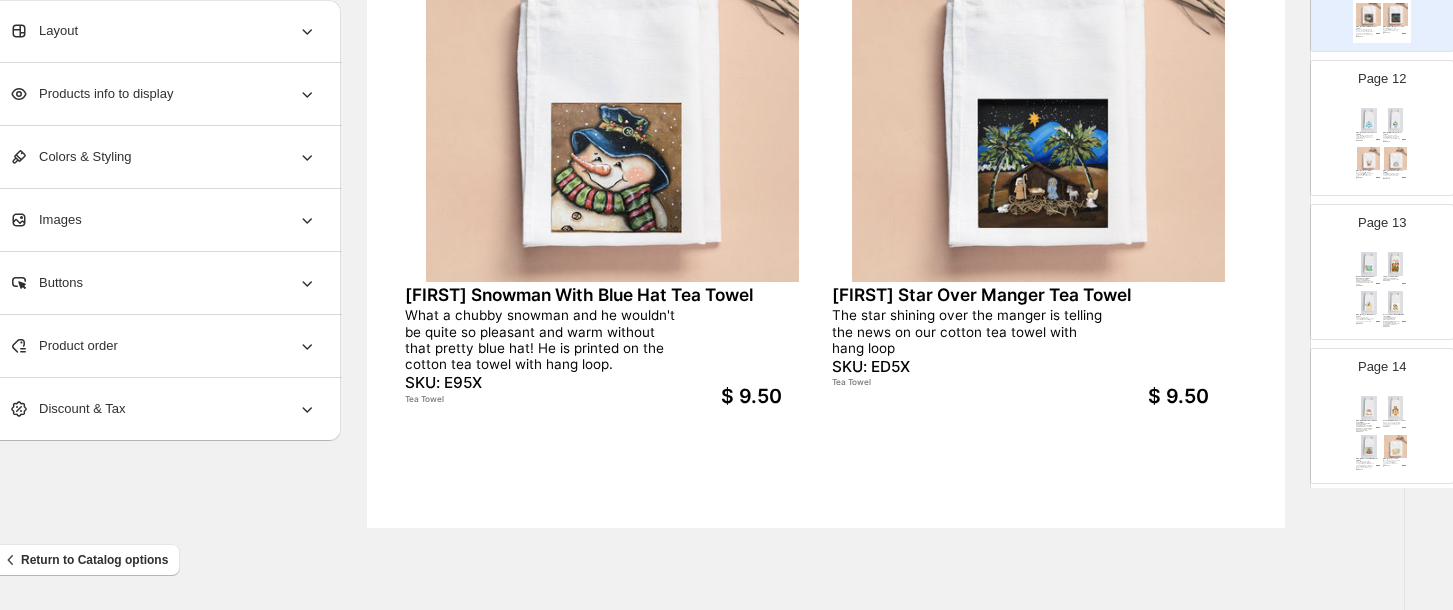click on "Page 12" at bounding box center [1382, 79] 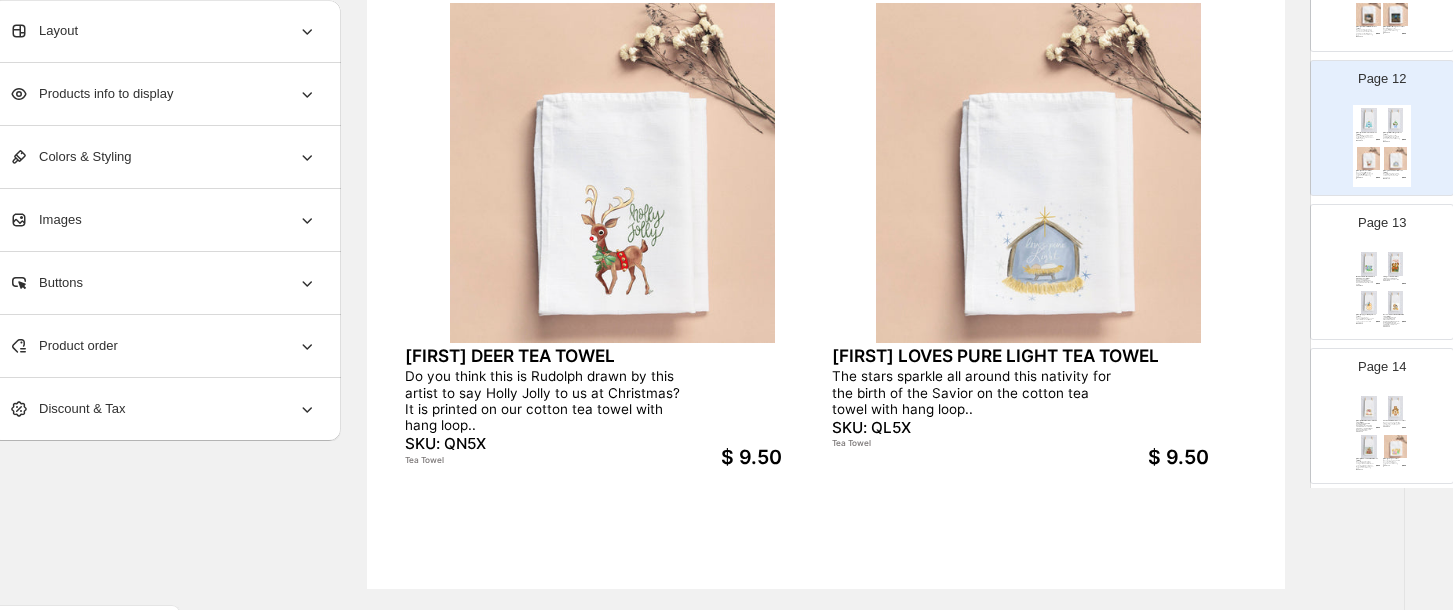 scroll, scrollTop: 816, scrollLeft: 35, axis: both 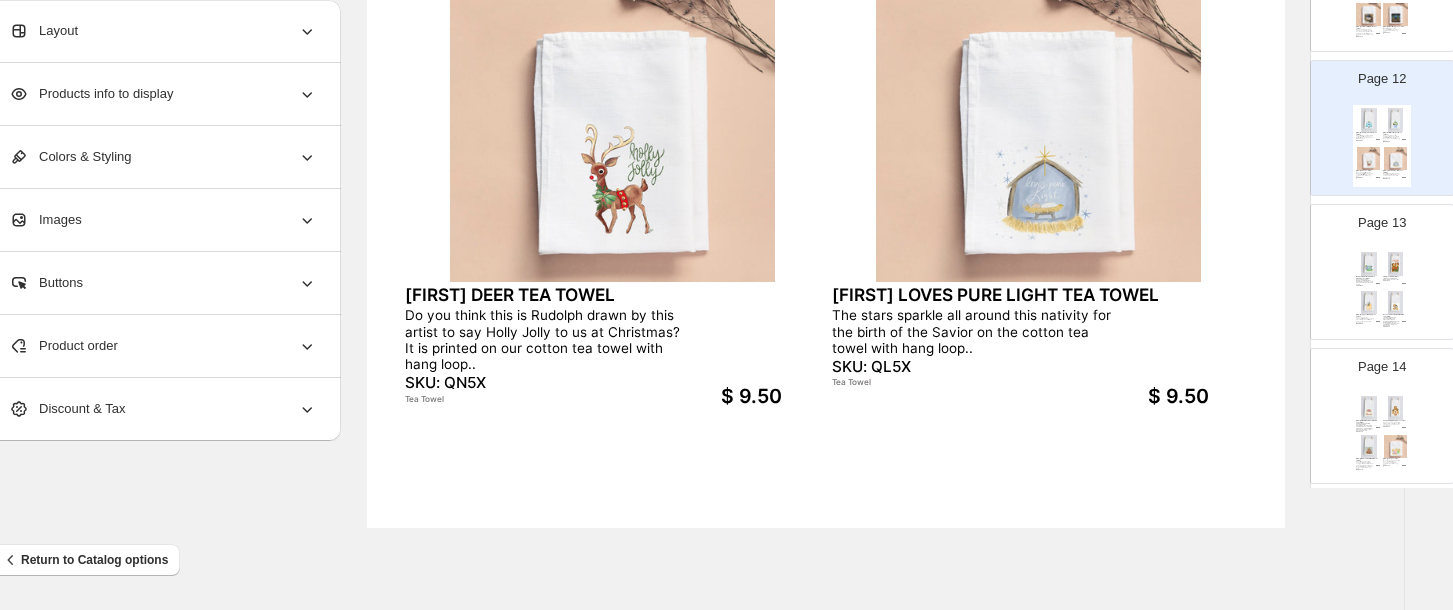click on "HALEY TURKEY WITH PUMPKINS TEA TOWEL" at bounding box center (1394, 315) 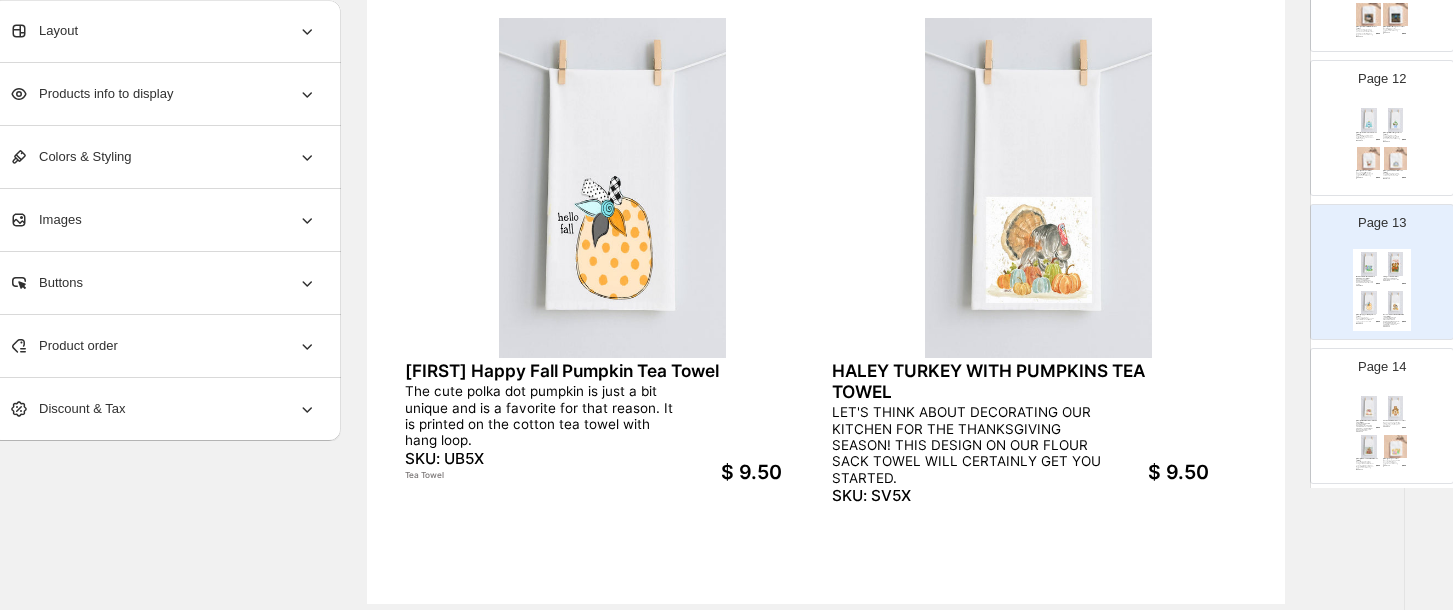 scroll, scrollTop: 746, scrollLeft: 35, axis: both 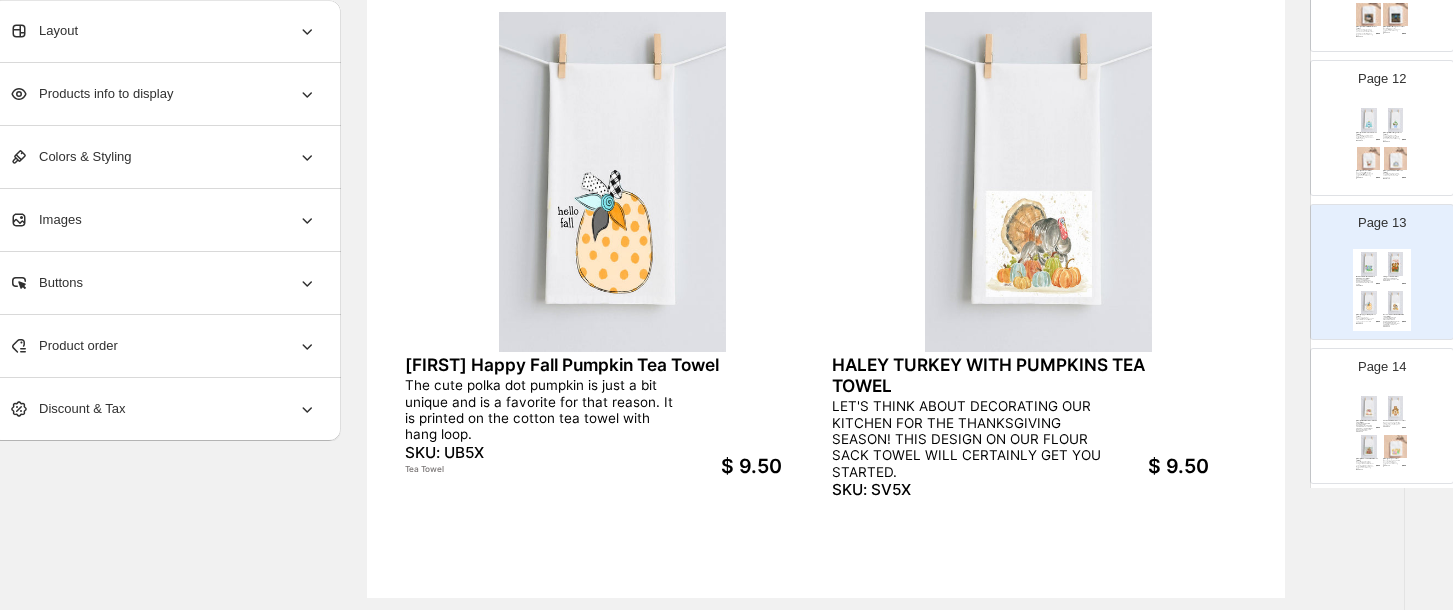 click at bounding box center (1396, 447) 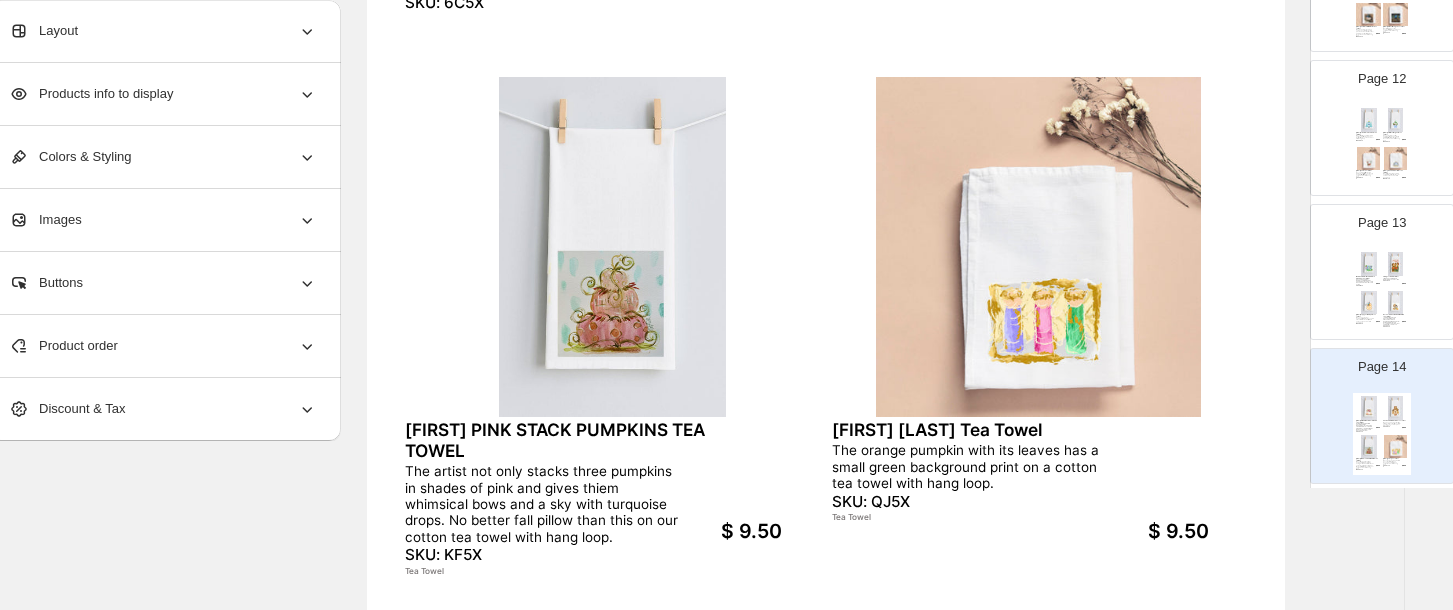 scroll, scrollTop: 680, scrollLeft: 35, axis: both 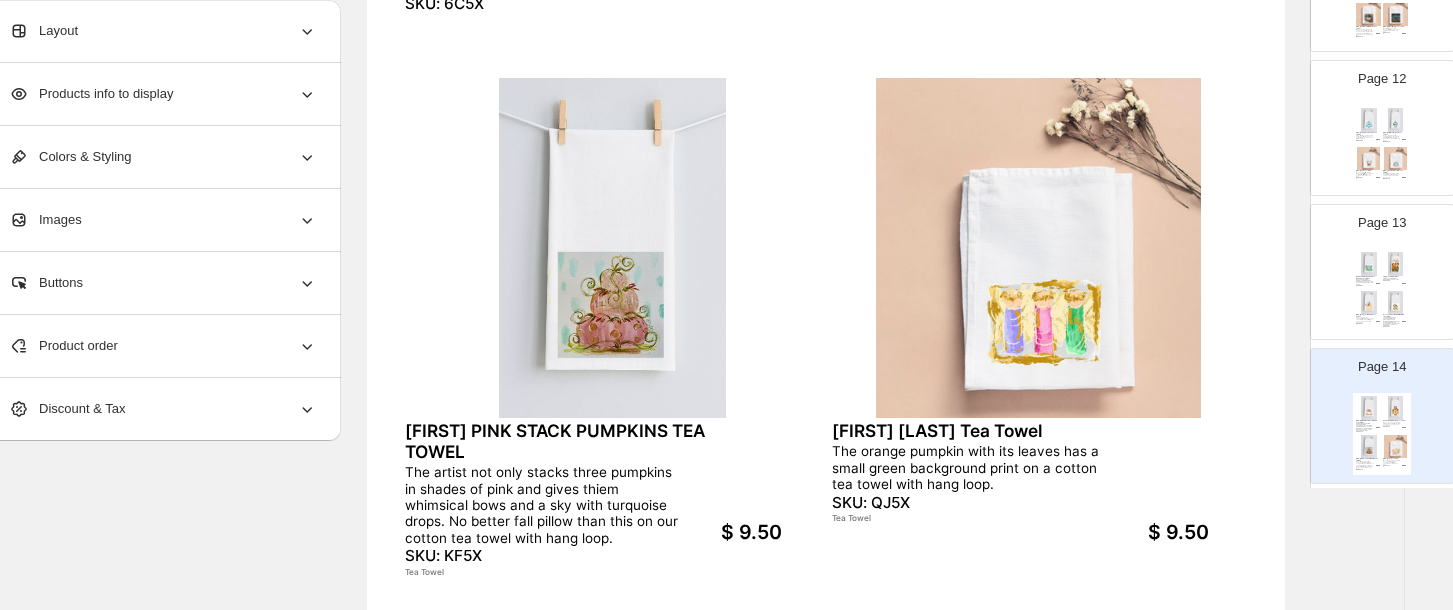 click at bounding box center [1039, 248] 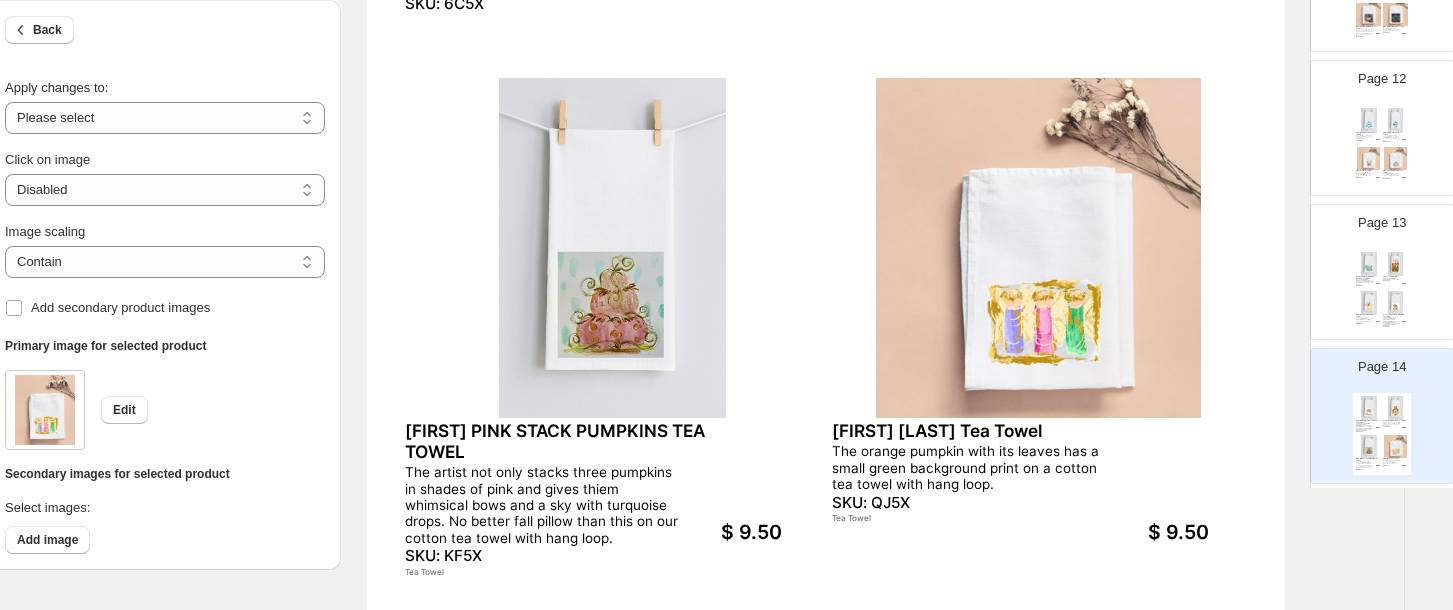 click at bounding box center [1039, 248] 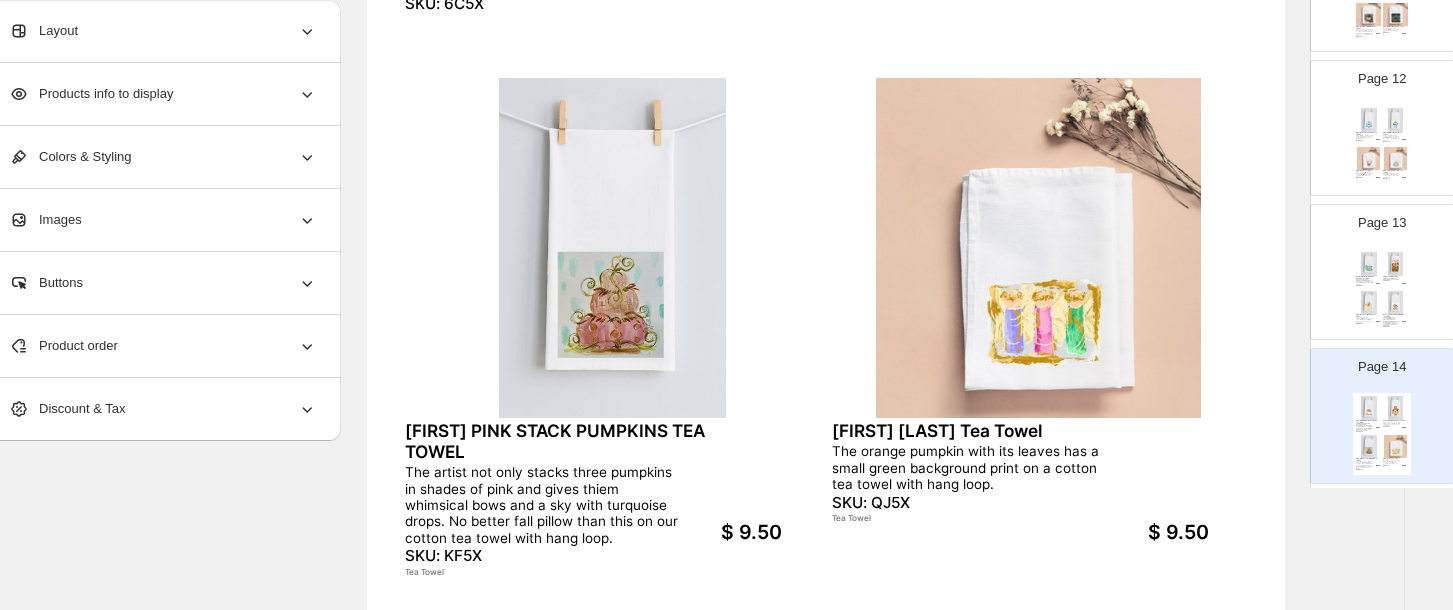 click at bounding box center (1039, 248) 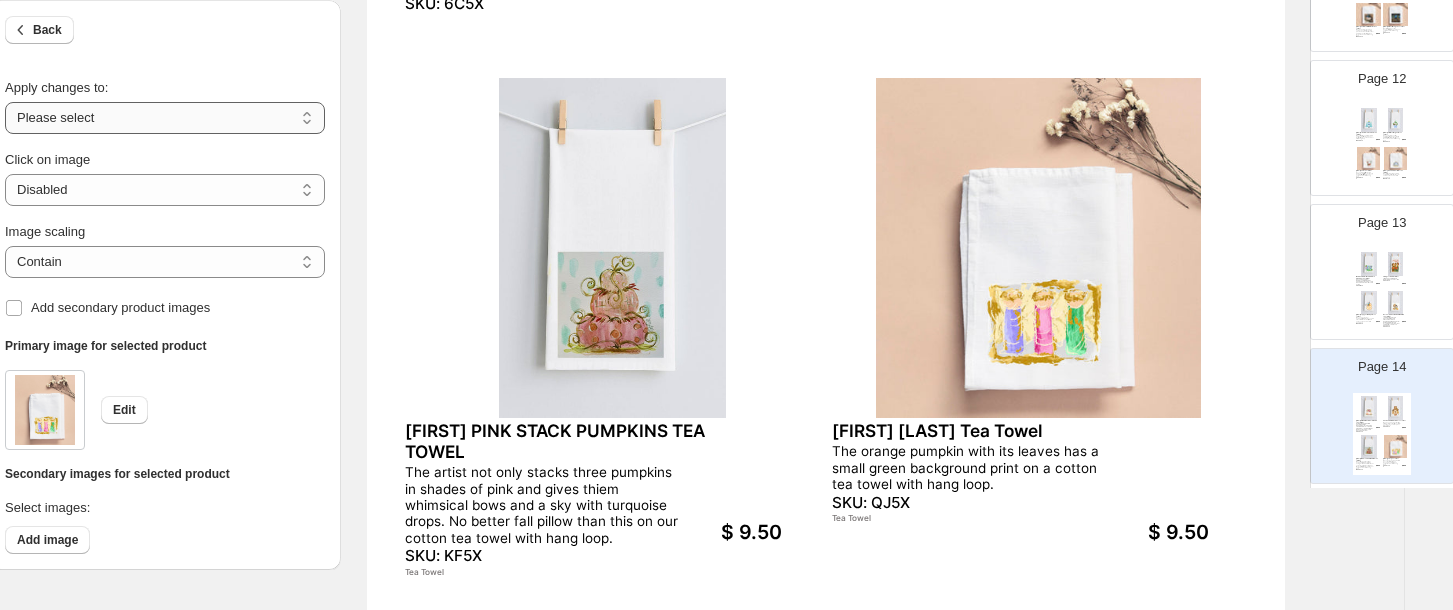 click on "**********" at bounding box center [165, 118] 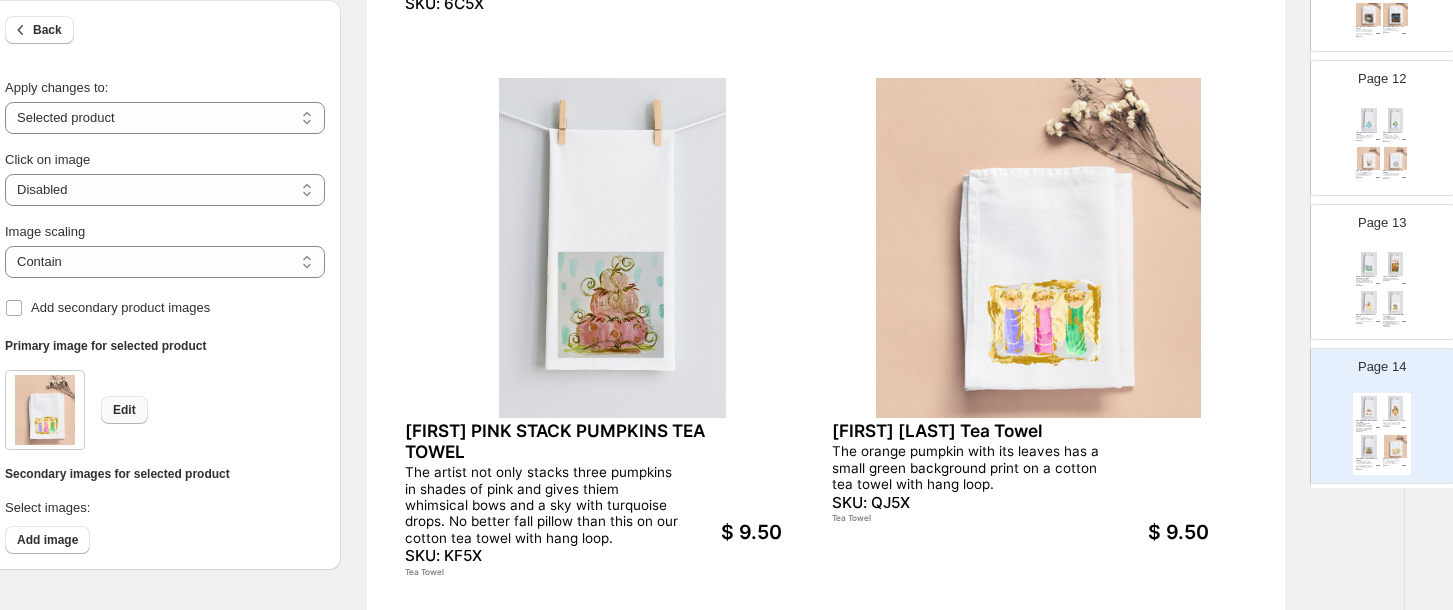 click on "Edit" at bounding box center (124, 410) 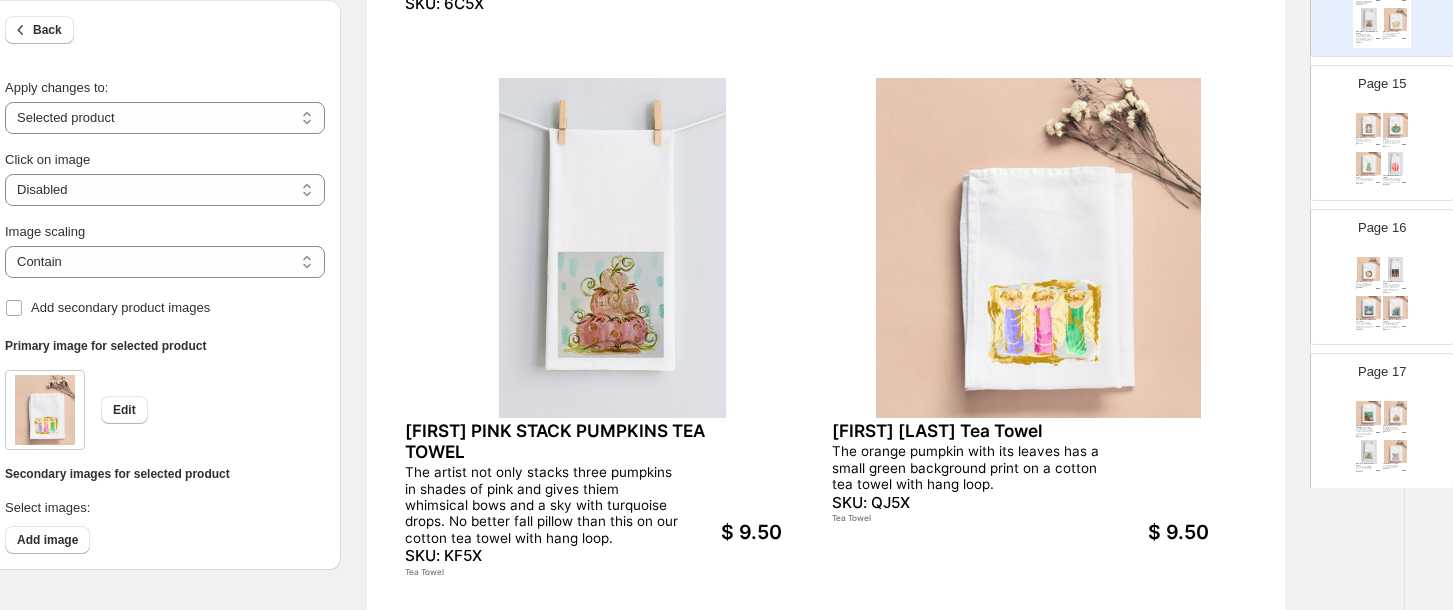 scroll, scrollTop: 2092, scrollLeft: 0, axis: vertical 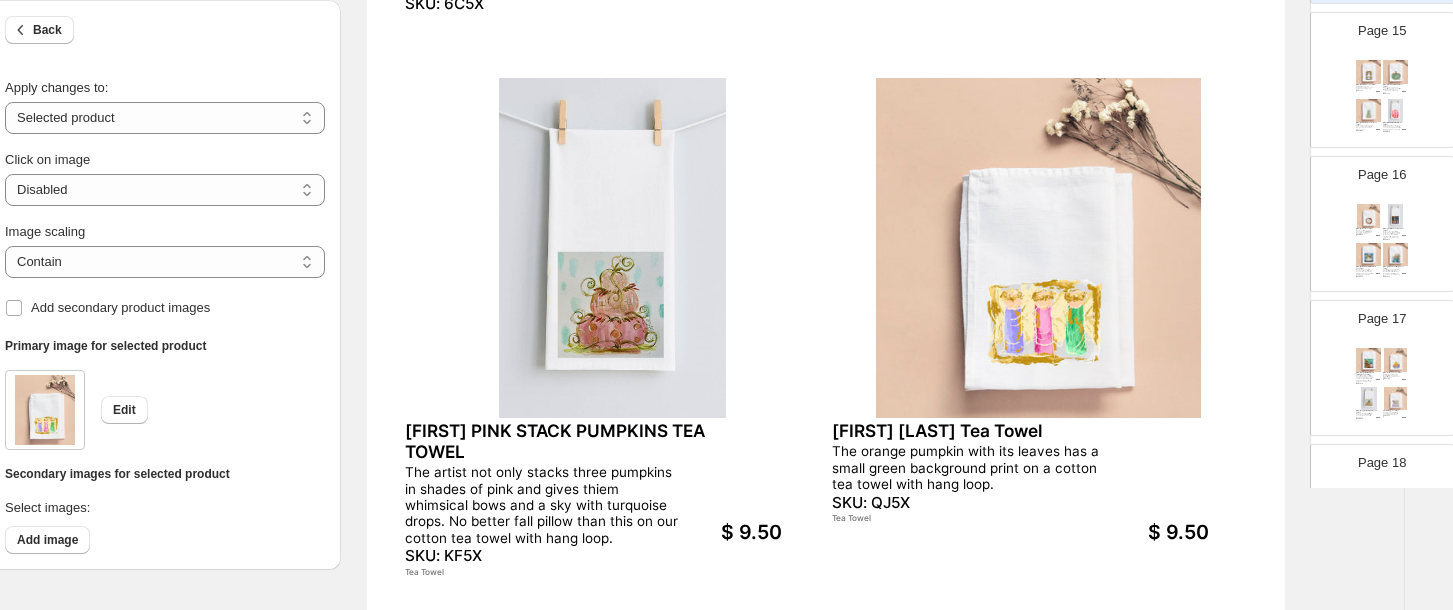 click at bounding box center [1369, 72] 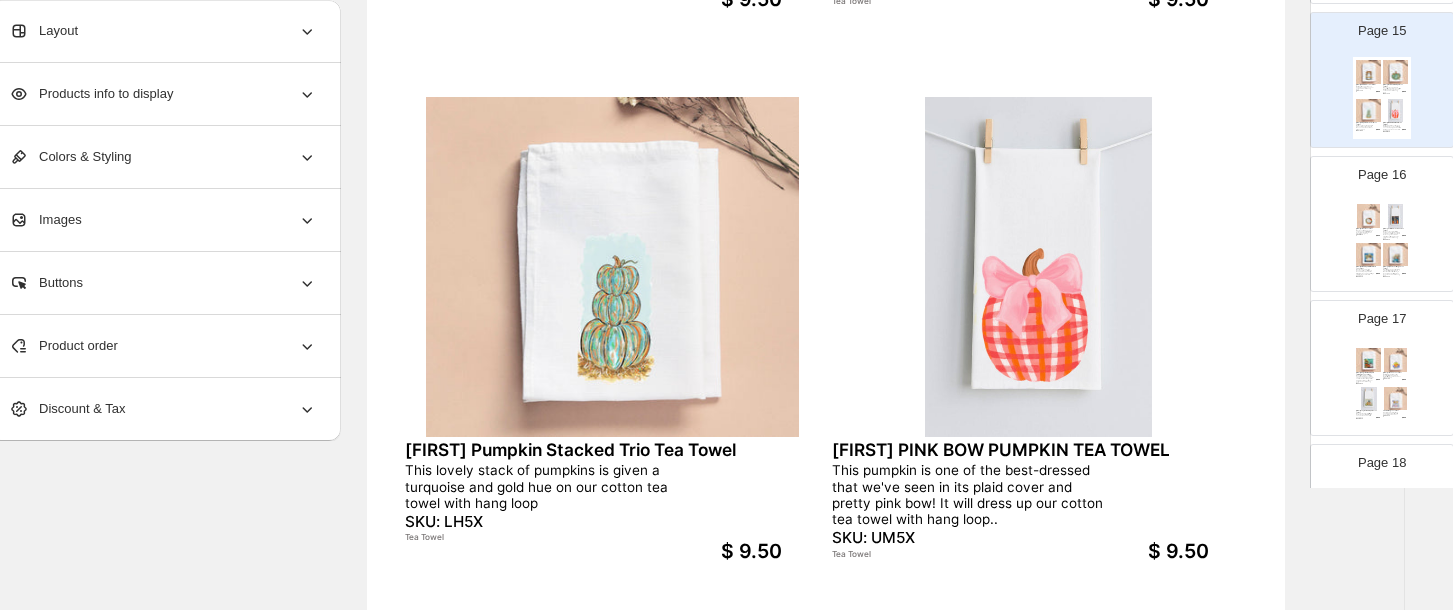 scroll, scrollTop: 694, scrollLeft: 35, axis: both 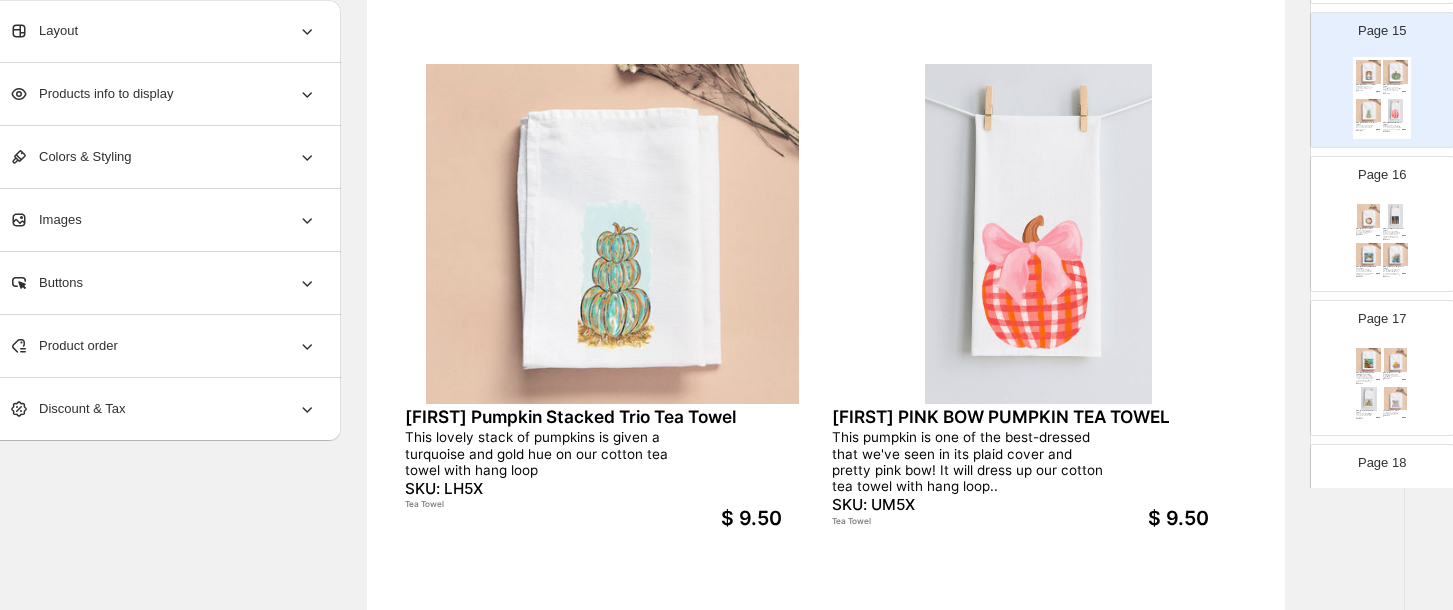 click on "Laura Hello Fall Tea Towel The beautiful orange, green and khaki colors in this wreath say Hello Fall on this cotton tea towel with hang loop. SKU:  QM5X Tea Towel $ 9.50 Estelle The Witch & The Ghost Tea Towel So many special parts of this Halloween design - the witch in purple, the child-size ghost and the beauty of an autumn night.  The art is featured on the cotton tea towel with hang loop.. SKU:  8G5X Tea Towel $ 9.50 Kristie White Pumpkin With Flowers Tea Towel What better container for a bouquet of beautiful flowers than a white pumpkin with a bright blue background? Try it on this cotton tea towel with hang loop. SKU:  E65X Tea Towel $ 9.50 Kristie Turquoise Fall Wagon Tea Towel The little blue wagon is holding a load of fall pumpkins and flowers and it looks like it is ready to be pulled home.  It is printed on the cotton tea towel with hang loop. SKU:  EA5X Tea Towel $ 9.50" at bounding box center (1382, 242) 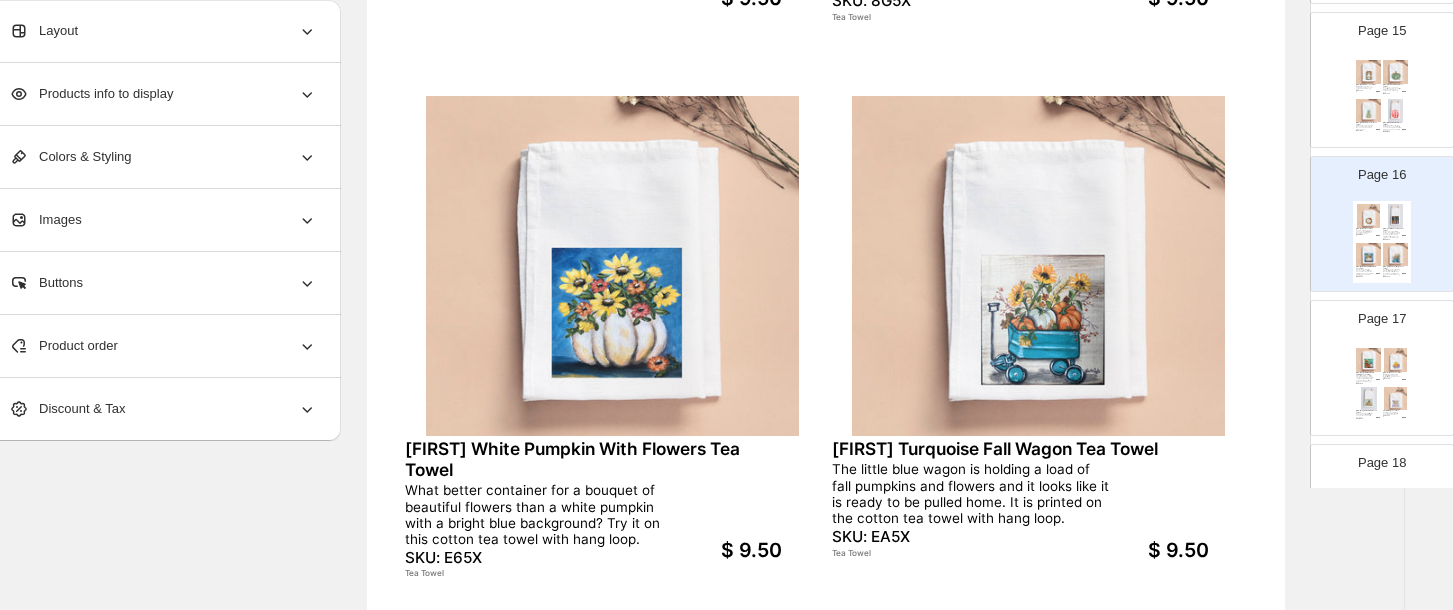 scroll, scrollTop: 675, scrollLeft: 35, axis: both 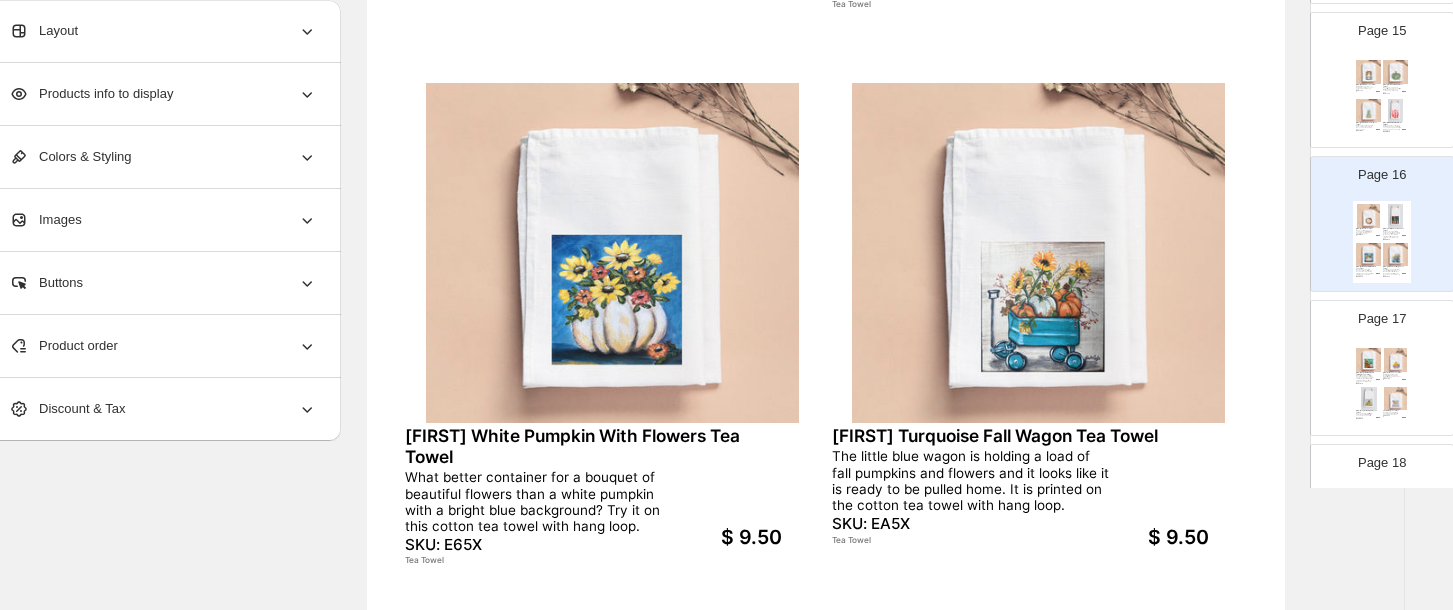 click on "Page 17 Kristie Orange White Pumpkin Turquoise Tea Towel The artist gives us a beautiful fall hand-painted piece with the orange and white pumpkins and the sunflowers set against the pretty turquoise fence.  It is on our cotton tea towel with hang loop. SKU:  EB5X Tea Towel $ 9.50 Emmalee Fall Faves Tea Towel This pillow features some of the favorites of fall - pumpkins and football!  It is on the cotton tea towel with hang loop. SKU:  U15X Tea Towel $ 9.50 Bridgett Navy Bow Pumpkins Tea Towel The use of color by this artist is subtle but the feature of thie fall design on our cotton tea towel with hang loop.. SKU:  KG5X Tea Towel $ 9.50 Fun Bulldog Tea Towel A pastel watercolor bulldog hand-drawn for our 18 x 26  polyester blend tea towel SKU:  Y34X Tea Towel $ 9.50" at bounding box center [1374, 360] 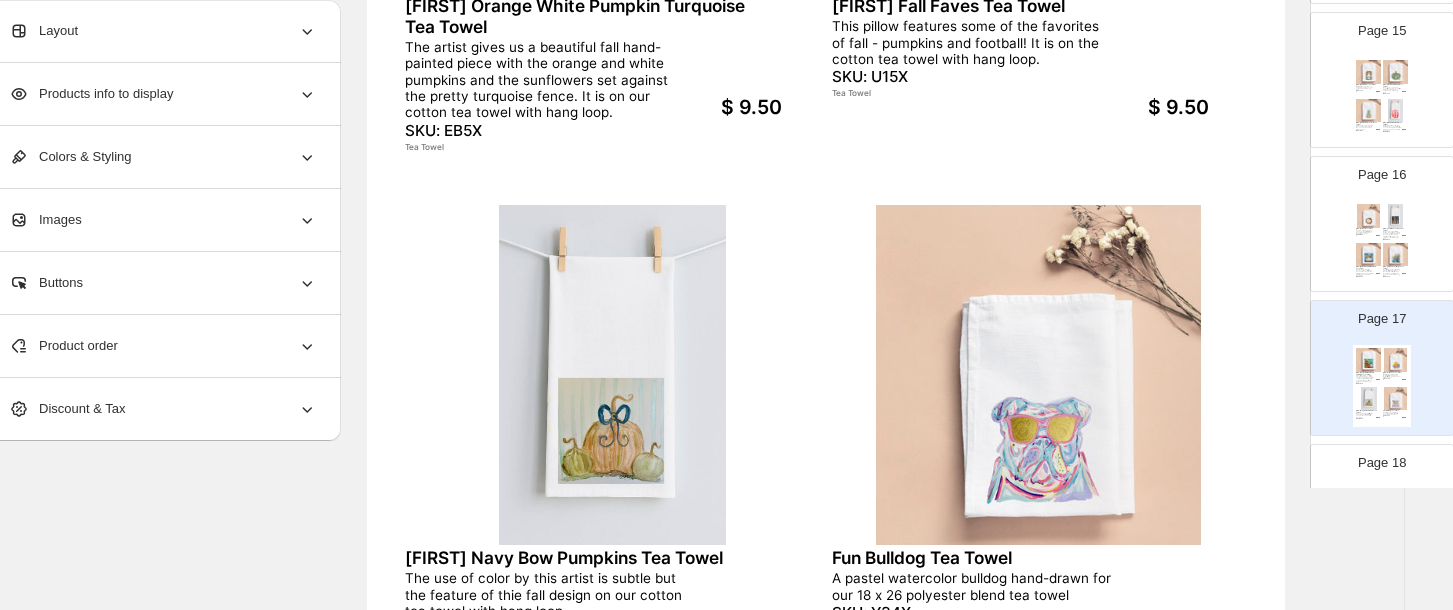 scroll, scrollTop: 567, scrollLeft: 35, axis: both 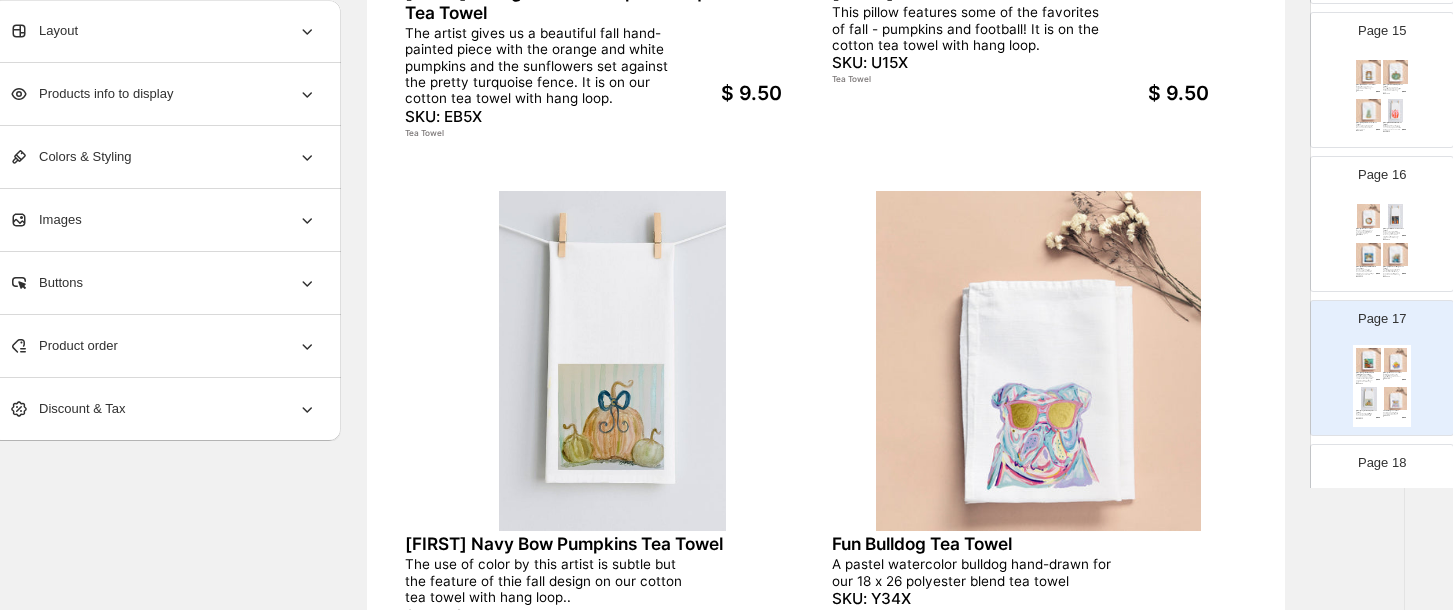 click on "Page 18 Fun Eagle Tea Towel A pastel watercolor eagle hand-drawn for our 18 x 26  polyester blend tea towel SKU:  Y64X Tea Towel $ 9.50 Fun Elephant Tea Towel A pastel watercolor elephant hand-drawn for our 18 x 26  polyester blend tea towel SKU:  Y24X Tea Towel $ 9.50 Fun Hound Dog Tea Towel A pastel watercolor hound dog hand-drawn for our 18 x 26  polyester blend tea towel SKU:  Y44X Tea Towel $ 9.50 Fun Rebel Tea Towel A pastel watercolor rebel hand-drawn for our 18 x 26  polyester blend tea towel SKU:  Y54X Tea Towel $ 9.50" at bounding box center [1374, 504] 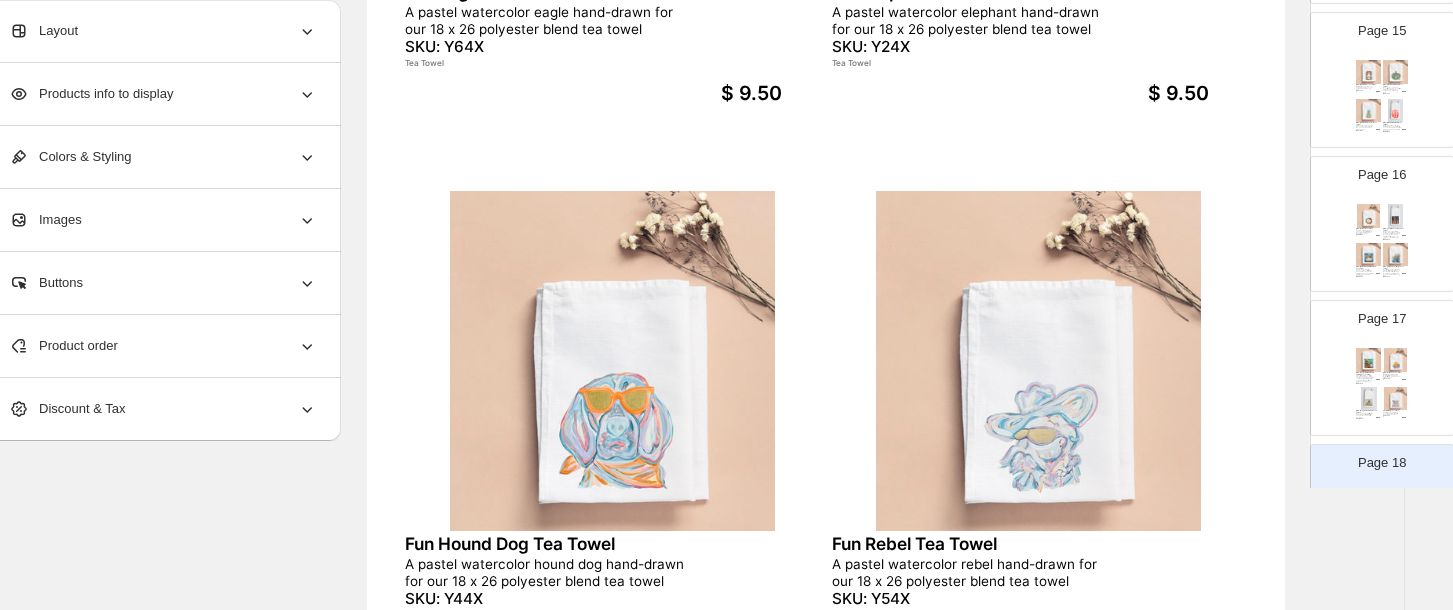 scroll, scrollTop: 2528, scrollLeft: 0, axis: vertical 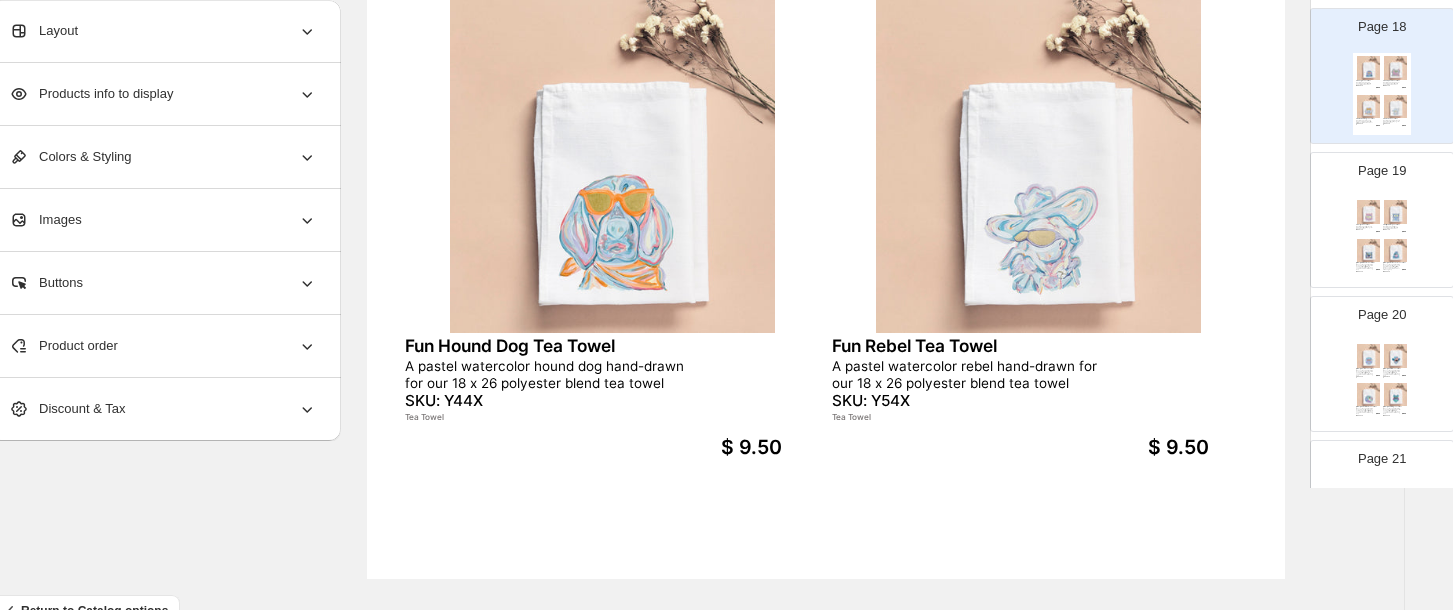 click at bounding box center [1369, 251] 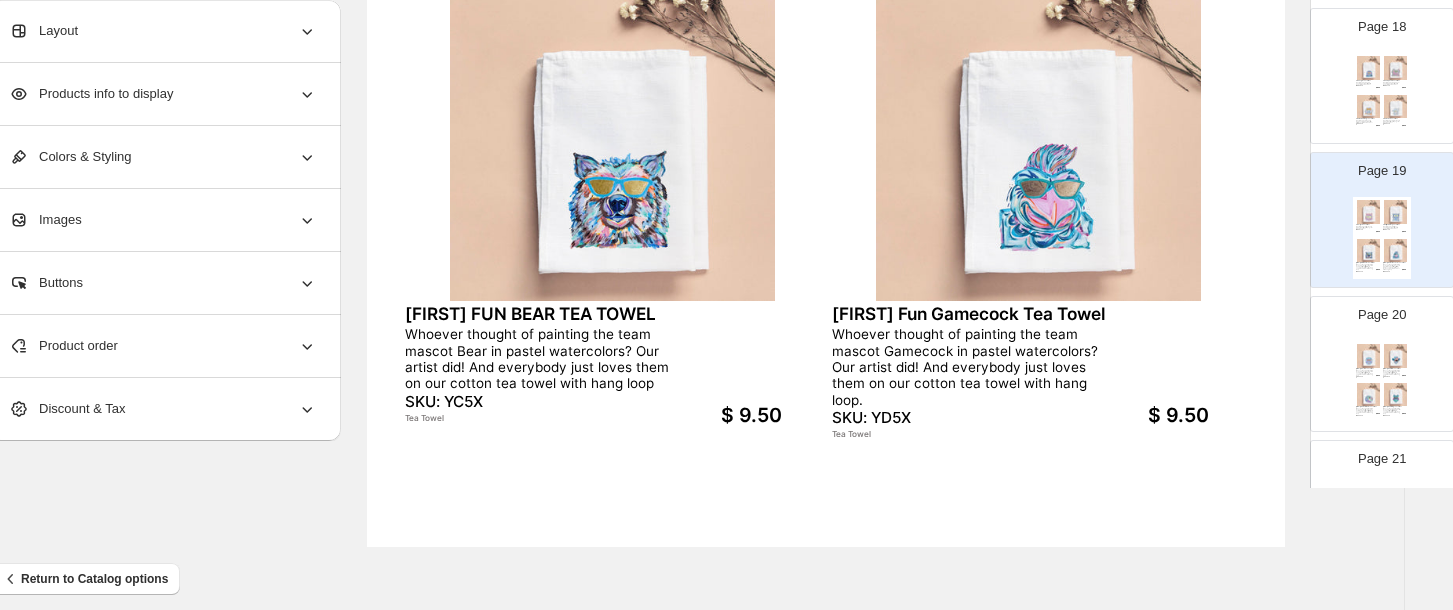 scroll, scrollTop: 801, scrollLeft: 35, axis: both 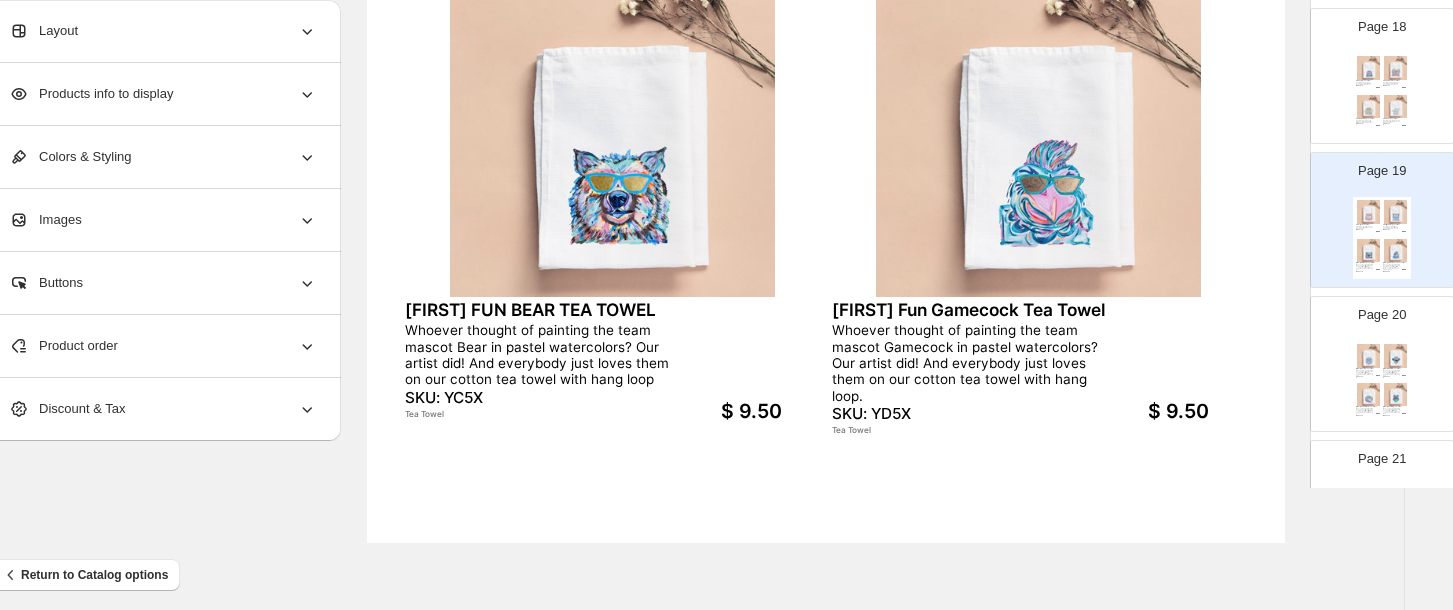 click on "SKU:  YF5X" at bounding box center (1392, 415) 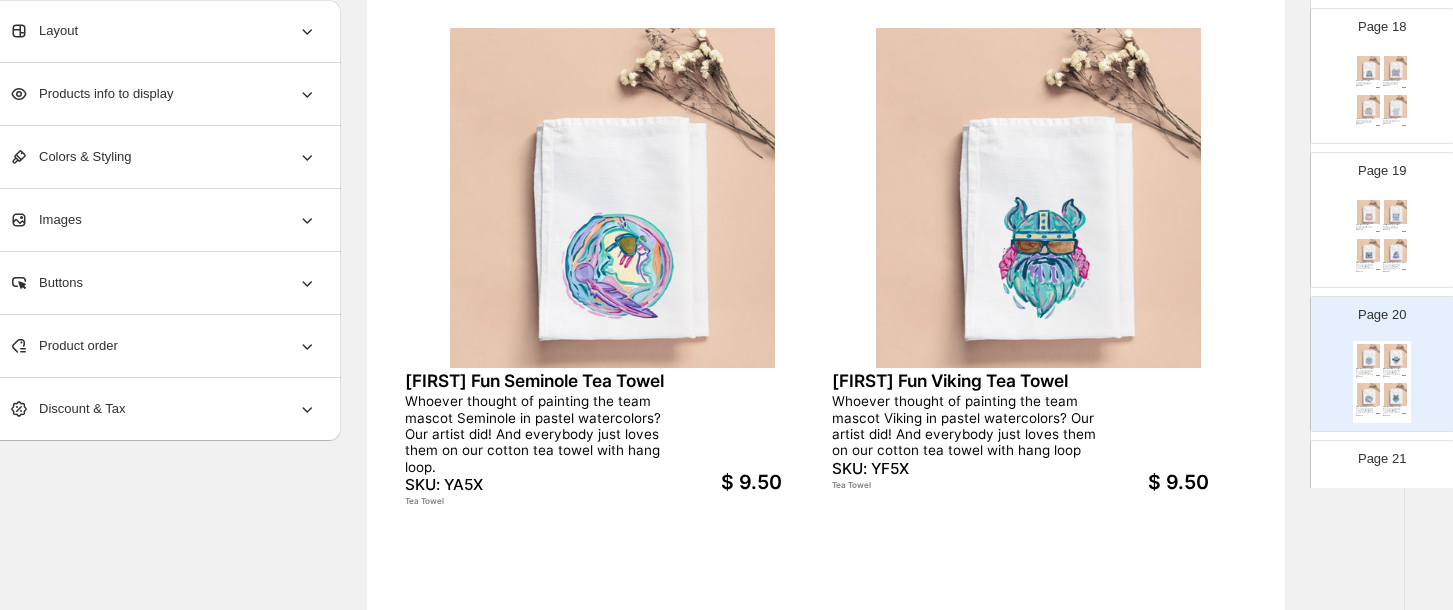 scroll, scrollTop: 741, scrollLeft: 35, axis: both 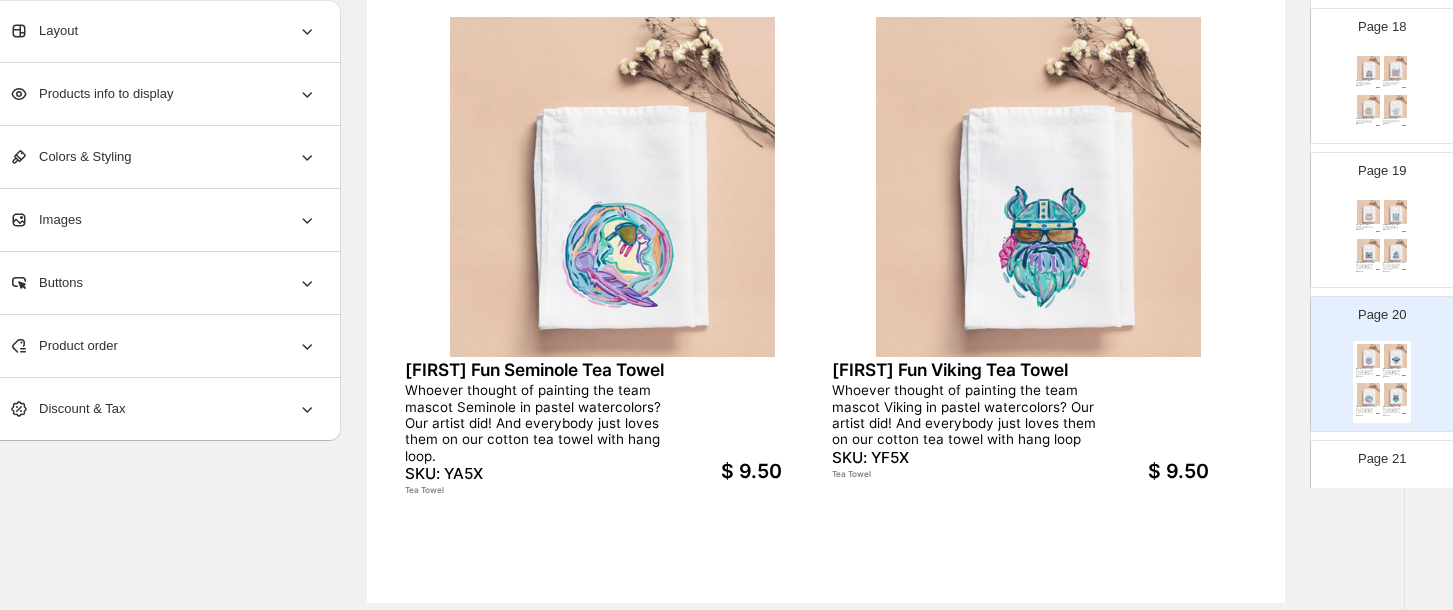 click on "Page 21 25 Stack State Tea Towel LuckyBird's stack state design is our in a new combination of colors that we think you will love on our cotton tea towel with hang loop SKU:  AS5X Tea Towel $ 9.50 KRISTIE ROOSTER TEA TOWEL A BEAUTIFUL, PROUD ROOSTER IS JUST MADE TO ADORN OUR FLOUR SACK TOWEL. SKU:  EN5X $ 9.50 You're the Friend Tea Towel This is the perfect gift to give to the person who is truly a world-class friend, just the kind everyone wishes they had.
LuckyBird's Tea Towels are the best way to throw a little flair into your home. Check out the way they add a little art to your stove or a blanket ladder toda... SKU:  N42X Tea Towel $ 9.50 HALEY FLOWER HOT PINK ROSES TEA TOWEL THE TURQUOISE BACKGROUND PROVIDES A POP FOR THE BLUSH PINK ROSES AND THE WHITE POT TEA TOWEL. SKU:  SZ5X $ 9.50" at bounding box center [1374, 500] 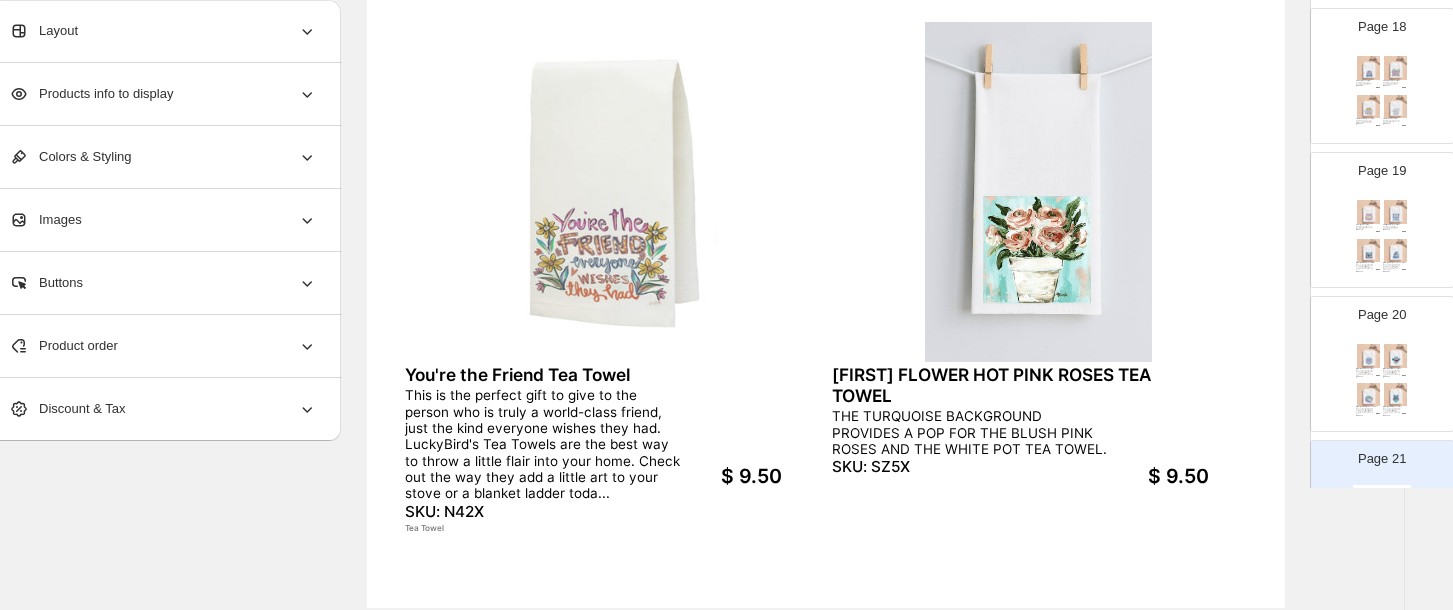 scroll, scrollTop: 795, scrollLeft: 35, axis: both 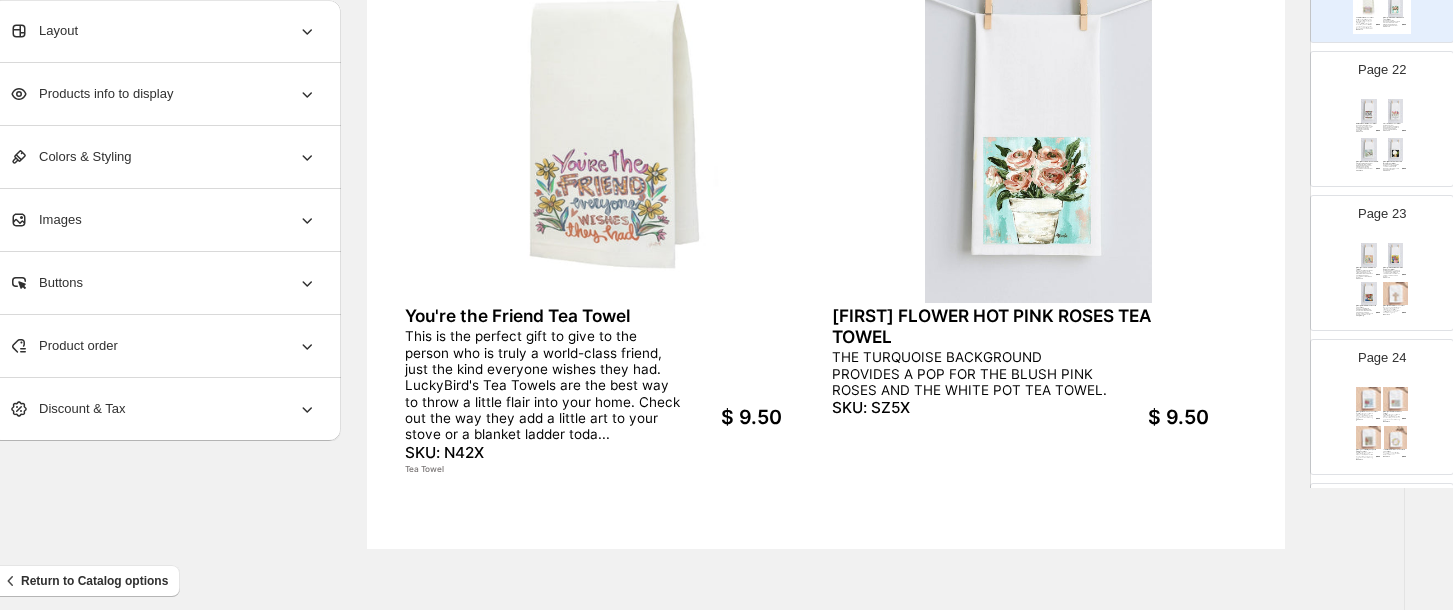 click at bounding box center [1369, 111] 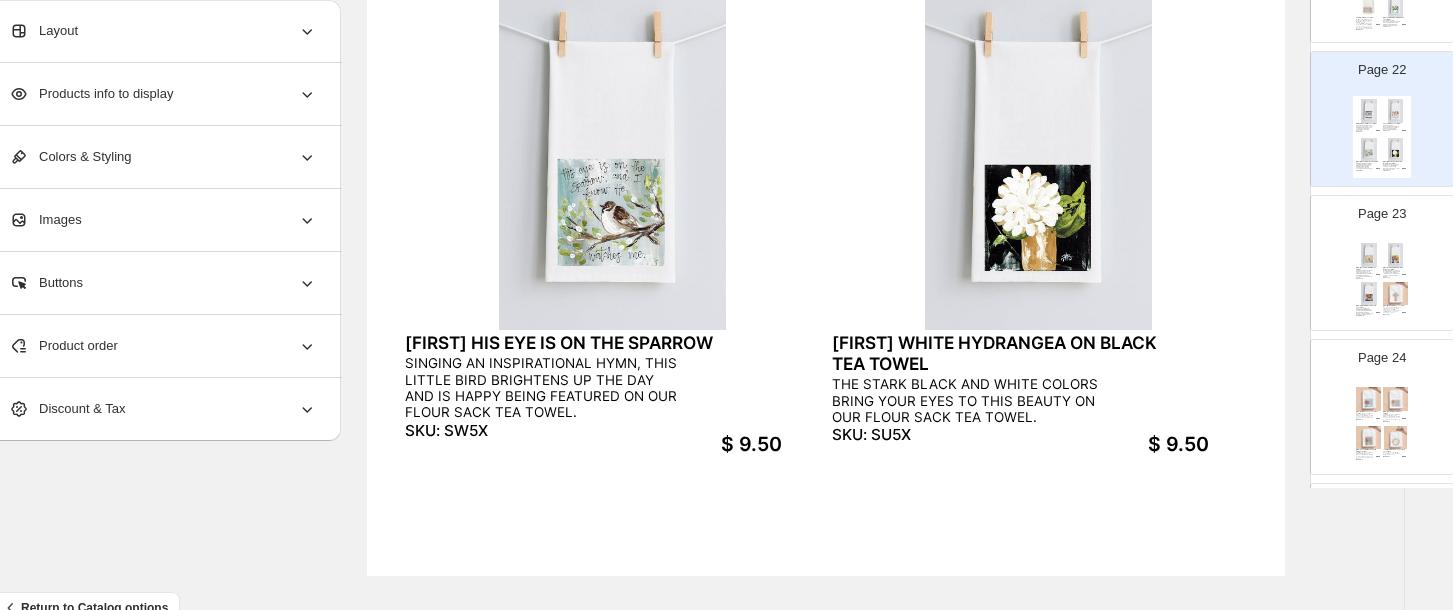 scroll, scrollTop: 769, scrollLeft: 35, axis: both 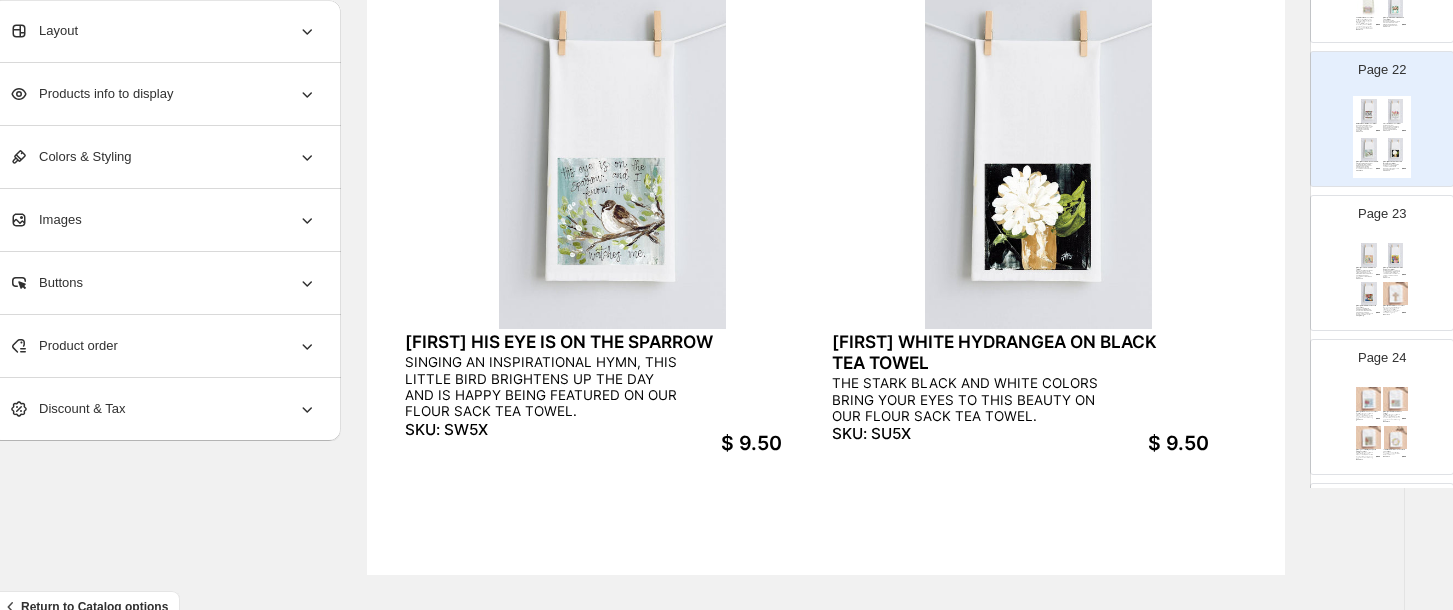 click at bounding box center [1396, 255] 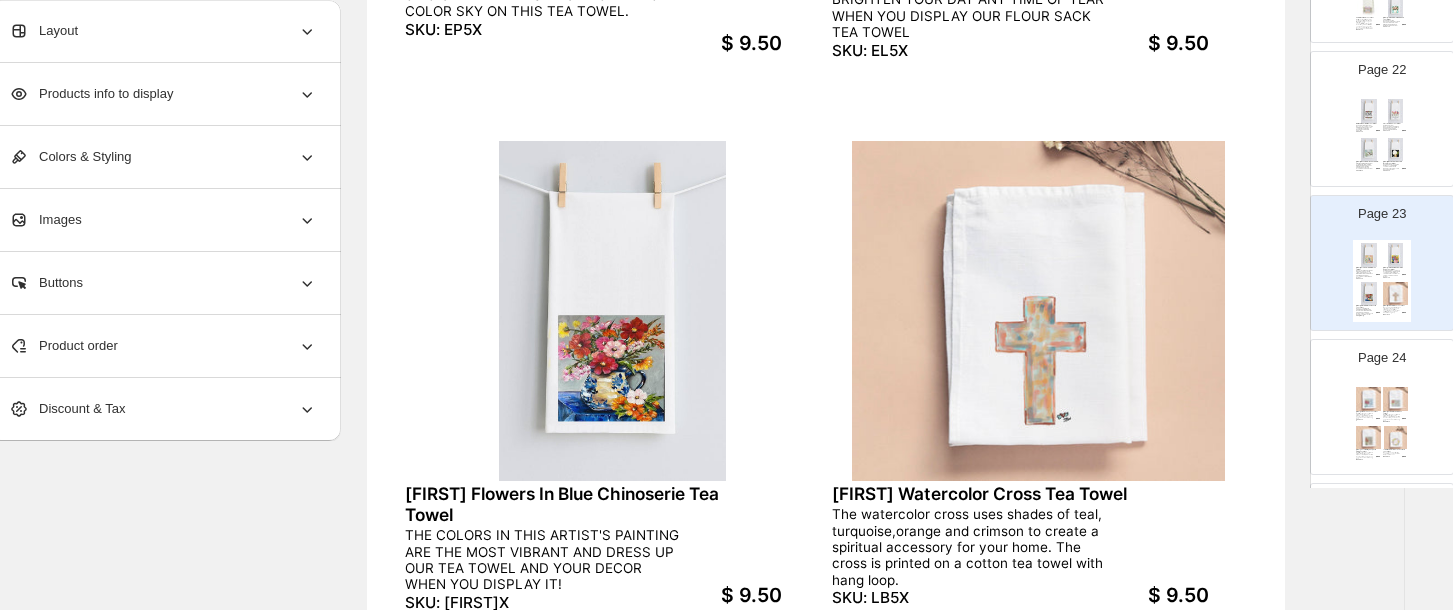 scroll, scrollTop: 619, scrollLeft: 35, axis: both 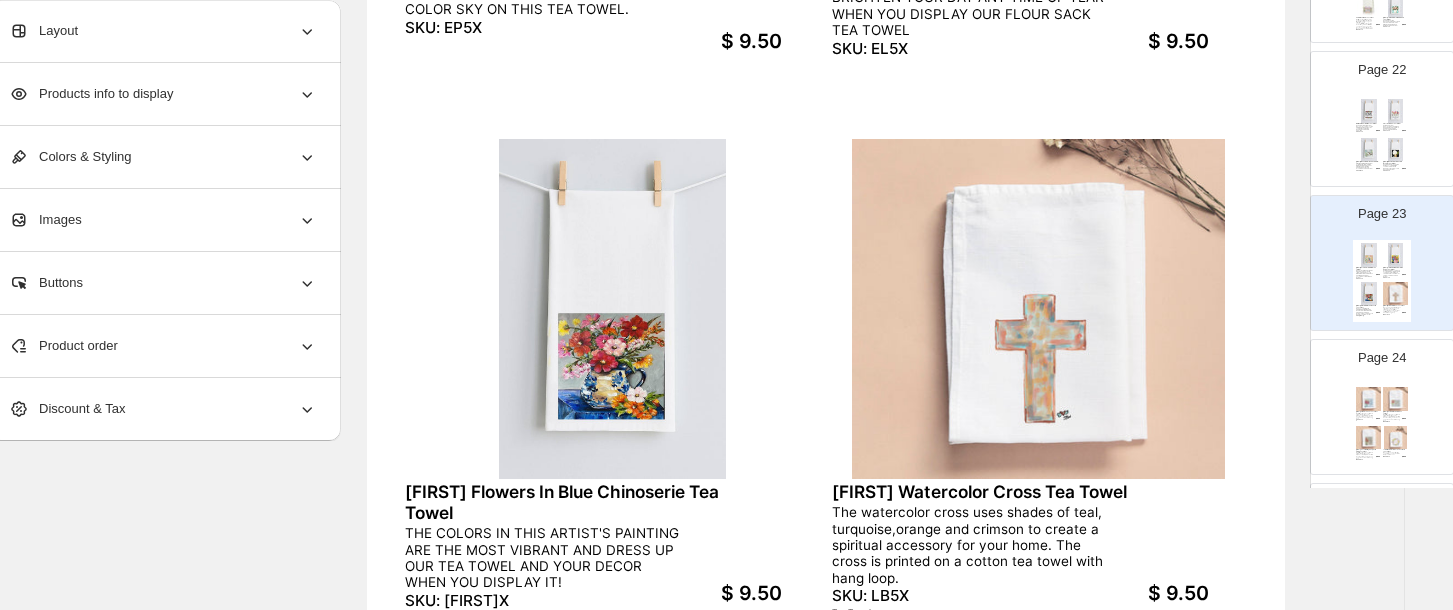 click at bounding box center (1396, 399) 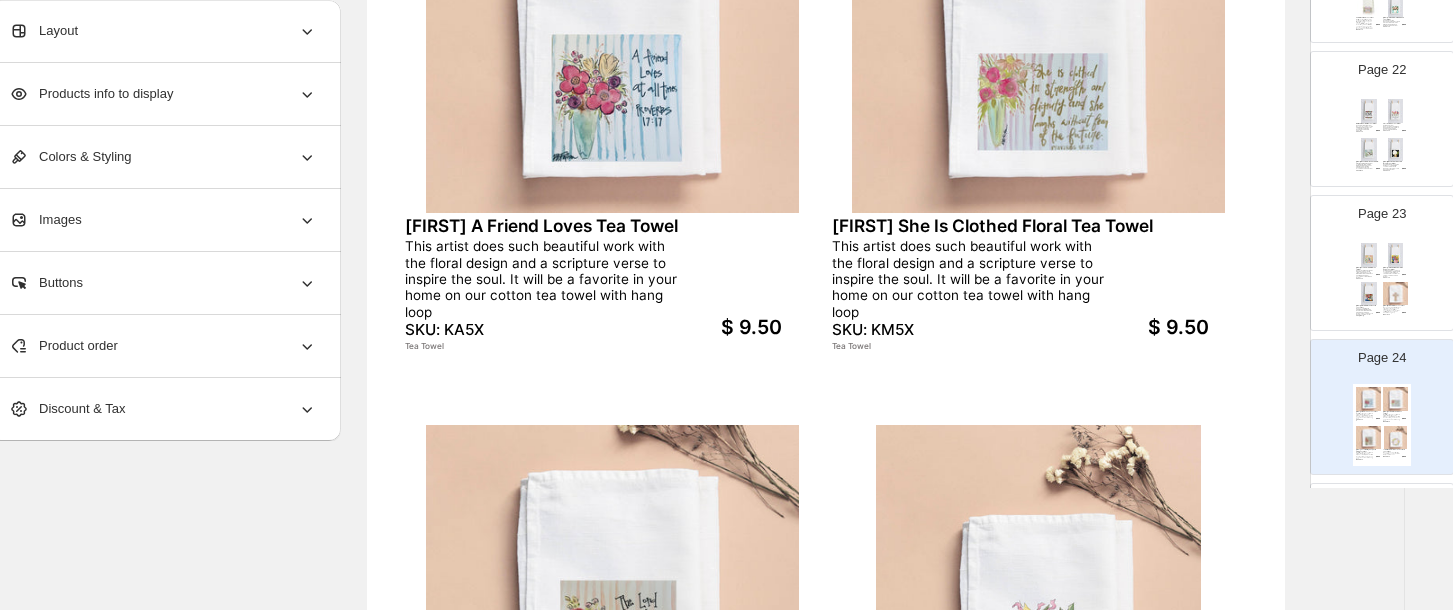 scroll, scrollTop: 384, scrollLeft: 35, axis: both 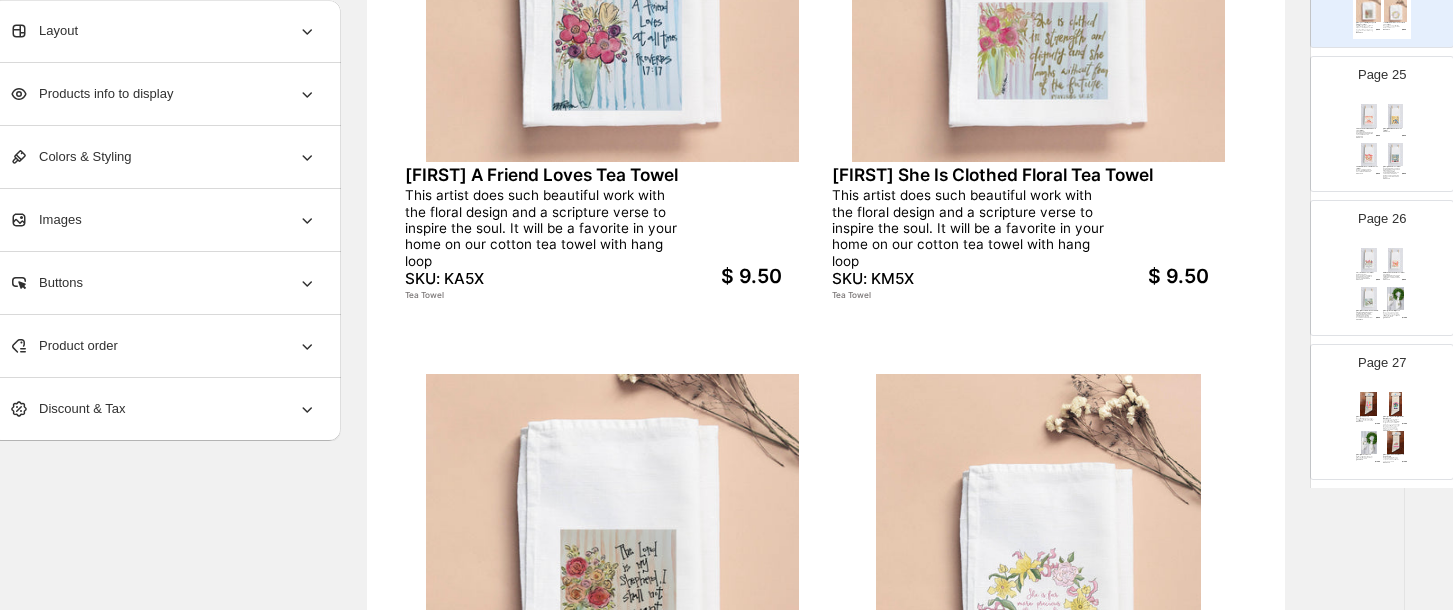 click at bounding box center (1369, 116) 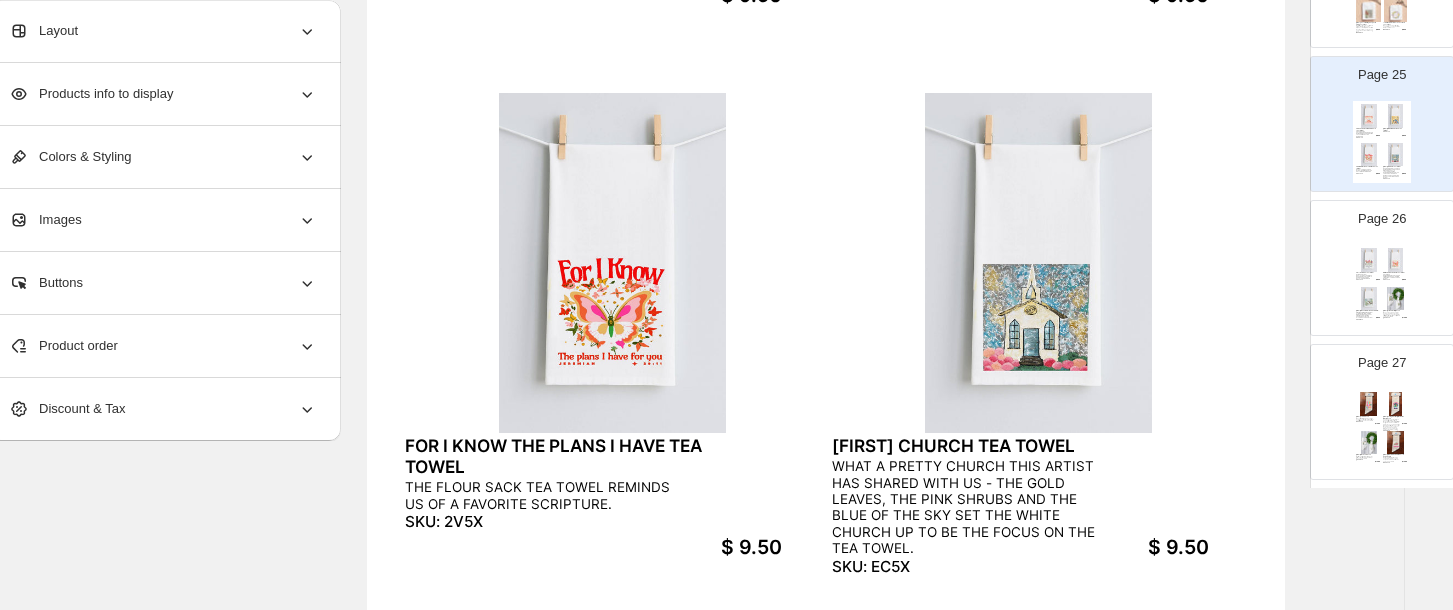 scroll, scrollTop: 674, scrollLeft: 35, axis: both 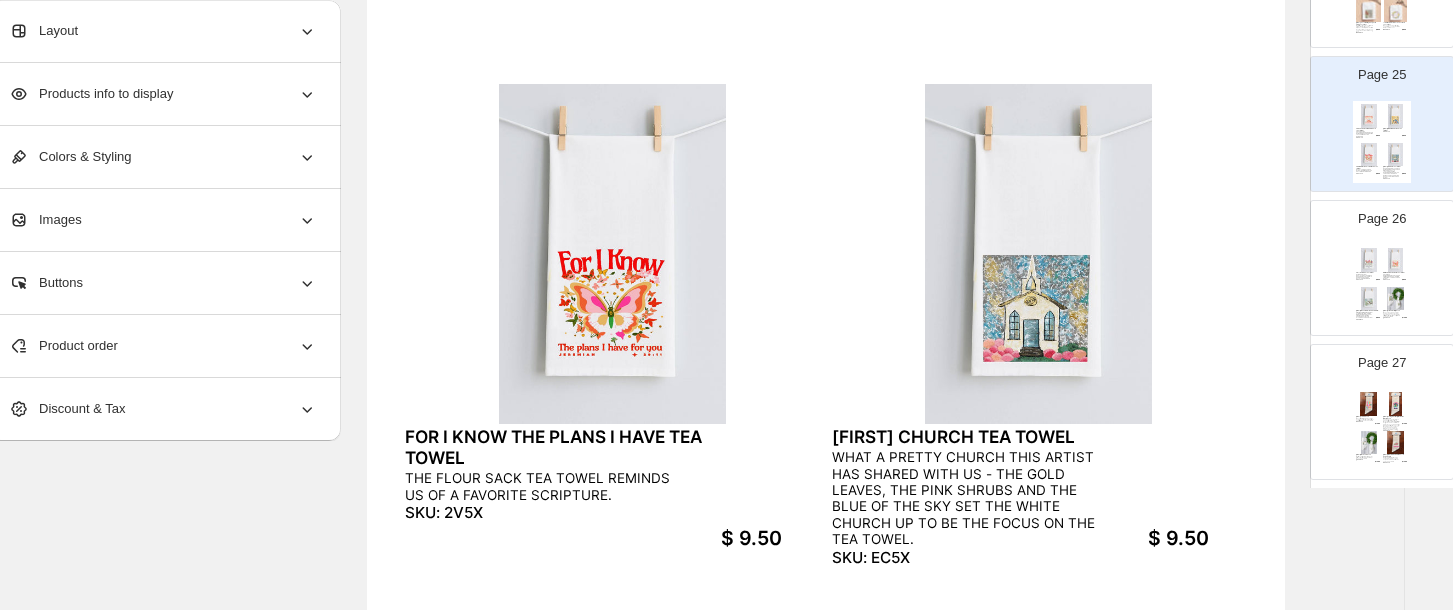 click at bounding box center [1396, 299] 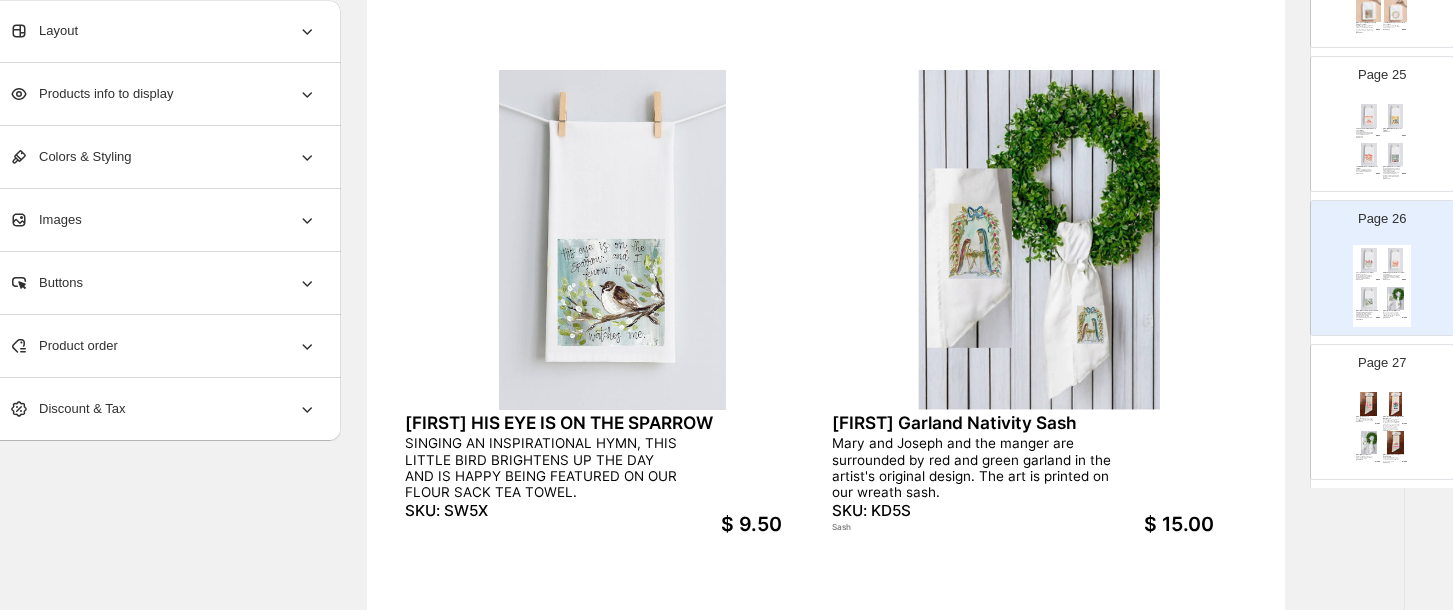scroll, scrollTop: 693, scrollLeft: 35, axis: both 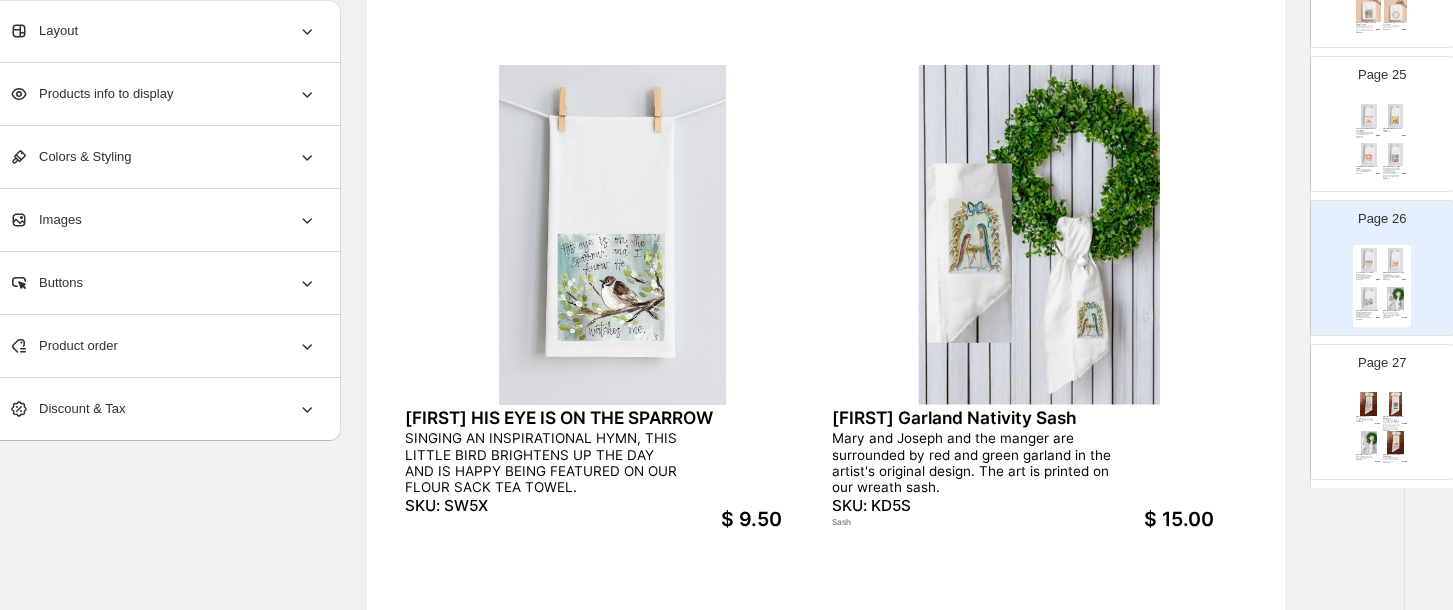 click on "Page 27 Emmalee Falalala Sash The artist uses bright, pretty colors on text of one of our favorite Christmas carols.  It is printed on the wreath sash. SKU:  UA5S Sash $ 15.00 EMMALEE SNOWGLOBE MERRY MEMORIES WREATH SASH Capture the charm of a small-town Christmas with our Merry Memories Wreath Sash. This festive design features a colorful snow globe scene complete with a glowing Christmas tree, cheerful snowman, and your local hometown backdrop. Printed on a handmade white cotton sash measuring ... SKU:  UN5S $ 15.00 Haley Blue Santa Sash This Santa is dressed all in blue by this favorite artist and sure dresses up the new wreath sash. SKU:  SH5S Sash $ 15.00 Haley Pink And Red Poinsettia Vase Sash This poinsettia follows the pink and red trend in the vase to help us celebrate Christmas on our new wreath sash. SKU:  SF5S Sash $ 15.00" at bounding box center (1374, 404) 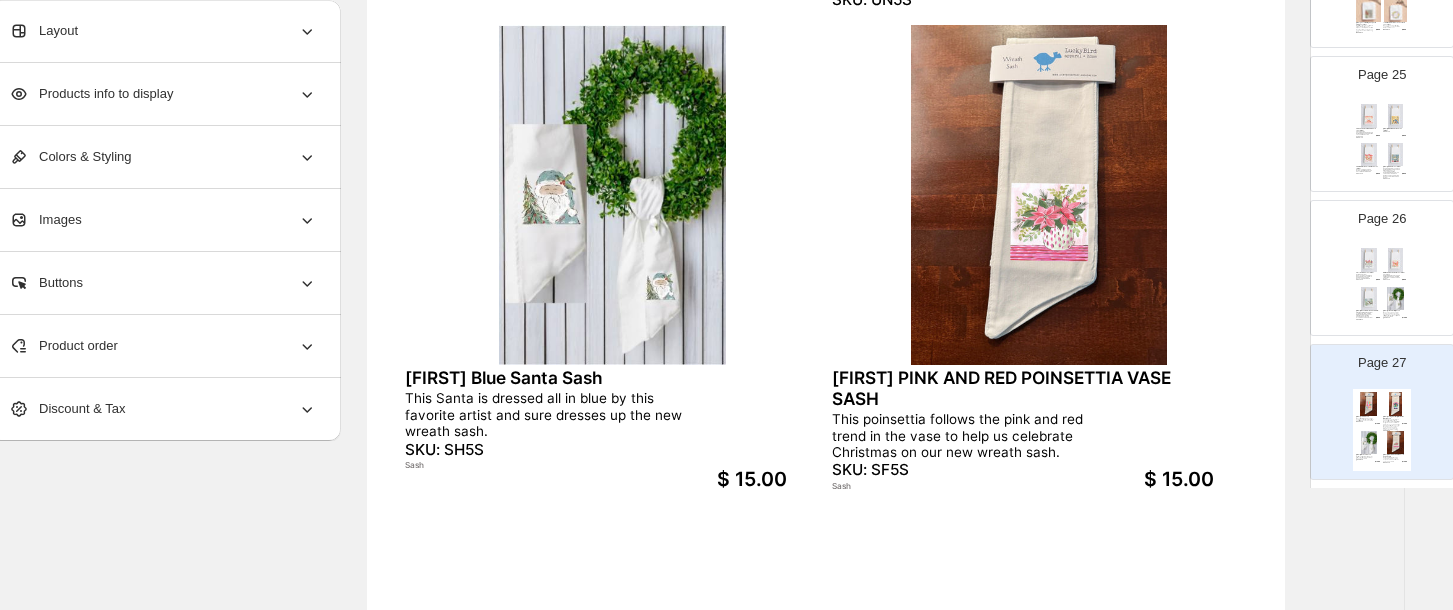 scroll, scrollTop: 816, scrollLeft: 35, axis: both 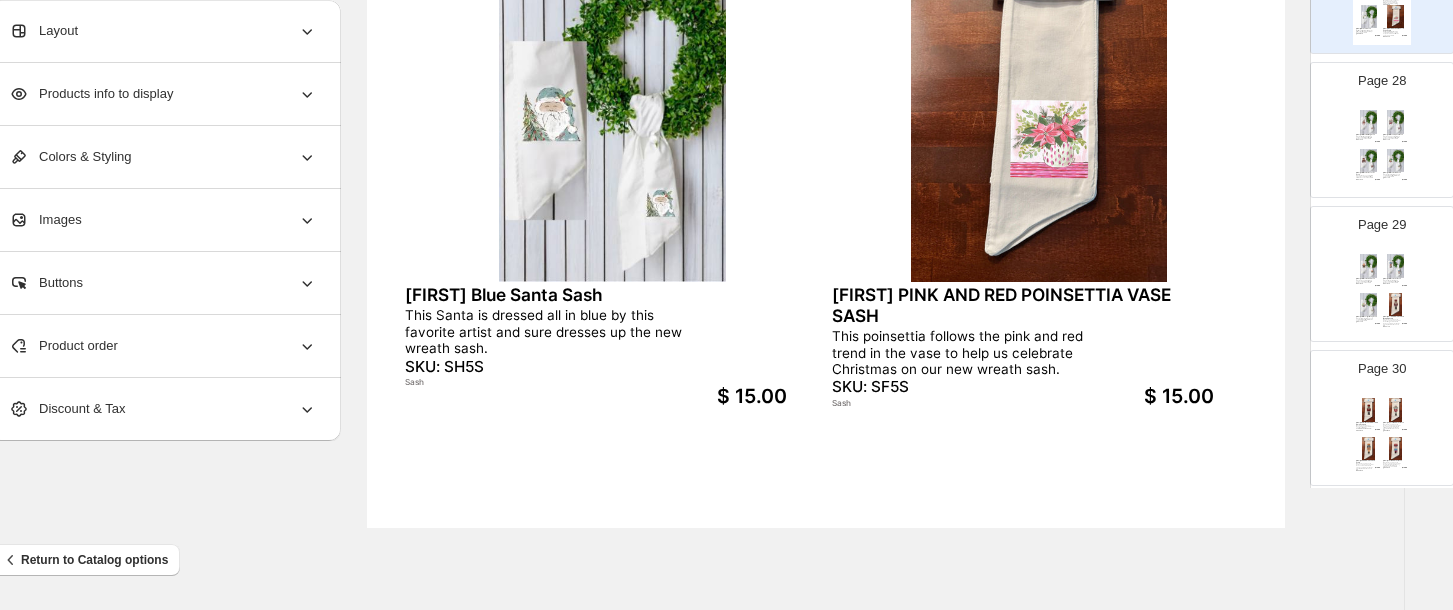 click on "Jennie Christmas Bulldog Sash A mascot Bulldog dressed up and celebrating Christmas with fans on our new wreath sash SKU:  LX5S Sash $ 15.00 Jennie Christmas Elephant Sash A mascot elephant dressed up and celebrating Christmas with fans on our new wreath sash SKU:  L15S Sash $ 15.00 Jennie Christmas Gamecock 2 Sash A mascot Gamecock dressed up and celebrating Christmas with fans on our new wreath sash SKU:  L65S Sash $ 15.00 Jennie Christmas Gator 2 Sash A mascot Gator dressed up and celebrating Christmas with fans on our new wreath sash SKU:  L75S Sash $ 15.00" at bounding box center [1382, 148] 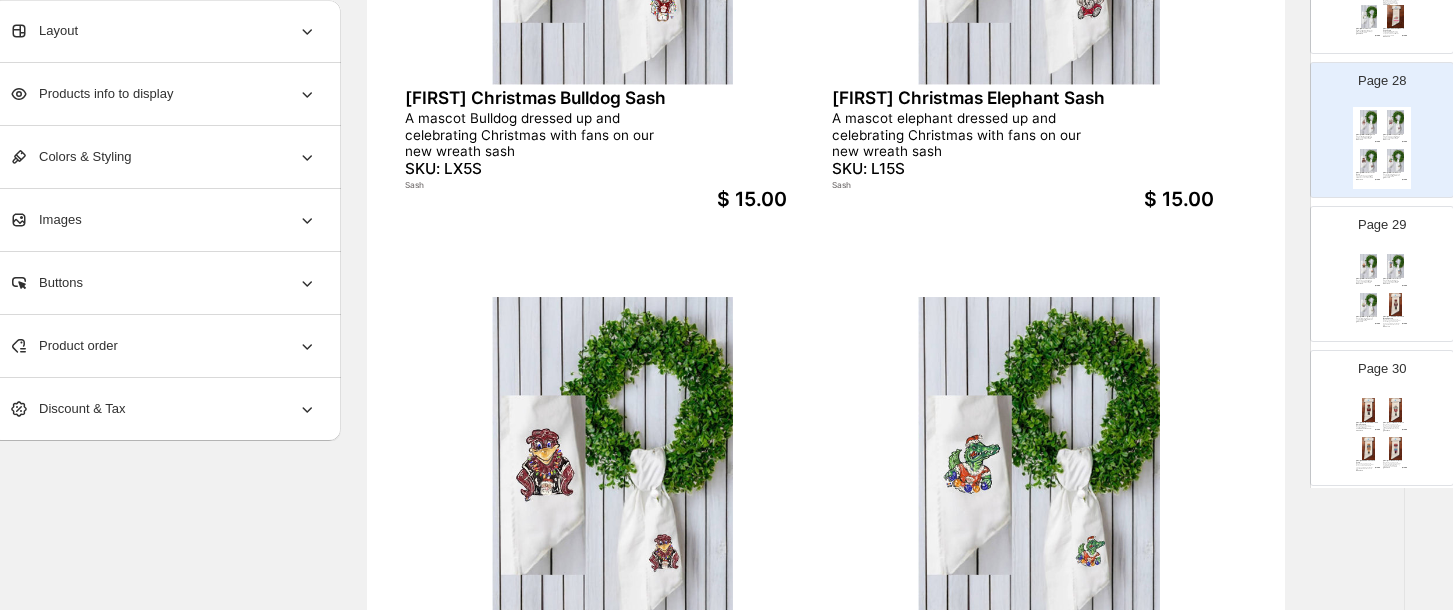 scroll, scrollTop: 692, scrollLeft: 35, axis: both 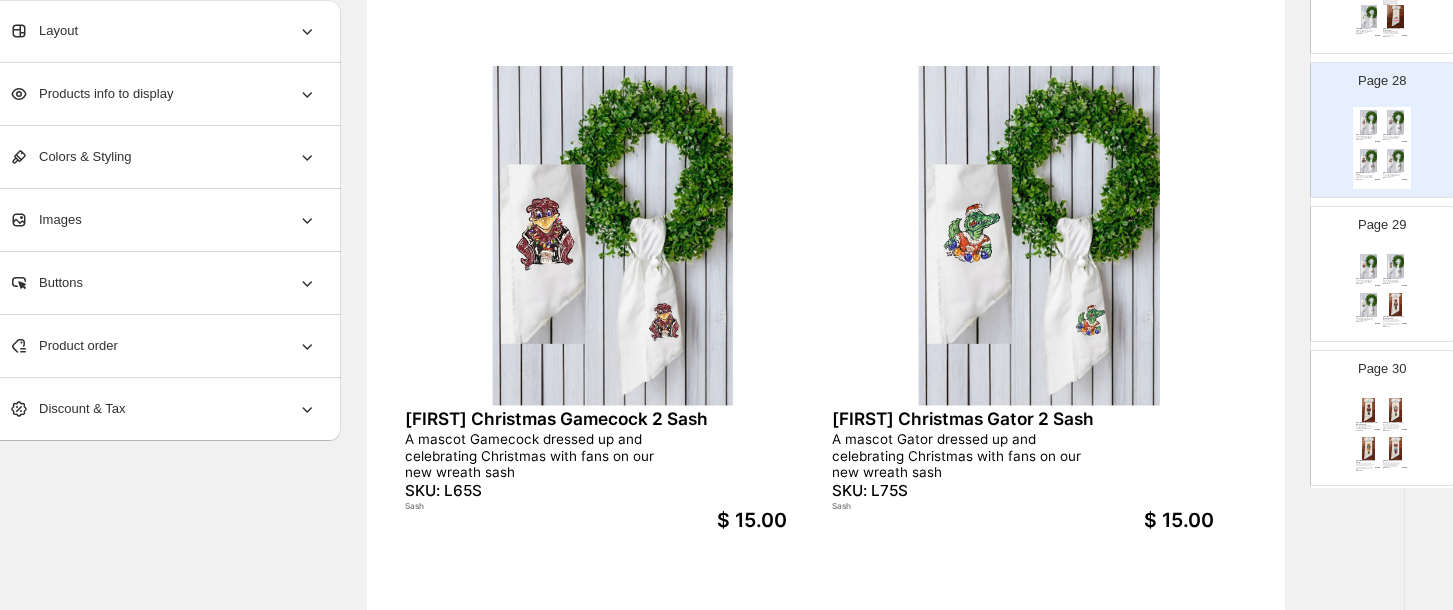 click on "Jennie Christmas Hound Sash A mascot hound dressed up and celebrating Christmas with fans on our new wreath sash SKU:  LN5S Sash" at bounding box center [1369, 281] 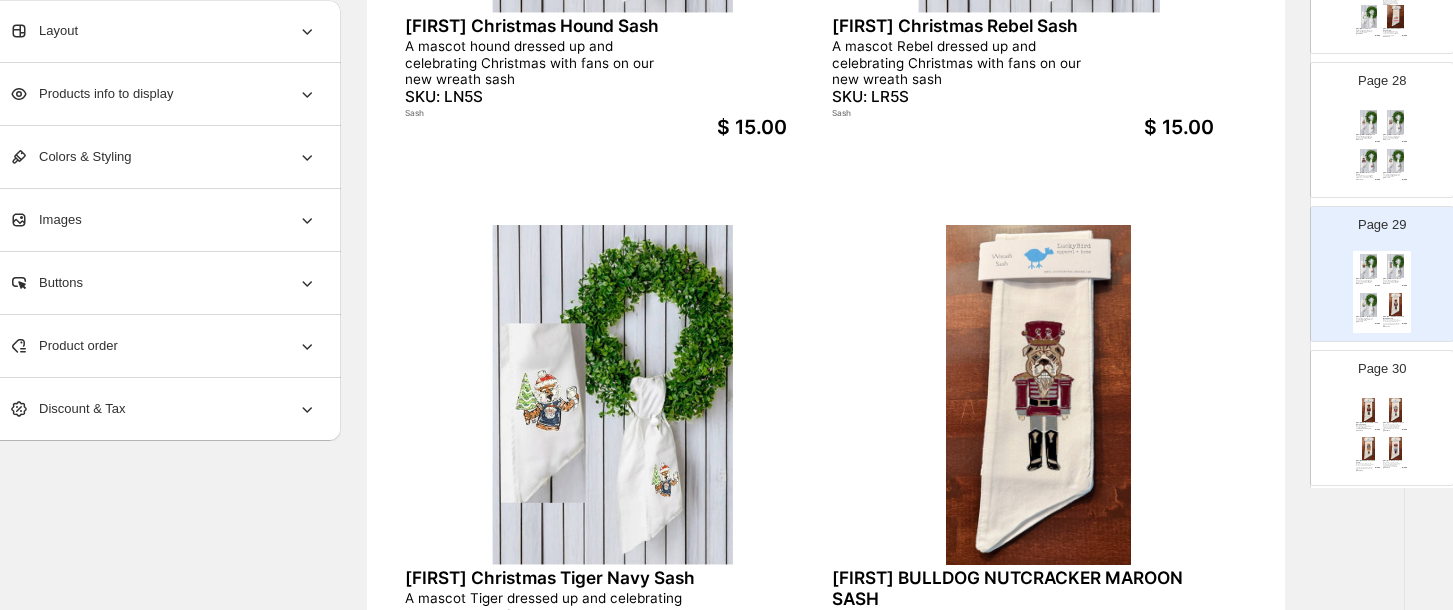 scroll, scrollTop: 537, scrollLeft: 35, axis: both 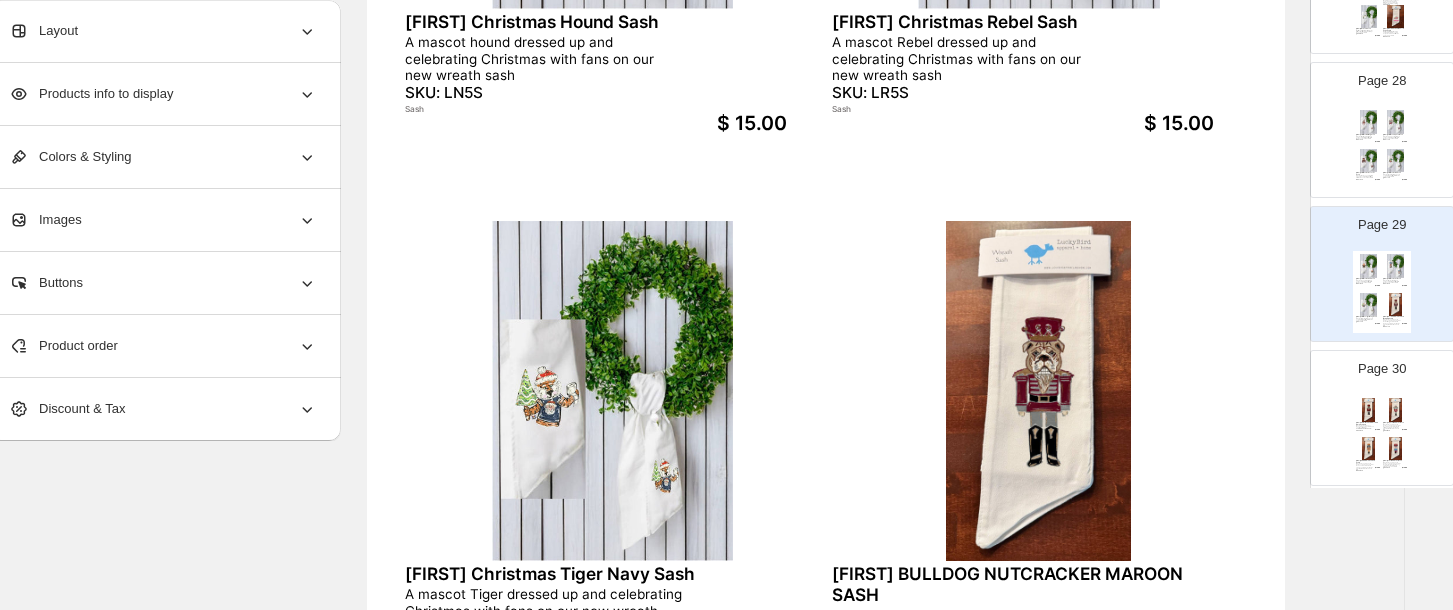 click at bounding box center (1369, 410) 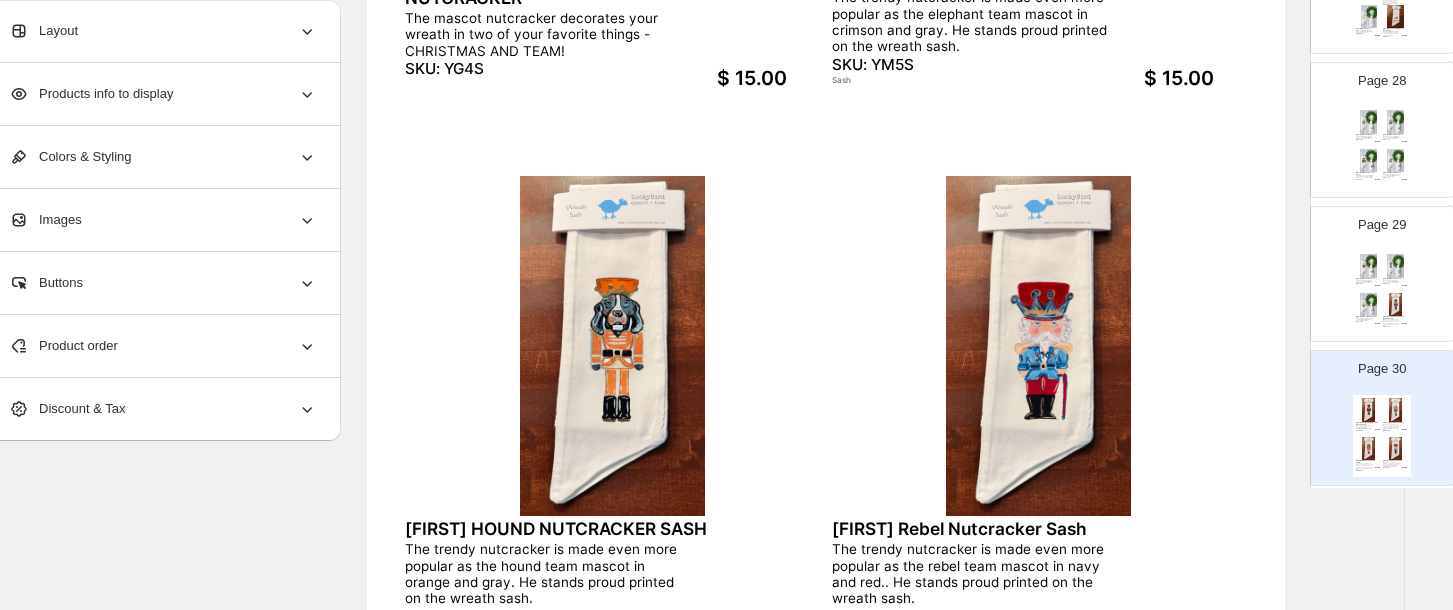 scroll, scrollTop: 637, scrollLeft: 35, axis: both 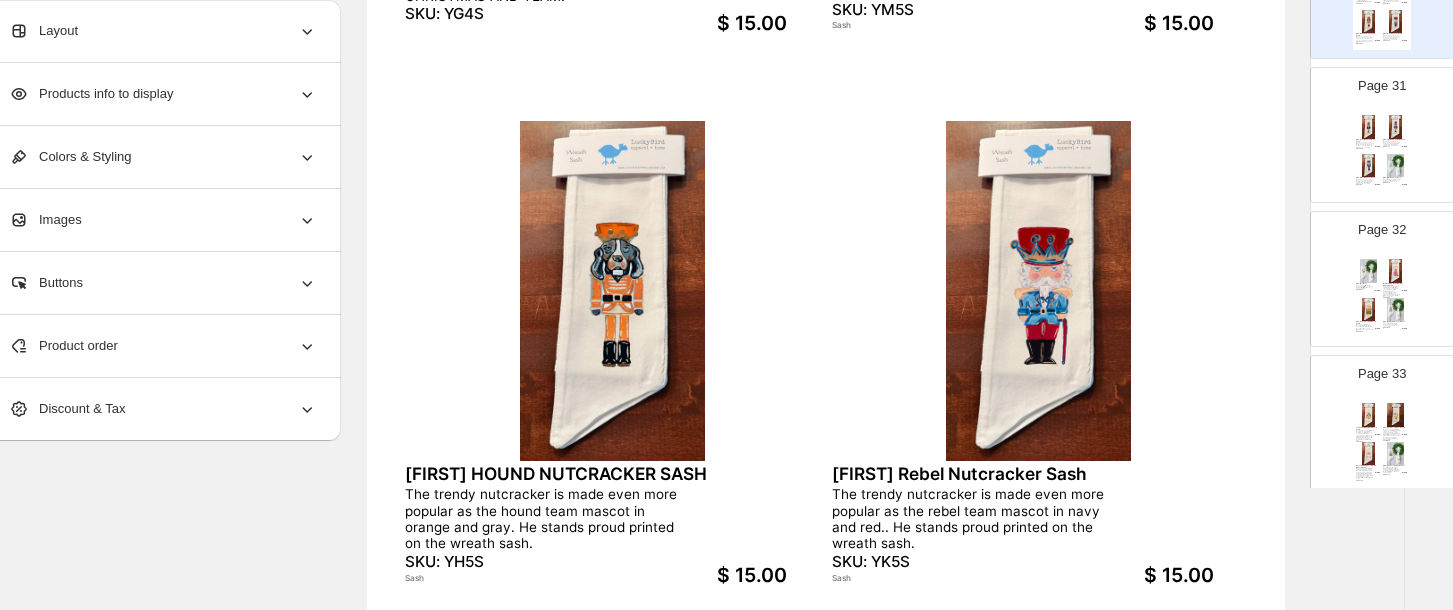click on "[FIRST] [LAST] [PRODUCT] SASH" at bounding box center [1367, 140] 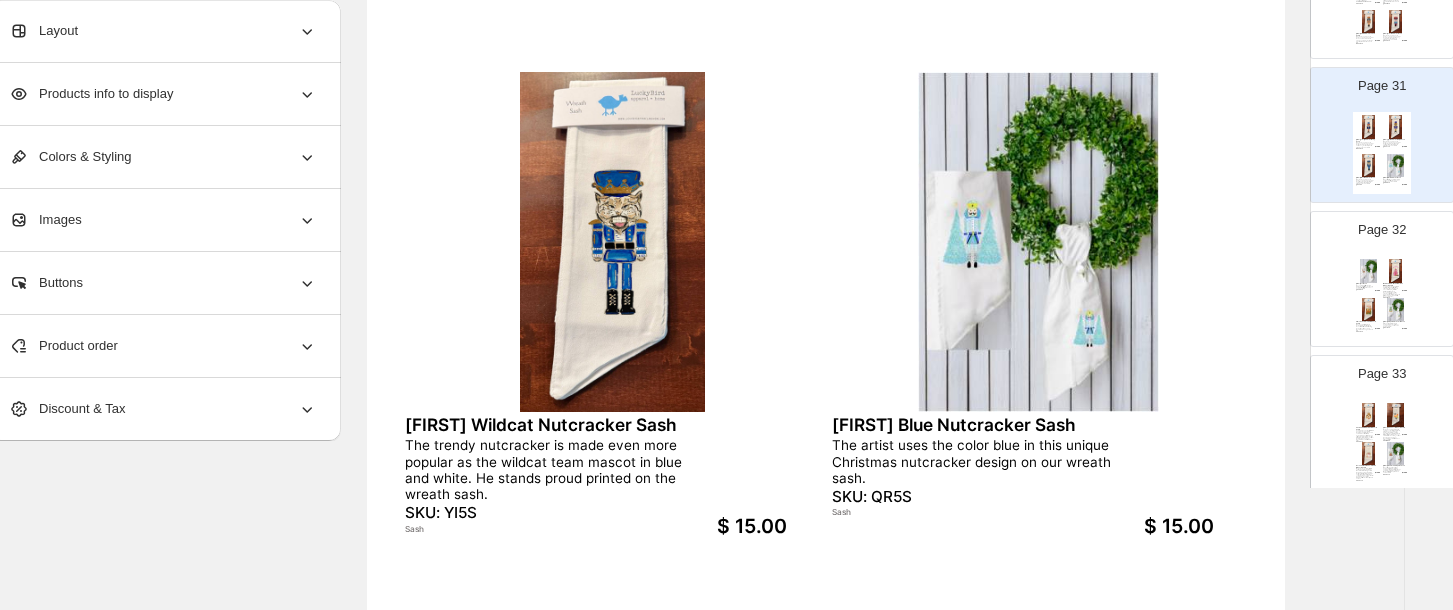 scroll, scrollTop: 699, scrollLeft: 35, axis: both 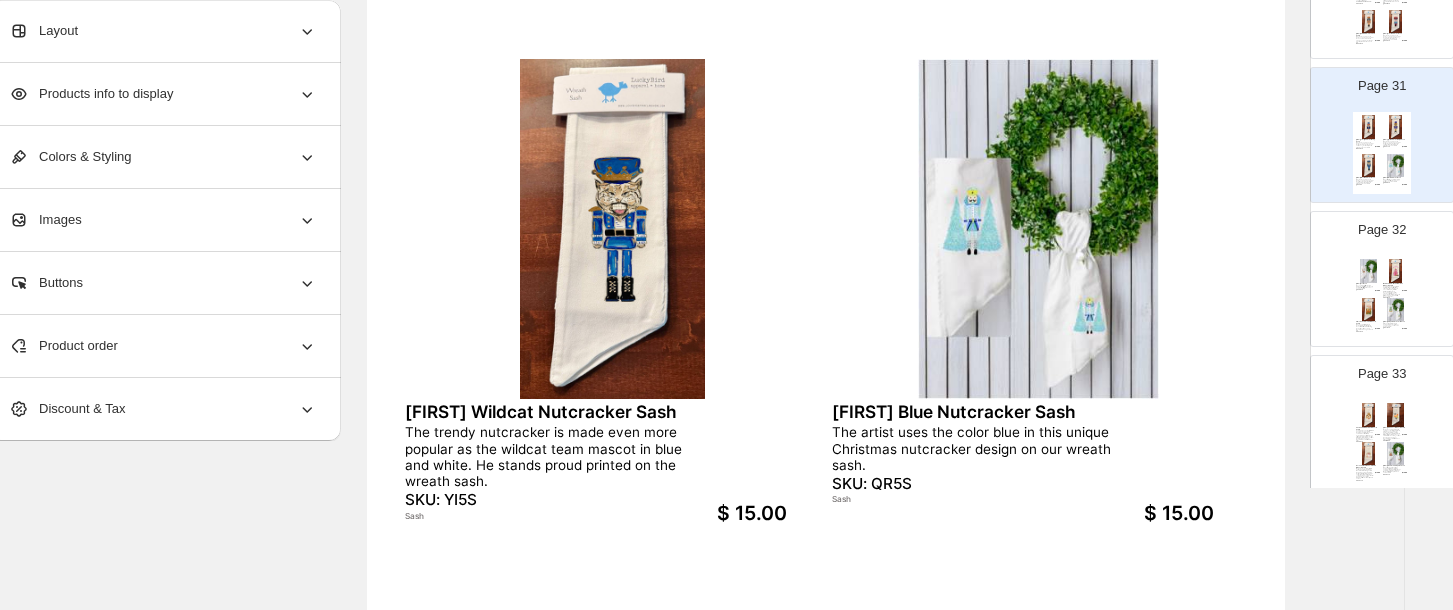 click on "Celebrate the season with this whimsical Pink Christmas Tree artwork, designed to spread cheer with a playful twist on tradition. A soft pink tree is decorated with colorful ornaments in festive hues, topped with a shimmering gold star. Two wrapped presents sit beneath the tree, ..." at bounding box center (1392, 291) 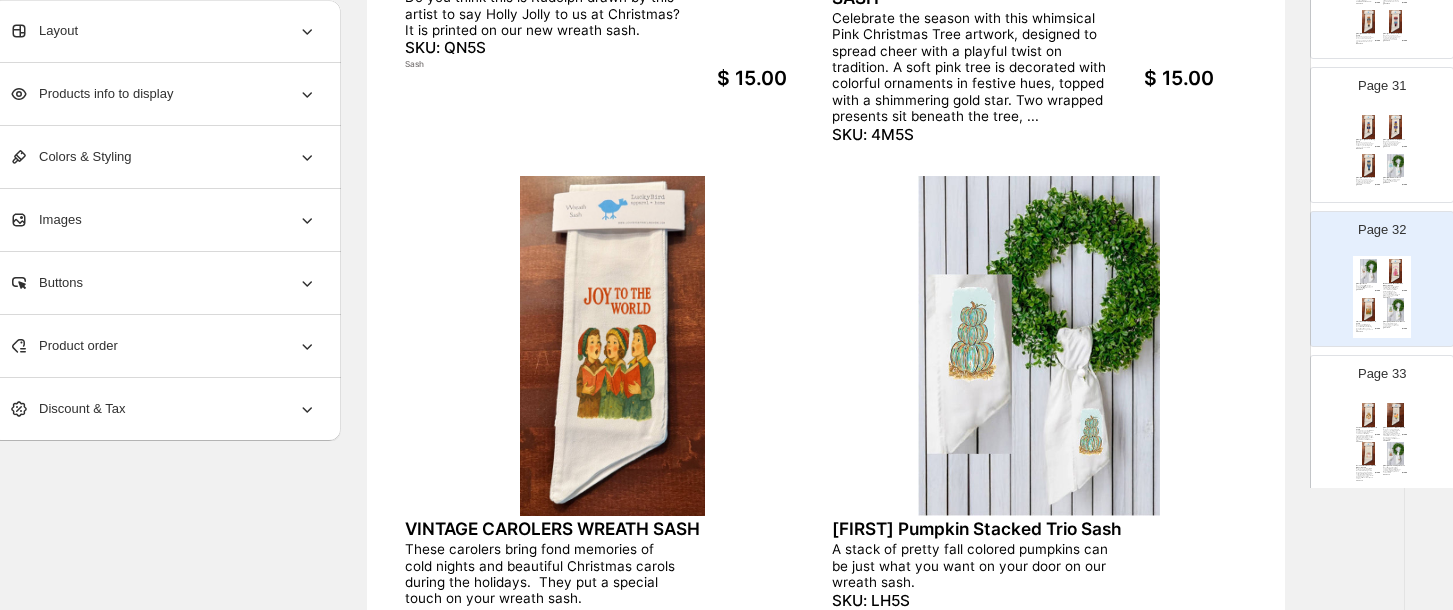 scroll, scrollTop: 584, scrollLeft: 35, axis: both 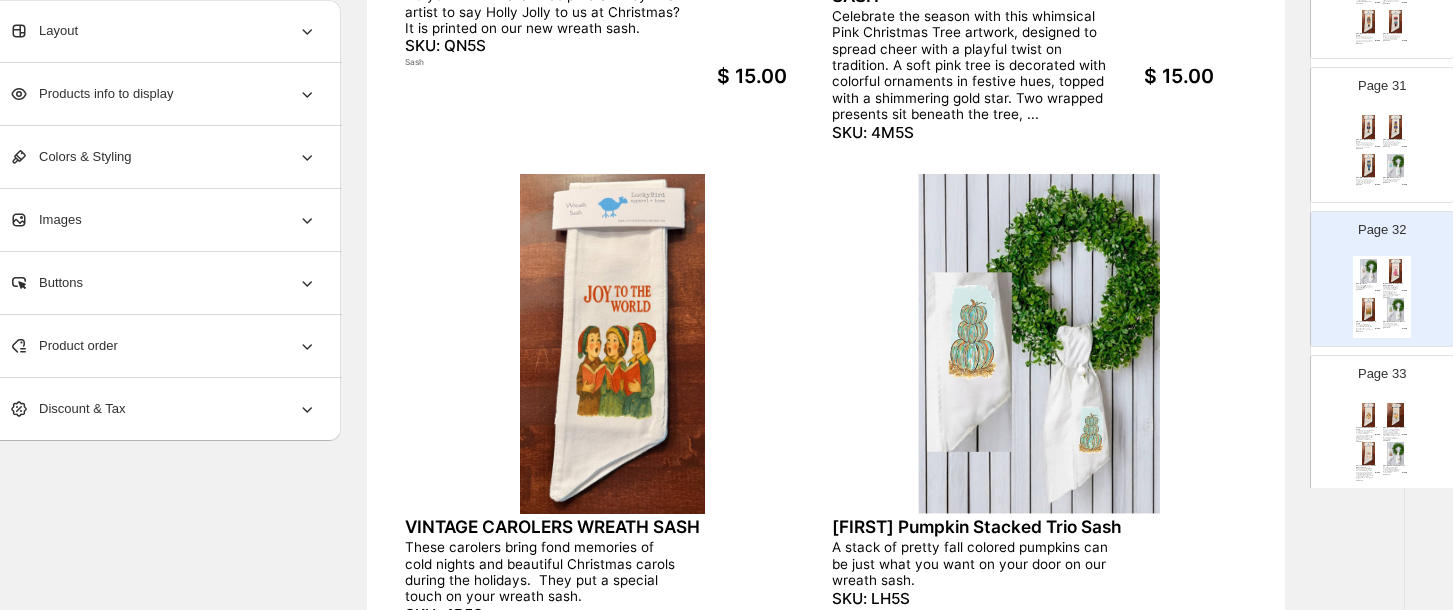 click at bounding box center [1396, 415] 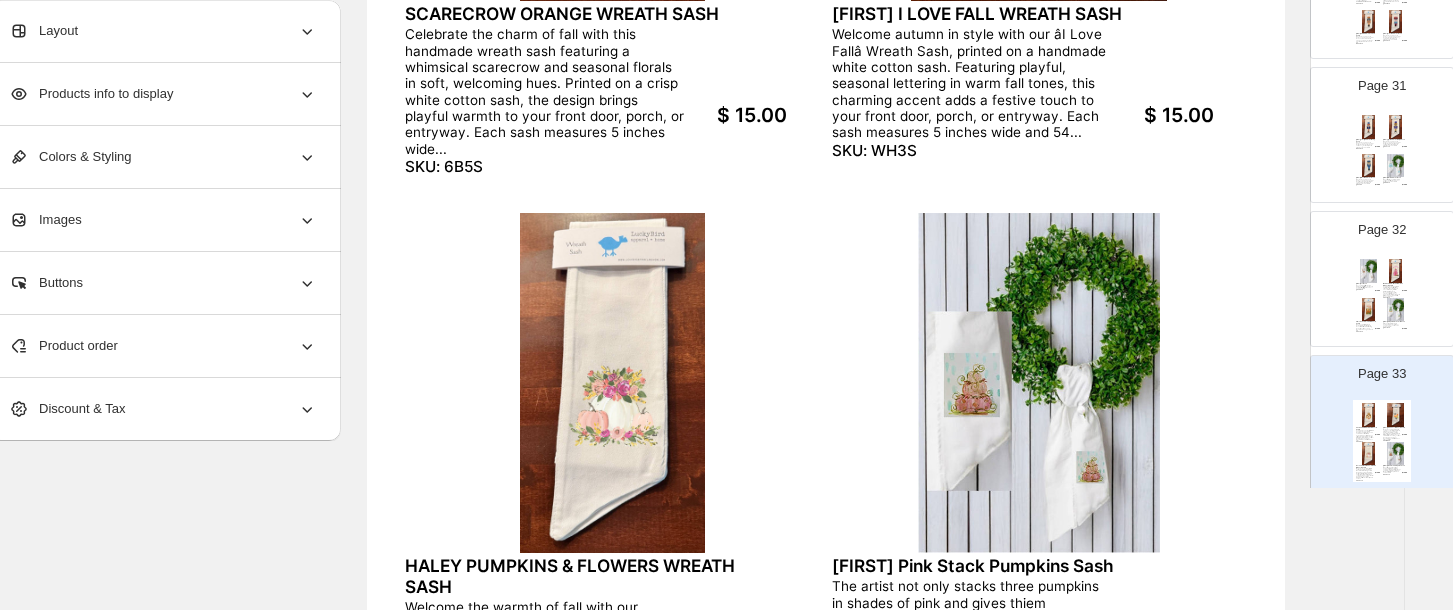 scroll, scrollTop: 563, scrollLeft: 35, axis: both 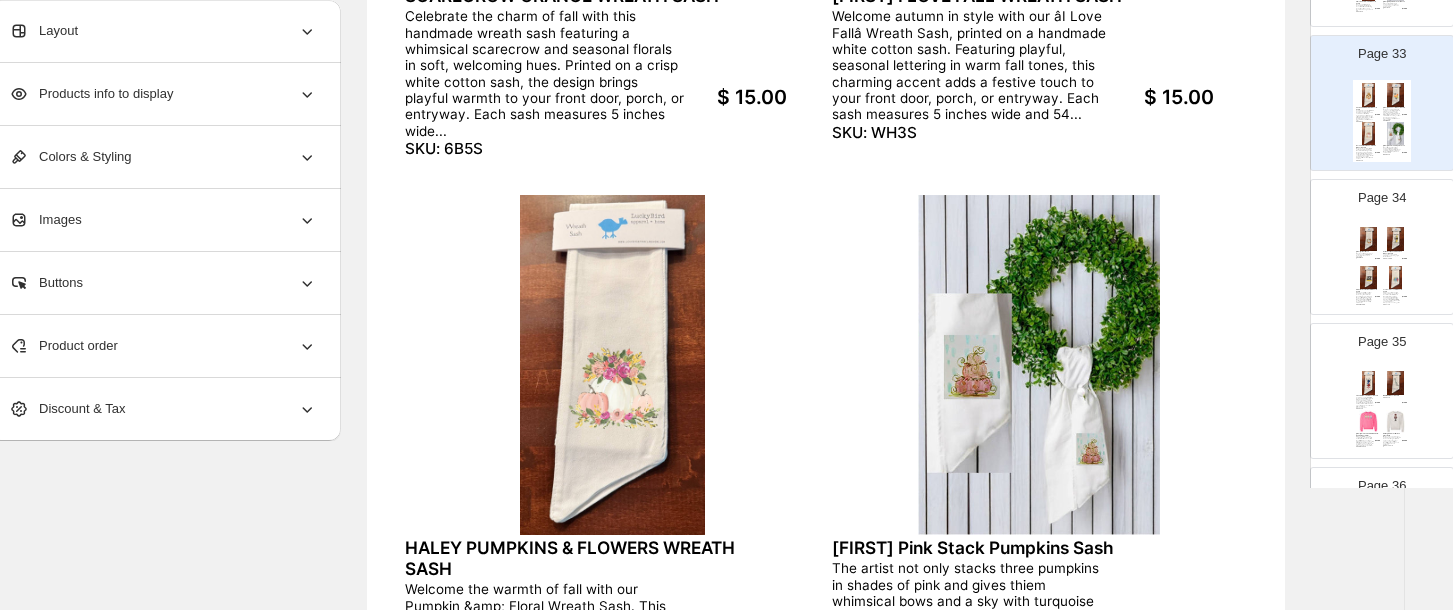 click on "Let your. door wreath sash proclaim your team loyalty in football season!" at bounding box center [1392, 255] 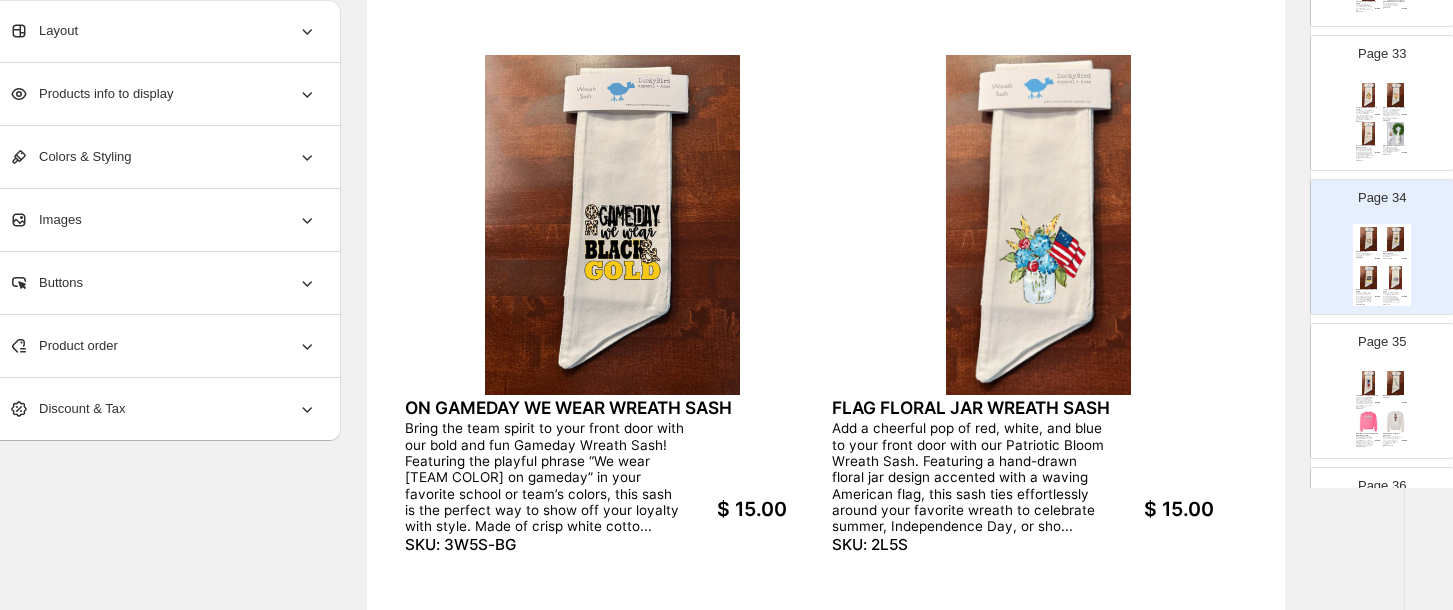 scroll, scrollTop: 698, scrollLeft: 35, axis: both 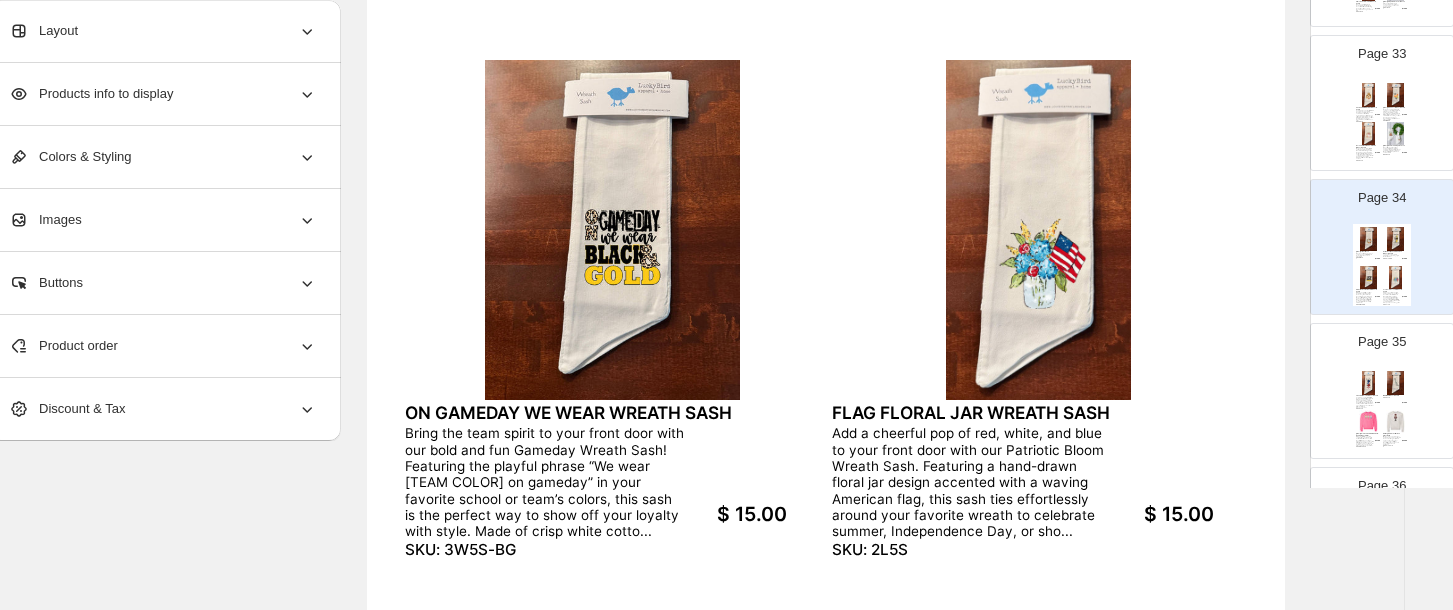 click at bounding box center [1396, 383] 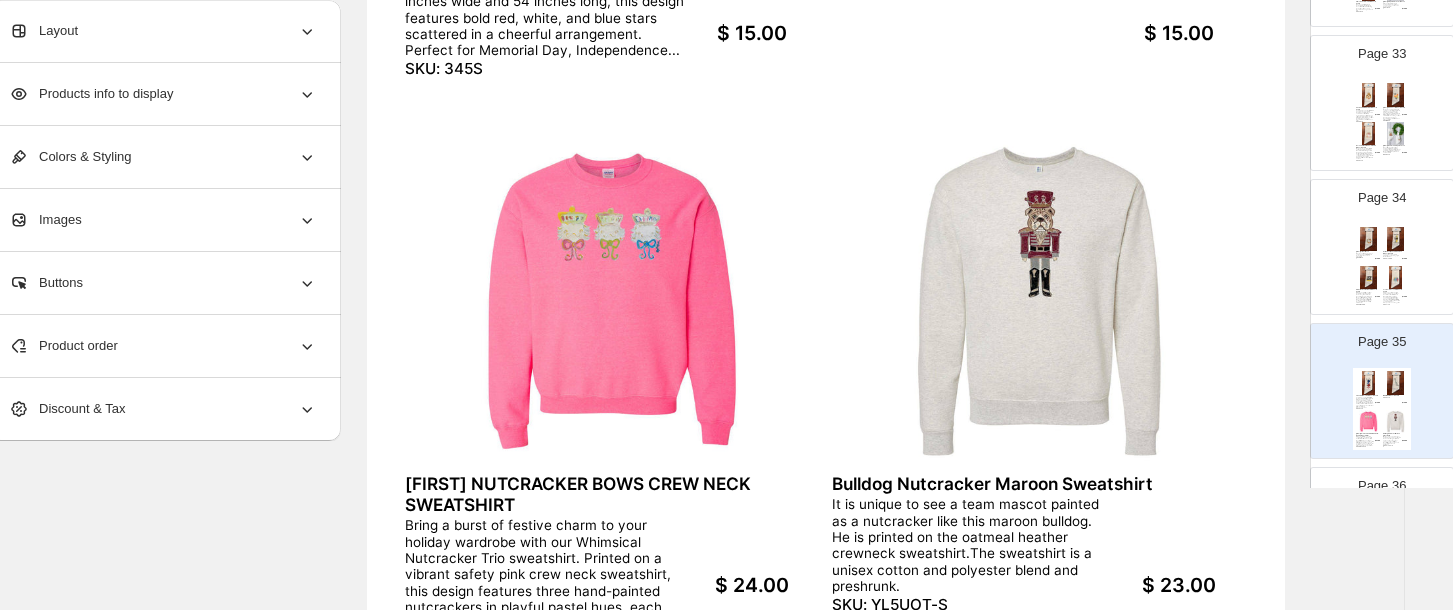 scroll, scrollTop: 640, scrollLeft: 35, axis: both 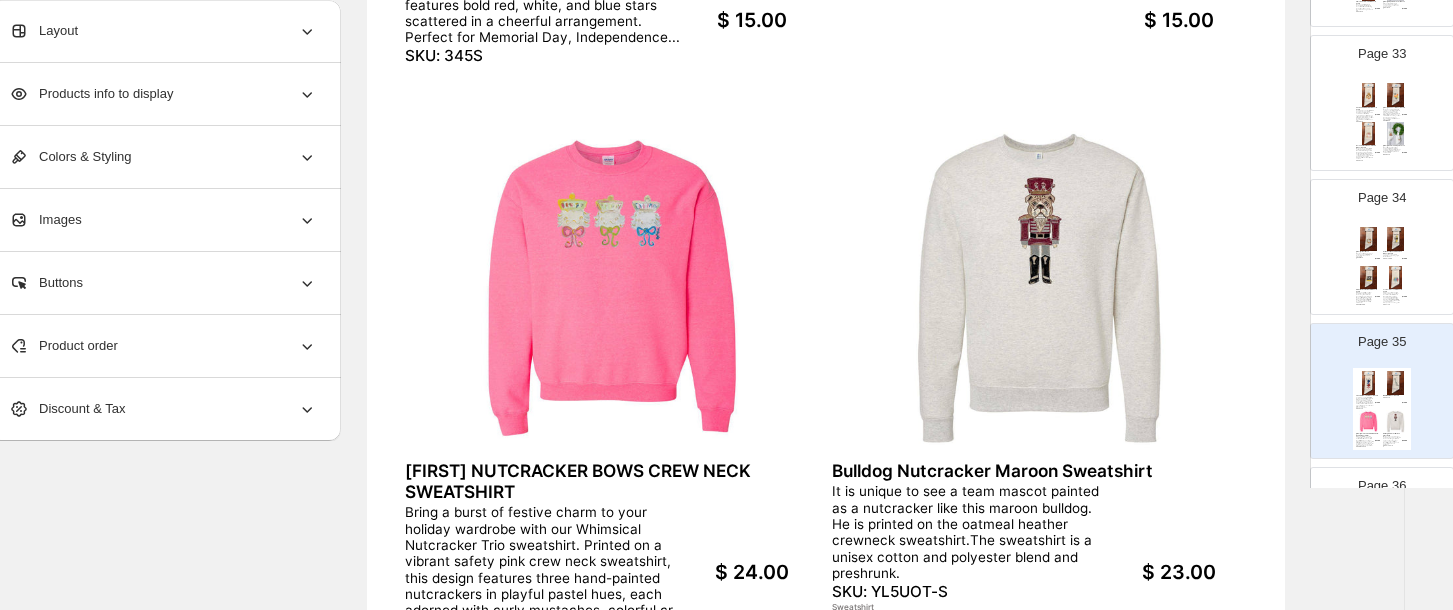 click on "Add a cheerful pop of red, white, and blue to your front door with our Patriotic Bloom Wreath Sash. Featuring a hand-drawn floral jar design accented with a waving American flag, this sash ties effortlessly around your favorite wreath to celebrate summer, Independence Day, or sho..." at bounding box center (1392, 297) 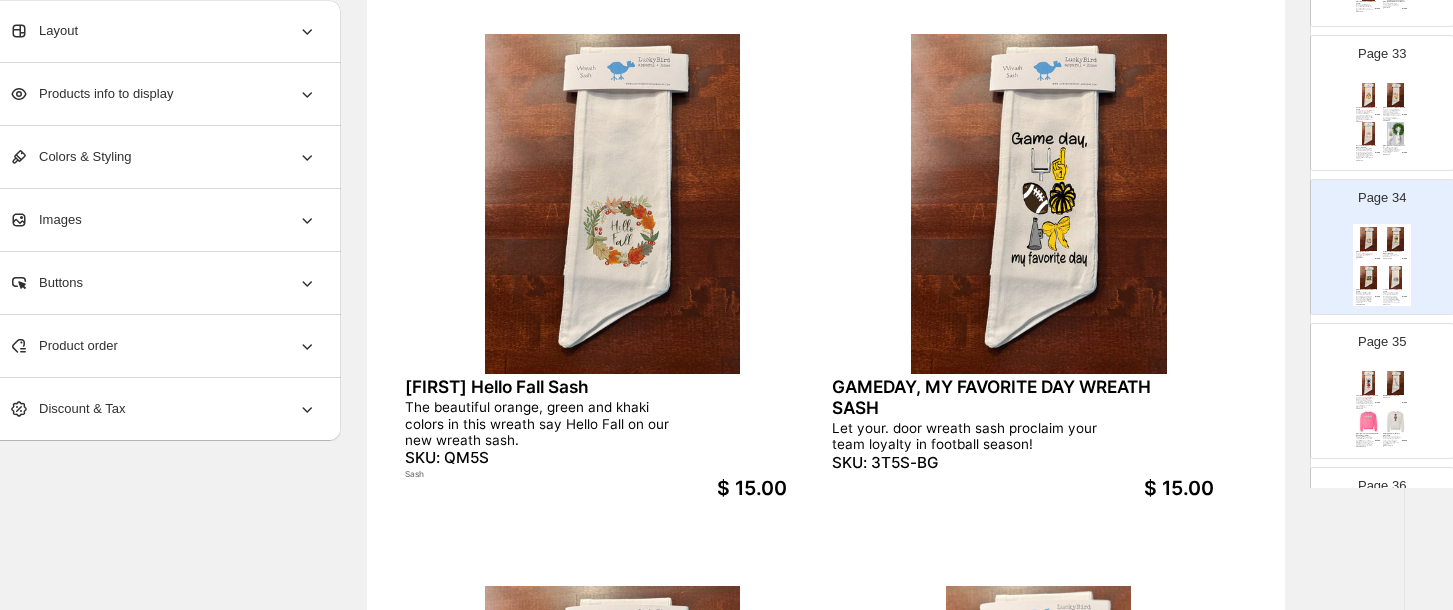 scroll, scrollTop: 165, scrollLeft: 35, axis: both 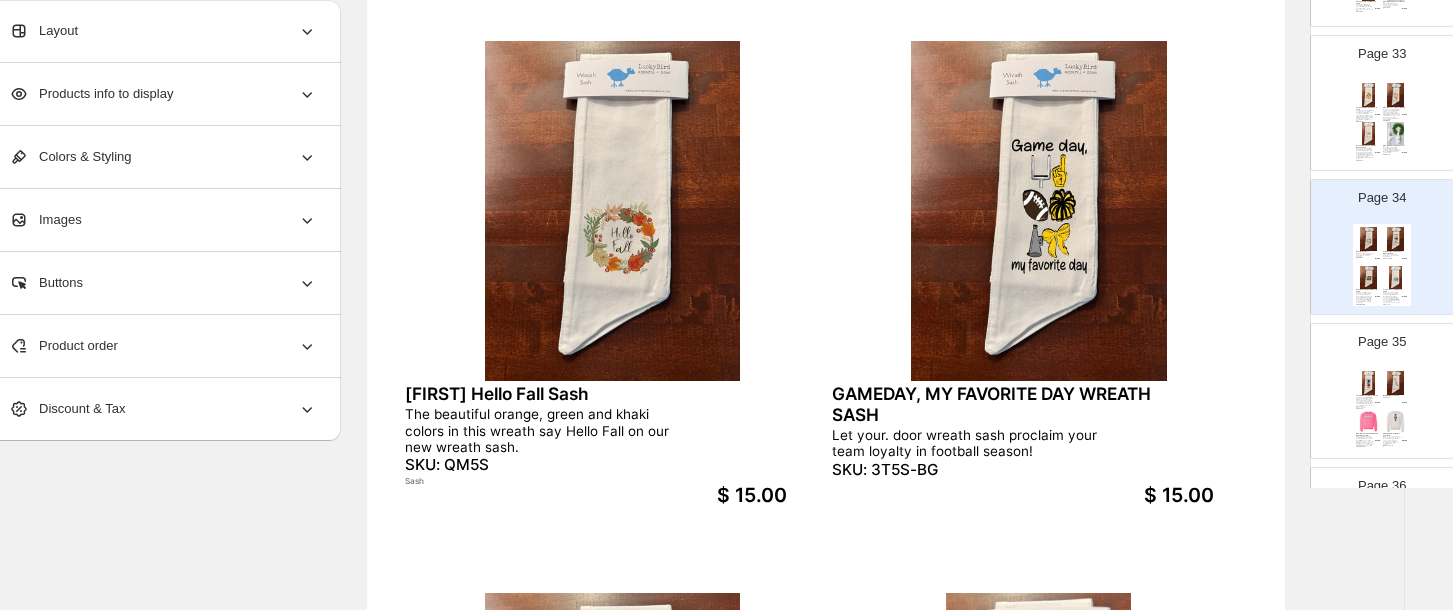 click on "Product order" at bounding box center (163, 346) 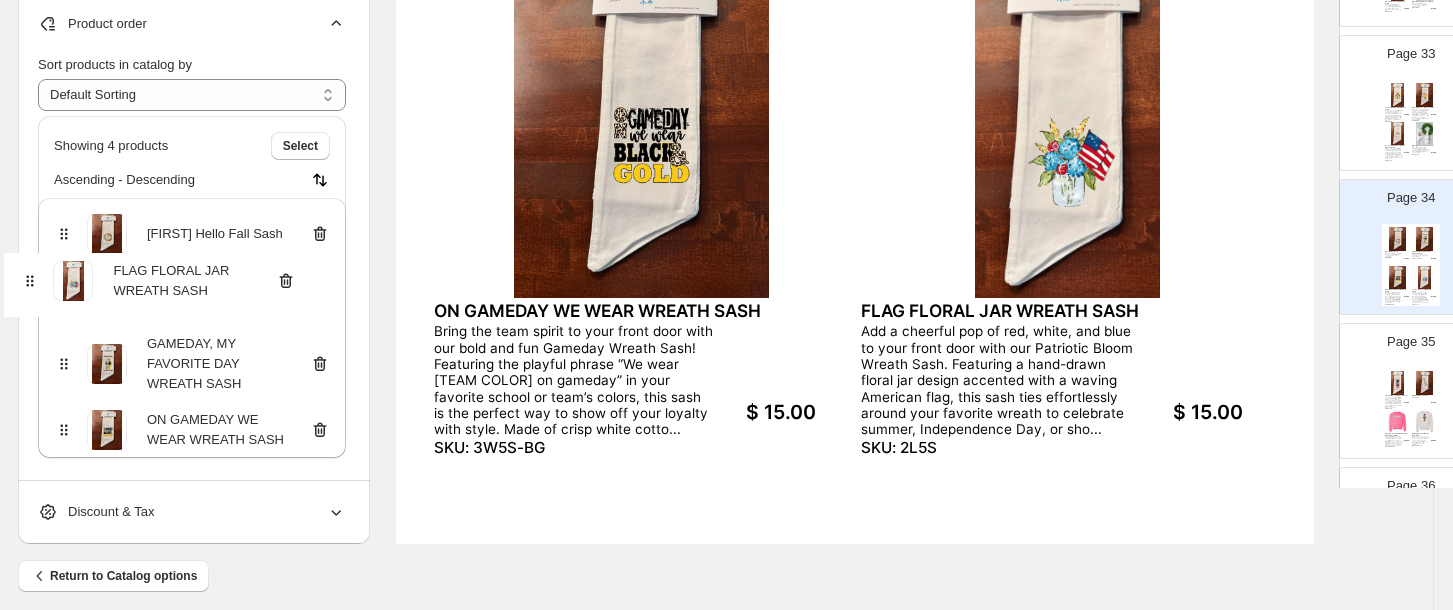 scroll, scrollTop: 800, scrollLeft: 0, axis: vertical 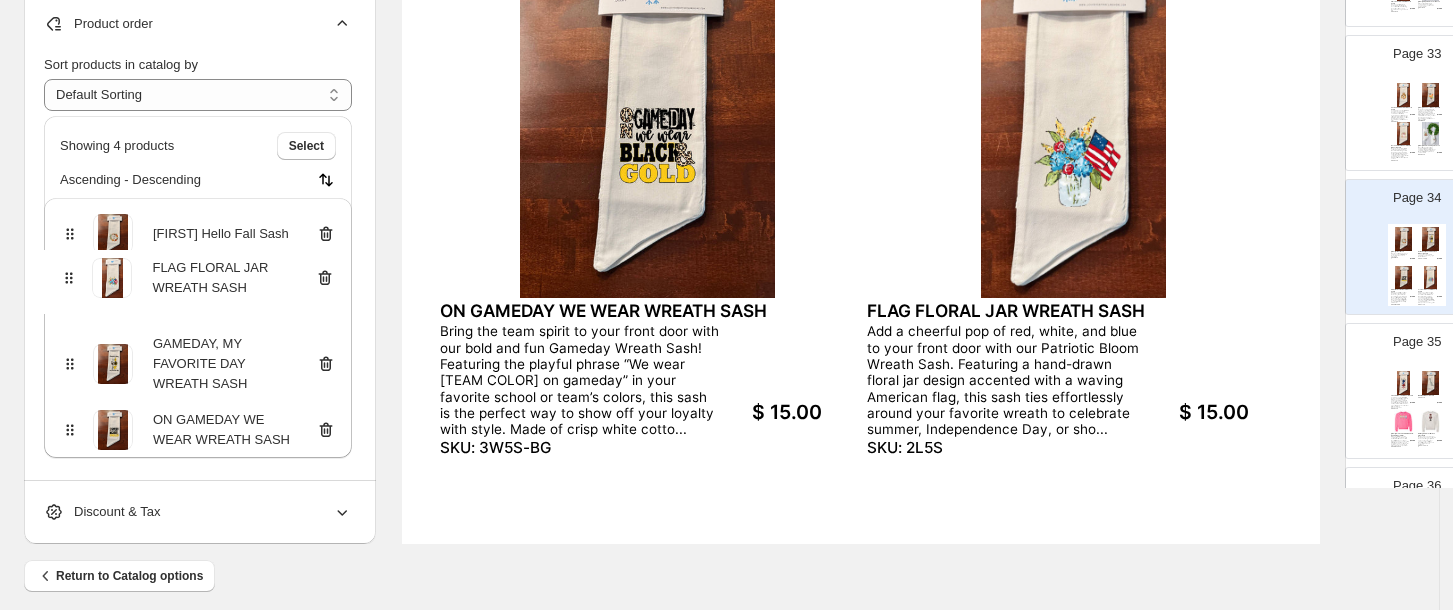 drag, startPoint x: 36, startPoint y: 395, endPoint x: 70, endPoint y: 275, distance: 124.723694 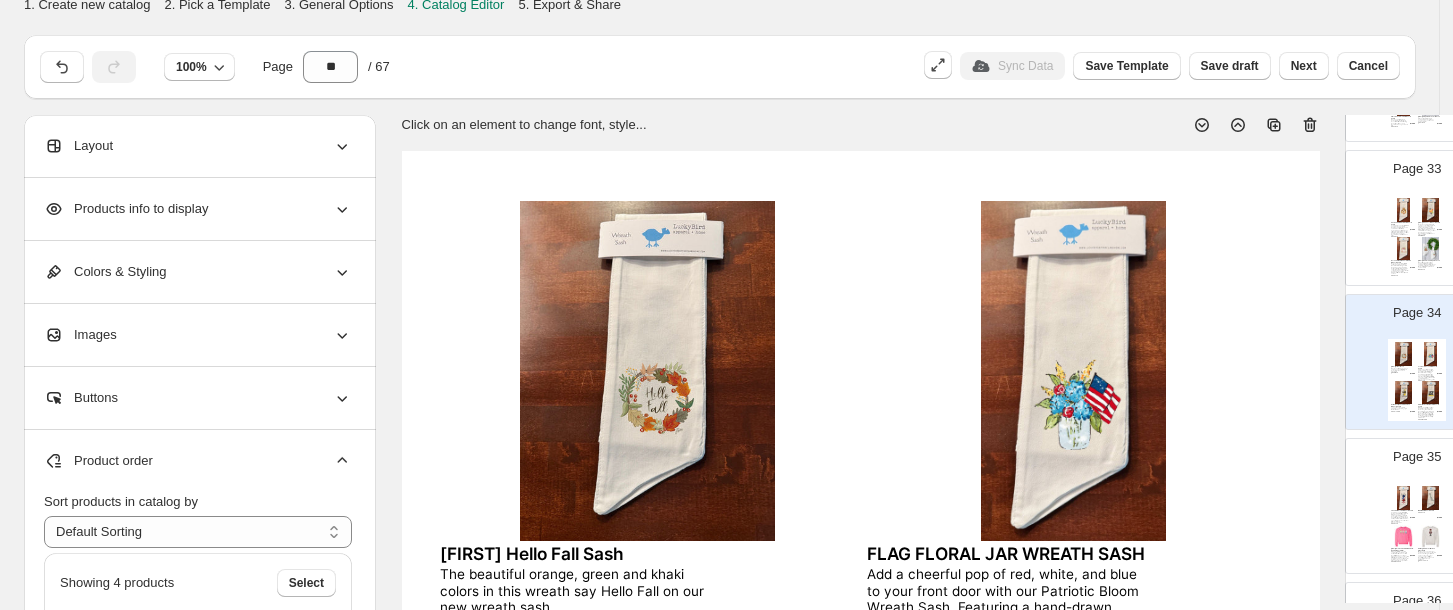 scroll, scrollTop: 0, scrollLeft: 0, axis: both 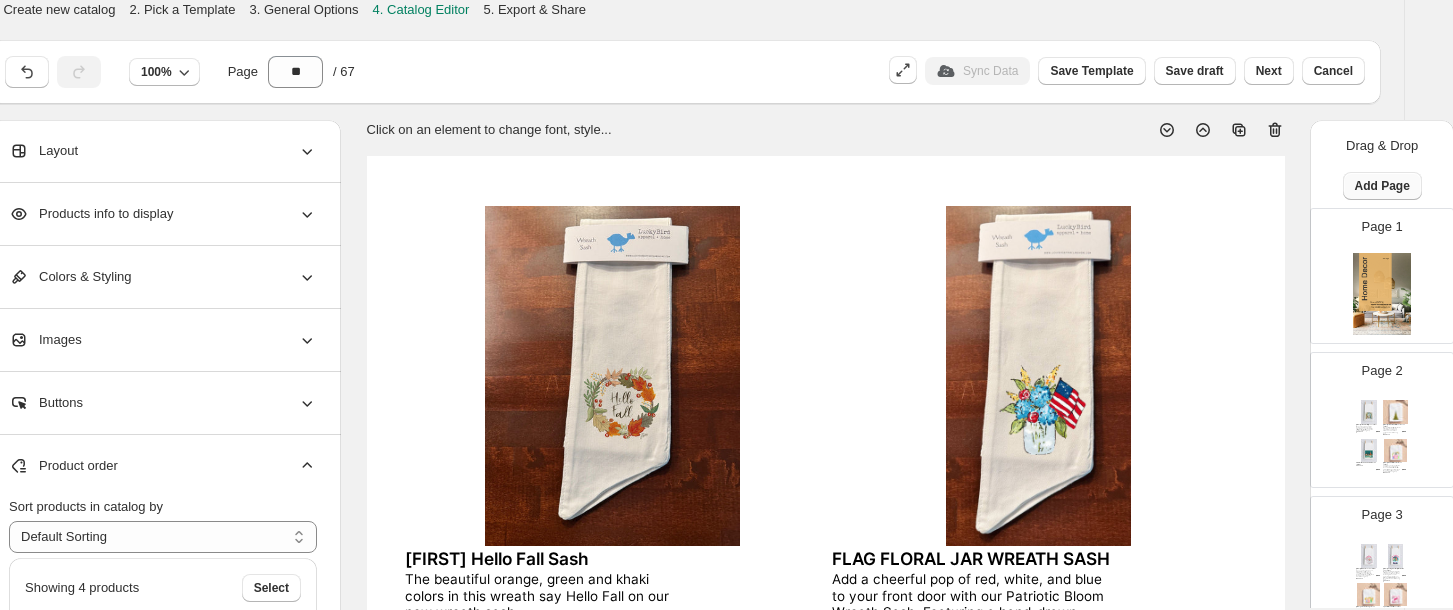 click on "Add Page" at bounding box center (1382, 186) 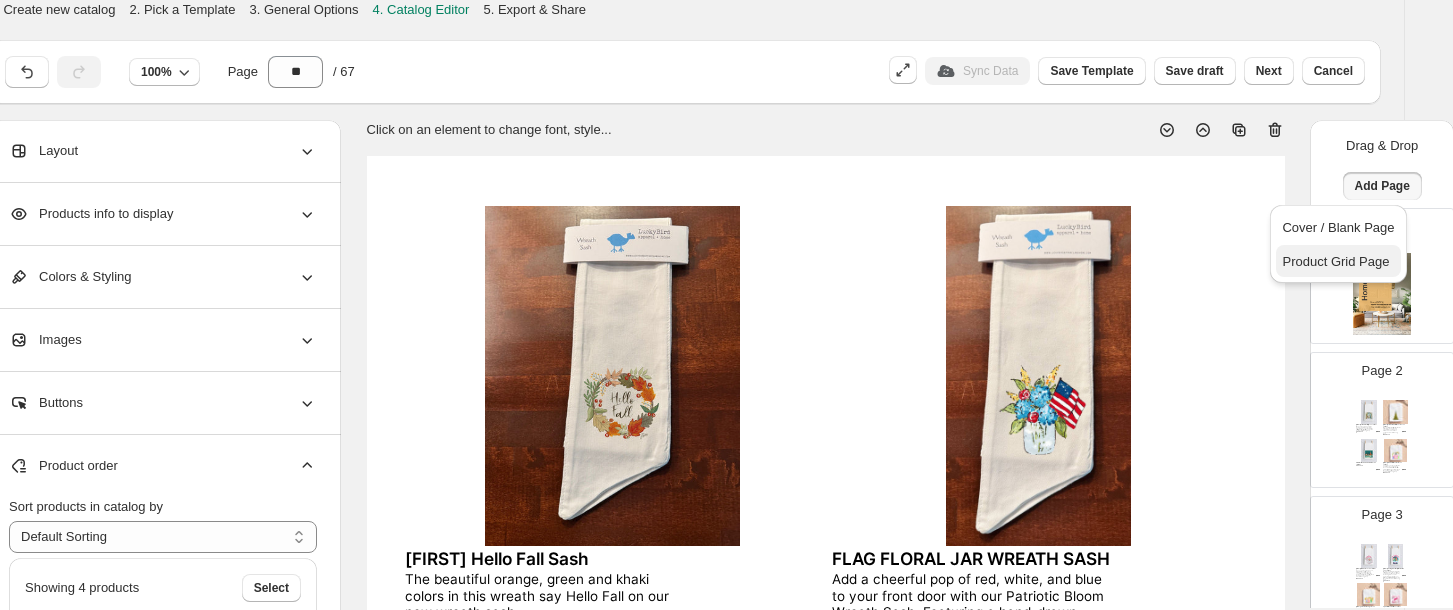 click on "Product Grid Page" at bounding box center (1335, 261) 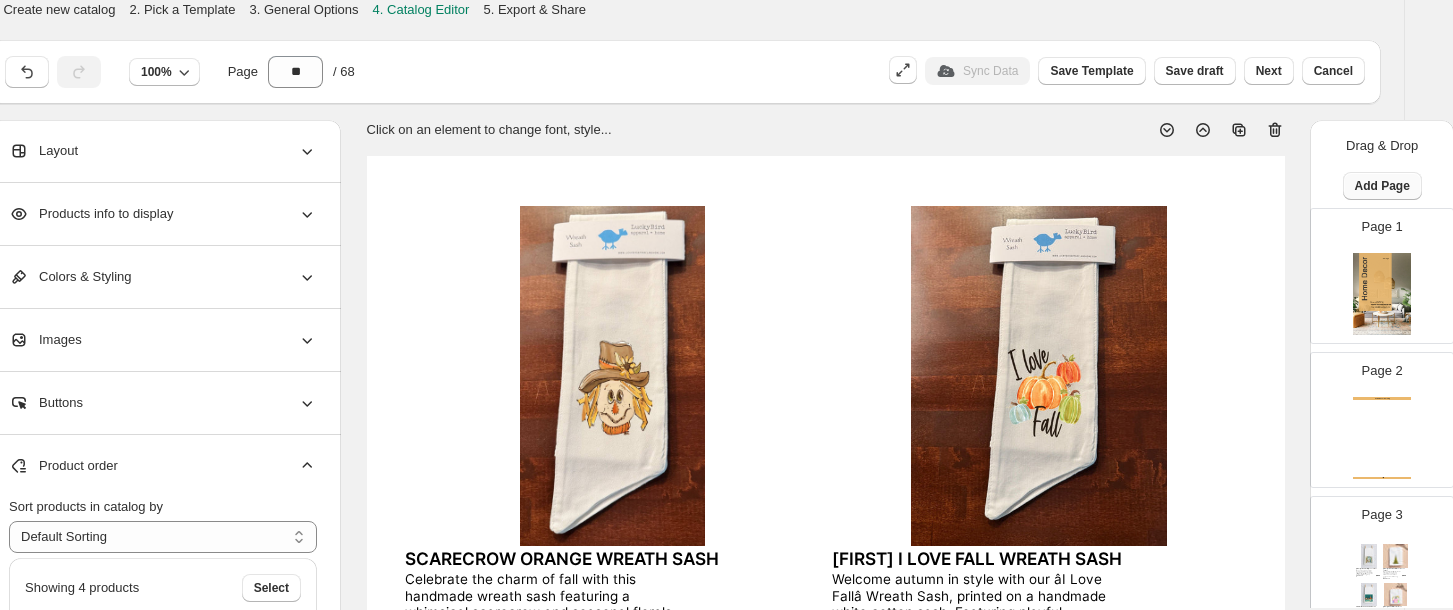 click on "Add Page" at bounding box center (1382, 186) 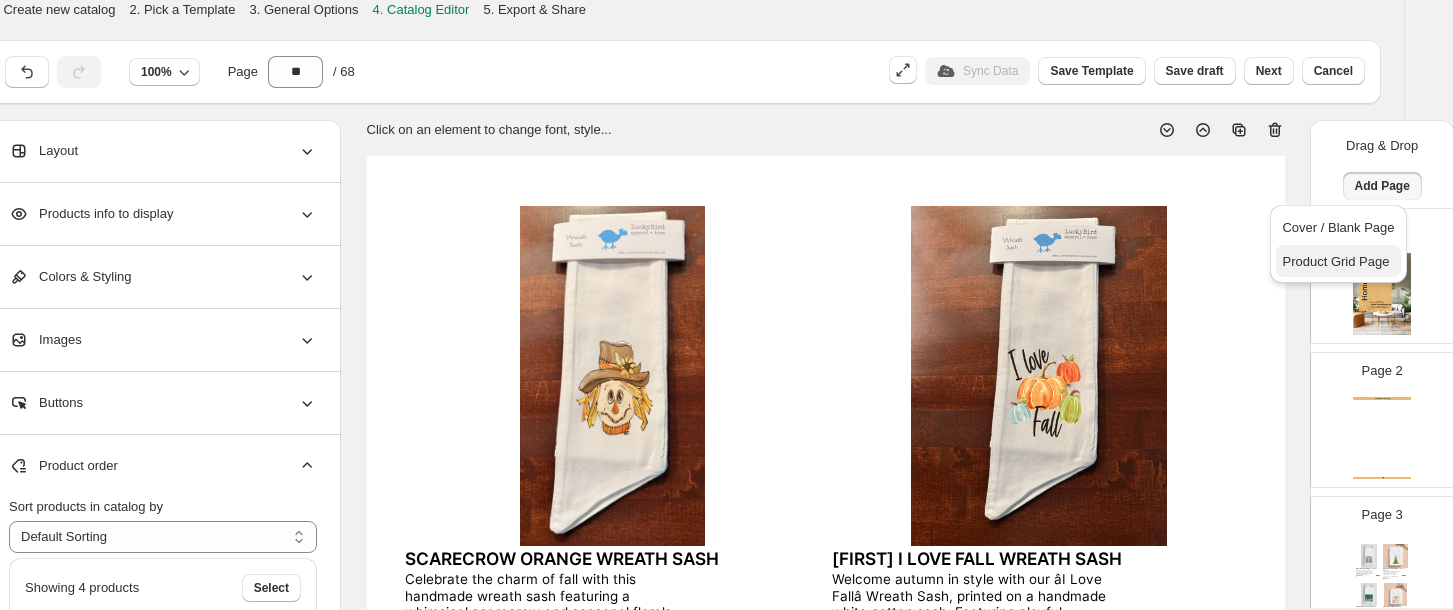click on "Product Grid Page" at bounding box center (1335, 261) 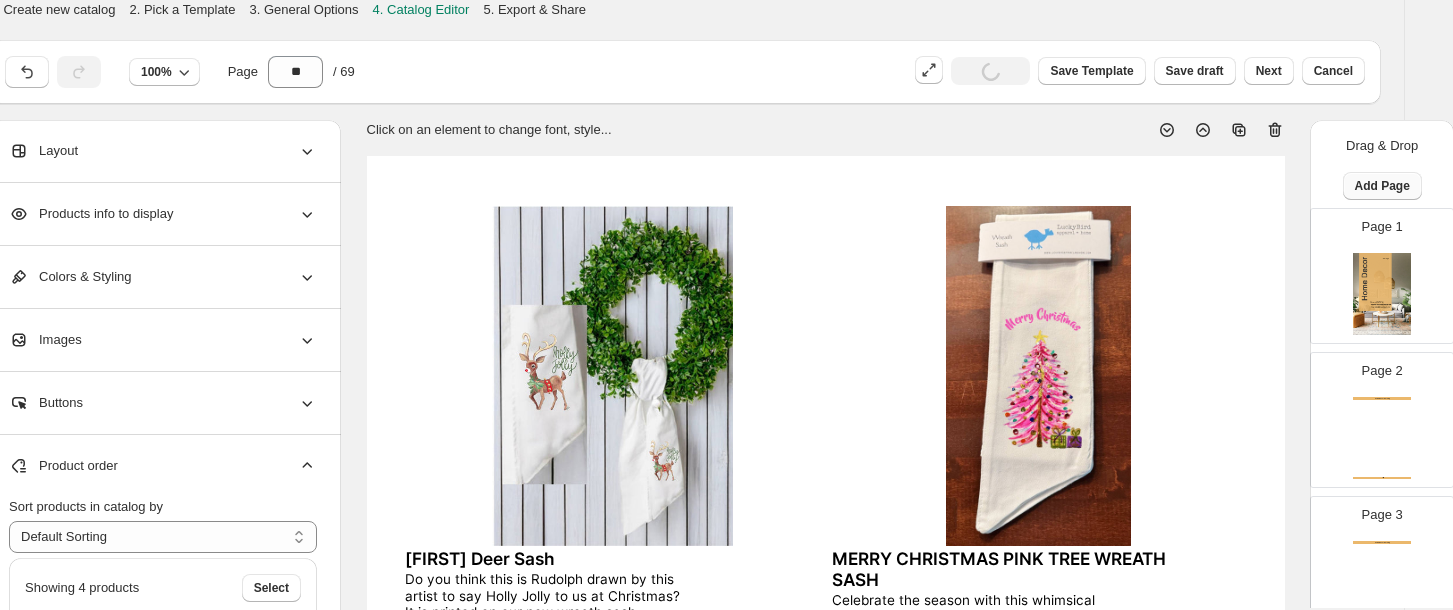 click on "Add Page" at bounding box center (1382, 186) 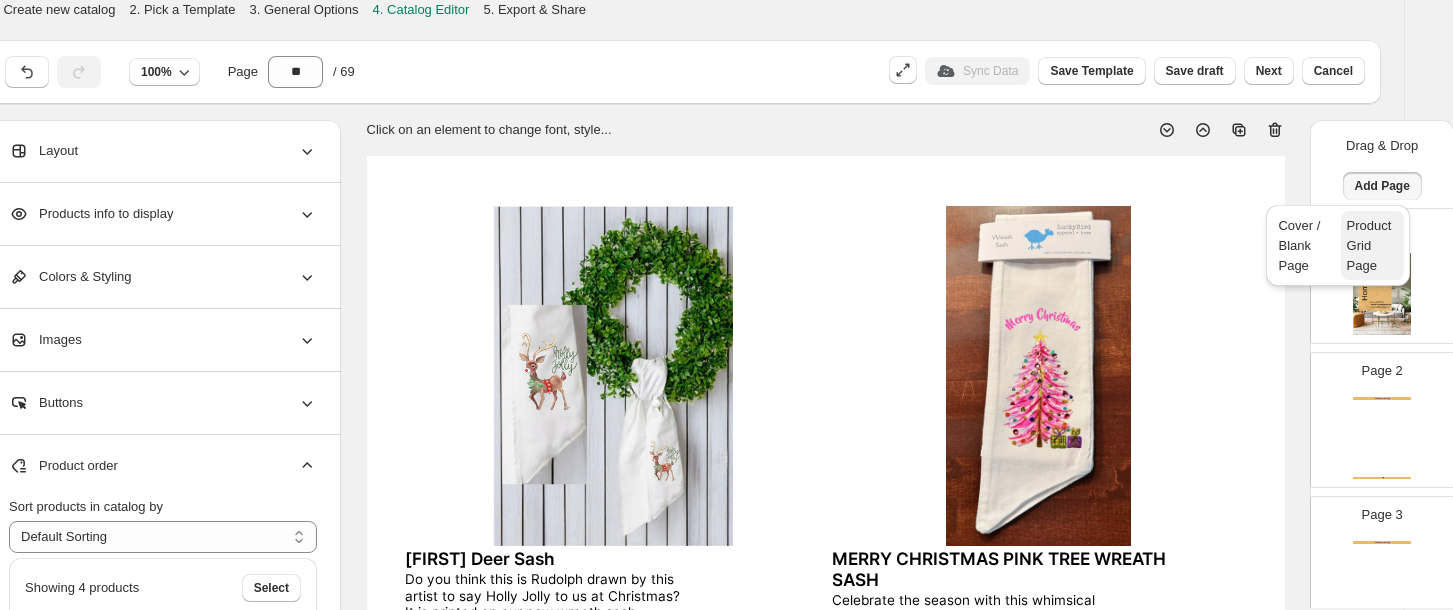 click on "Product Grid Page" at bounding box center [1369, 245] 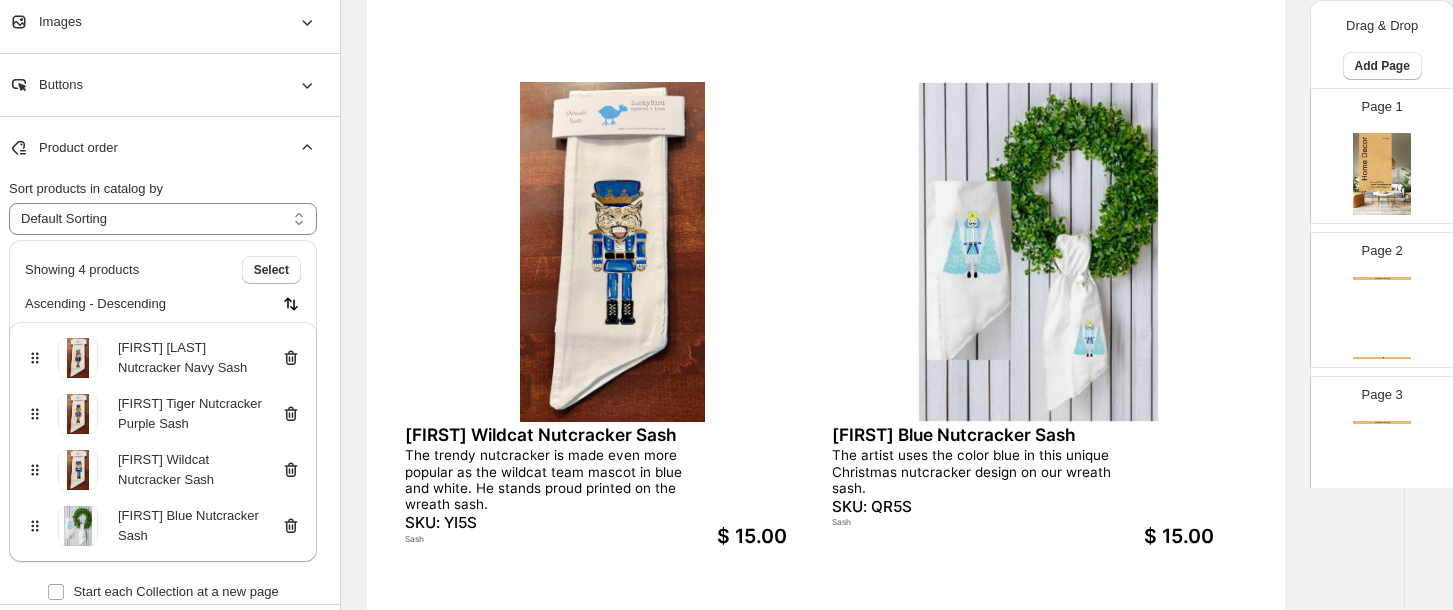 scroll, scrollTop: 674, scrollLeft: 35, axis: both 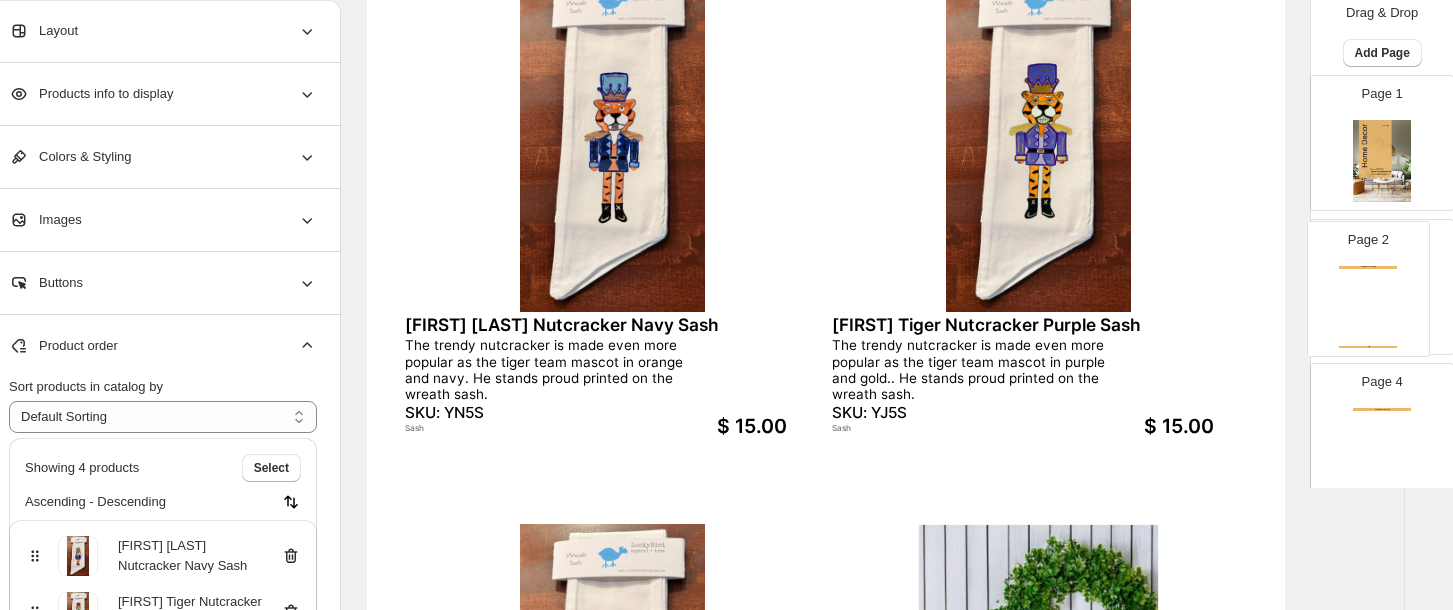 drag, startPoint x: 1376, startPoint y: 326, endPoint x: 1368, endPoint y: 317, distance: 12.0415945 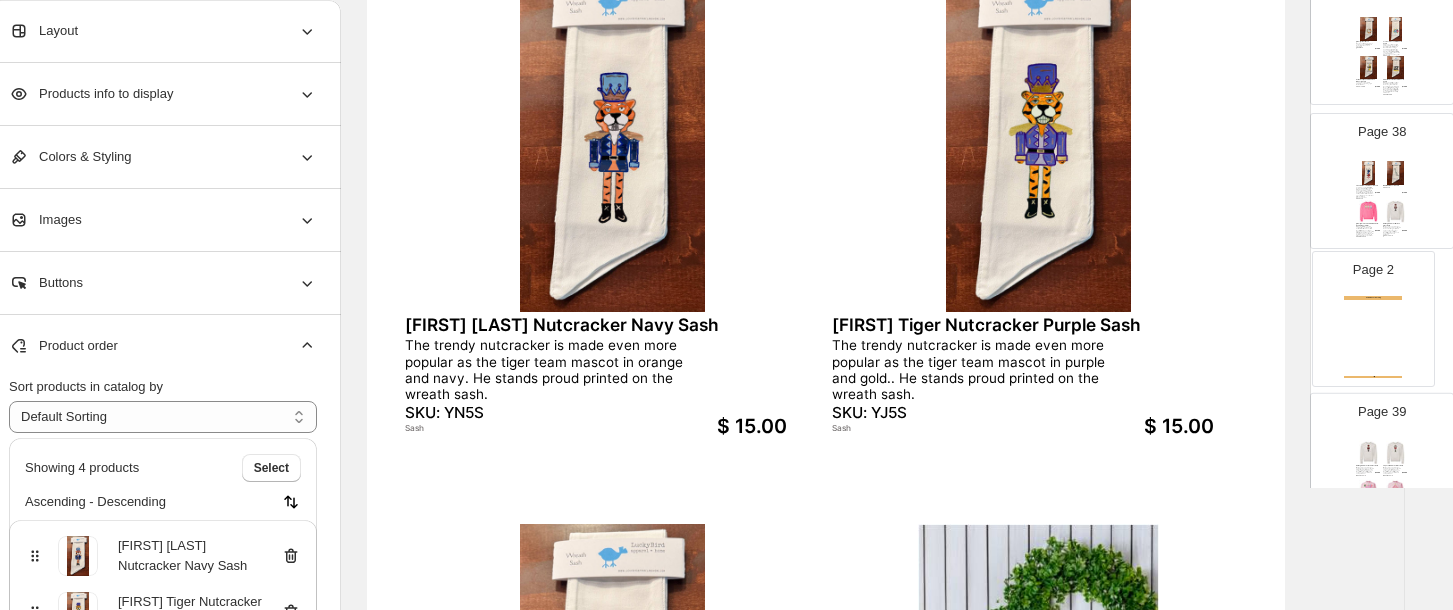 scroll, scrollTop: 5159, scrollLeft: 0, axis: vertical 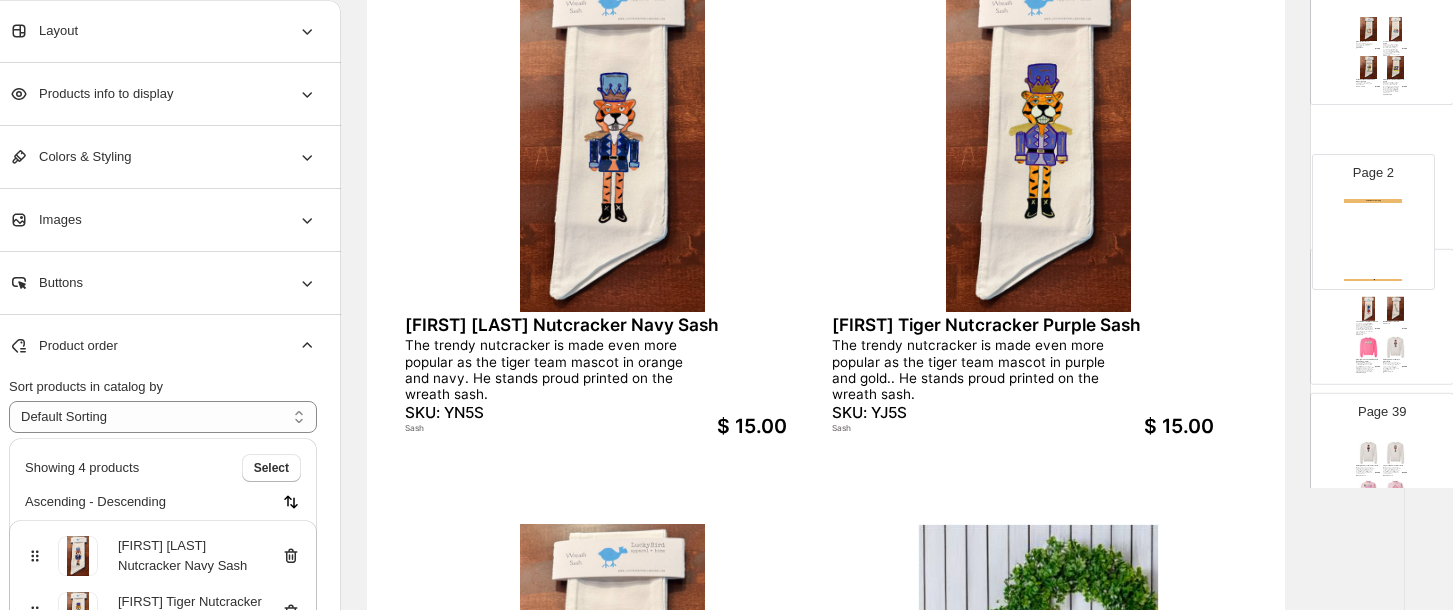 drag, startPoint x: 1372, startPoint y: 272, endPoint x: 1375, endPoint y: 219, distance: 53.08484 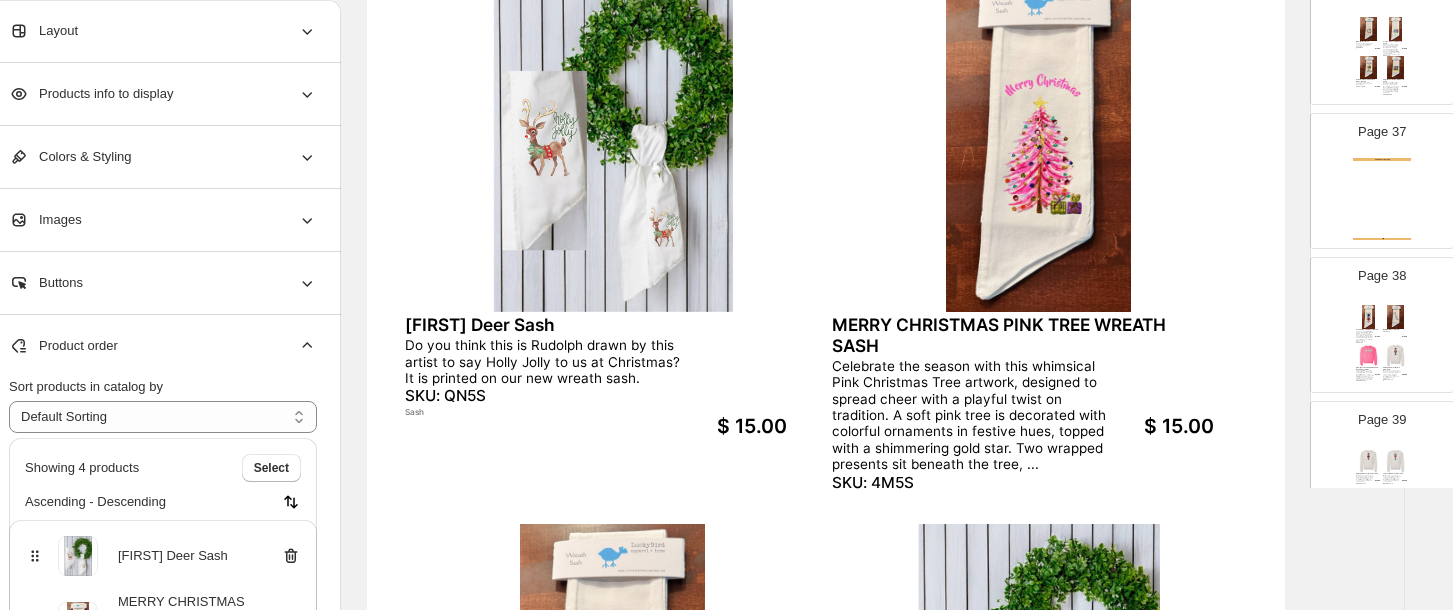 click at bounding box center [1396, 68] 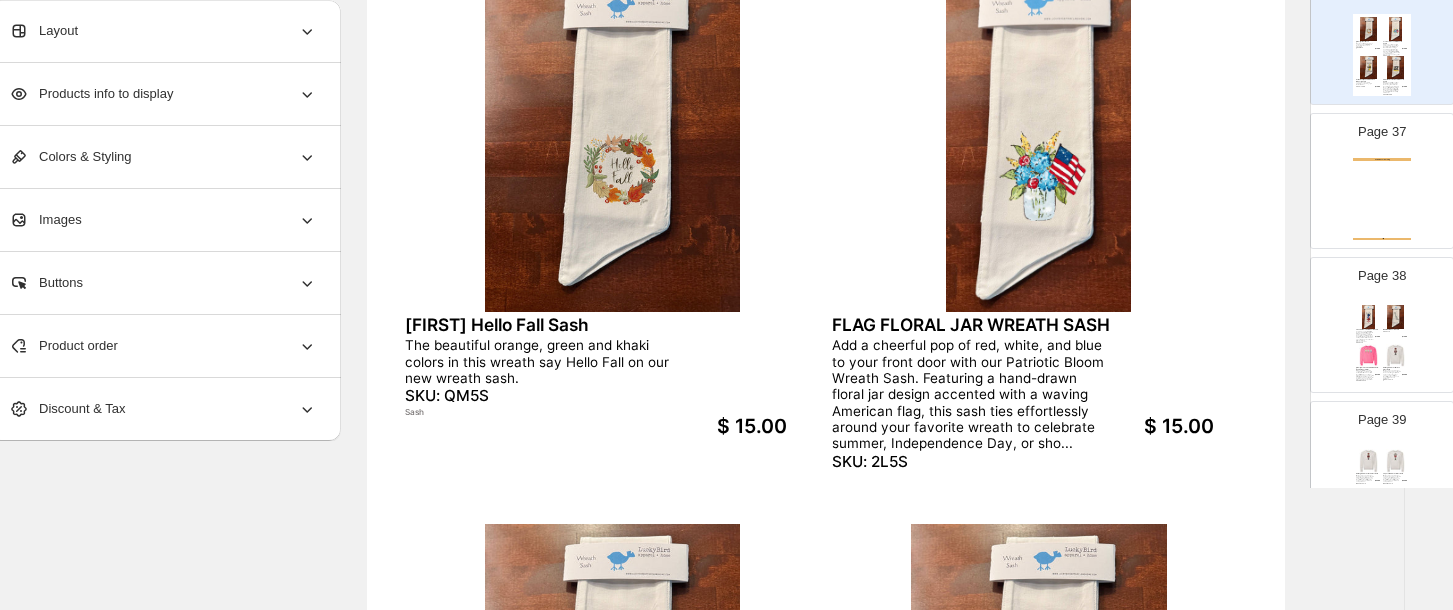 click at bounding box center (1396, 317) 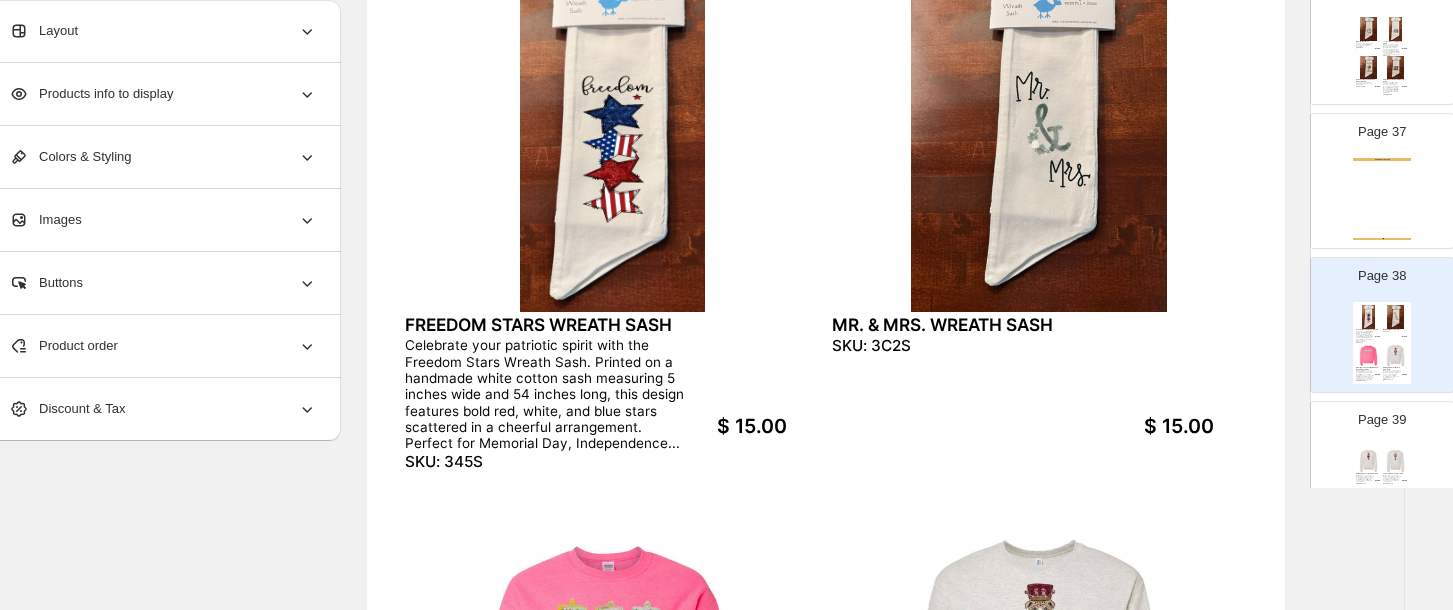 scroll, scrollTop: 0, scrollLeft: 35, axis: horizontal 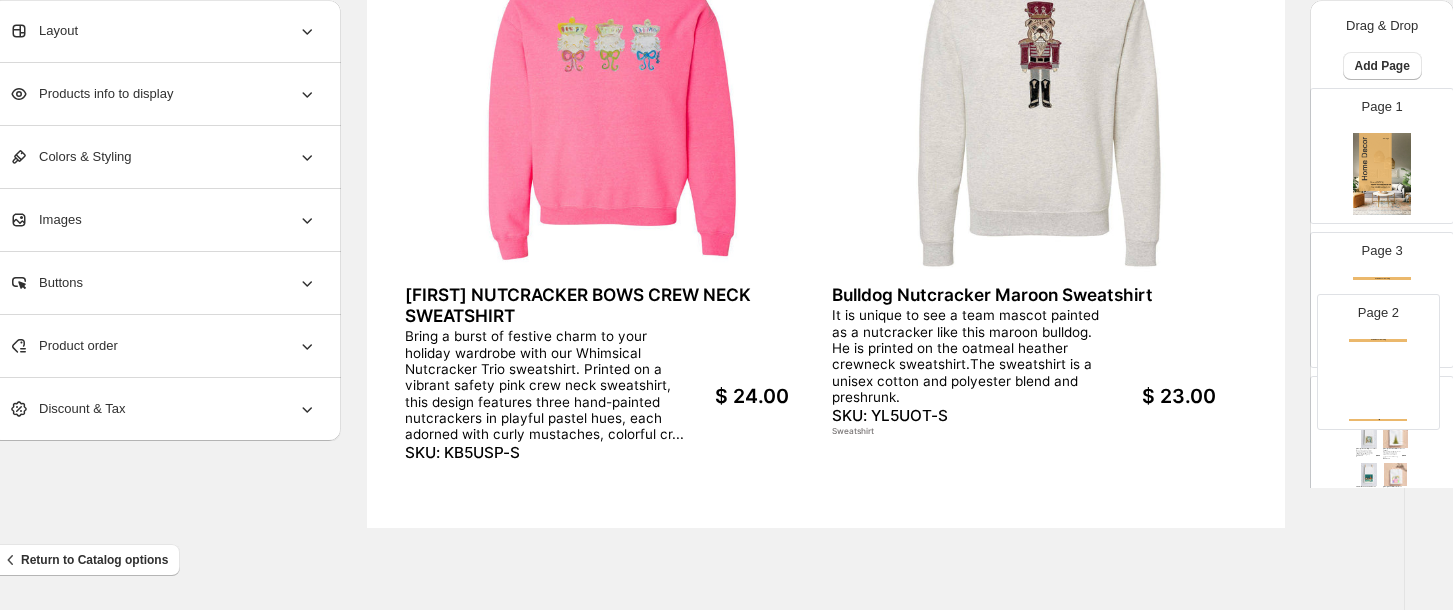 drag, startPoint x: 1396, startPoint y: 268, endPoint x: 1400, endPoint y: 338, distance: 70.11419 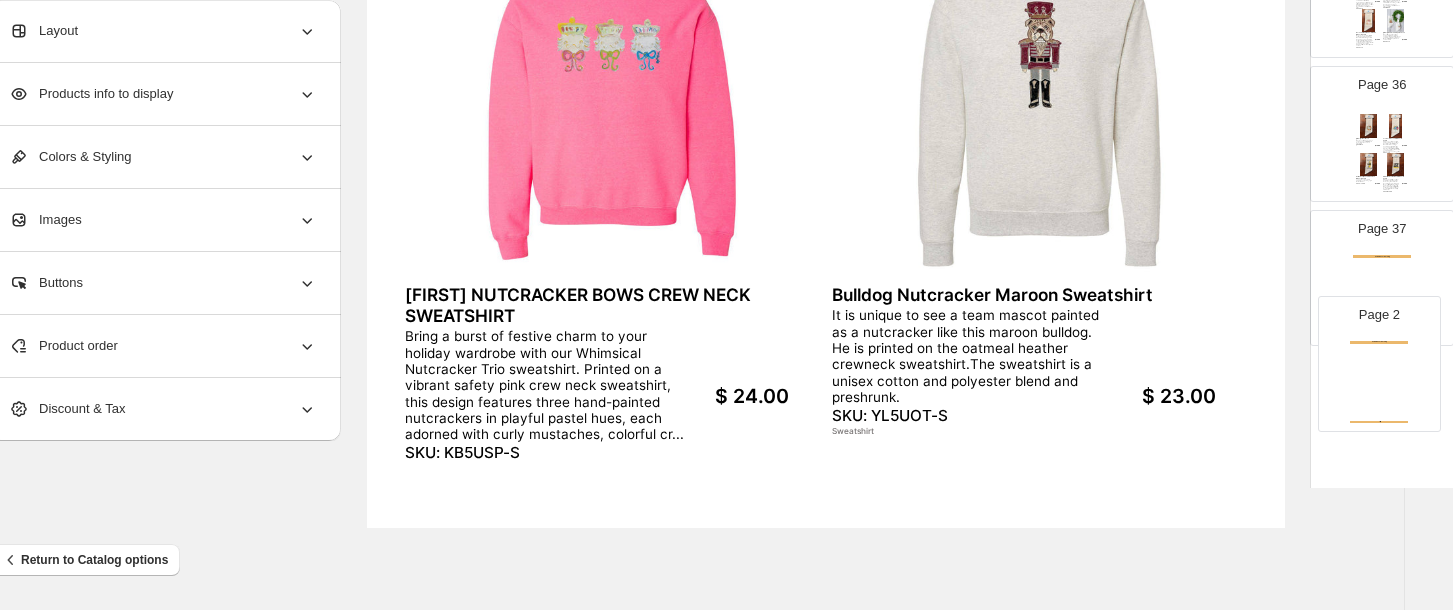 scroll, scrollTop: 4925, scrollLeft: 0, axis: vertical 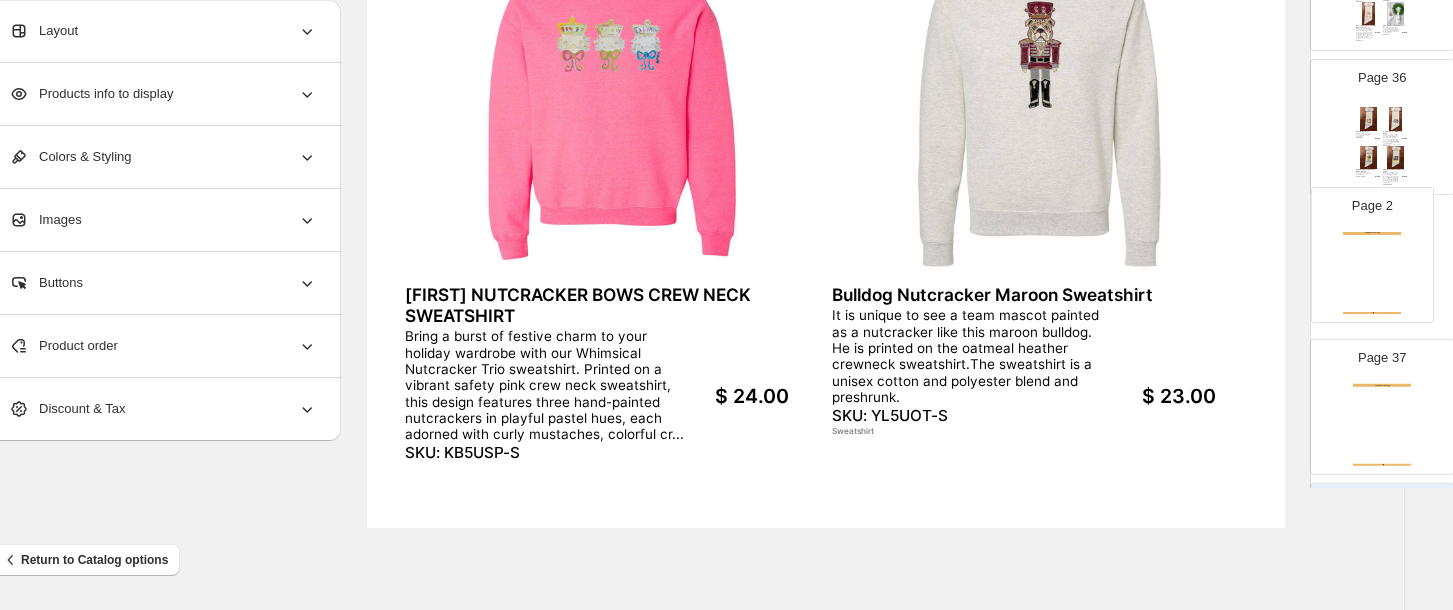 drag, startPoint x: 1394, startPoint y: 300, endPoint x: 1394, endPoint y: 261, distance: 39 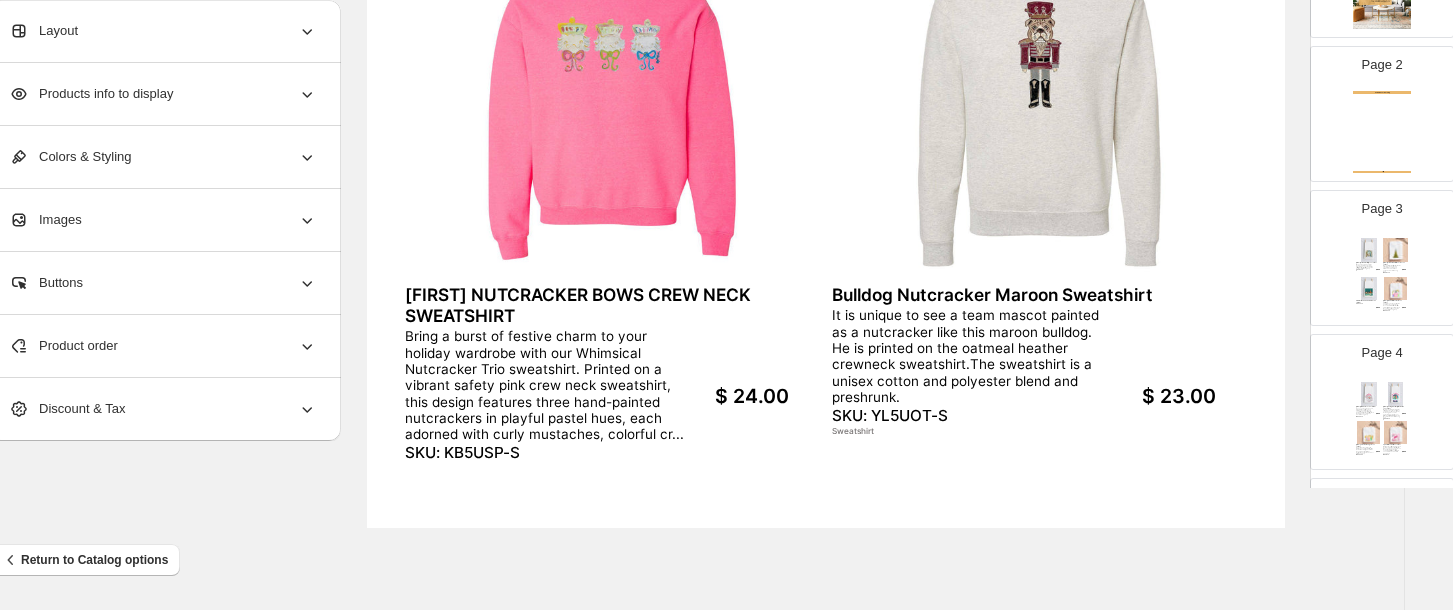 scroll, scrollTop: 167, scrollLeft: 0, axis: vertical 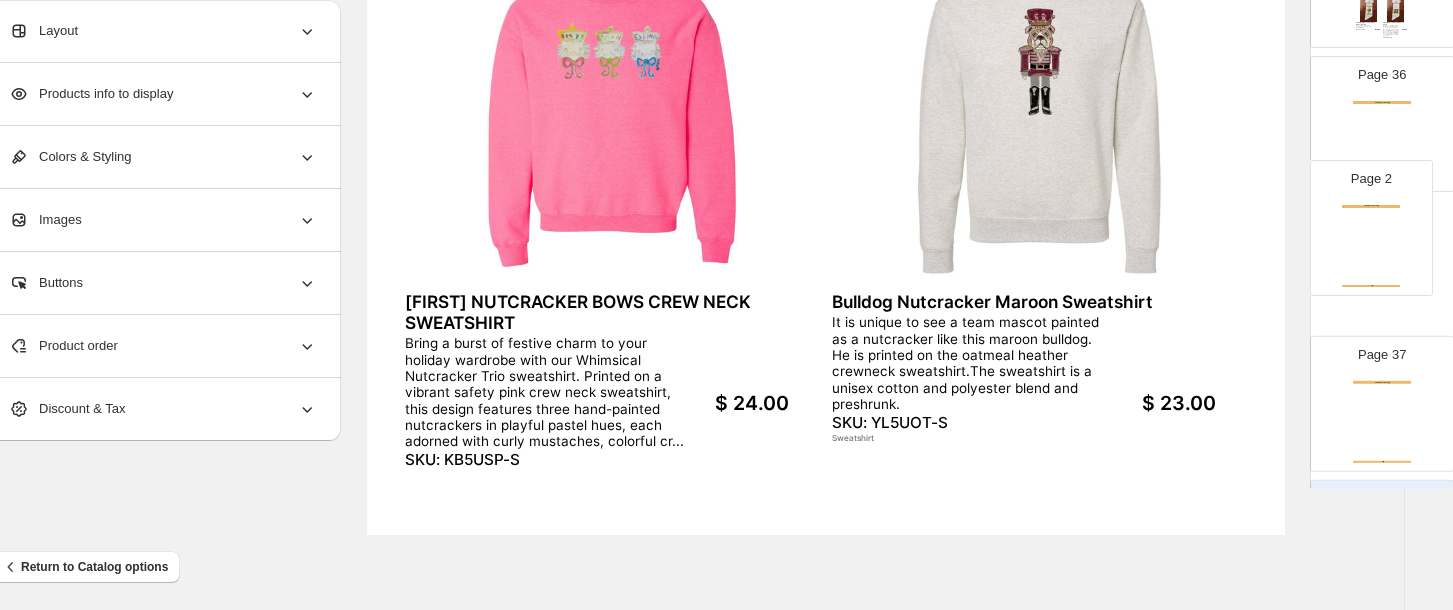 drag, startPoint x: 1386, startPoint y: 122, endPoint x: 1387, endPoint y: 223, distance: 101.00495 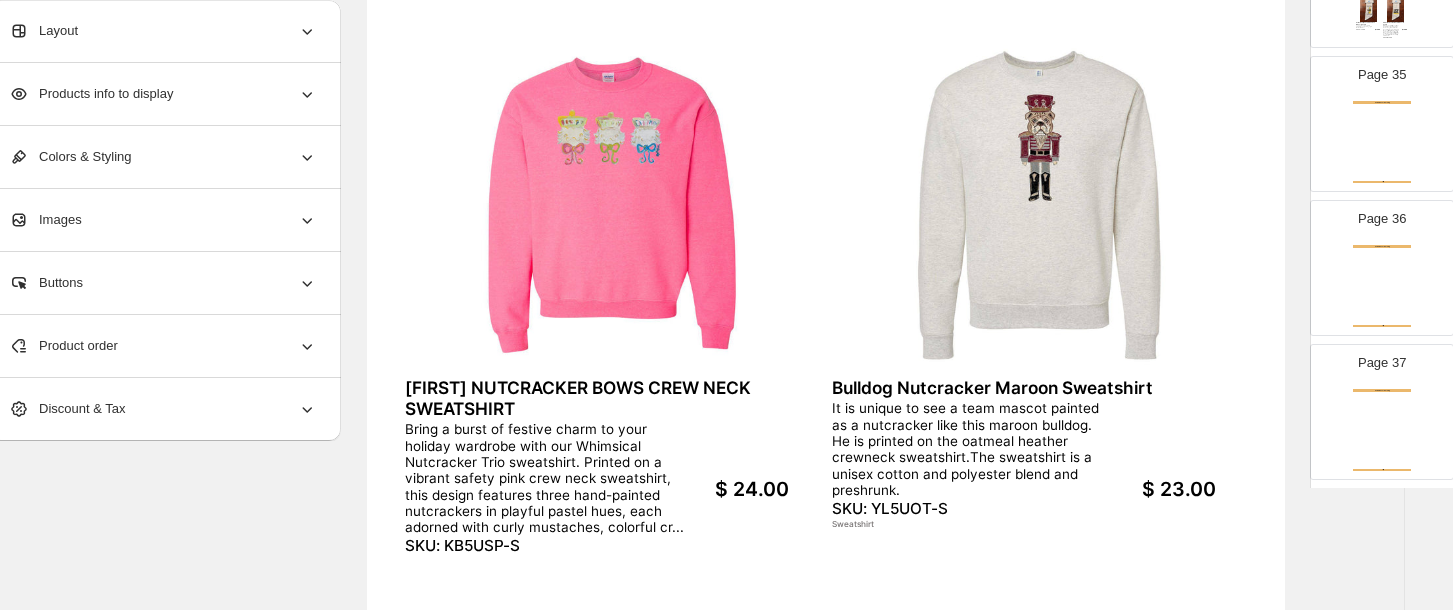 scroll, scrollTop: 719, scrollLeft: 35, axis: both 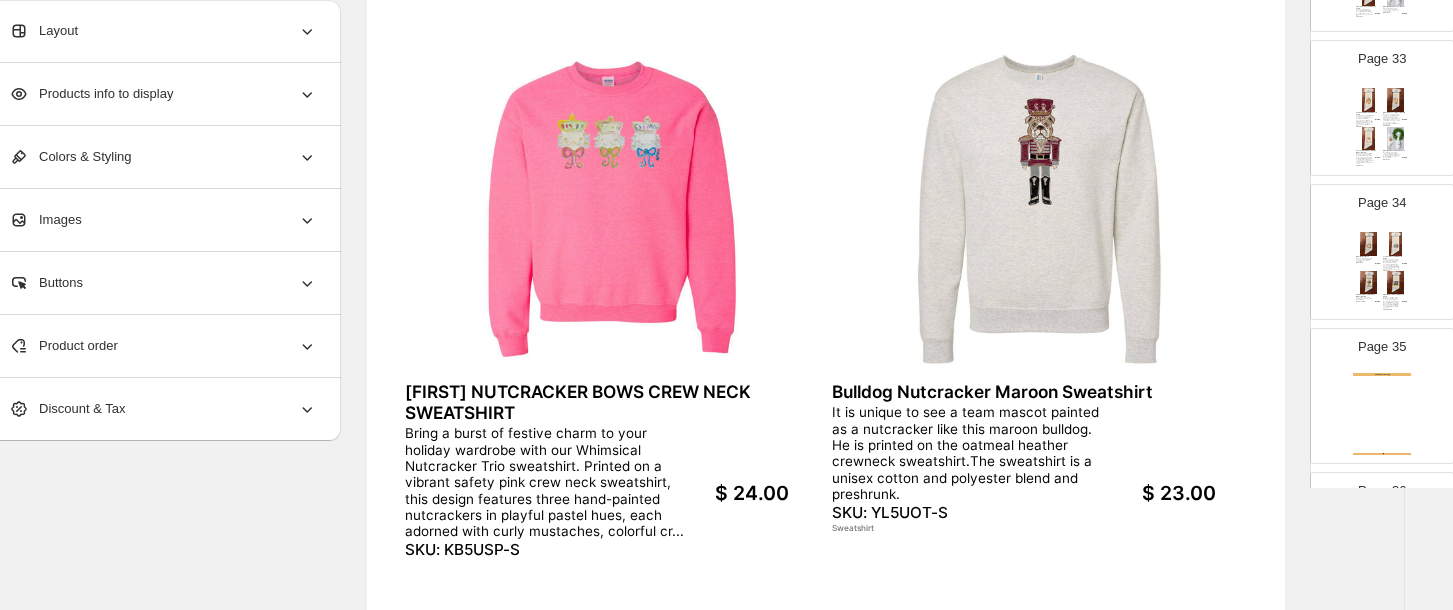click on "Laura Hello Fall Sash The beautiful orange, green and khaki colors in this wreath say Hello Fall on our new wreath sash. SKU:  QM5S Sash $ 15.00 FLAG FLORAL JAR WREATH SASH Add a cheerful pop of red, white, and blue to your front door with our Patriotic Bloom Wreath Sash. Featuring a hand-drawn floral jar design accented with a waving American flag, this sash ties effortlessly around your favorite wreath to celebrate summer, Independence Day, or sho... SKU:  2L5S $ 15.00 GAMEDAY, MY FAVORITE DAY WREATH SASH Let your. door wreath sash proclaim your team loyalty in football season! SKU:  3T5S-BG $ 15.00 ON GAMEDAY WE WEAR WREATH SASH Bring the team spirit to your front door with our bold and fun Gameday Wreath Sash! Featuring the playful phrase “We wear [TEAM COLOR] on gameday” in your favorite school or team’s colors, this sash is the perfect way to show off your loyalty with style. Made of crisp white cotto... SKU:  3W5S-BG $ 15.00" at bounding box center [1382, 270] 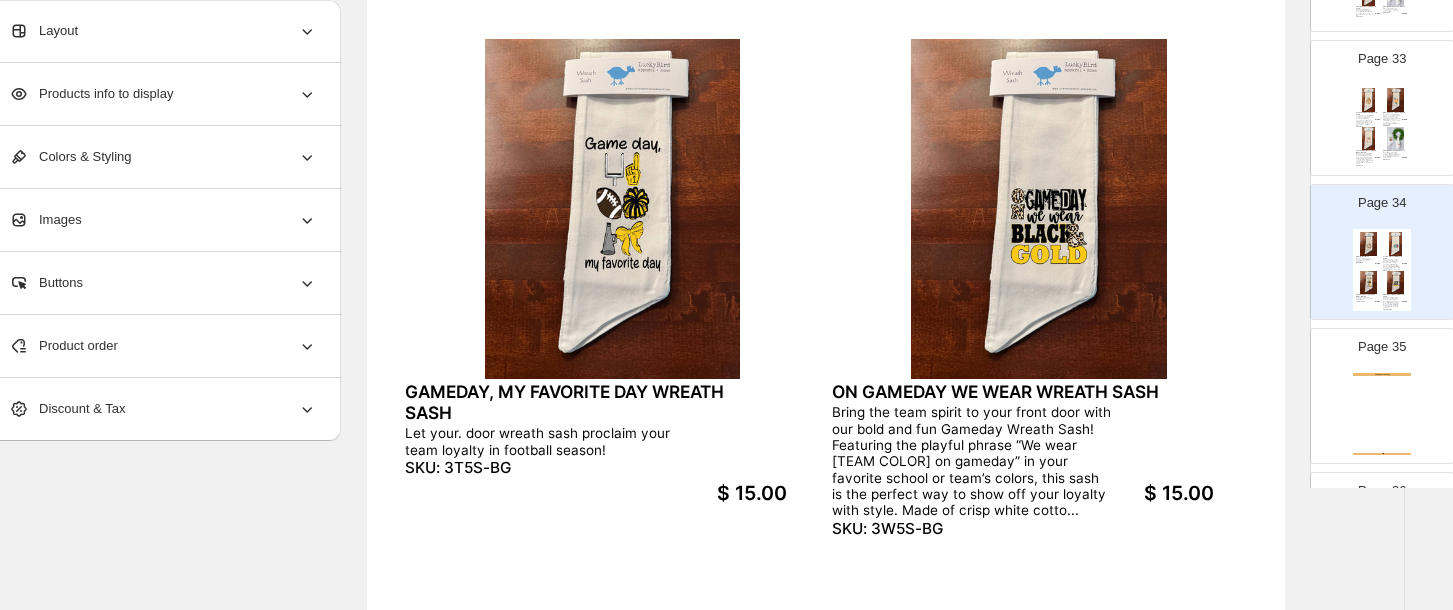 click on "Home Decor Catalog Home Decor Catalog | Page undefined" at bounding box center [1382, 414] 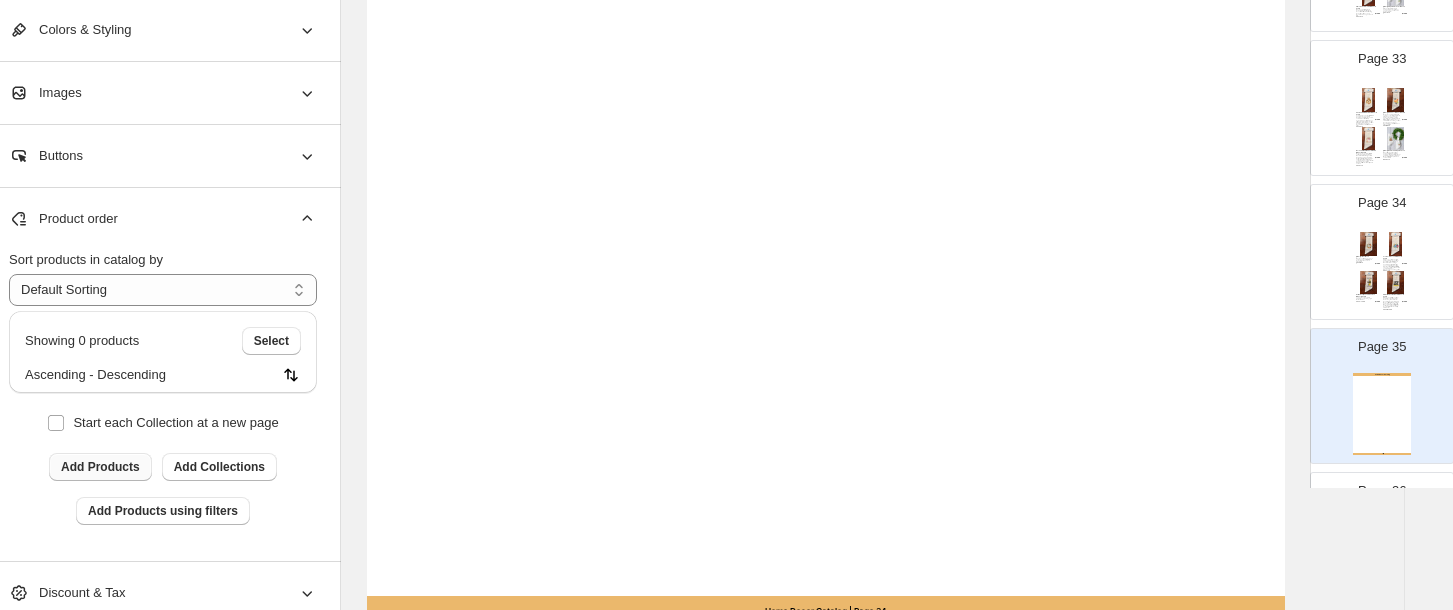 click on "Add Products" at bounding box center [100, 467] 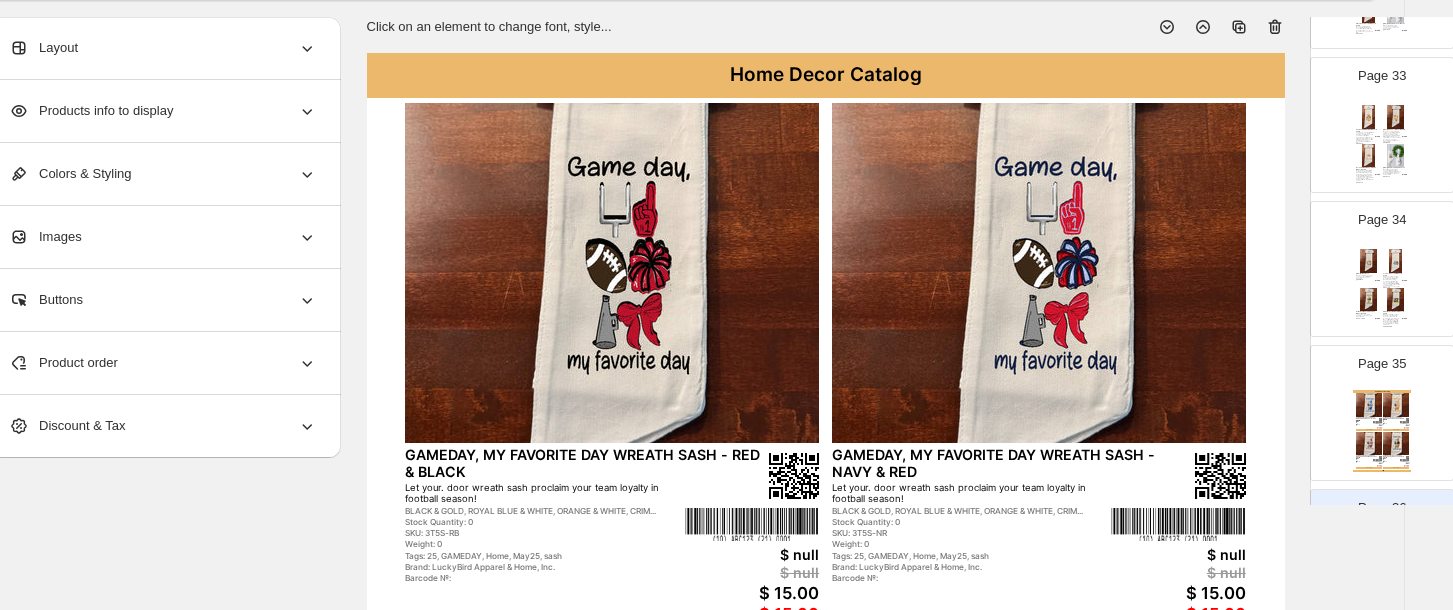 scroll, scrollTop: 184, scrollLeft: 35, axis: both 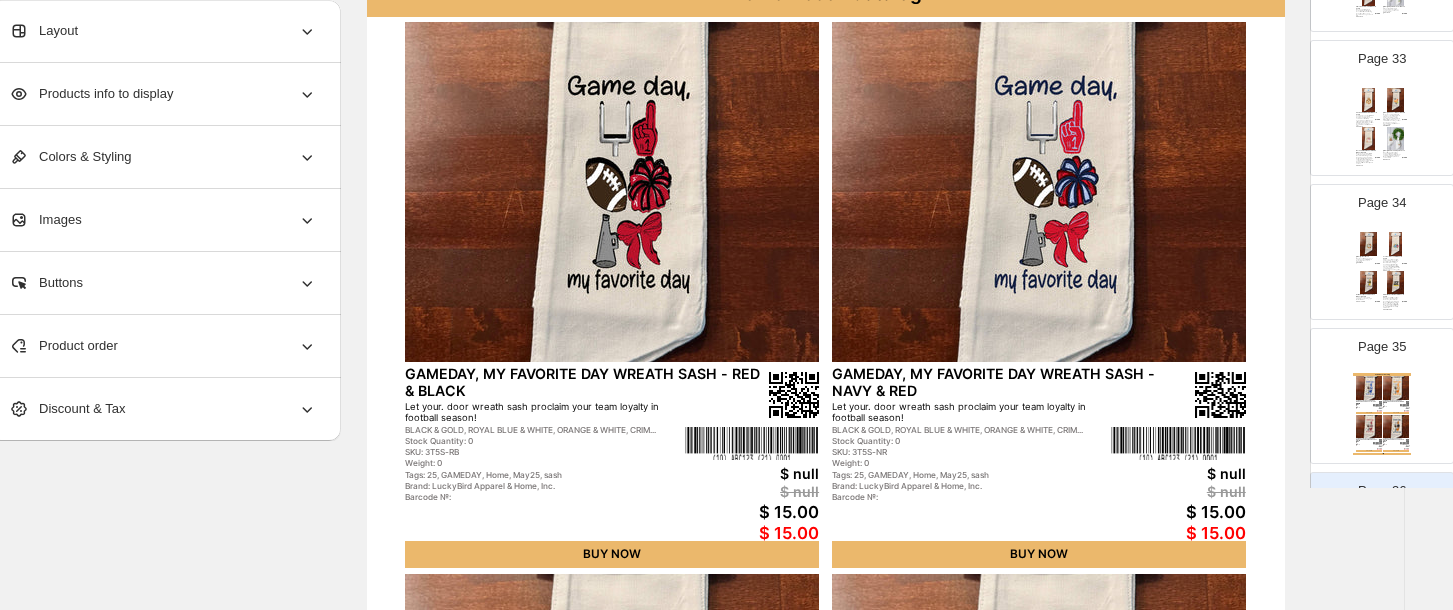 click on "Brand:  LuckyBird Apparel & Home, Inc." at bounding box center (1392, 407) 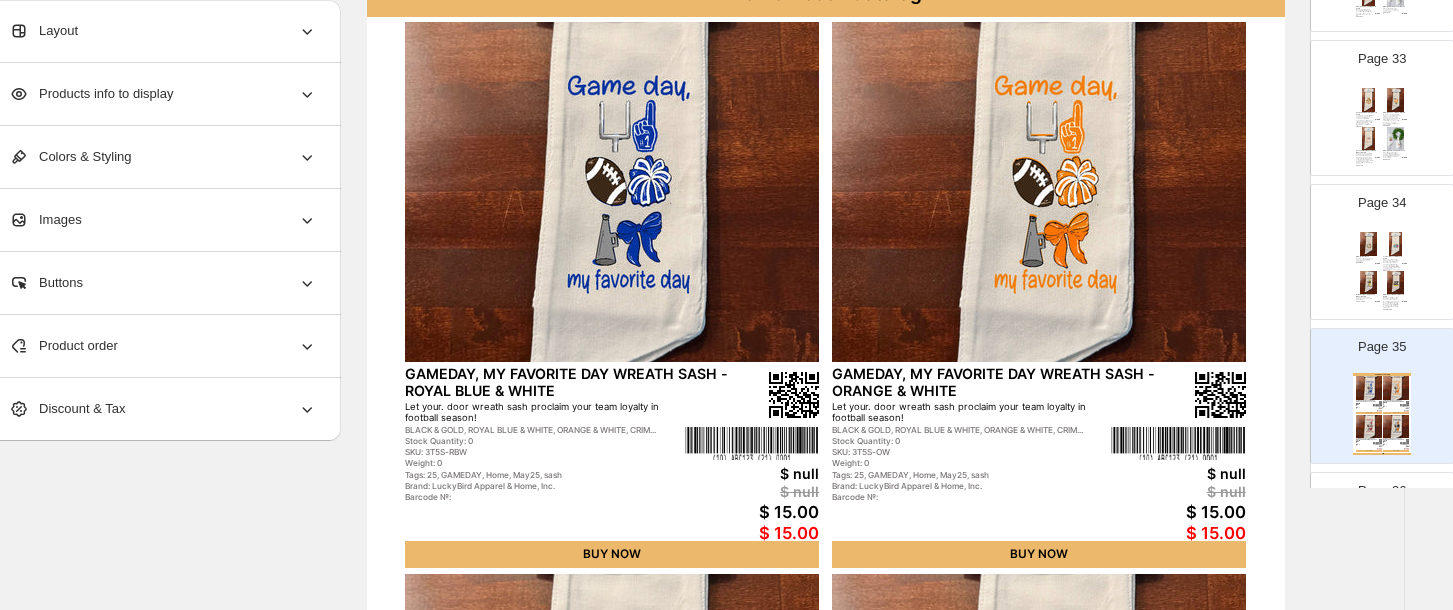 click on "Laura Hello Fall Sash The beautiful orange, green and khaki colors in this wreath say Hello Fall on our new wreath sash. SKU:  QM5S Sash" at bounding box center [1369, 260] 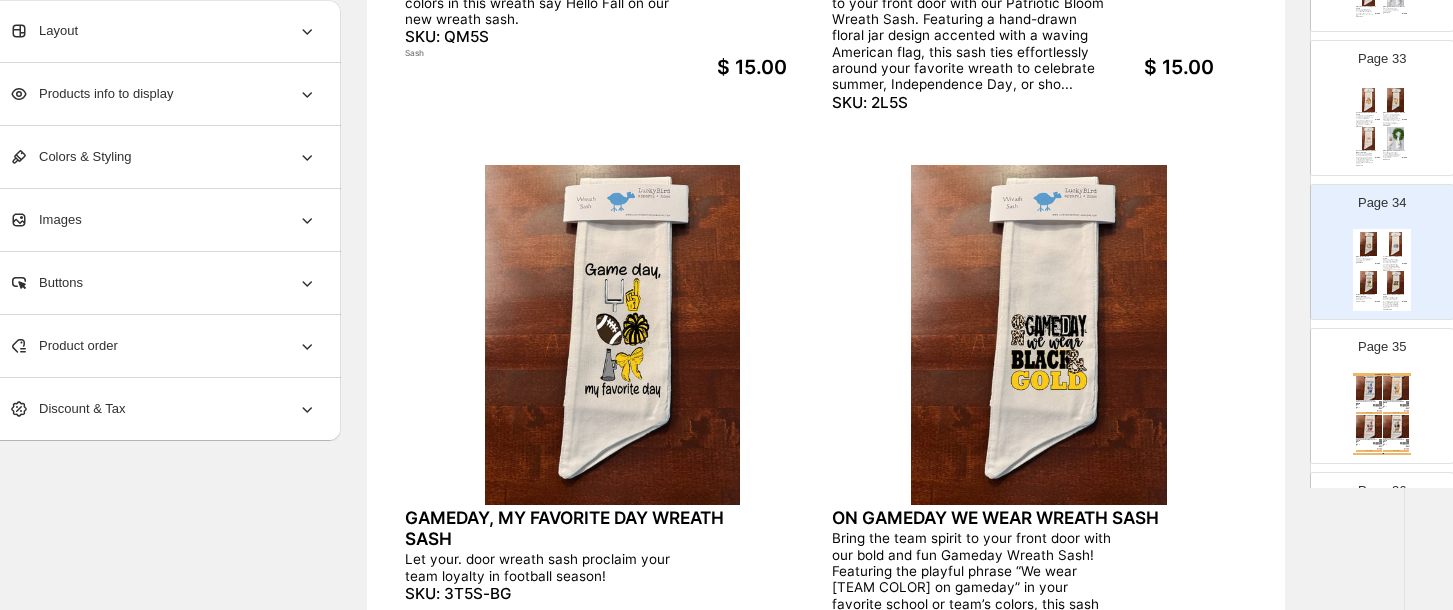 scroll, scrollTop: 600, scrollLeft: 35, axis: both 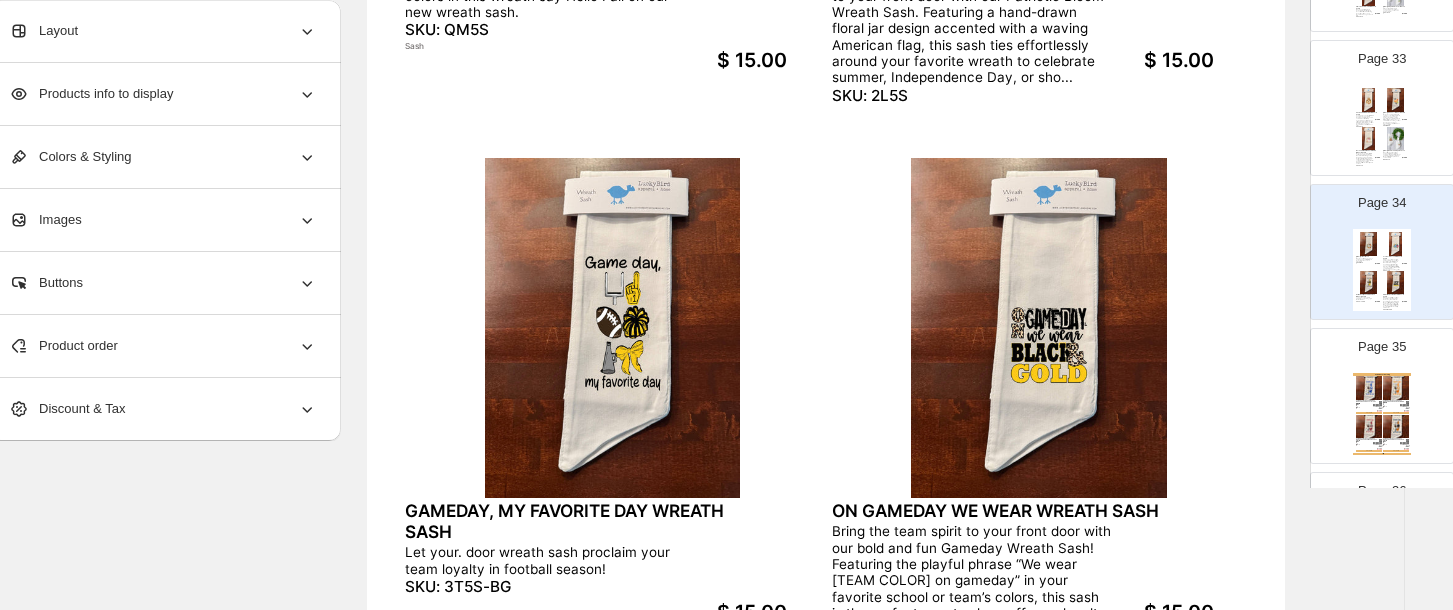 click on "GAMEDAY, MY FAVORITE DAY WREATH SASH - ORANGE & WHITE" at bounding box center [1394, 401] 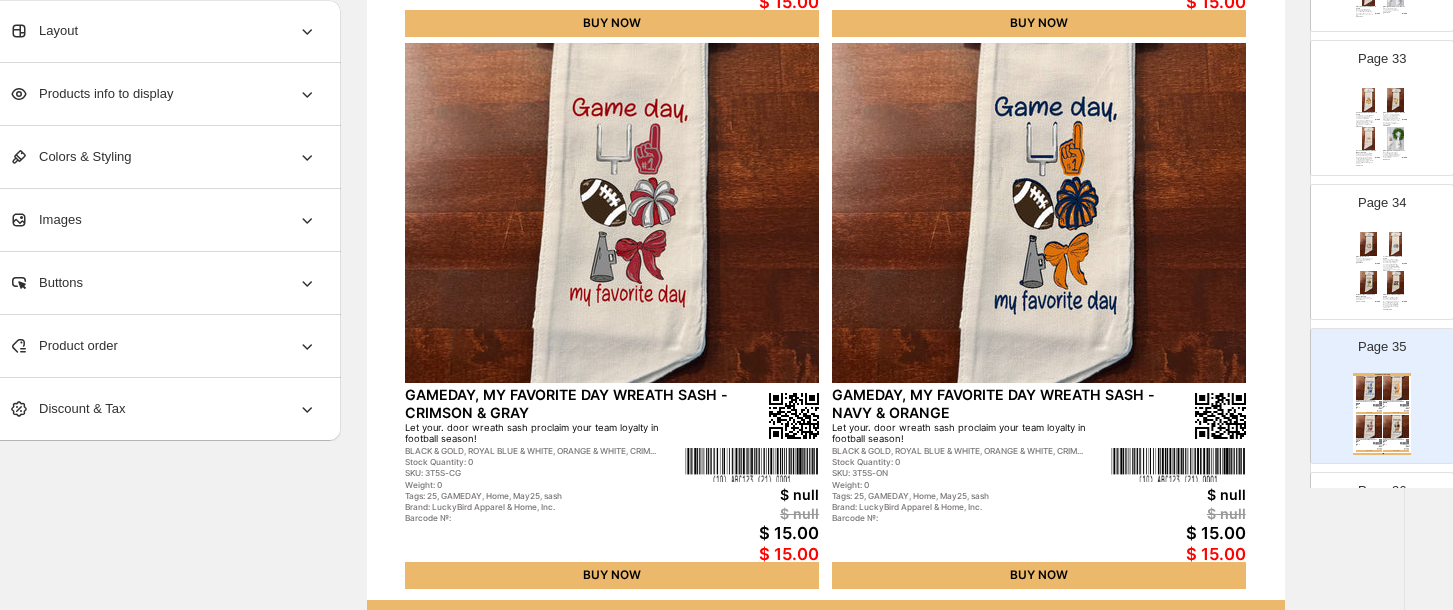 scroll, scrollTop: 712, scrollLeft: 35, axis: both 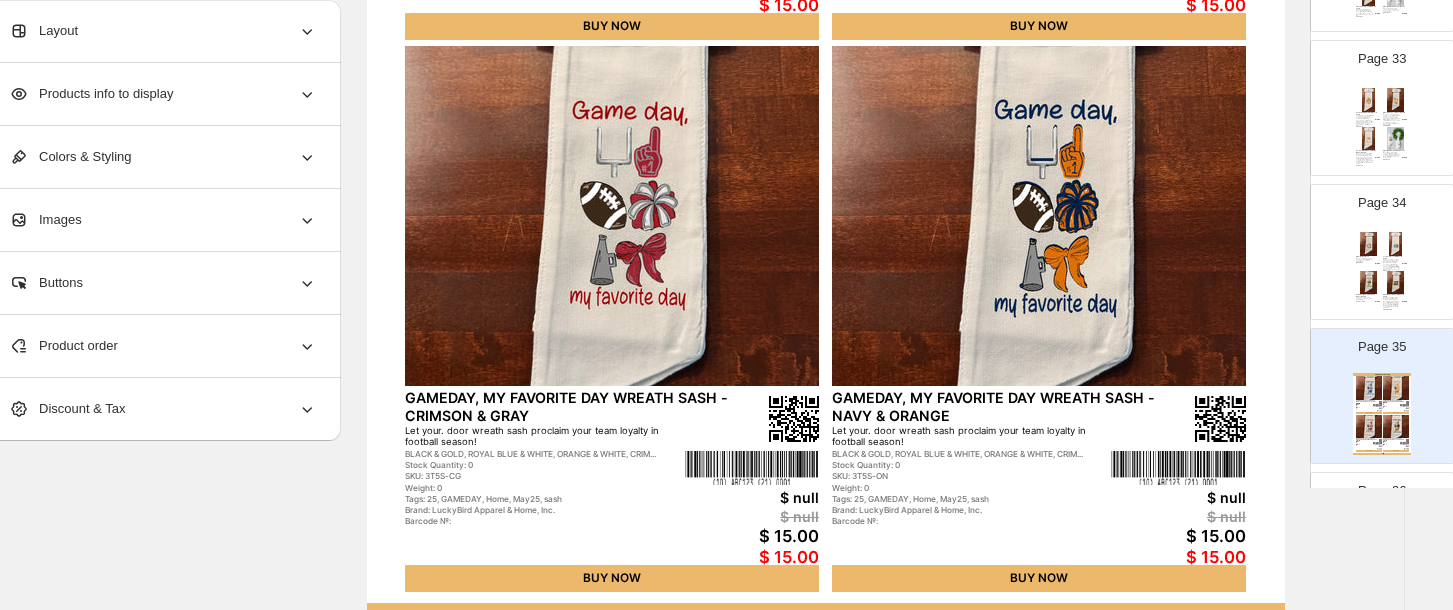 click on "Page 36" at bounding box center [1382, 491] 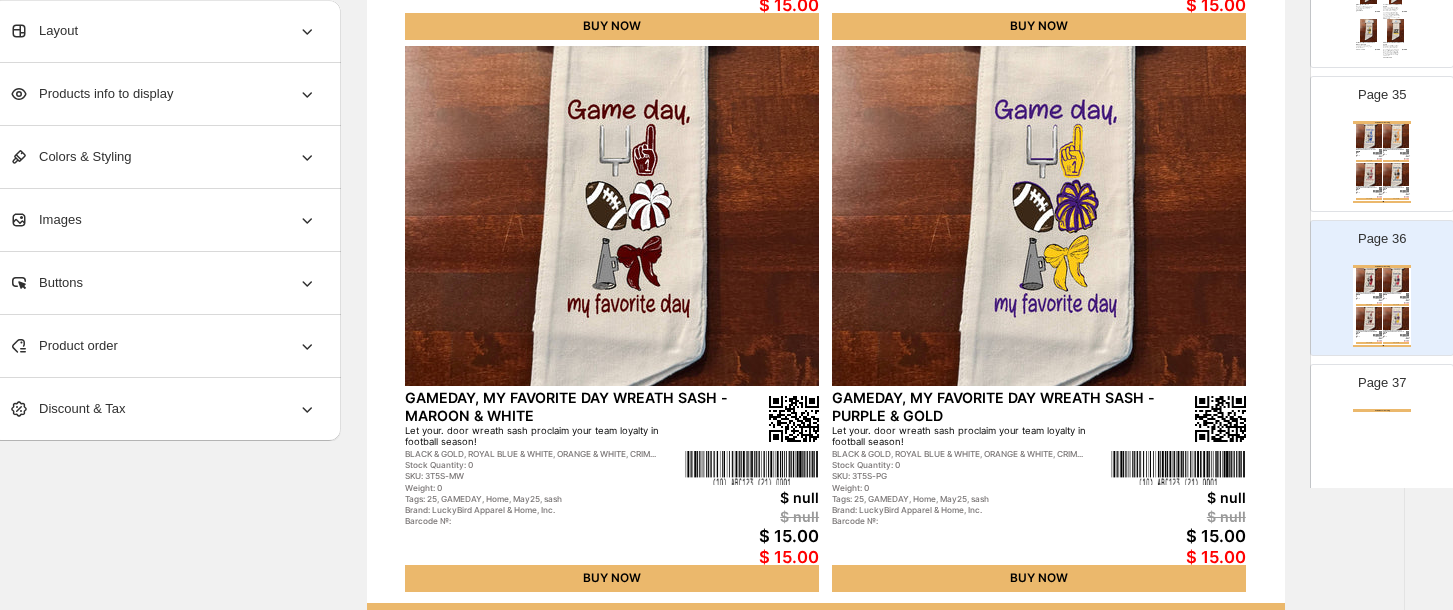 scroll, scrollTop: 4922, scrollLeft: 0, axis: vertical 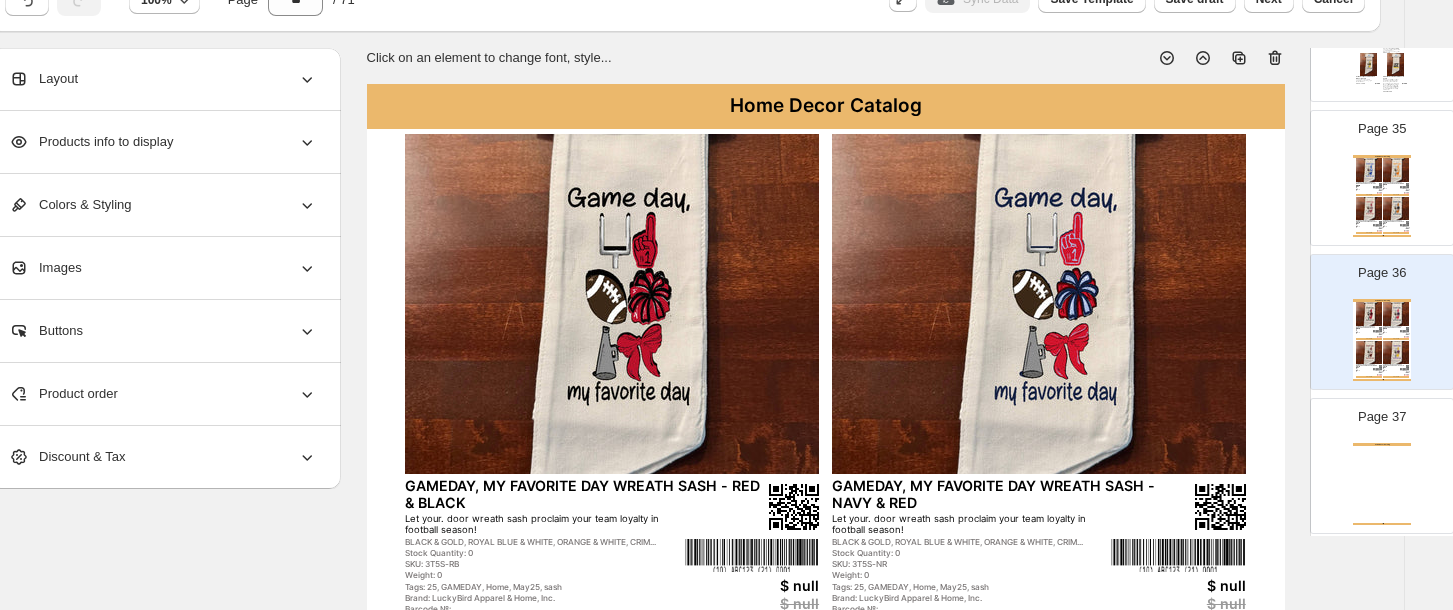 click at bounding box center [1369, 65] 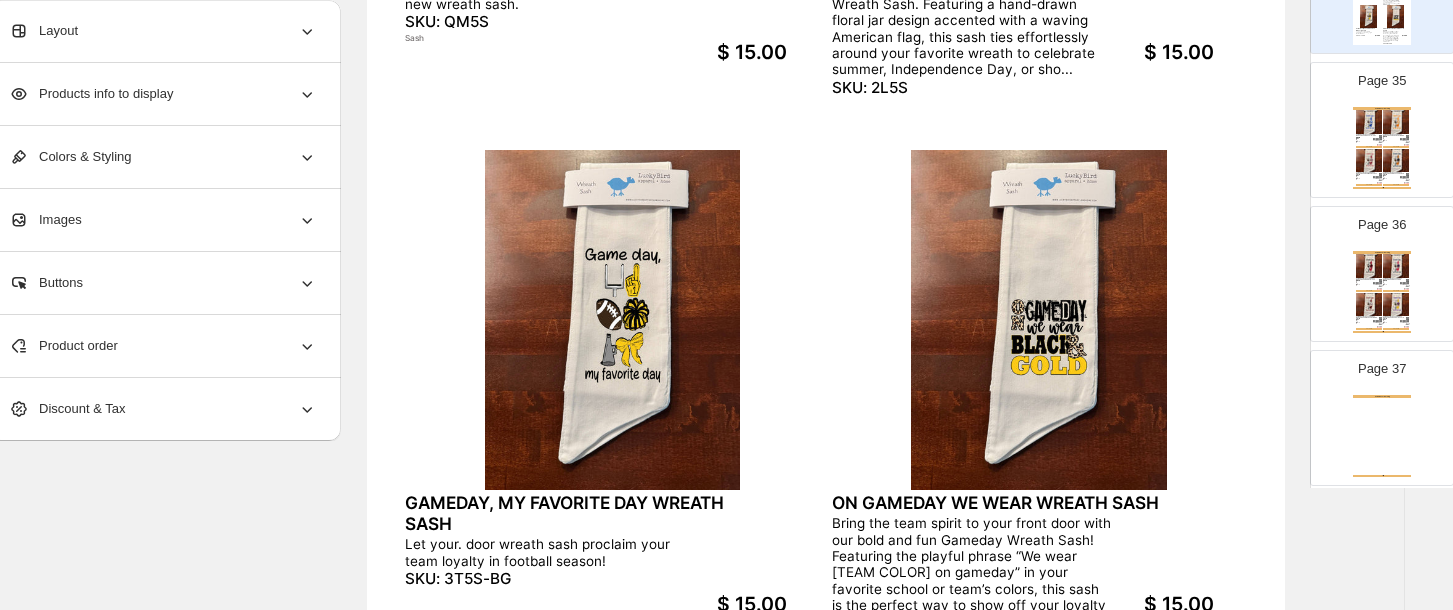 scroll, scrollTop: 612, scrollLeft: 35, axis: both 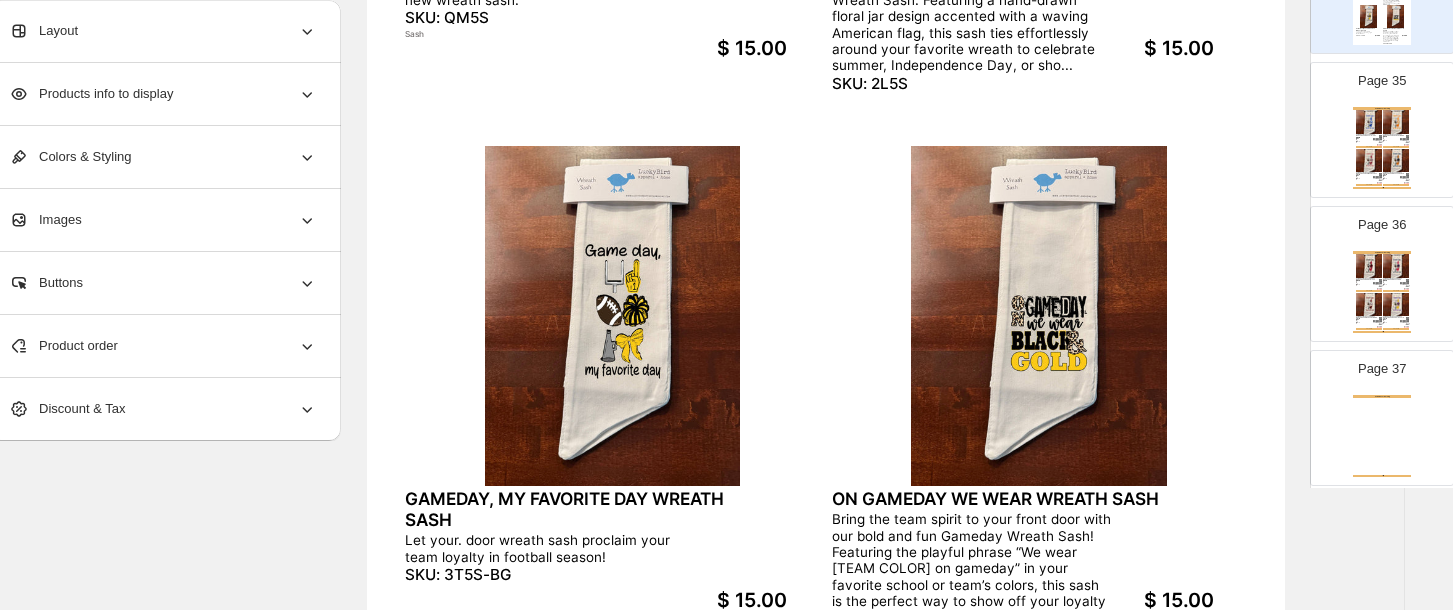 click at bounding box center (1369, 161) 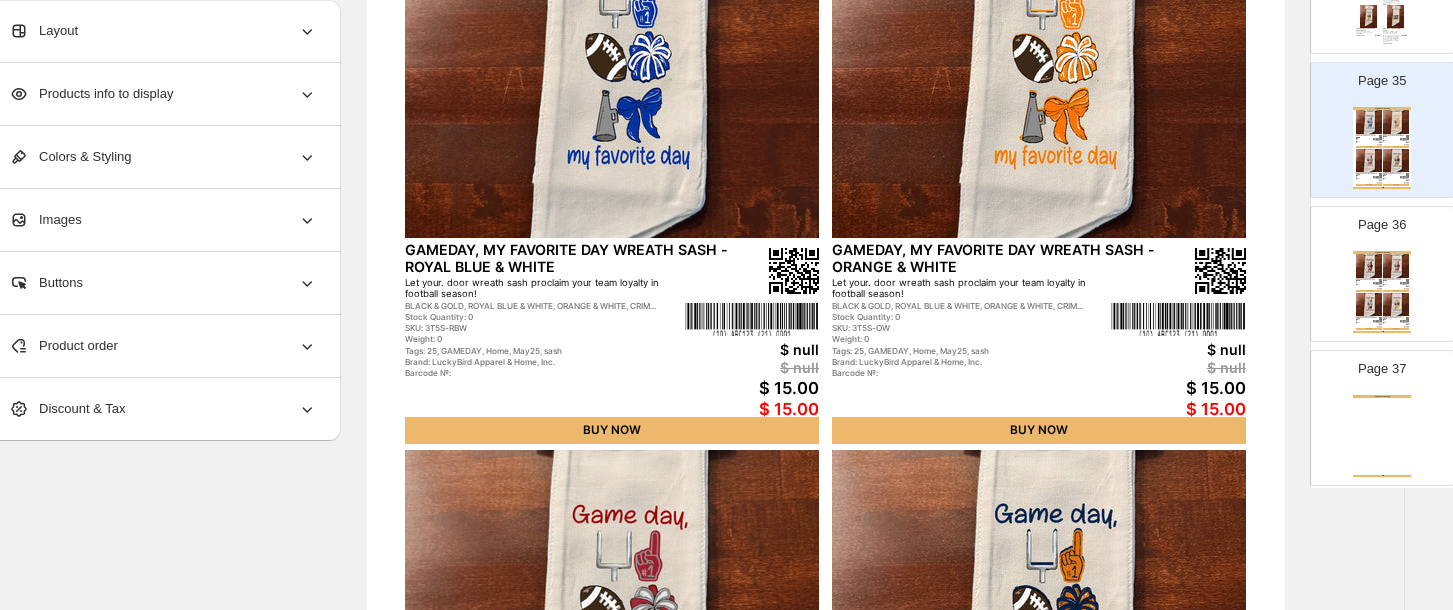 scroll, scrollTop: 330, scrollLeft: 35, axis: both 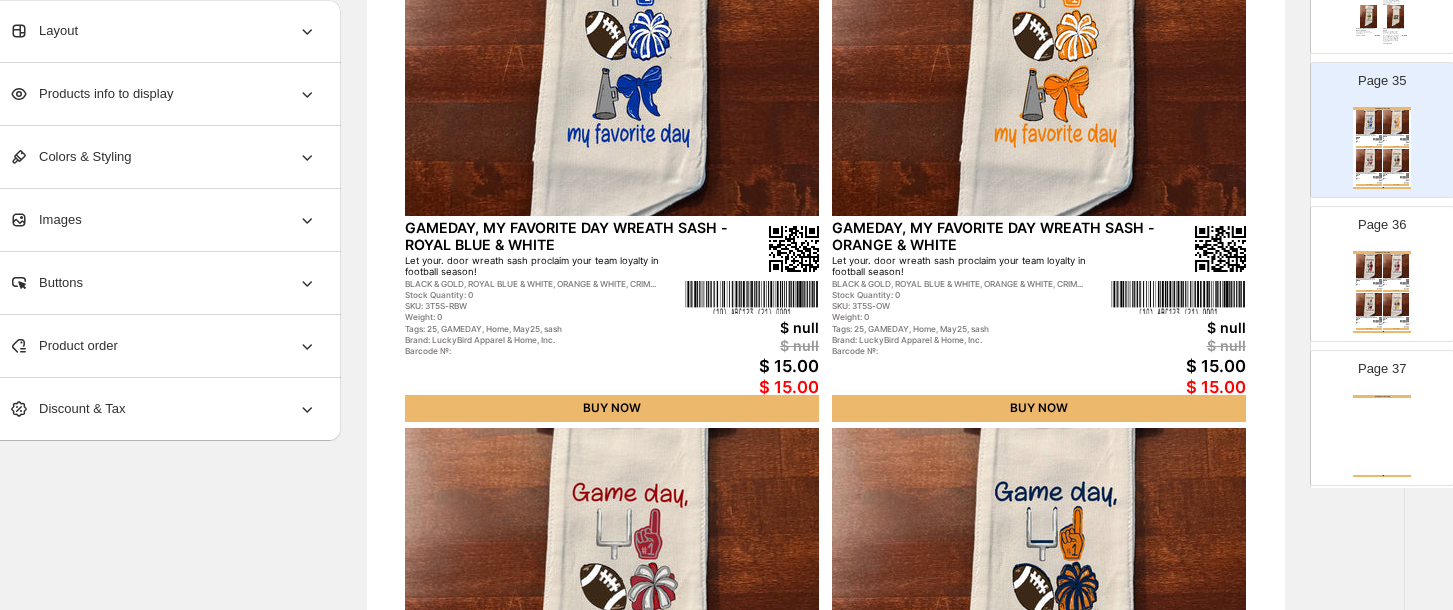 click on "Product order" at bounding box center (63, 346) 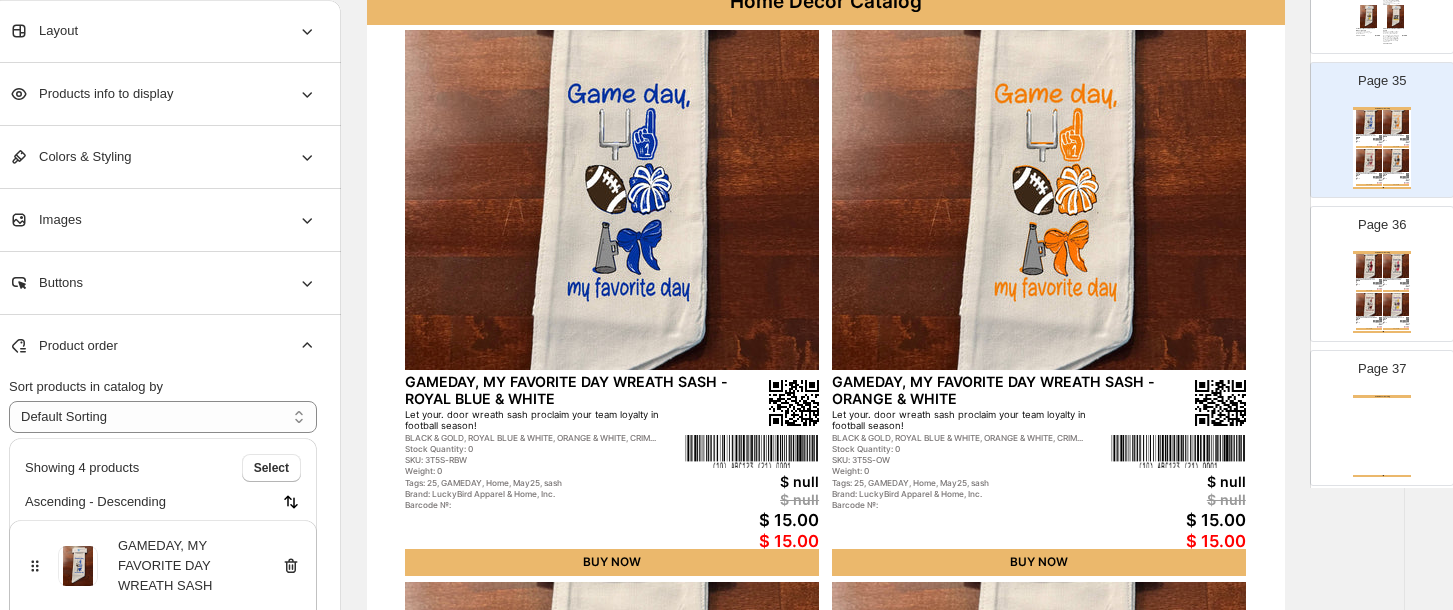 scroll, scrollTop: 105, scrollLeft: 35, axis: both 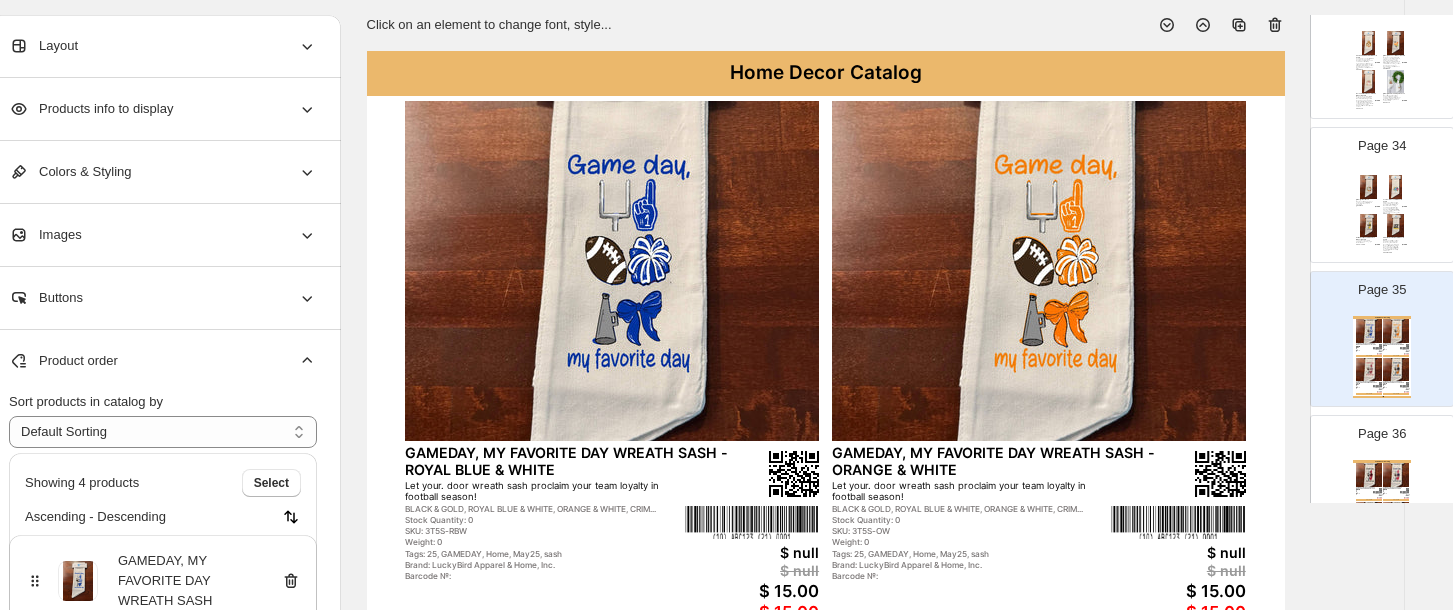 click at bounding box center (1396, 226) 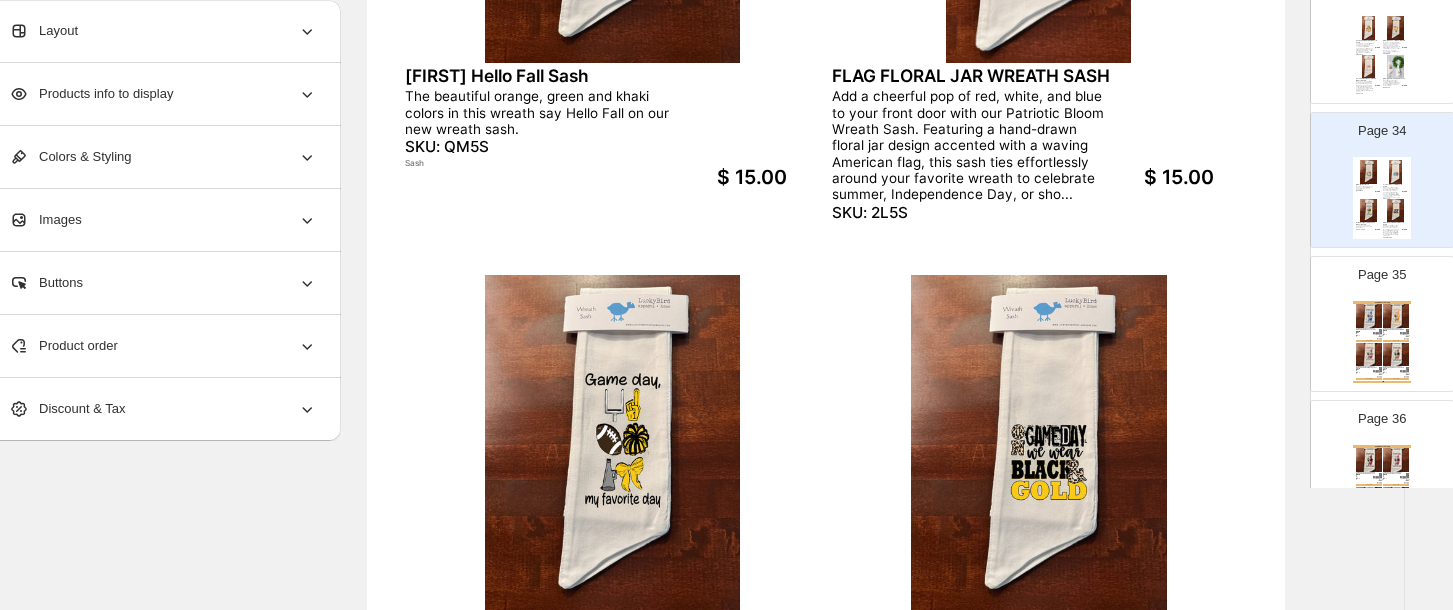 scroll, scrollTop: 532, scrollLeft: 35, axis: both 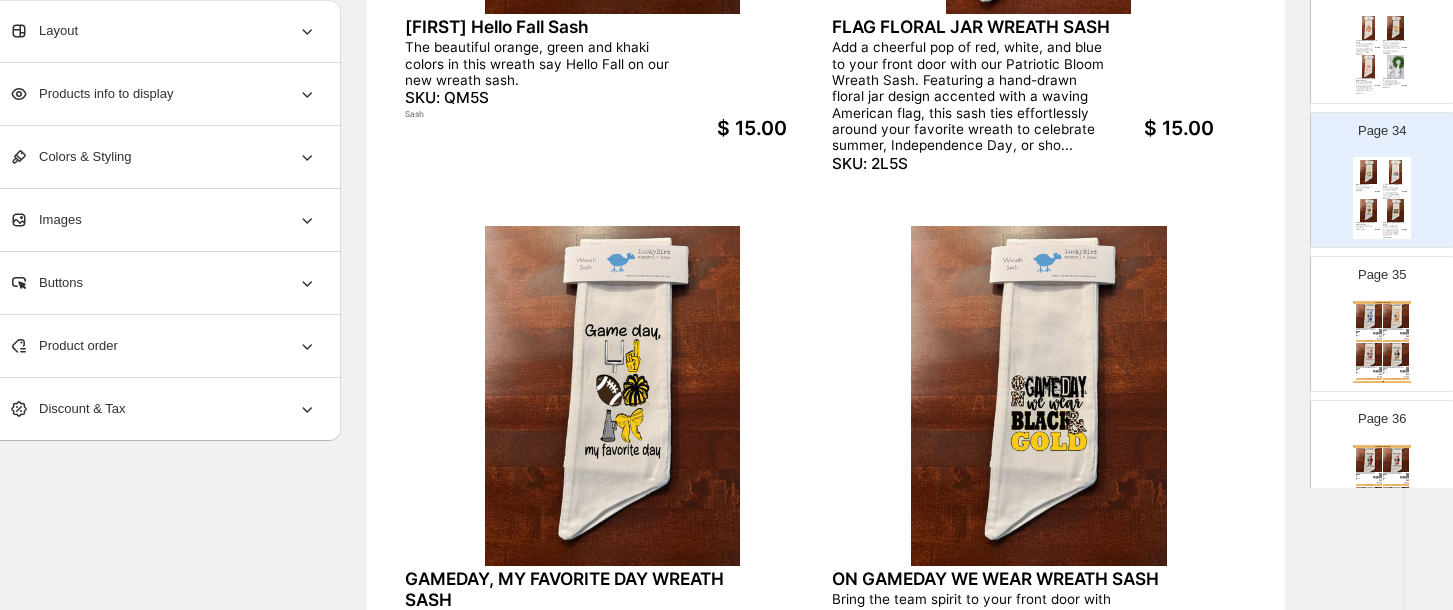 click on "Product order" at bounding box center [63, 346] 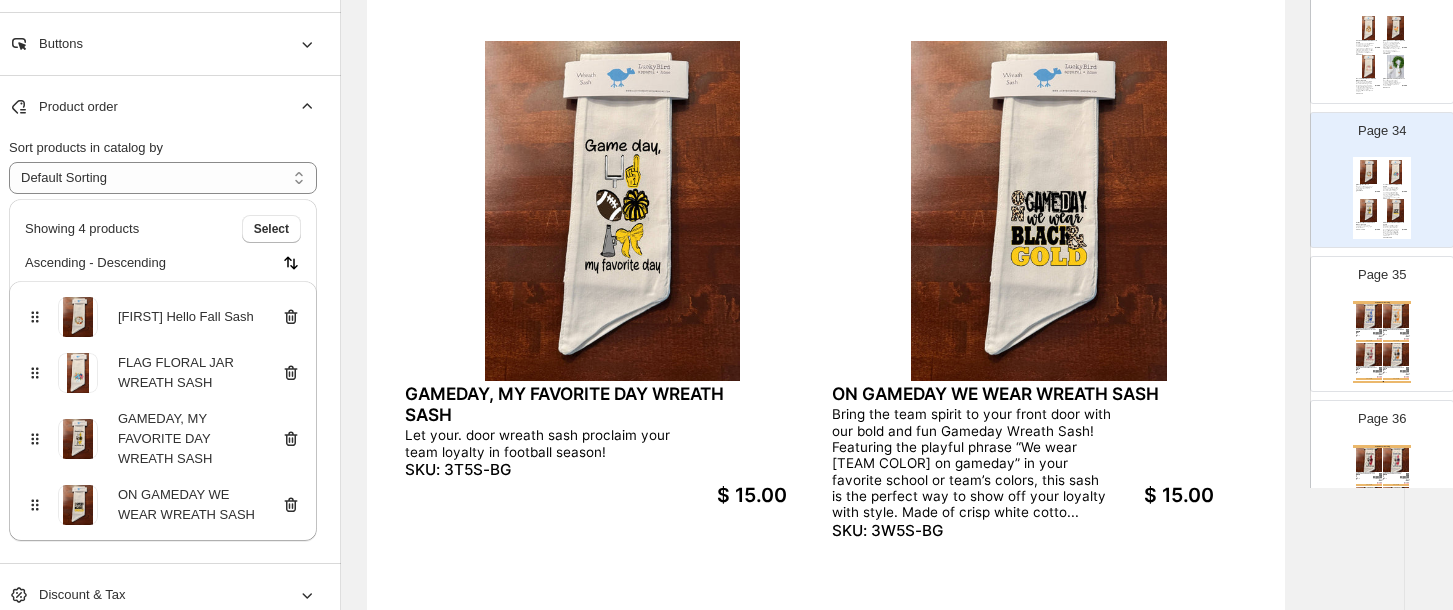 scroll, scrollTop: 736, scrollLeft: 35, axis: both 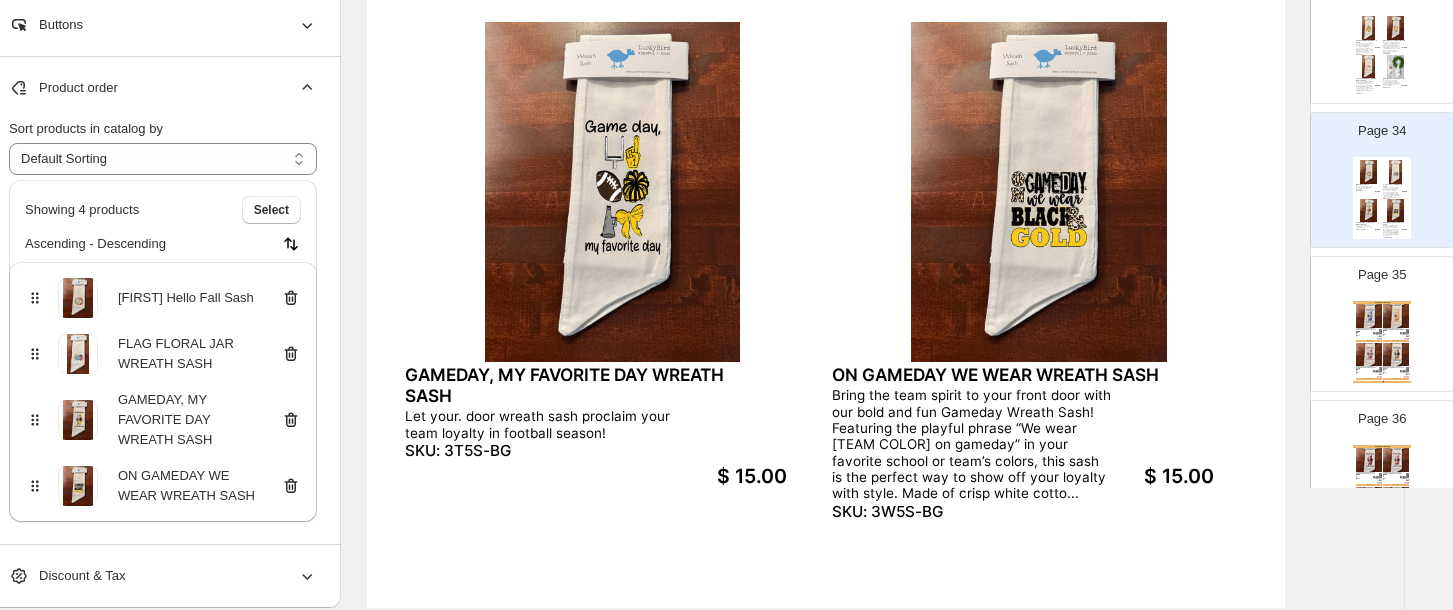 click 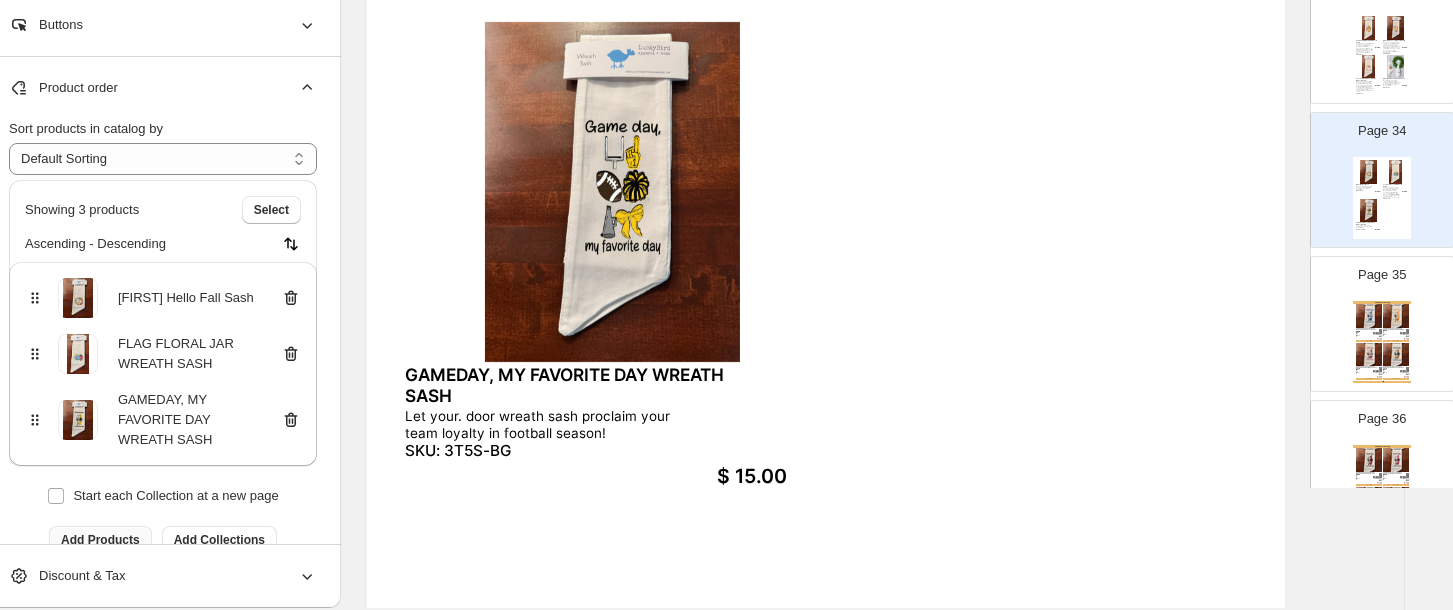 click on "Add Products" at bounding box center [100, 540] 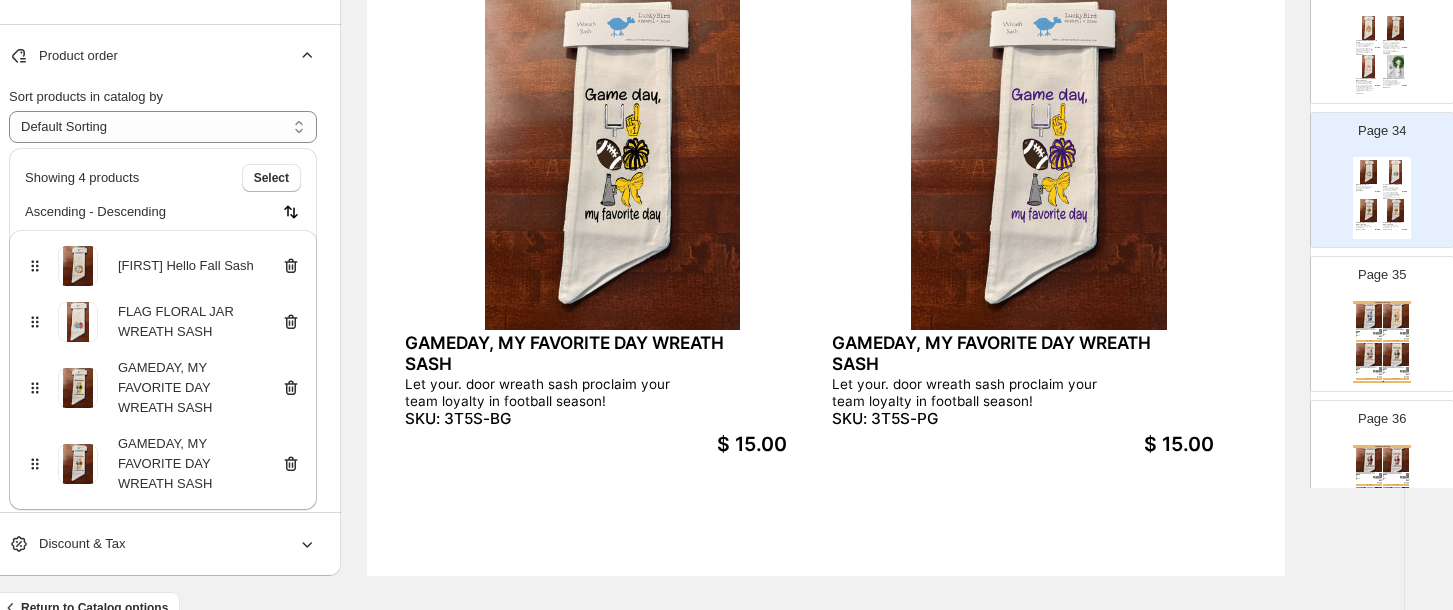 scroll, scrollTop: 800, scrollLeft: 35, axis: both 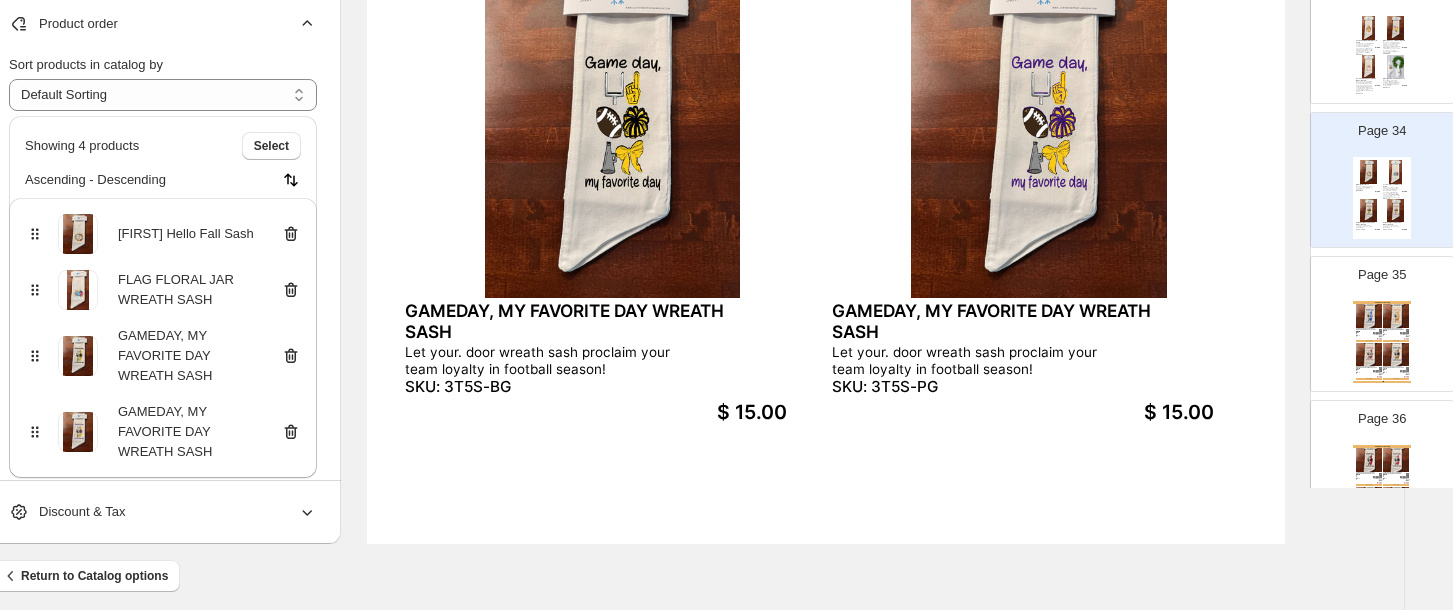 click at bounding box center [1369, 316] 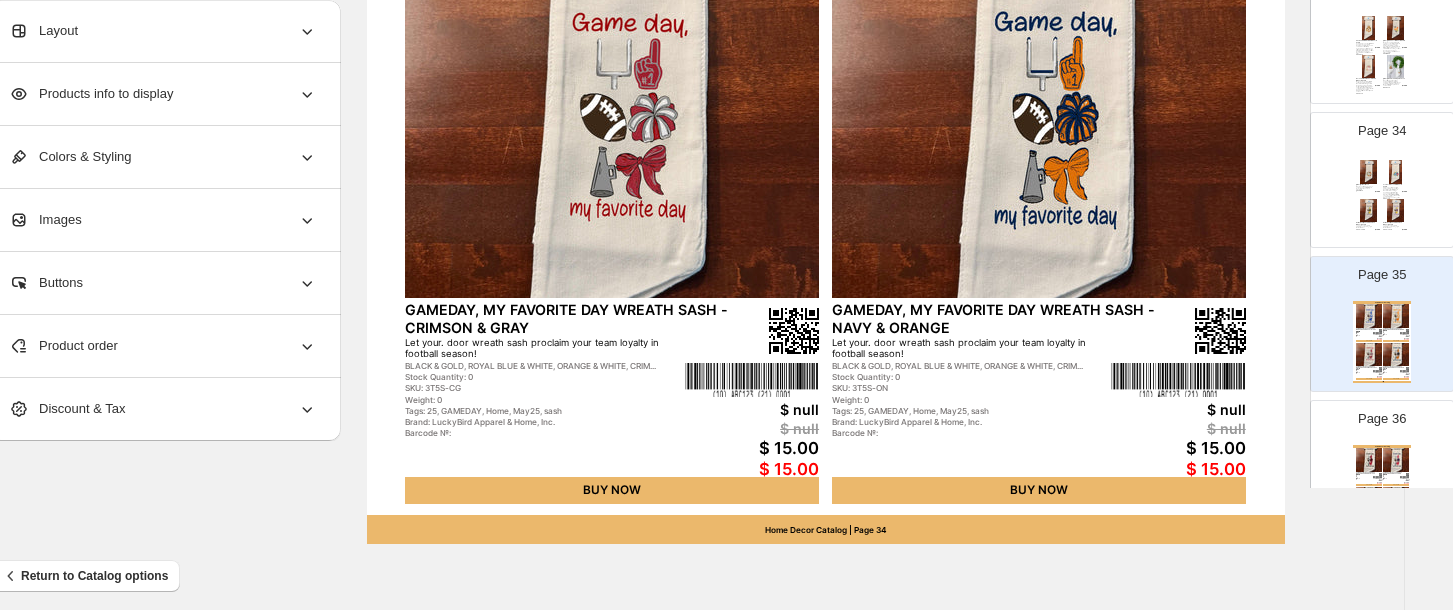 click at bounding box center (1396, 460) 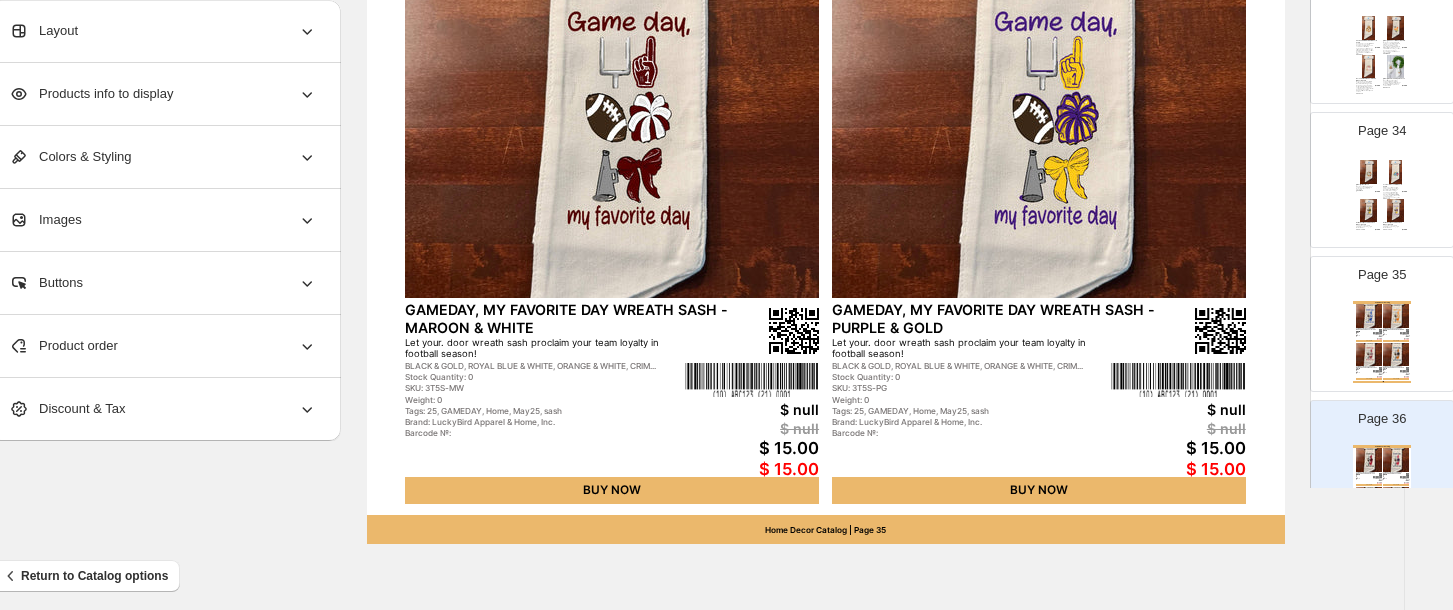 scroll, scrollTop: 816, scrollLeft: 35, axis: both 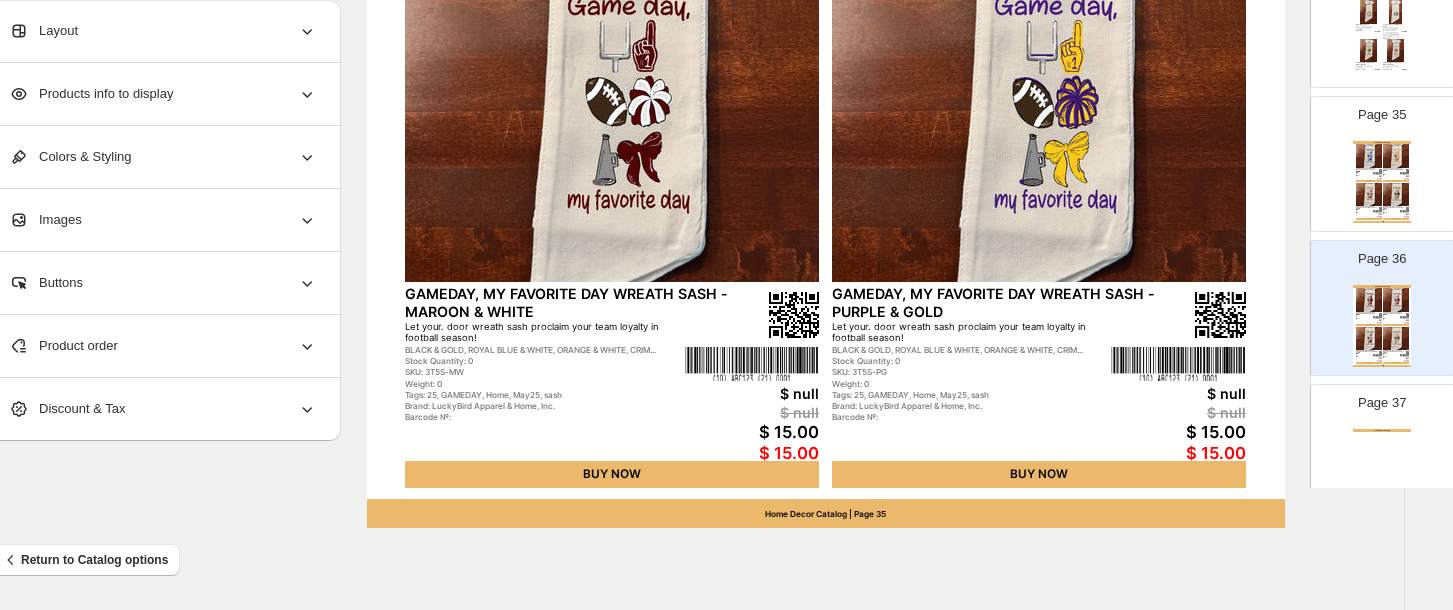 click at bounding box center (1369, 195) 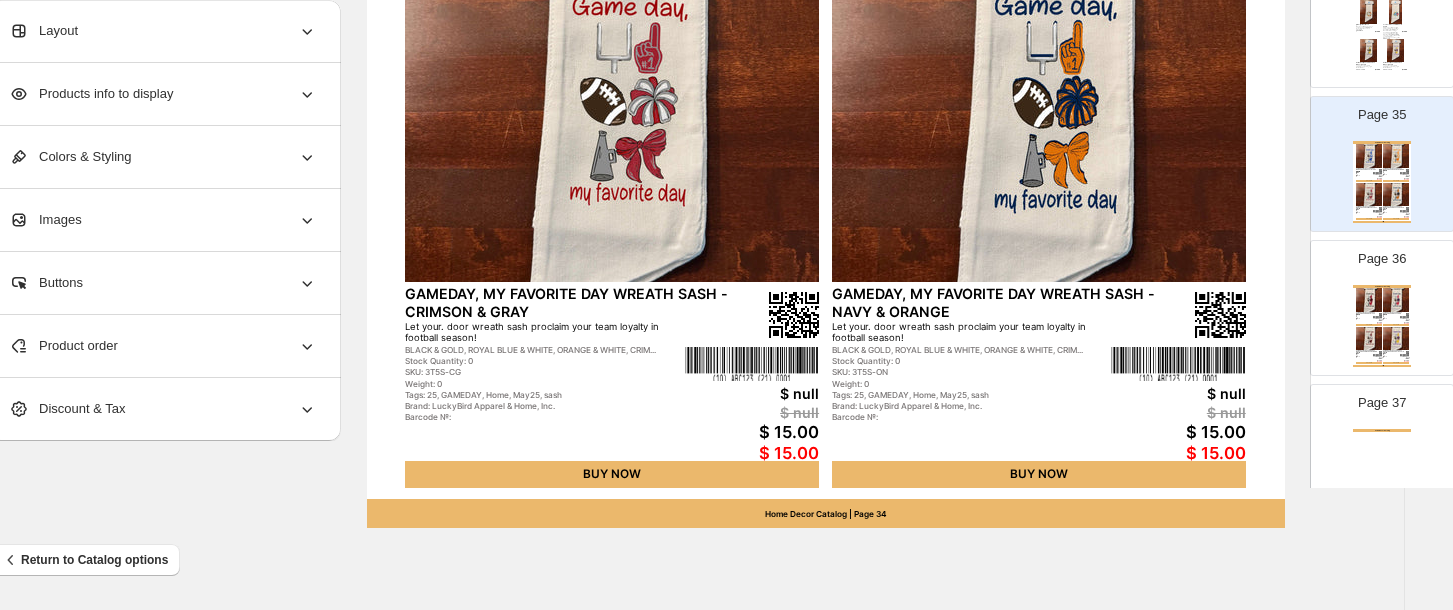 click on "$ 15.00" at bounding box center [1377, 32] 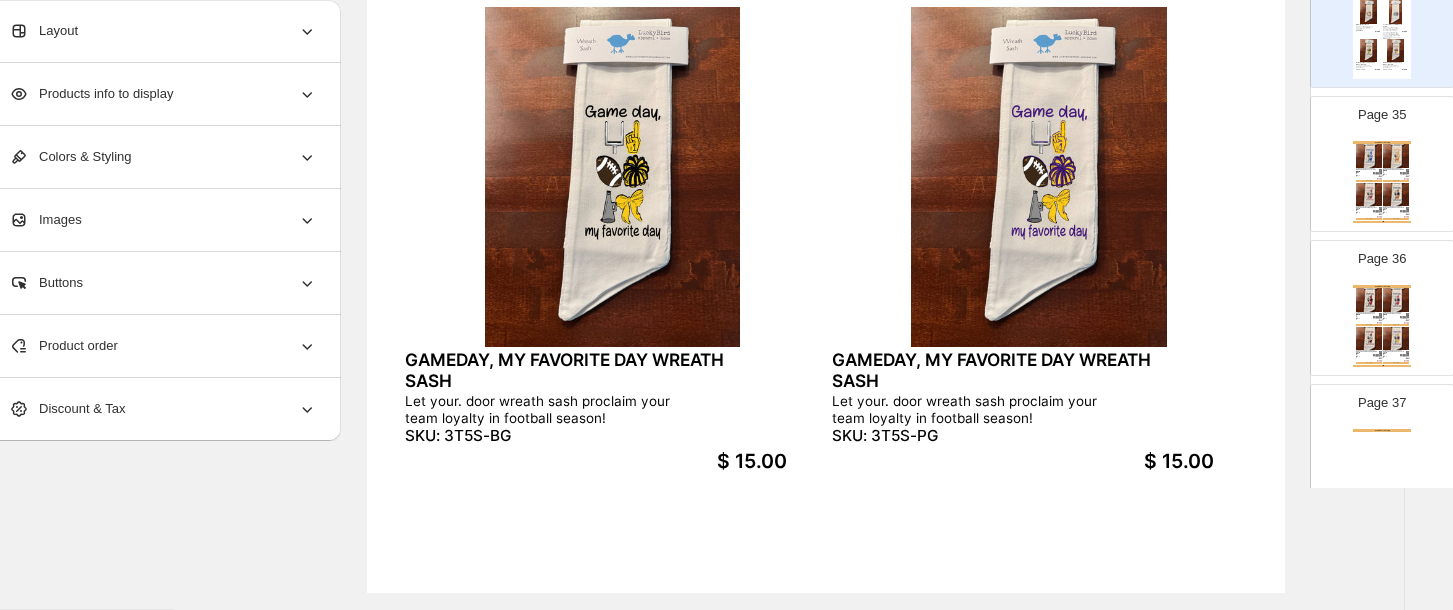 scroll, scrollTop: 762, scrollLeft: 35, axis: both 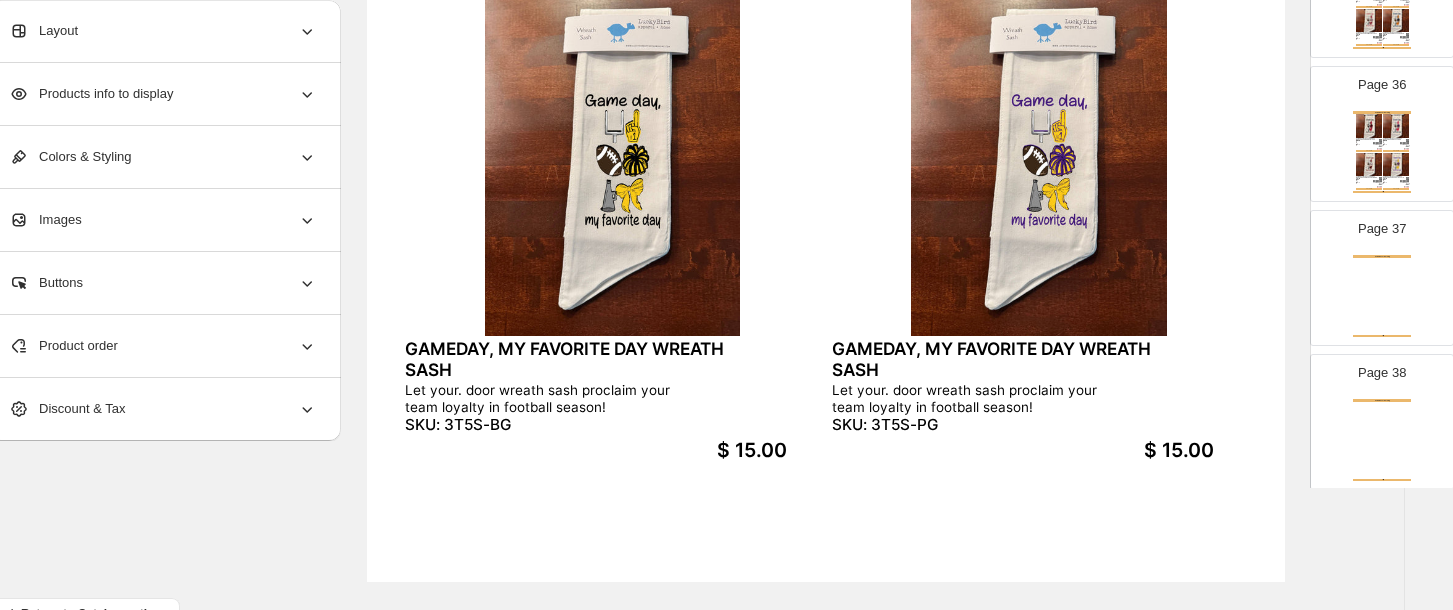 click at bounding box center [1369, 165] 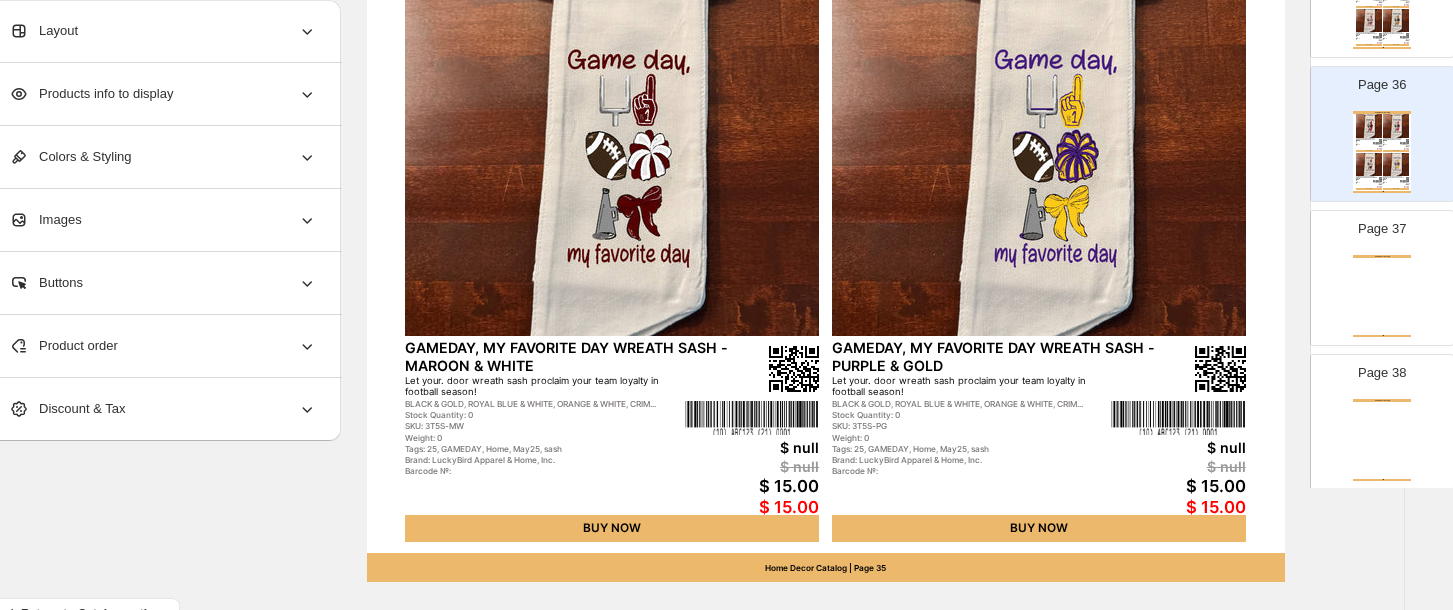 click at bounding box center [1039, 166] 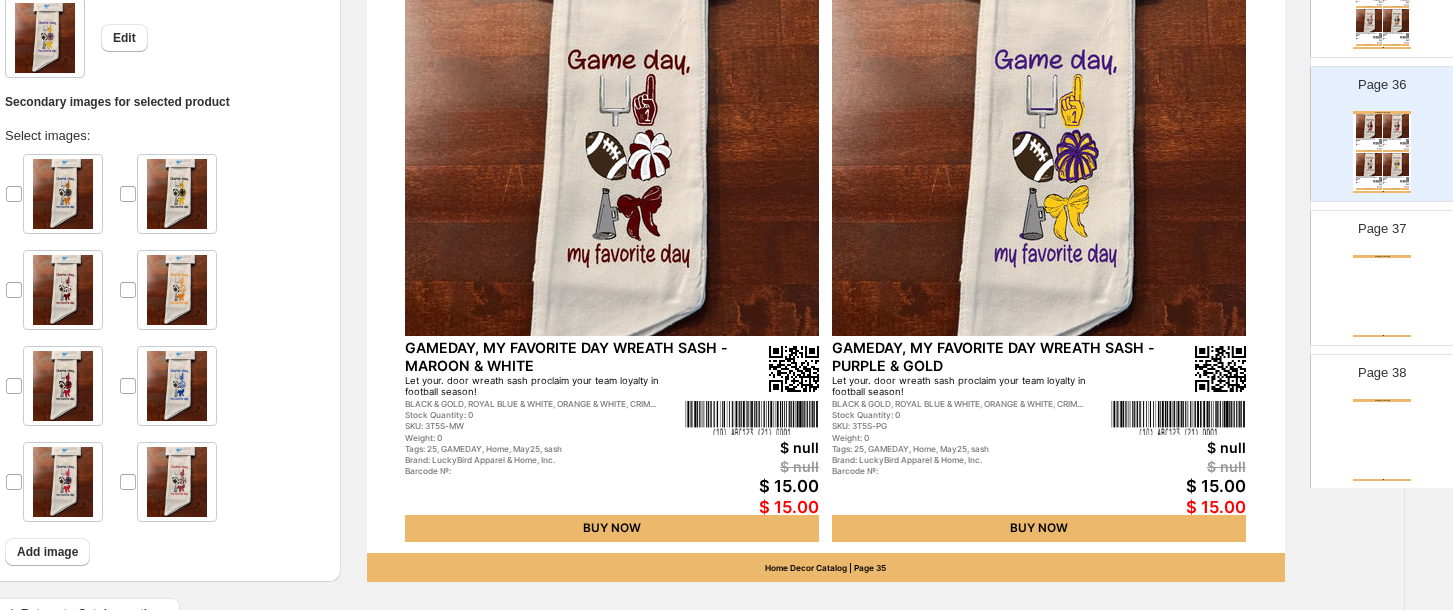 click at bounding box center [1039, 166] 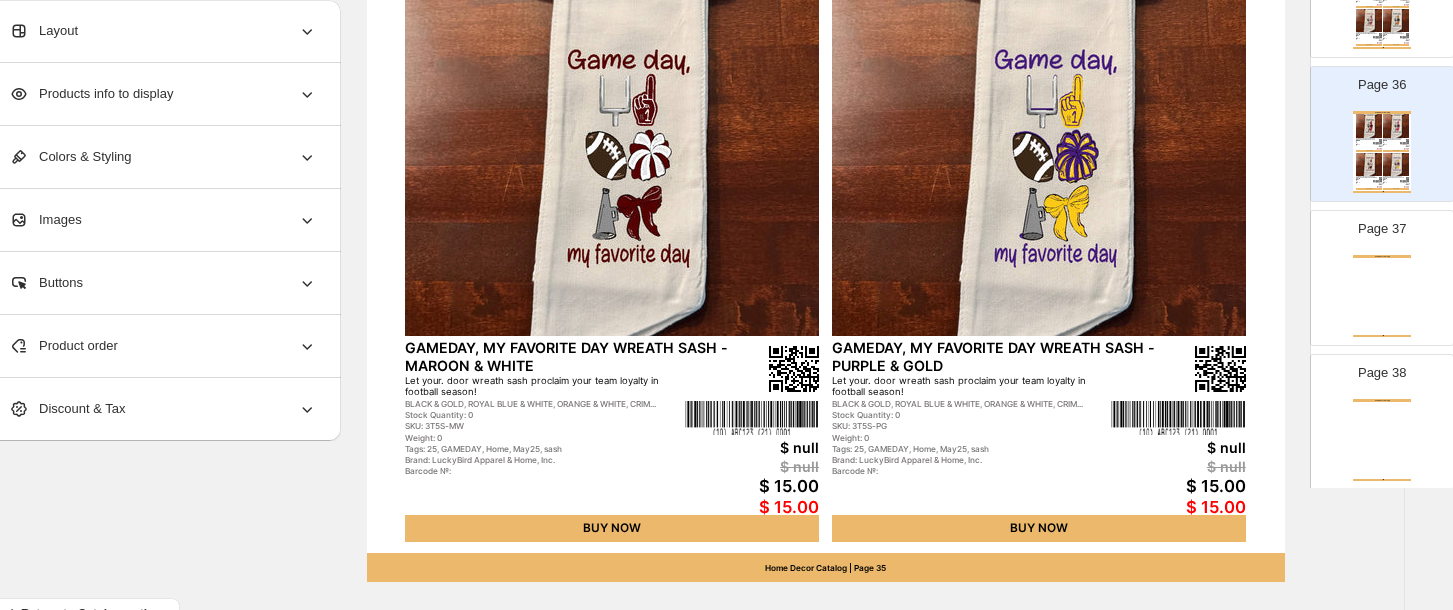 click on "Product order" at bounding box center (63, 346) 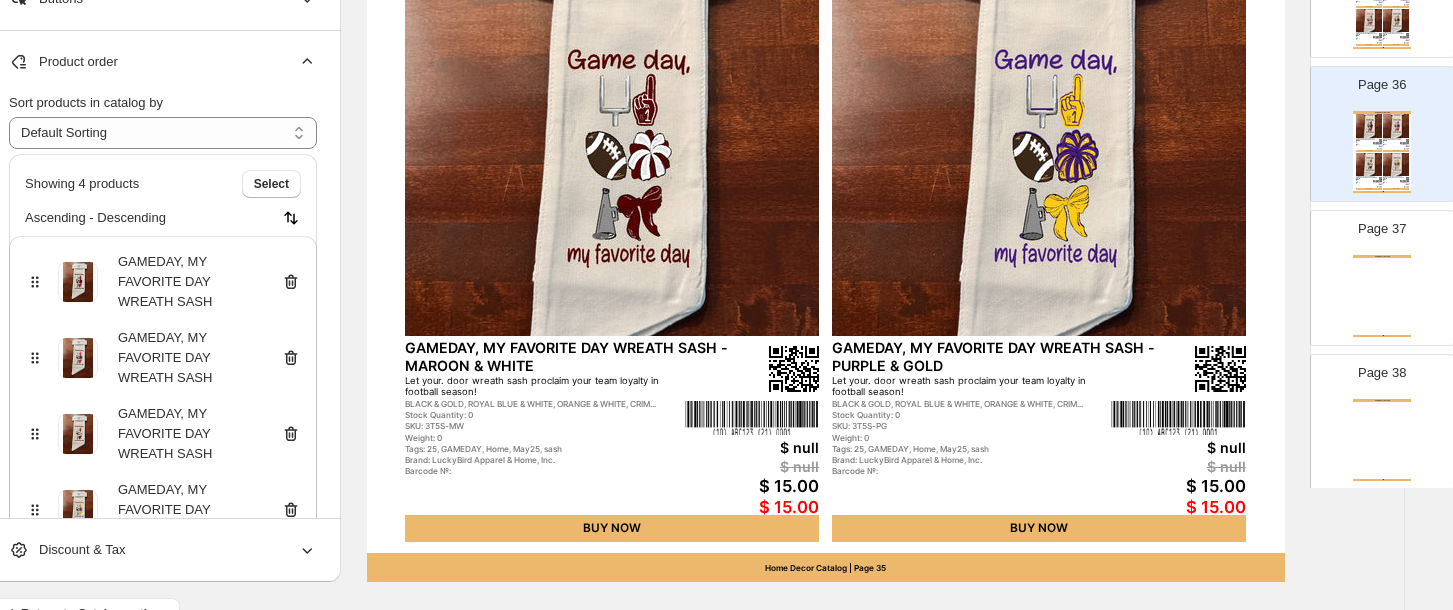 click 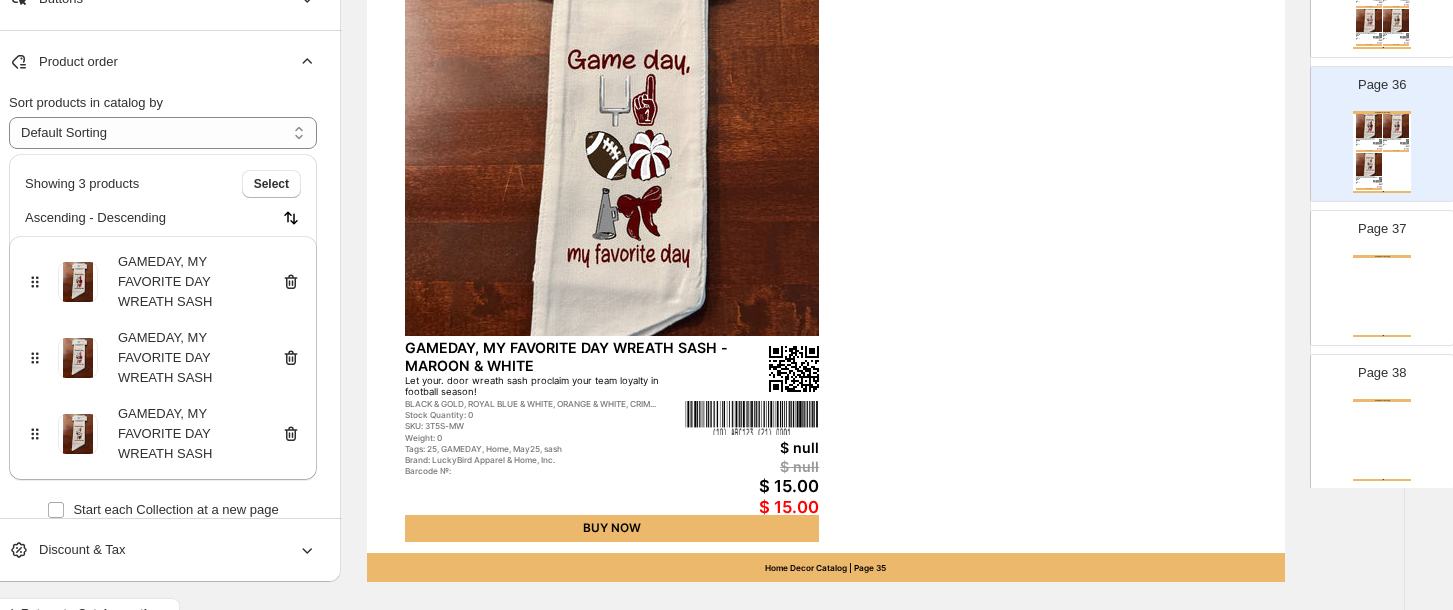 click on "Add Products" at bounding box center [100, 554] 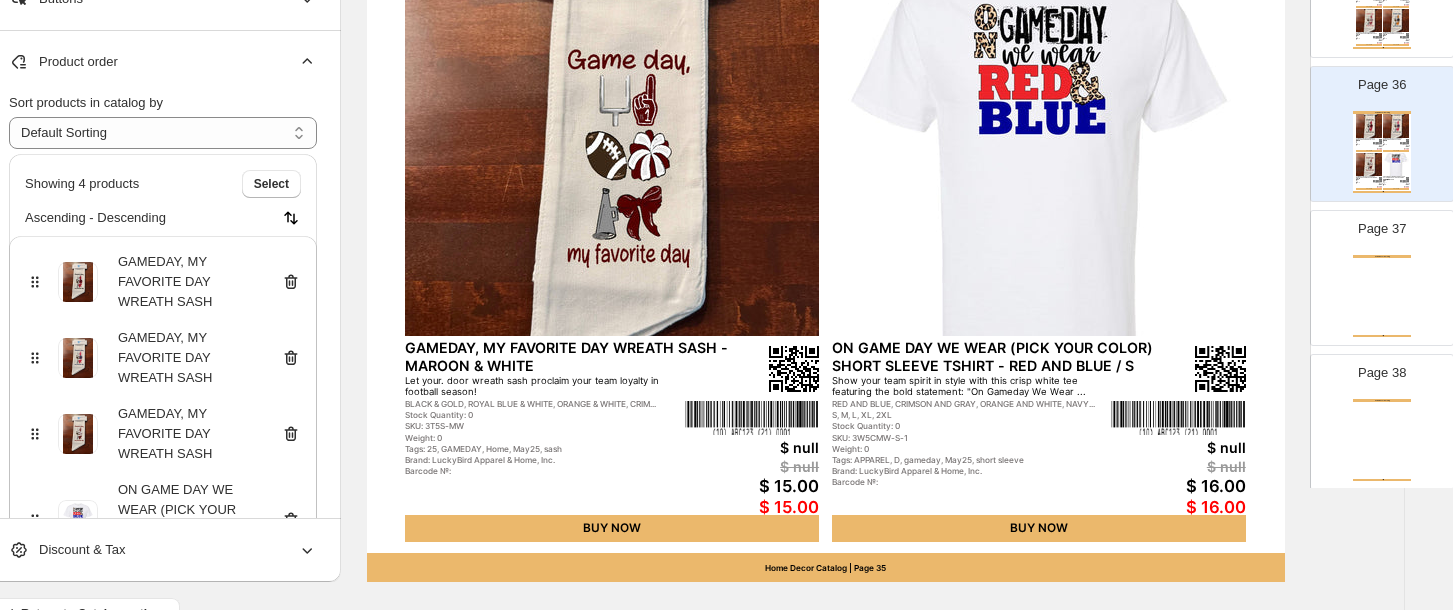click 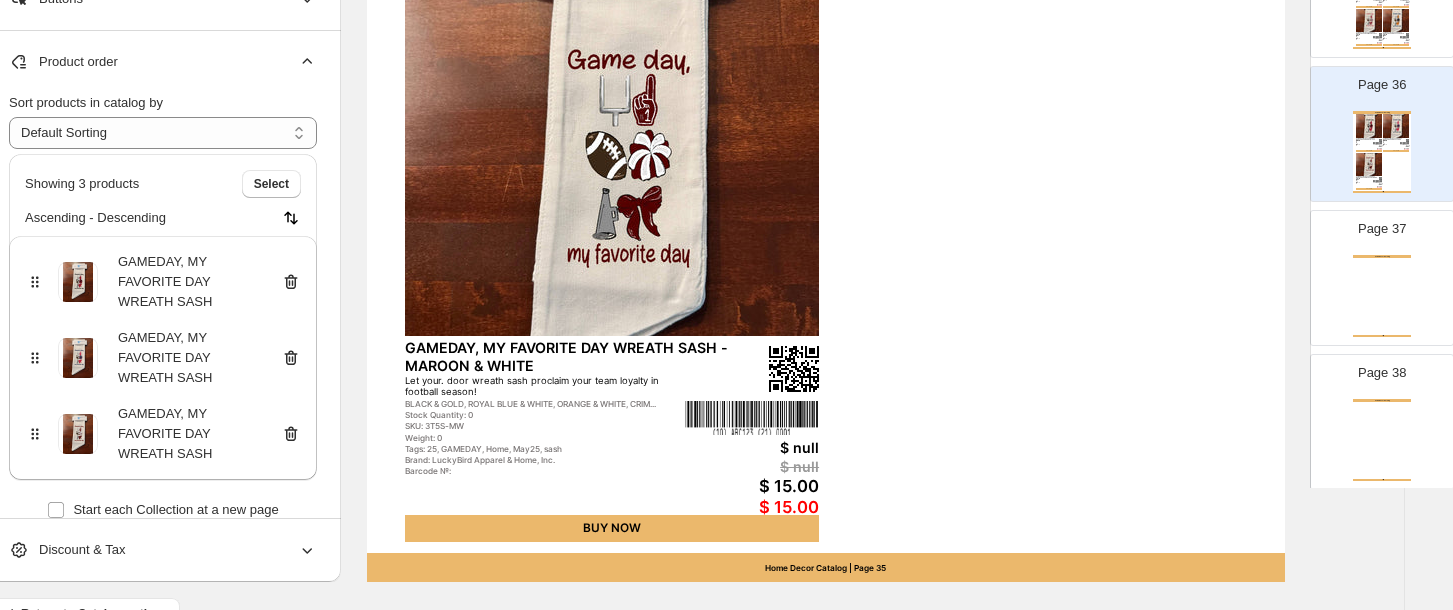 click on "Add Products" at bounding box center (100, 554) 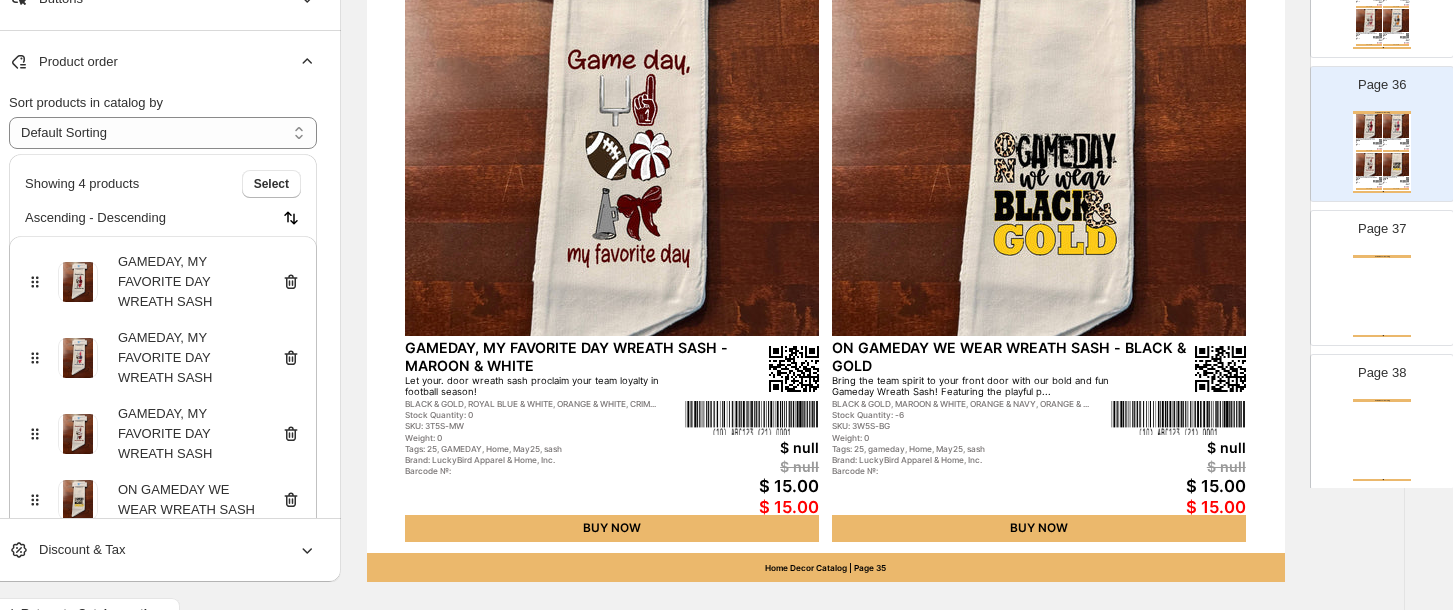 click on "Home Decor Catalog Home Decor Catalog | Page undefined" at bounding box center (1382, 296) 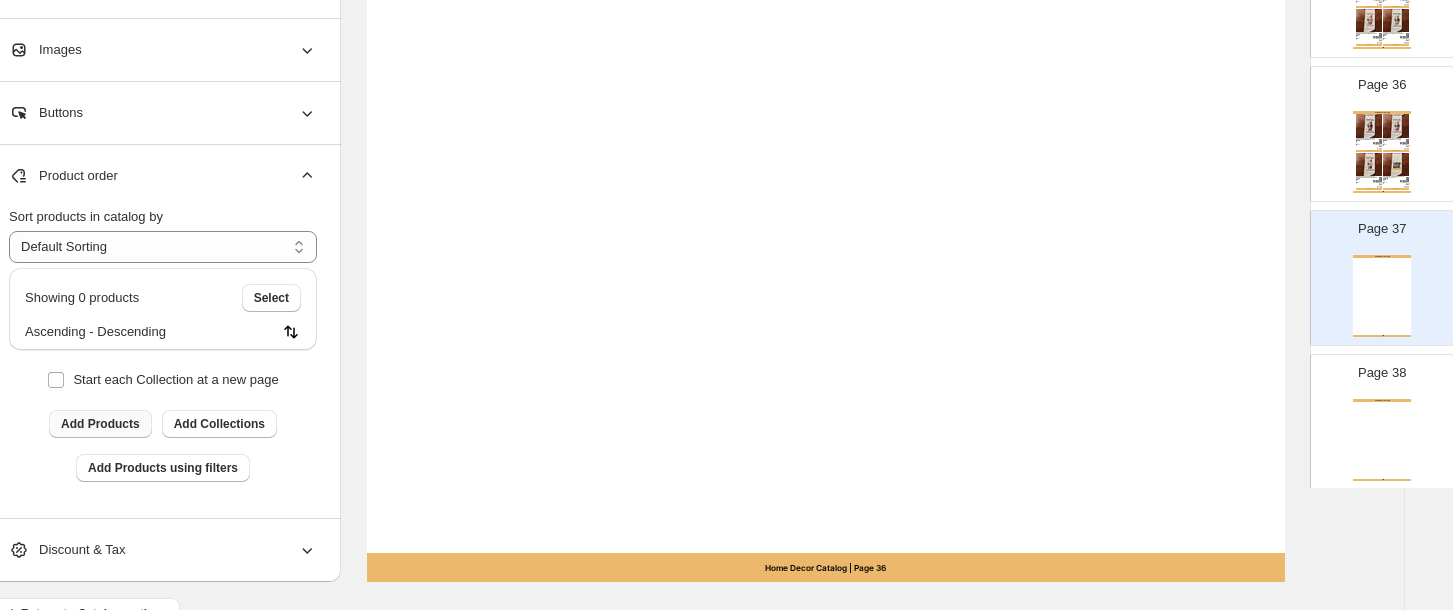 click on "Add Products" at bounding box center (100, 424) 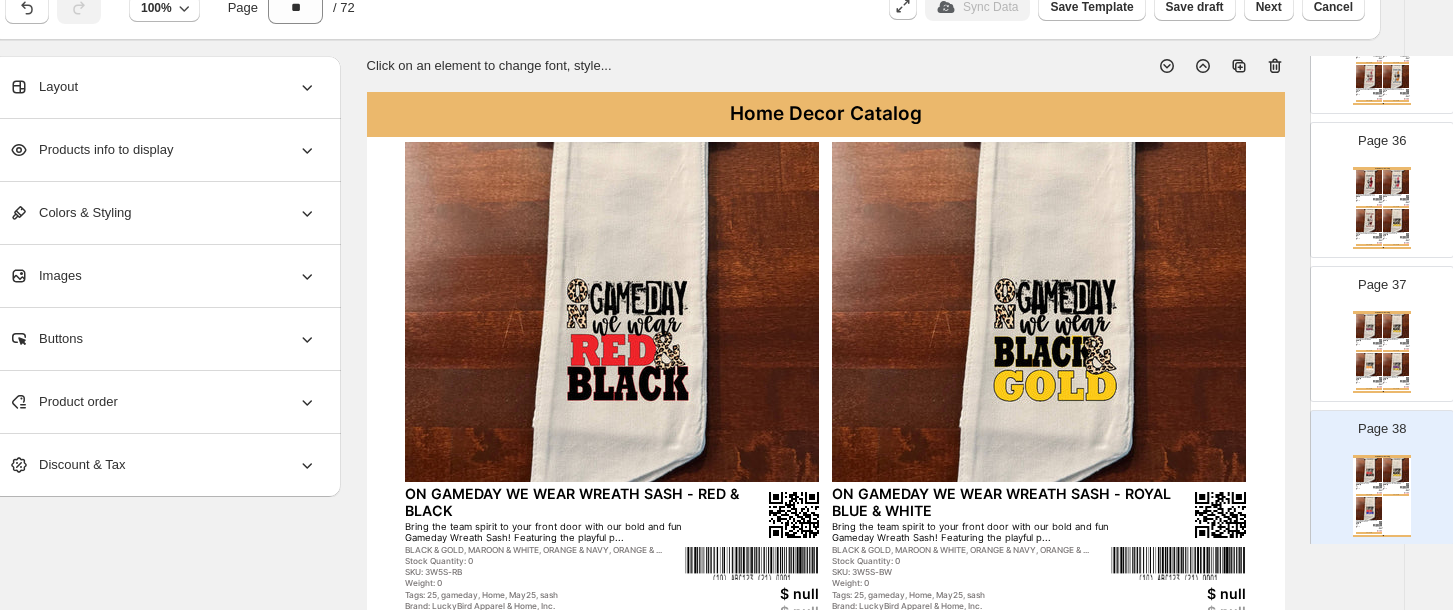 scroll, scrollTop: 37, scrollLeft: 35, axis: both 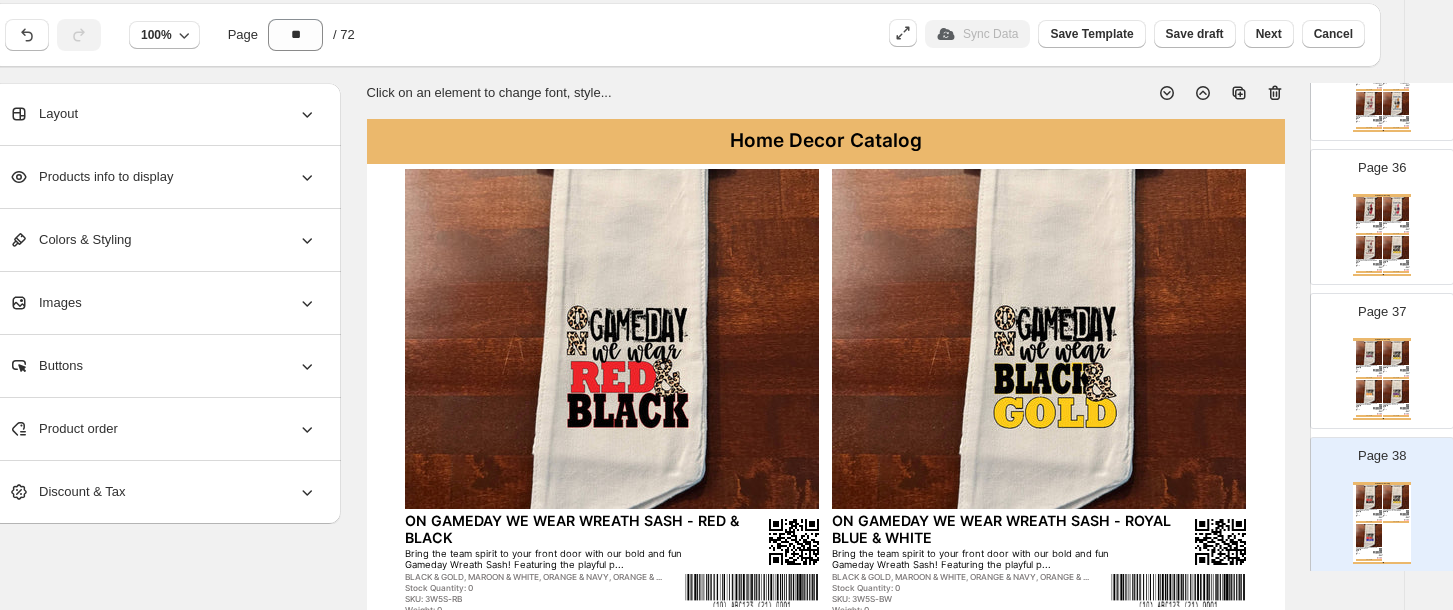 click at bounding box center [1396, 392] 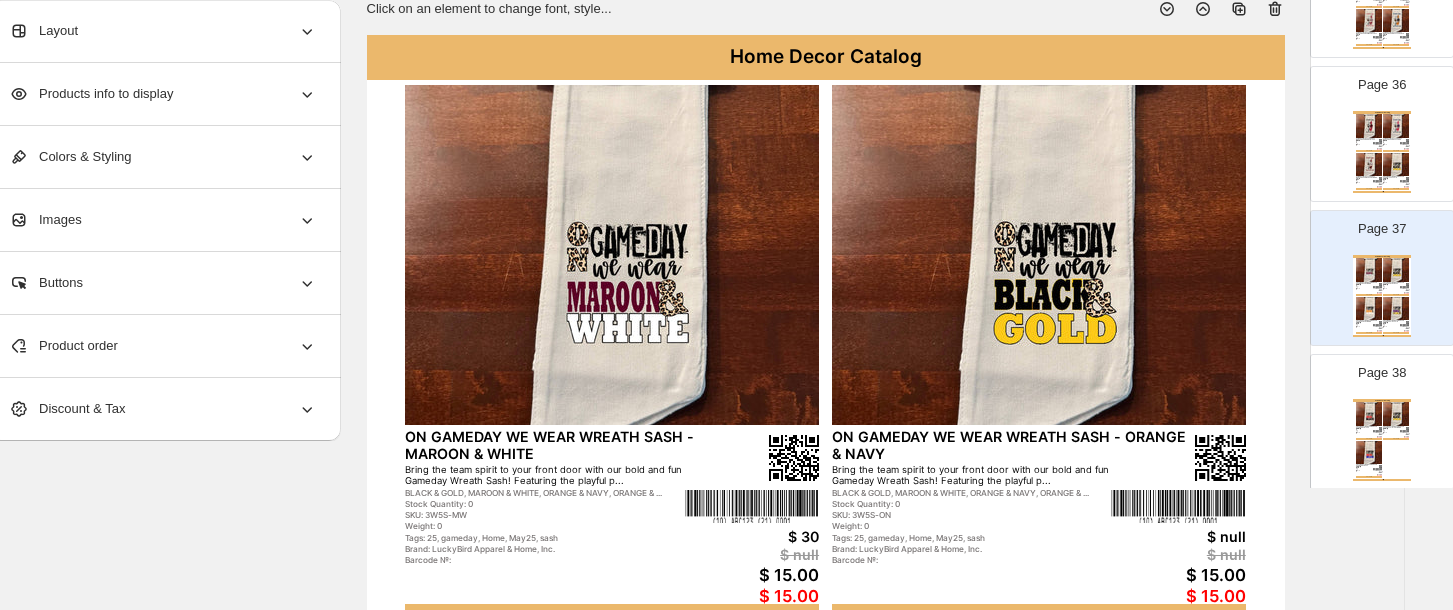 scroll, scrollTop: 47, scrollLeft: 35, axis: both 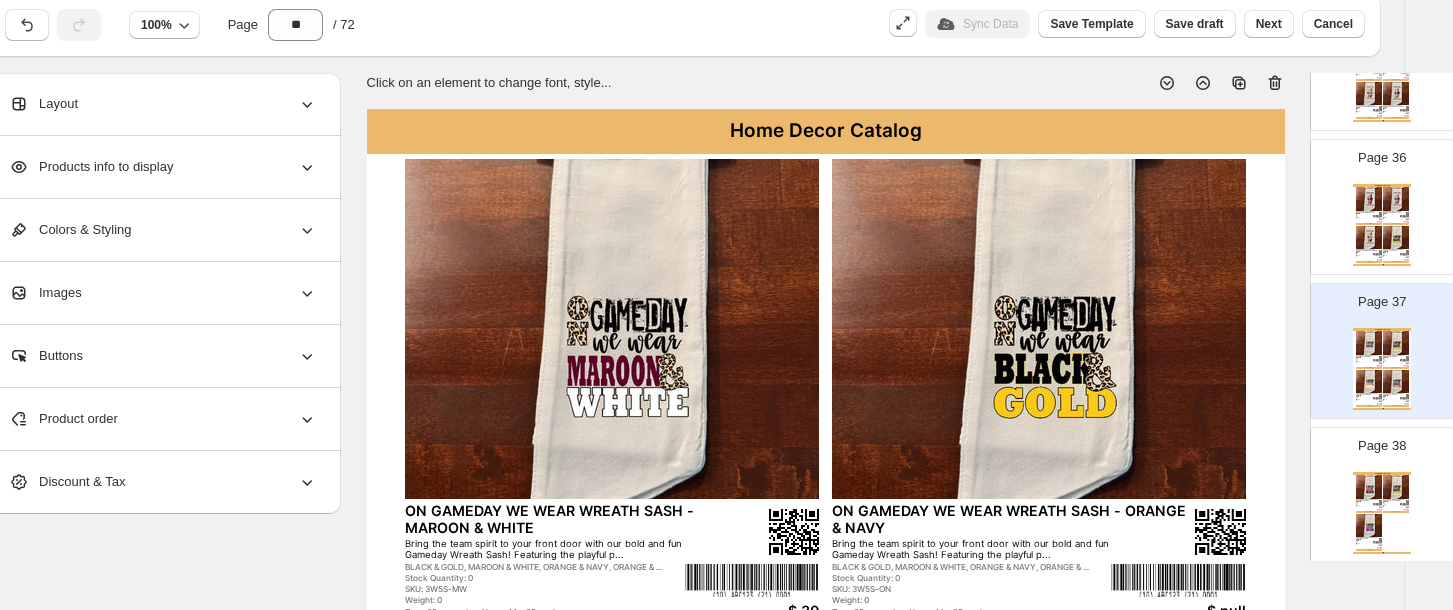 click at bounding box center [1369, 238] 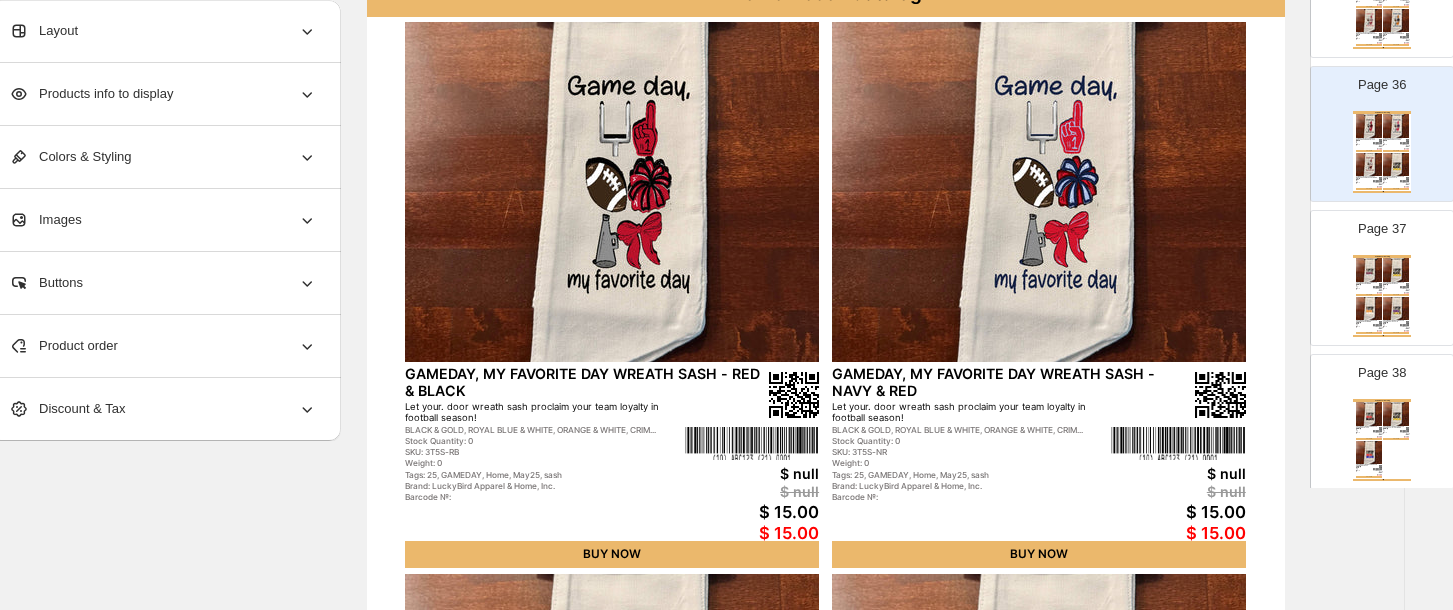 scroll, scrollTop: 186, scrollLeft: 35, axis: both 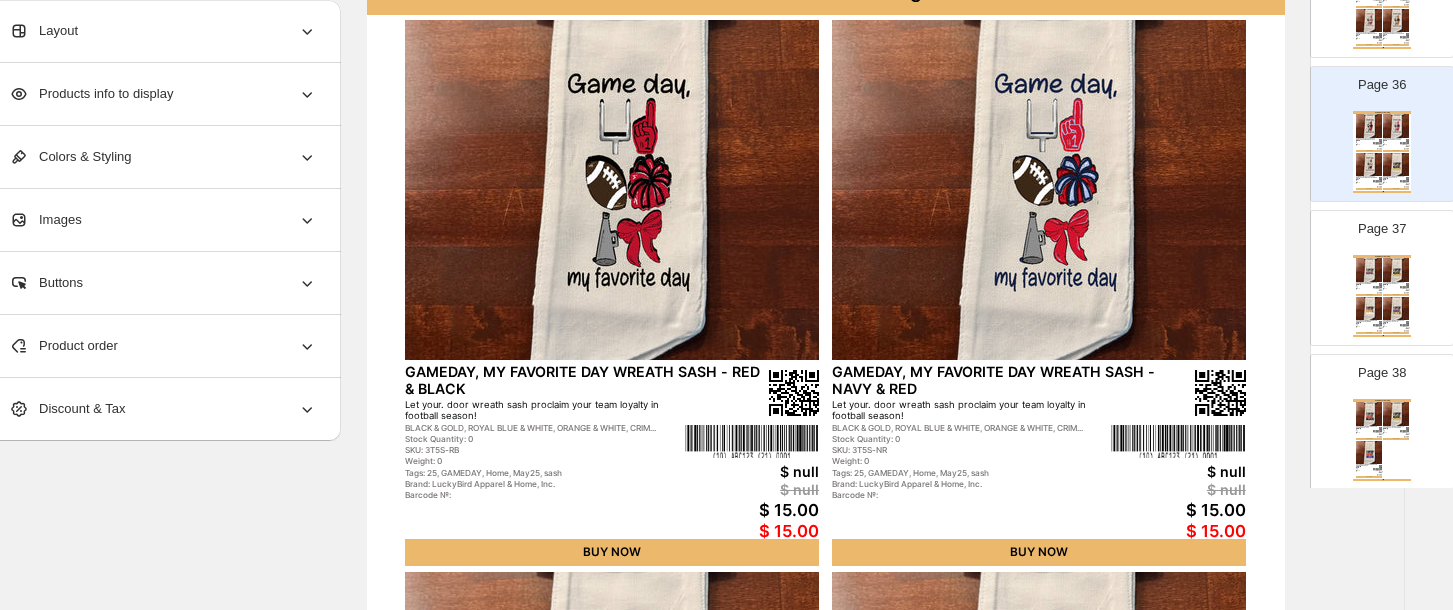 click at bounding box center (1396, 309) 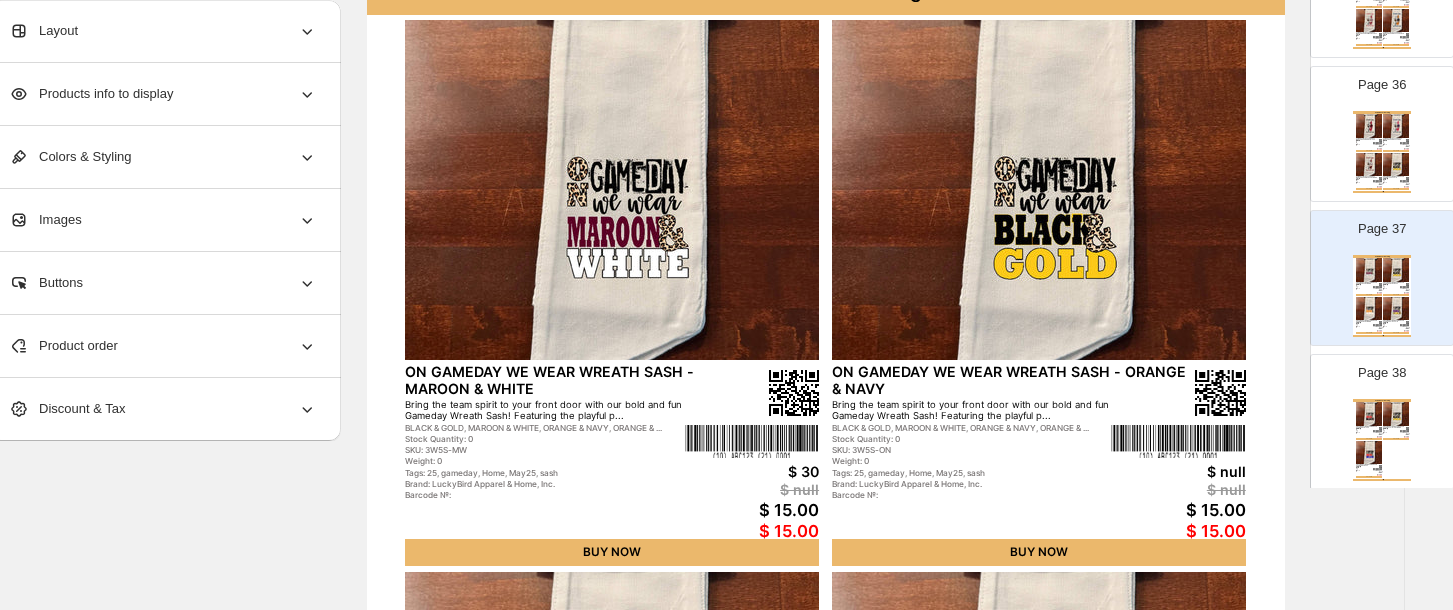 click at bounding box center [1039, 190] 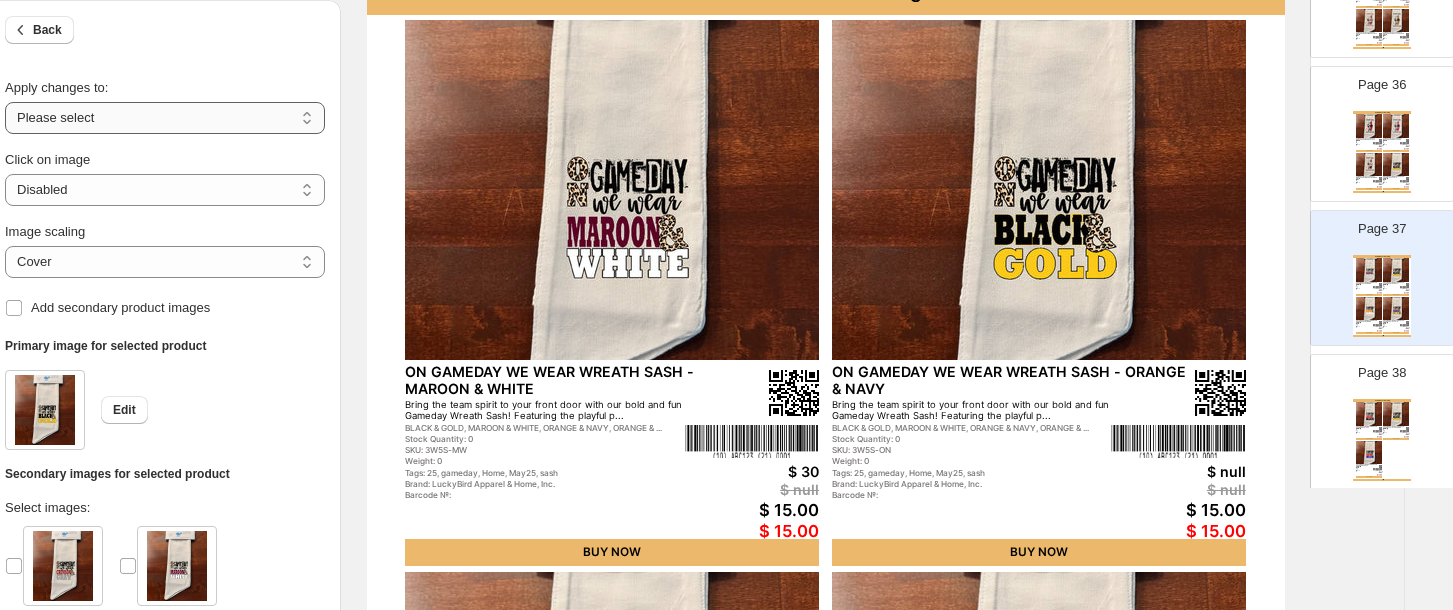 click on "**********" at bounding box center (165, 118) 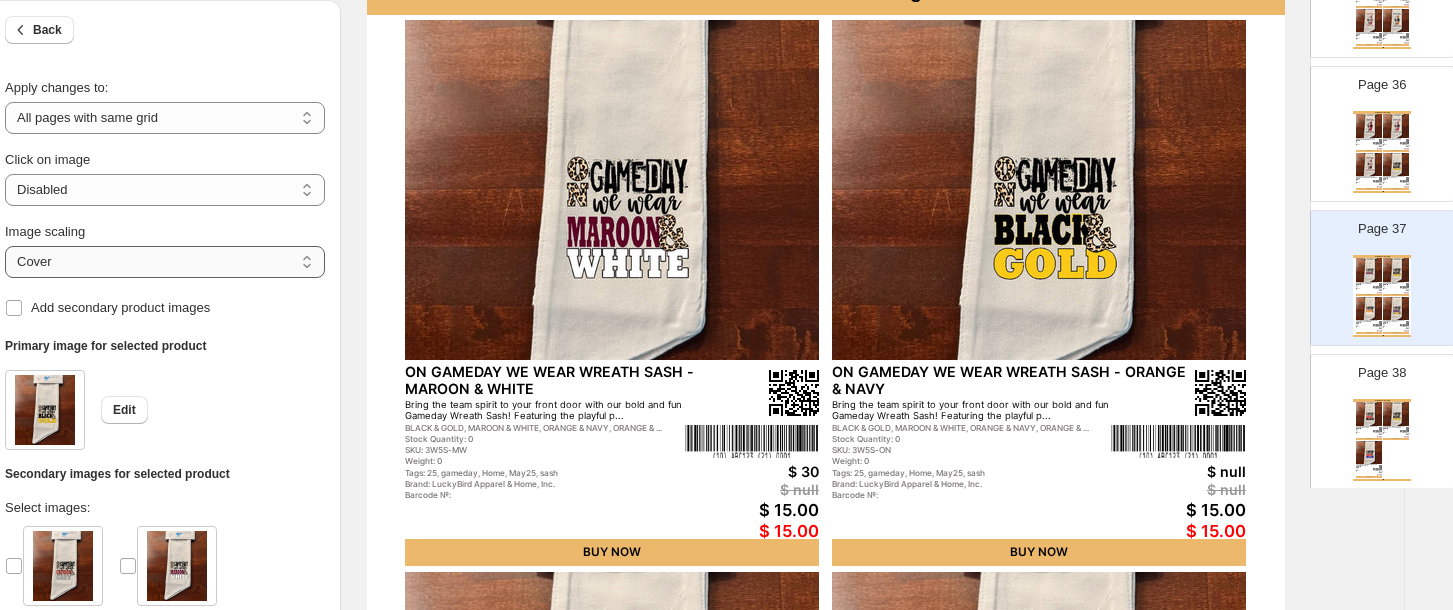 click on "***** *******" at bounding box center [165, 262] 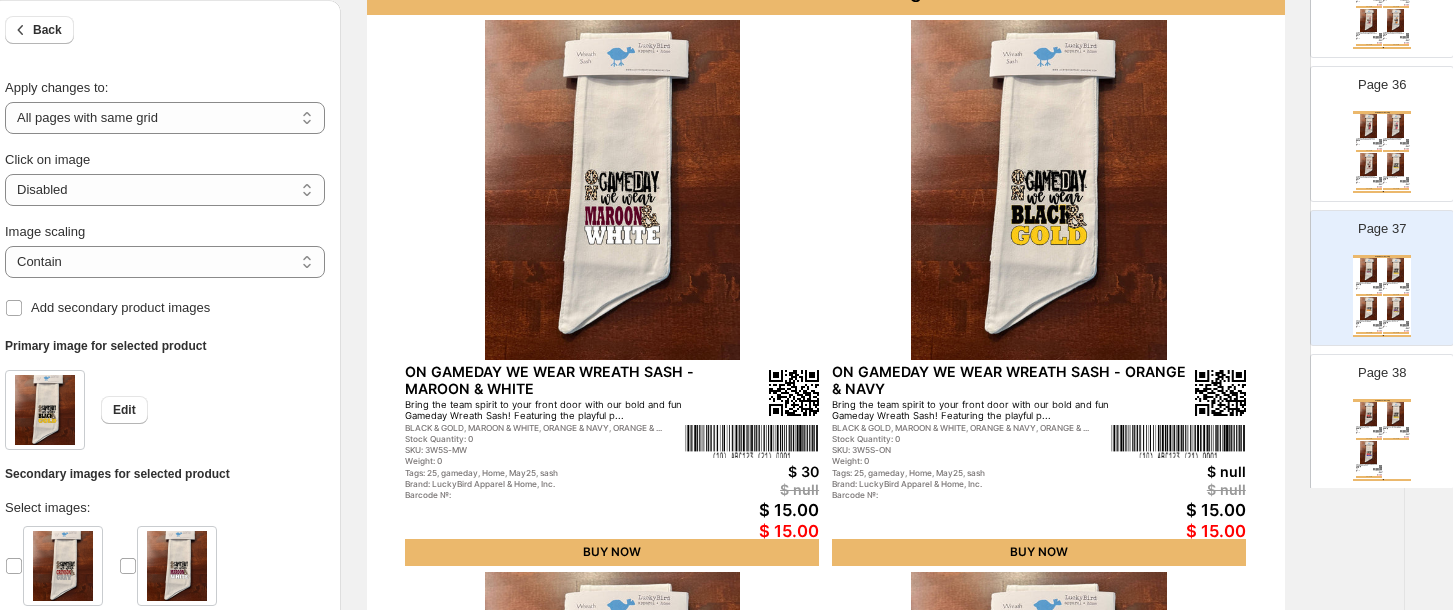 click at bounding box center [1039, 190] 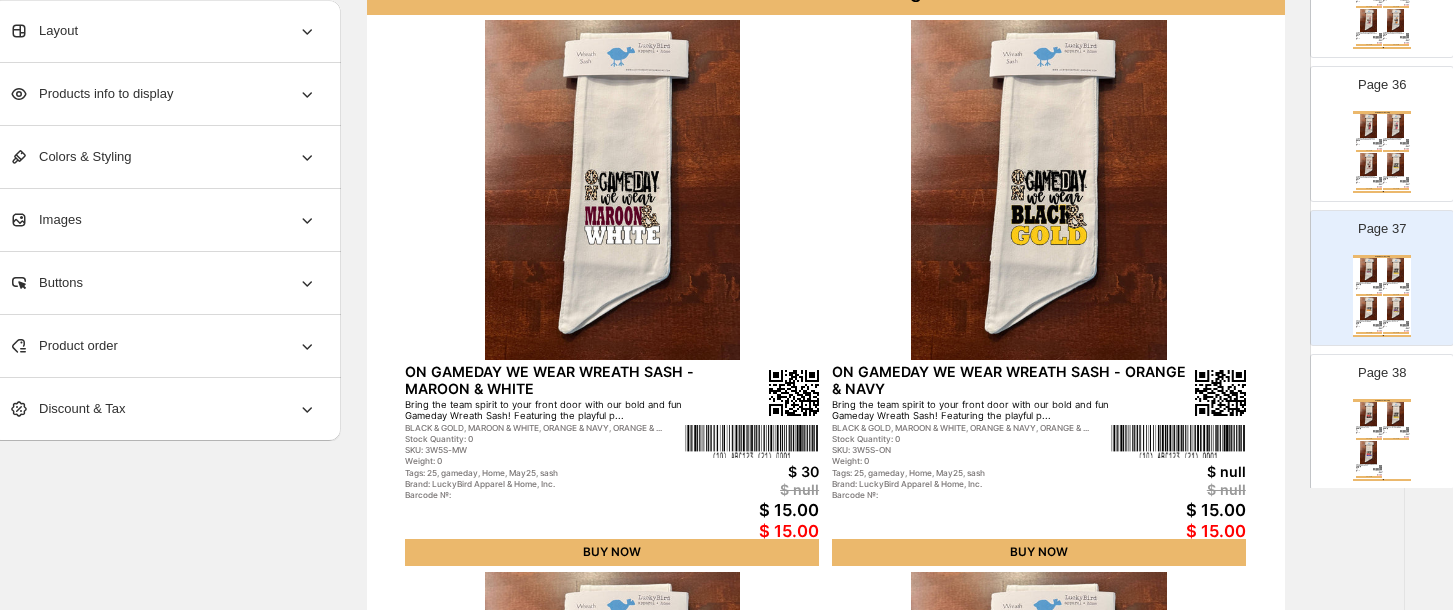 click at bounding box center [1039, 190] 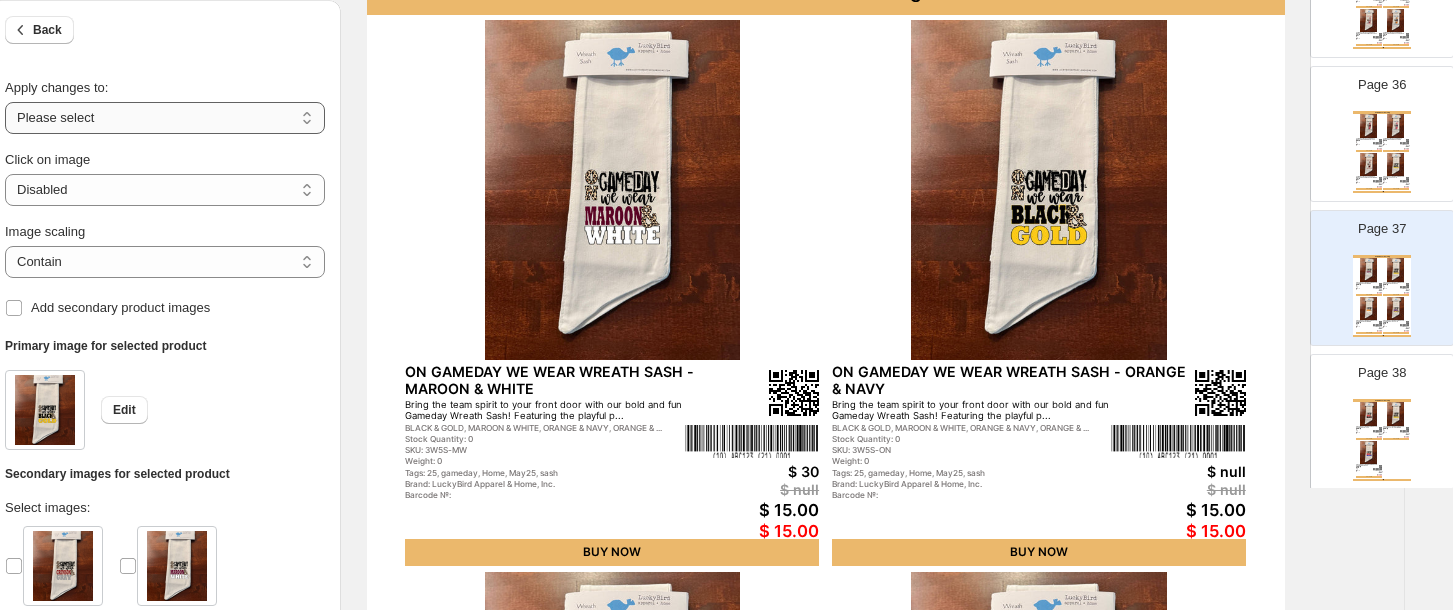 click on "**********" at bounding box center [165, 118] 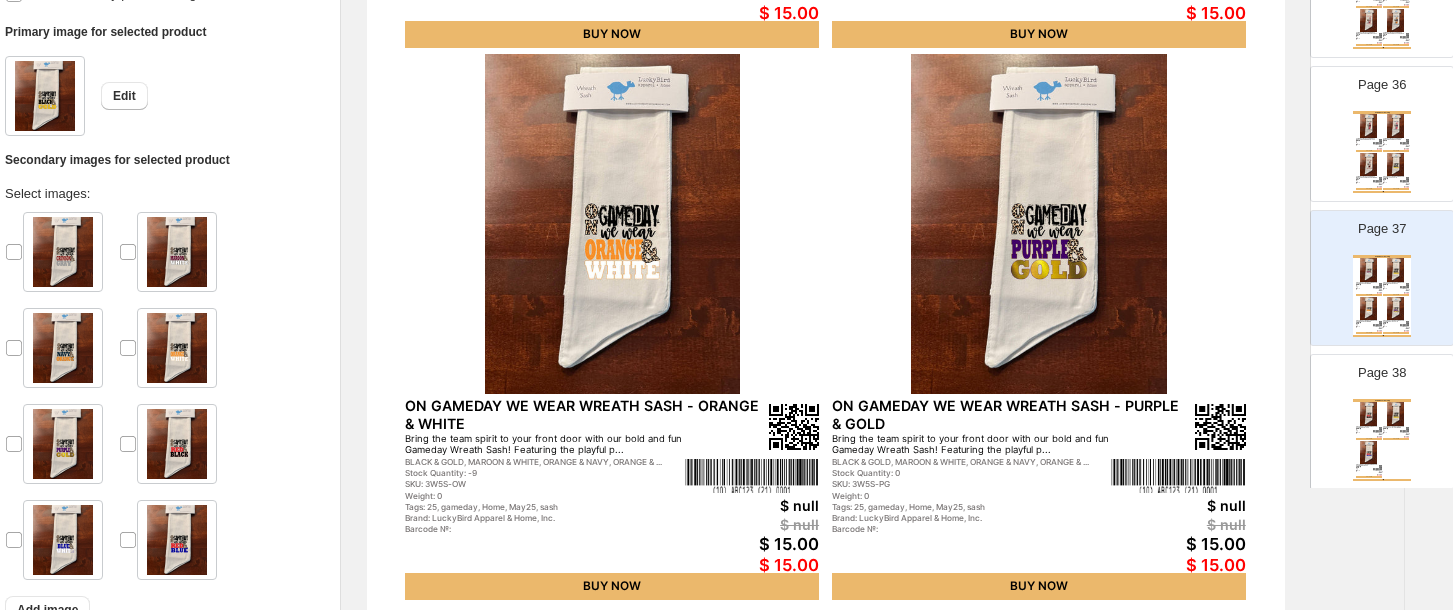 scroll, scrollTop: 700, scrollLeft: 35, axis: both 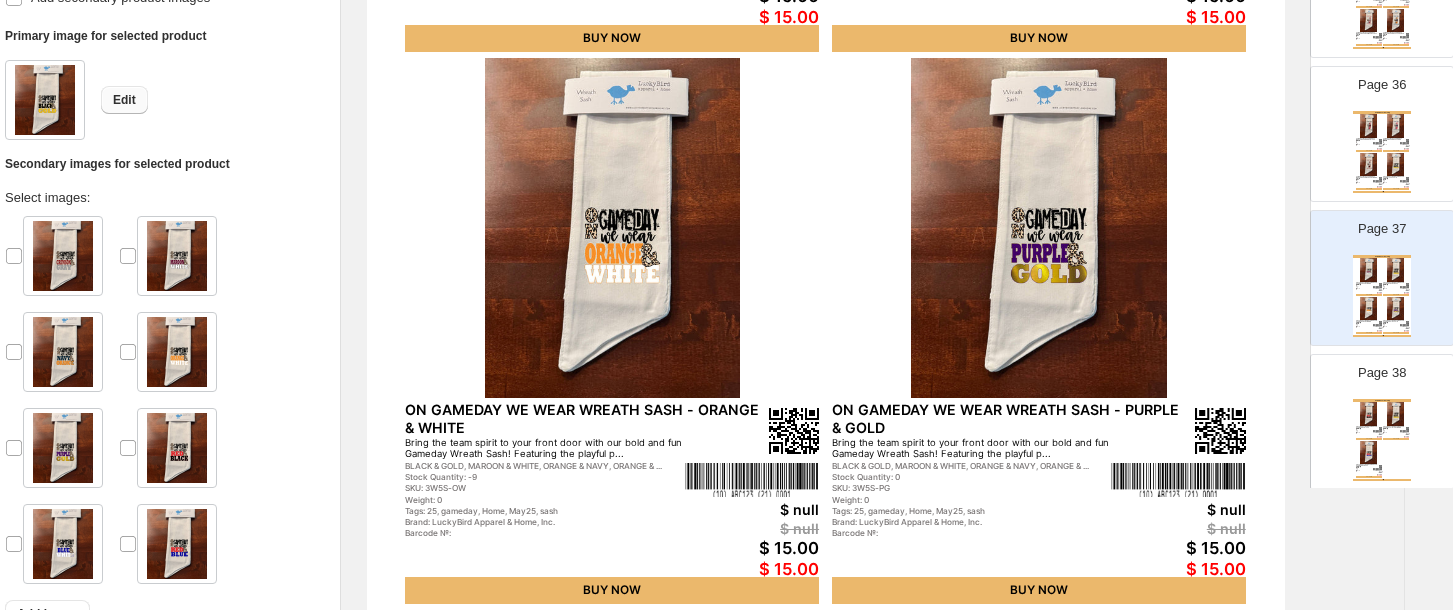 click on "Edit" at bounding box center [124, 100] 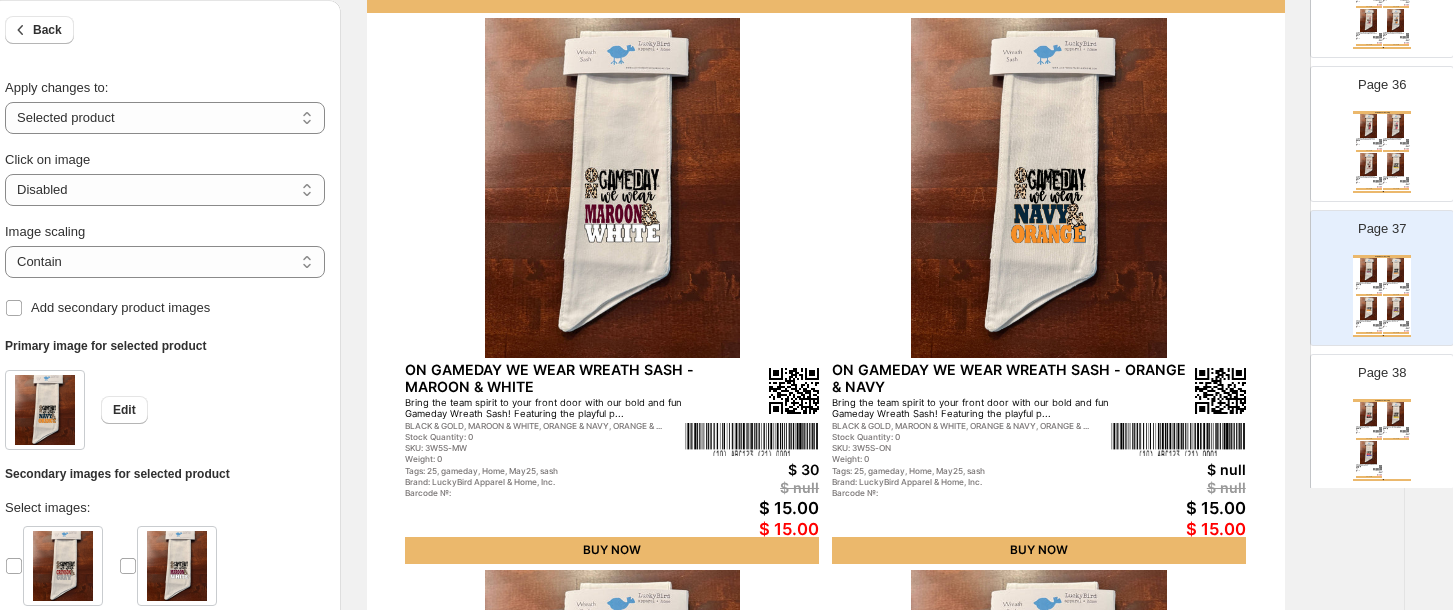 scroll, scrollTop: 192, scrollLeft: 35, axis: both 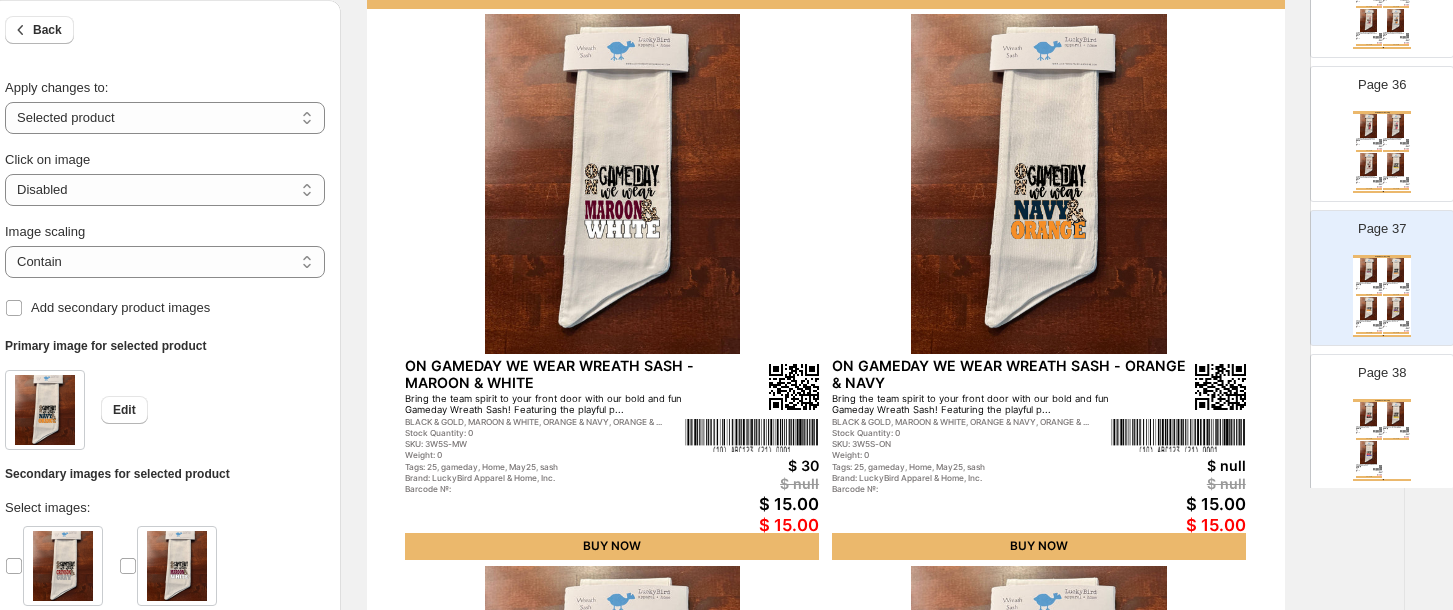 click at bounding box center [1369, 414] 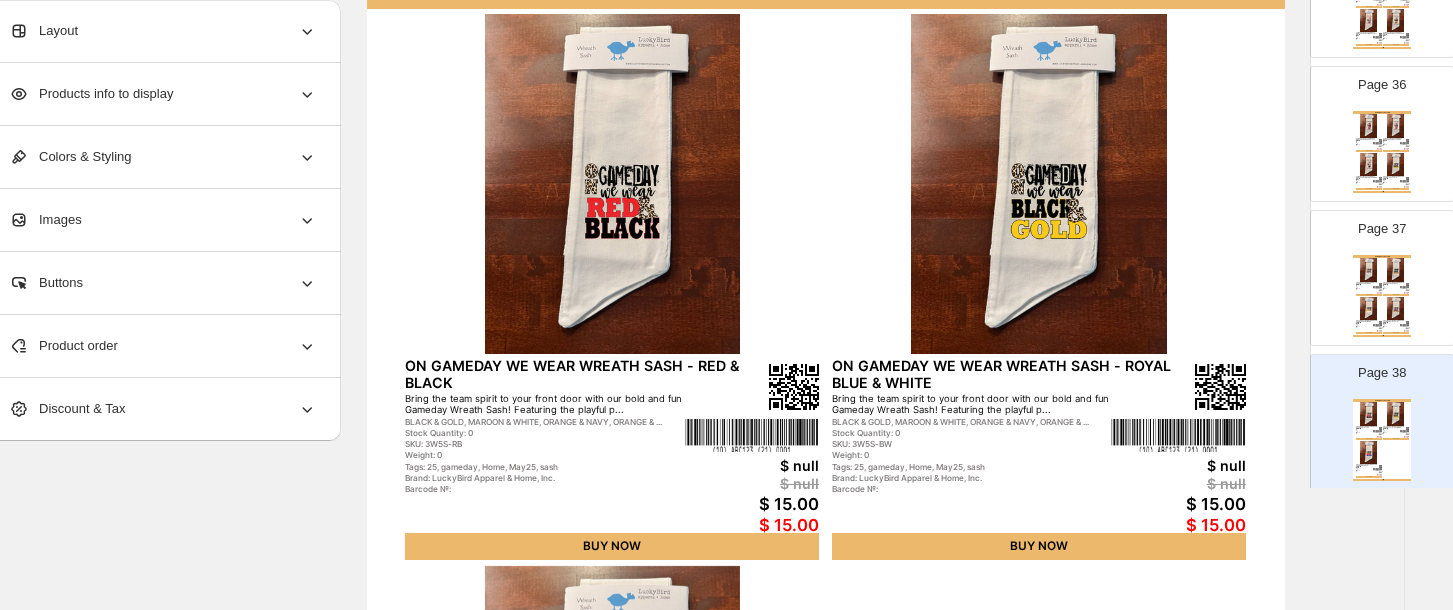 click at bounding box center [1039, 184] 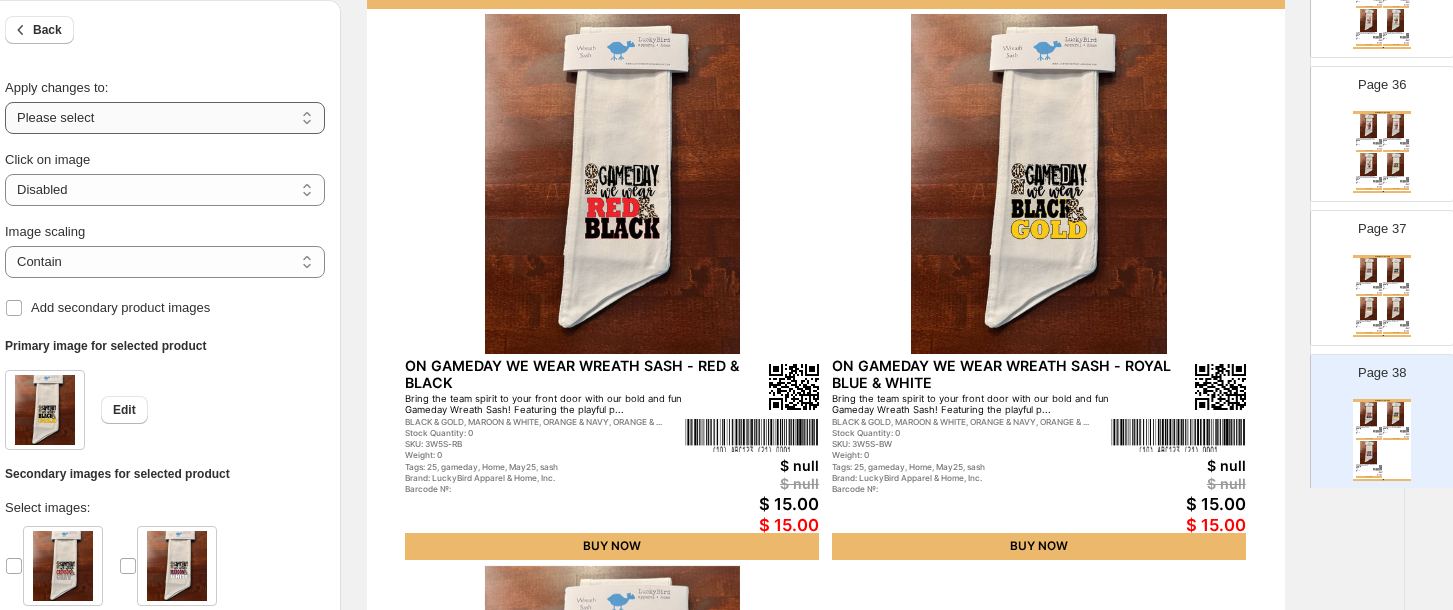 click on "**********" at bounding box center [165, 118] 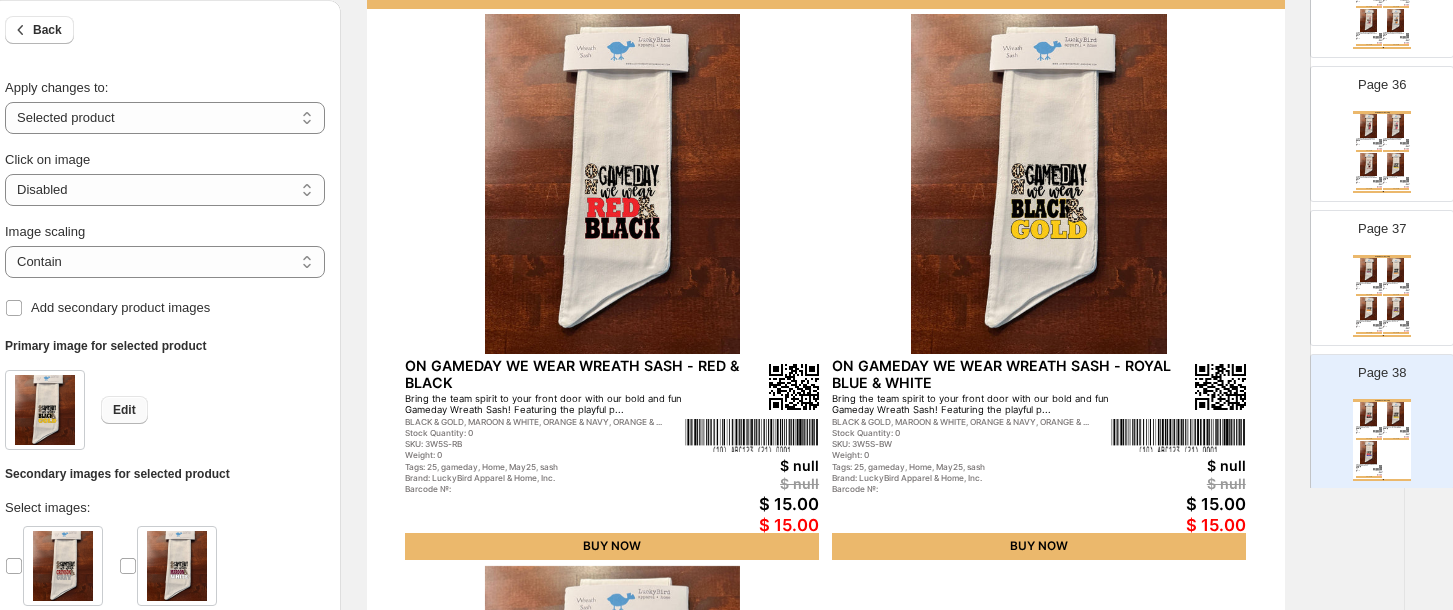 click on "Edit" at bounding box center (124, 410) 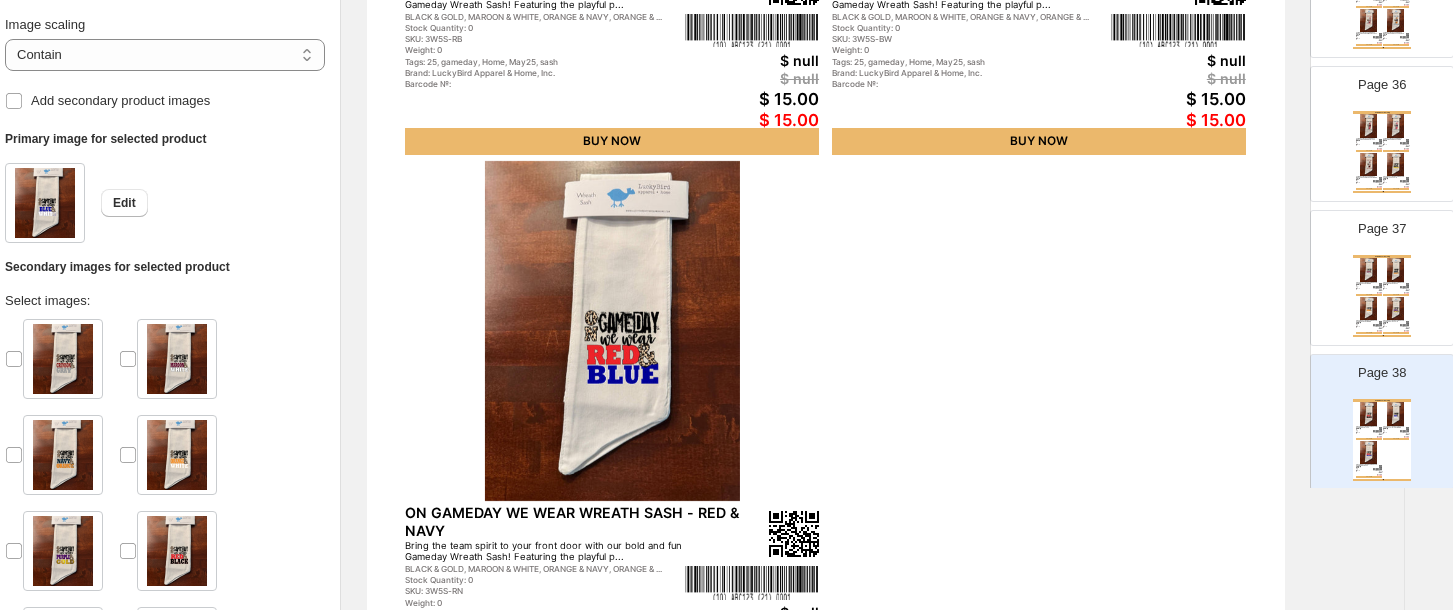 scroll, scrollTop: 716, scrollLeft: 35, axis: both 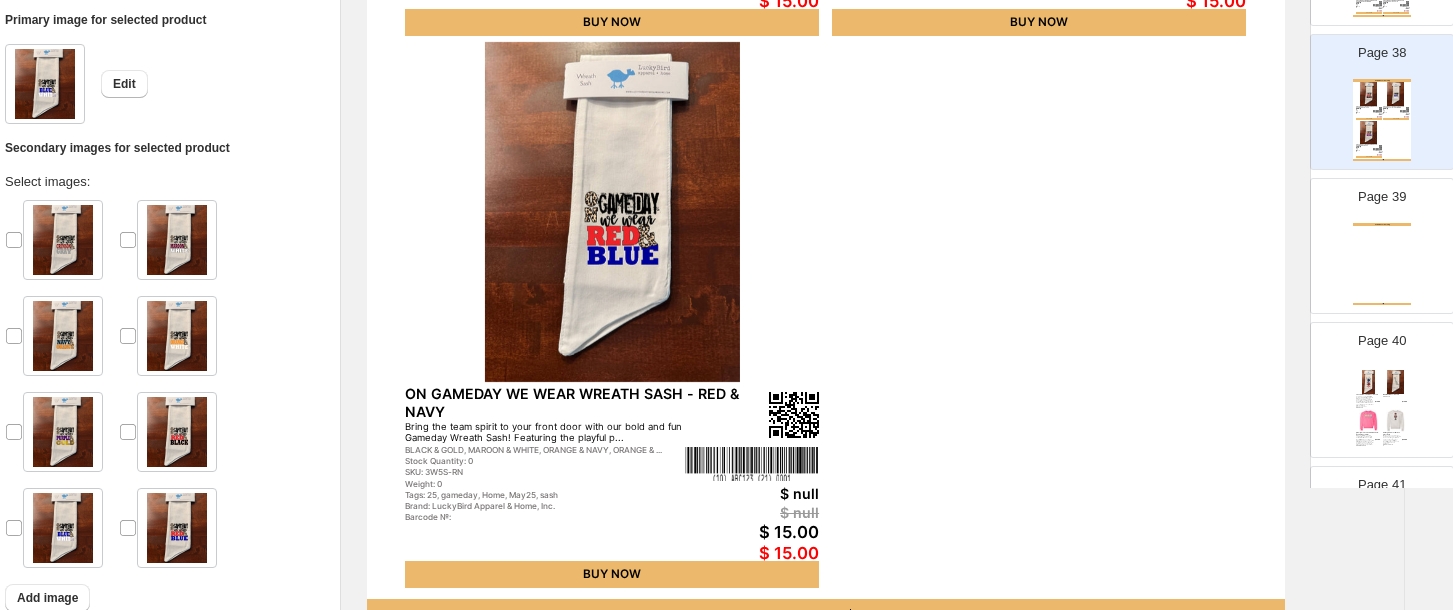 click on "Home Decor Catalog Home Decor Catalog | Page undefined" at bounding box center (1382, 264) 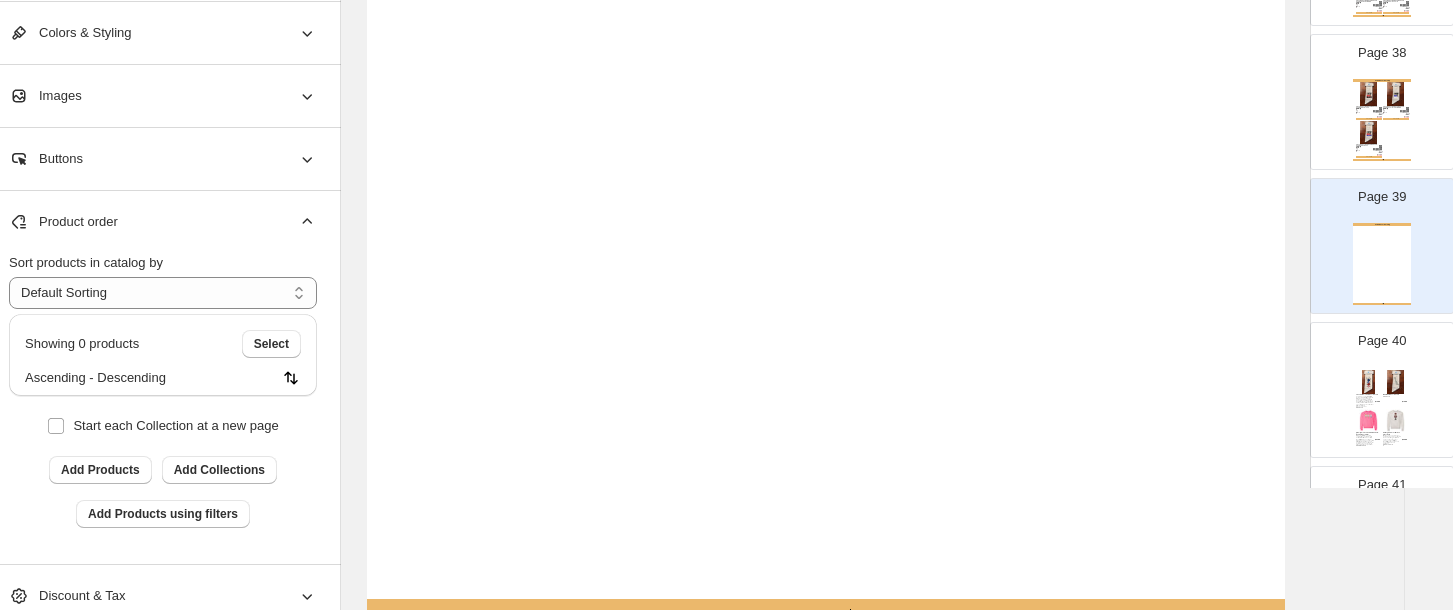 scroll, scrollTop: 0, scrollLeft: 35, axis: horizontal 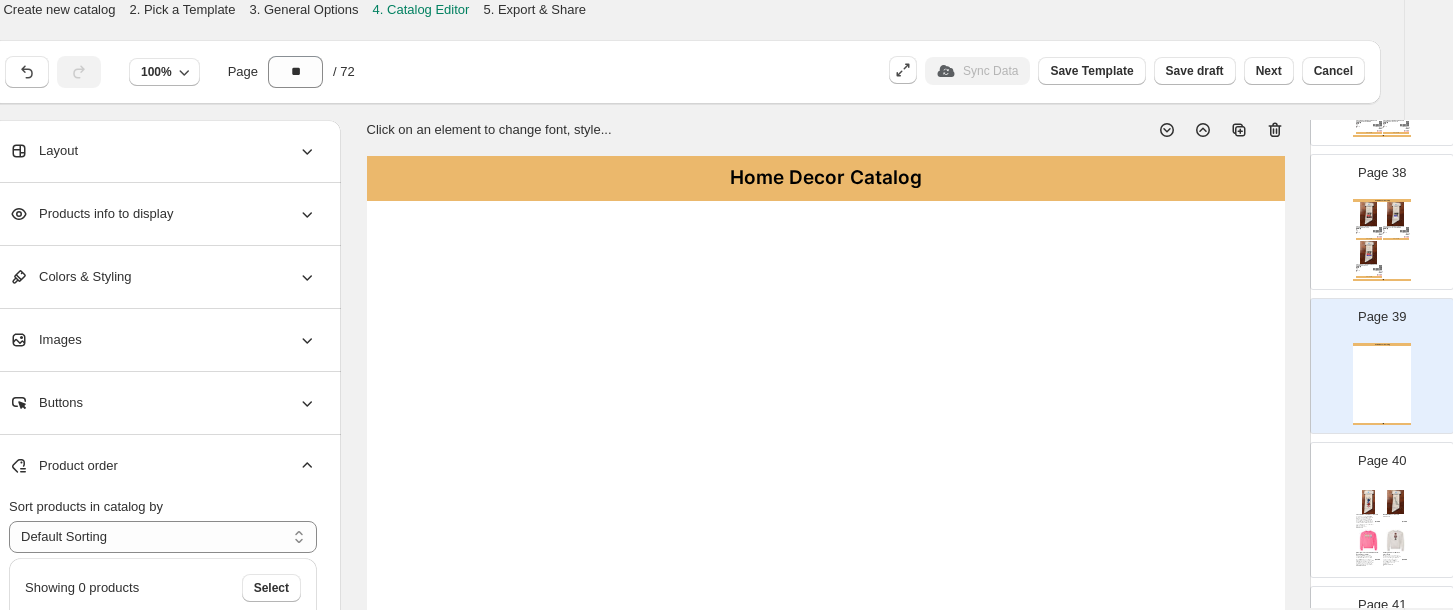 click 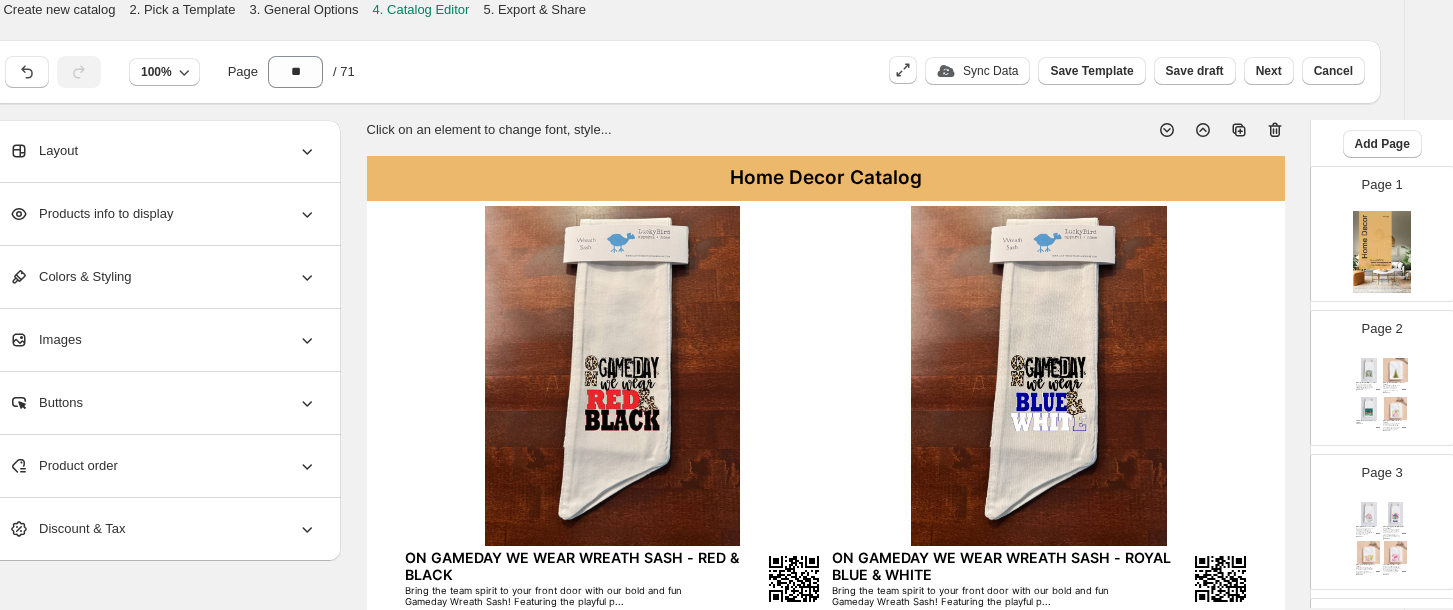 scroll, scrollTop: 0, scrollLeft: 0, axis: both 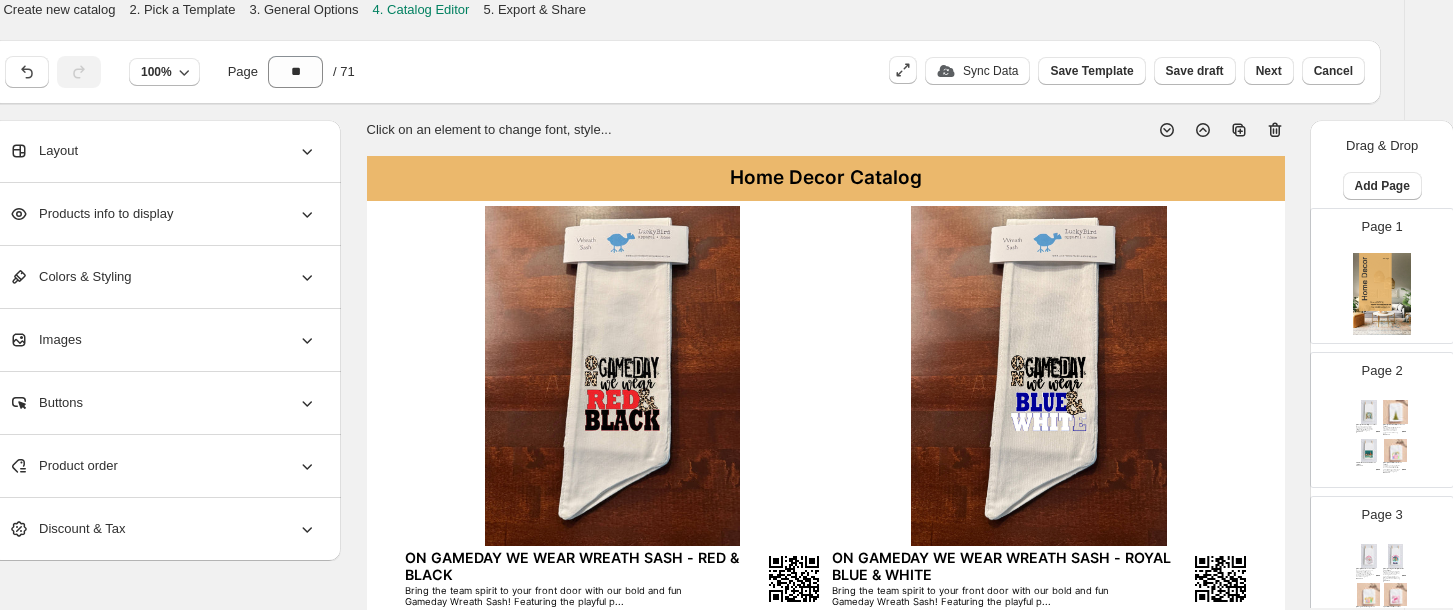 click on "Tea Towel" at bounding box center [1392, 435] 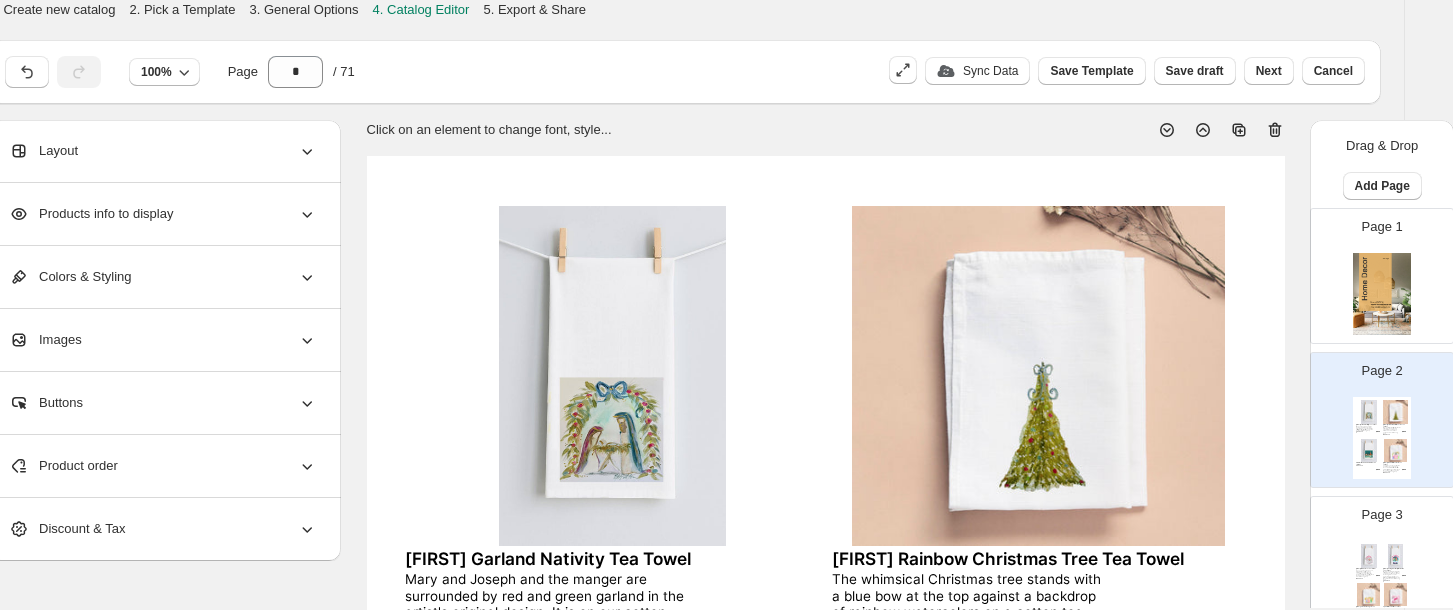 click on "Products info to display" at bounding box center (91, 214) 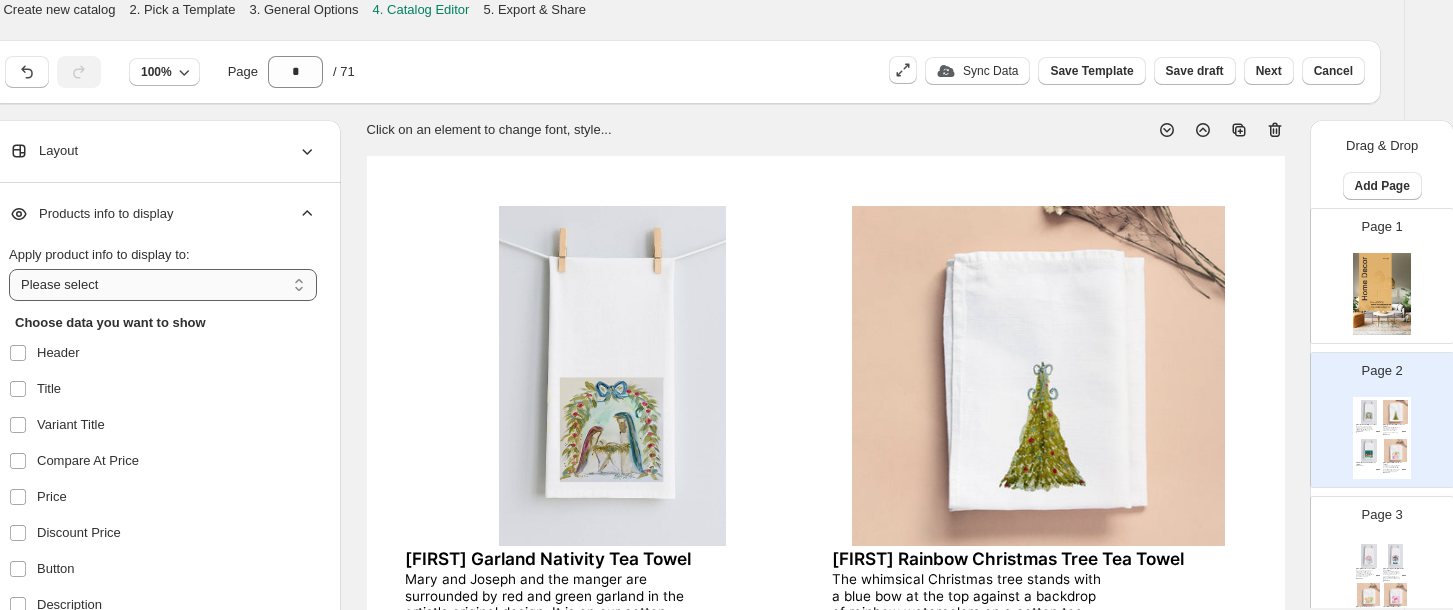 click on "**********" at bounding box center (163, 285) 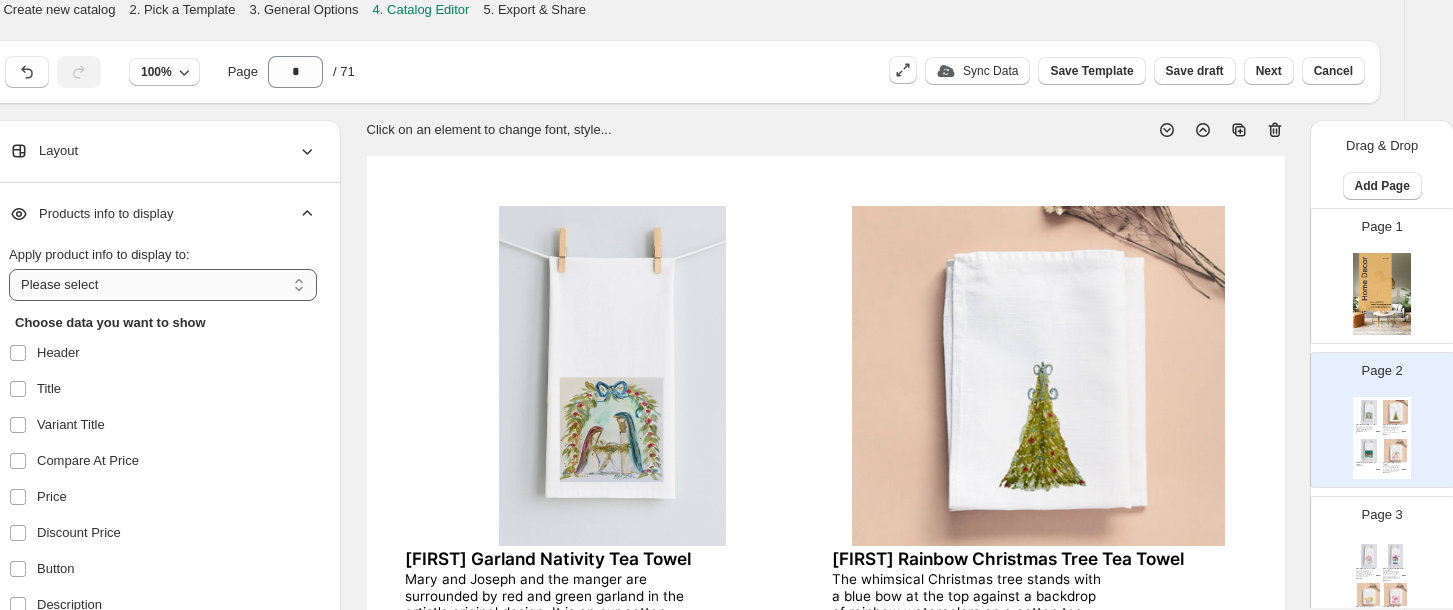 select on "**********" 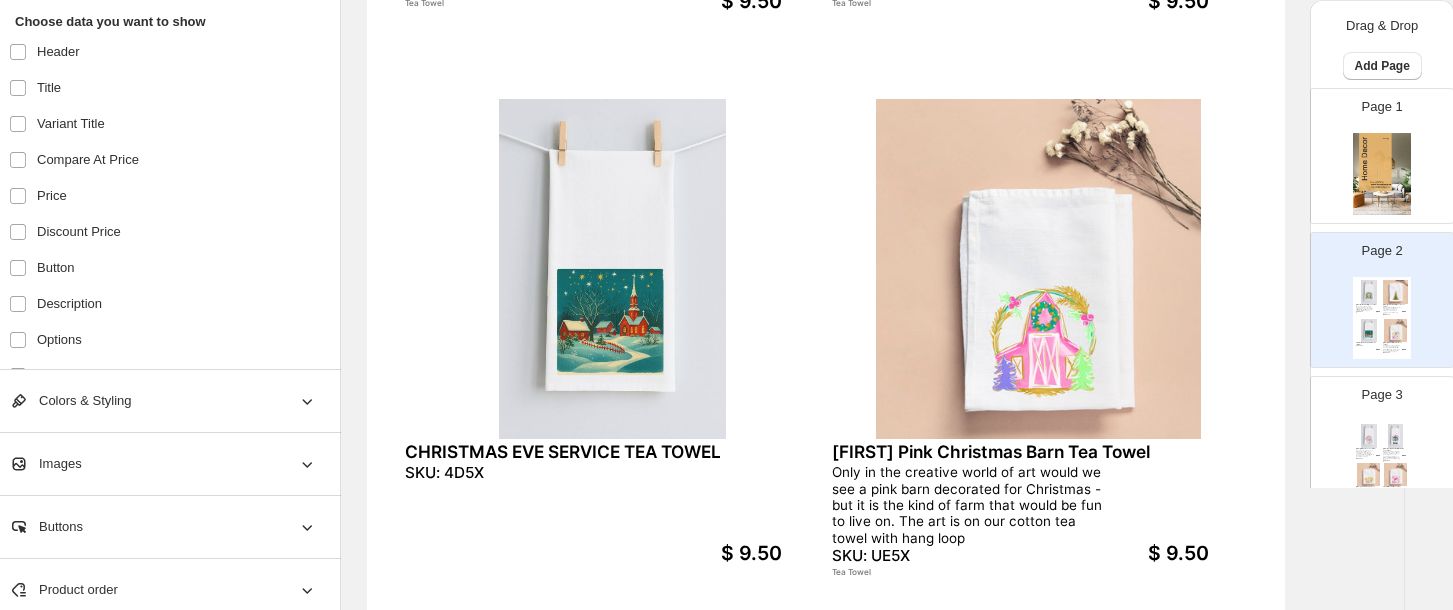 scroll, scrollTop: 703, scrollLeft: 35, axis: both 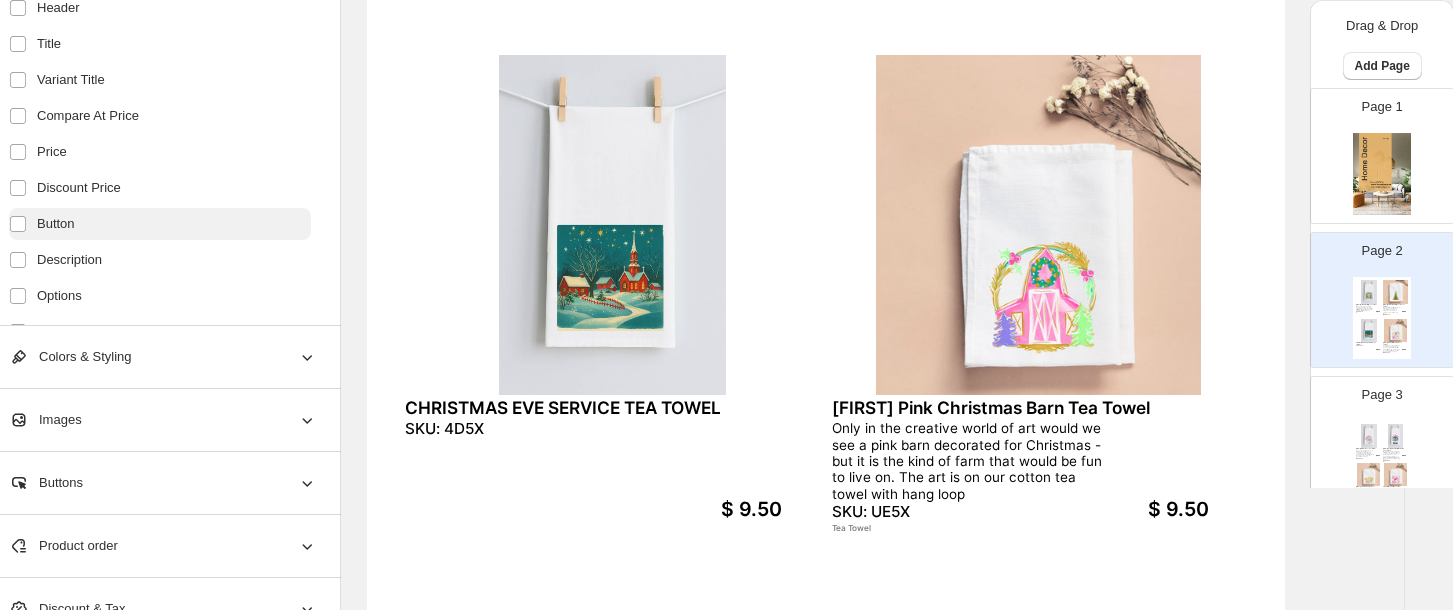 click on "Button" at bounding box center (160, 224) 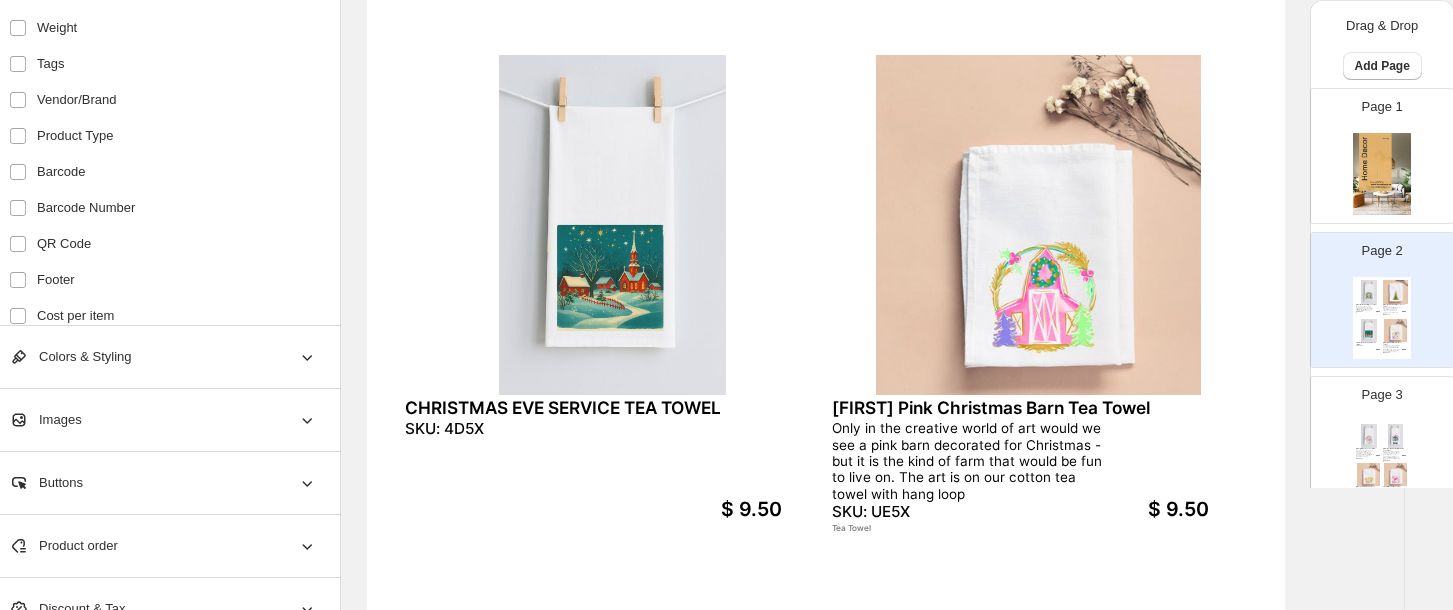 scroll, scrollTop: 426, scrollLeft: 0, axis: vertical 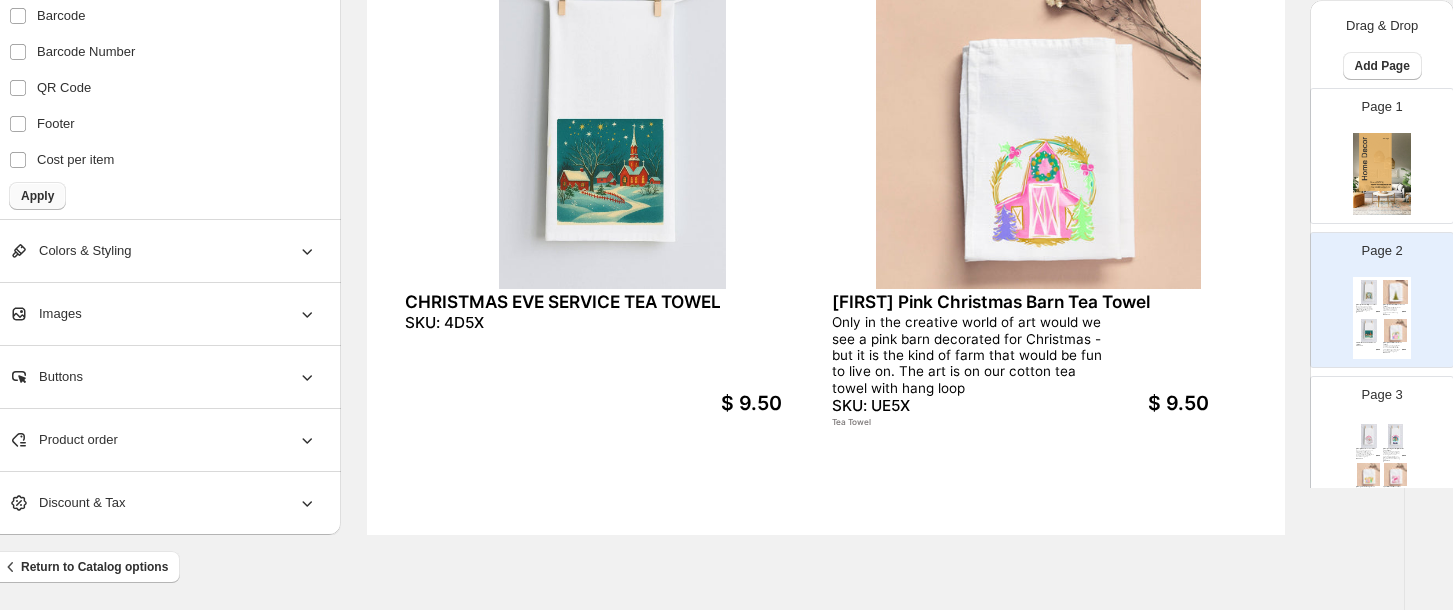 click on "Apply" at bounding box center [37, 196] 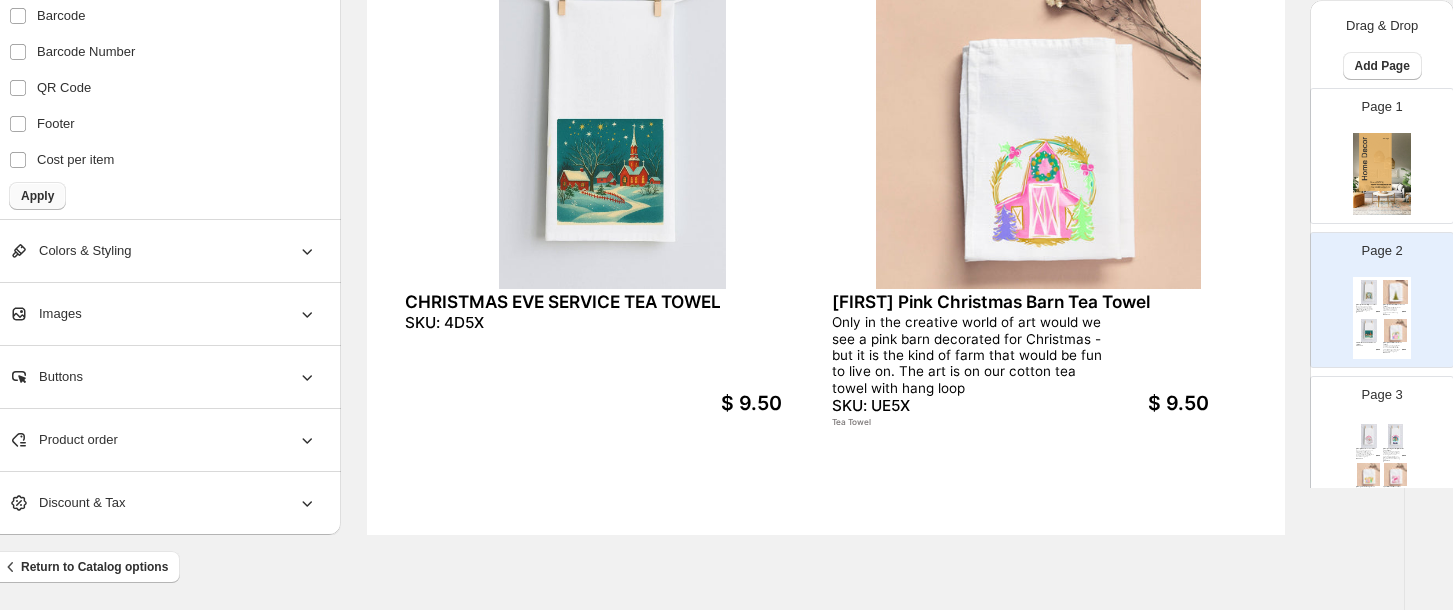 click on "Apply" at bounding box center (37, 196) 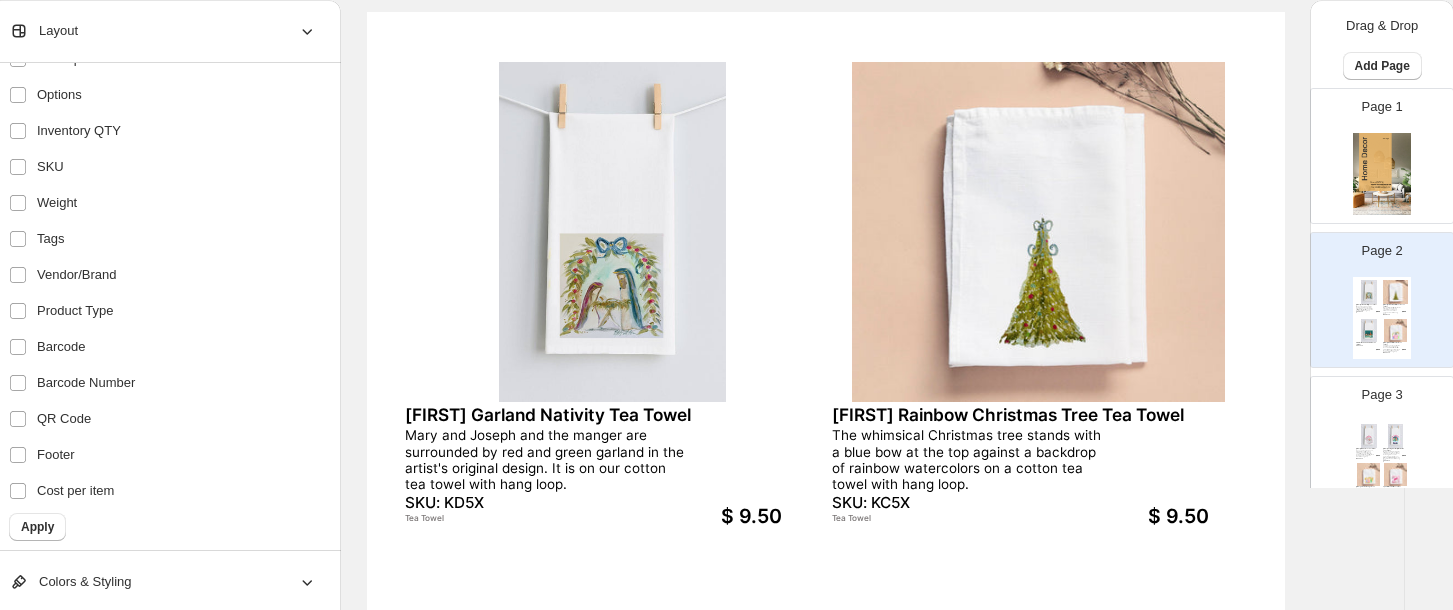scroll, scrollTop: 152, scrollLeft: 35, axis: both 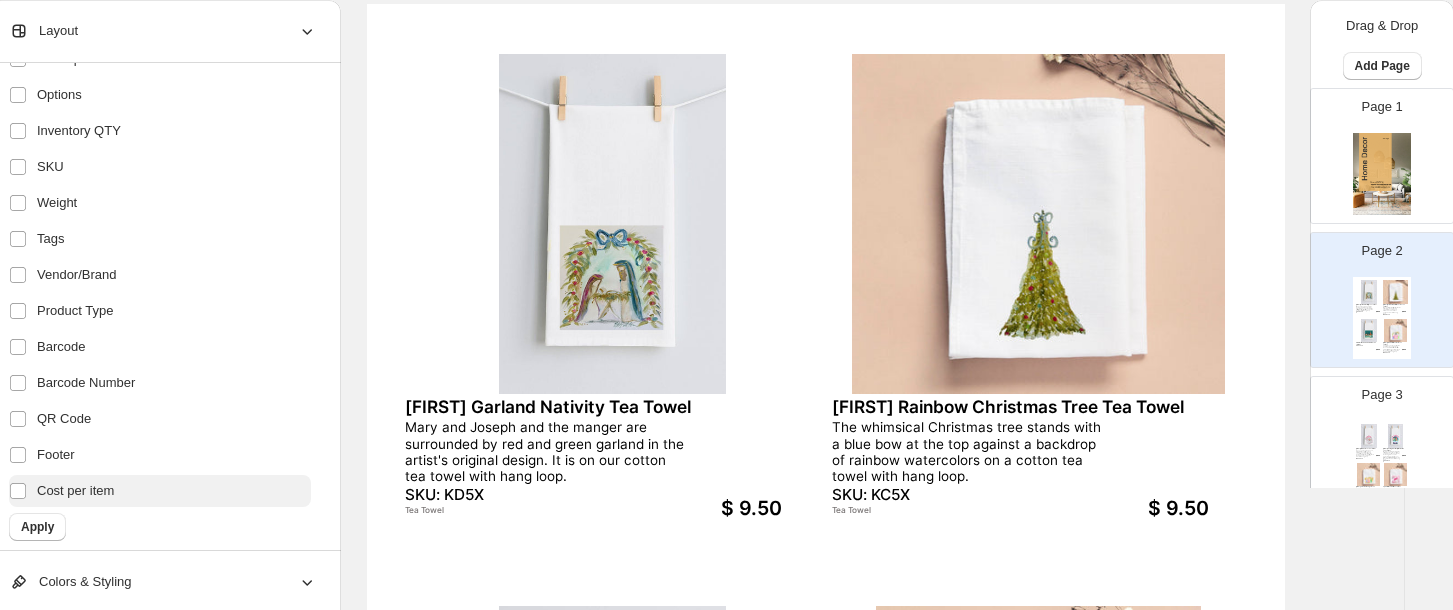 click on "Cost per item" at bounding box center (160, 491) 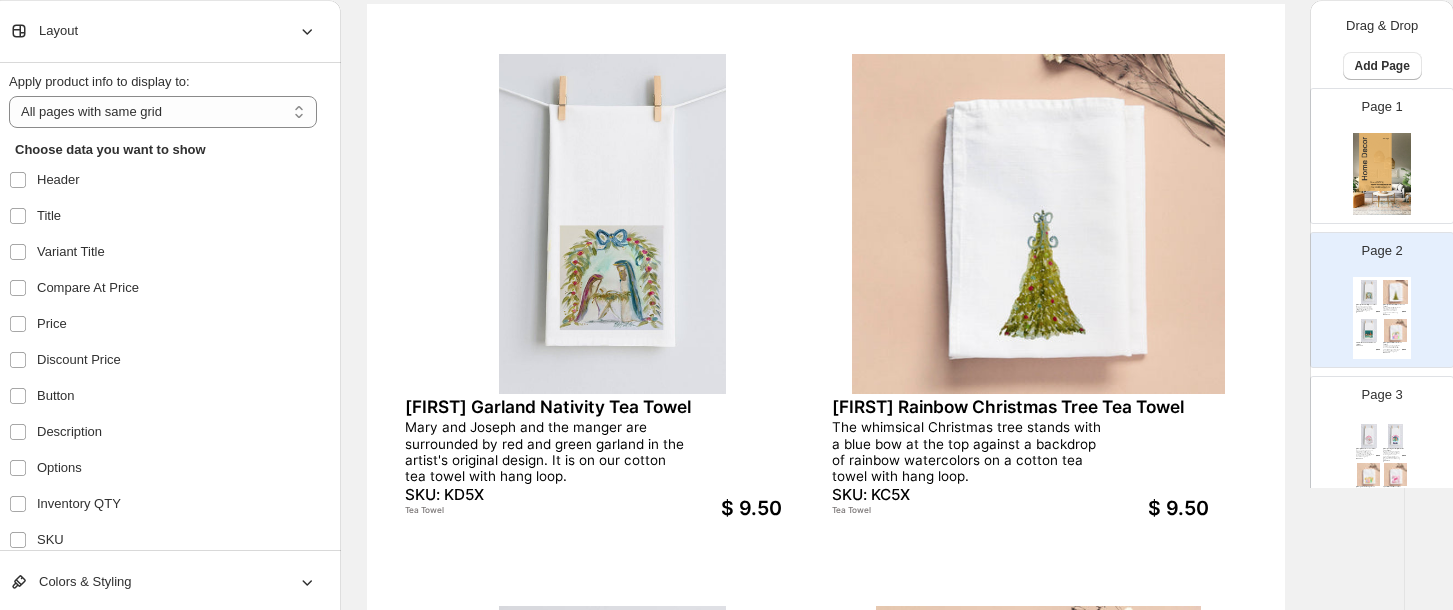 scroll, scrollTop: 0, scrollLeft: 0, axis: both 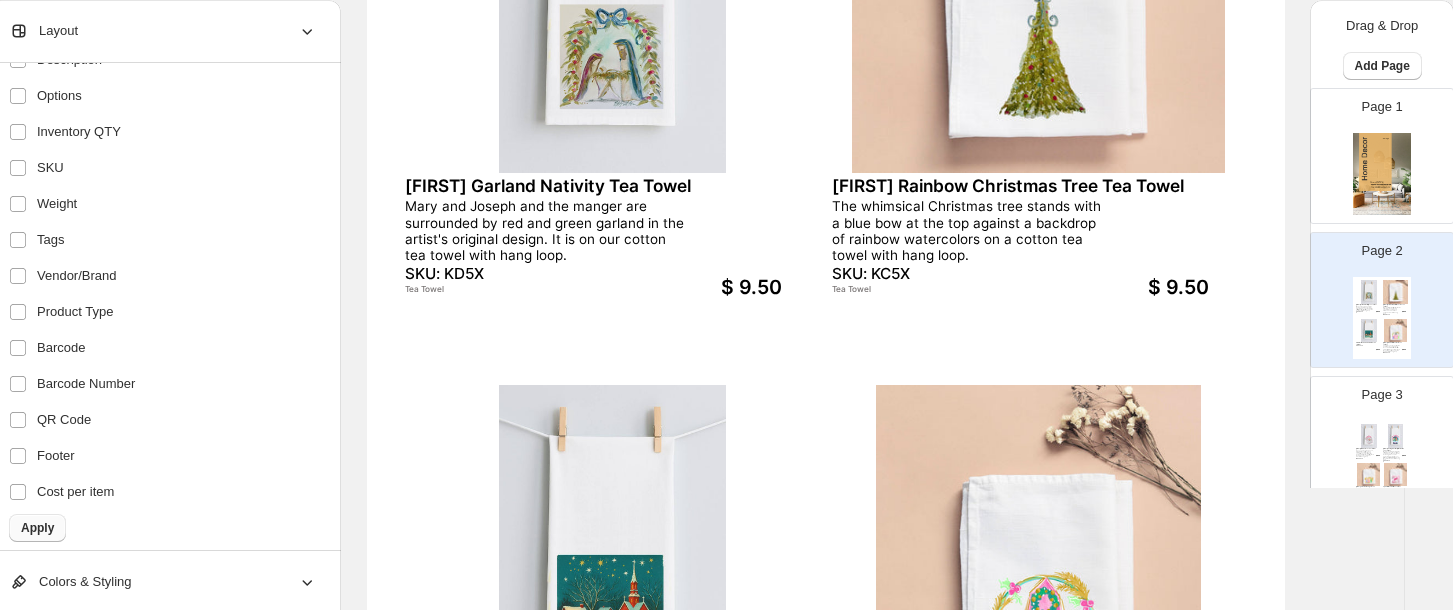 click on "Apply" at bounding box center (37, 528) 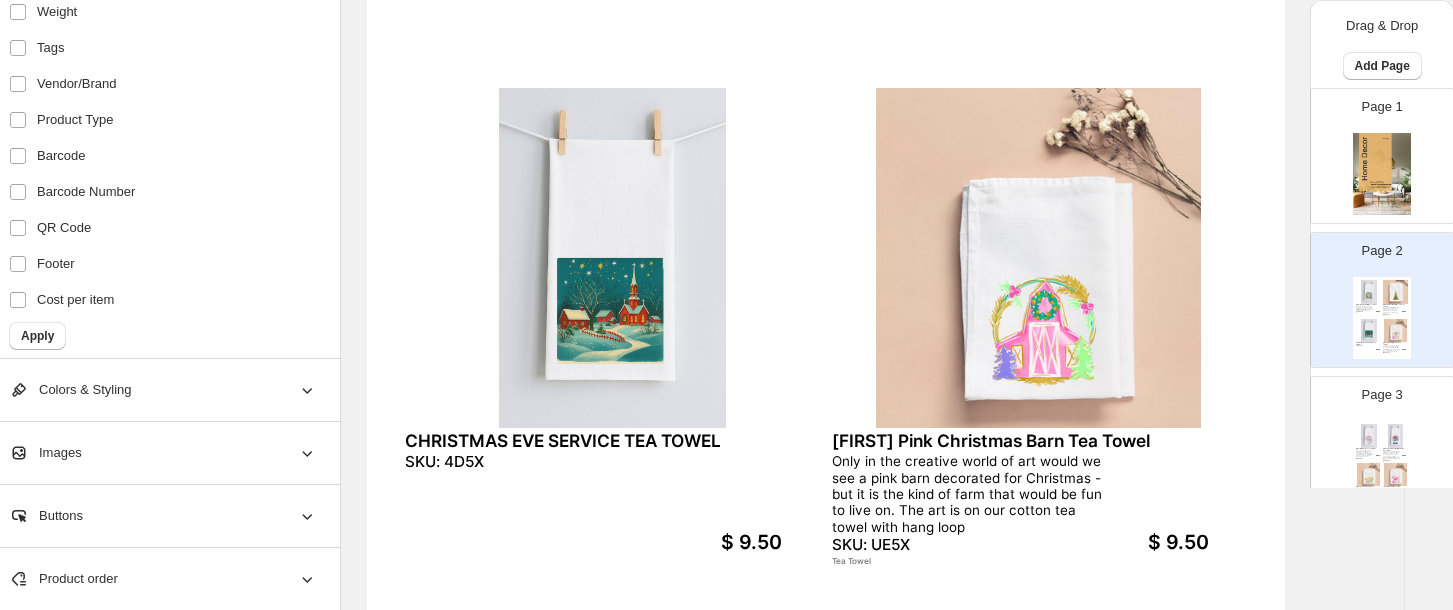scroll, scrollTop: 712, scrollLeft: 35, axis: both 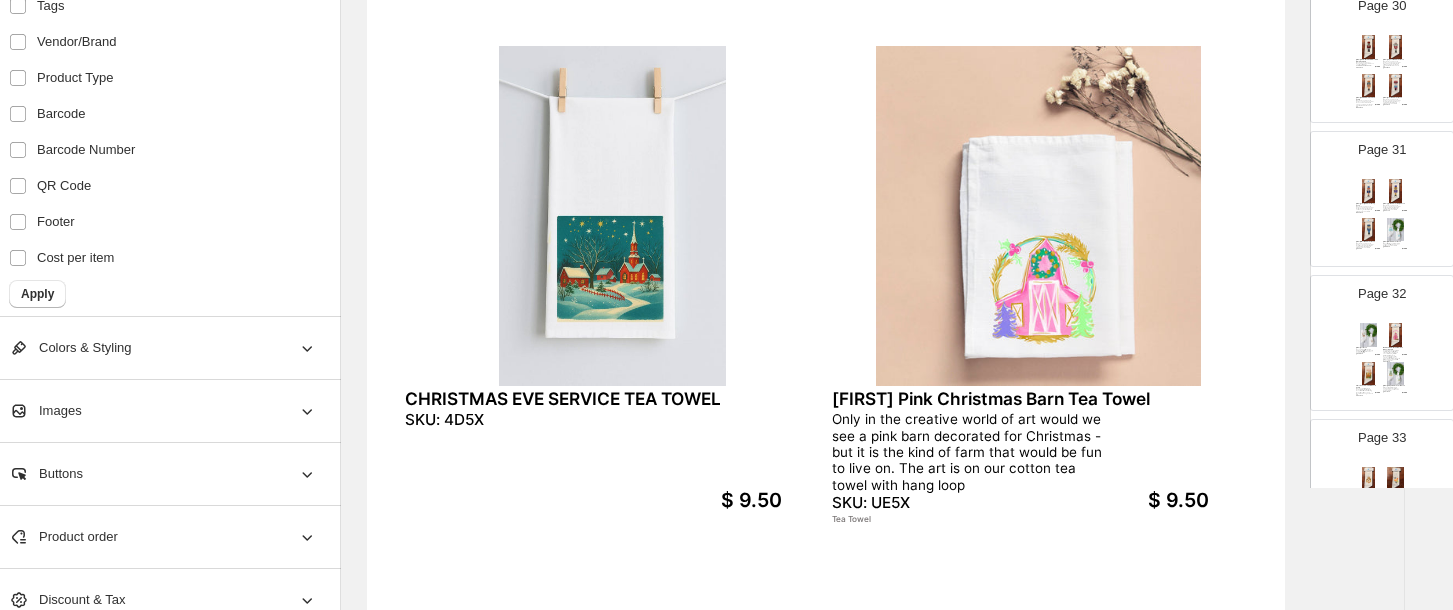 click at bounding box center [1369, 191] 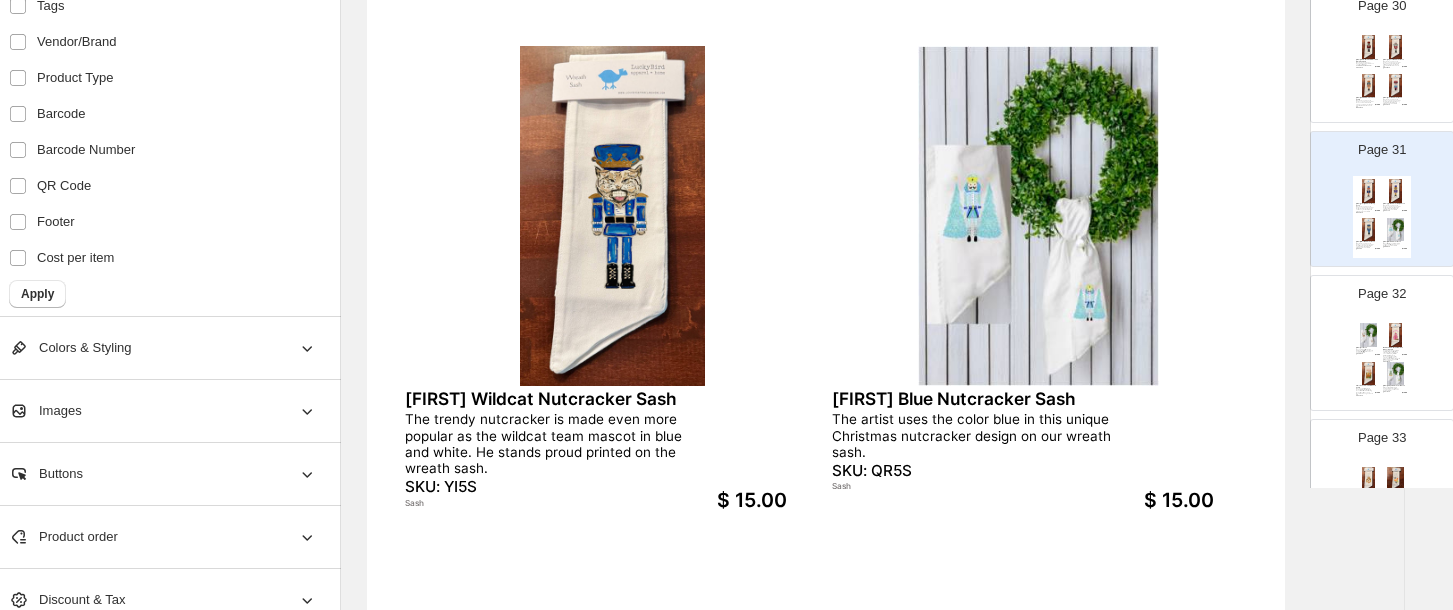 scroll, scrollTop: 0, scrollLeft: 0, axis: both 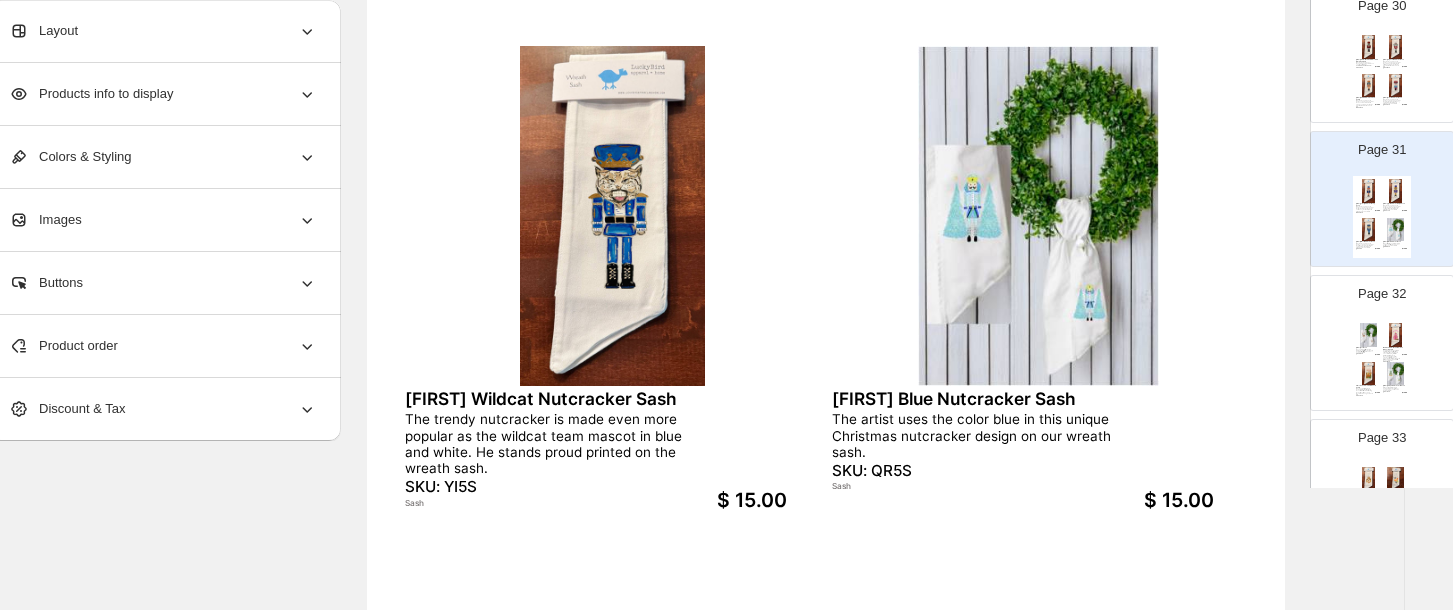 click on "Laura Deer Sash Do you think this is Rudolph drawn by this artist to say Holly Jolly to us at Christmas?  It is printed on our new wreath sash. SKU:  QN5S Sash $ 15.00 MERRY CHRISTMAS PINK TREE WREATH SASH Celebrate the season with this whimsical Pink Christmas Tree artwork, designed to spread cheer with a playful twist on tradition. A soft pink tree is decorated with colorful ornaments in festive hues, topped with a shimmering gold star. Two wrapped presents sit beneath the tree, ... SKU:  4M5S $ 15.00 VINTAGE CAROLERS WREATH SASH These carolers bring fond memories of cold nights and beautiful Christmas carols during the holidays.  They put a special touch on your wreath sash. SKU:  4B5S $ 15.00 Jennie Pumpkin Stacked Trio Sash A stack of pretty fall colored pumpkins can be just what you want on your door on our wreath sash. SKU:  LH5S Sash $ 15.00" at bounding box center [1382, 361] 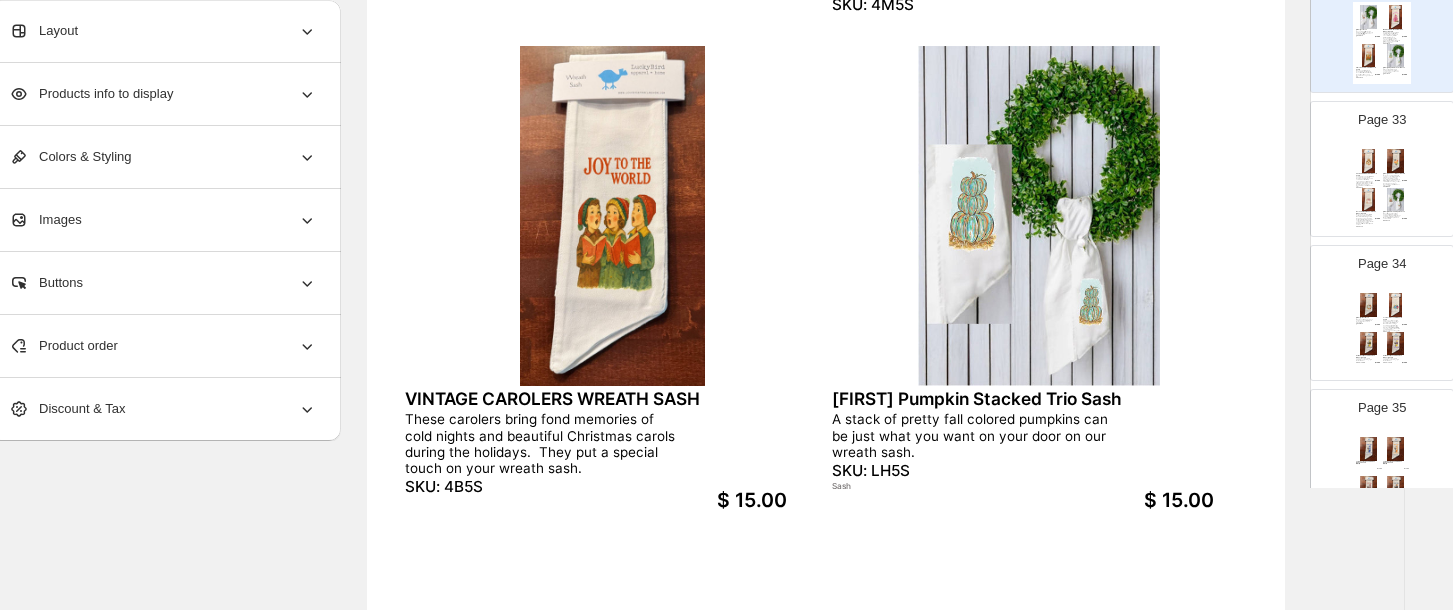 scroll, scrollTop: 4597, scrollLeft: 0, axis: vertical 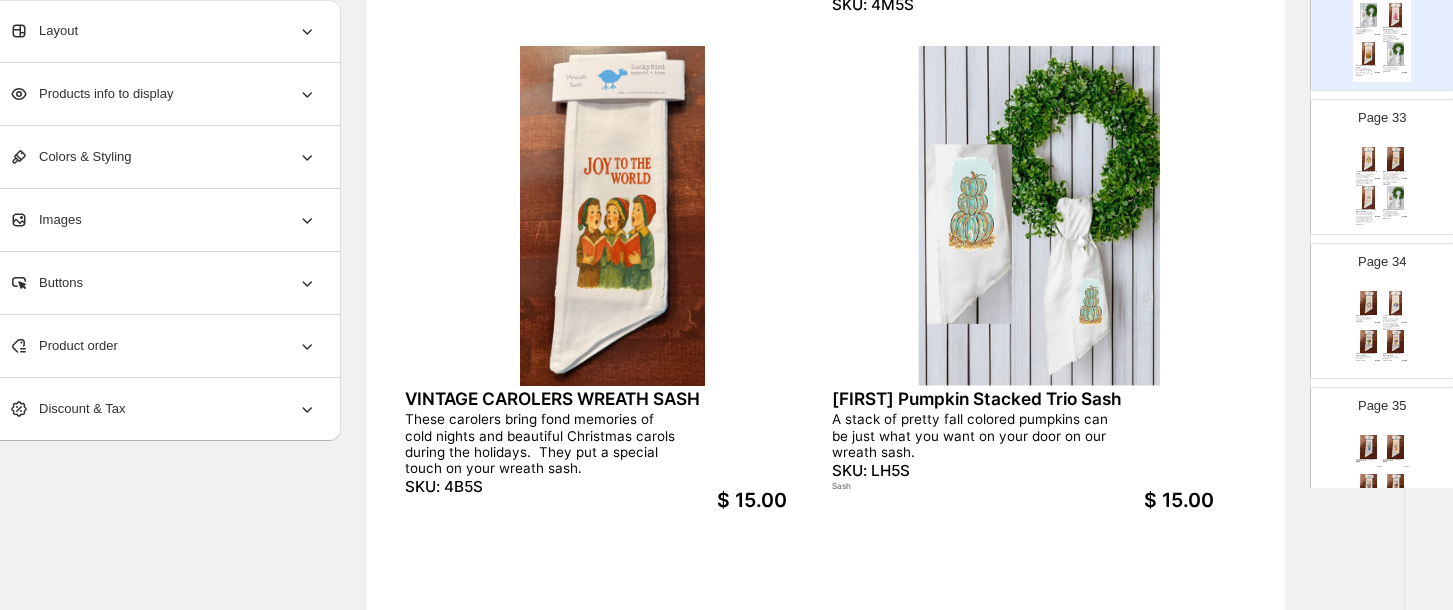 click at bounding box center (1369, 303) 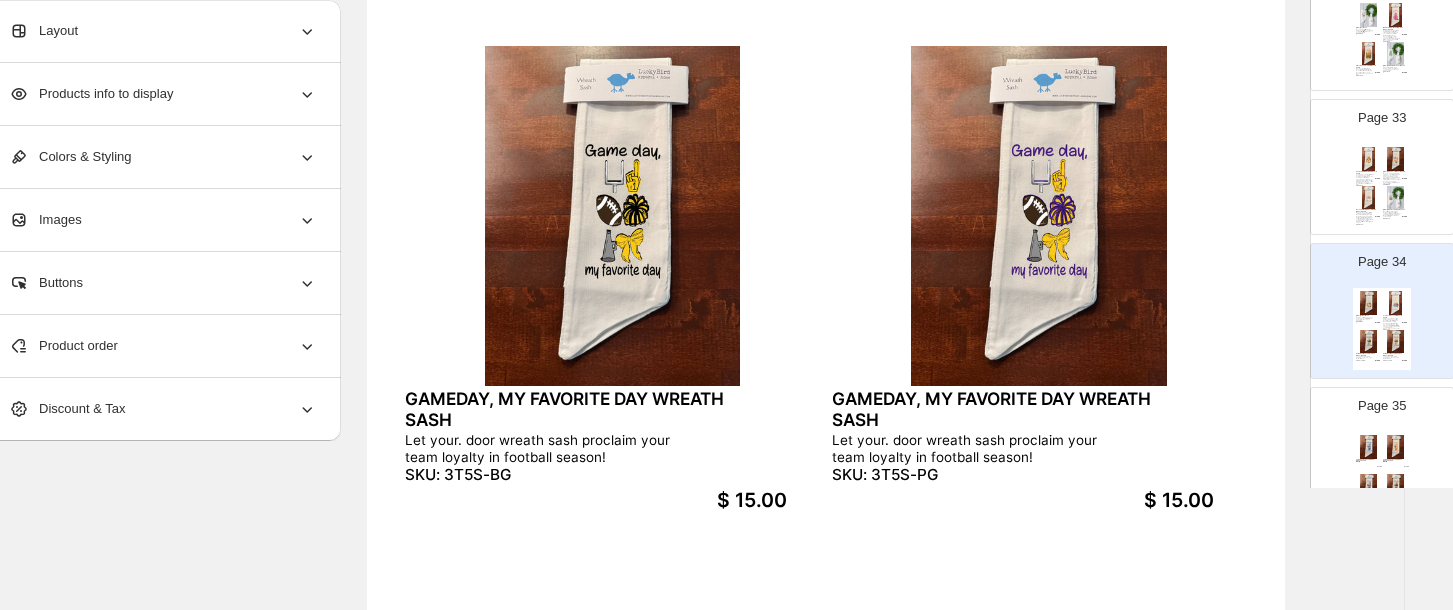 click at bounding box center (1369, 447) 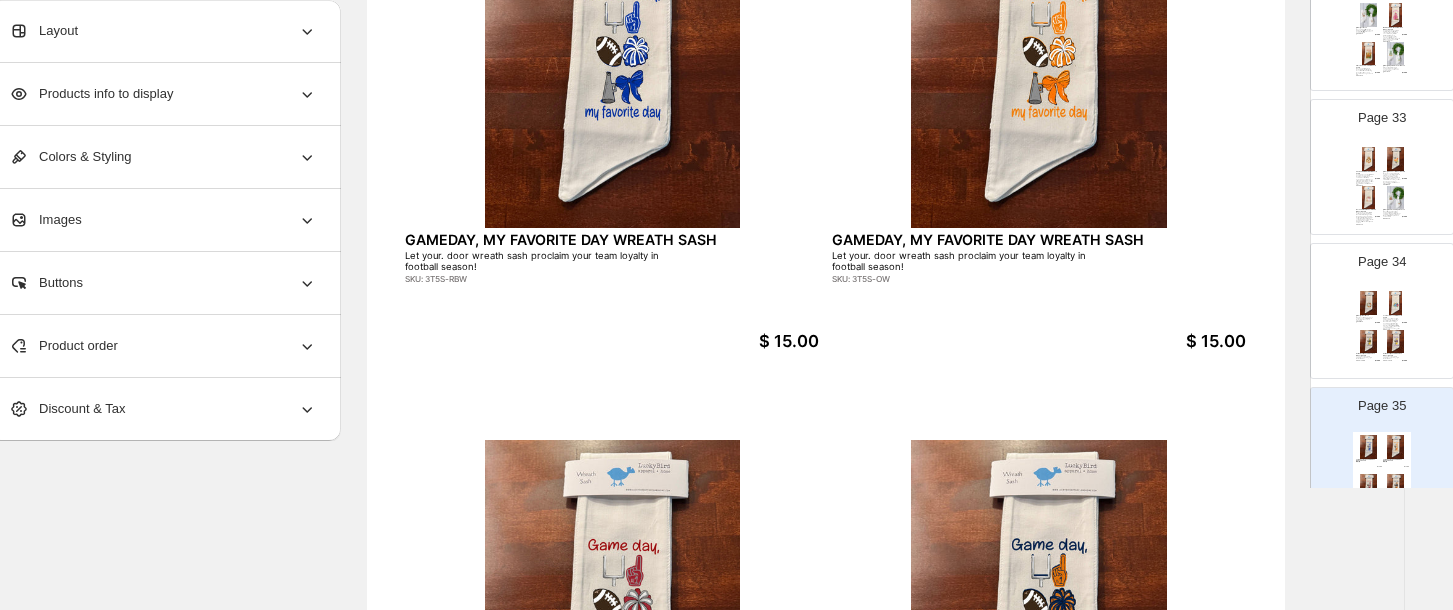 scroll, scrollTop: 318, scrollLeft: 35, axis: both 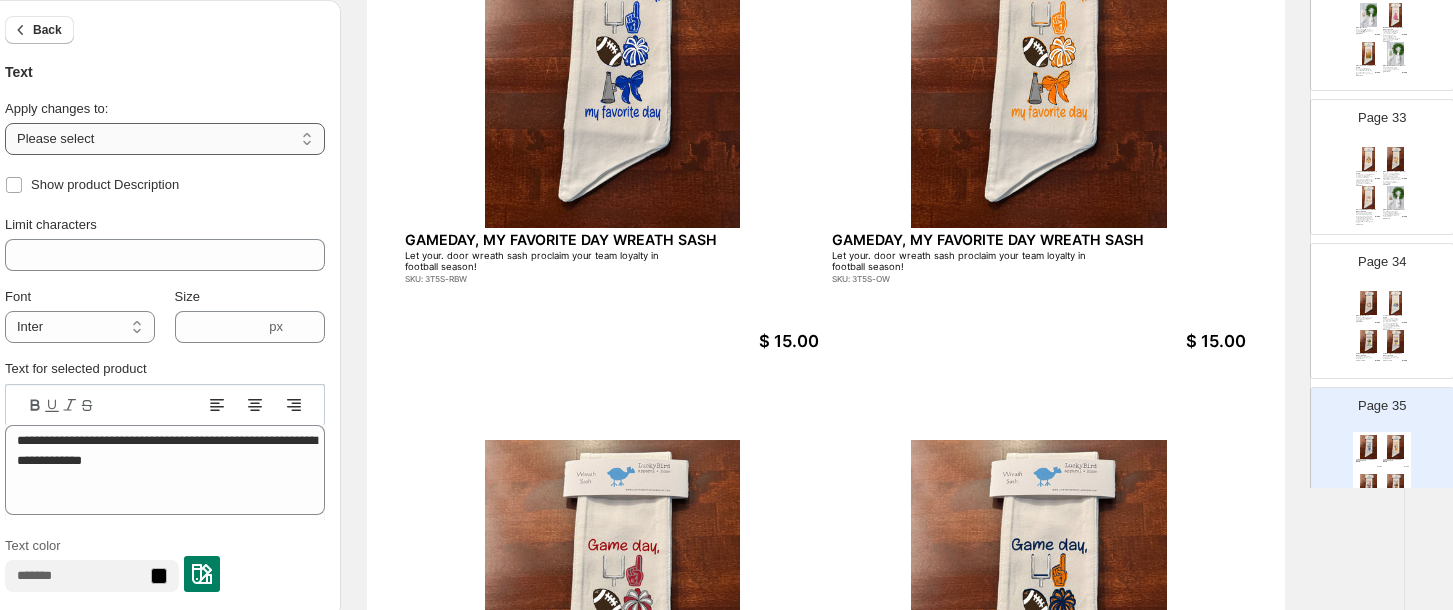 click on "**********" at bounding box center (165, 139) 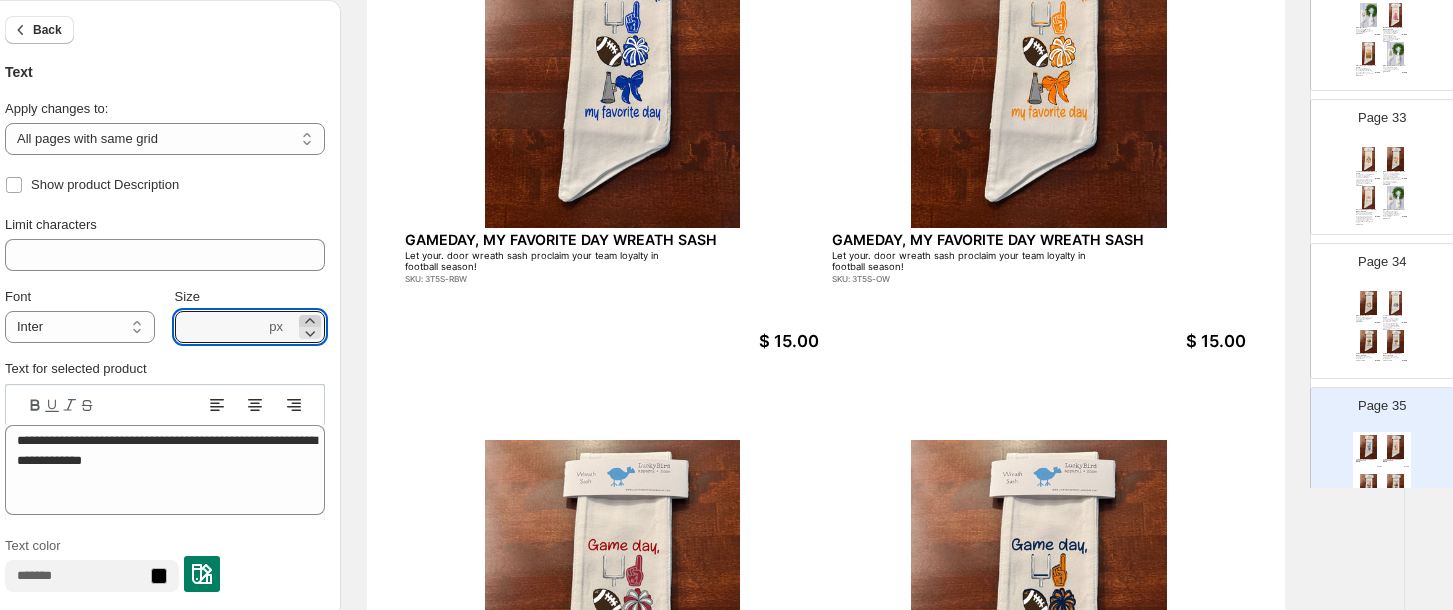 click 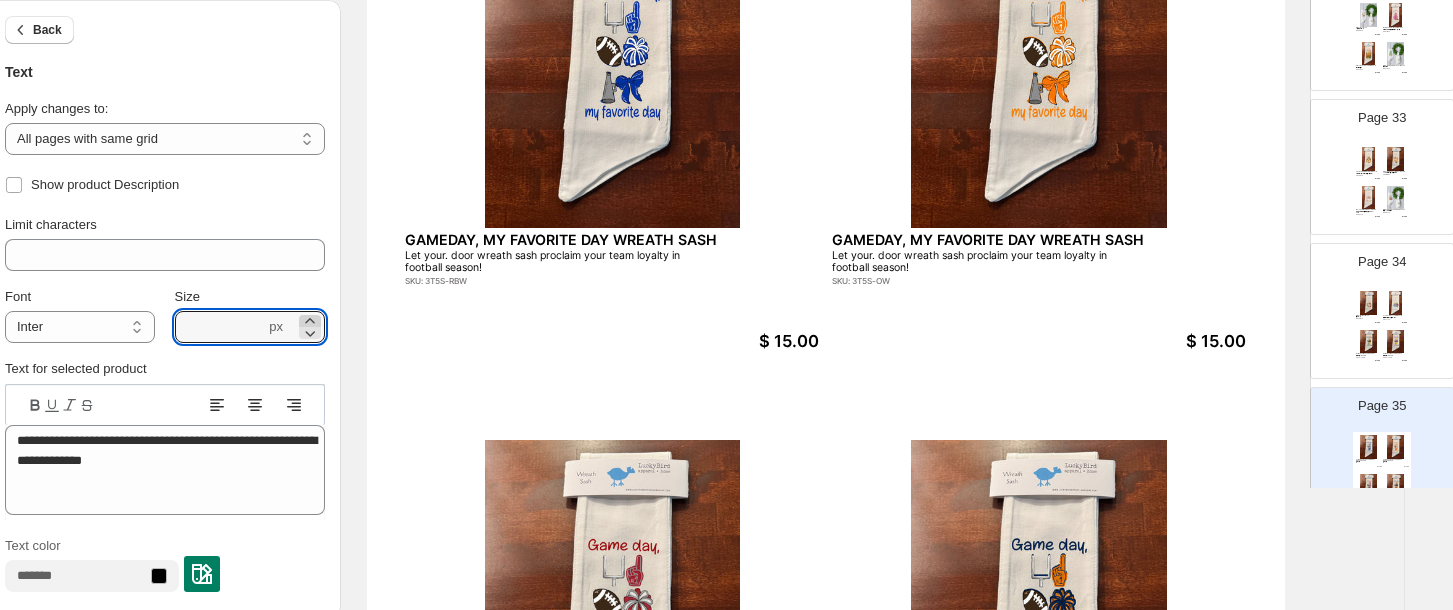 click 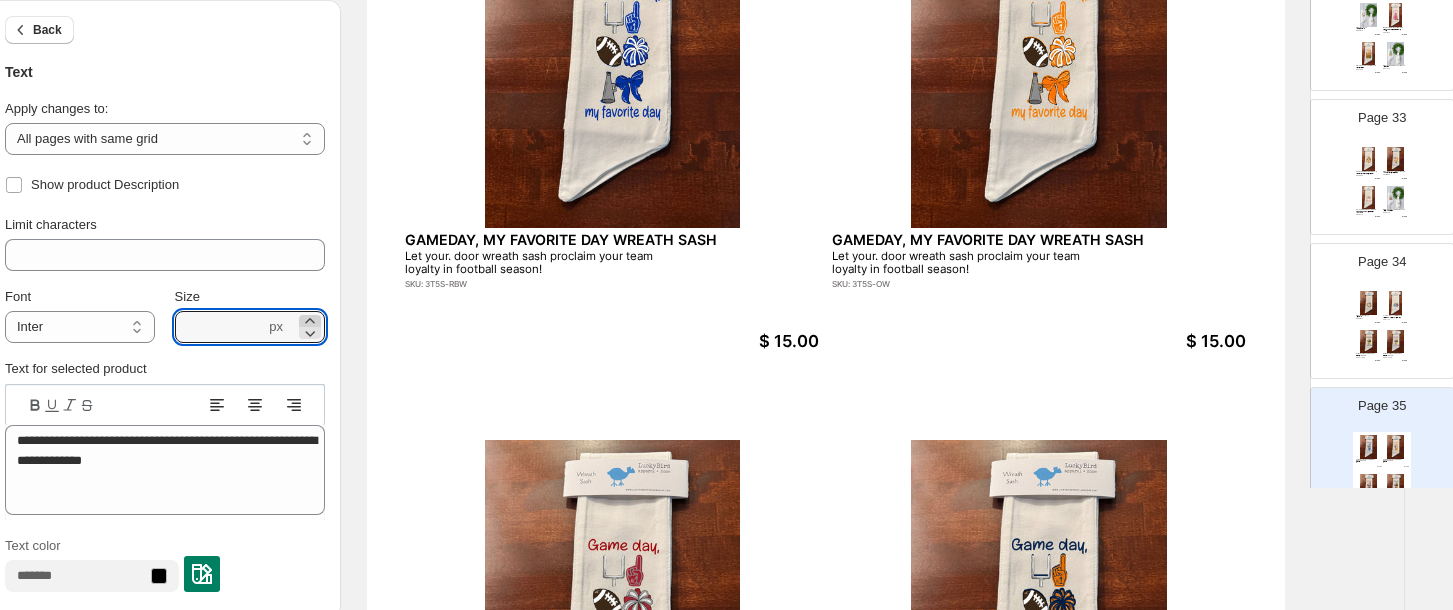 click 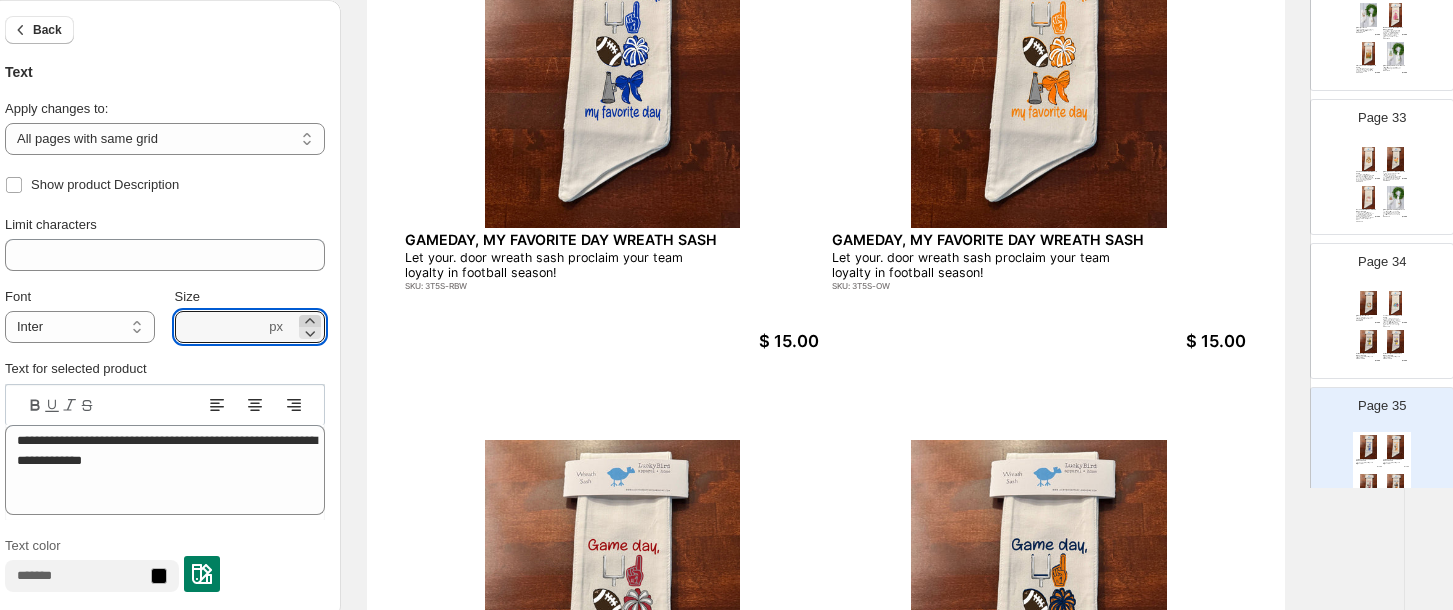 click 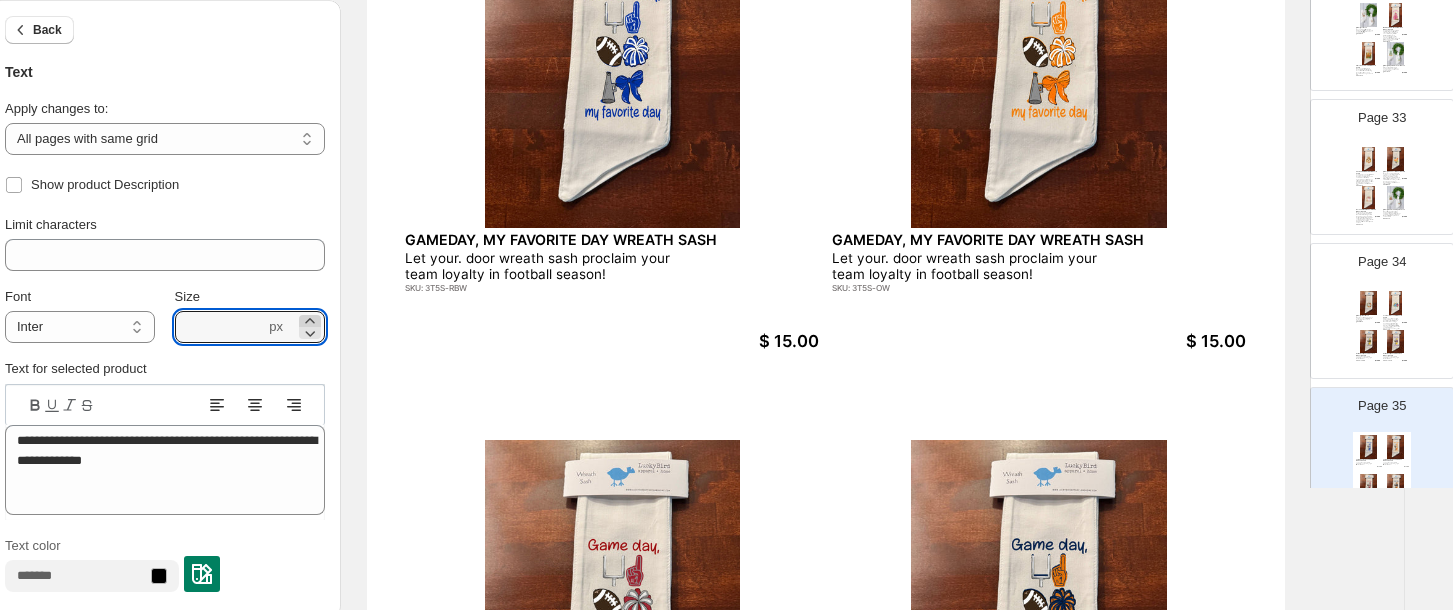 click 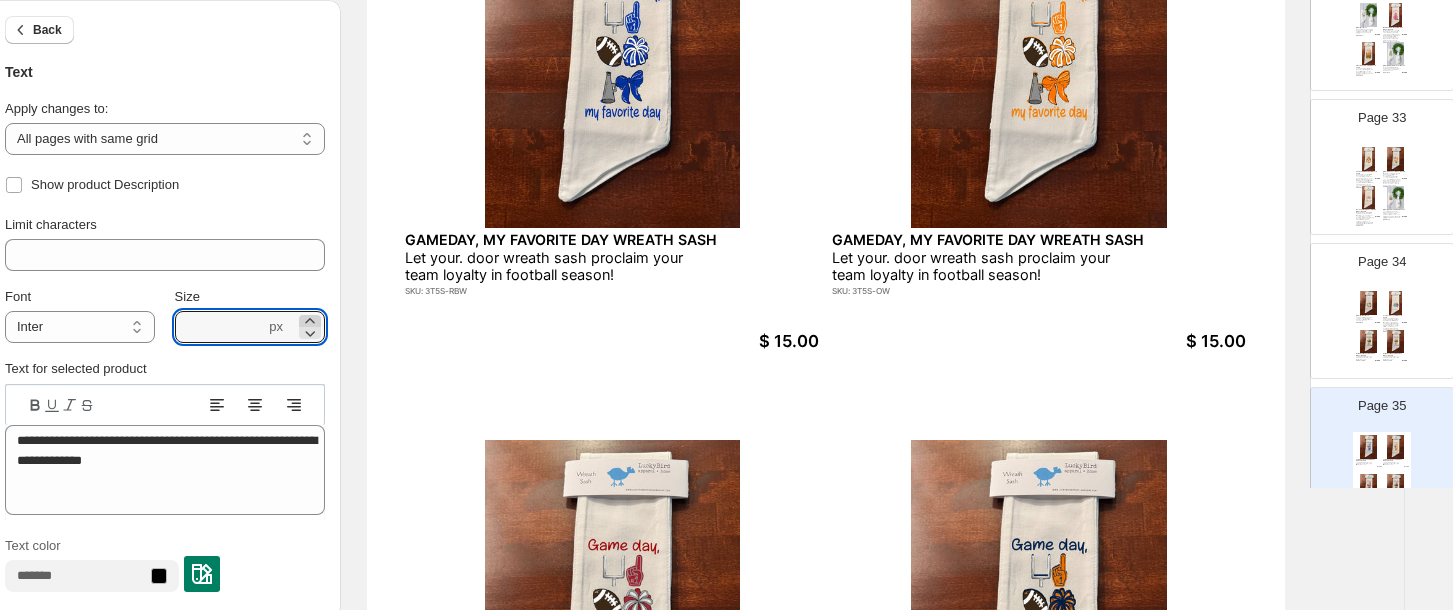 click 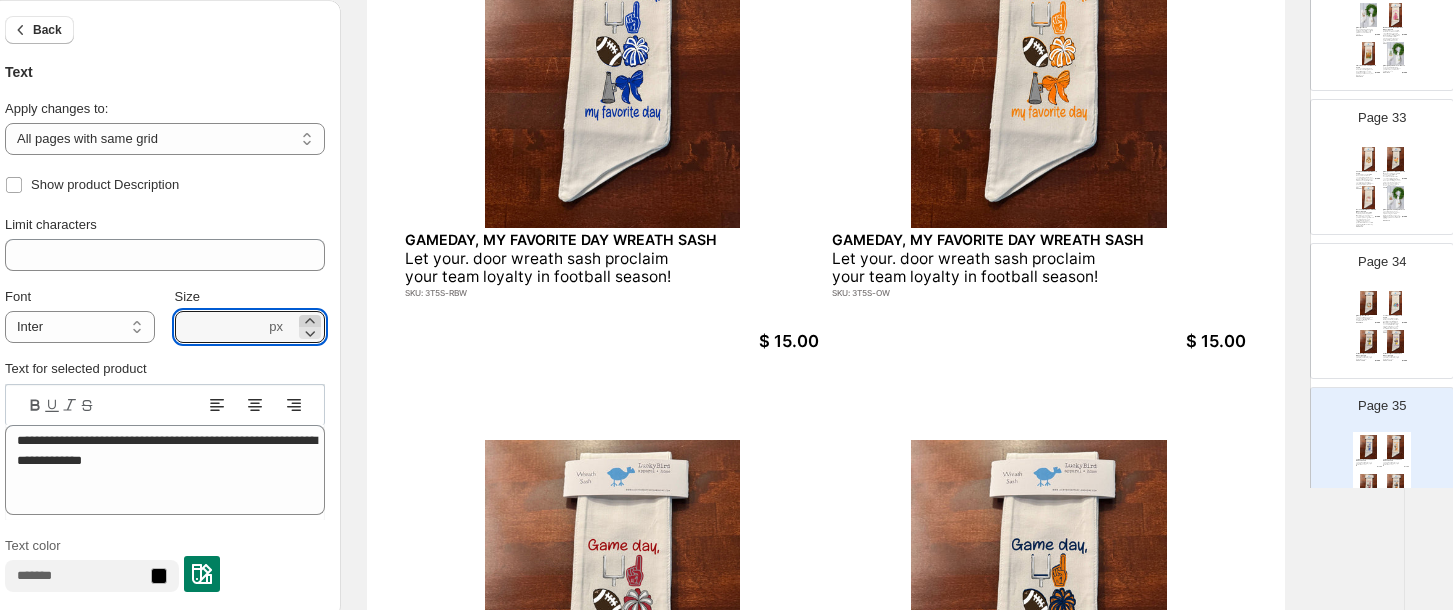 click 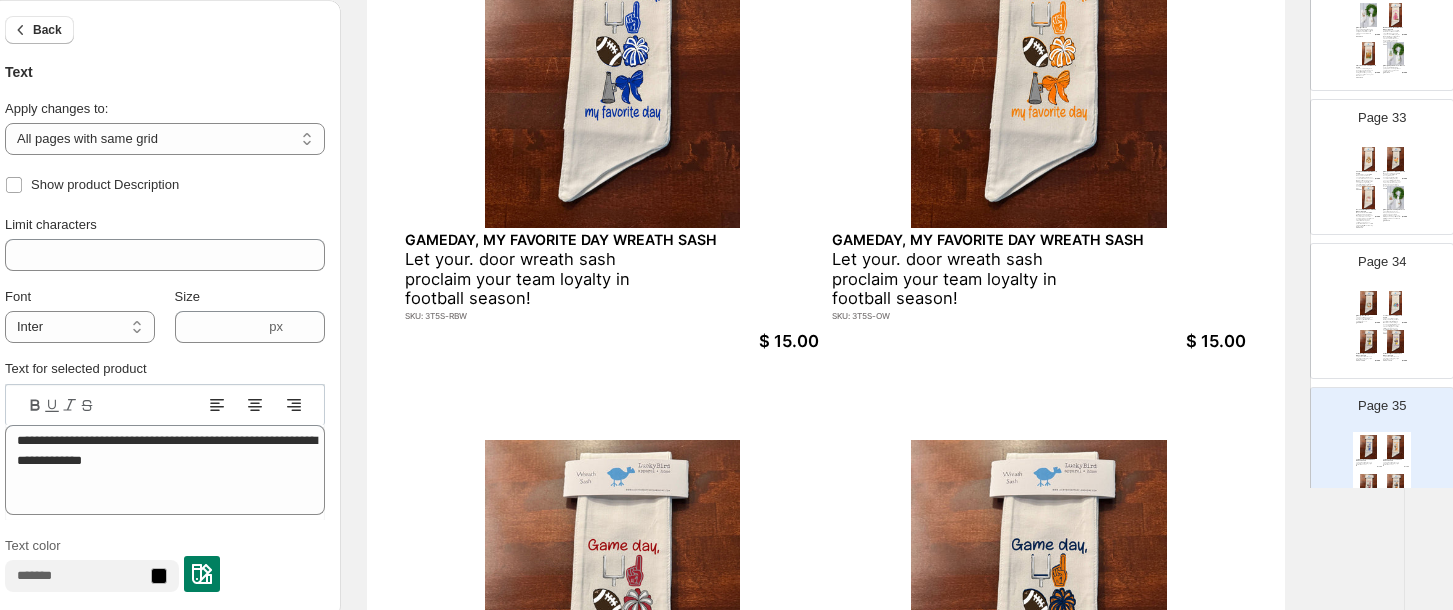 click on "SKU:  3T5S-RBW" at bounding box center (544, 316) 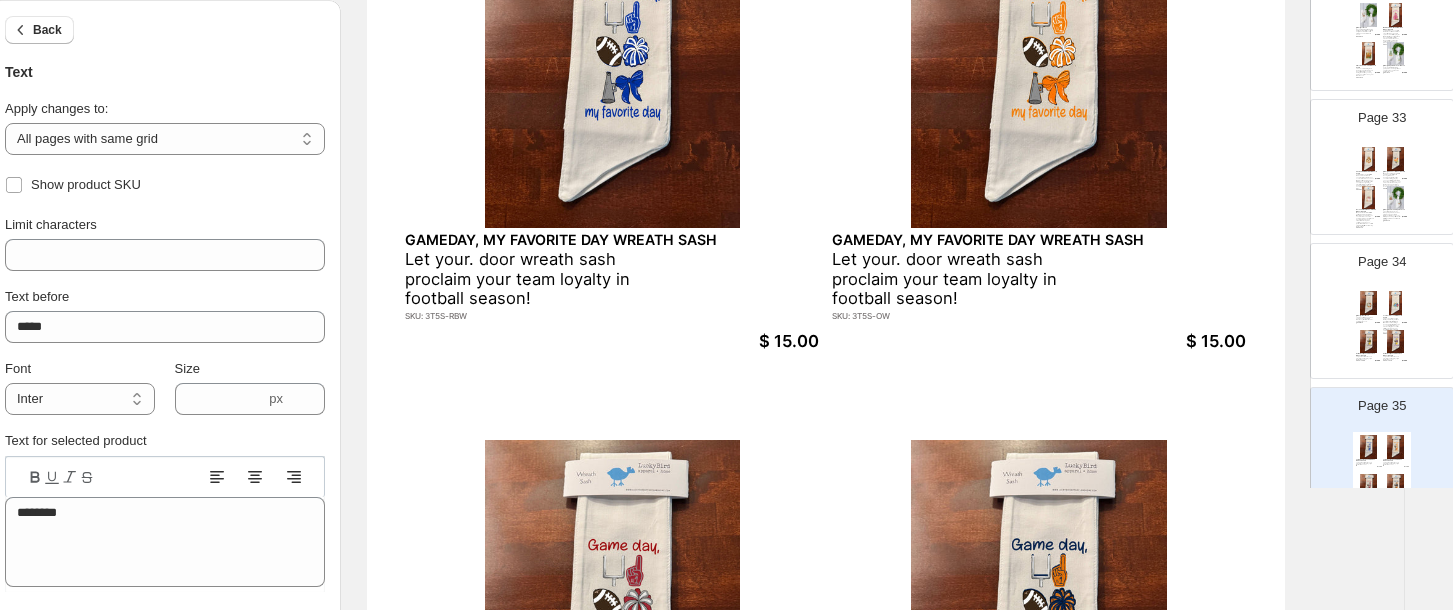 click on "SKU:  3T5S-RBW" at bounding box center (544, 316) 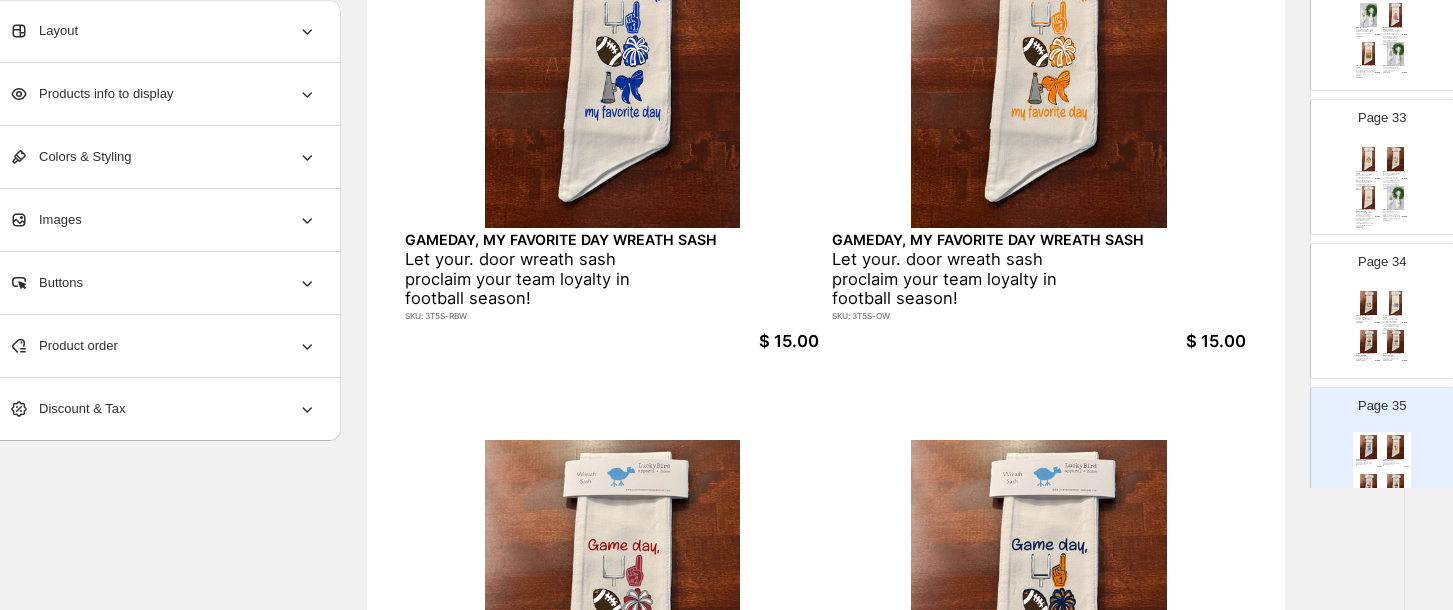 click on "SKU:  3T5S-RBW" at bounding box center (544, 316) 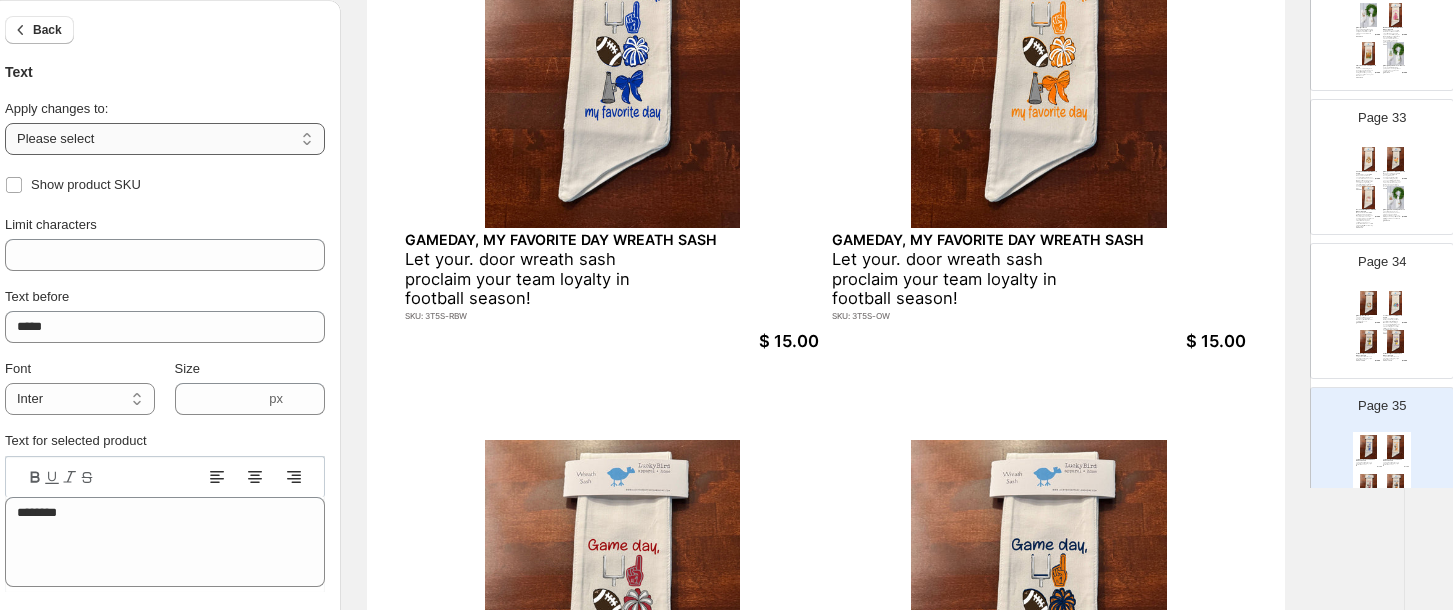 click on "**********" at bounding box center (165, 139) 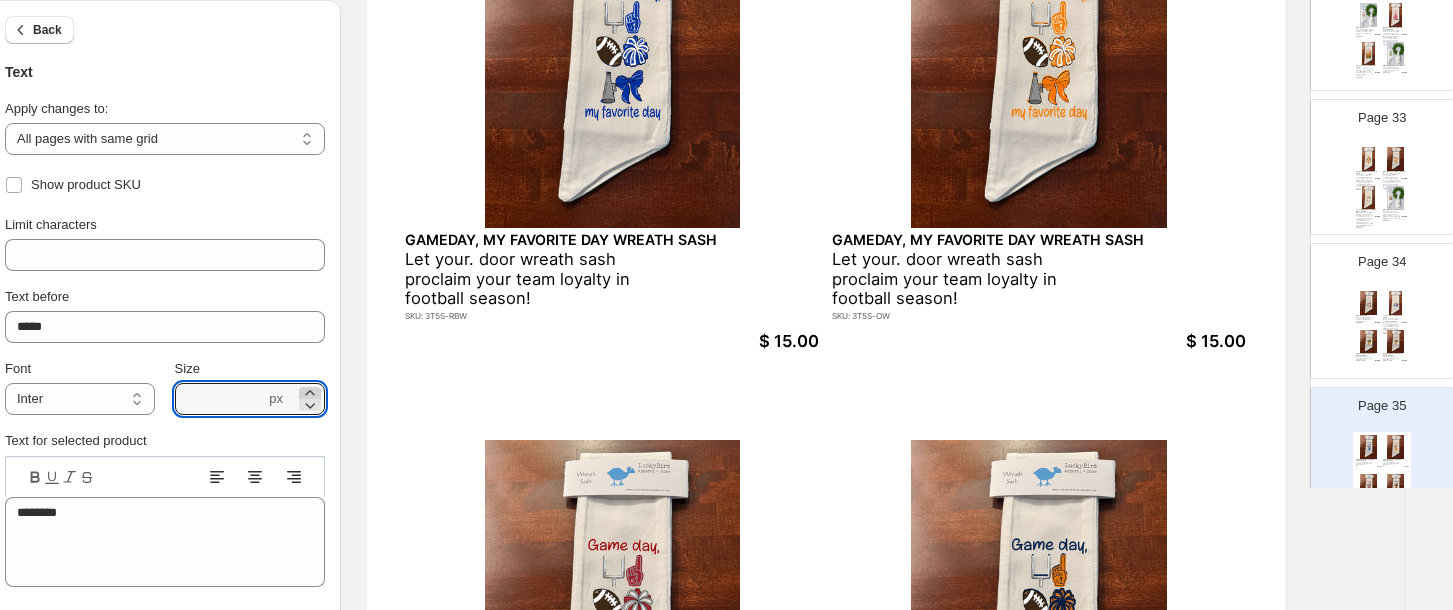 click 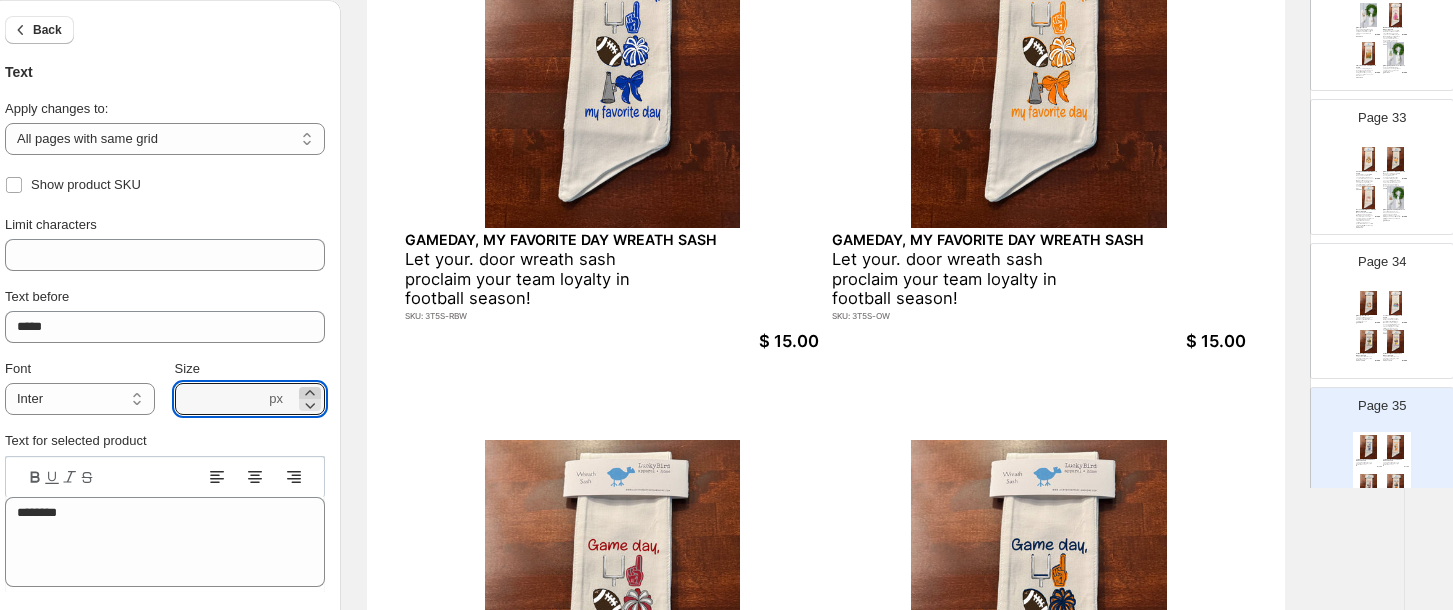 click 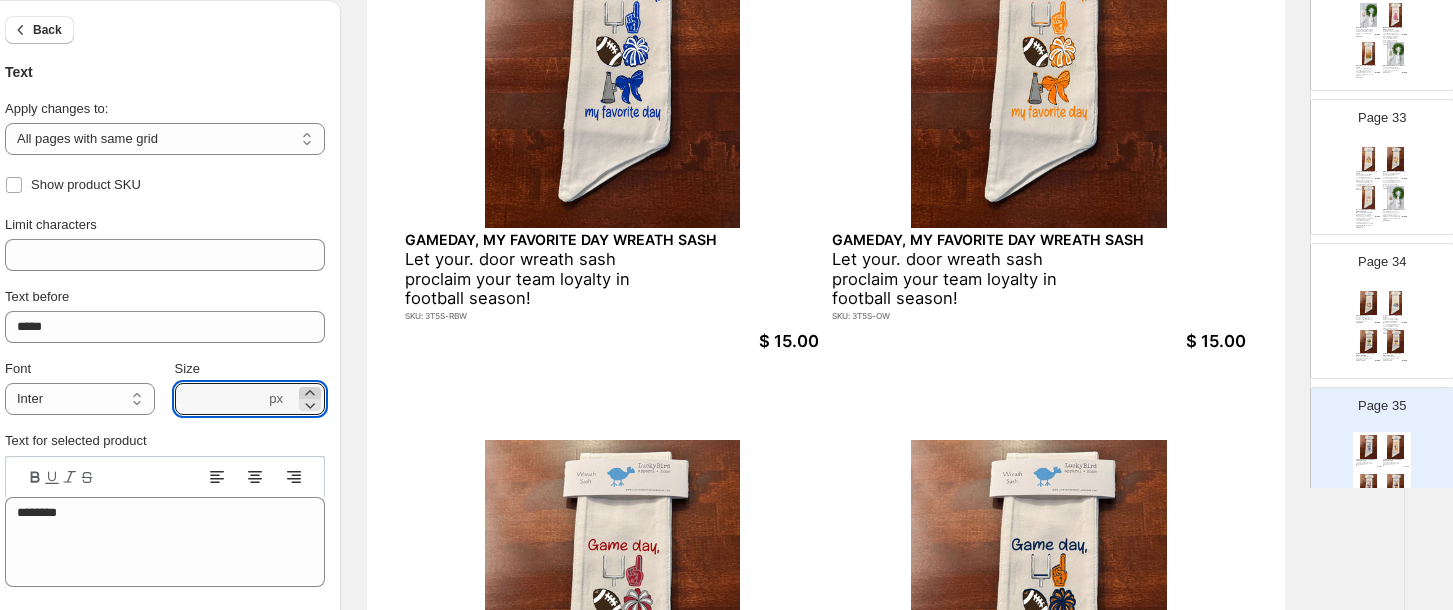click 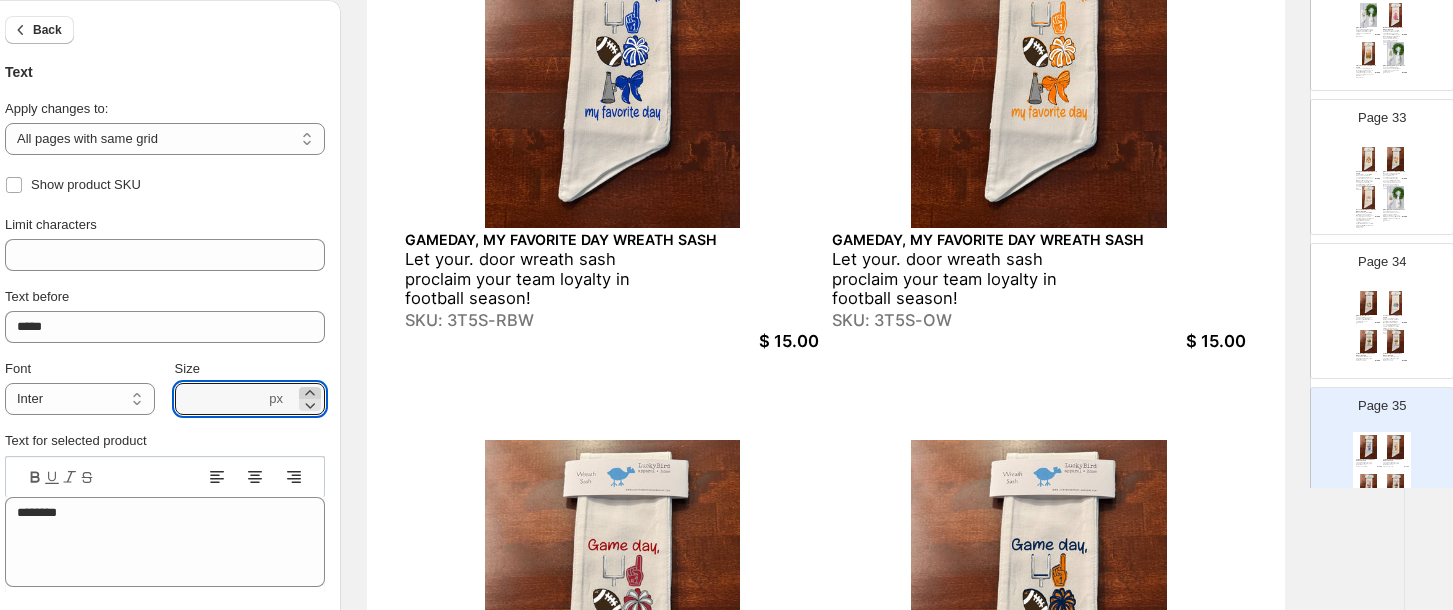 click 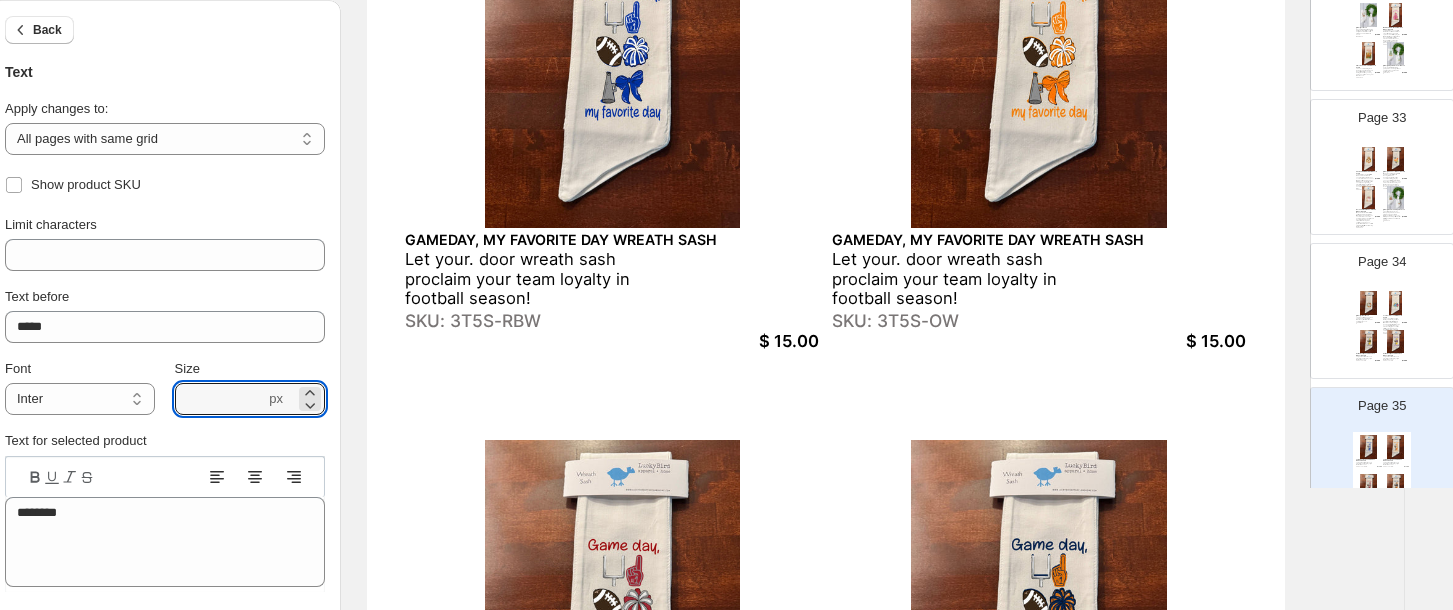 click at bounding box center (34, 477) 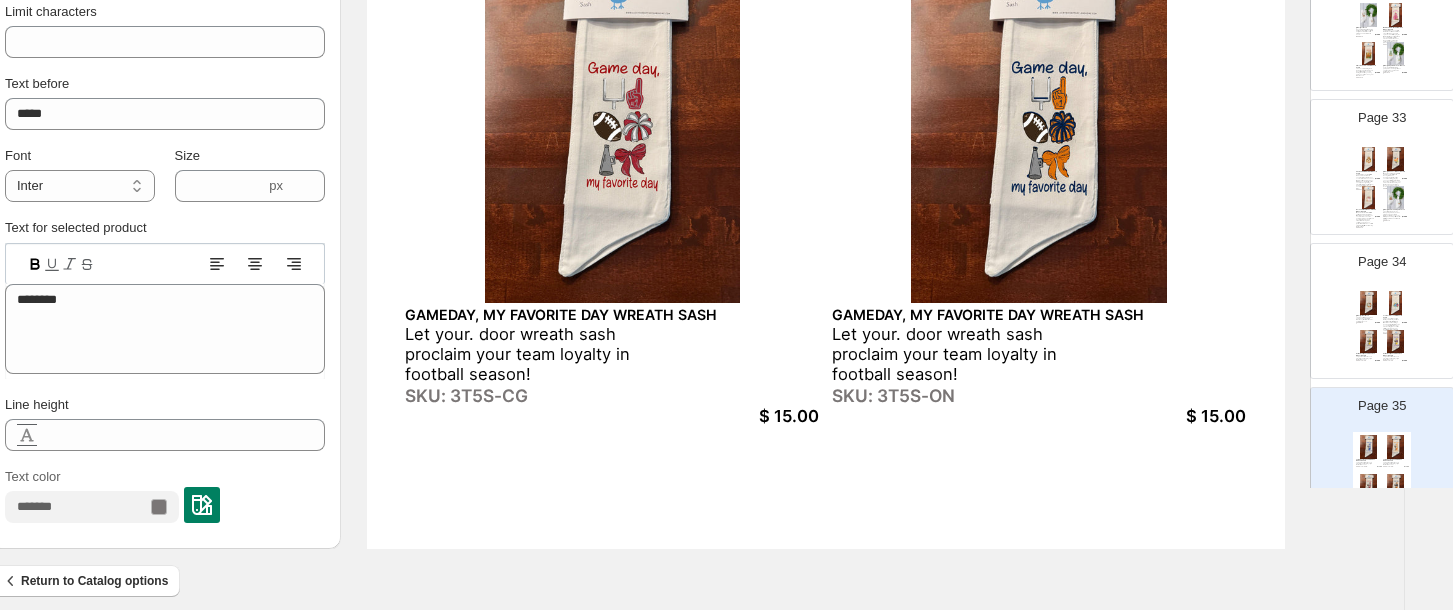 scroll, scrollTop: 816, scrollLeft: 35, axis: both 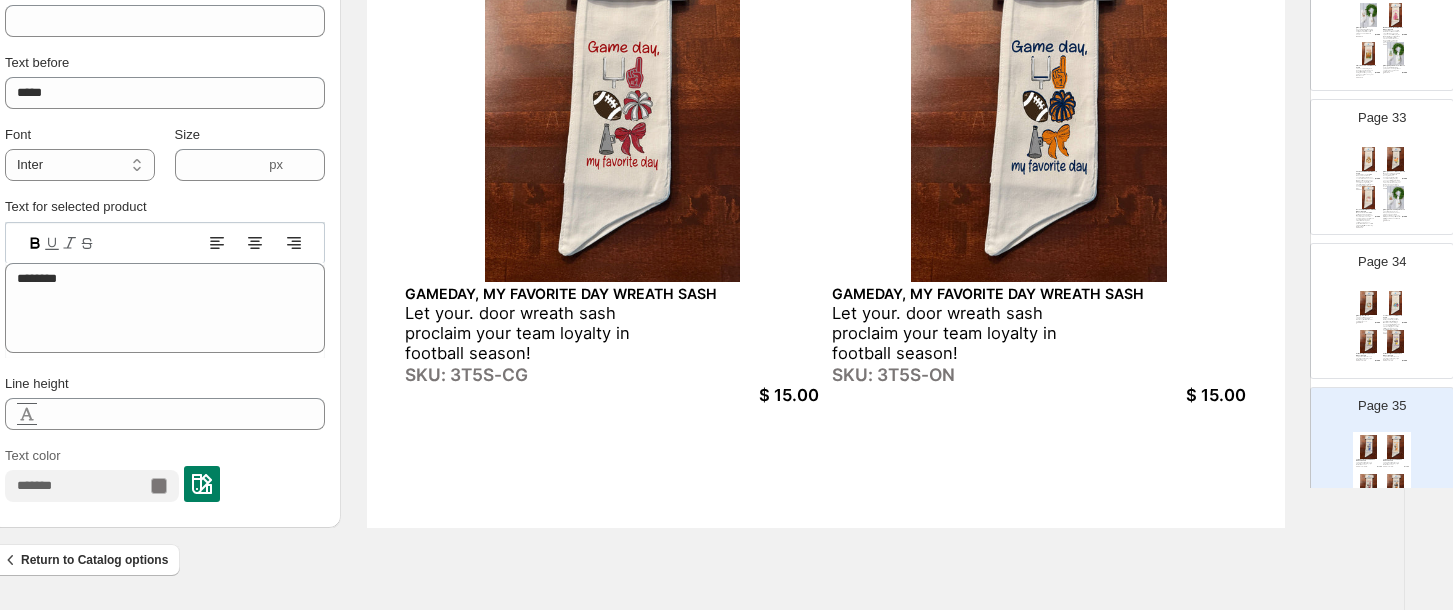 click at bounding box center (202, 484) 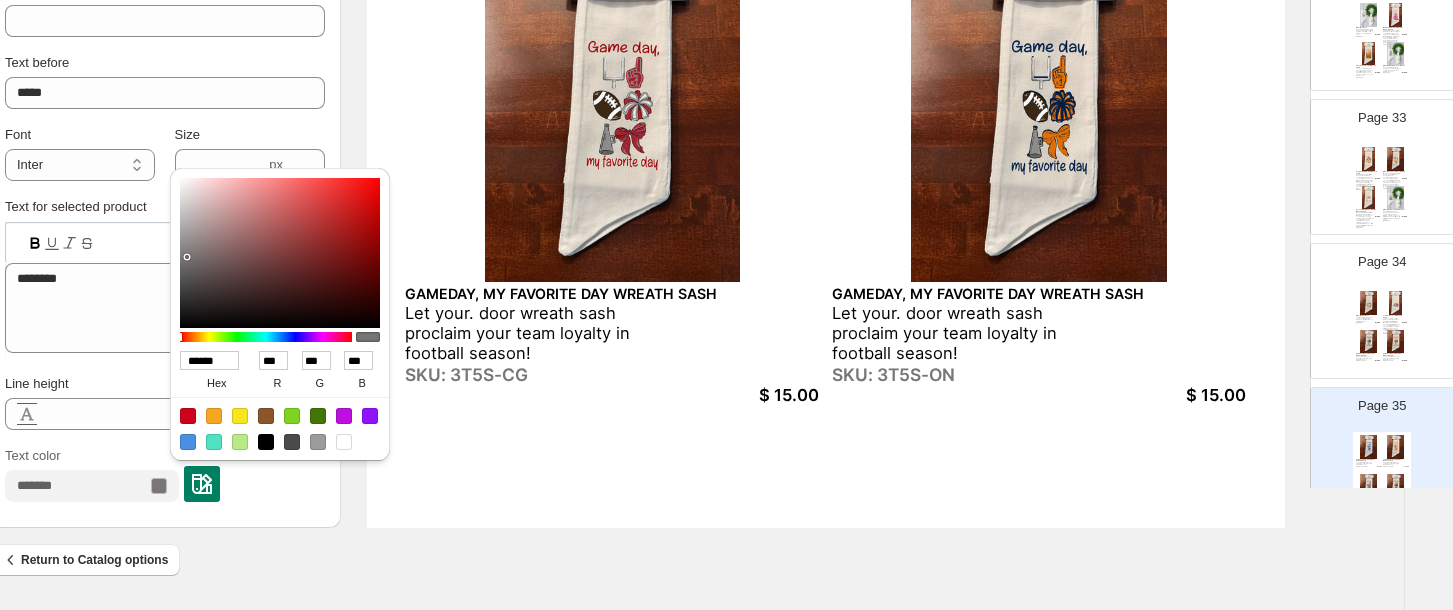 click at bounding box center [266, 442] 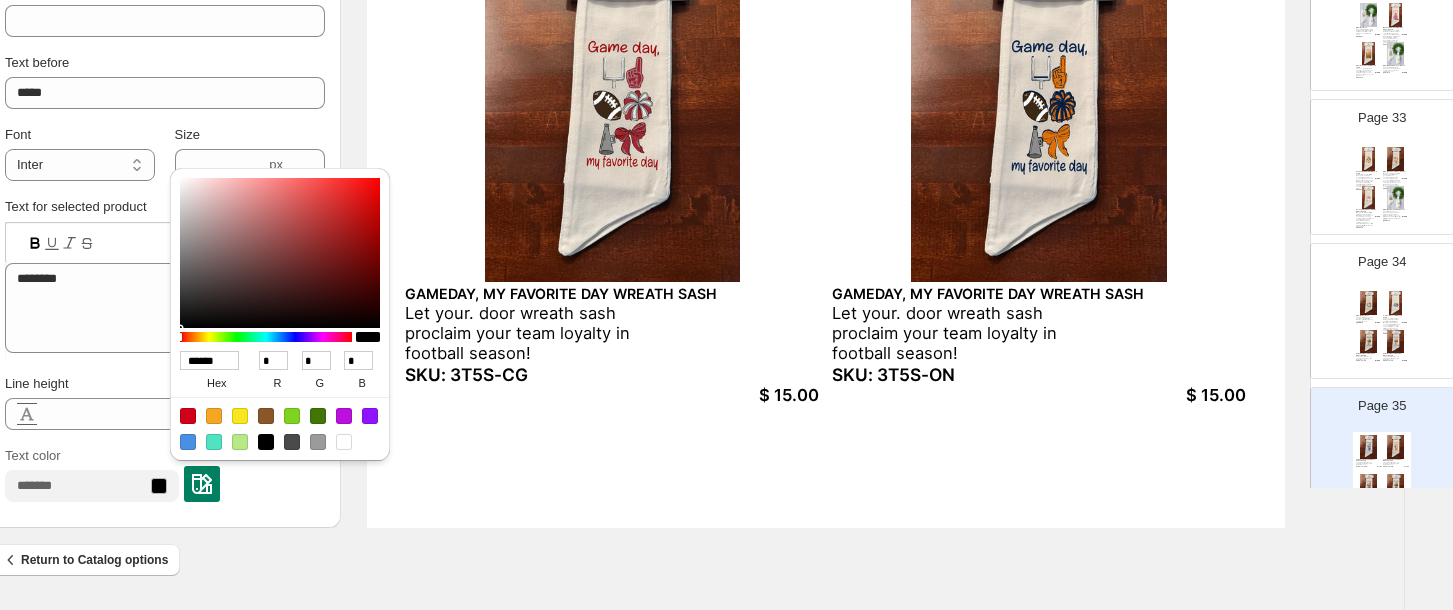 click on "Text color" at bounding box center (165, 474) 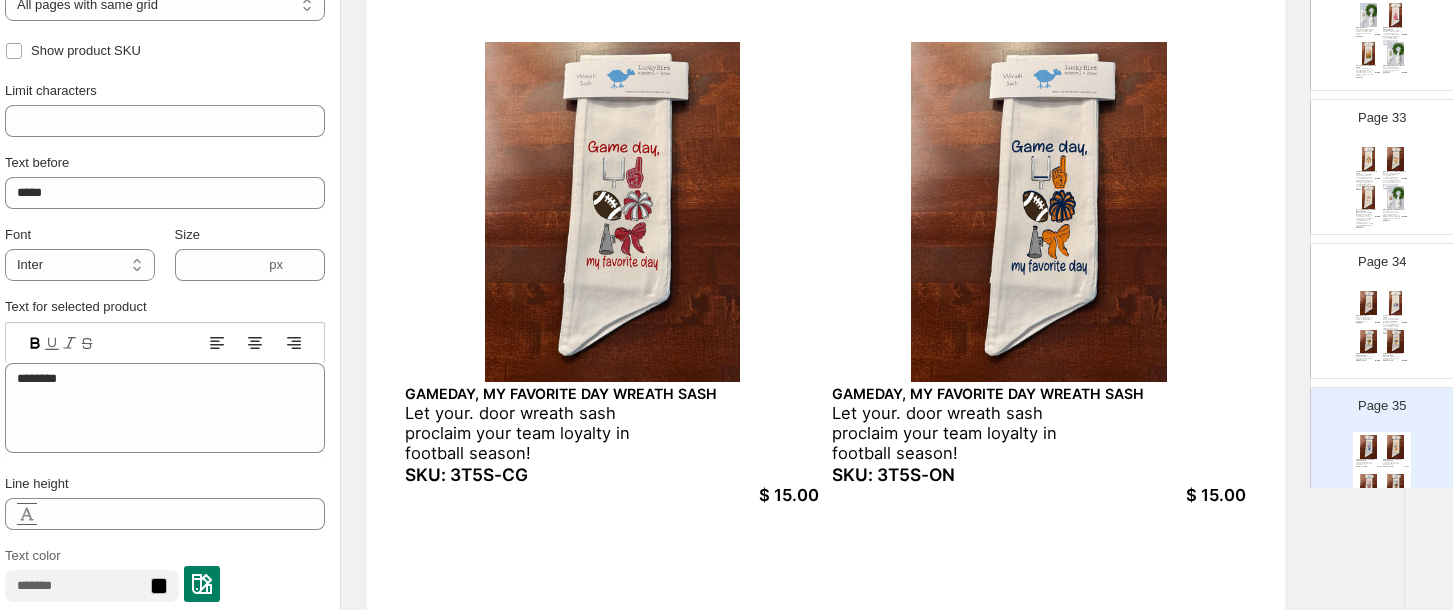 scroll, scrollTop: 712, scrollLeft: 35, axis: both 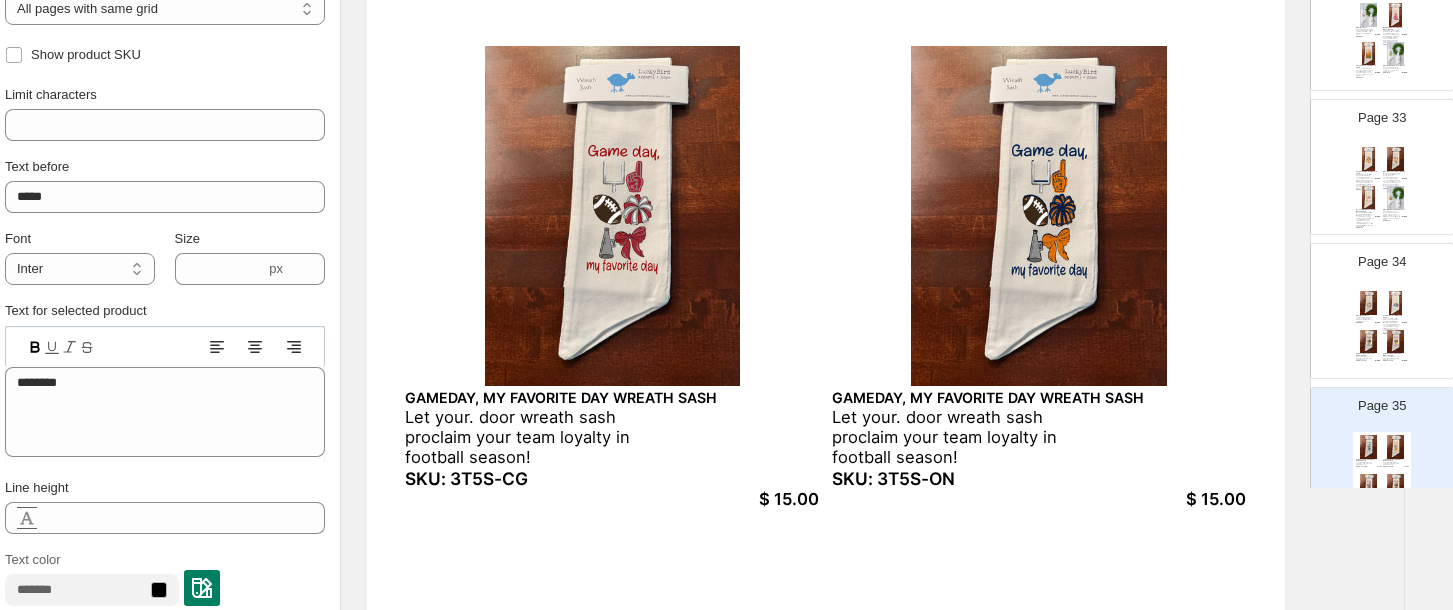 click on "GAMEDAY, MY FAVORITE DAY WREATH SASH" at bounding box center [583, 397] 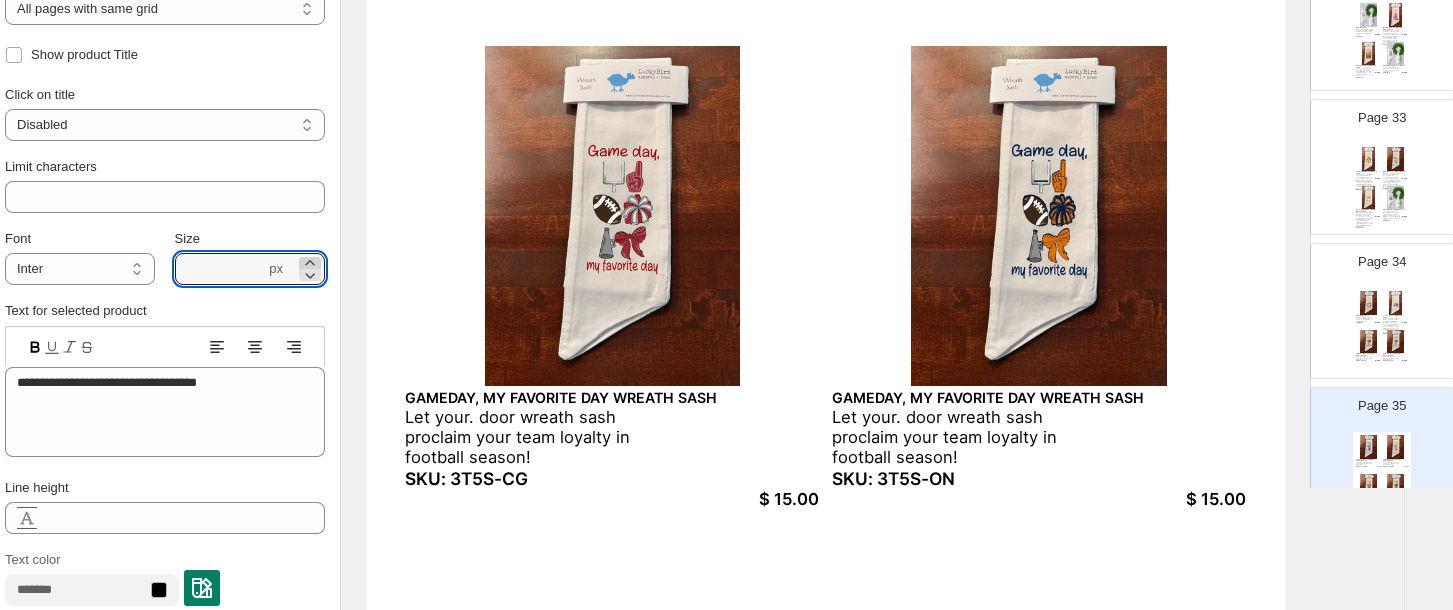 click 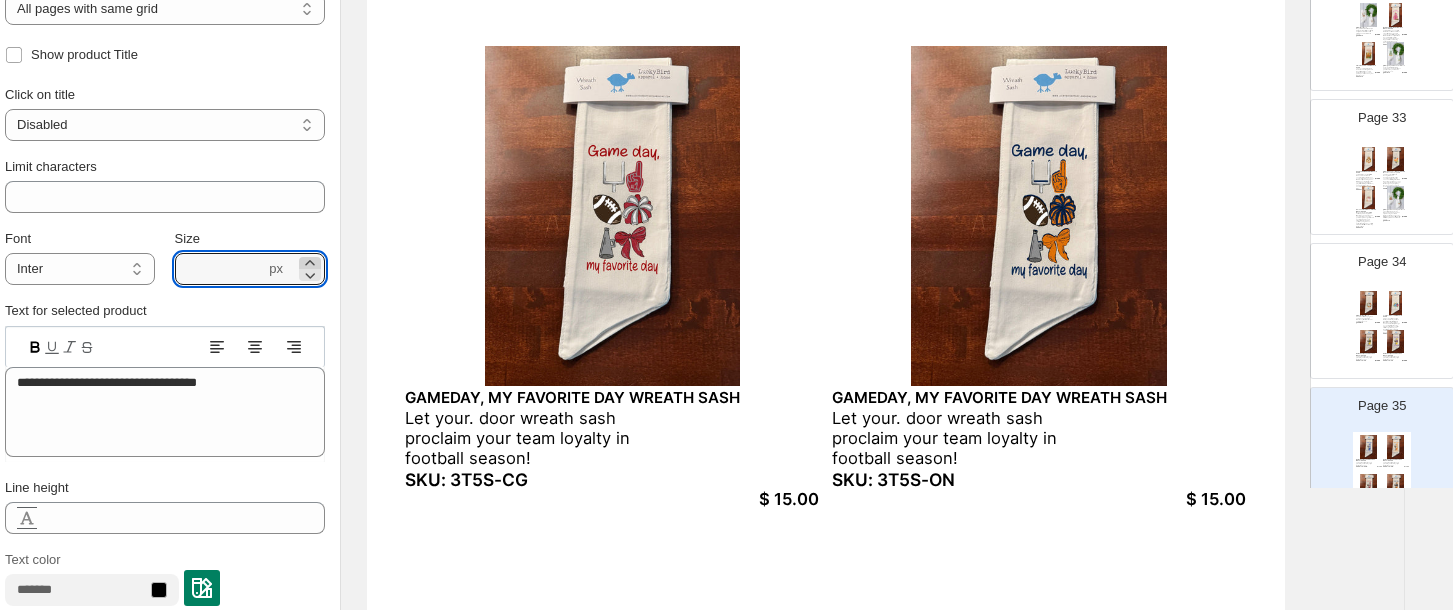 click 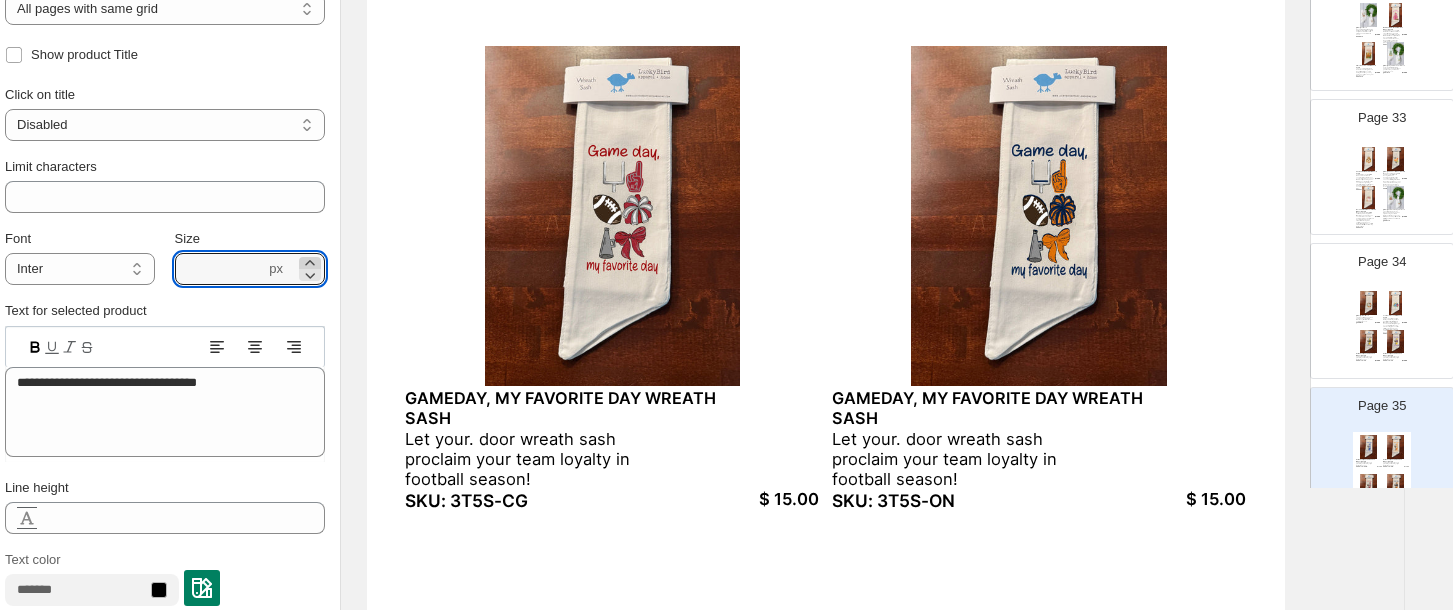 click 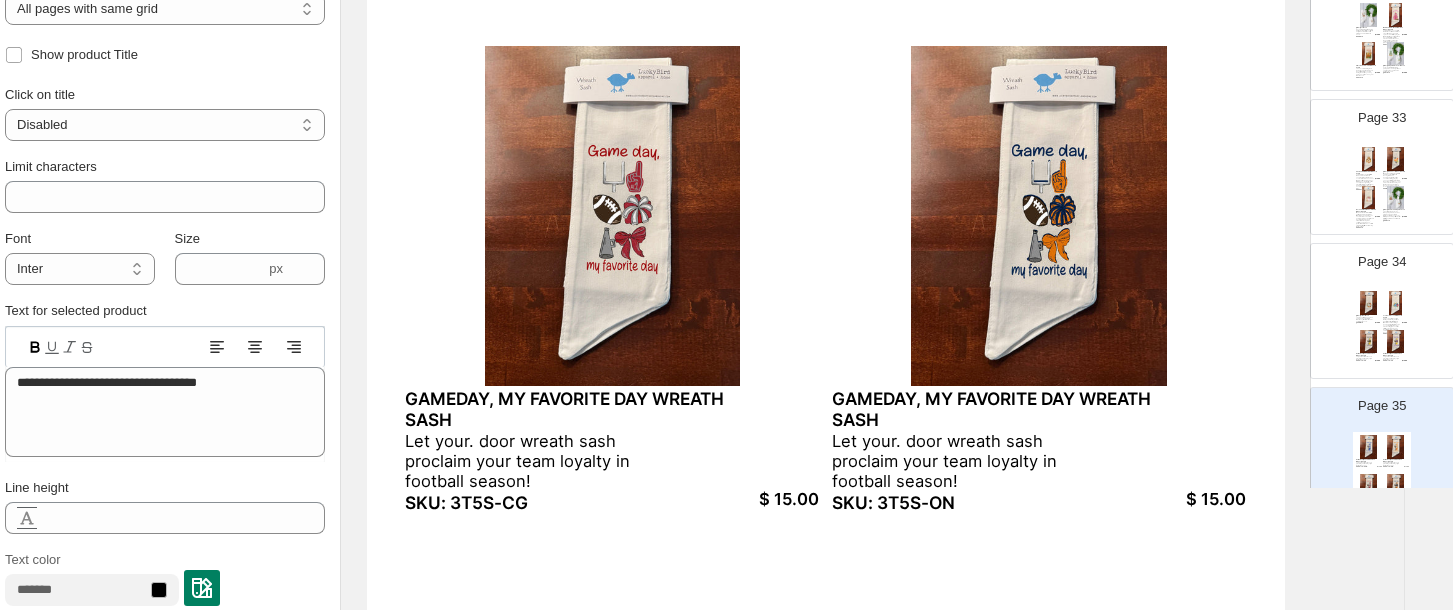 click on "$ 15.00" at bounding box center (752, 499) 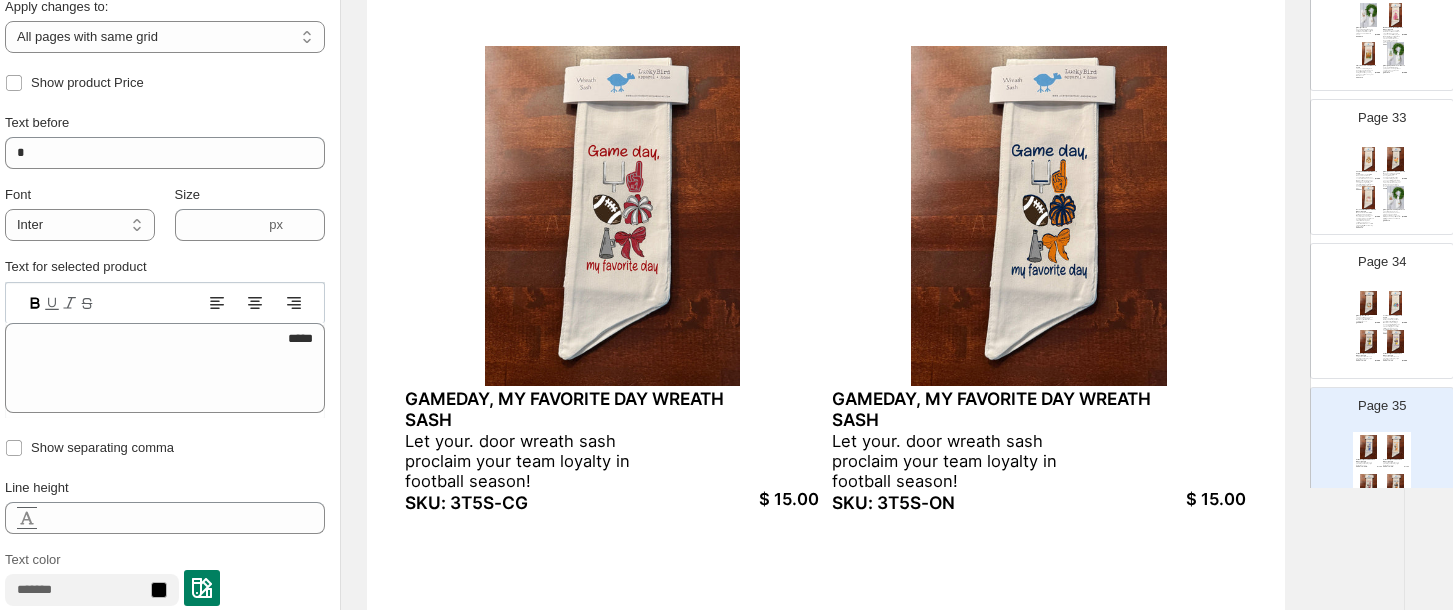 click 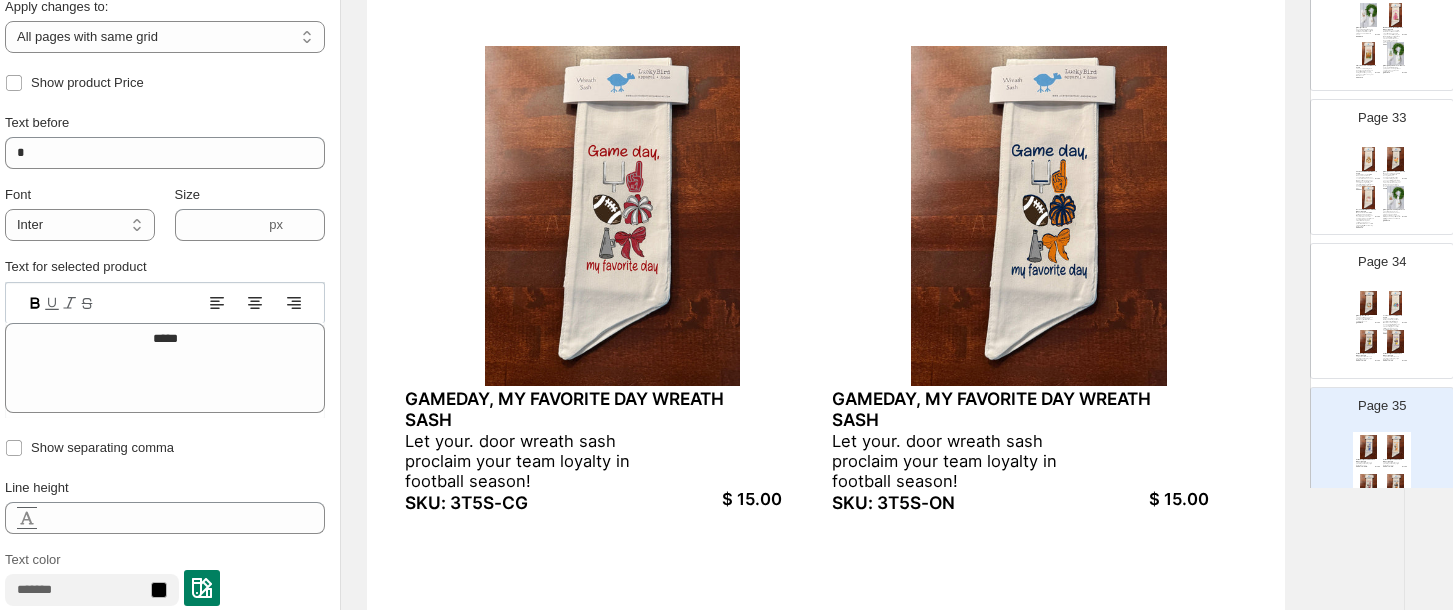 click 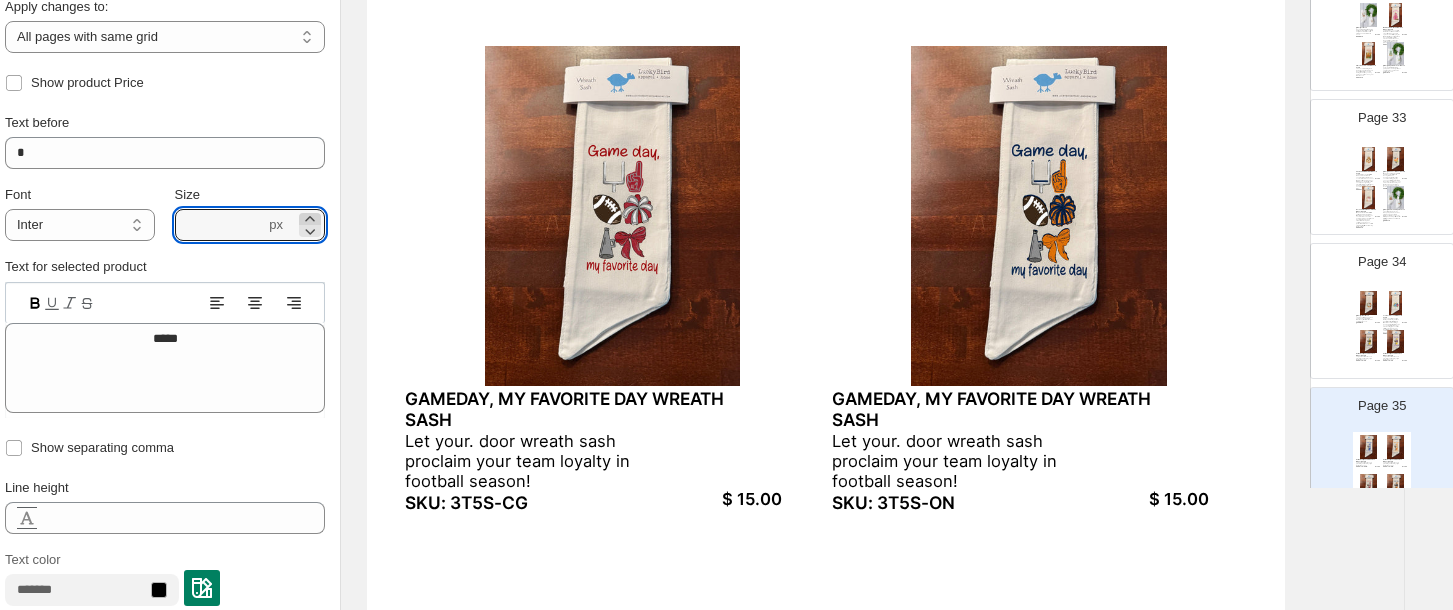 click 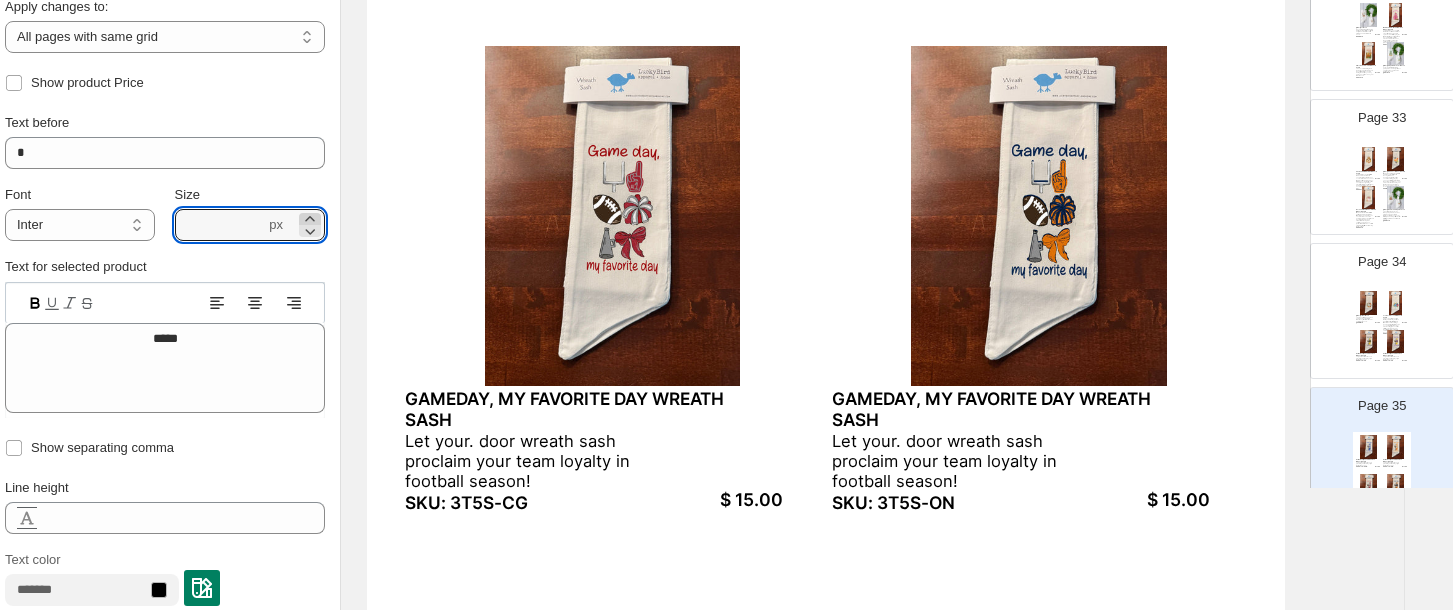 click 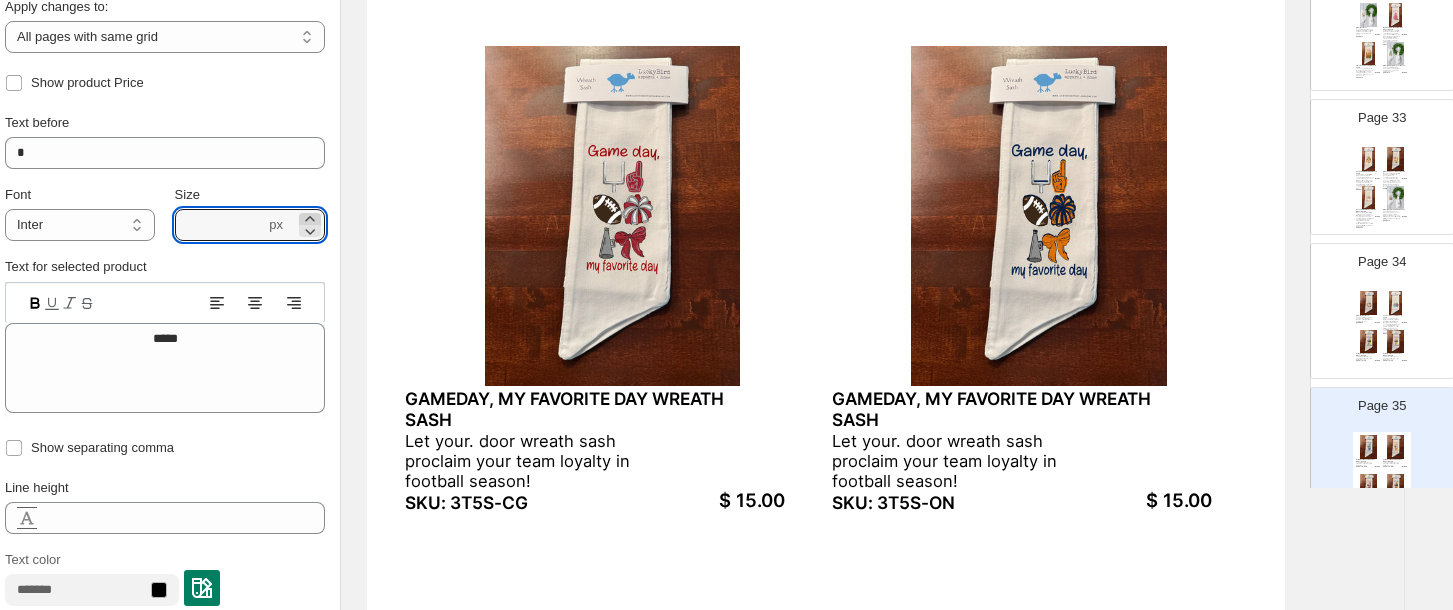 click 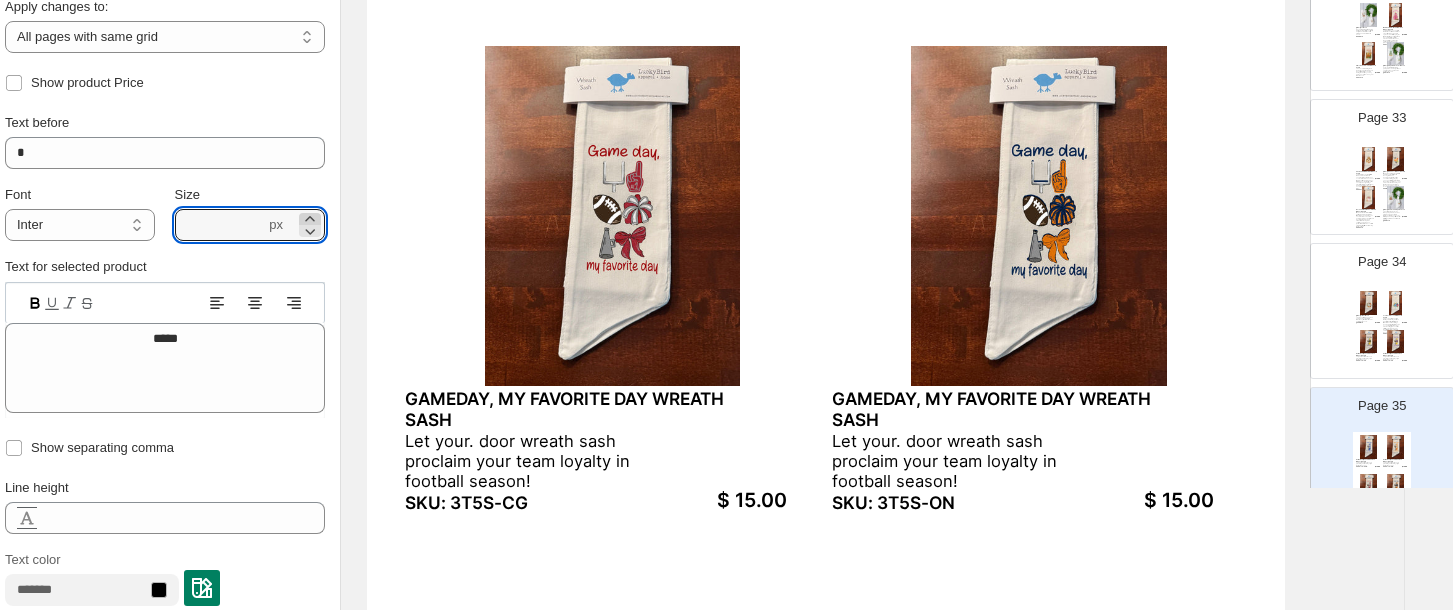 click 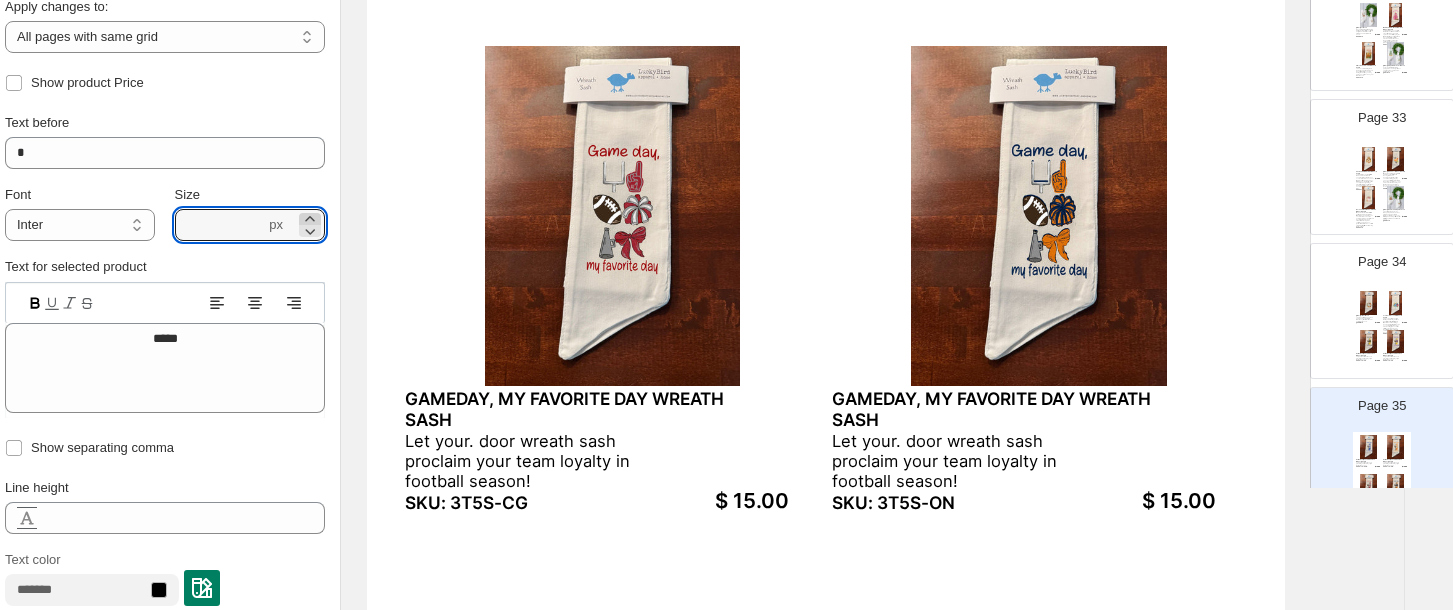 click 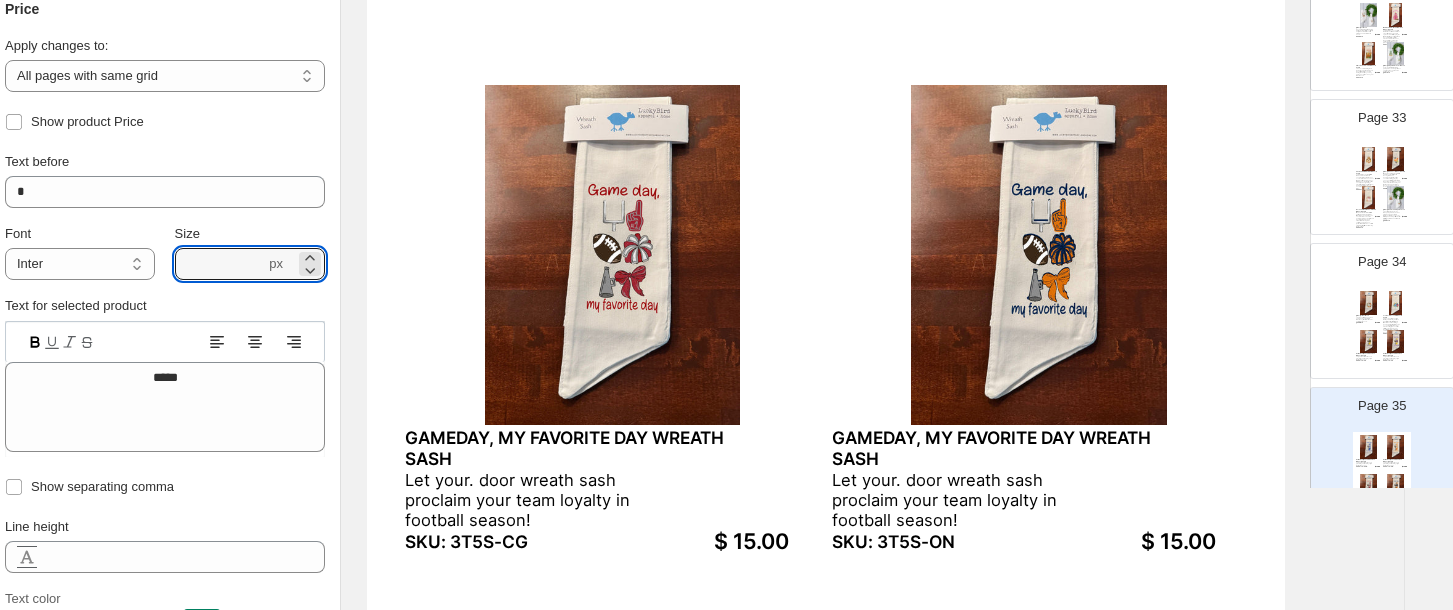 scroll, scrollTop: 704, scrollLeft: 35, axis: both 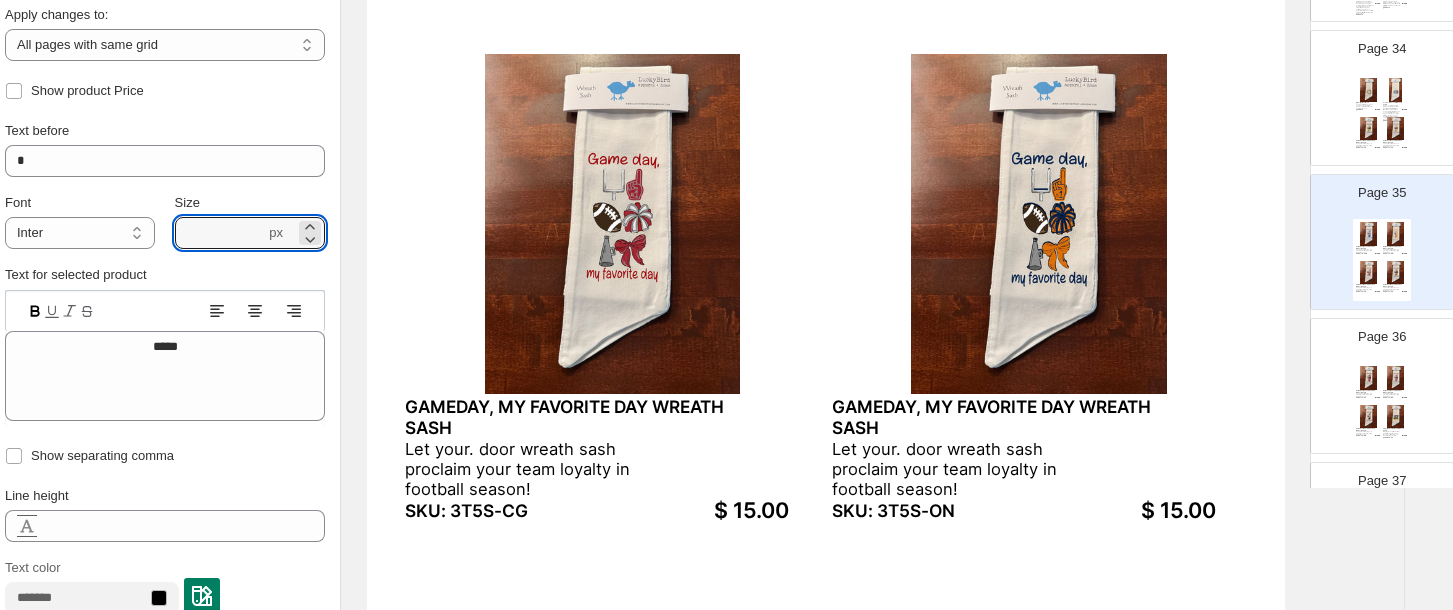 click at bounding box center [1396, 417] 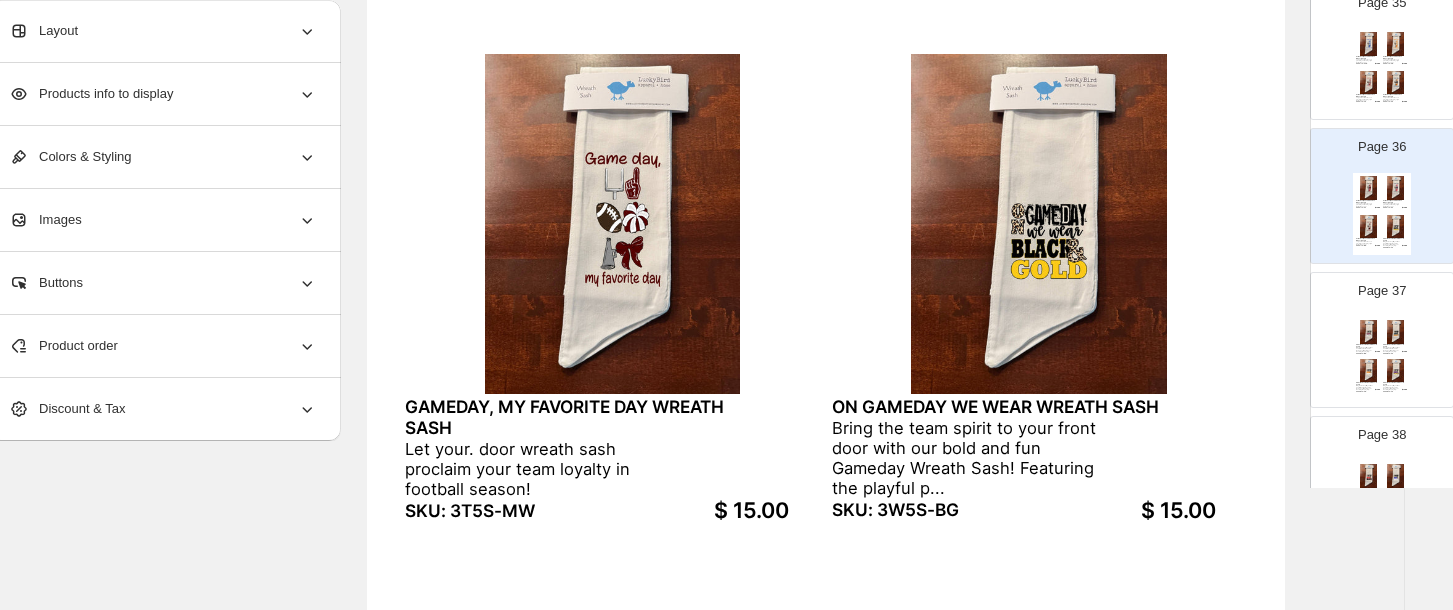 scroll, scrollTop: 5024, scrollLeft: 0, axis: vertical 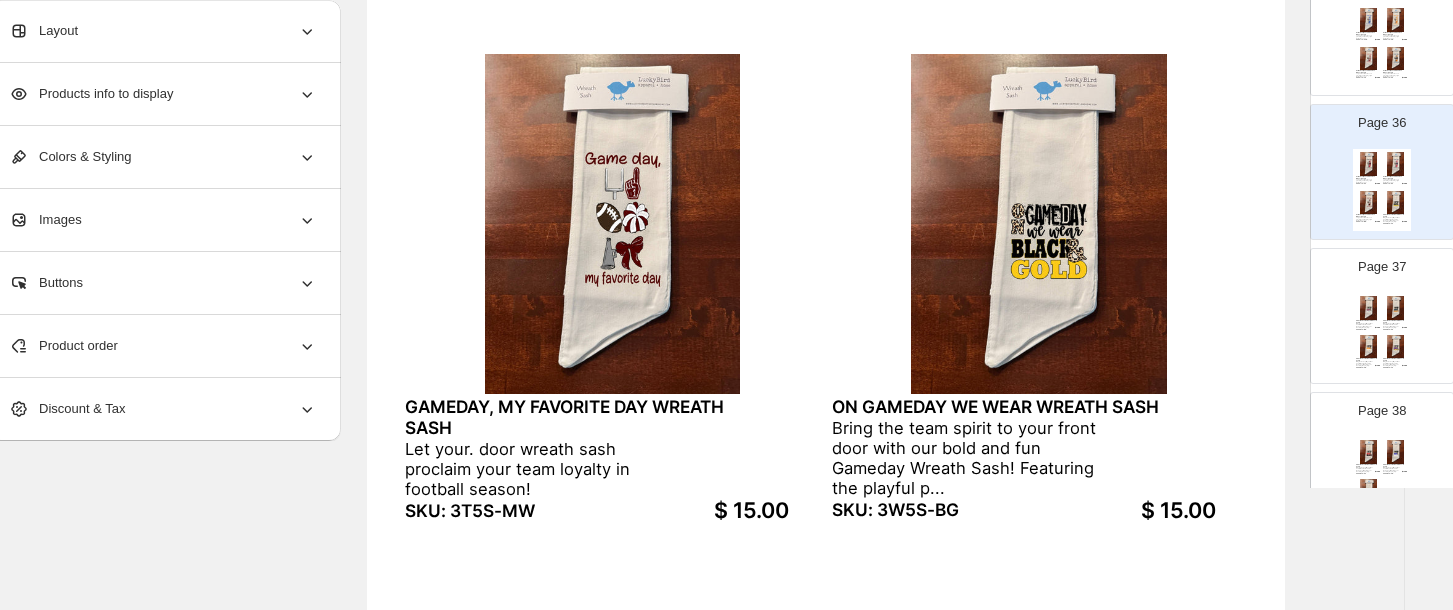 click at bounding box center [1369, 308] 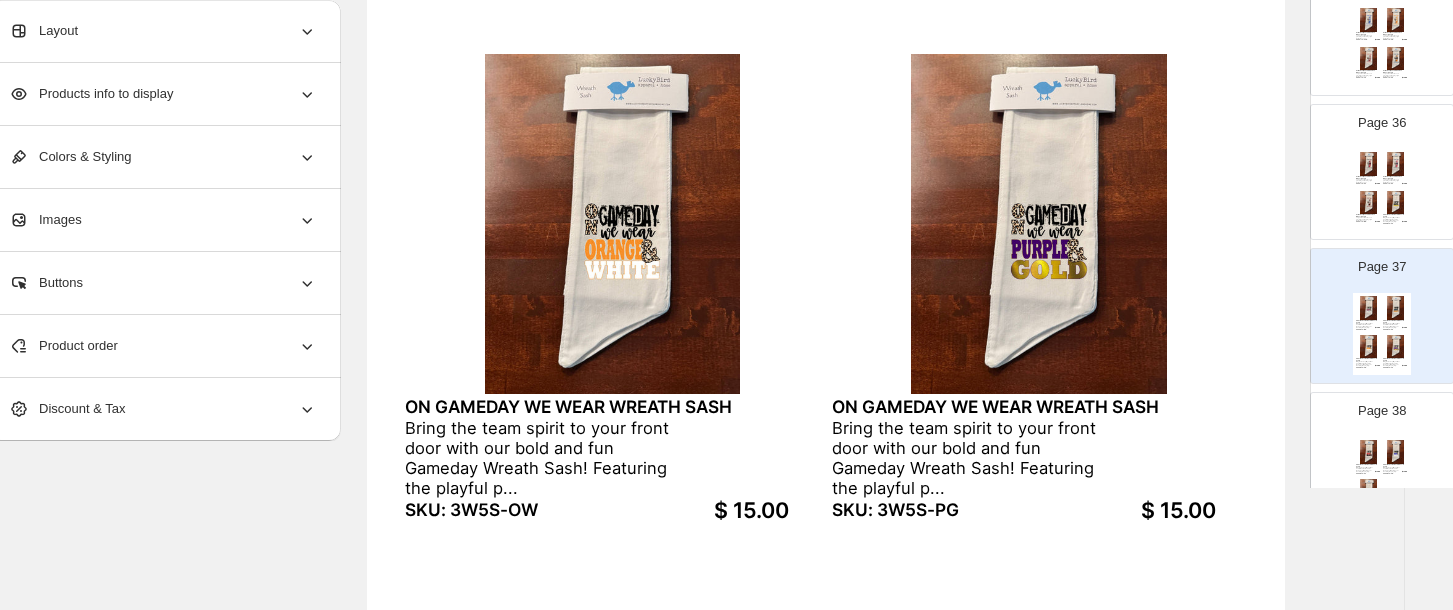 click on "ON GAMEDAY WE WEAR WREATH SASH Bring the team spirit to your front door with our bold and fun Gameday Wreath Sash! Featuring the playful p... SKU:  3W5S-RB $ 15.00 ON GAMEDAY WE WEAR WREATH SASH Bring the team spirit to your front door with our bold and fun Gameday Wreath Sash! Featuring the playful p... SKU:  3W5S-BW $ 15.00 ON GAMEDAY WE WEAR WREATH SASH Bring the team spirit to your front door with our bold and fun Gameday Wreath Sash! Featuring the playful p... SKU:  3W5S-RN $ 15.00" at bounding box center (1382, 478) 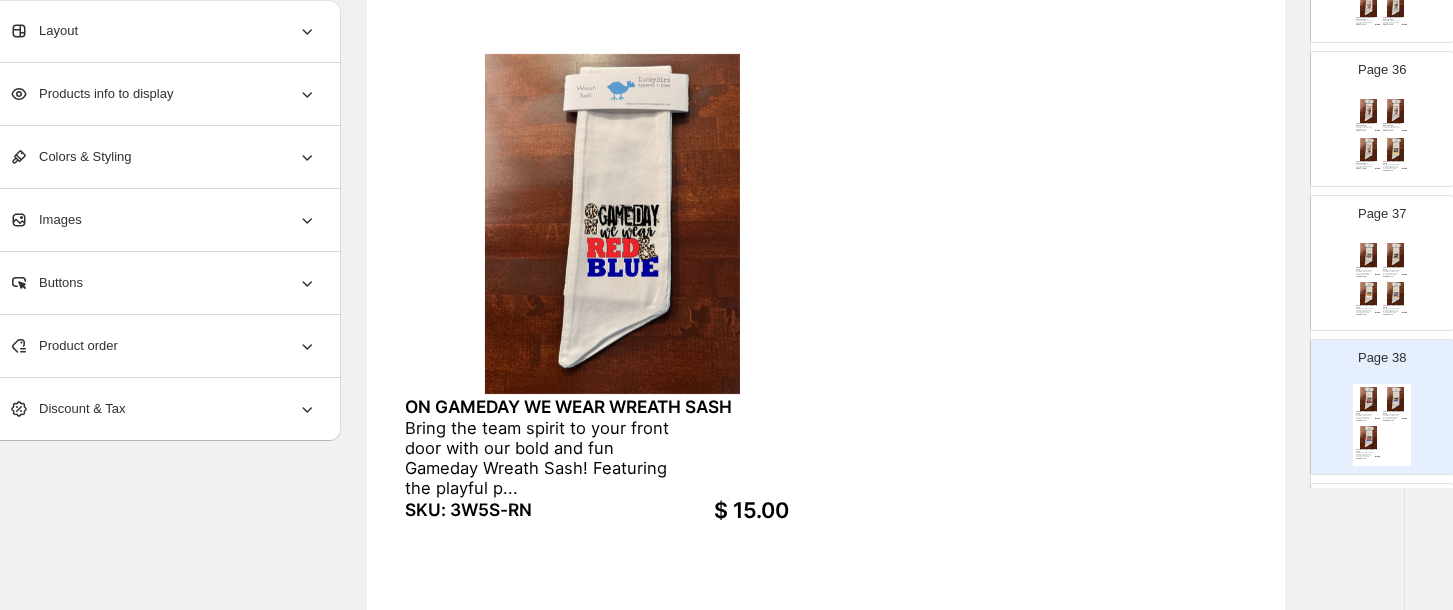 scroll, scrollTop: 5130, scrollLeft: 0, axis: vertical 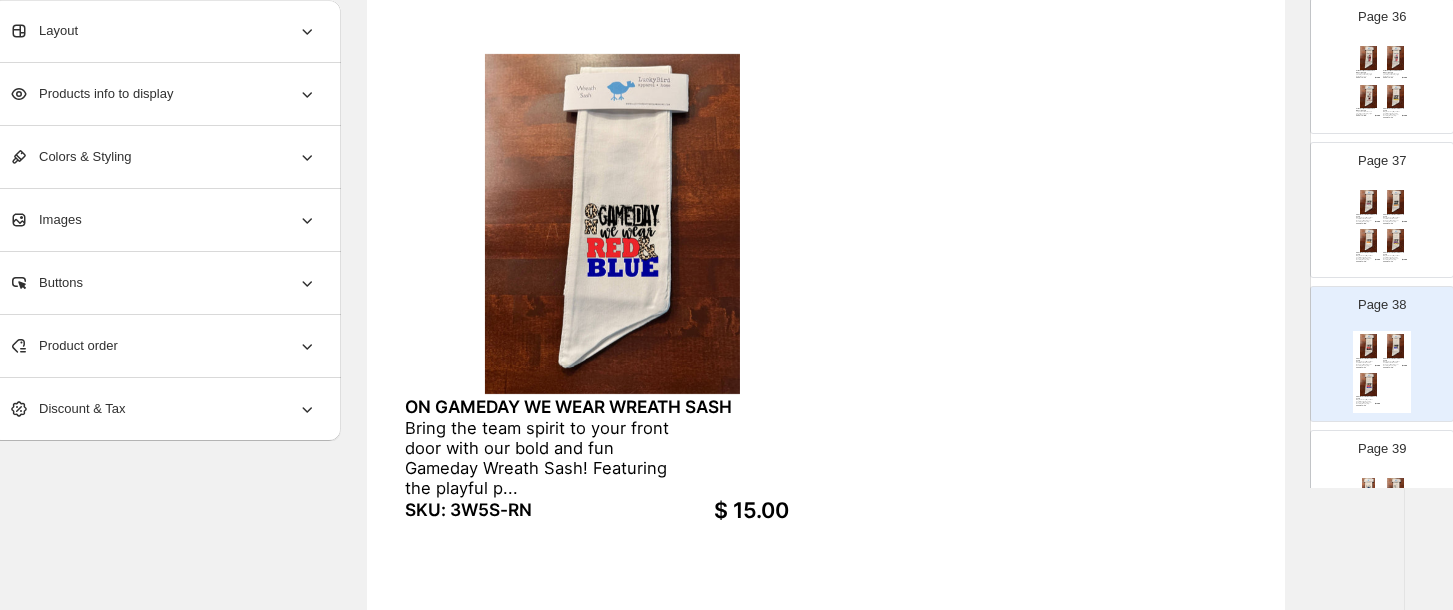 click on "SKU:  3W5S-PG" at bounding box center [1392, 261] 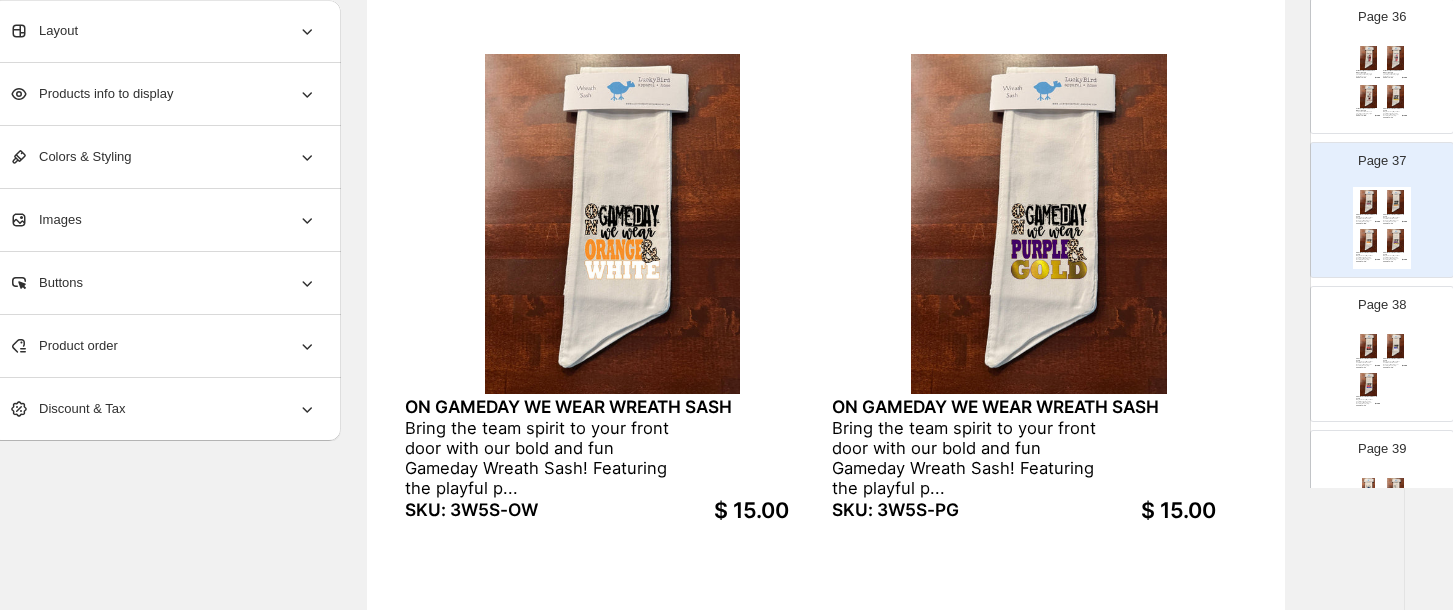 click at bounding box center [1369, 58] 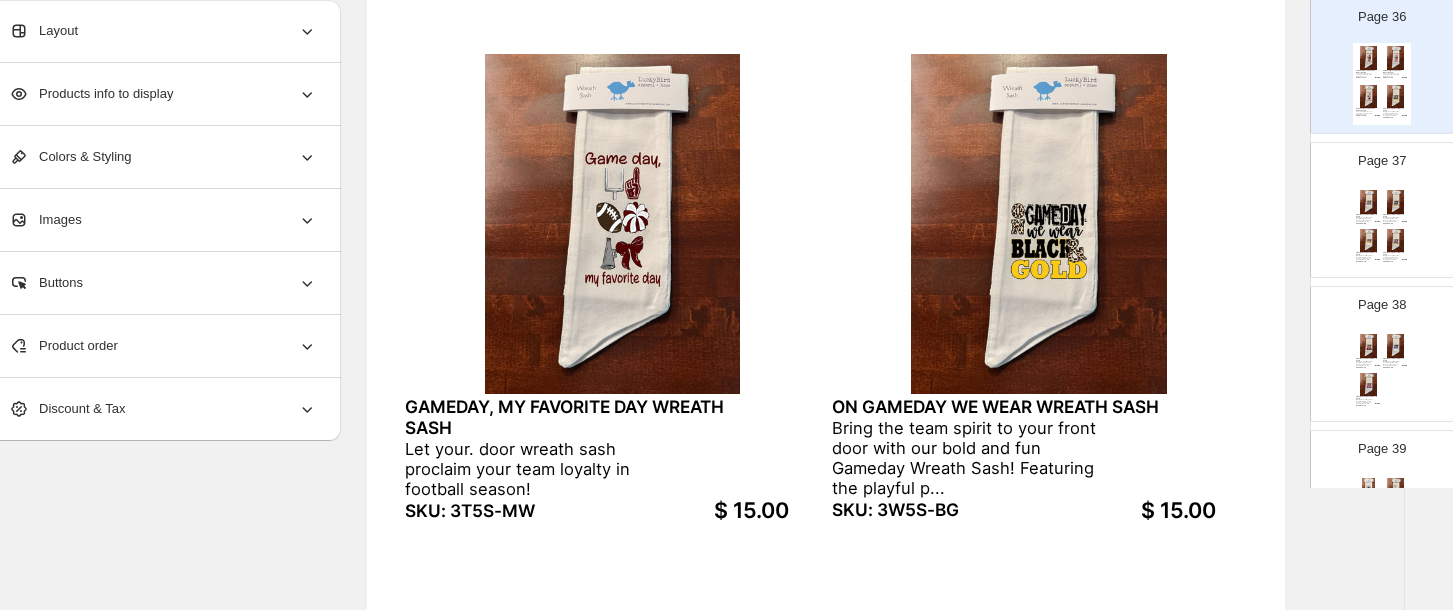 click on "ON GAMEDAY WE WEAR WREATH SASH Bring the team spirit to your front door with our bold and fun Gameday Wreath Sash! Featuring the playful p... SKU:  3W5S-MW $ 15.00 ON GAMEDAY WE WEAR WREATH SASH Bring the team spirit to your front door with our bold and fun Gameday Wreath Sash! Featuring the playful p... SKU:  3W5S-ON $ 15.00 ON GAMEDAY WE WEAR WREATH SASH Bring the team spirit to your front door with our bold and fun Gameday Wreath Sash! Featuring the playful p... SKU:  3W5S-OW $ 15.00 ON GAMEDAY WE WEAR WREATH SASH Bring the team spirit to your front door with our bold and fun Gameday Wreath Sash! Featuring the playful p... SKU:  3W5S-PG $ 15.00" at bounding box center [1382, 228] 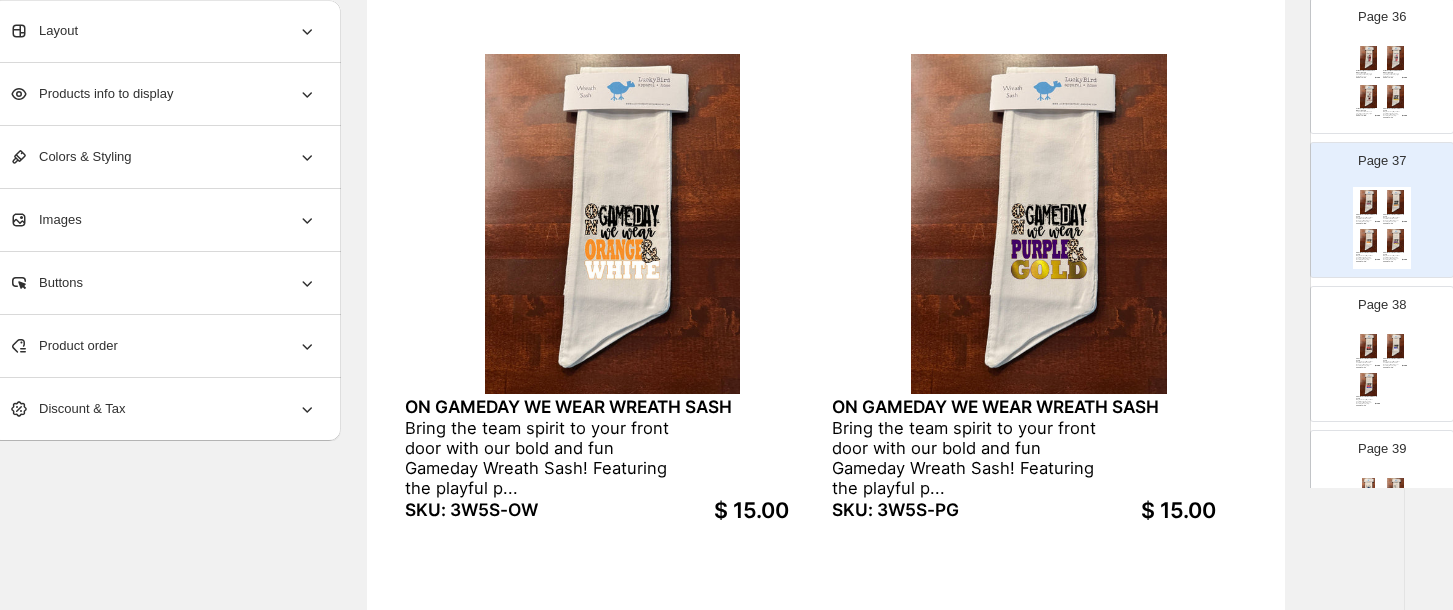 click at bounding box center (1396, 346) 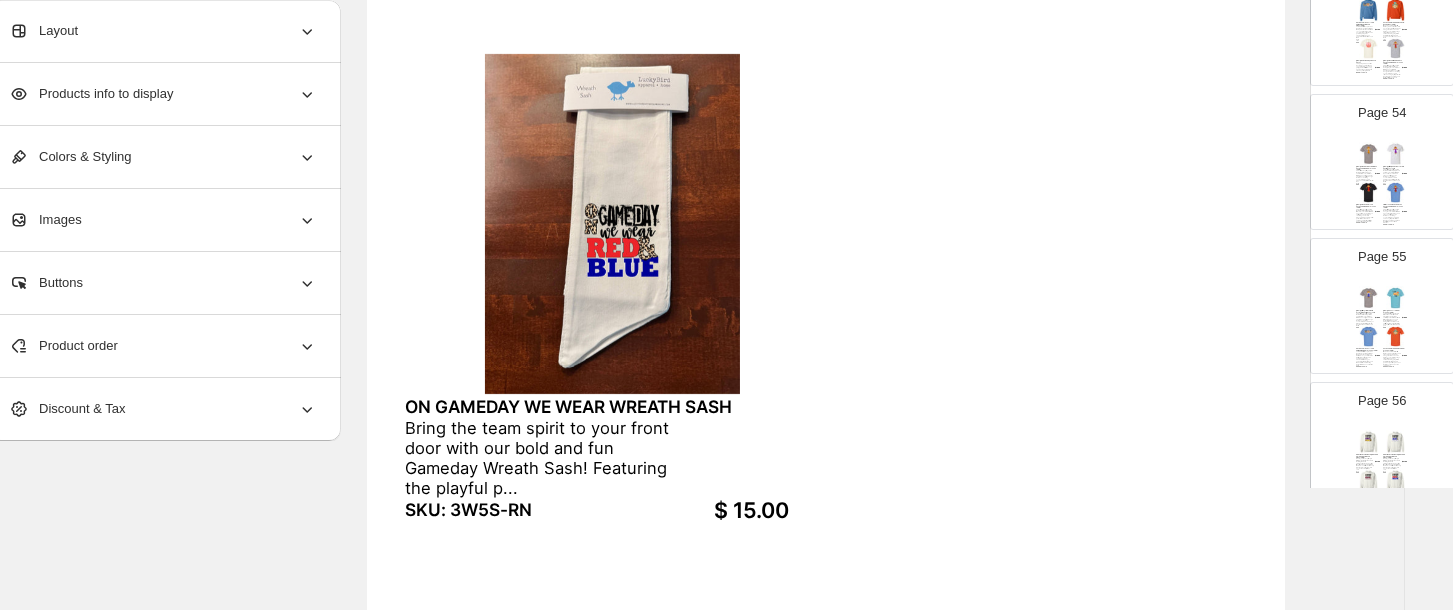 scroll, scrollTop: 7638, scrollLeft: 0, axis: vertical 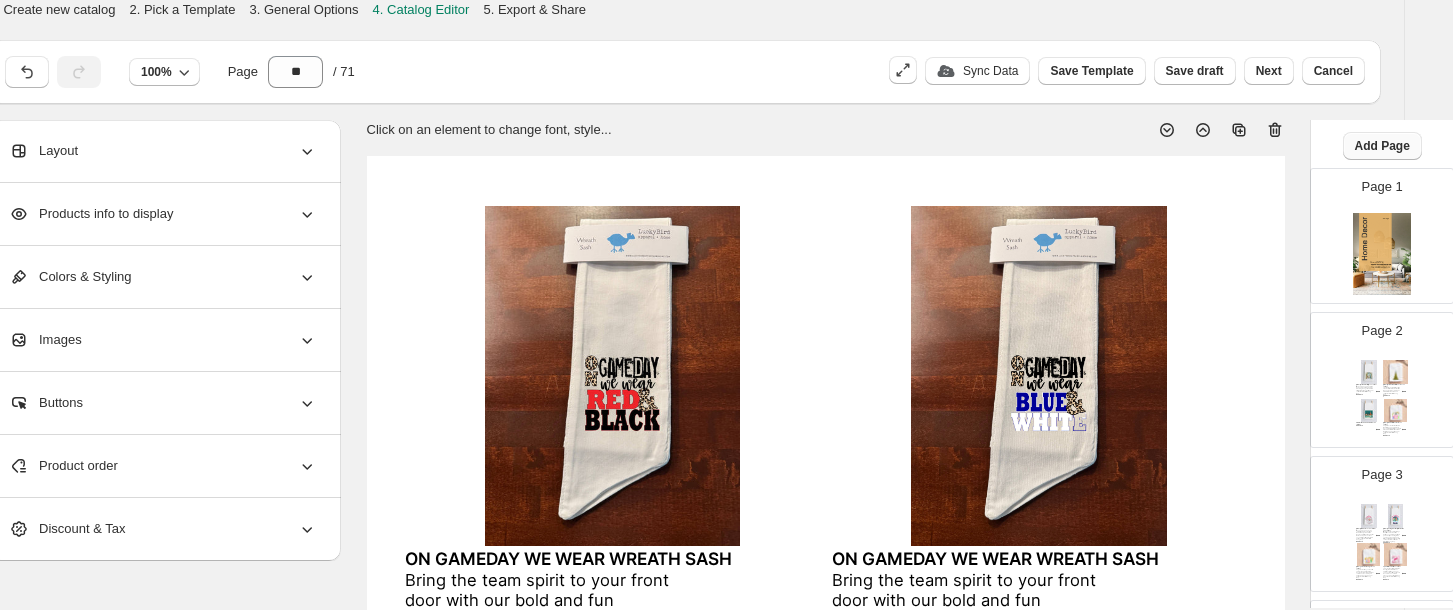 click on "Add Page" at bounding box center (1382, 146) 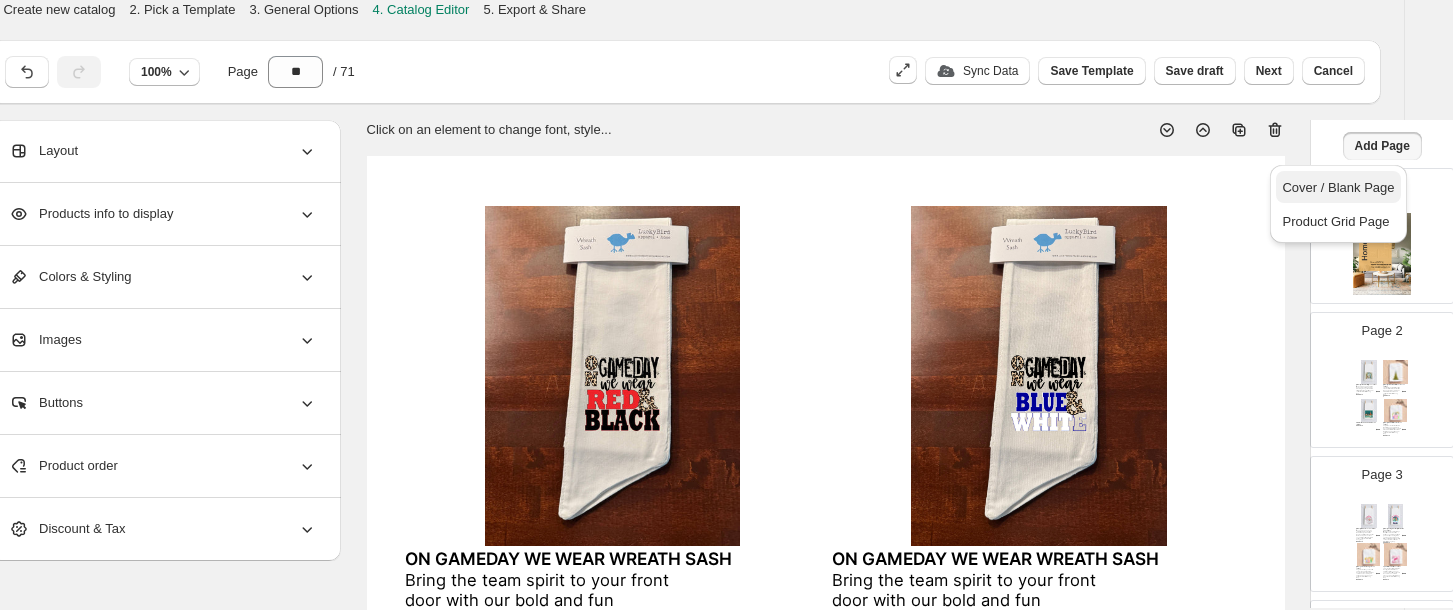 click on "Cover / Blank Page" at bounding box center (1338, 187) 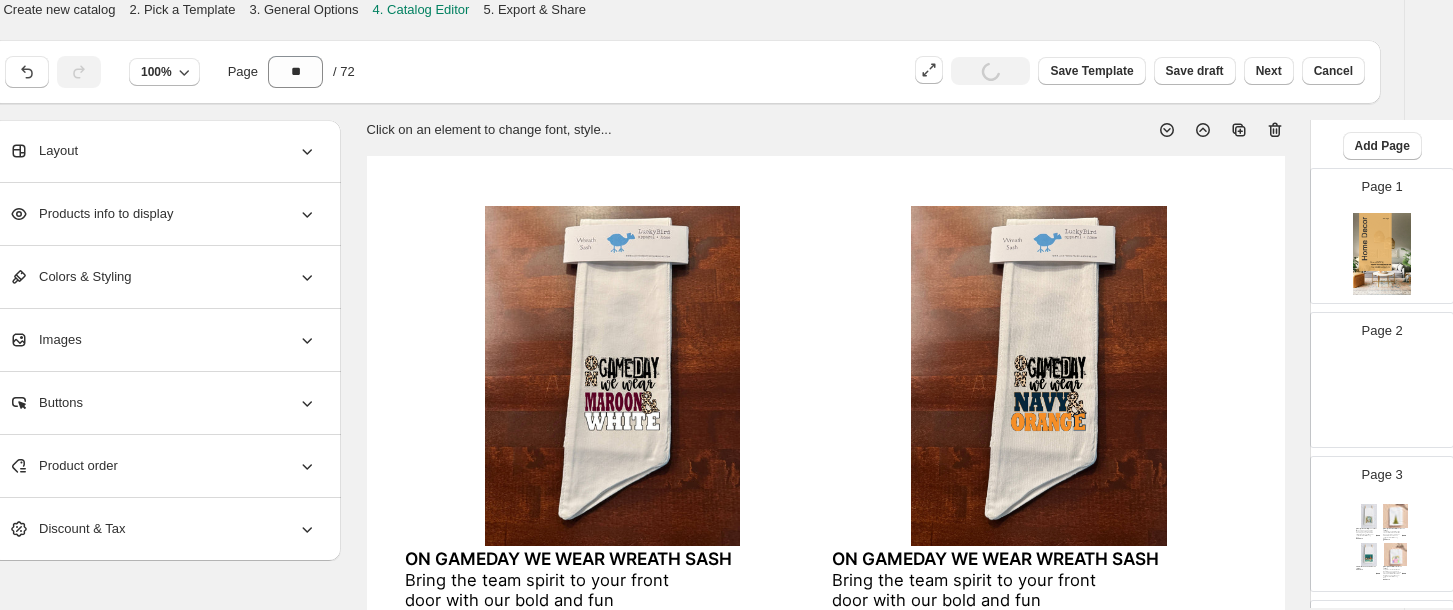 click at bounding box center [1382, 398] 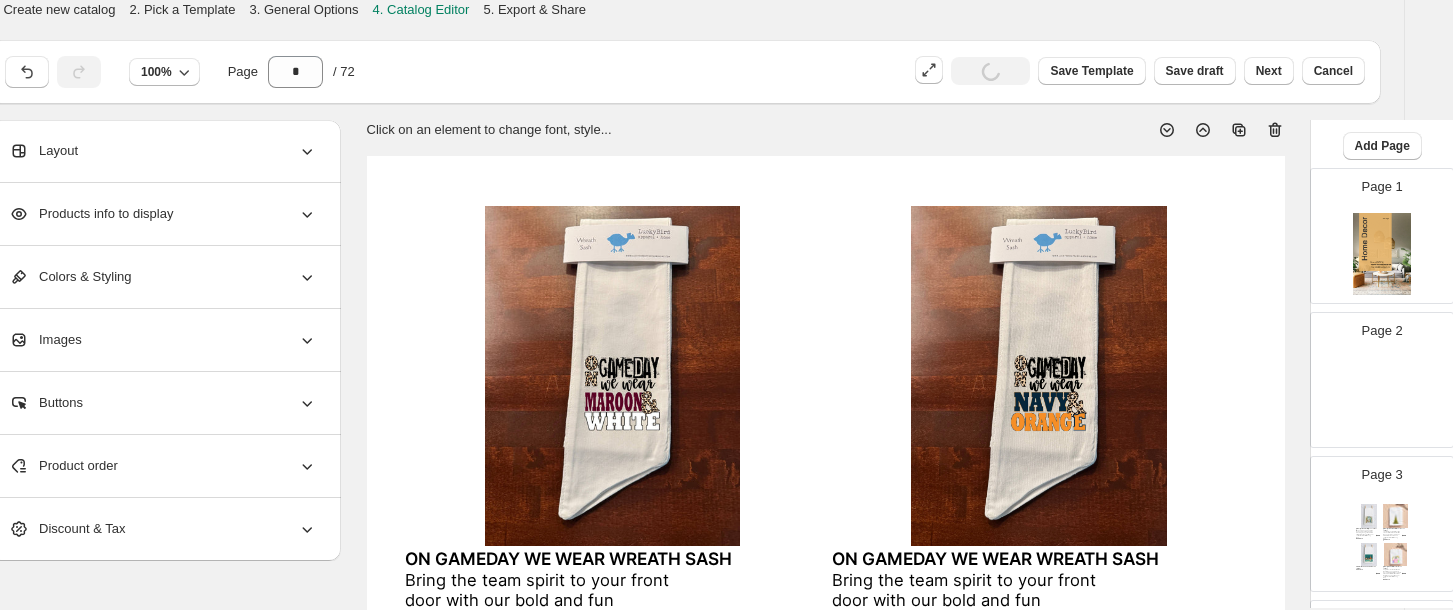 scroll, scrollTop: 0, scrollLeft: 0, axis: both 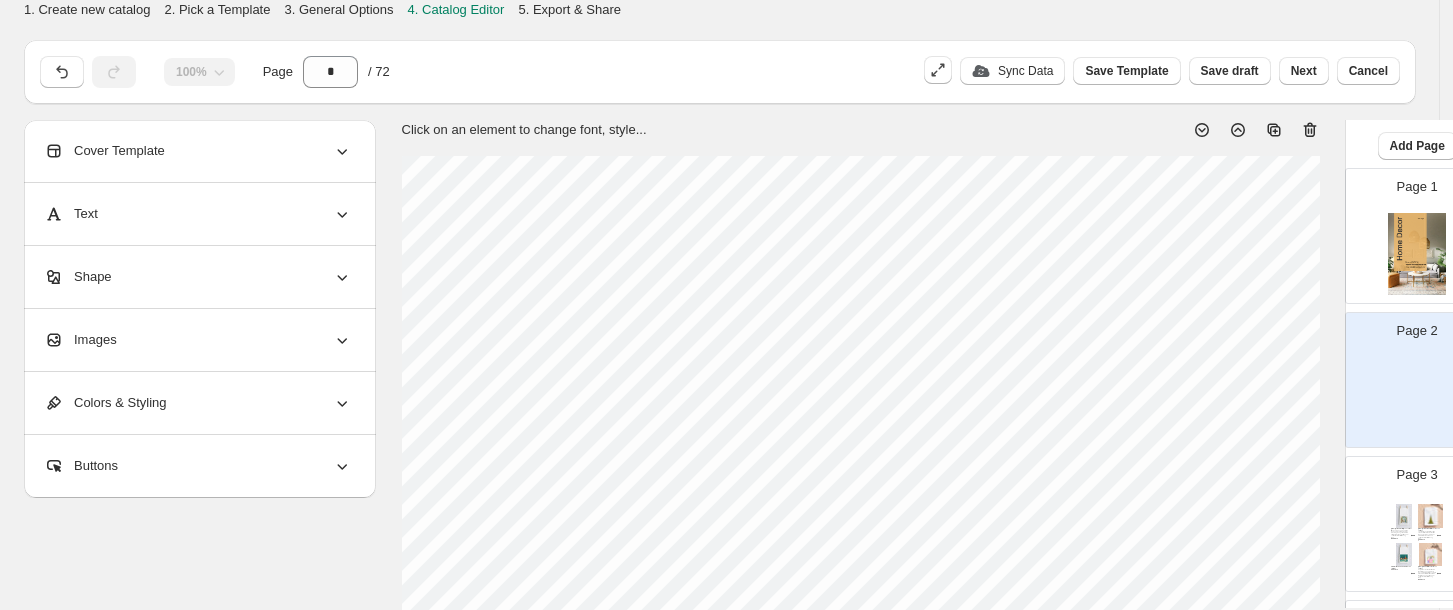 click on "Images" at bounding box center [80, 340] 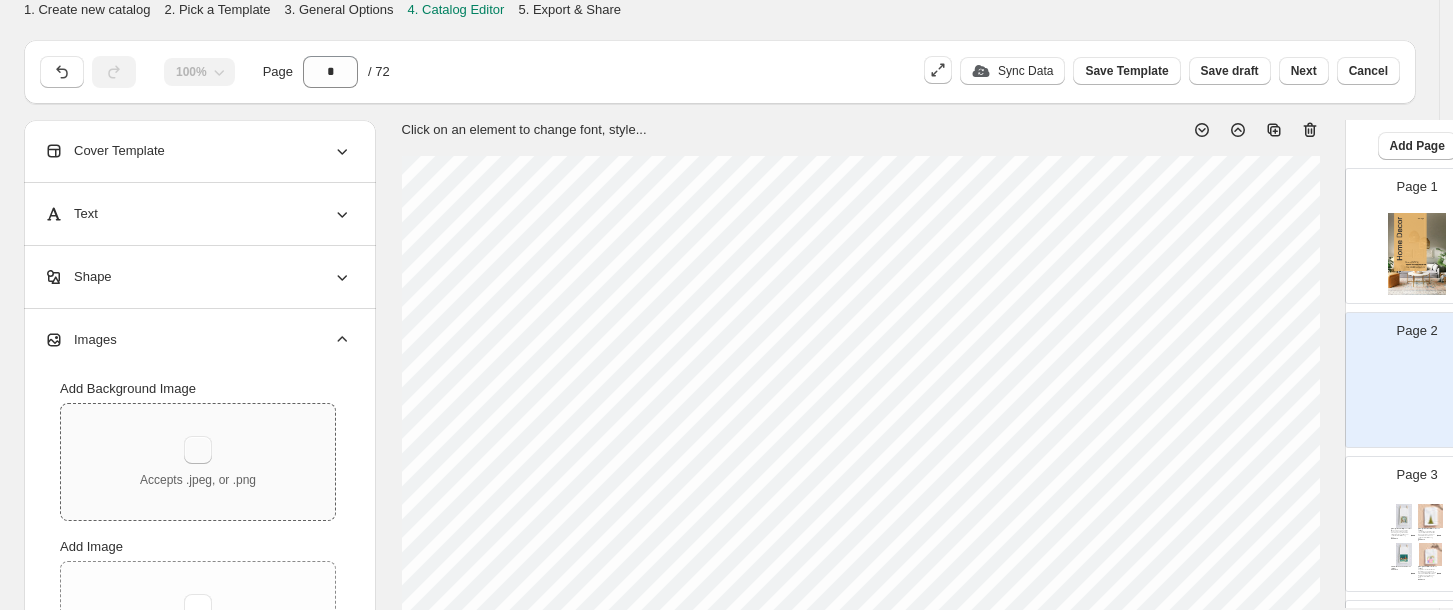 click at bounding box center (198, 450) 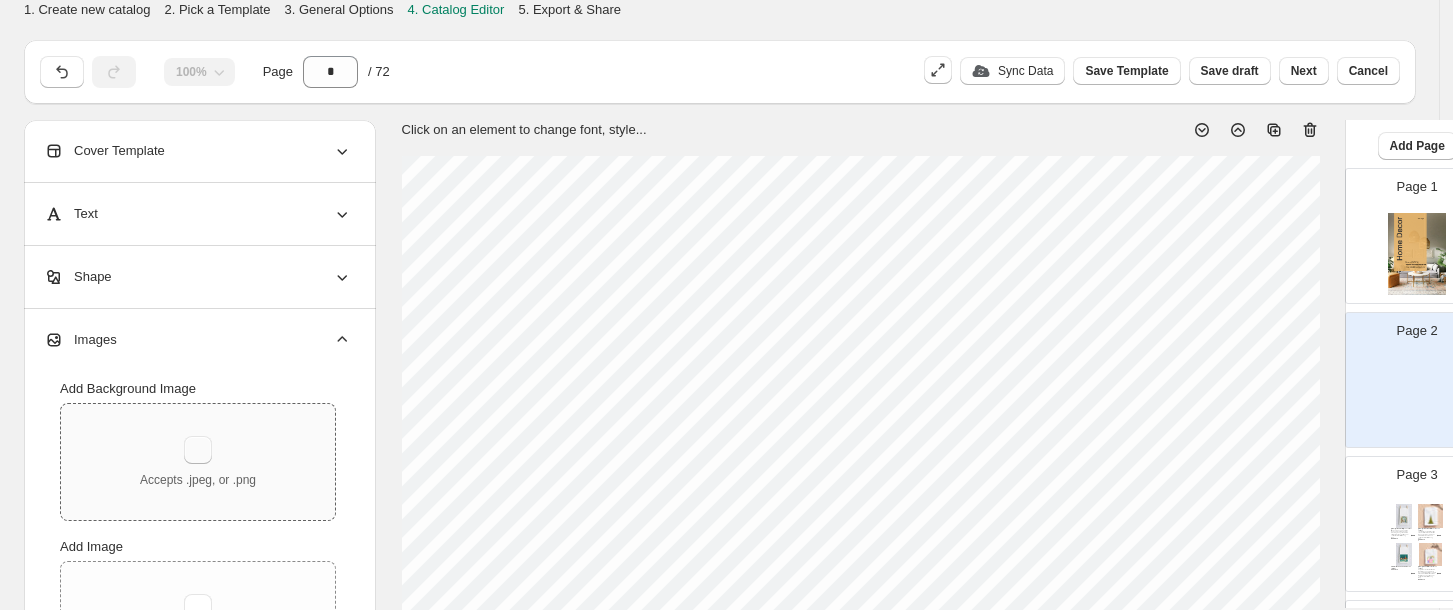 type on "**********" 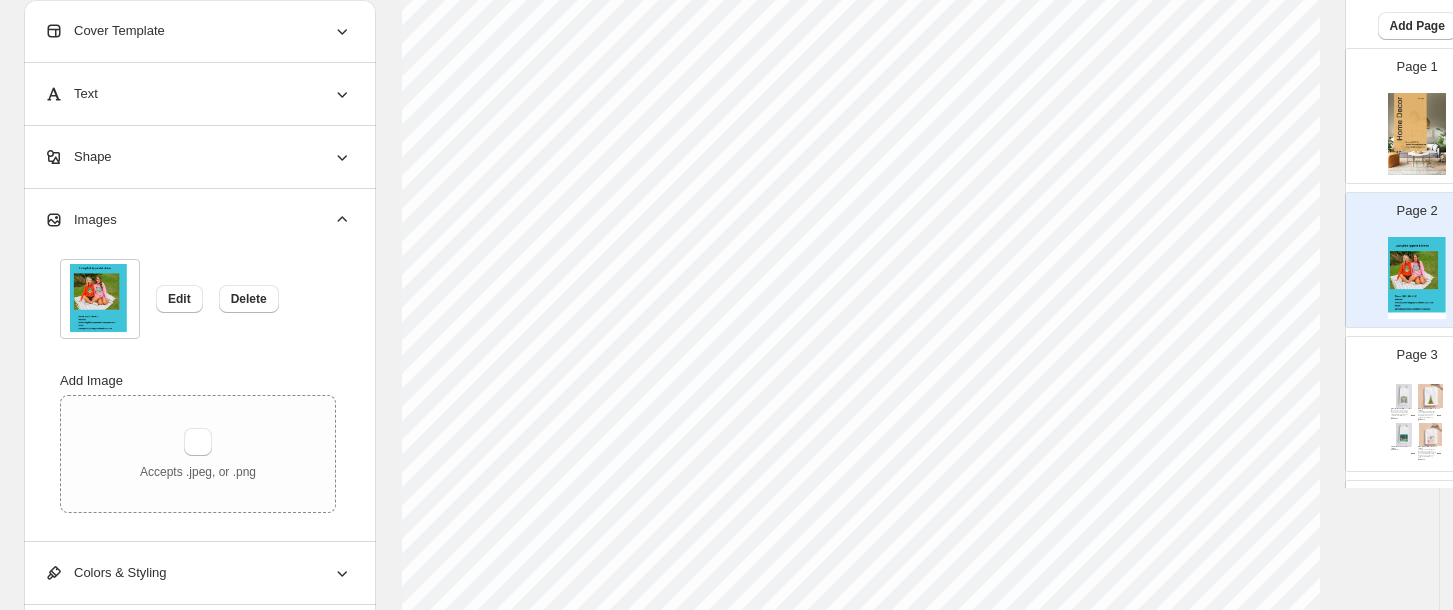 scroll, scrollTop: 411, scrollLeft: 0, axis: vertical 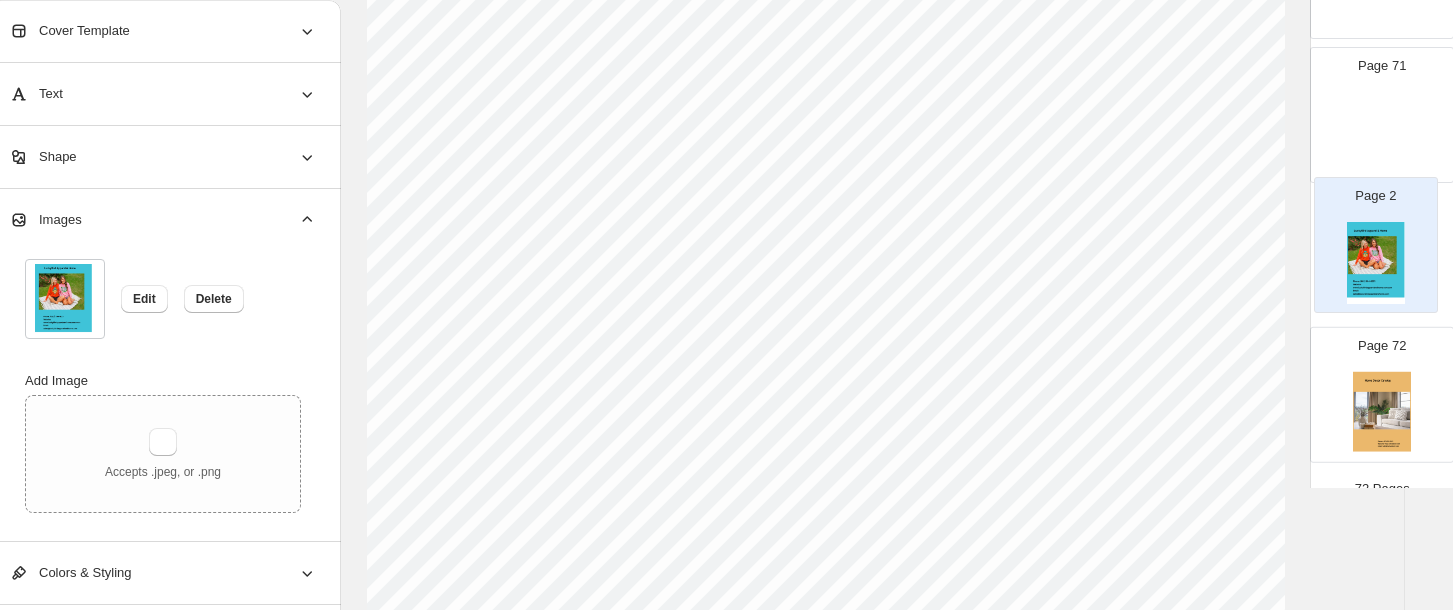 drag, startPoint x: 1399, startPoint y: 278, endPoint x: 1367, endPoint y: 271, distance: 32.75668 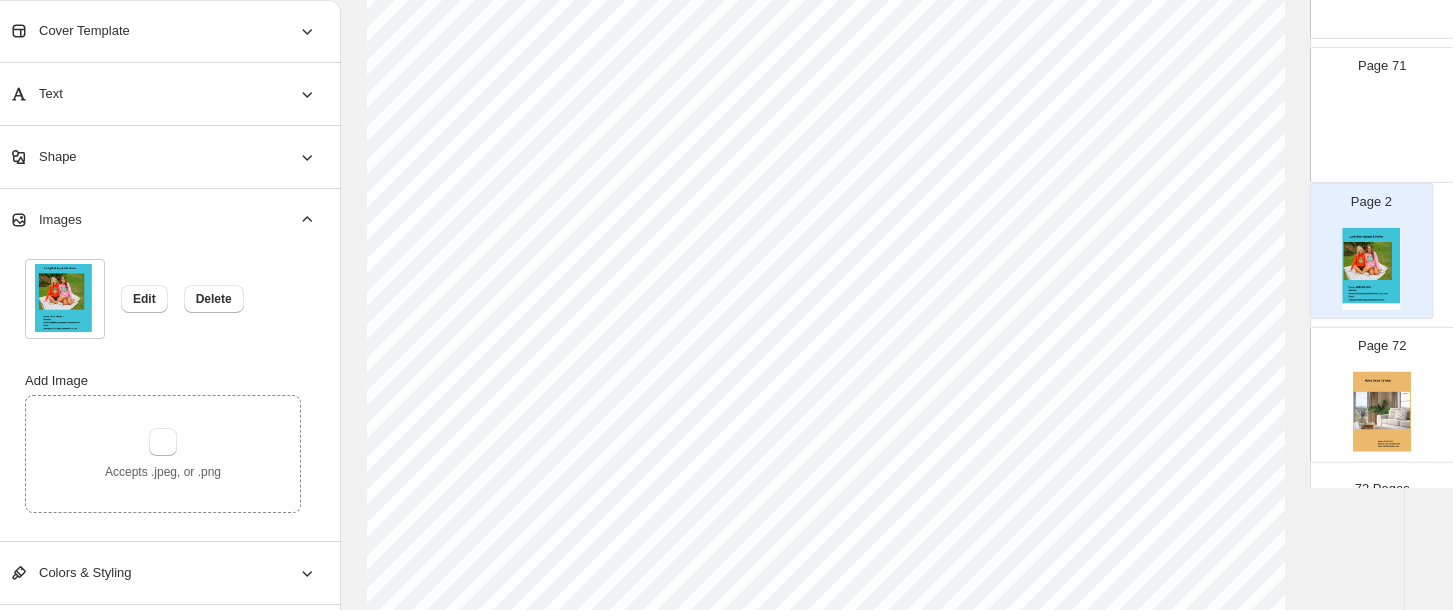 select on "**********" 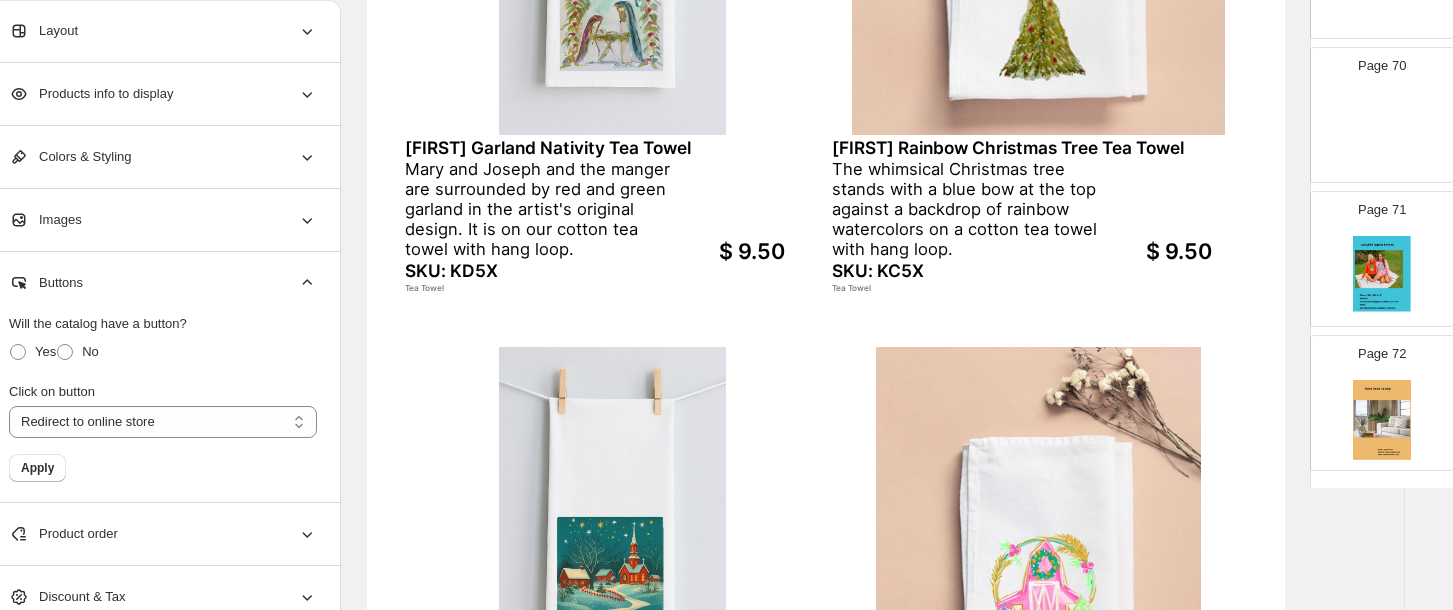 click at bounding box center [1382, 421] 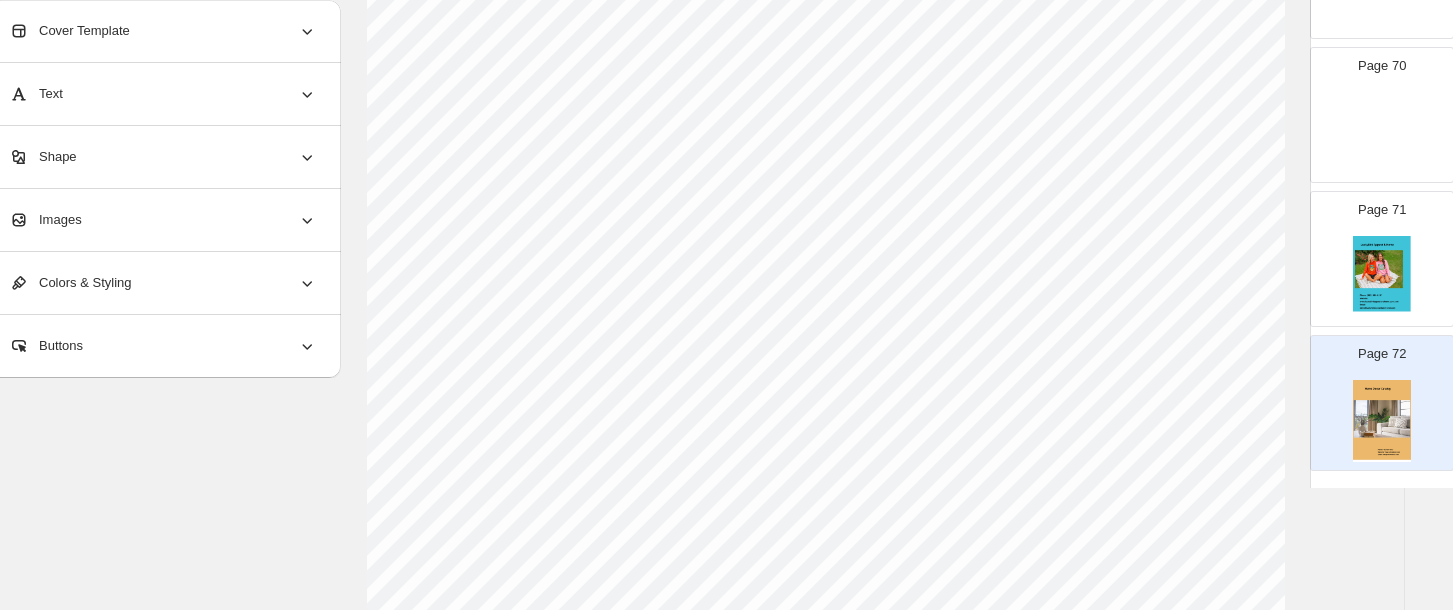 scroll, scrollTop: 411, scrollLeft: 0, axis: vertical 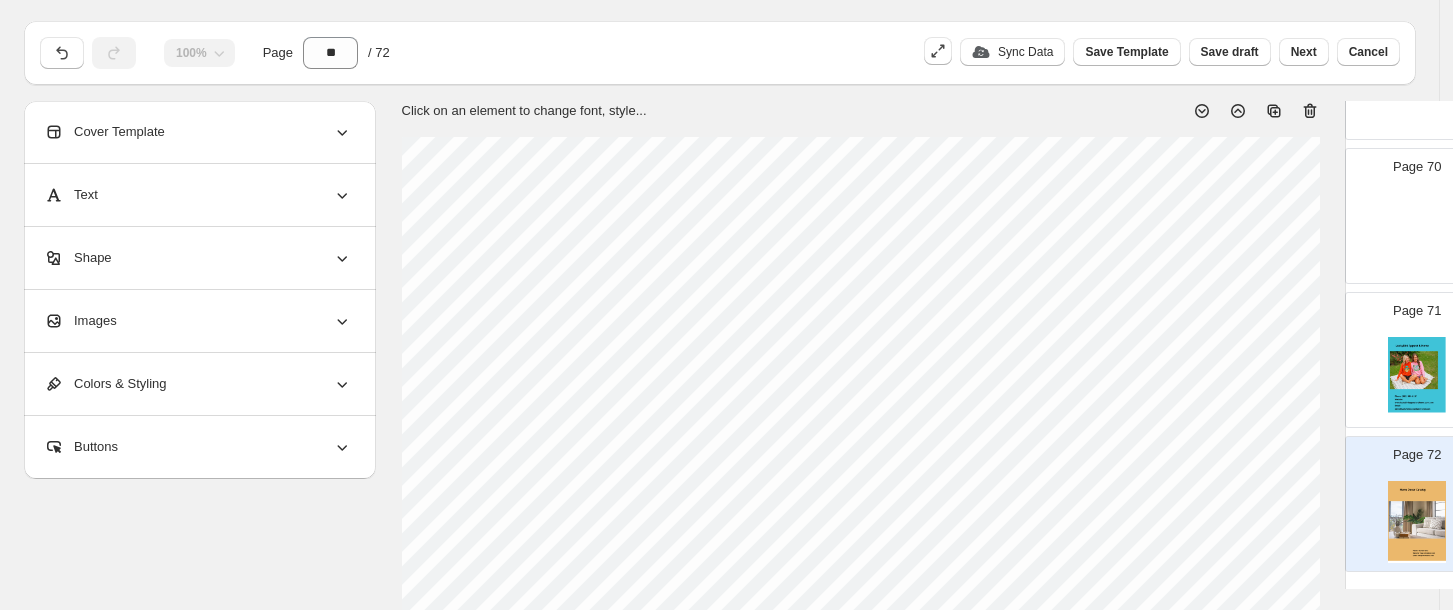 click 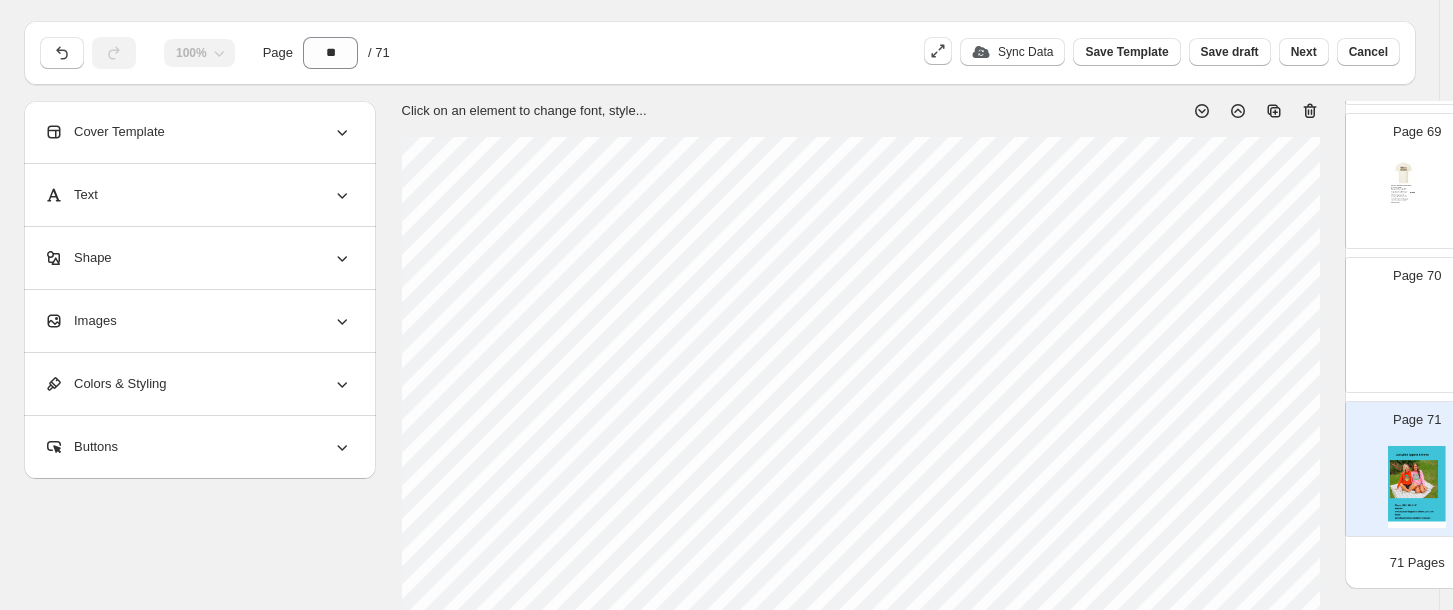 scroll, scrollTop: 9841, scrollLeft: 0, axis: vertical 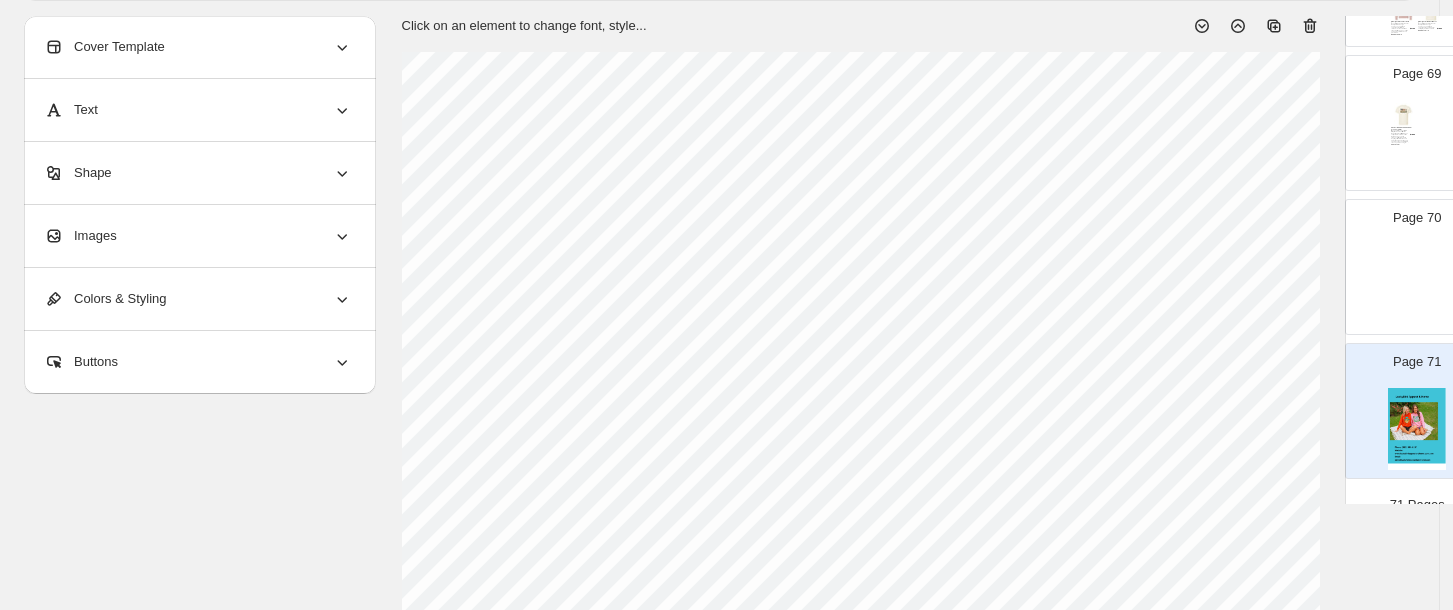 click at bounding box center (1417, 285) 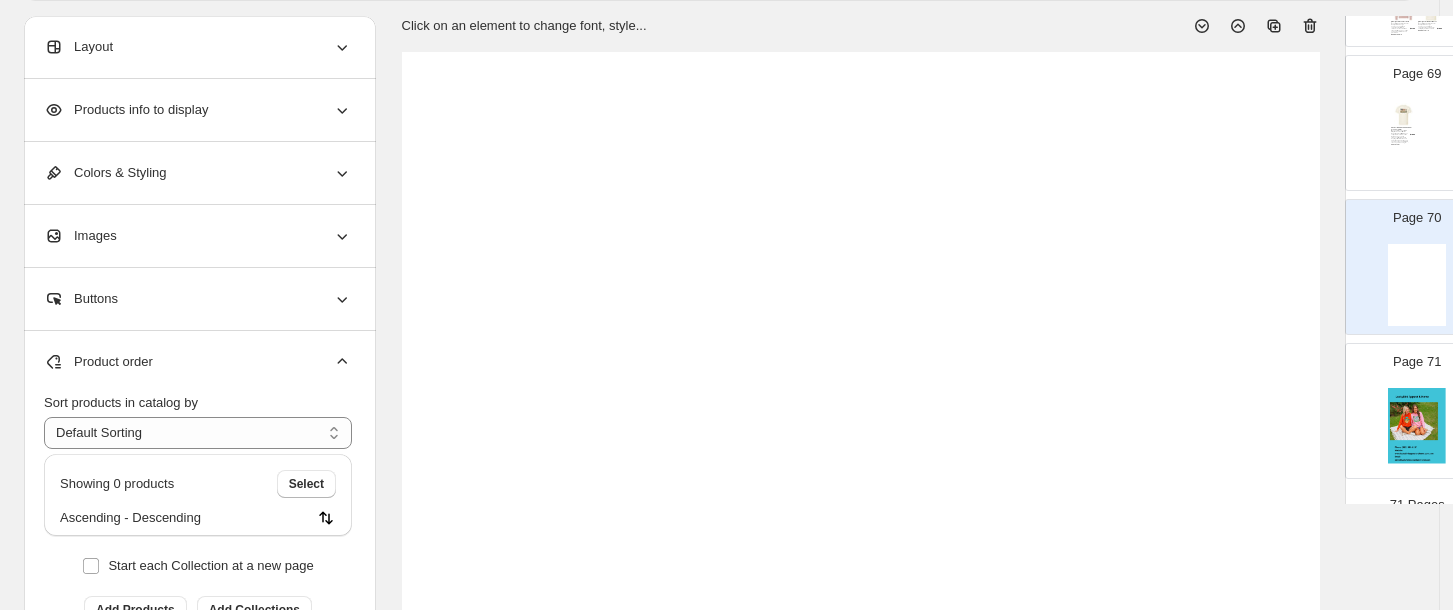 click 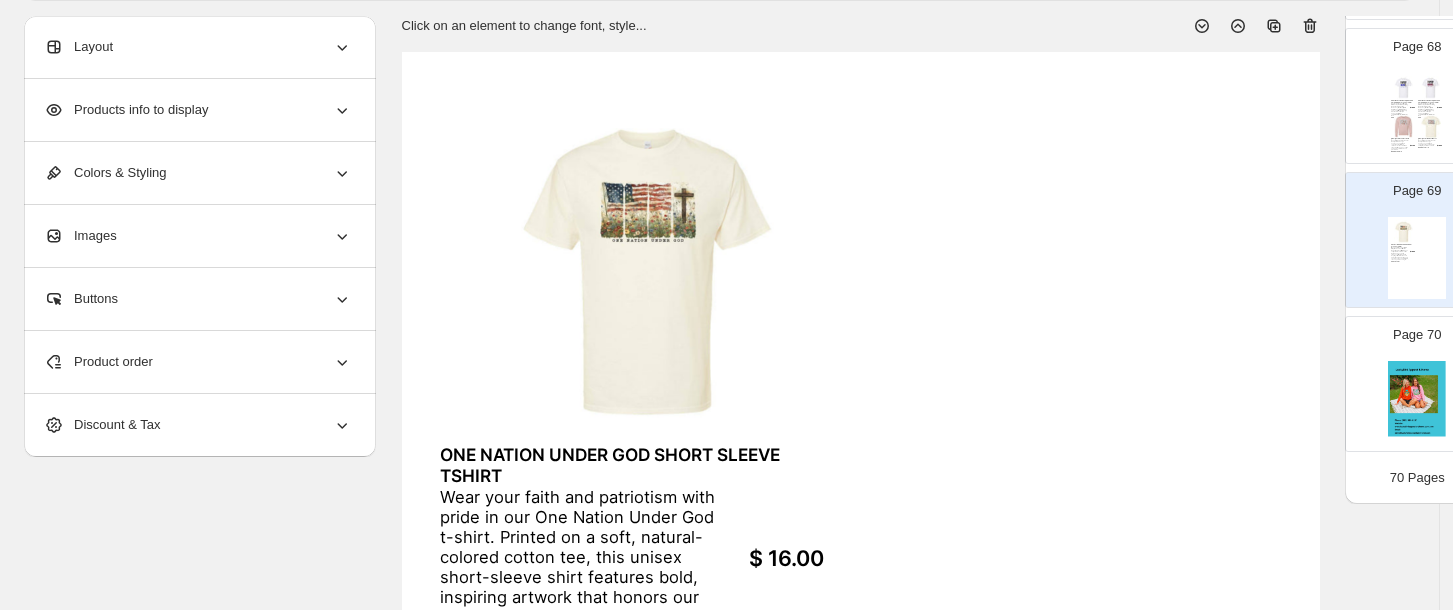 scroll, scrollTop: 9697, scrollLeft: 0, axis: vertical 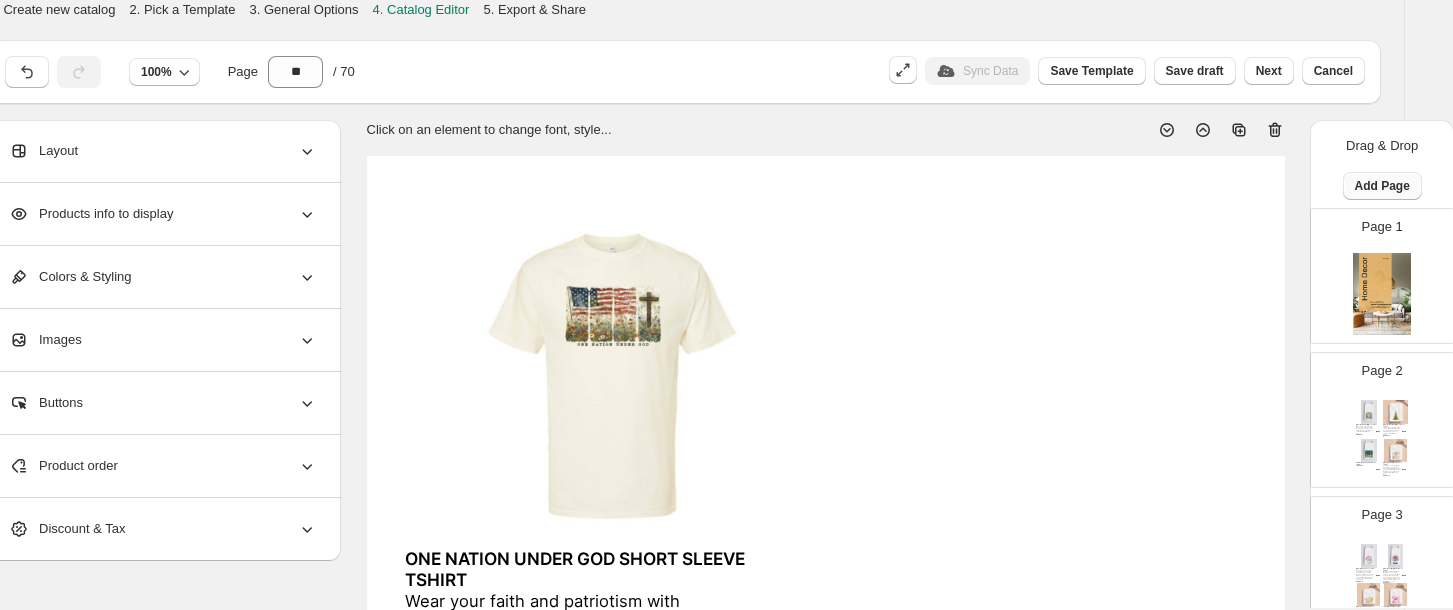 click on "Add Page" at bounding box center [1382, 186] 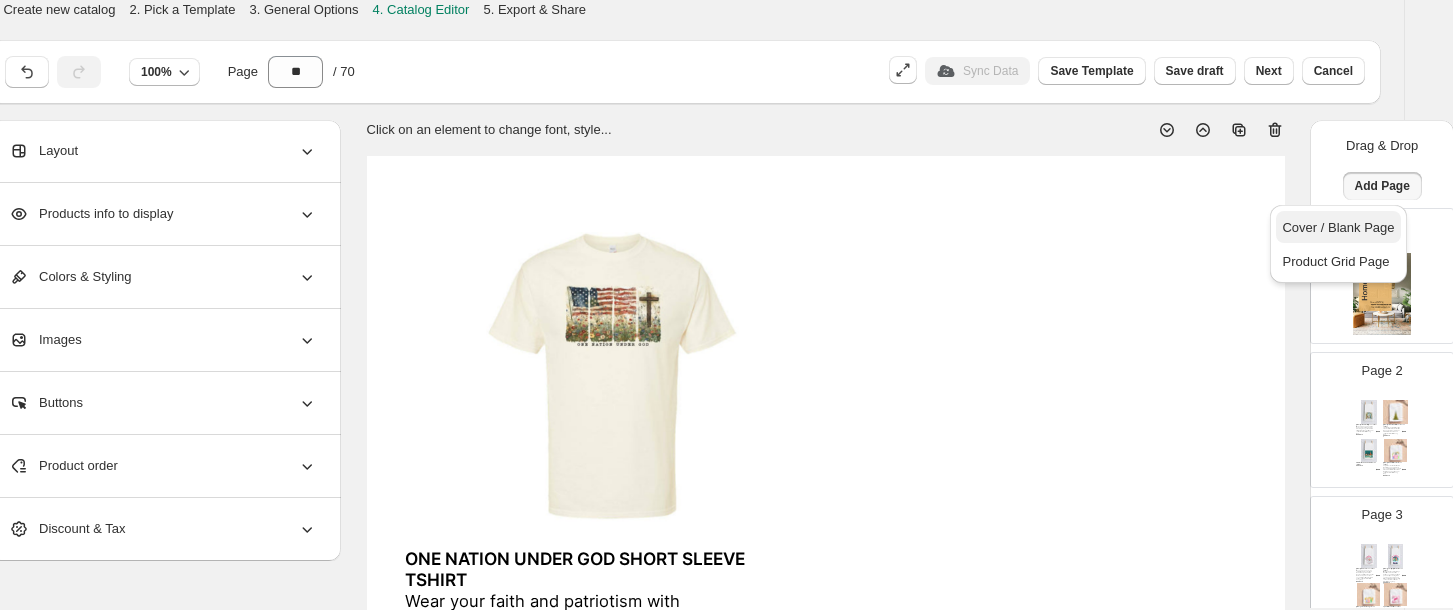 click on "Cover / Blank Page" at bounding box center (1338, 227) 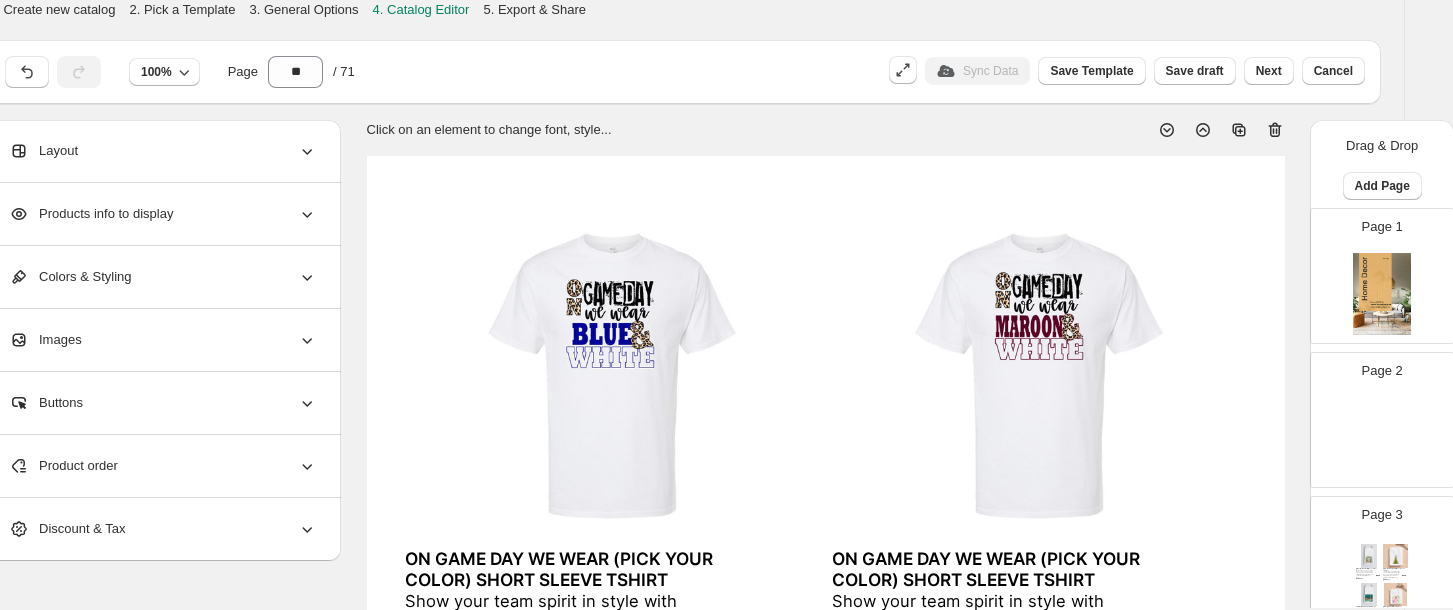 click at bounding box center (1382, 438) 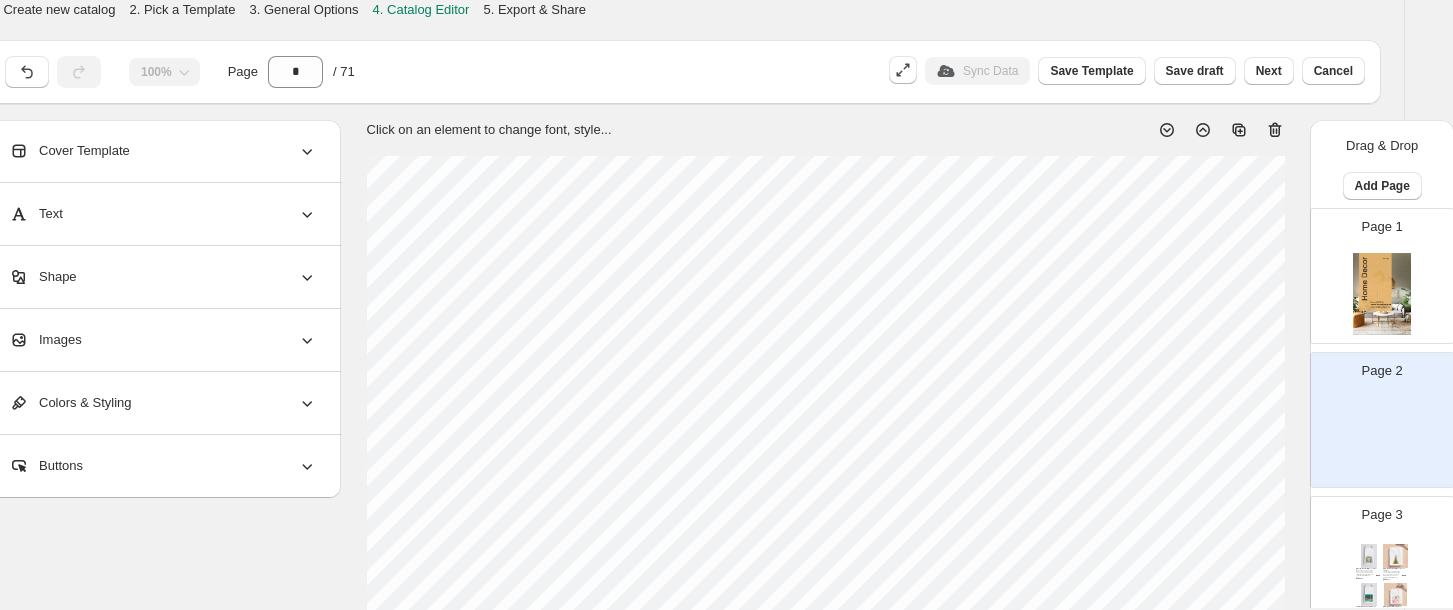 scroll, scrollTop: 0, scrollLeft: 0, axis: both 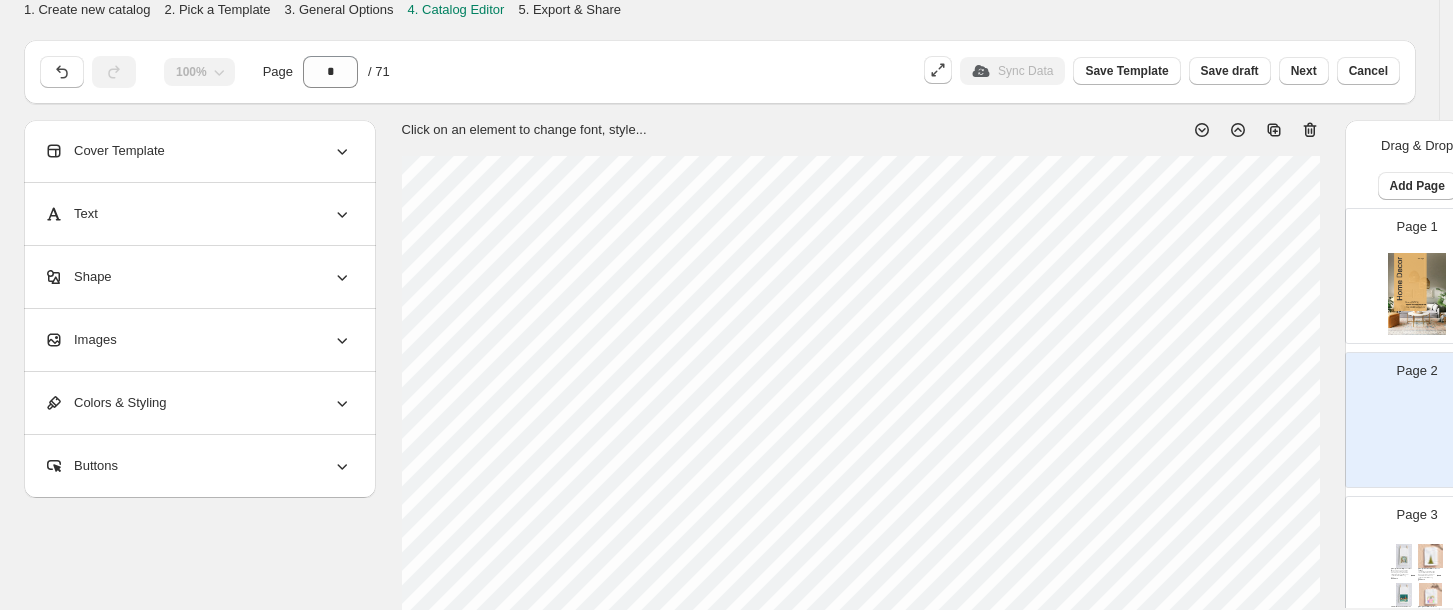click on "Images" at bounding box center [198, 340] 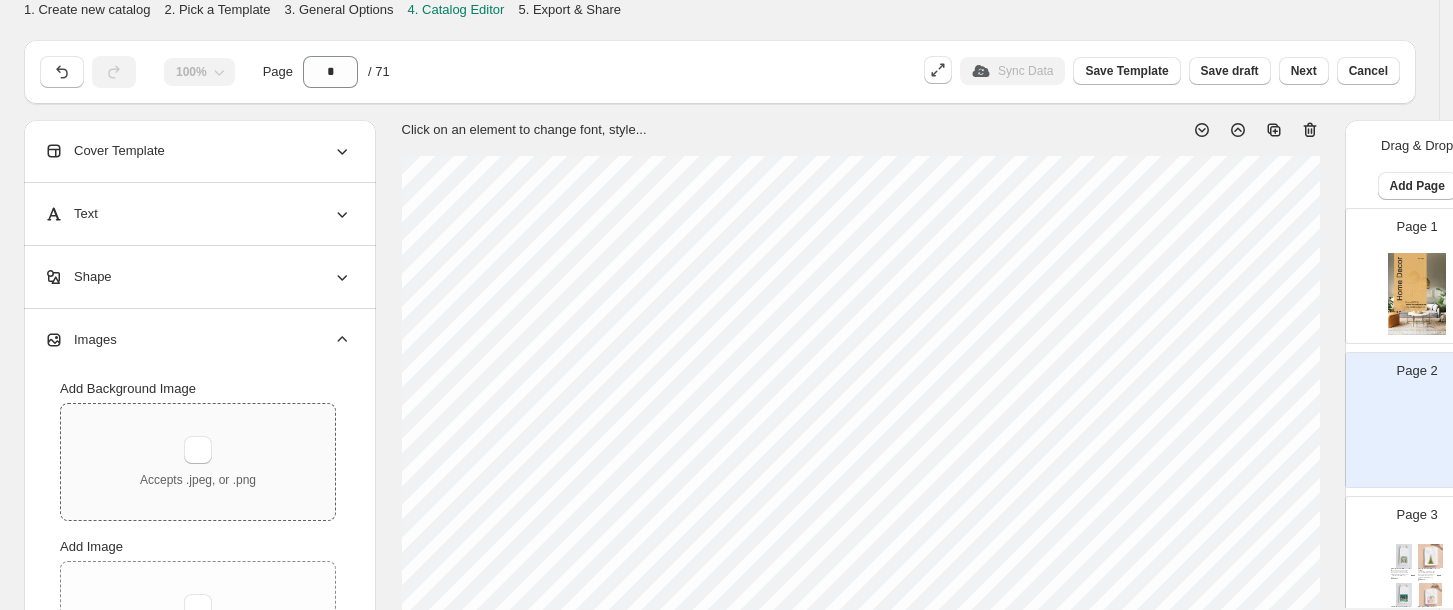 click on "Accepts .jpeg, or .png" at bounding box center (198, 480) 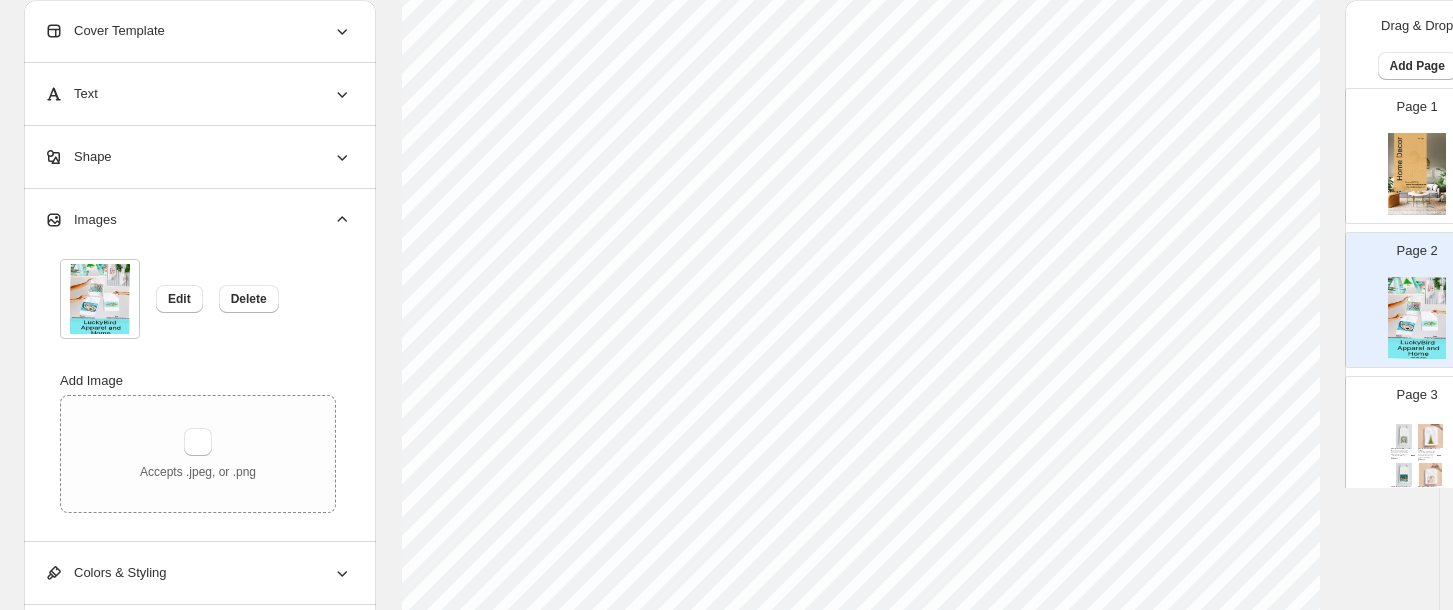 scroll, scrollTop: 391, scrollLeft: 0, axis: vertical 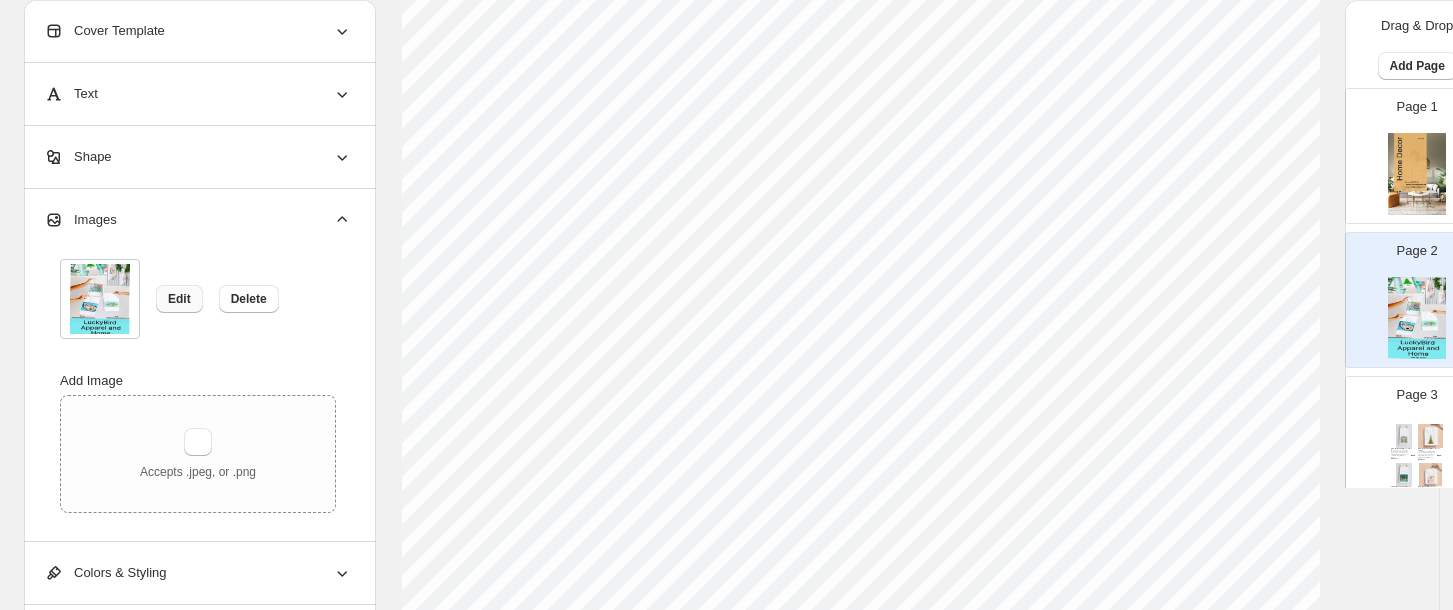 click on "Edit" at bounding box center (179, 299) 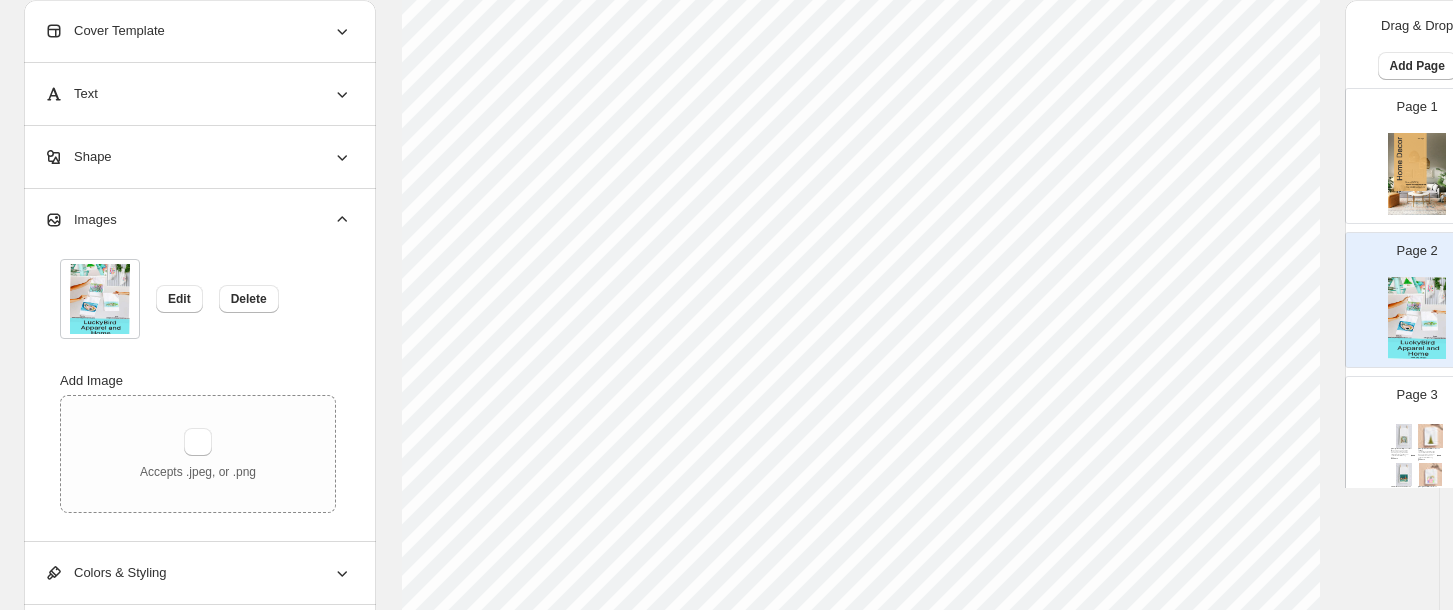 click at bounding box center [1417, 174] 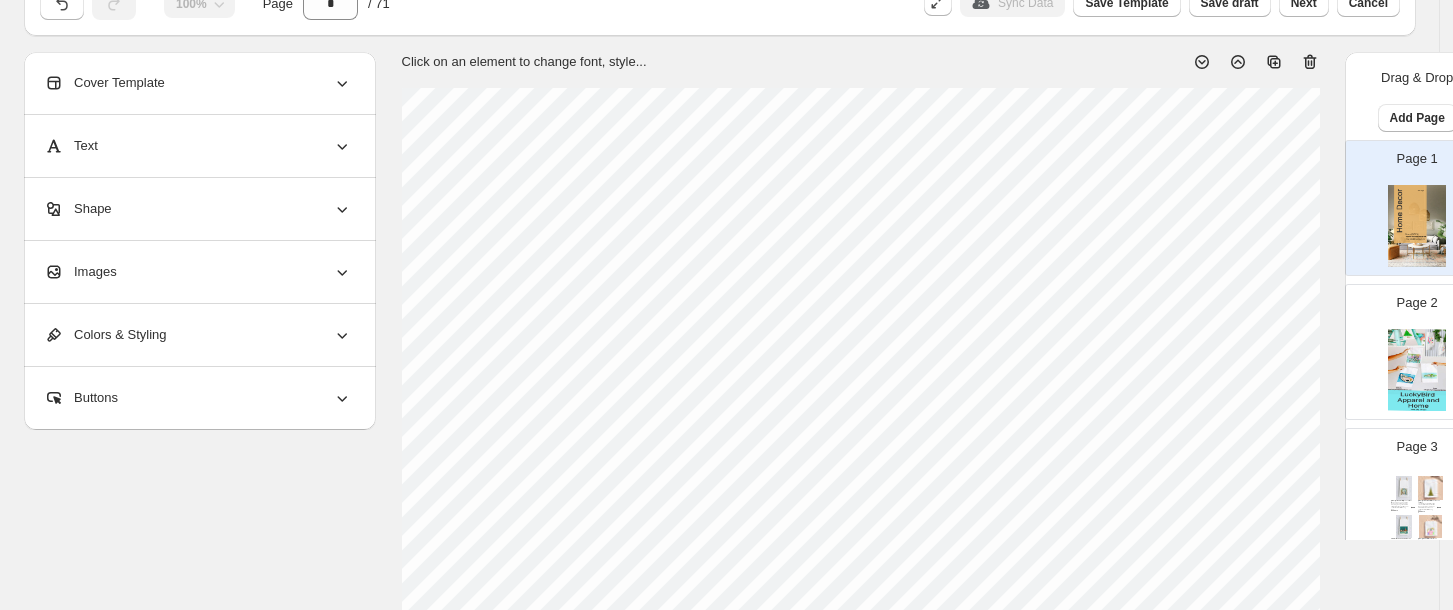 scroll, scrollTop: 0, scrollLeft: 0, axis: both 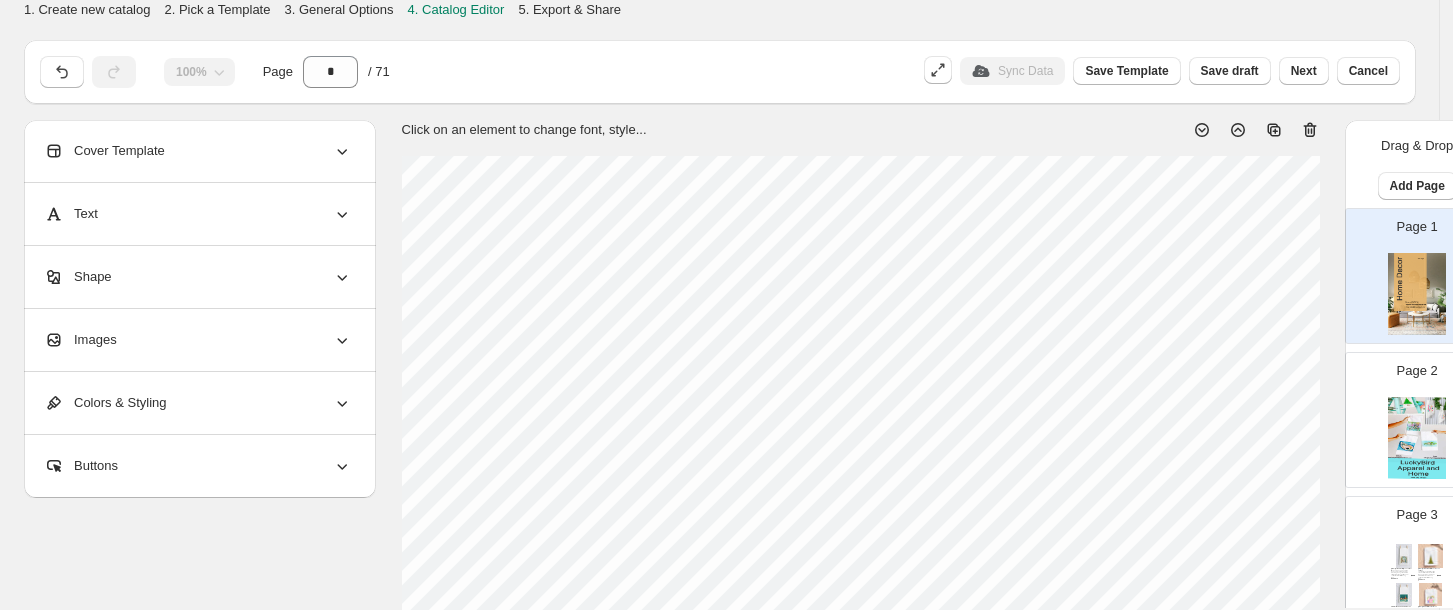 click 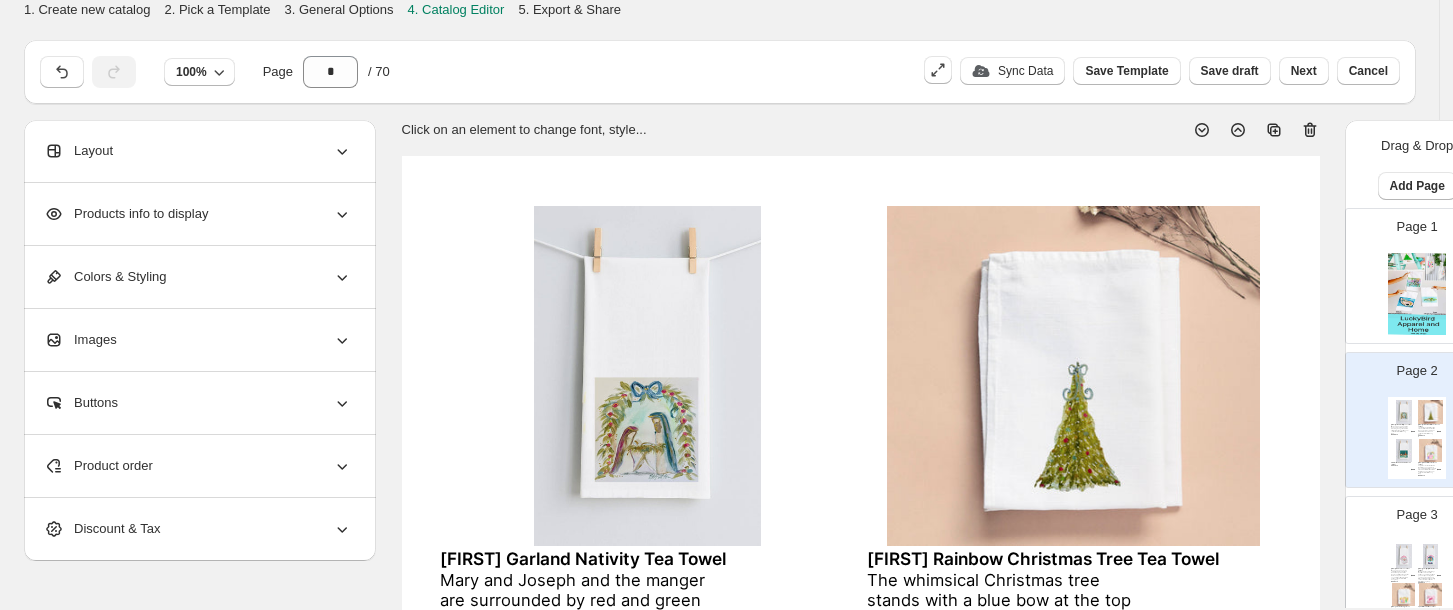 click at bounding box center (1417, 294) 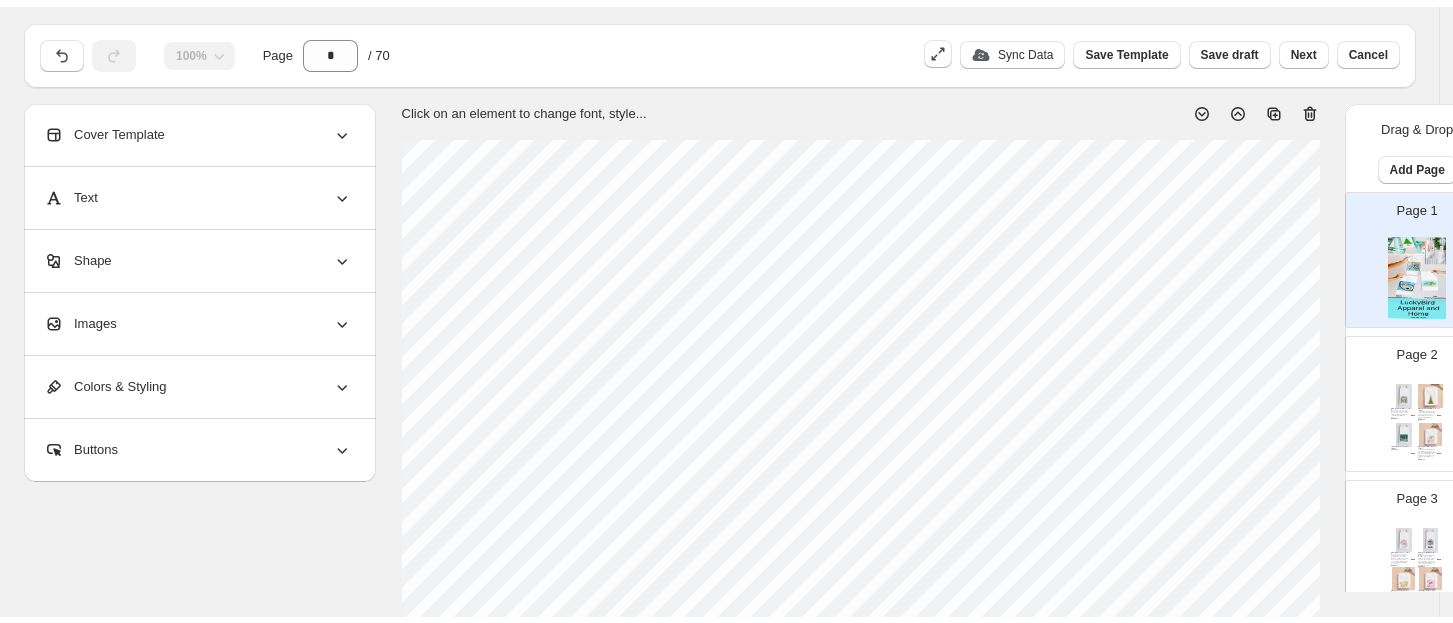 scroll, scrollTop: 0, scrollLeft: 0, axis: both 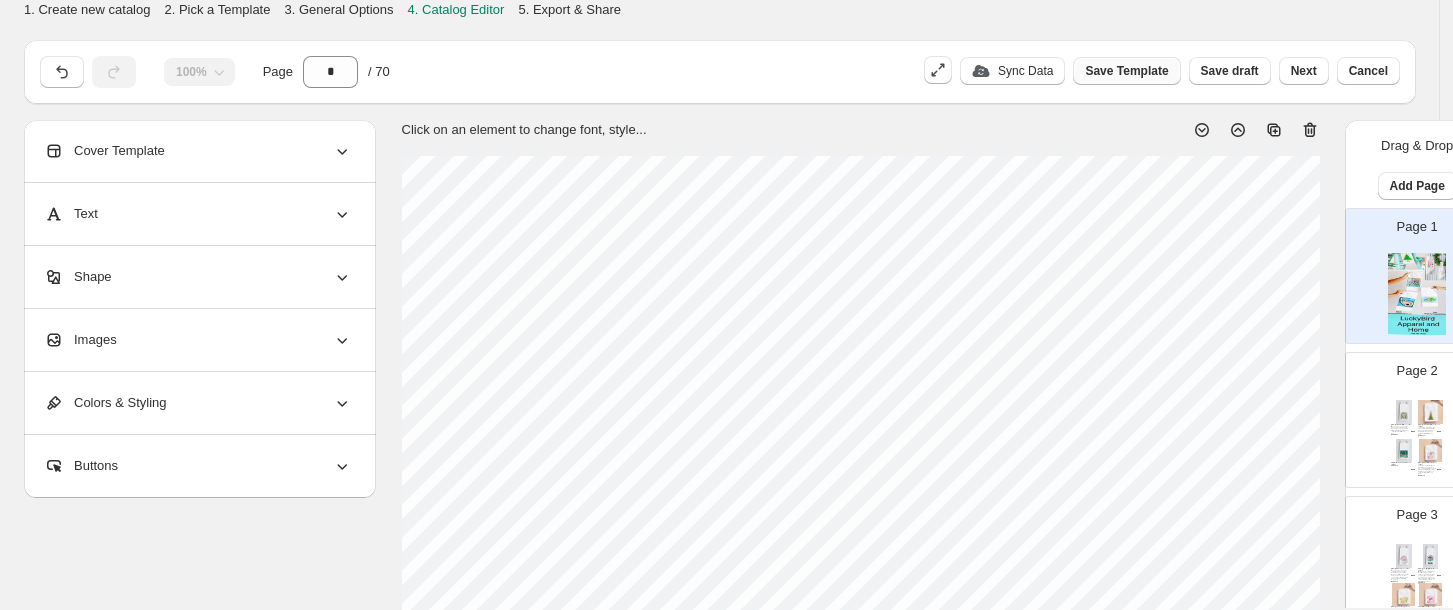 click on "Save Template" at bounding box center [1126, 71] 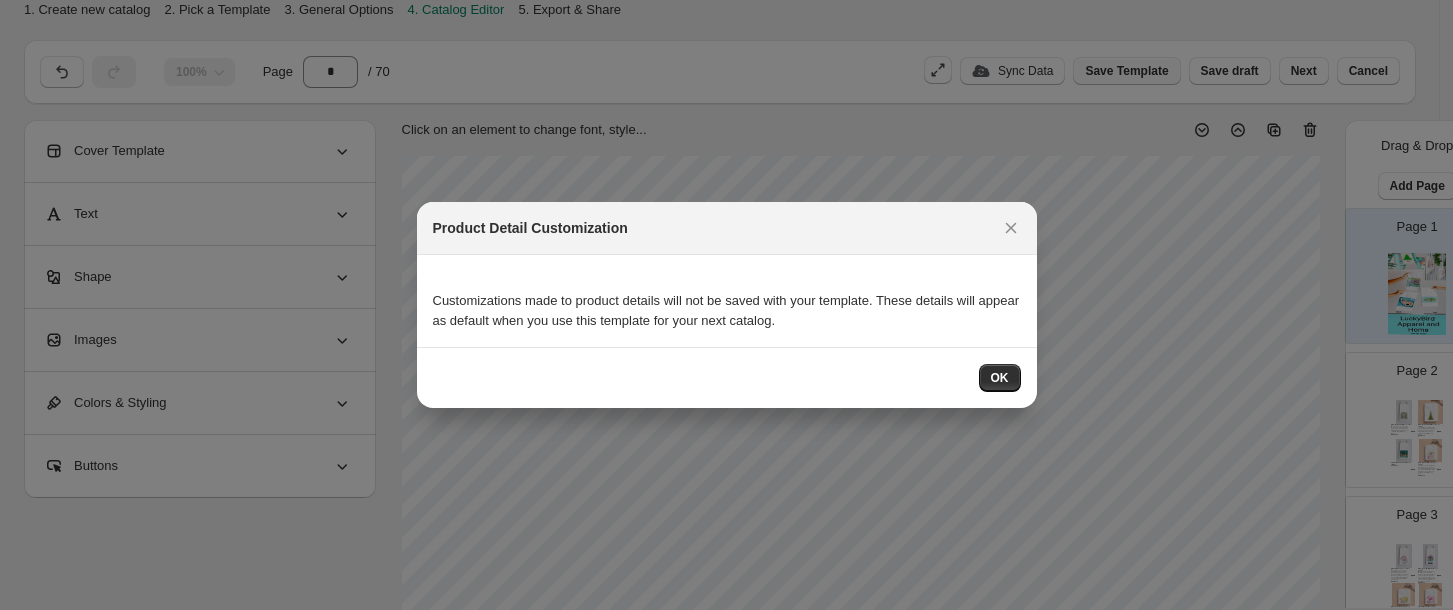 scroll, scrollTop: 0, scrollLeft: 0, axis: both 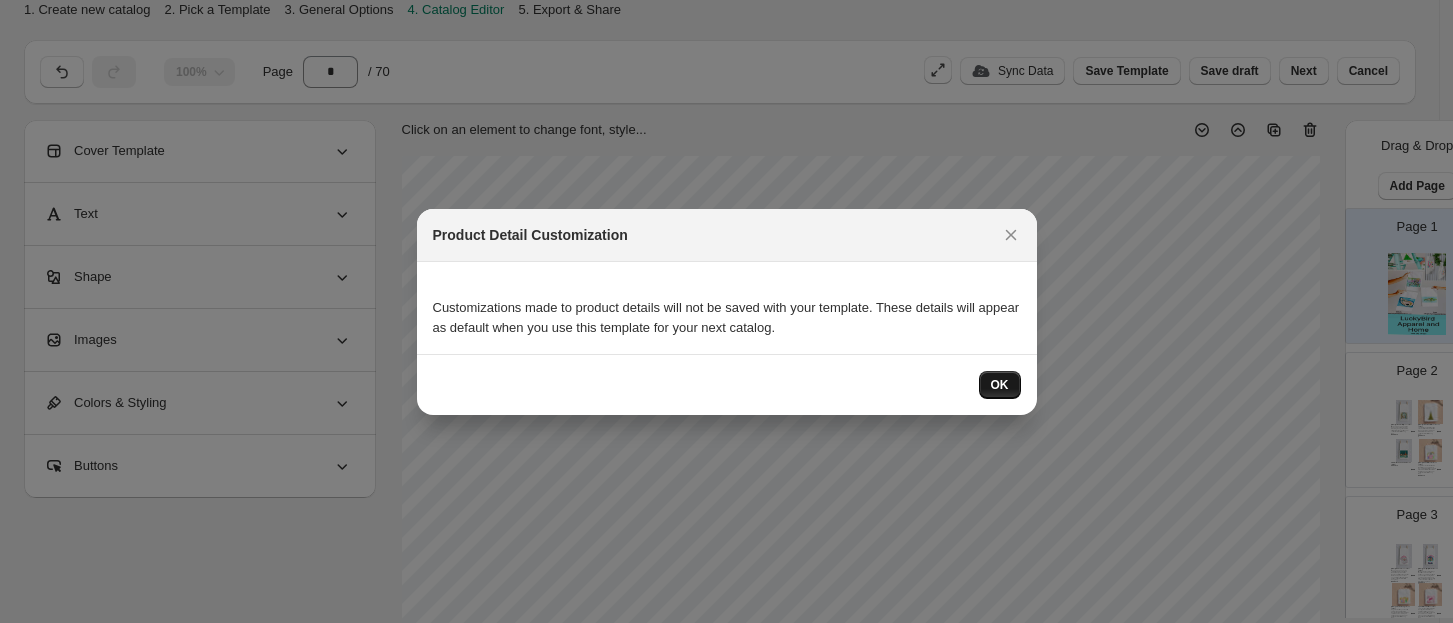 click on "OK" at bounding box center (1000, 385) 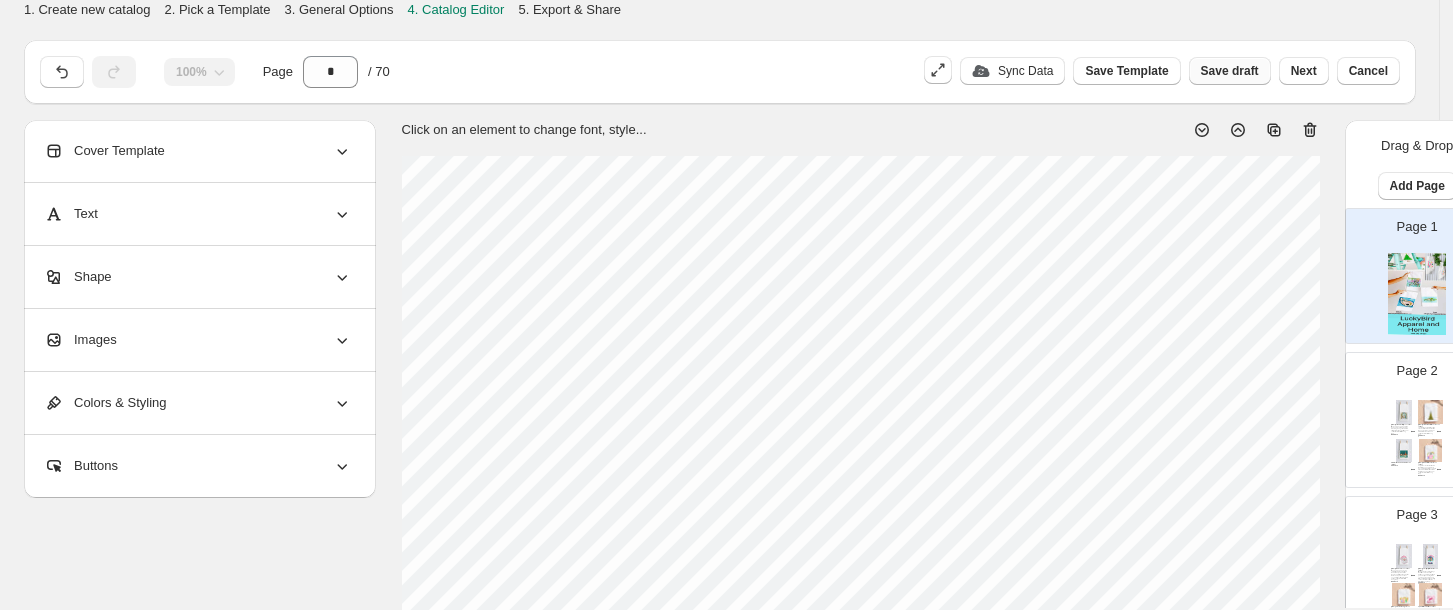 click on "Save draft" at bounding box center [1230, 71] 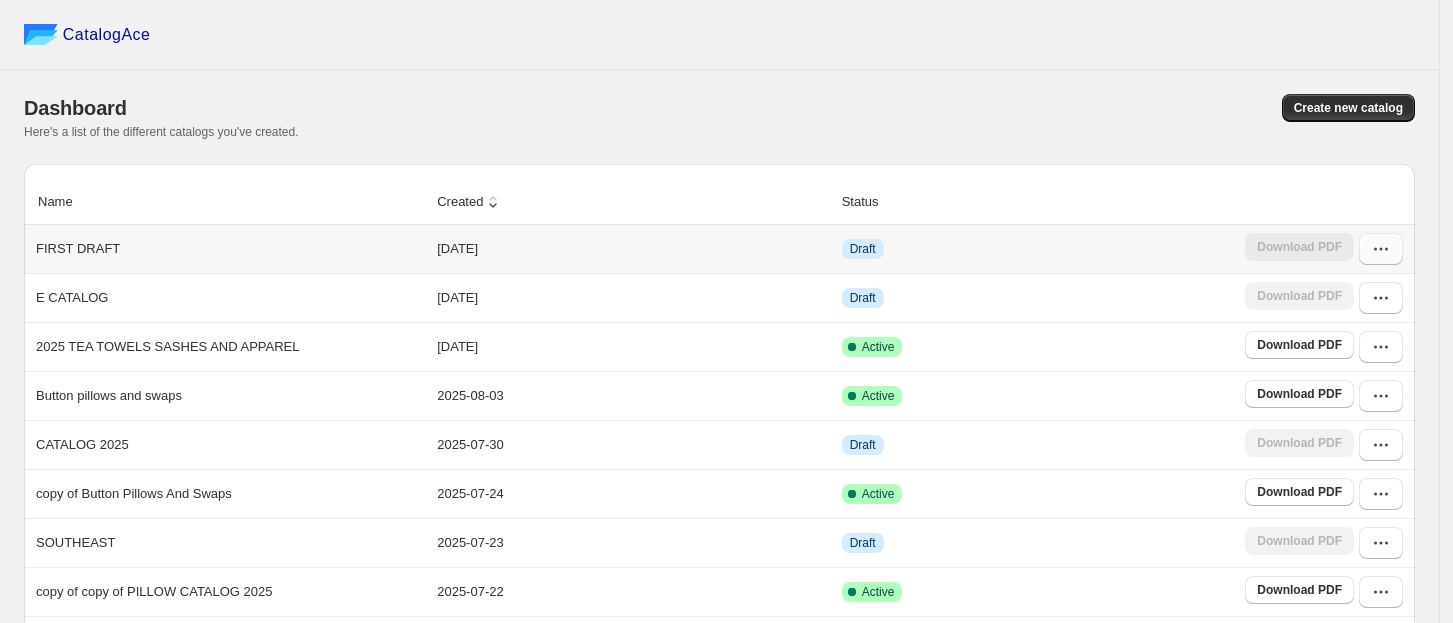 click 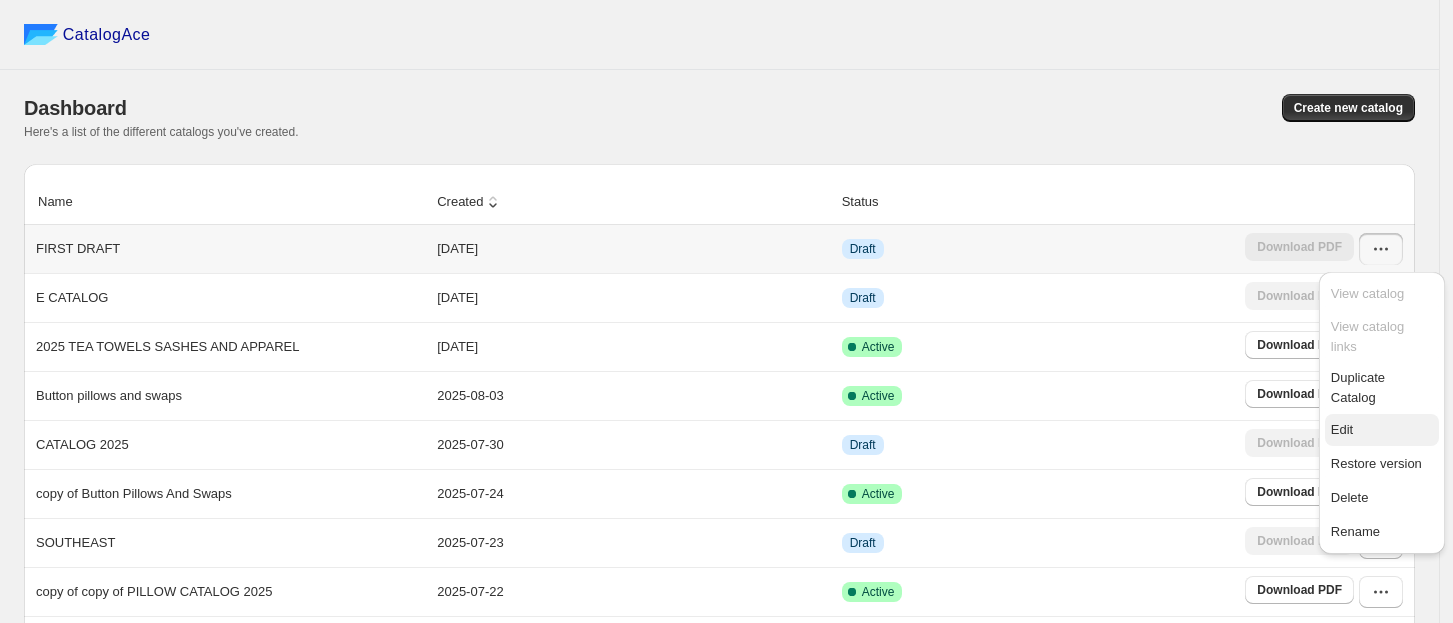 click on "Edit" at bounding box center [1342, 429] 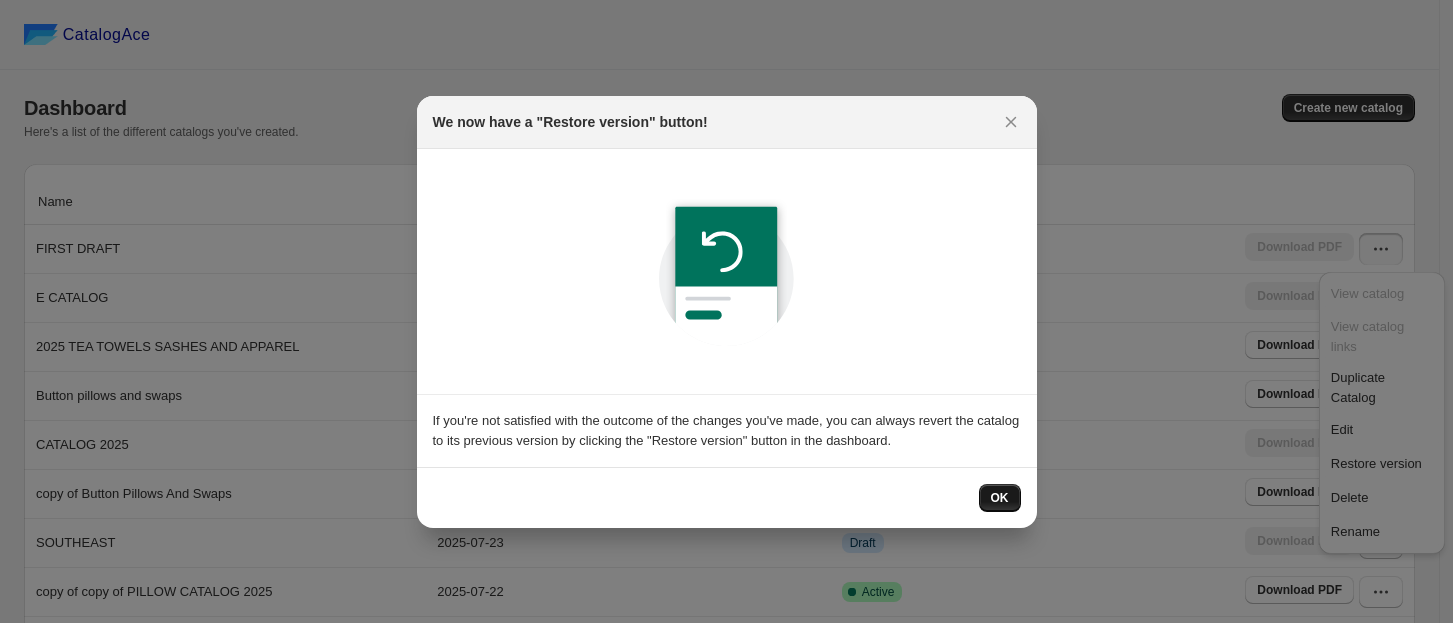 click on "OK" at bounding box center (1000, 498) 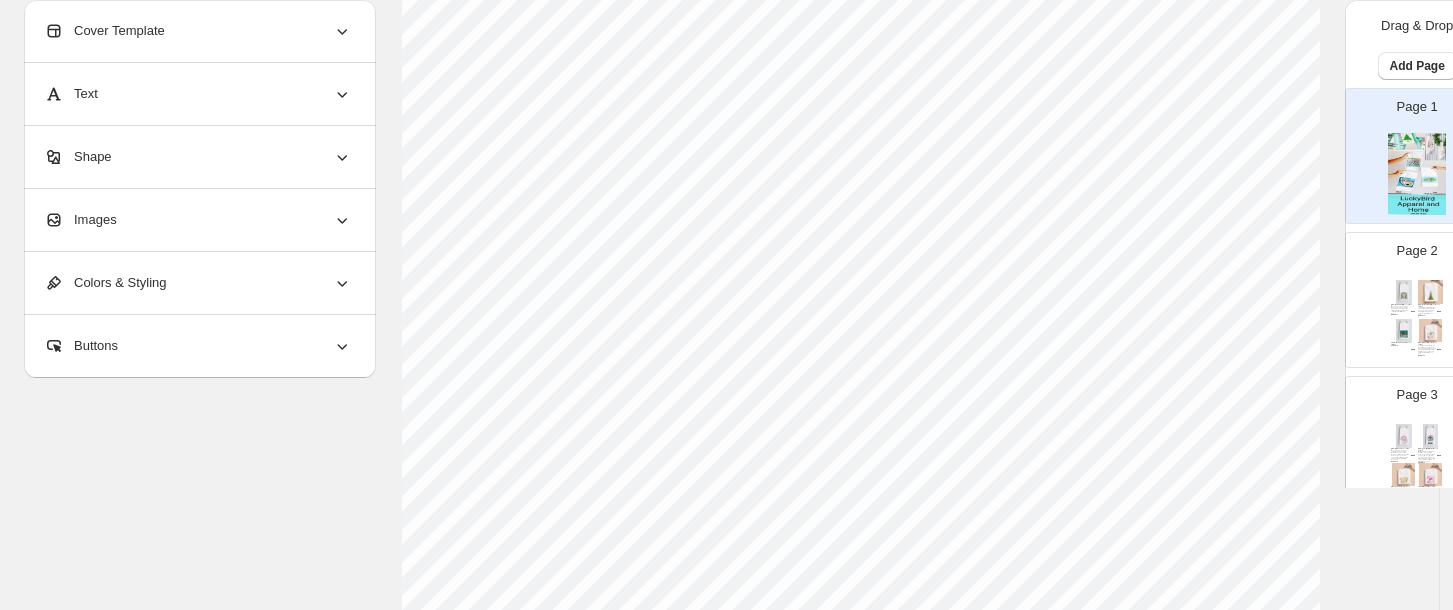 scroll, scrollTop: 543, scrollLeft: 0, axis: vertical 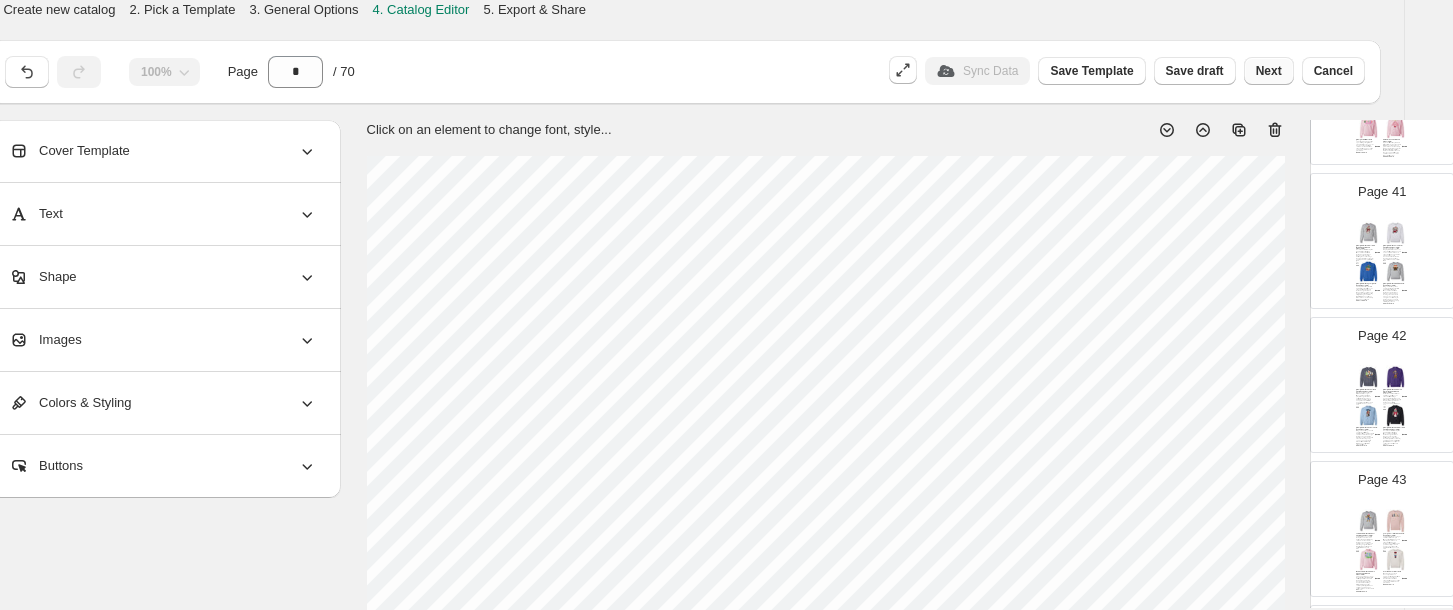 click on "Next" at bounding box center [1269, 71] 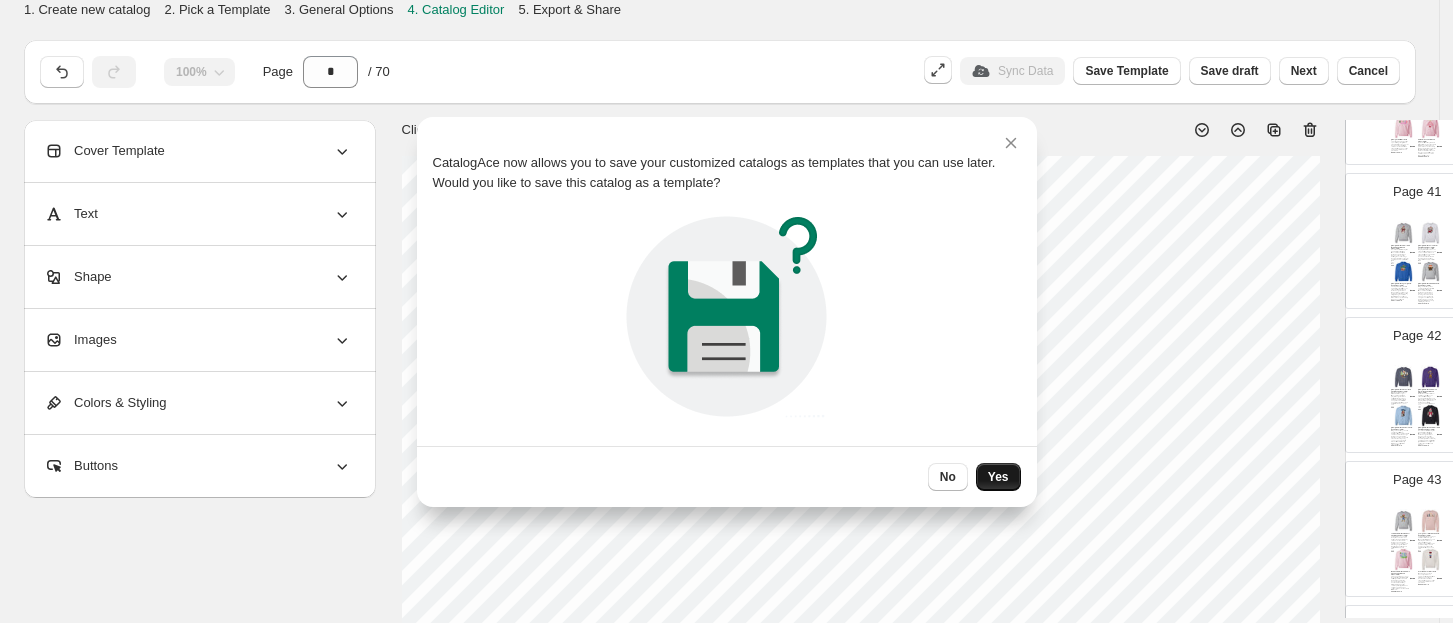 click on "Yes" at bounding box center [998, 477] 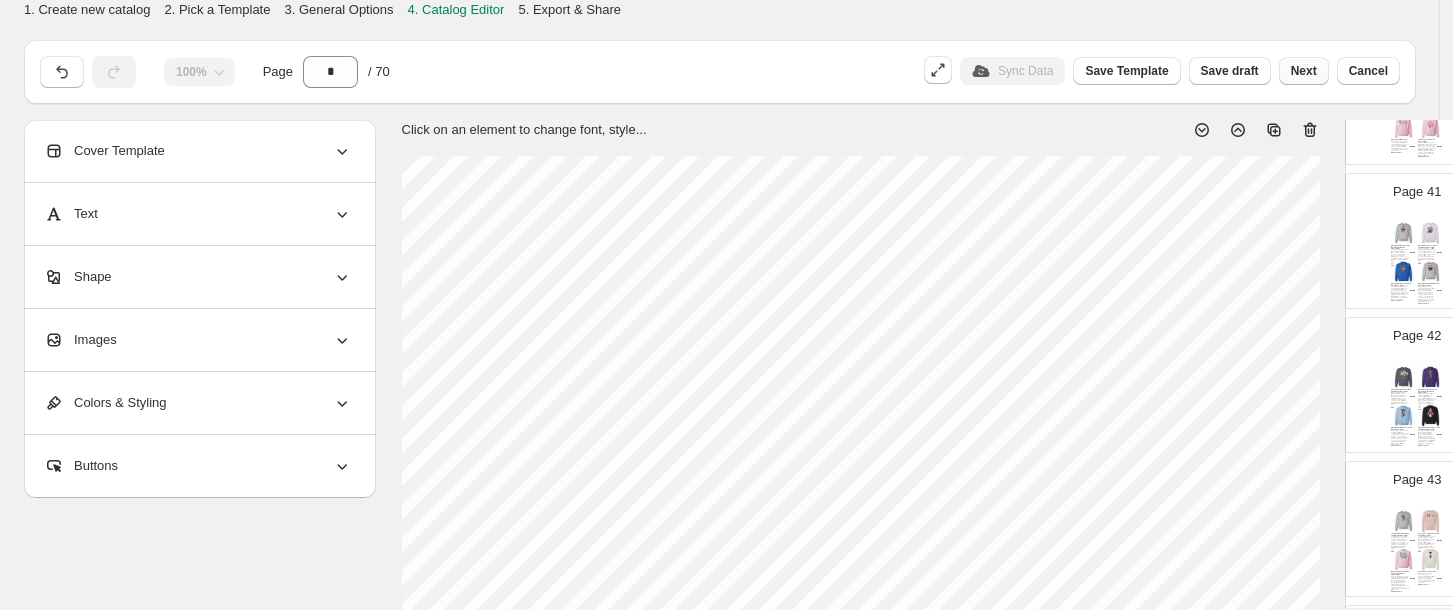 click on "Next" at bounding box center (1304, 71) 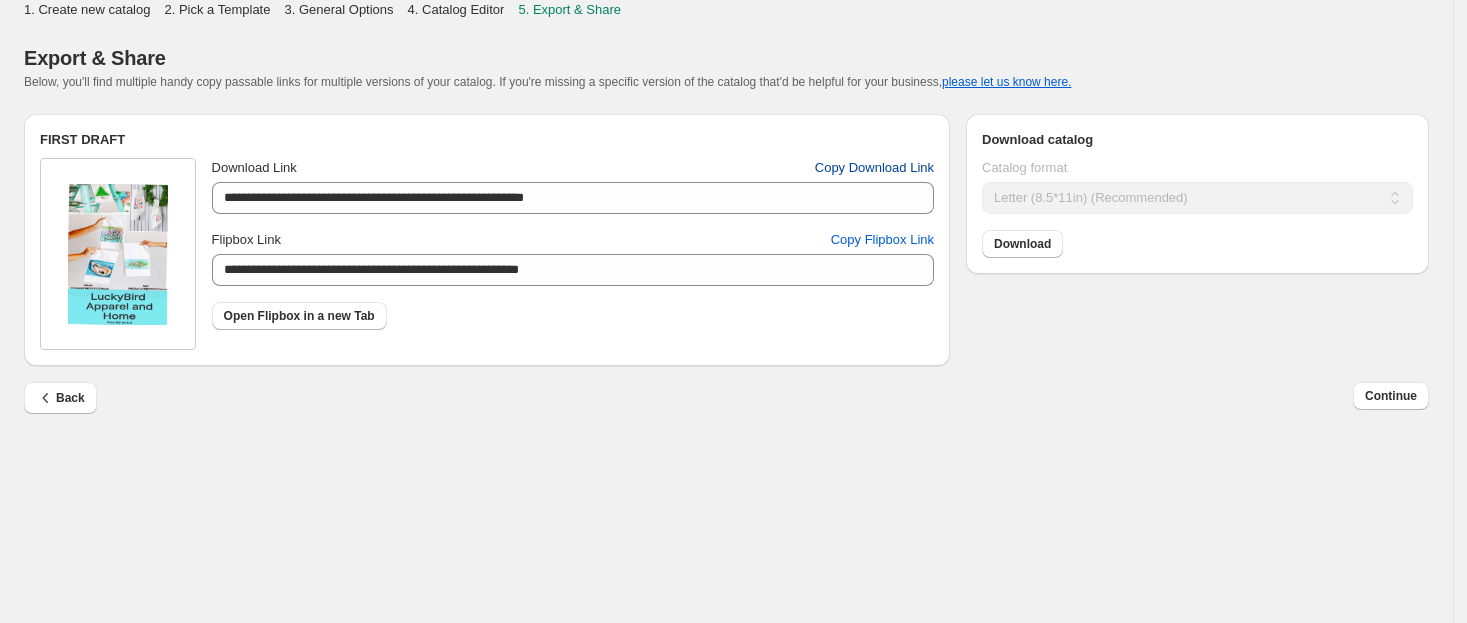 click on "Copy Download Link" at bounding box center (874, 168) 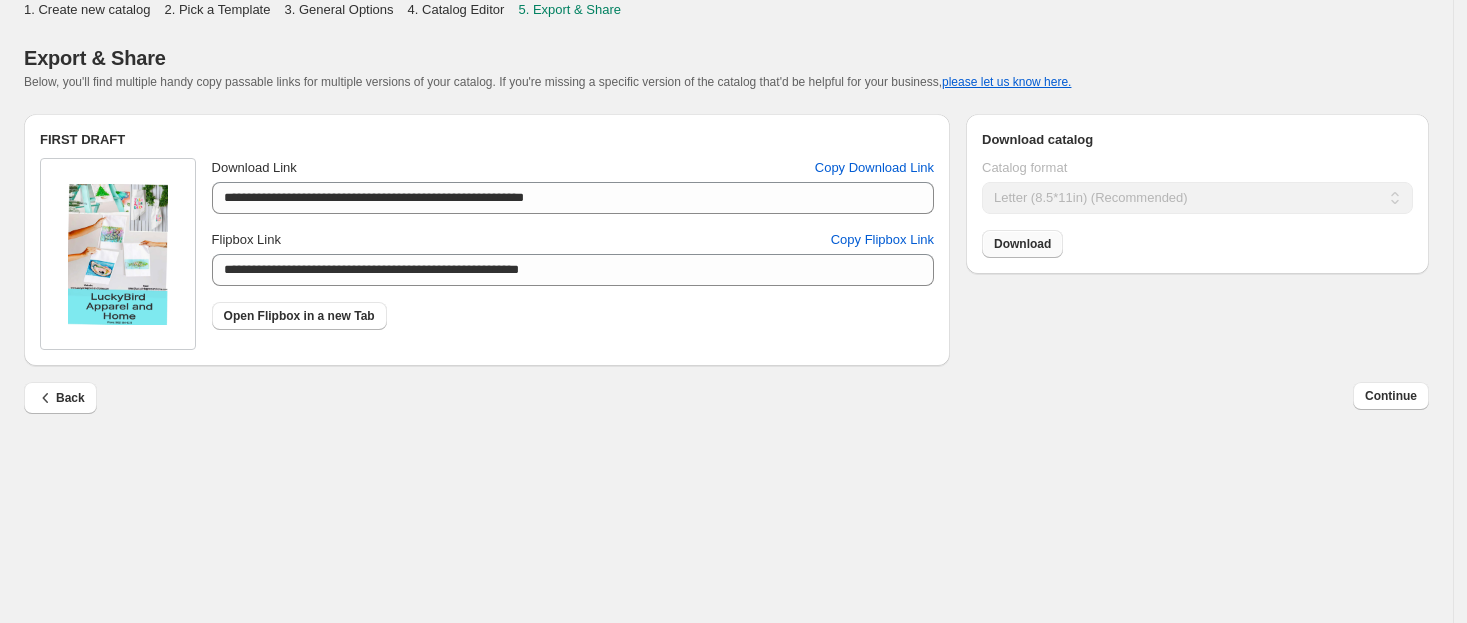 click on "Download" at bounding box center (1022, 244) 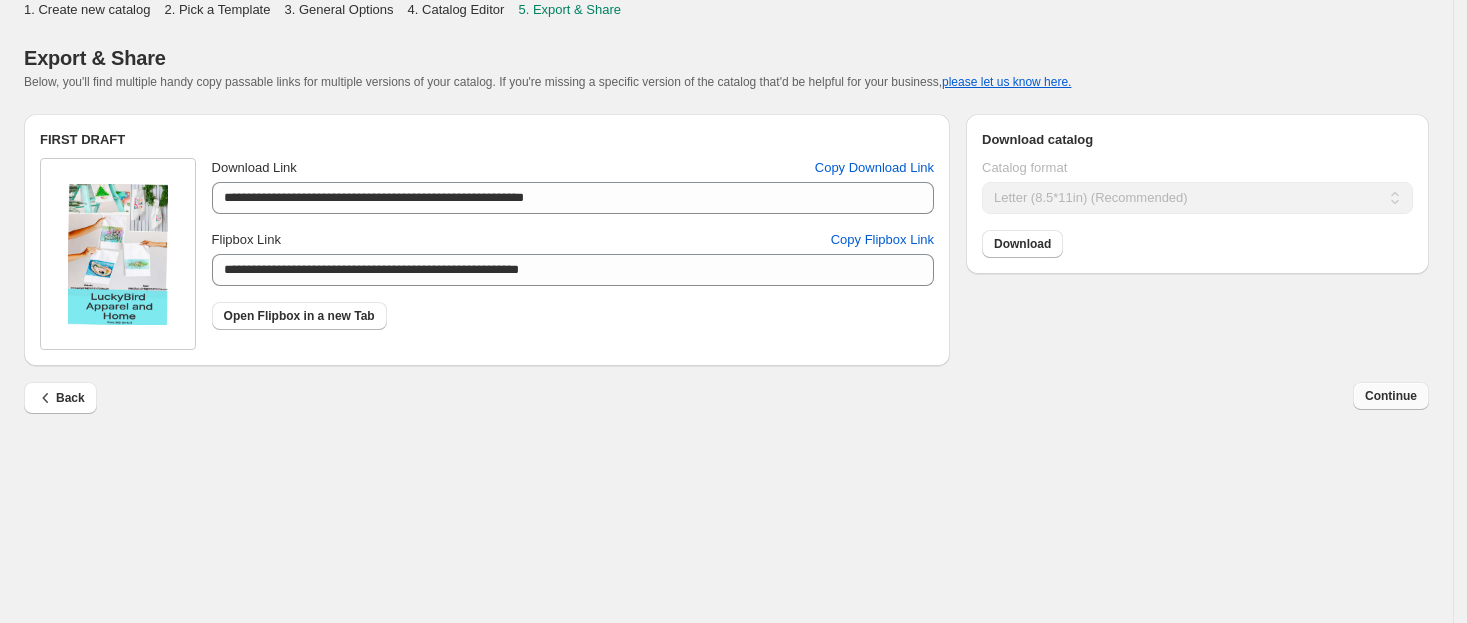 click on "Continue" at bounding box center [1391, 396] 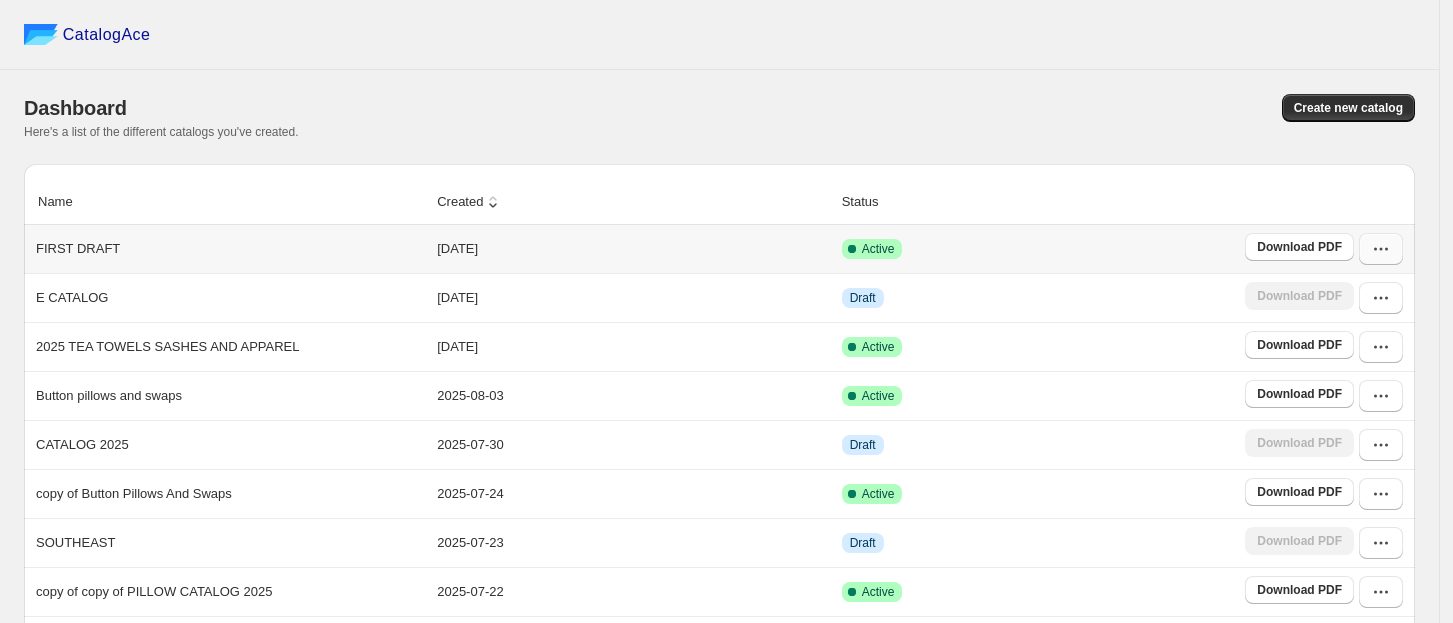 click 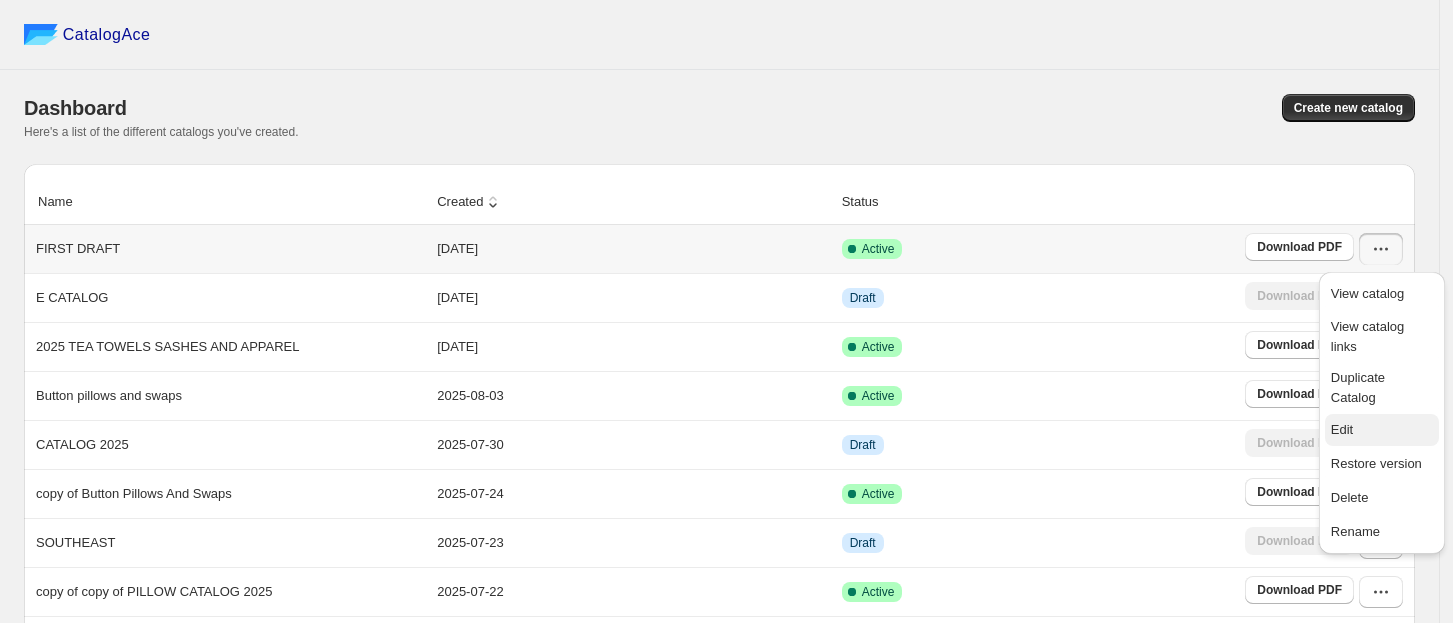 click on "Edit" at bounding box center (1342, 429) 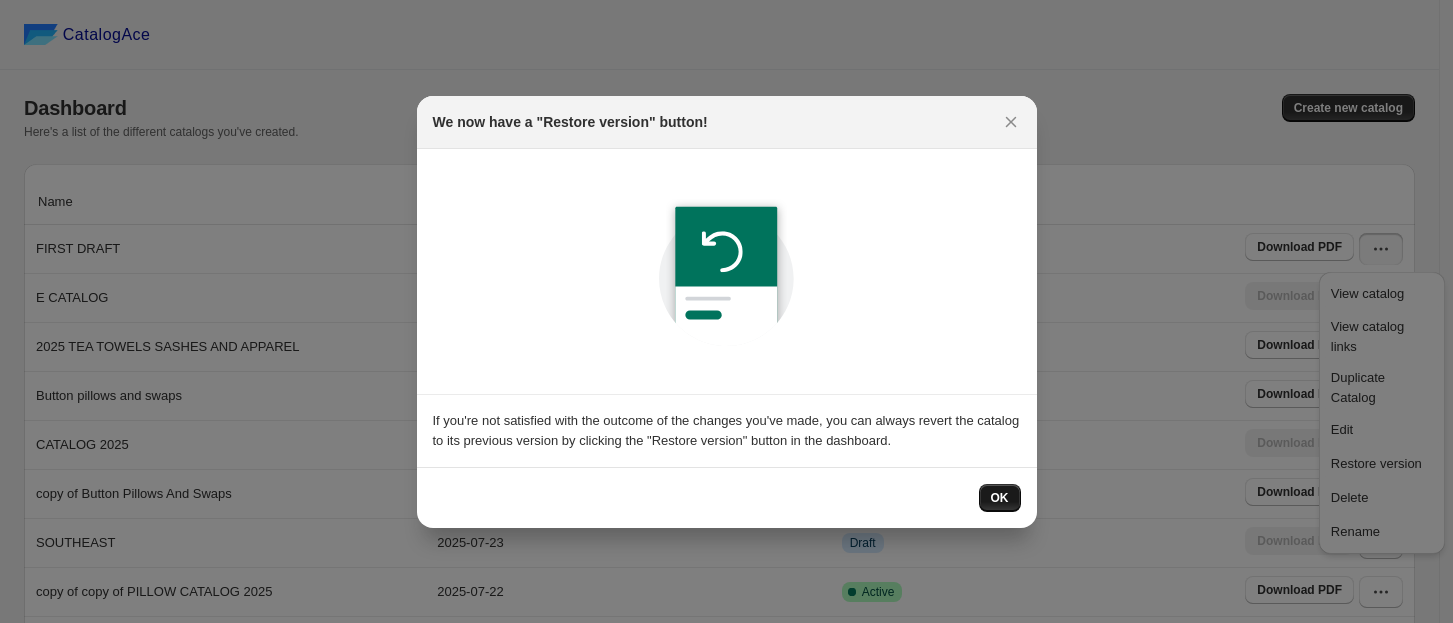 click on "OK" at bounding box center [1000, 498] 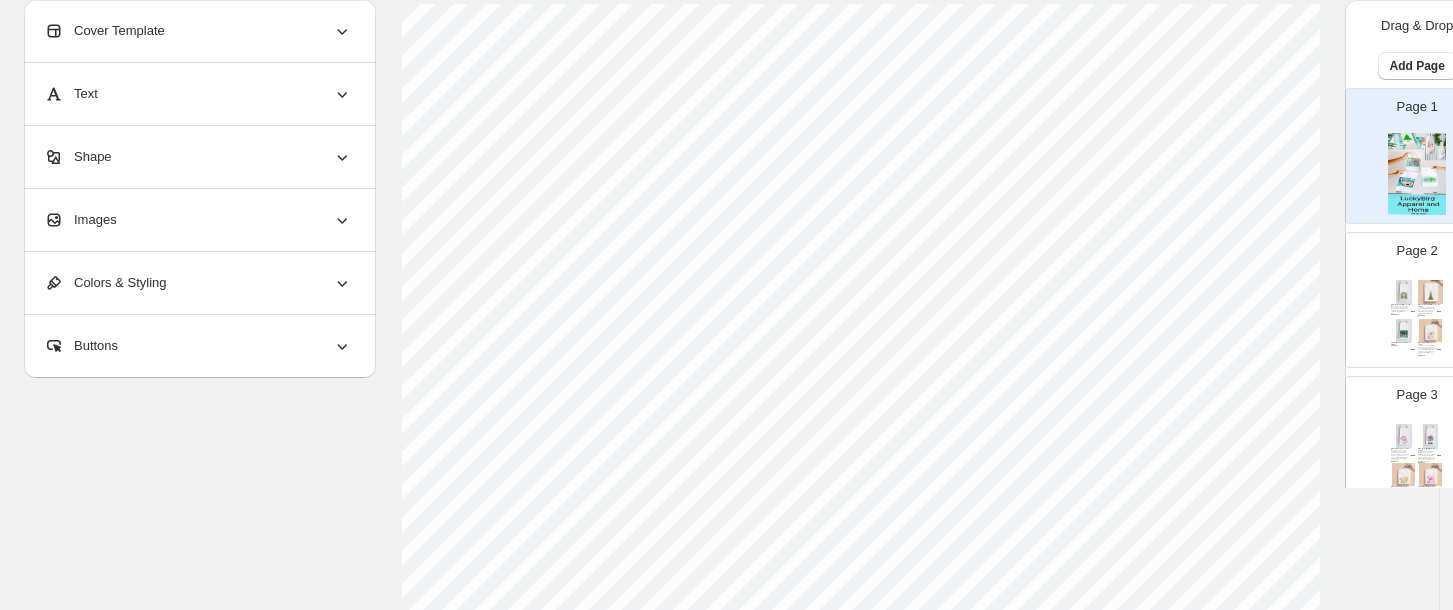scroll, scrollTop: 154, scrollLeft: 0, axis: vertical 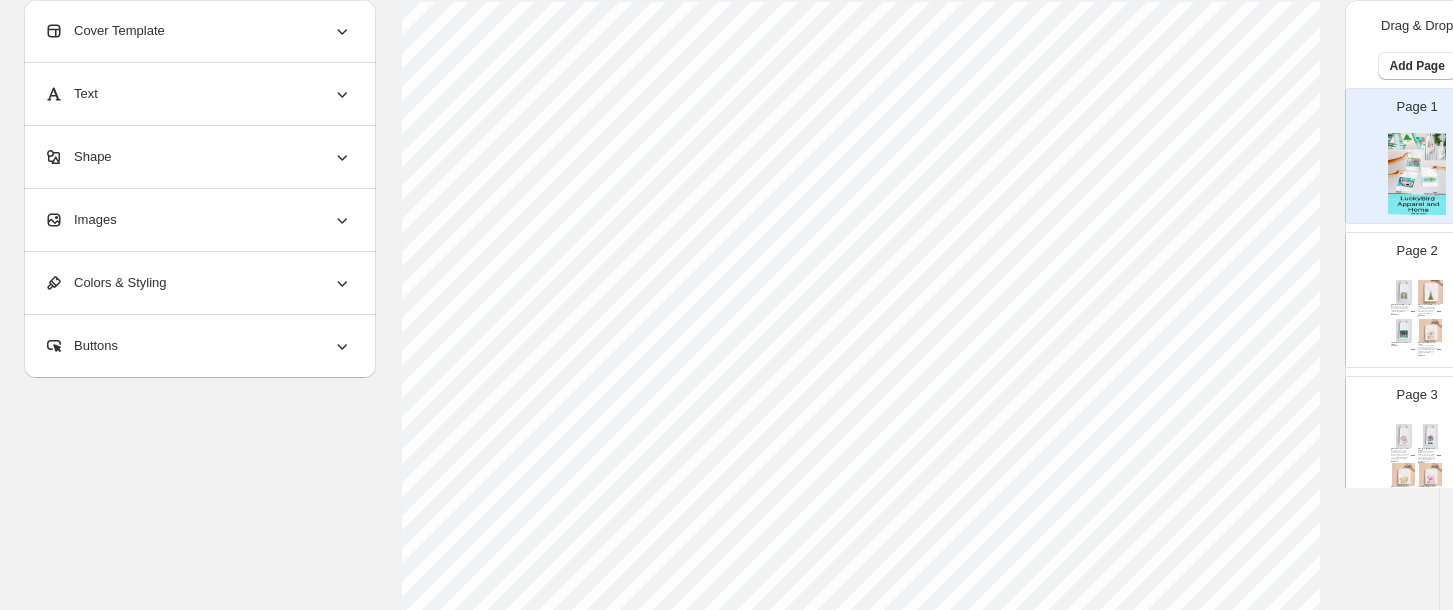 click at bounding box center [1431, 331] 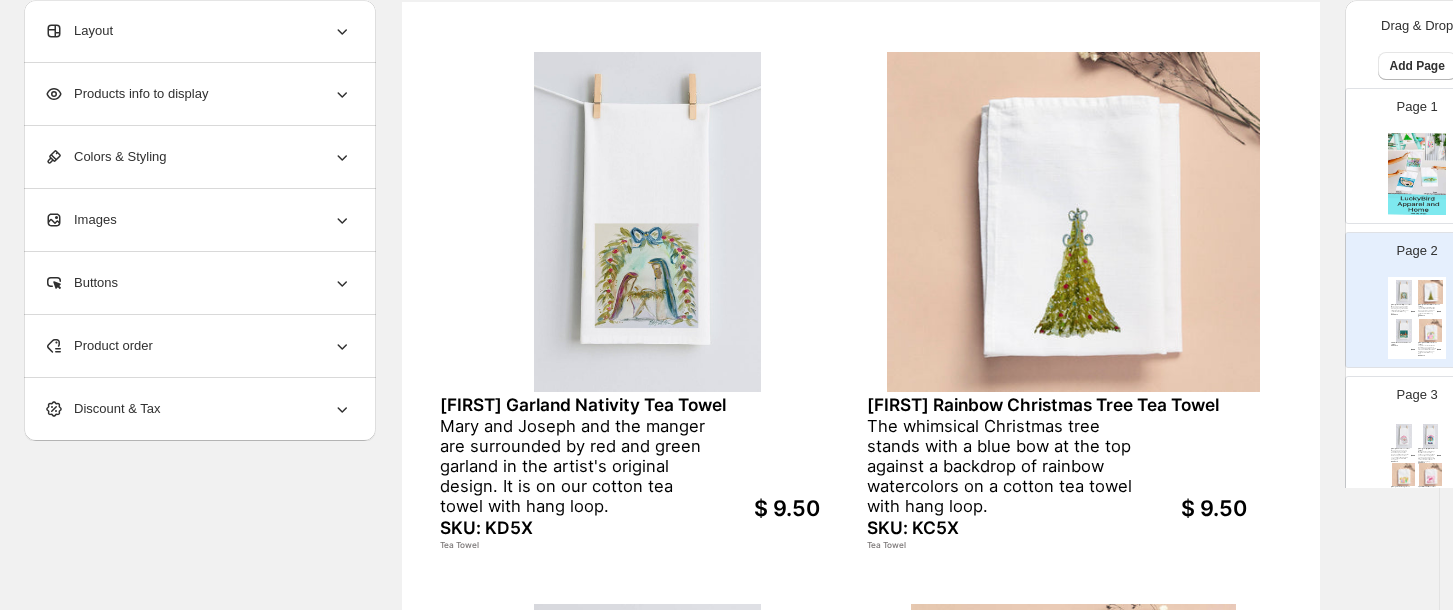 click on "Mary and Joseph and the manger are surrounded by red and green garland in the artist's original design.  It is on our cotton tea towel with hang loop." at bounding box center [579, 467] 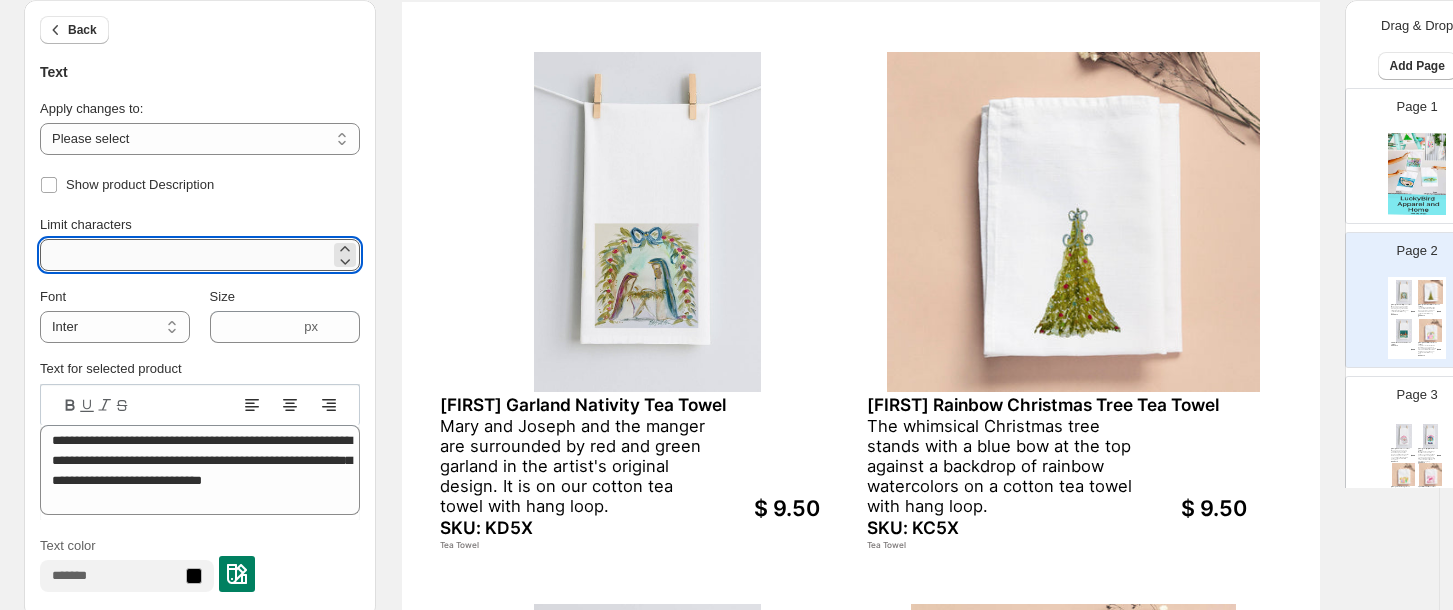 click on "***" at bounding box center [185, 255] 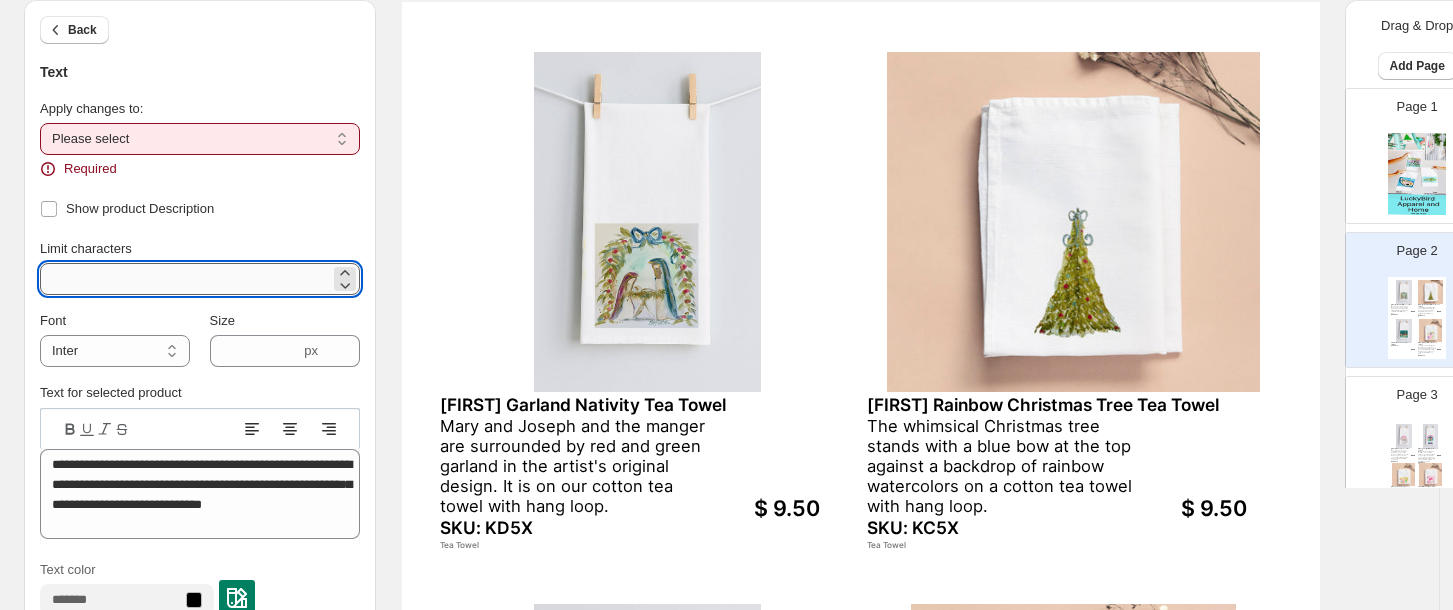 type on "***" 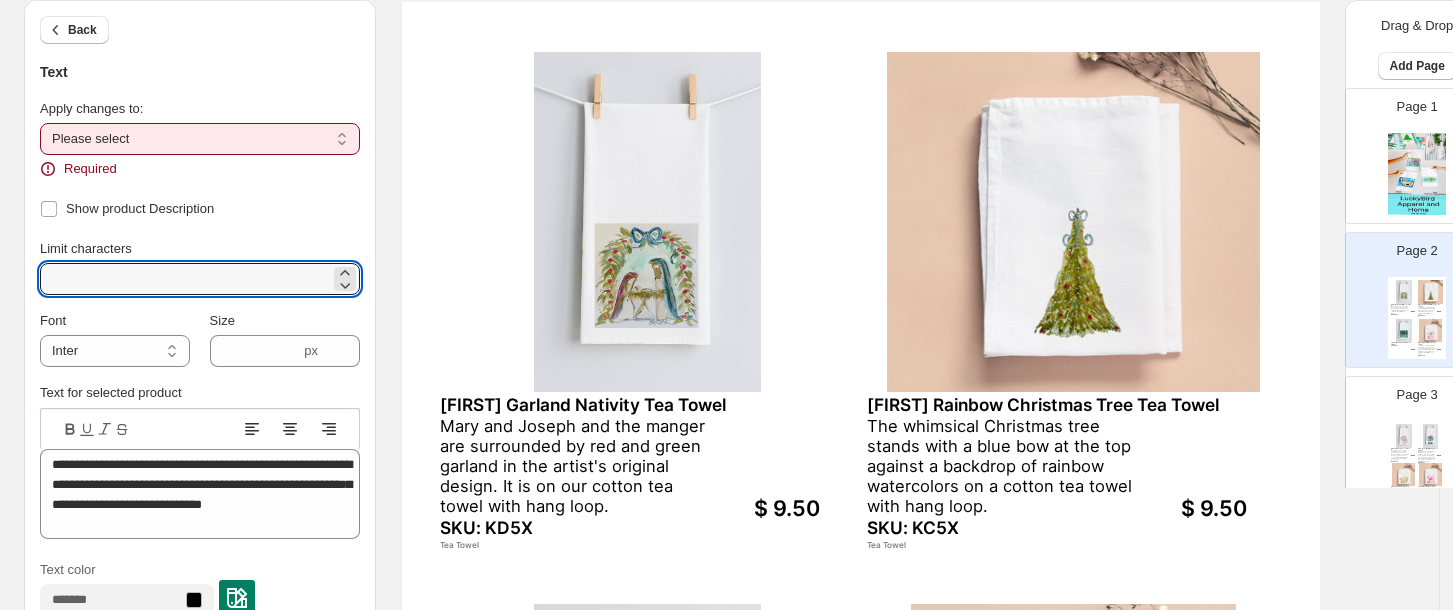 click on "**********" at bounding box center (200, 139) 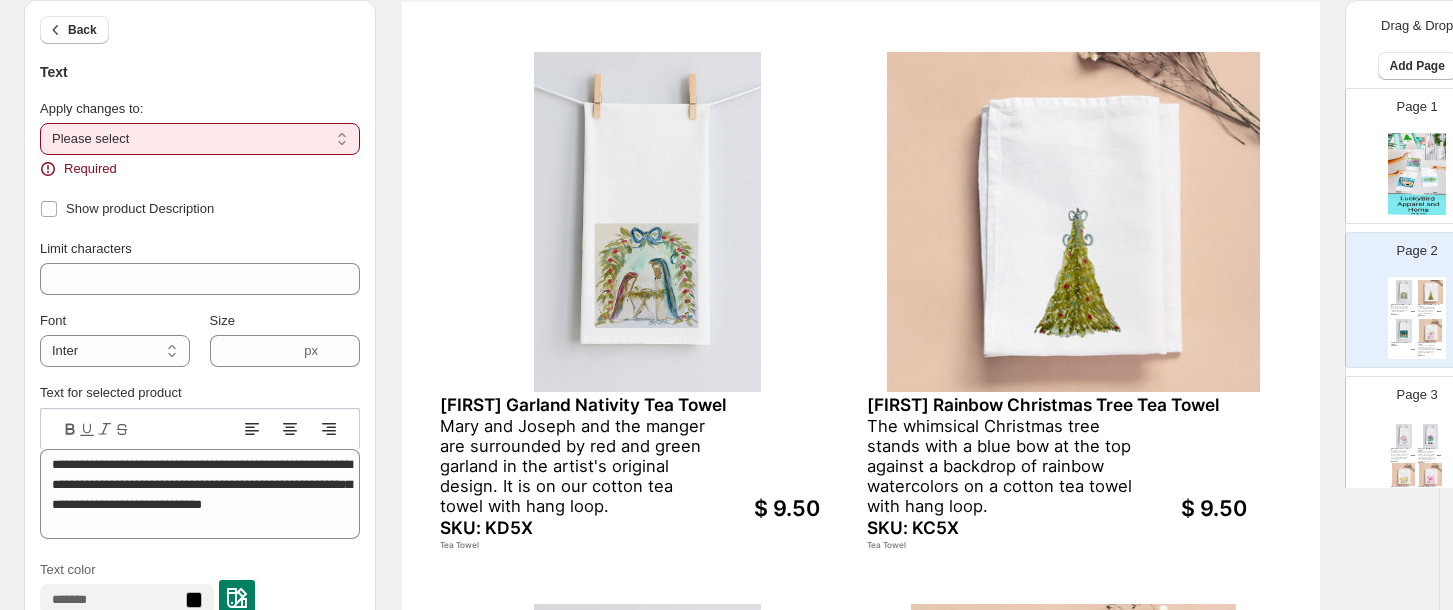select on "**********" 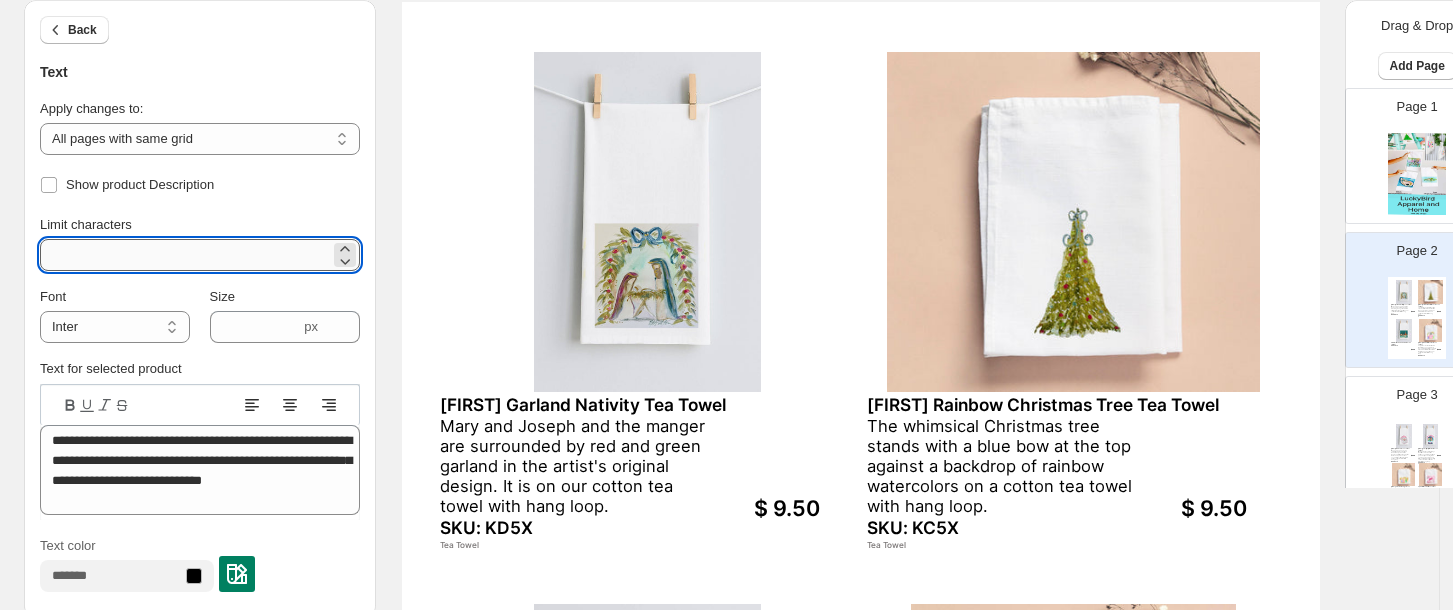 click on "***" at bounding box center (185, 255) 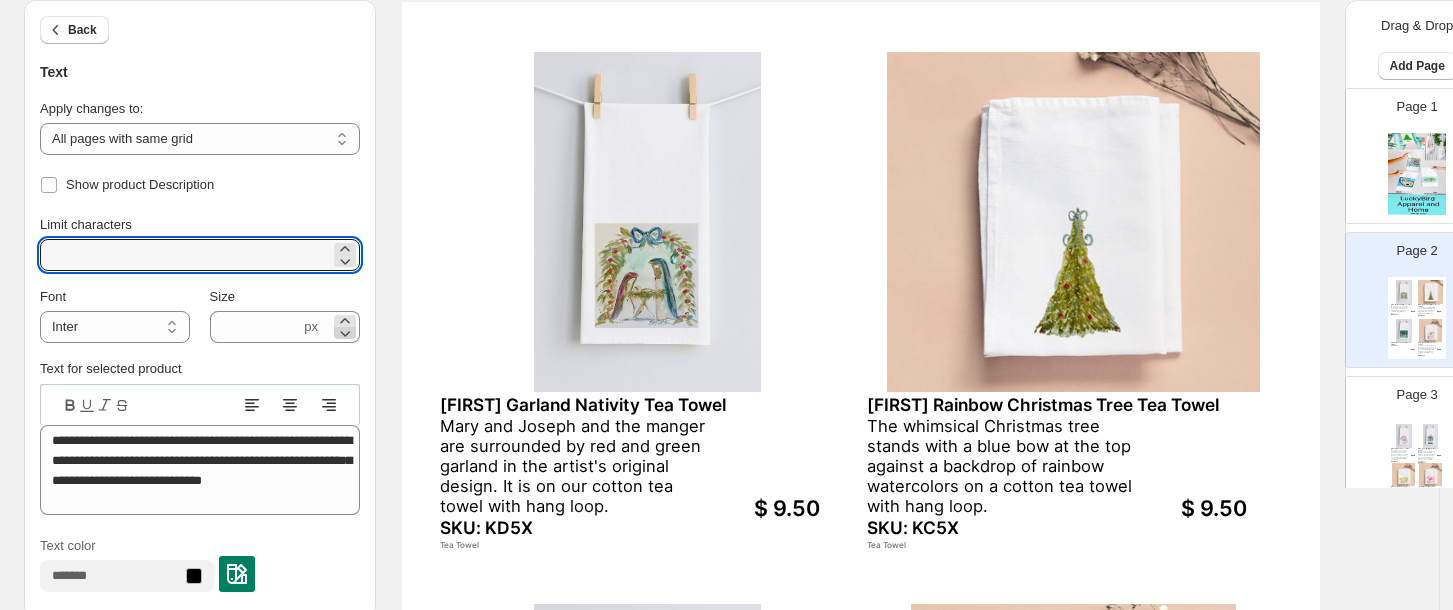 type on "***" 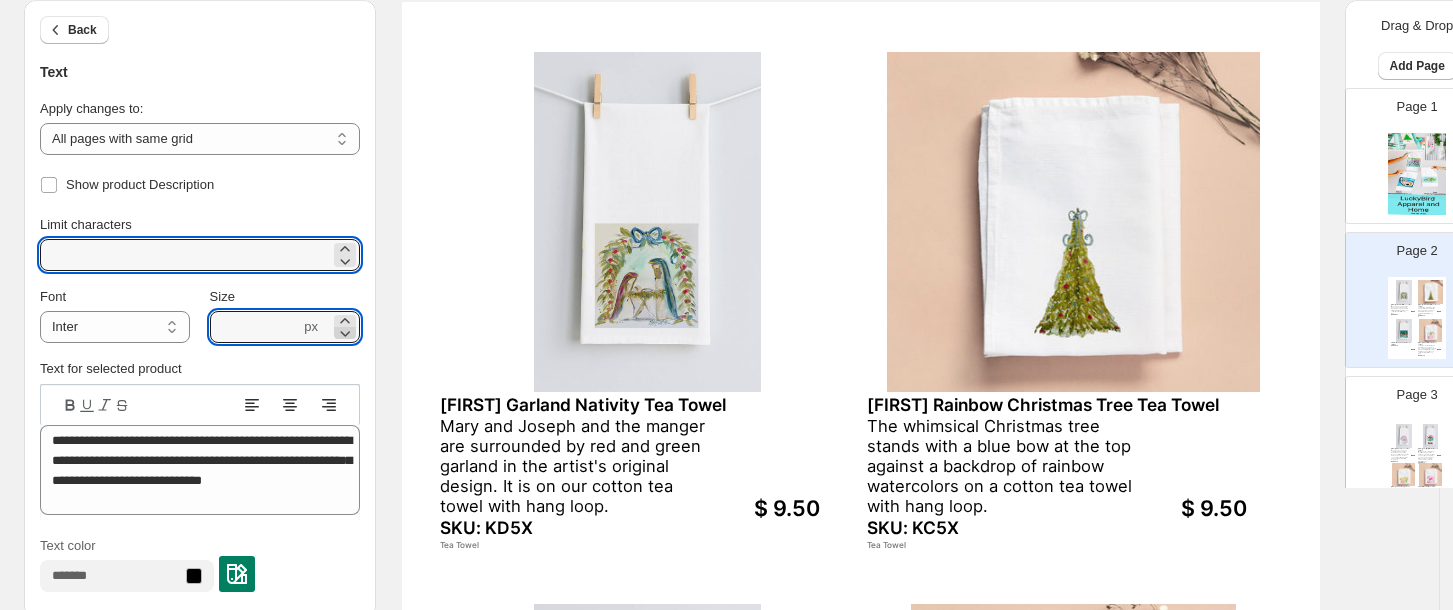 click 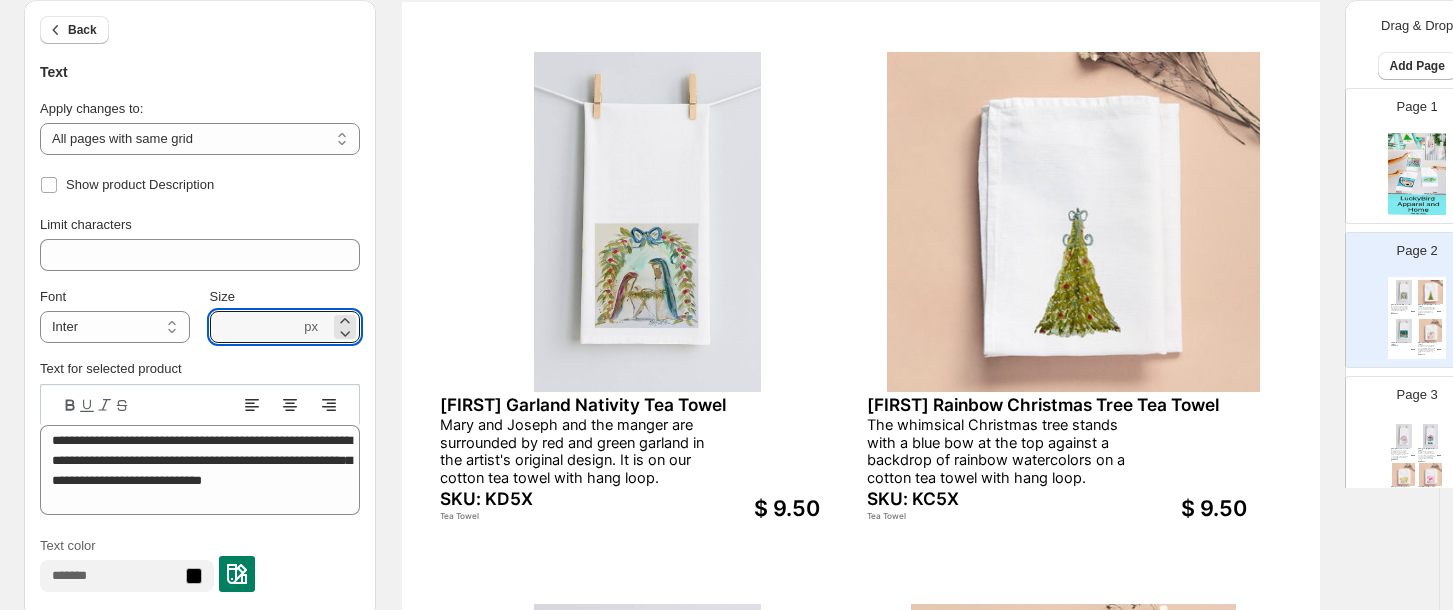 click at bounding box center [1404, 475] 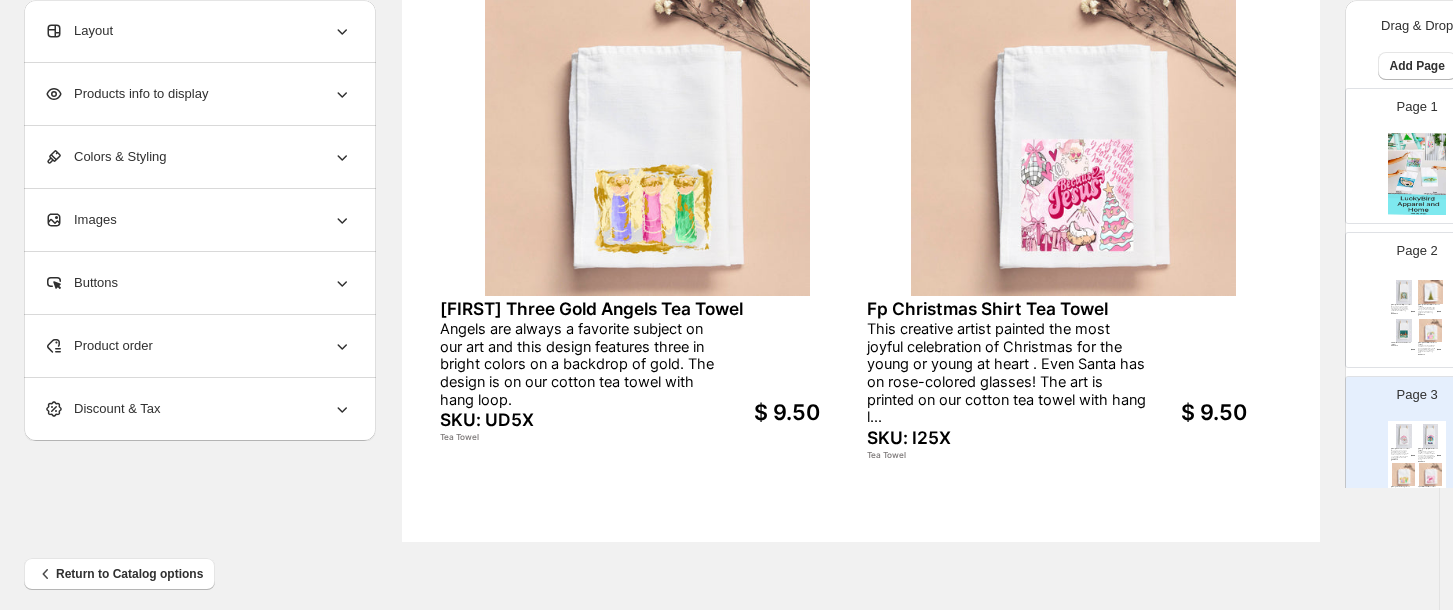 scroll, scrollTop: 814, scrollLeft: 0, axis: vertical 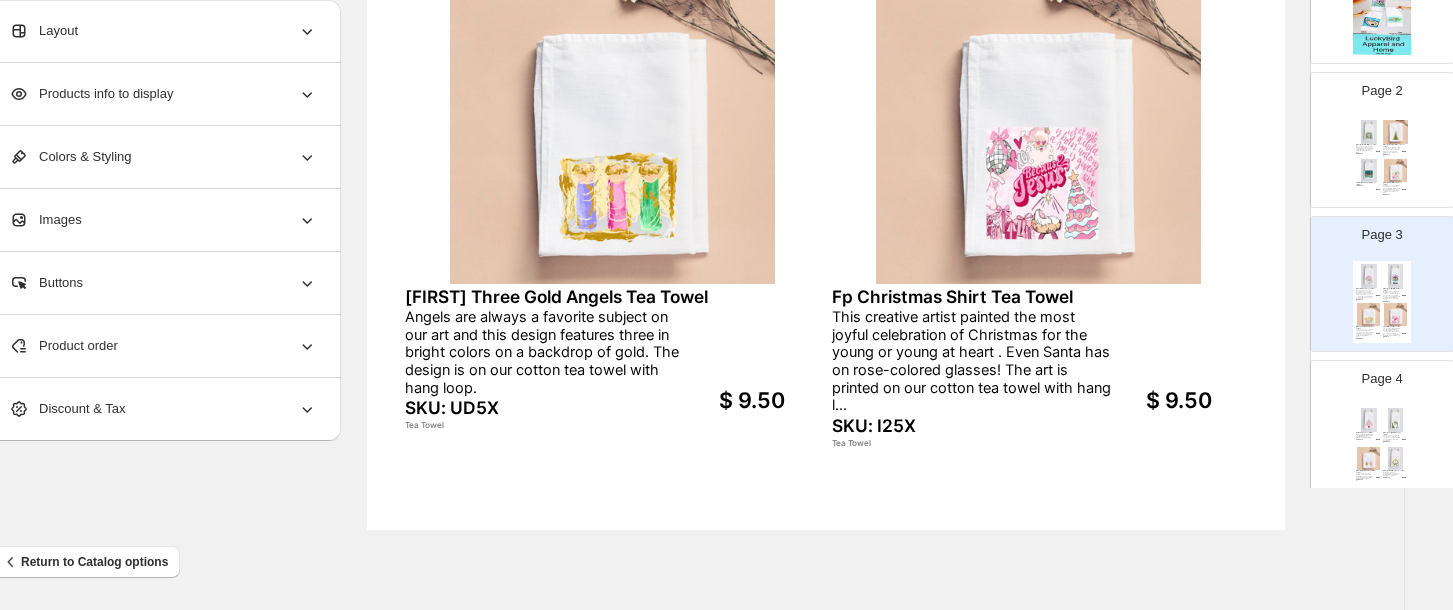 click on "Page 4 GRINCH TREE TEA TOWEL WE ALL KNOW THE WORDS TO THIS POPULAR VERSE, SO IT'S A PERFECT CHRISTMAS TEA TOWEL. SKU:  3O5X $ 9.50 [FIRST] [LAST] Santa Tea Towel This Santa is dressed all in blue by this favorite artist and sure dresses up the furniture on our cotton tea towel with hang loop SKU:  SH5X Tea Towel $ 9.50 [FIRST] Gingerbread Boy & Girl Tea Towel Kisses and hugs for Christmas!  That's what the gingerbread boy and girl is sending out on this cotton tea towel with hang loop. SKU:  S35X Tea Towel $ 9.50 [FIRST] Gold Star Manger Tea Towel A simple handdrawn depiction of the manger by a favorite artist on our cotton tea towel with hang loop. SKU:  S55X Tea Towel $ 9.50" at bounding box center (1374, 420) 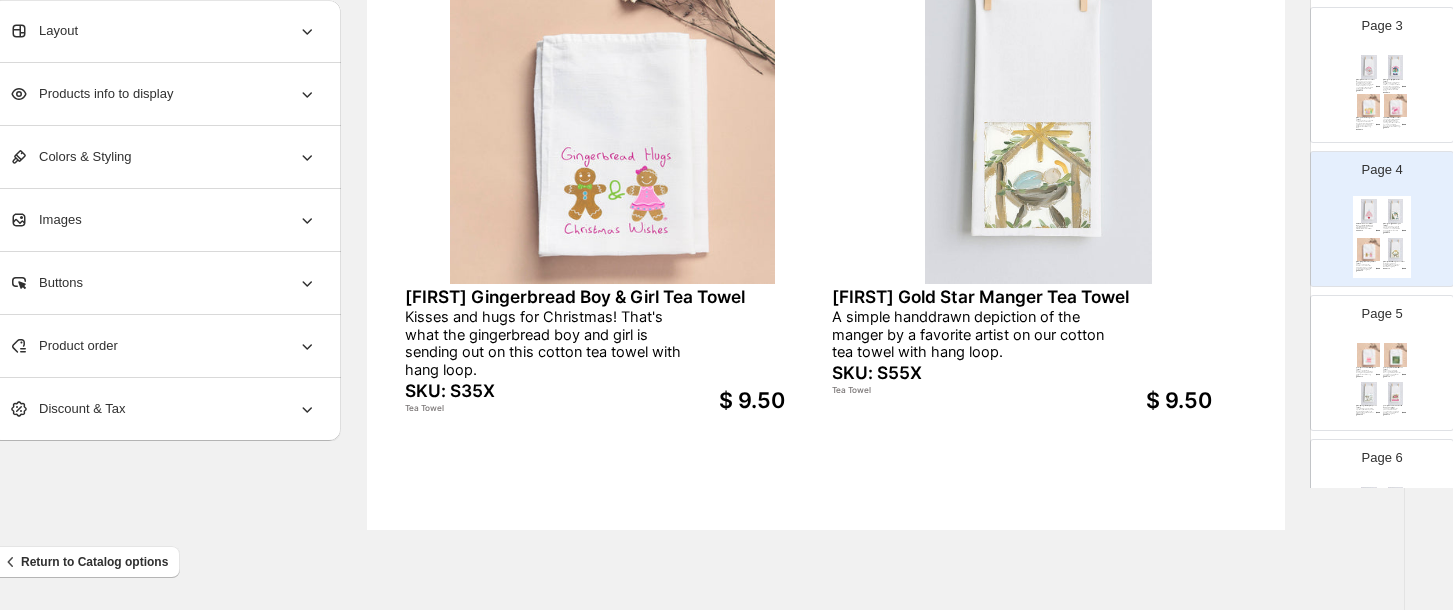 scroll, scrollTop: 373, scrollLeft: 0, axis: vertical 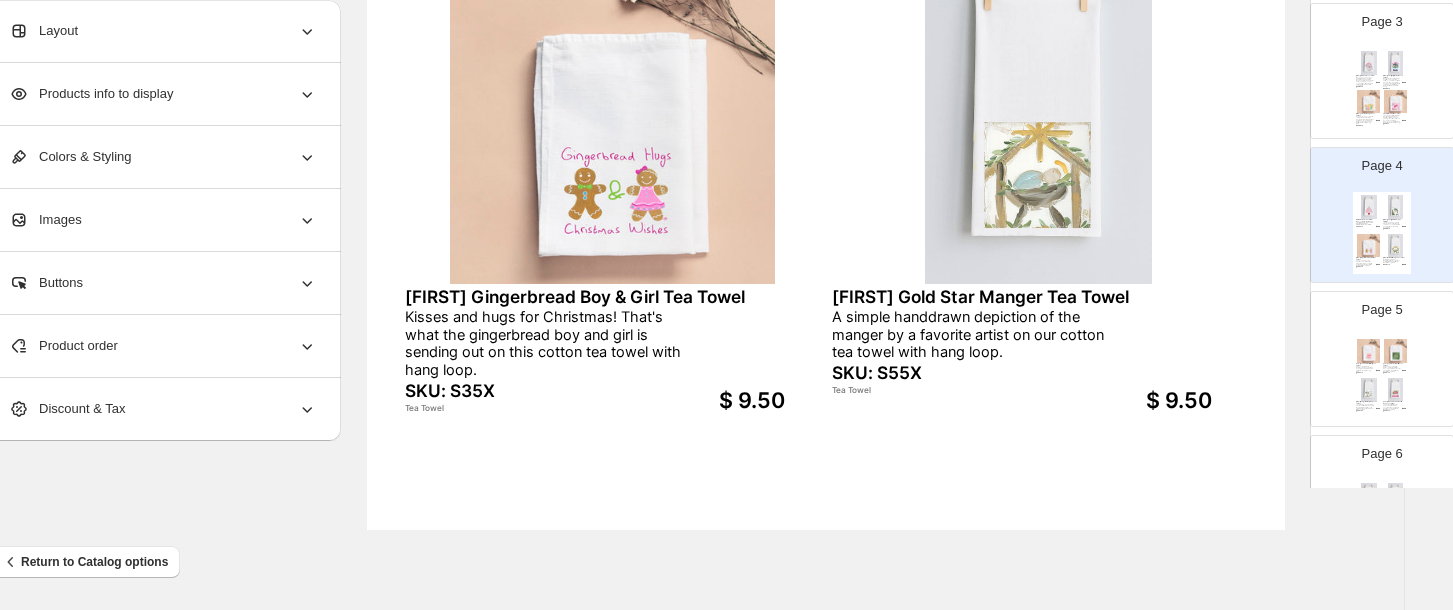 click at bounding box center (1396, 390) 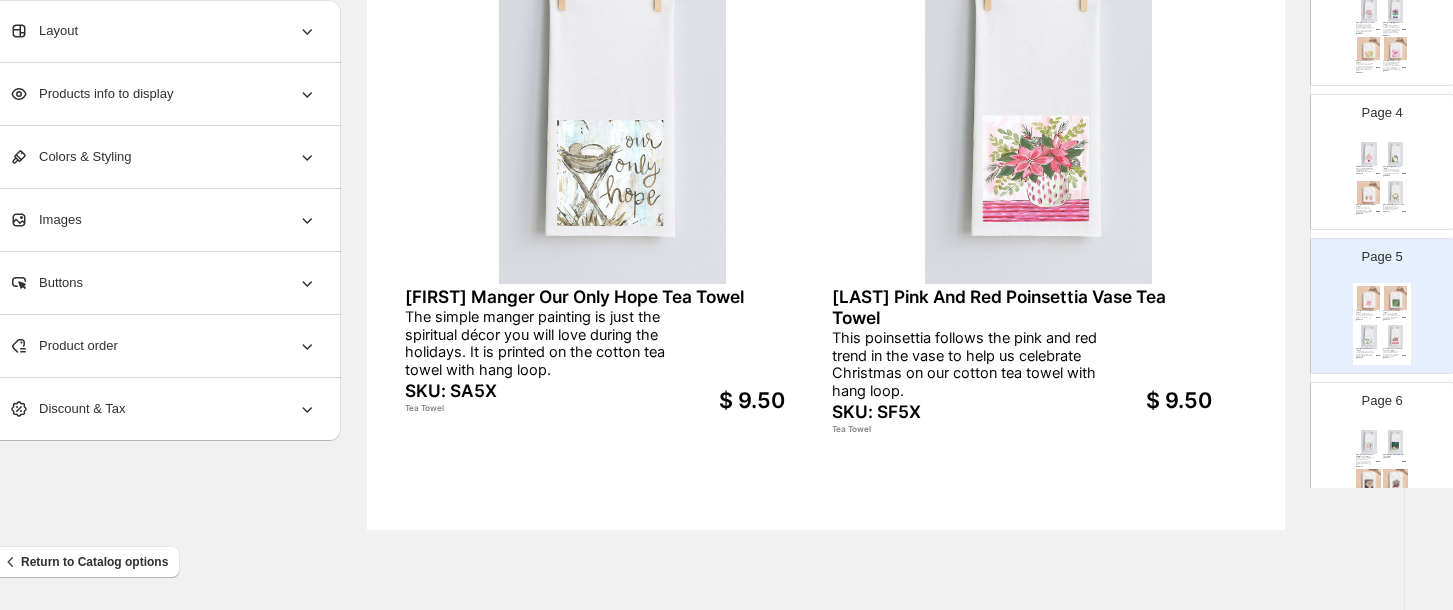 scroll, scrollTop: 480, scrollLeft: 0, axis: vertical 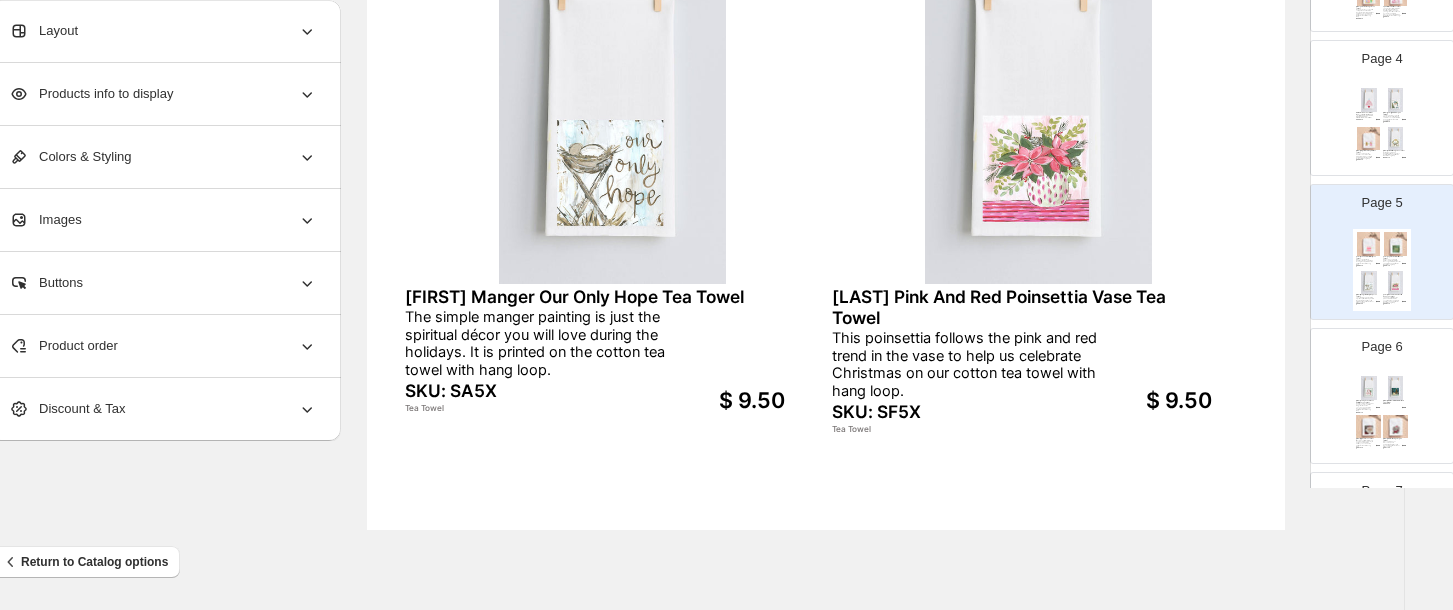 click at bounding box center (1396, 388) 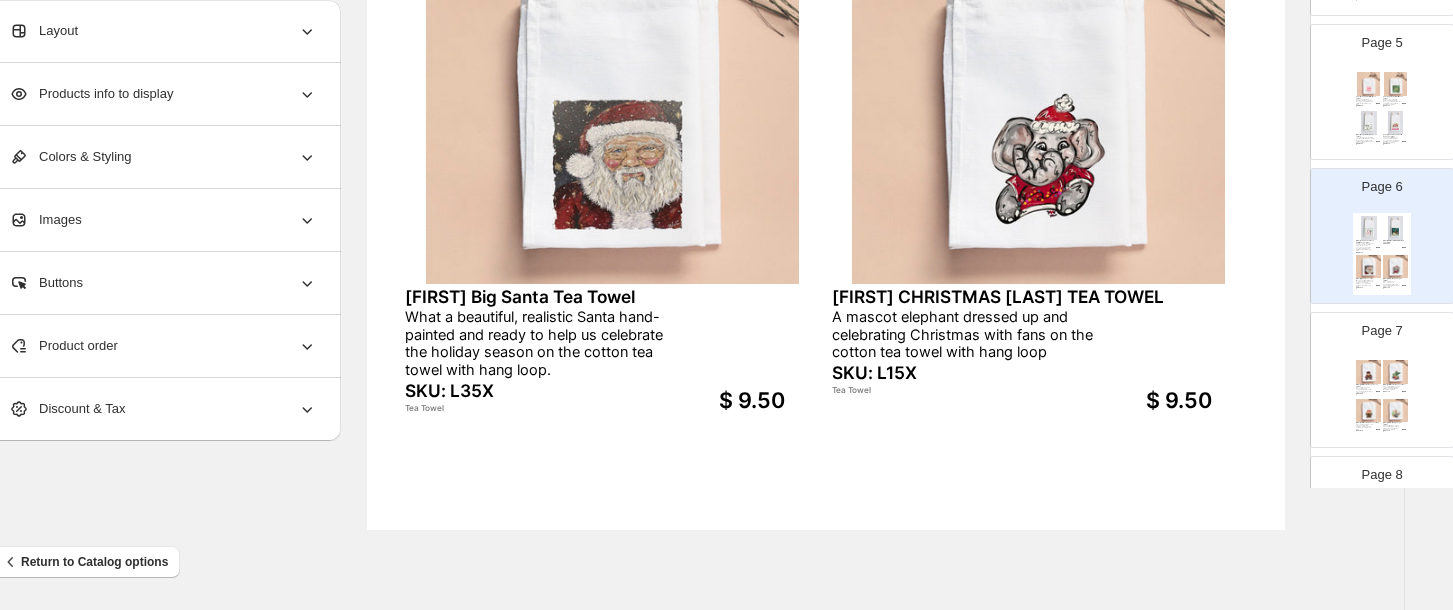 scroll, scrollTop: 693, scrollLeft: 0, axis: vertical 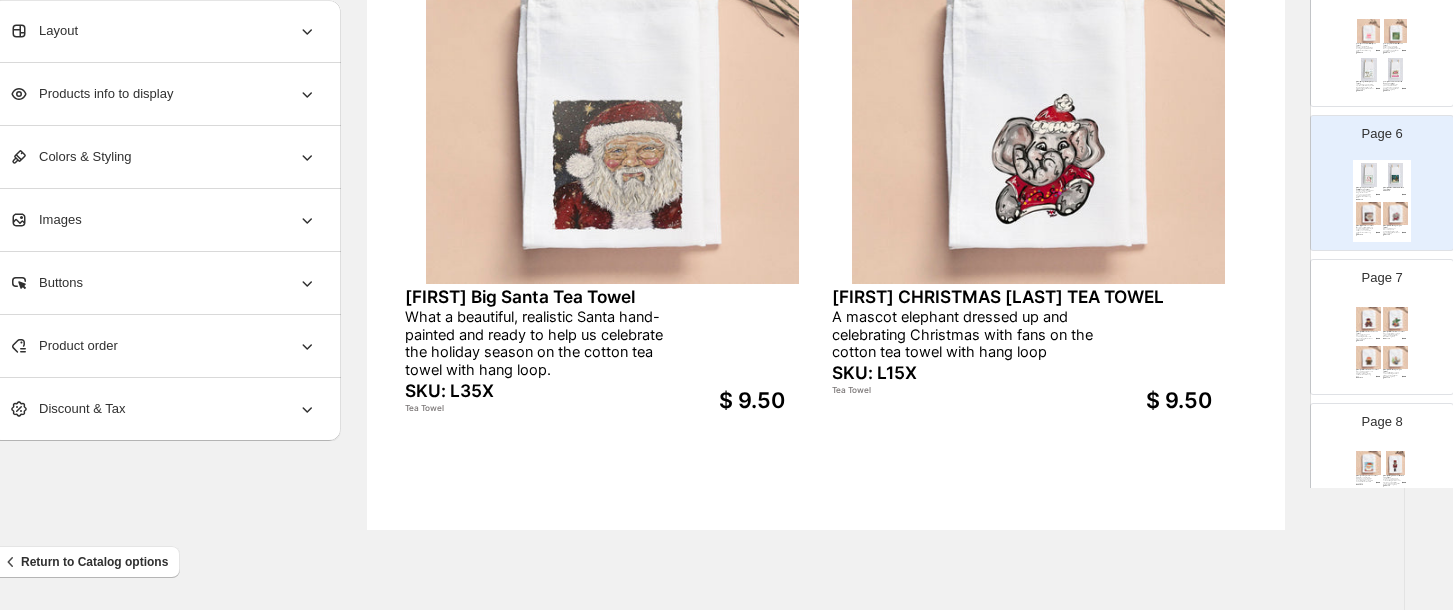 click at bounding box center [1396, 358] 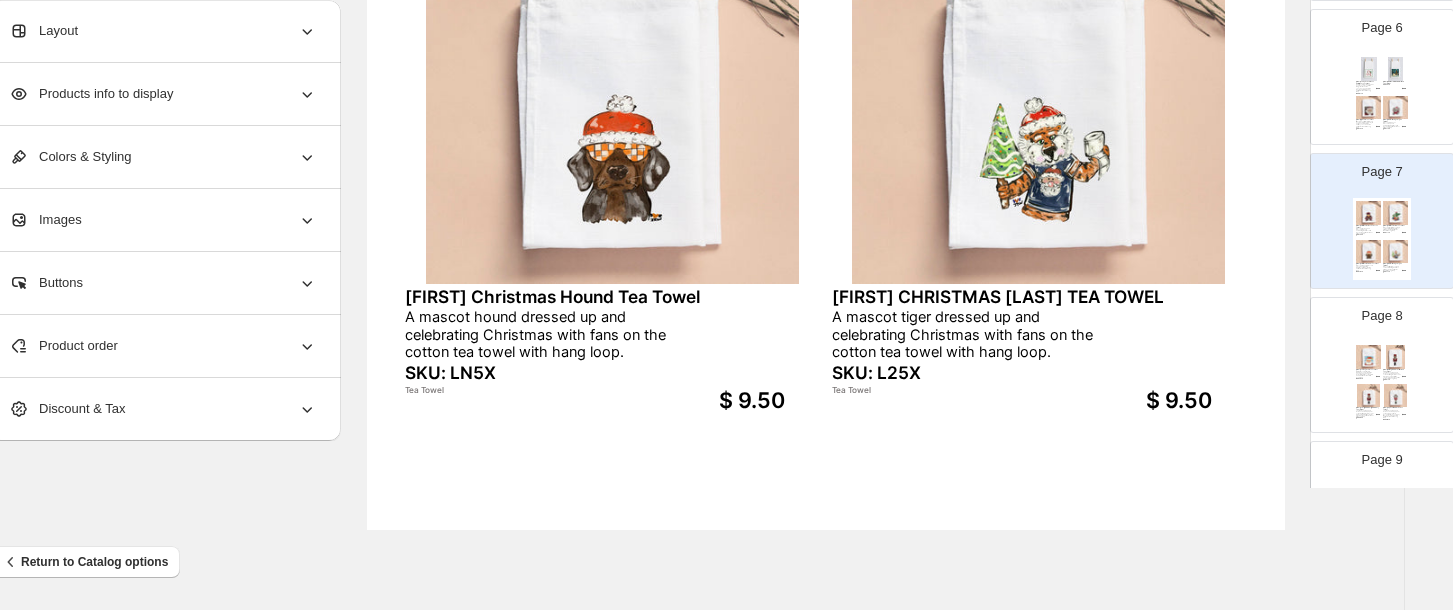scroll, scrollTop: 800, scrollLeft: 0, axis: vertical 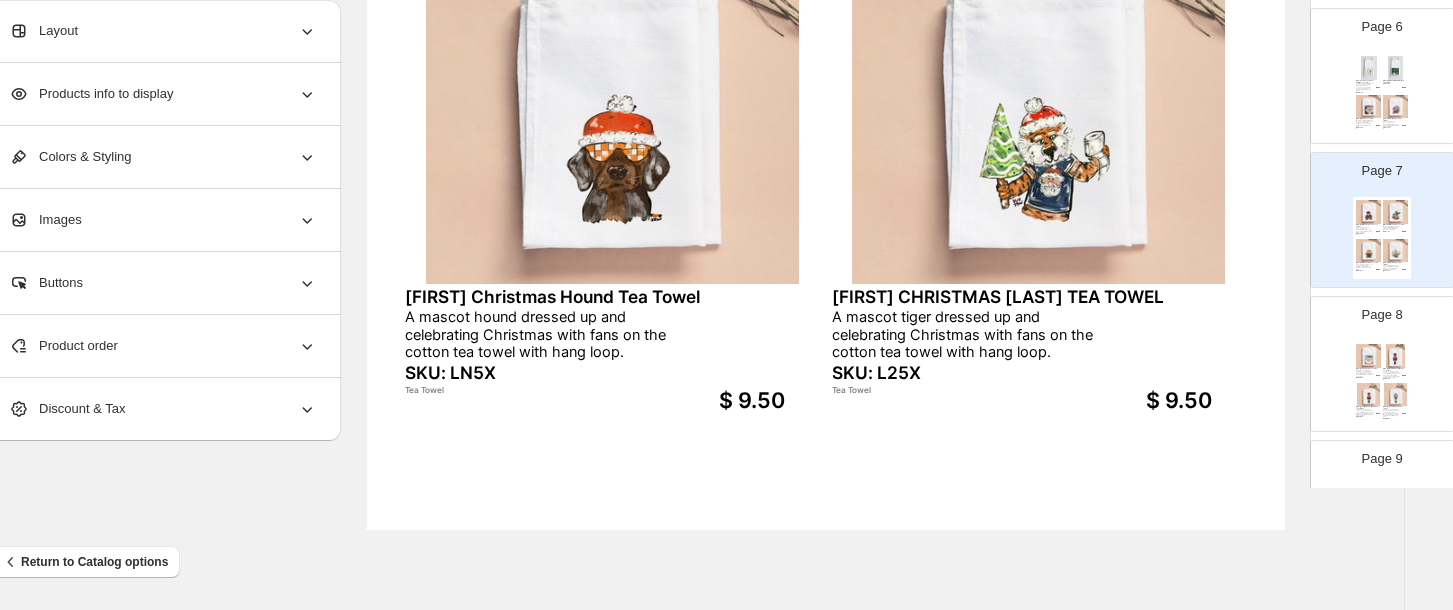 click on "Tea Towel" at bounding box center [1392, 380] 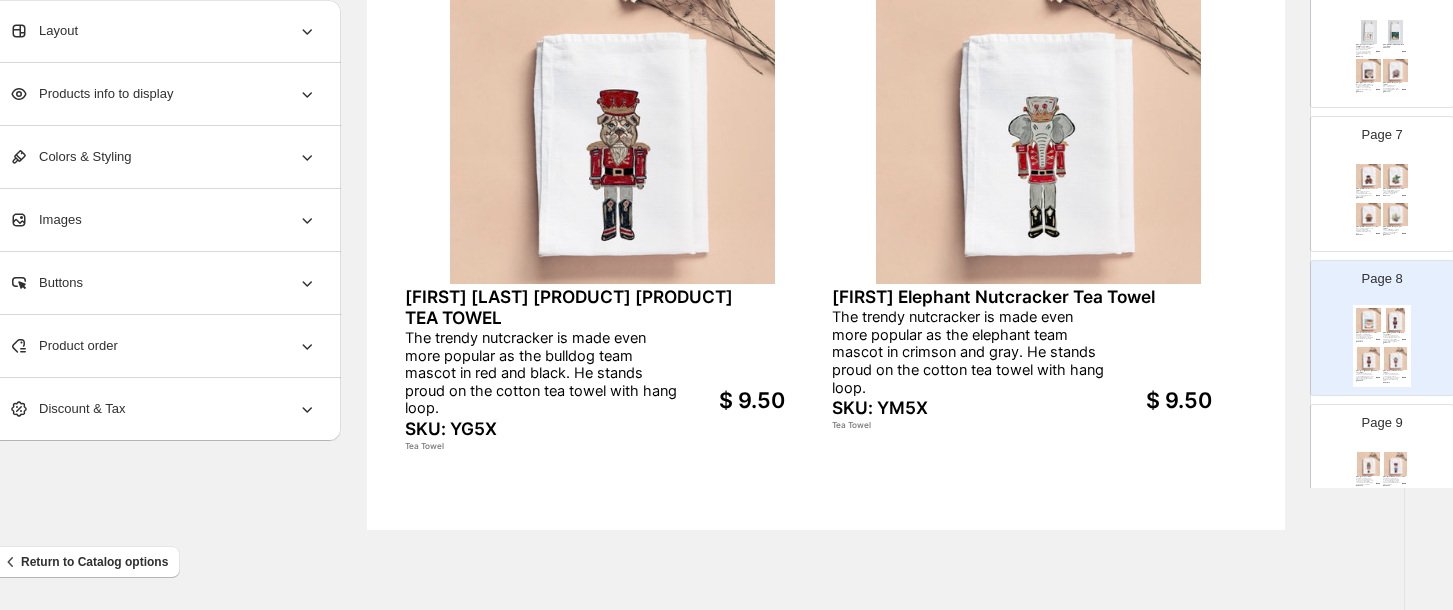 scroll, scrollTop: 853, scrollLeft: 0, axis: vertical 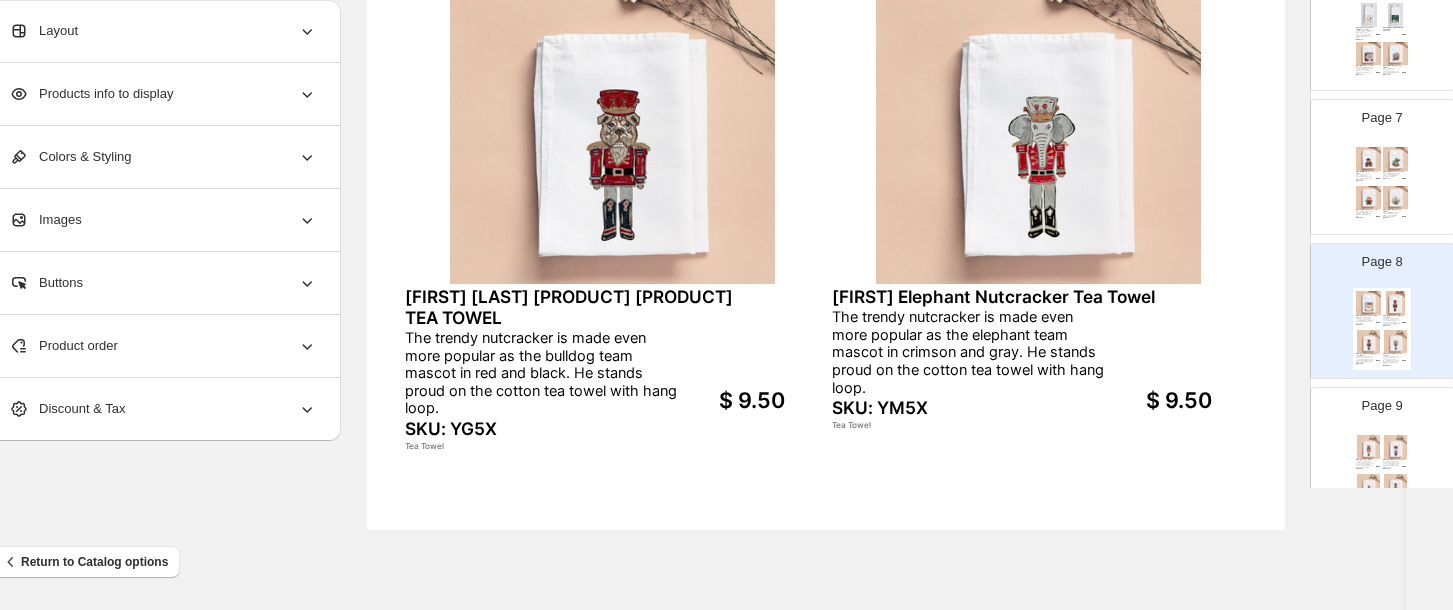 click on "[LAST] Hound Nutcracker Tea Towel The trendy nutcracker is made even more popular as the hound team mascot in orange and white.  He stands proud on the cotton tea towel with hang loop SKU:  YH5X Tea Towel $ 9.50 [LAST] Rebel Nutcracker Tea Towel The trendy nutcracker is made even more popular as the rebel team mascot in navy and red.  He stands proud on the cotton tea towel with hang loop.. SKU:  YK5X Tea Towel $ 9.50 [LAST] Tiger Nutcracker Navy Tea Towel The trendy nutcracker is made even more popular as the tiger team mascot in navy and orange.  He stands proud on the cotton tea towel with hang loop SKU:  YN5X Tea Towel $ 9.50 [LAST] Tiger Nutcracker Purple Tea Towel The trendy nutcracker is made even more popular as the tiger team mascot in purple and gold.  He stands proud on the cotton tea towel with hang loop. SKU:  YJ5X Tea Towel $ 9.50" at bounding box center (1382, 473) 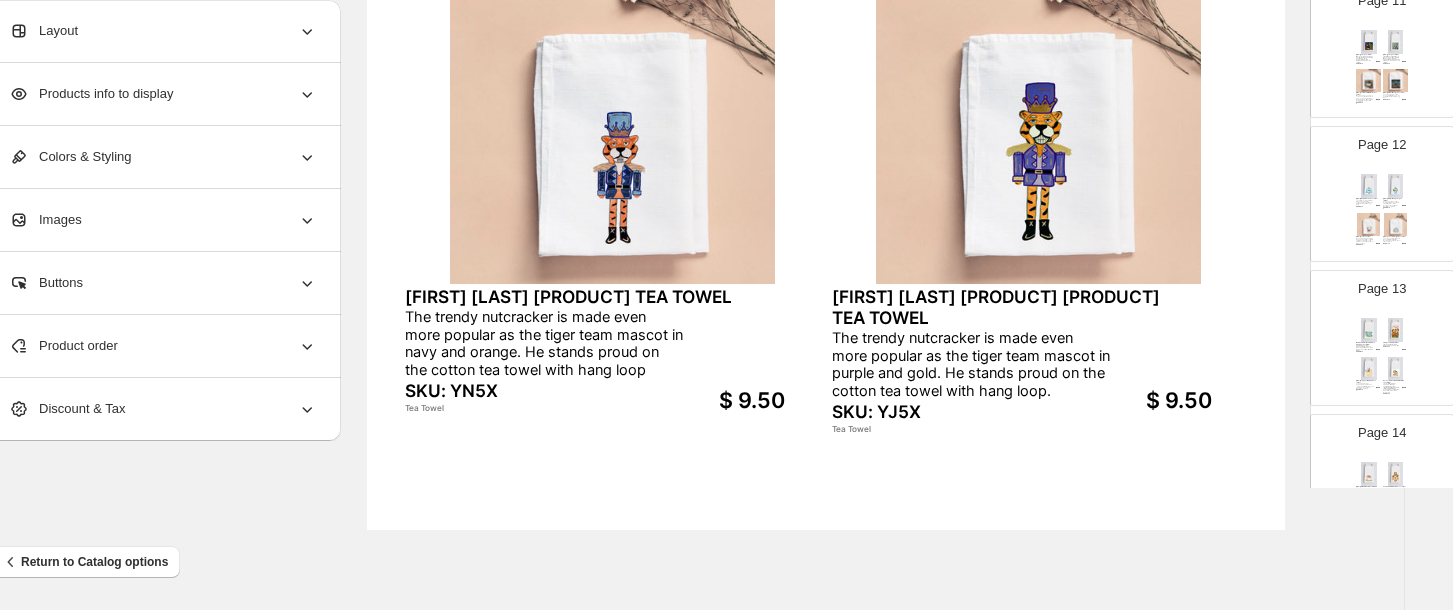scroll, scrollTop: 1600, scrollLeft: 0, axis: vertical 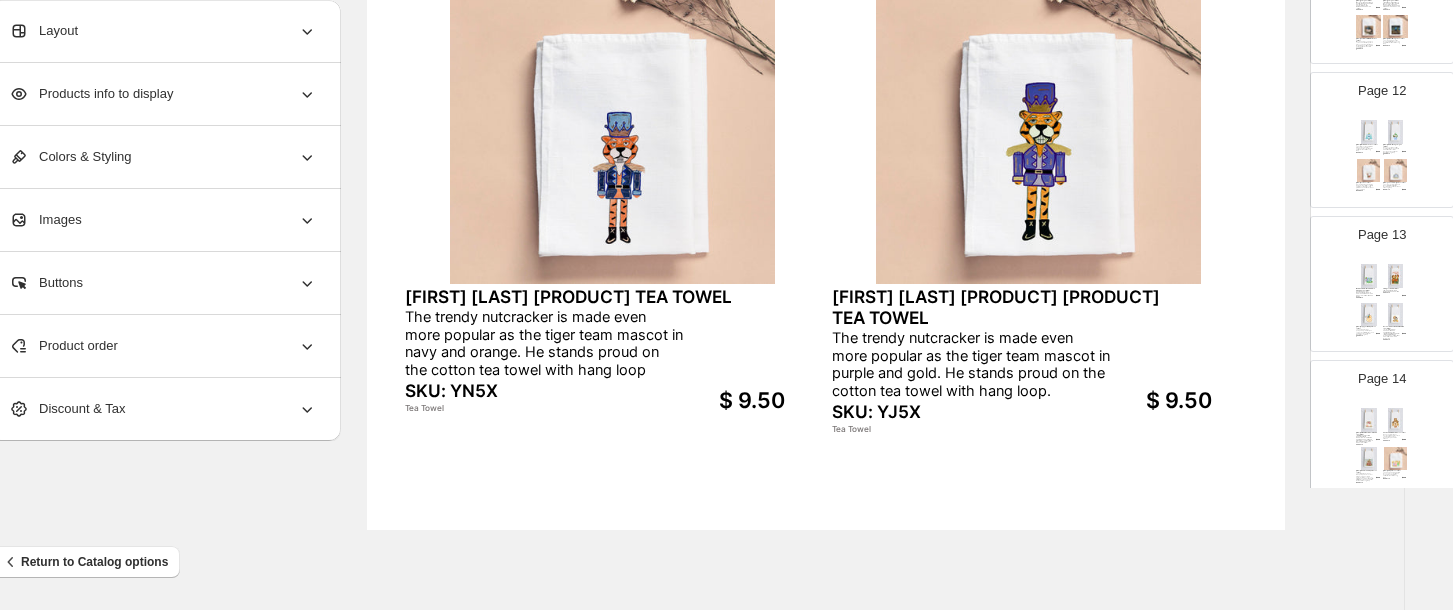 click on "[FIRST] PUMPKINS AND FLOWERS TEA TOWEL THIS WHITE PUMPKIN IS ADORNED WITH BEAUTIFUL BLUSH AND CRANBERRY FLOWERS AND SMALL PUMPKINS TO MATCH ON OUR FLOUR SACK TEA TOWEL. SKU: 6C5X $ 9.50 SCARECROW ORANGE Tea Towel Such a cute tea towel design with three farm animals stacked for a unique decorative piece in the kitchen. SKU: 6B5X $ 9.00 [FIRST] Pink Stack Pumpkins Tea Towel The artist not only stacks three pumpkins in shades of pink and gives thiem whimsical bows and a sky with turquoise drops. No better fall pillow than this on our cotton tea towel with hang loop. SKU: KF5X Tea Towel $ 9.50 [FIRST] Pumpkin Tea Towel The orange pumpkin with its leaves has a small green background print on a cotton tea towel with hang loop. SKU: QJ5X Tea Towel $ 9.50" at bounding box center (1382, 446) 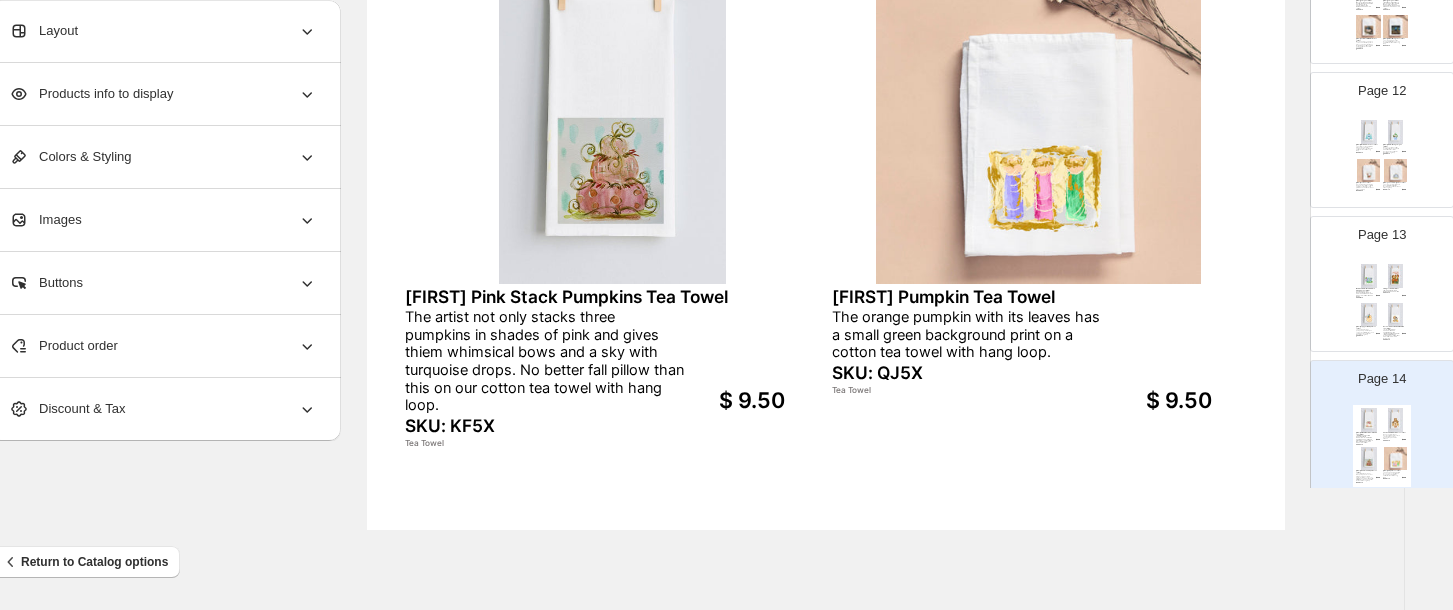 click at bounding box center (1039, 114) 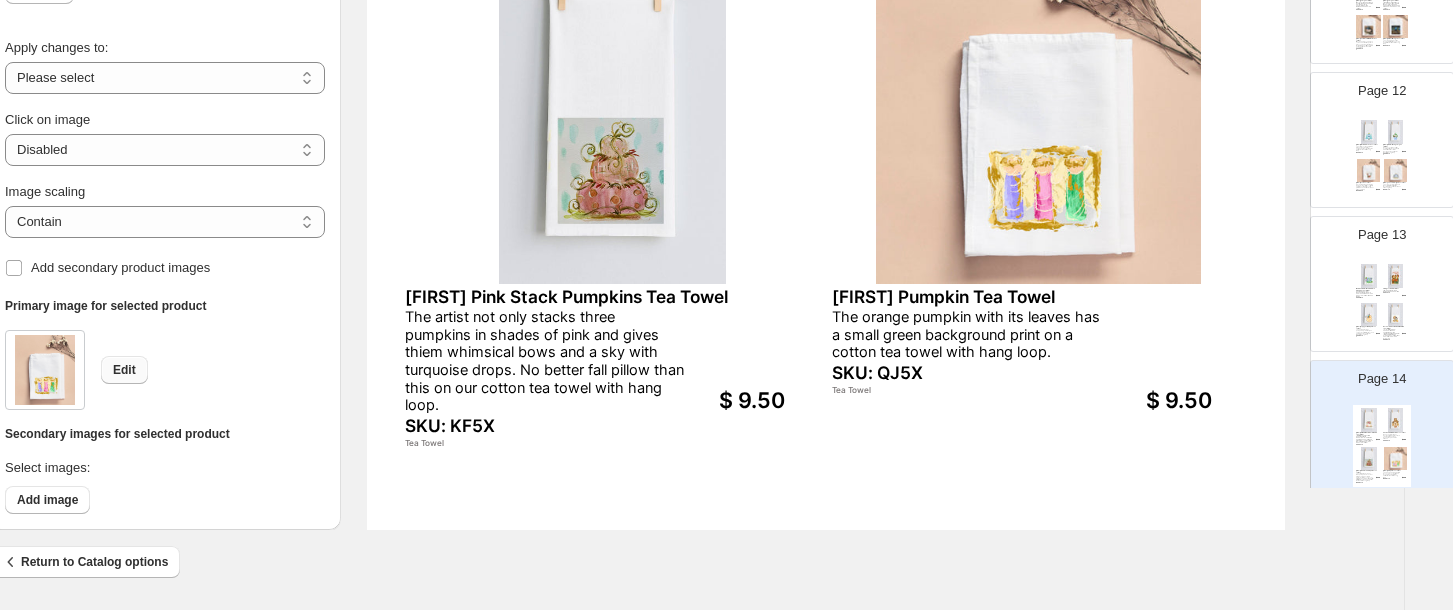 click on "Edit" at bounding box center [124, 370] 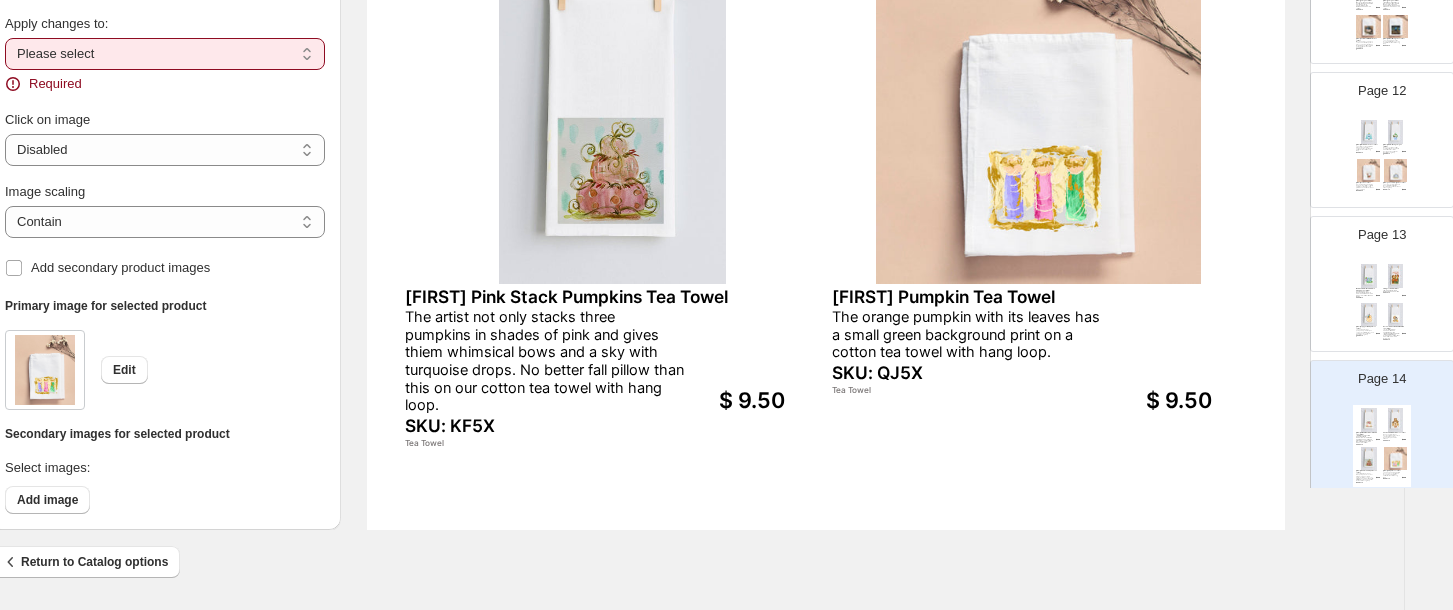 click on "**********" at bounding box center (165, 54) 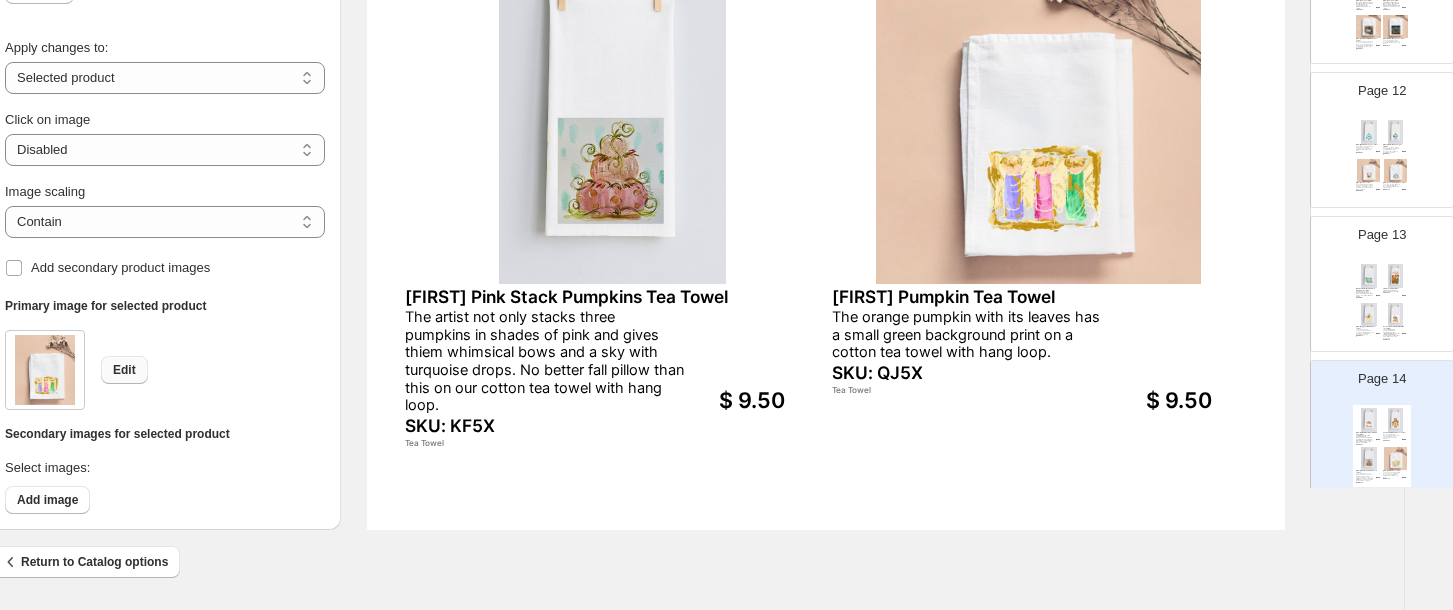 click on "Edit" at bounding box center [124, 370] 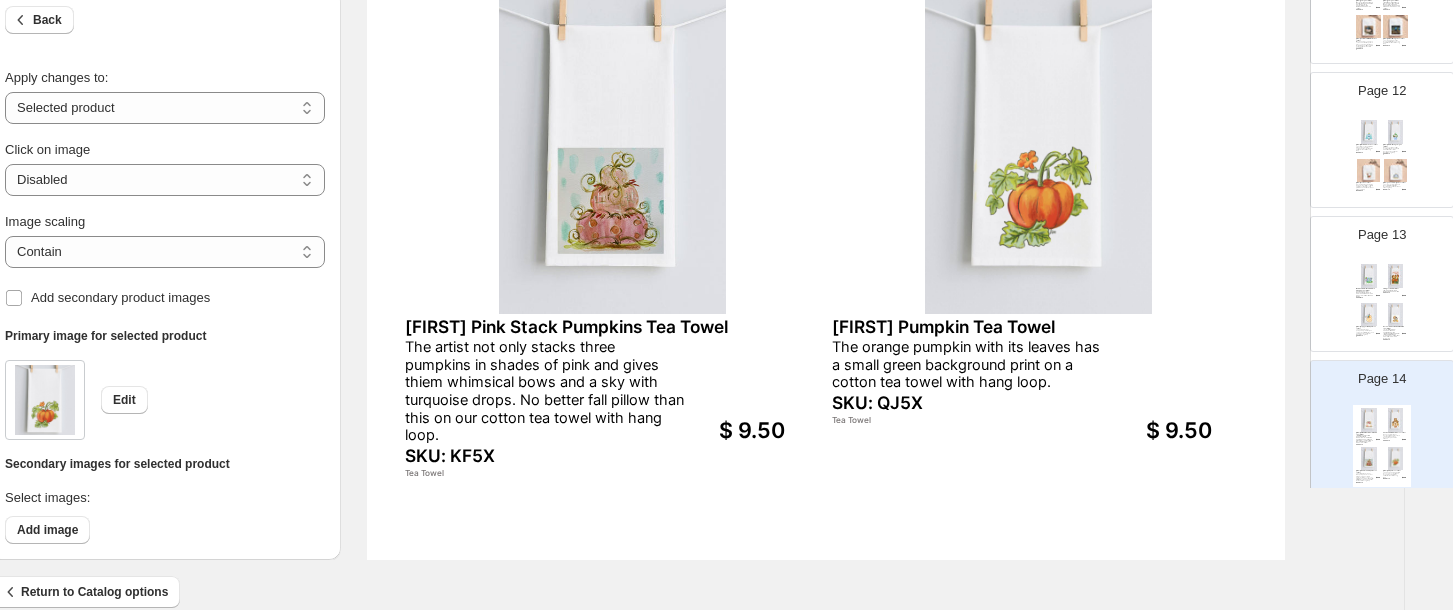 scroll, scrollTop: 816, scrollLeft: 35, axis: both 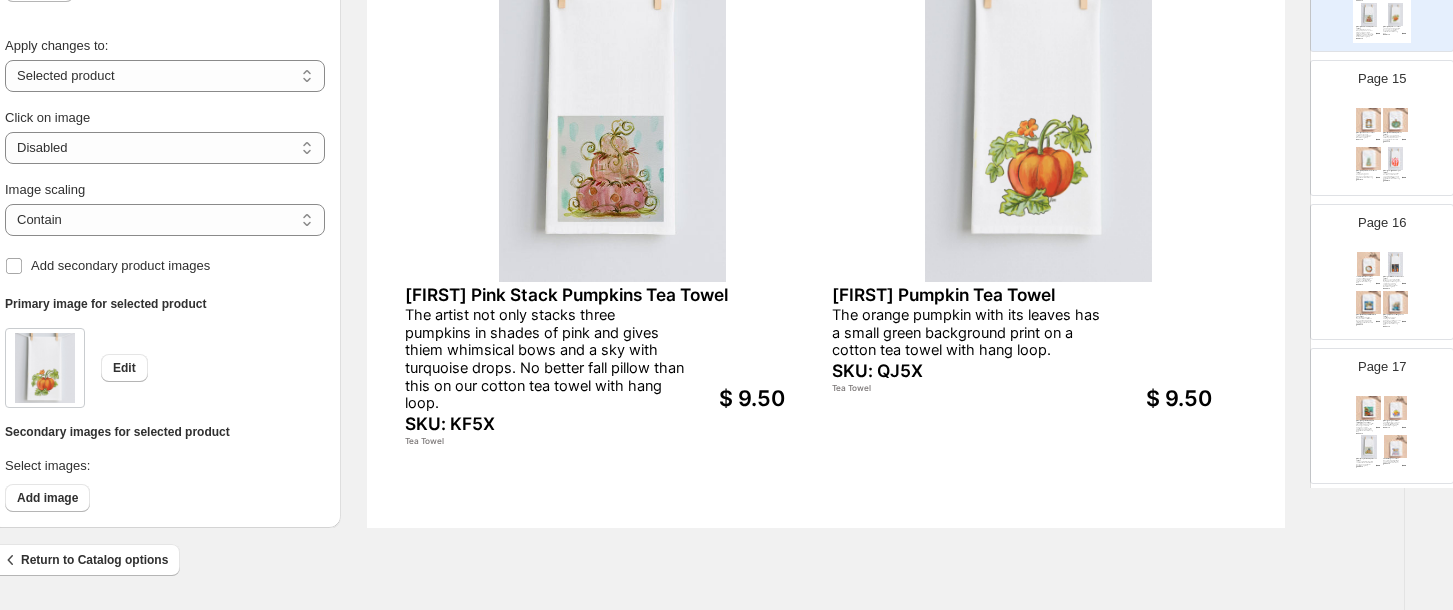 click at bounding box center (1369, 120) 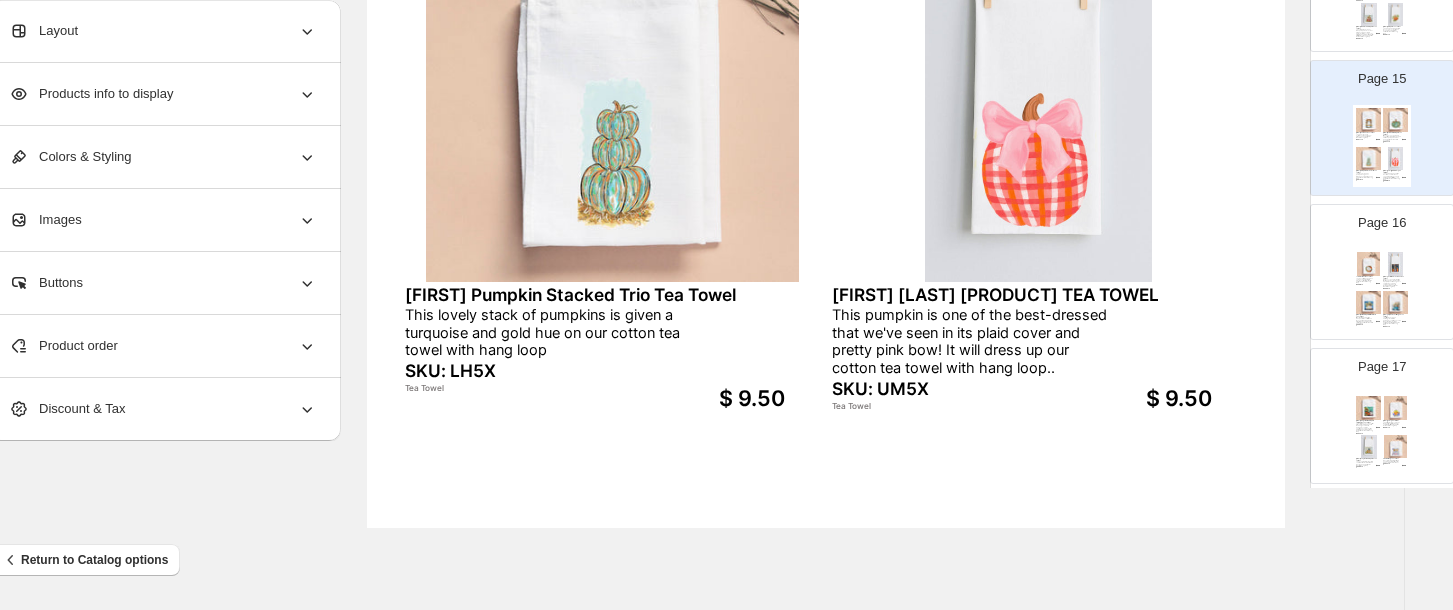 click at bounding box center [1369, 264] 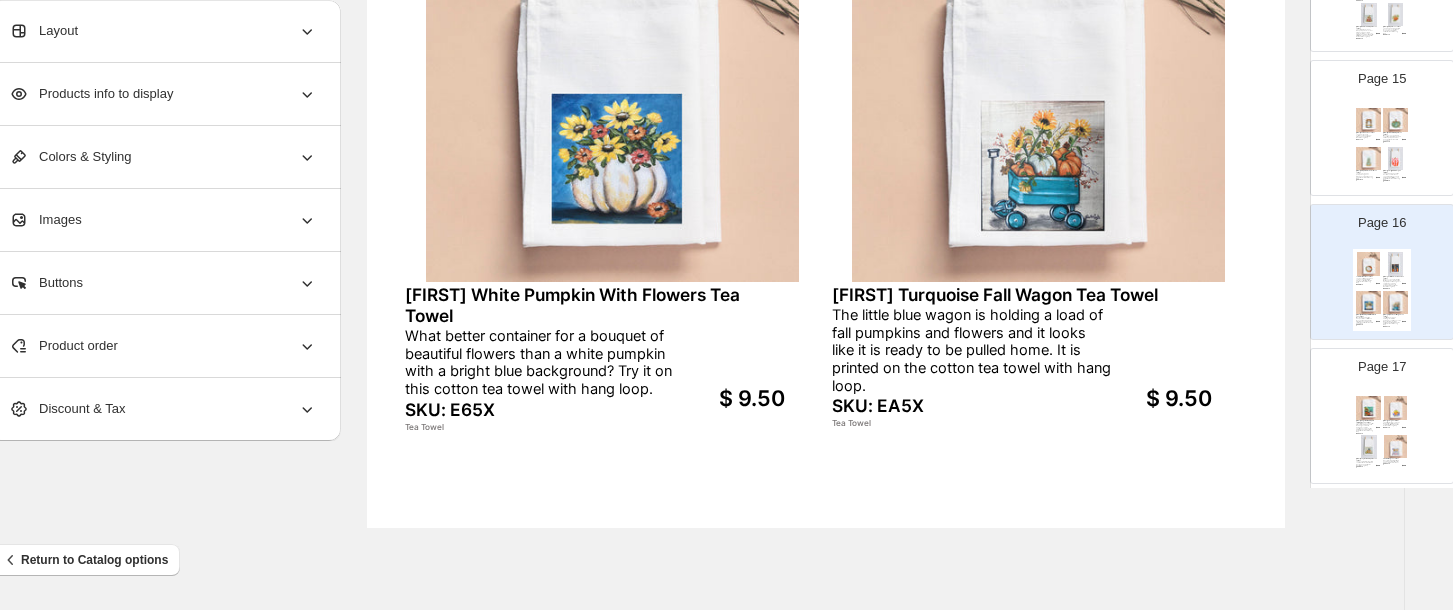 click at bounding box center [1369, 408] 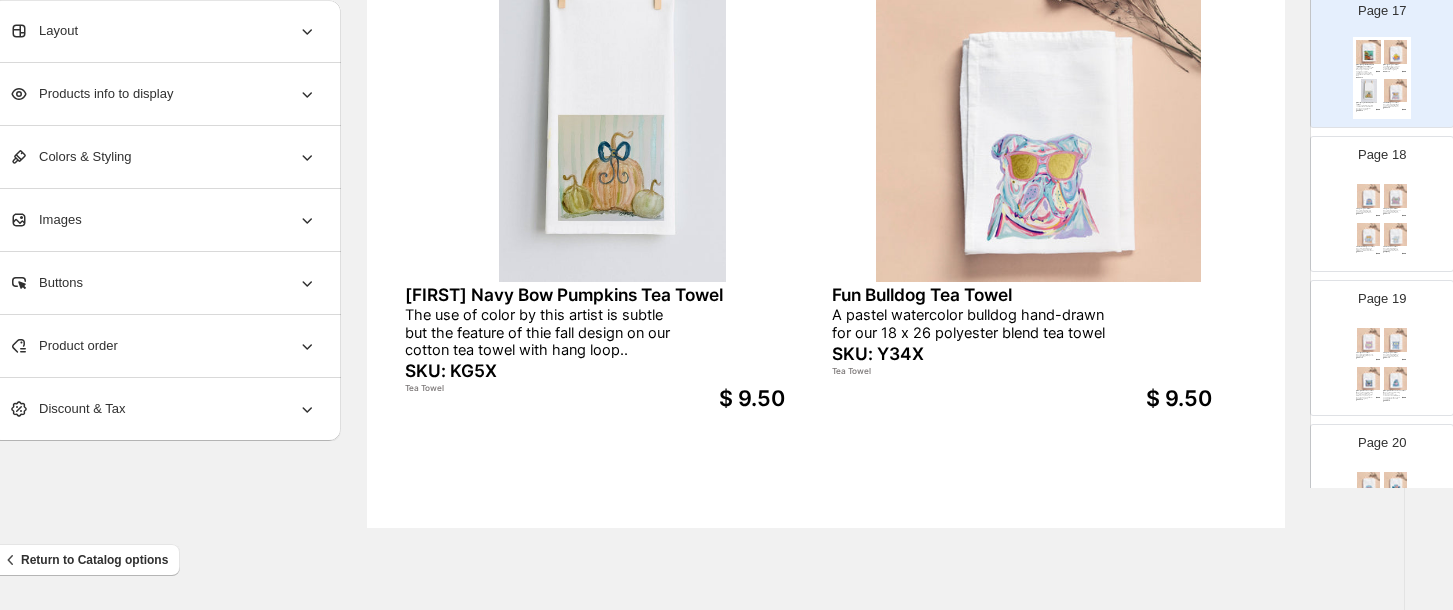 scroll, scrollTop: 2488, scrollLeft: 0, axis: vertical 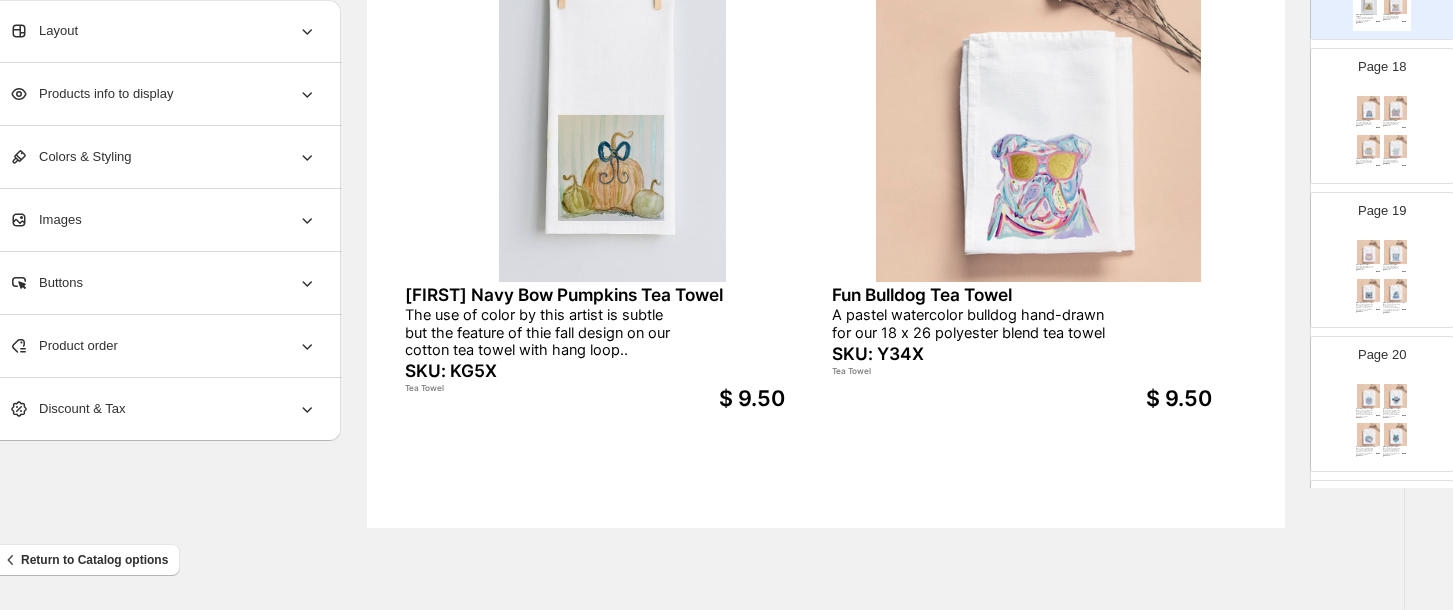 click on "Page 19 Fun Tiger Tea Towel A pastel watercolor tiger hand-drawn for our 18 x 26  polyester blend tea towel SKU:  Y14X Tea Towel $ 9.50 Fun Wildcat Tea Towel A pastel watercolor wildcat hand-drawn for our 18 x 26  polyester blend tea towel SKU:  Y74X Tea Towel $ 9.50 [FIRST] Fun Bear Tea Towel Whoever thought of painting the team mascot Bear in pastel watercolors?  Our artist did!  And everybody just loves them on our cotton tea towel with hang loop SKU:  YC5X Tea Towel $ 9.50 [FIRST] Fun Gamecock Tea Towel Whoever thought of painting the team mascot Gamecock in pastel watercolors?  Our artist did!  And everybody just loves them on our cotton tea towel with hang loop. SKU:  YD5X Tea Towel $ 9.50" at bounding box center [1374, 252] 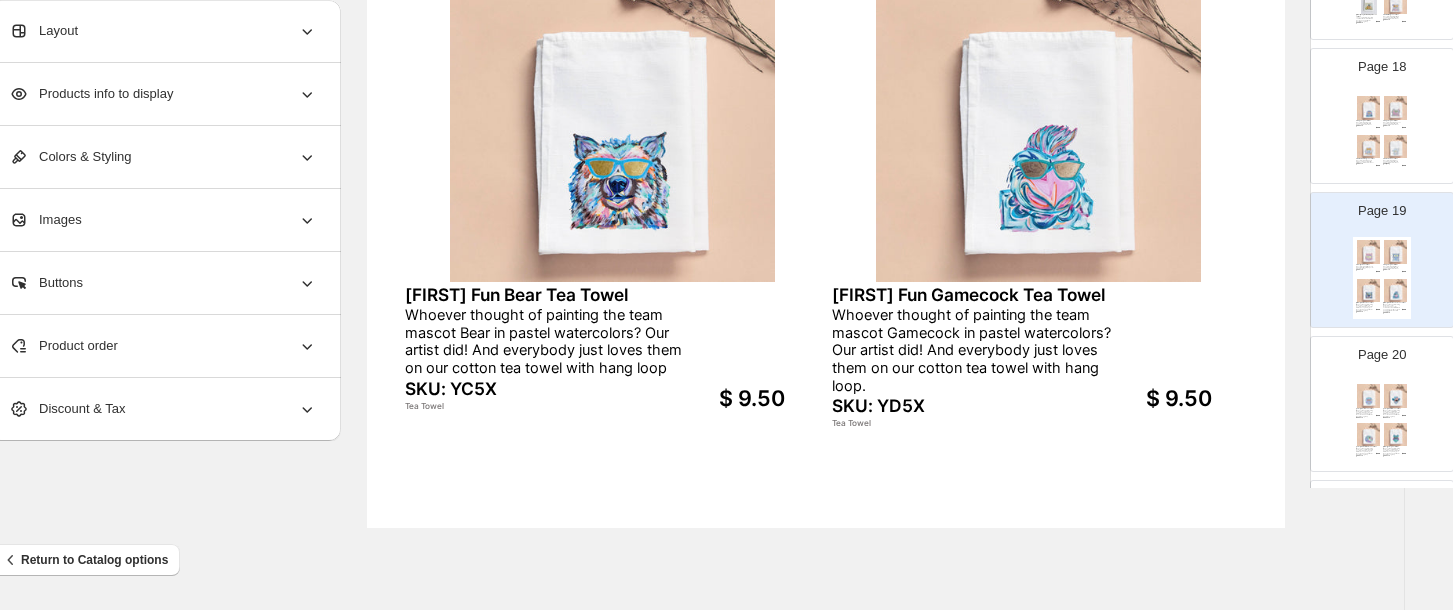 click at bounding box center (1396, 252) 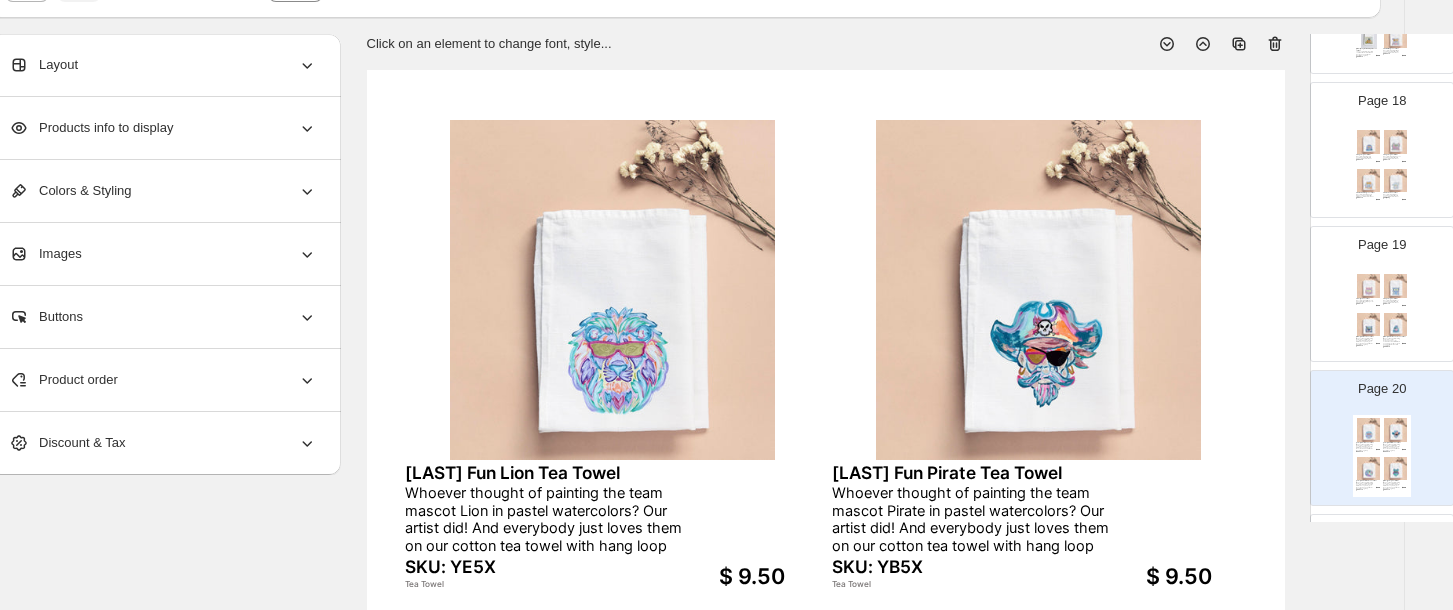 scroll, scrollTop: 0, scrollLeft: 35, axis: horizontal 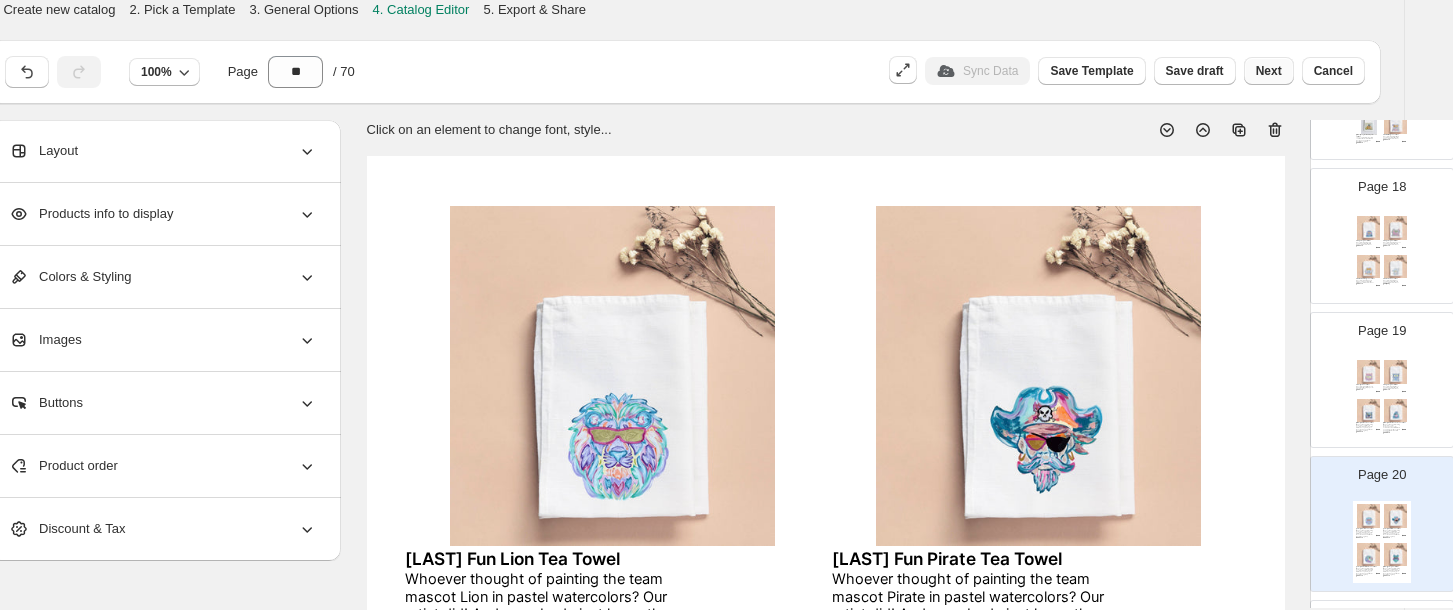 click on "Next" at bounding box center [1269, 71] 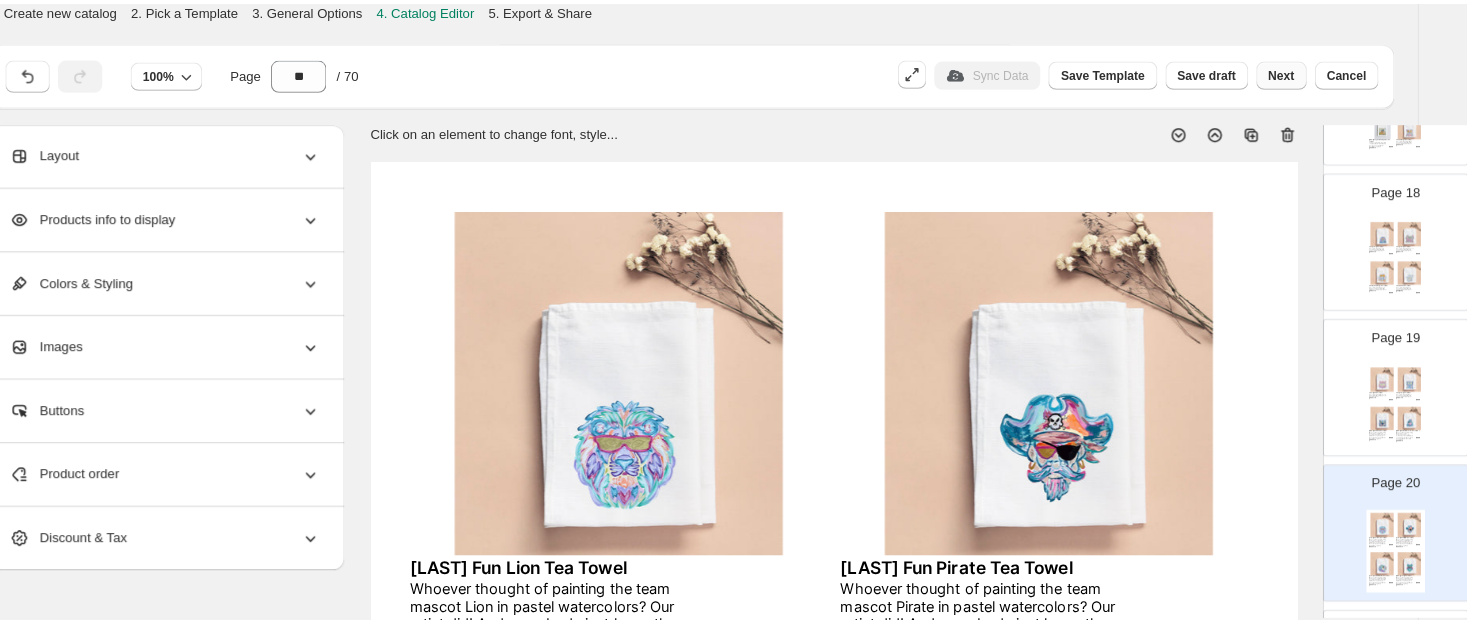 scroll, scrollTop: 0, scrollLeft: 0, axis: both 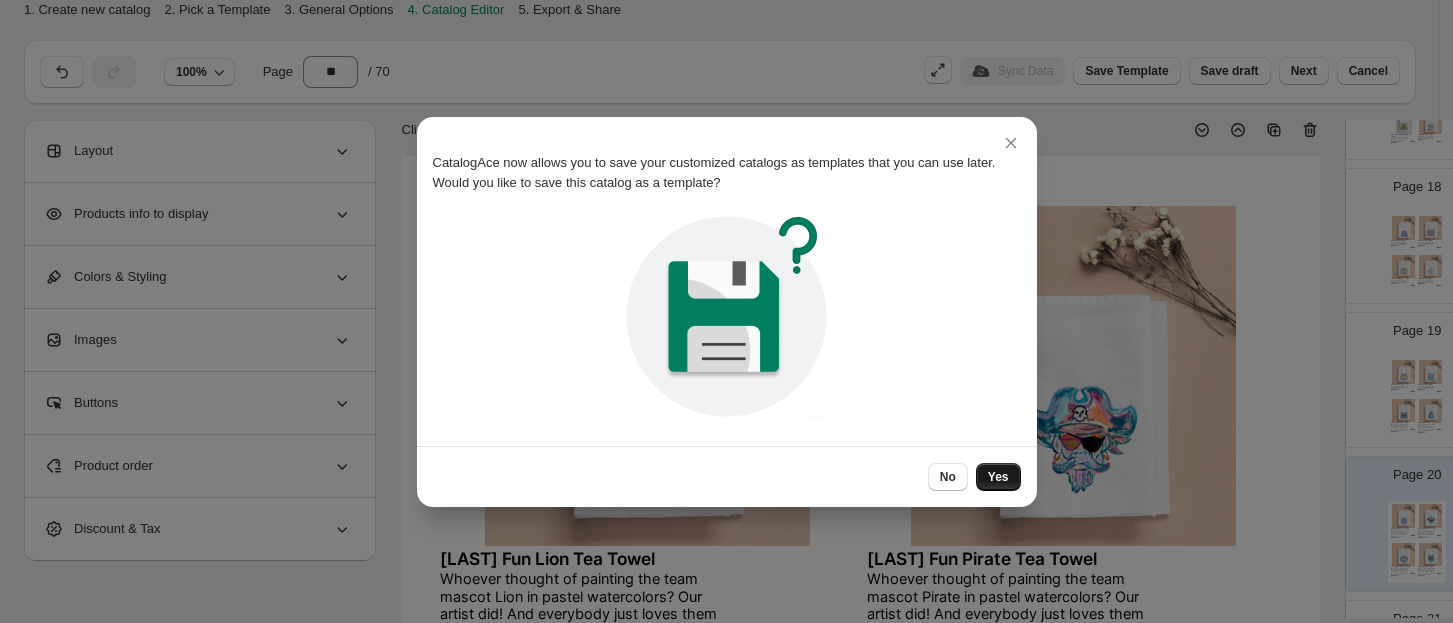 click on "Yes" at bounding box center (998, 477) 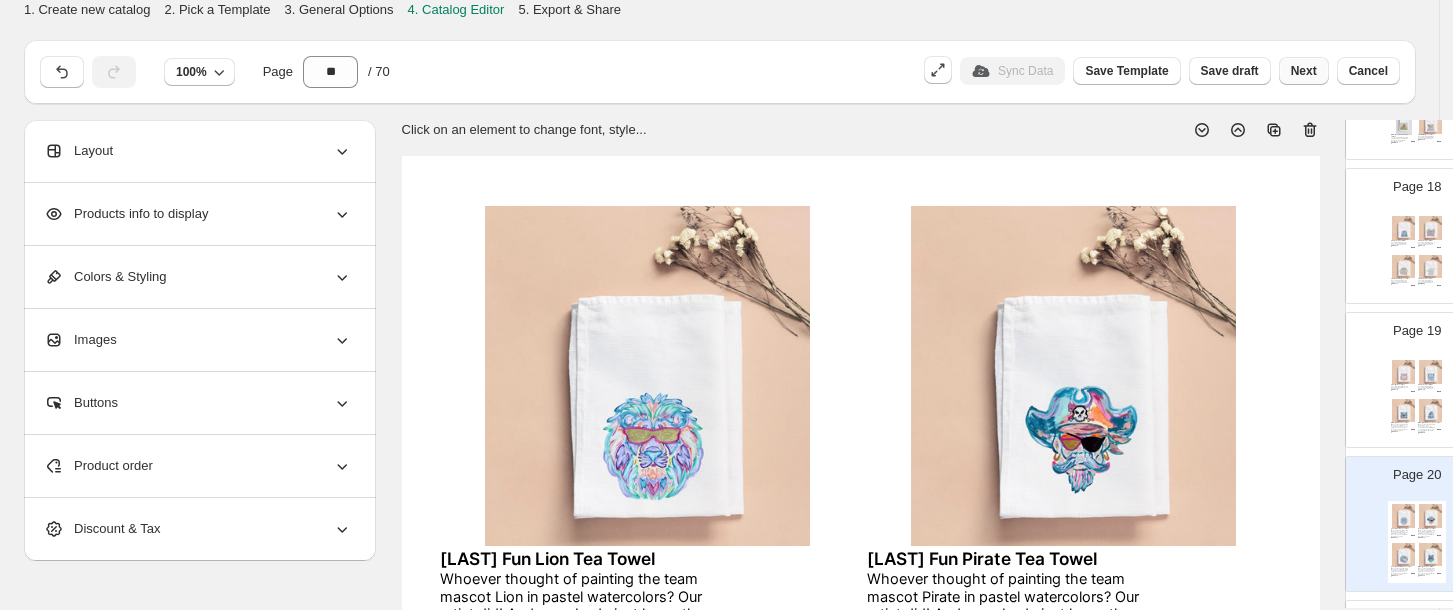 click on "Next" at bounding box center [1304, 71] 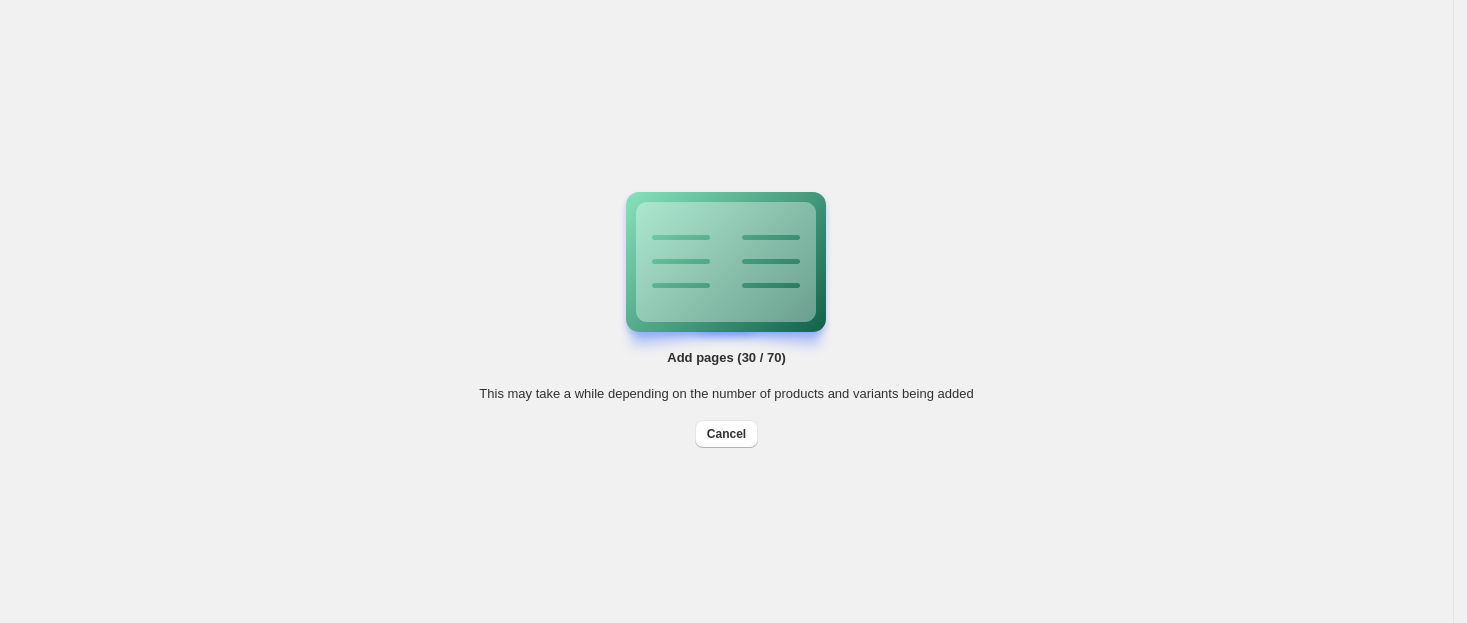 click on "Add pages (30 / 70) This may take a while depending on the number of products and variants being added Cancel Billing Help Center Get Support Suggestion box" at bounding box center [726, 311] 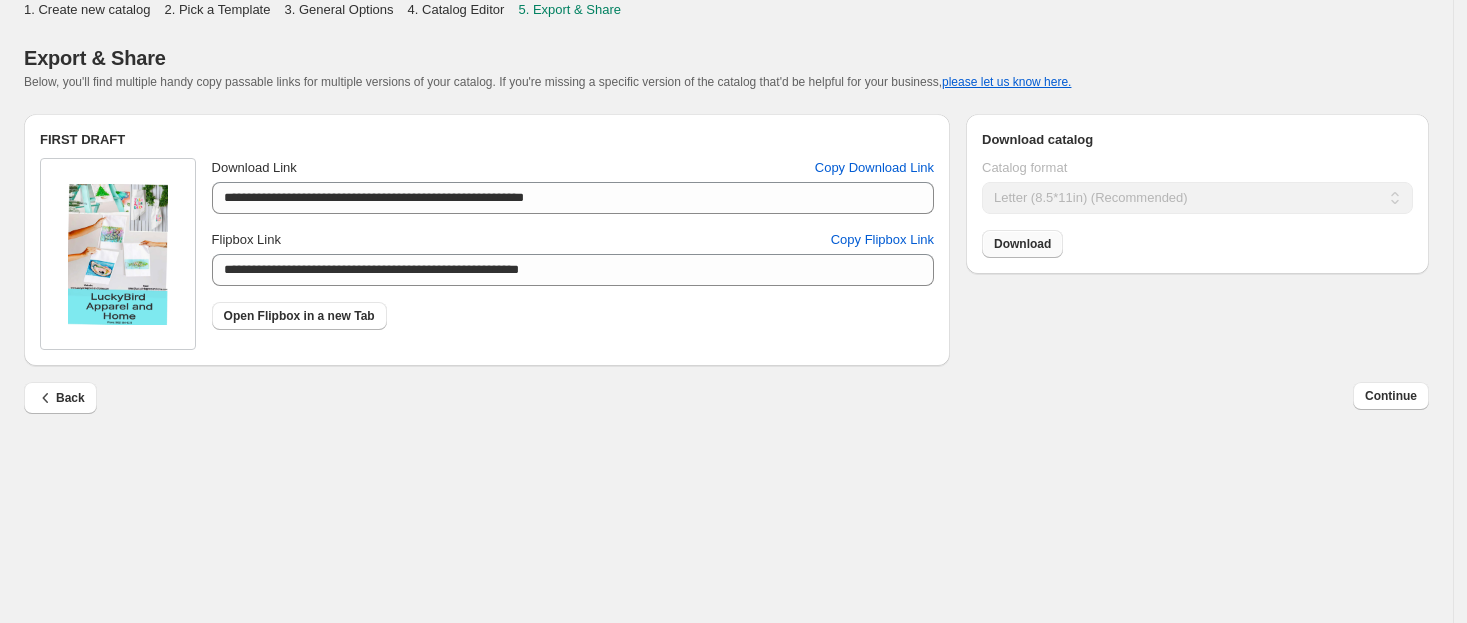 click on "Download" at bounding box center [1022, 244] 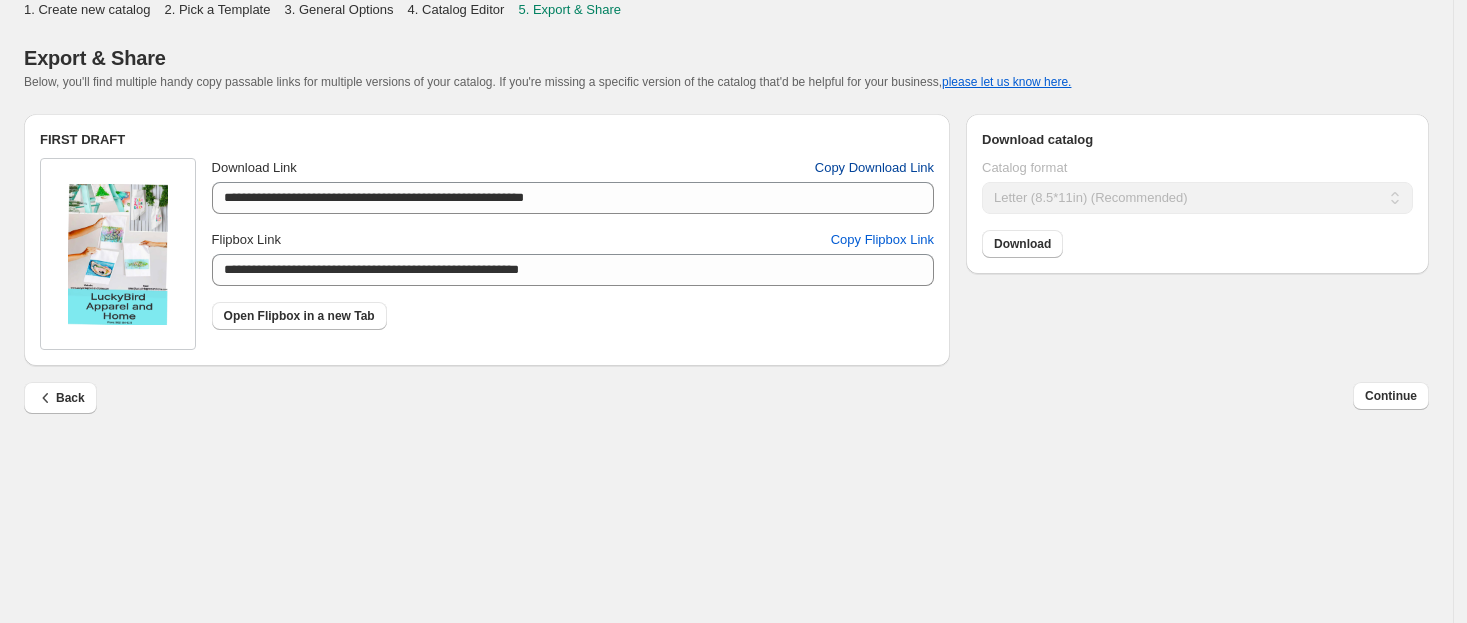 click on "Copy Download Link" at bounding box center (874, 168) 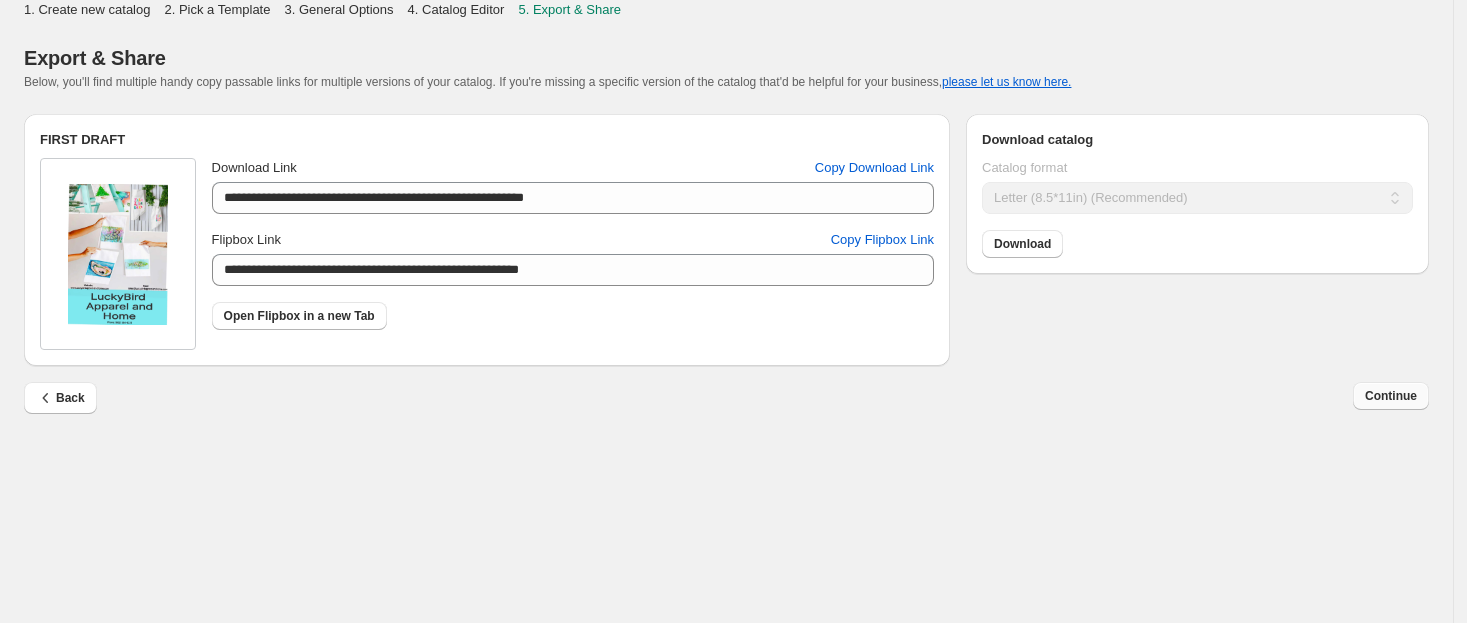 click on "Continue" at bounding box center [1391, 396] 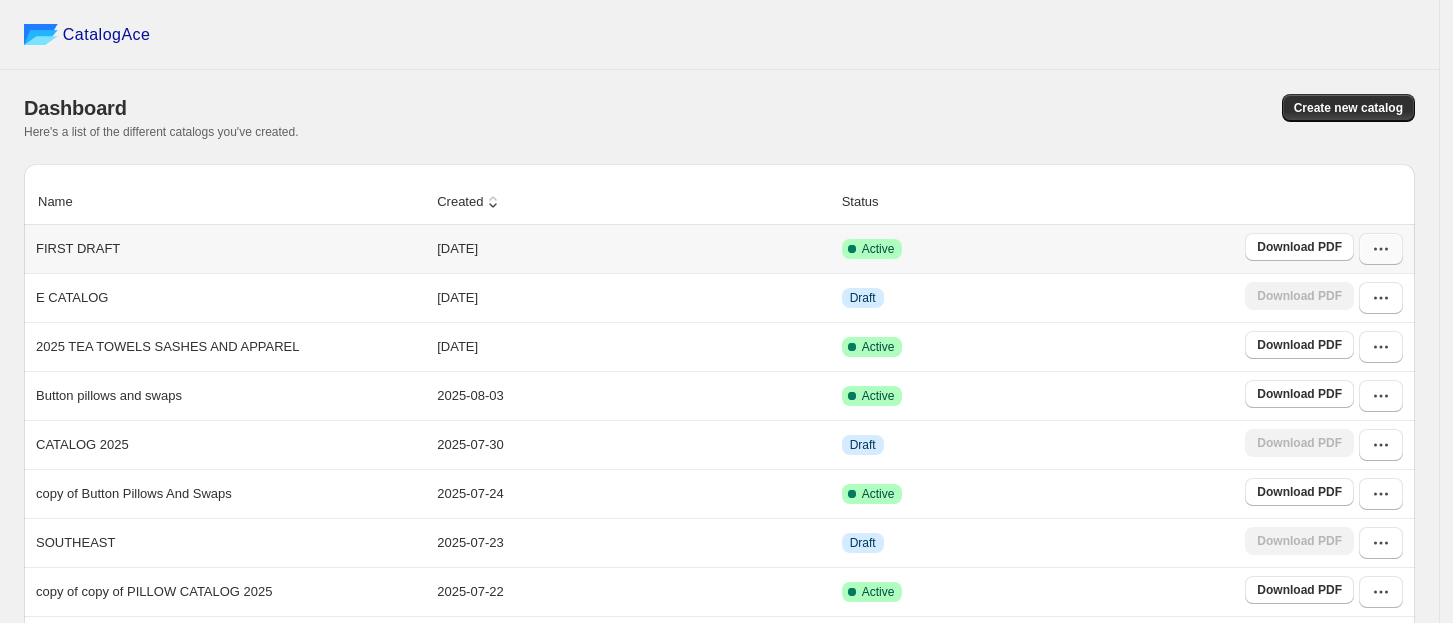 click 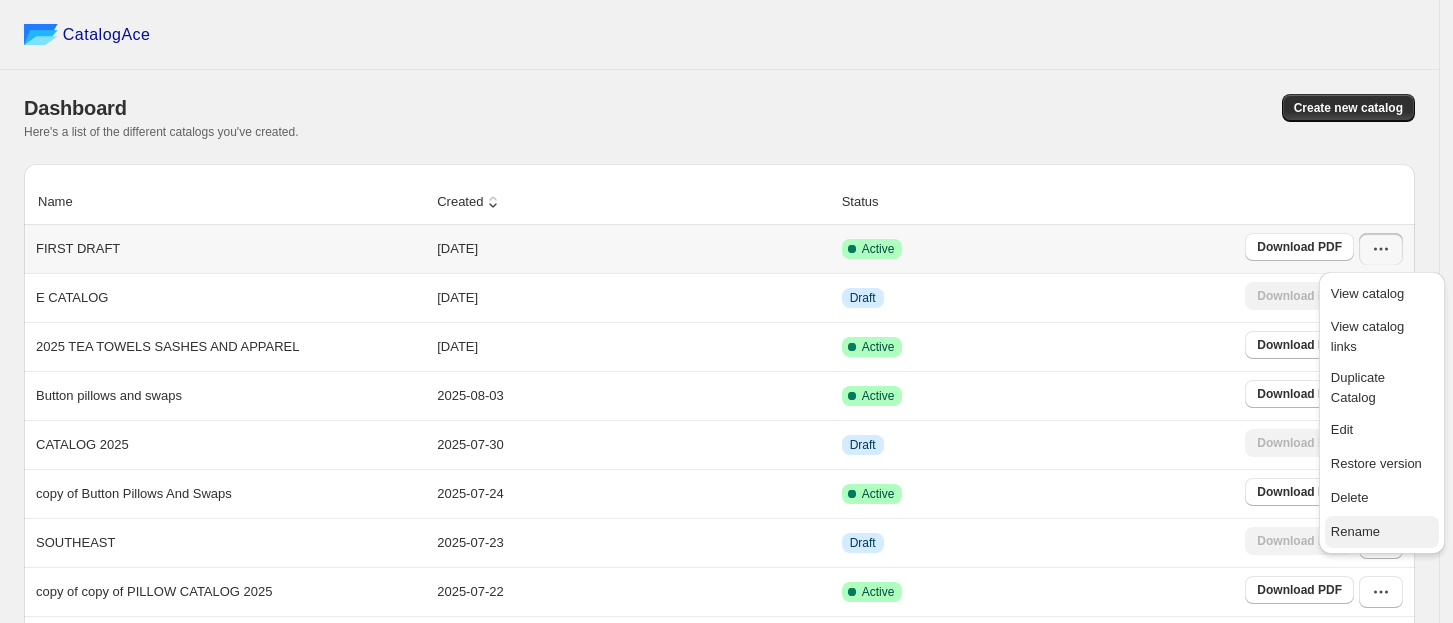 click on "Rename" at bounding box center (1355, 531) 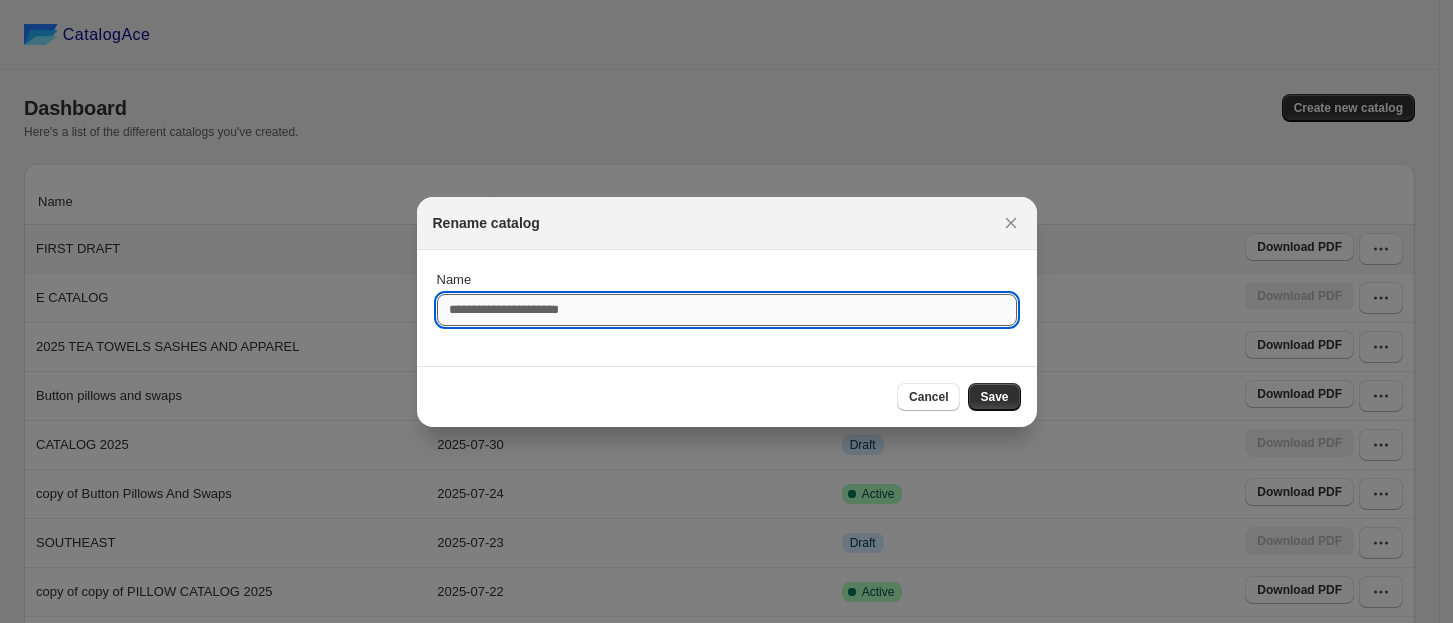 click on "Name" at bounding box center [727, 310] 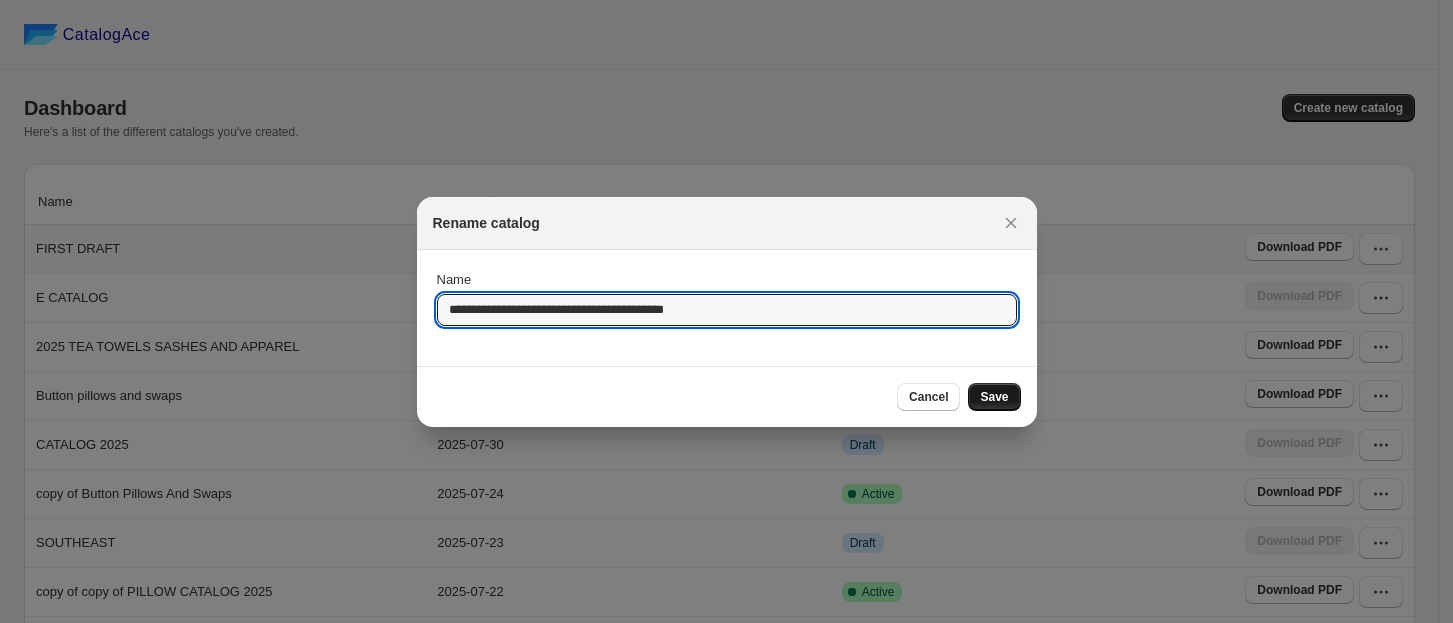 click on "Cancel Save" at bounding box center [727, 396] 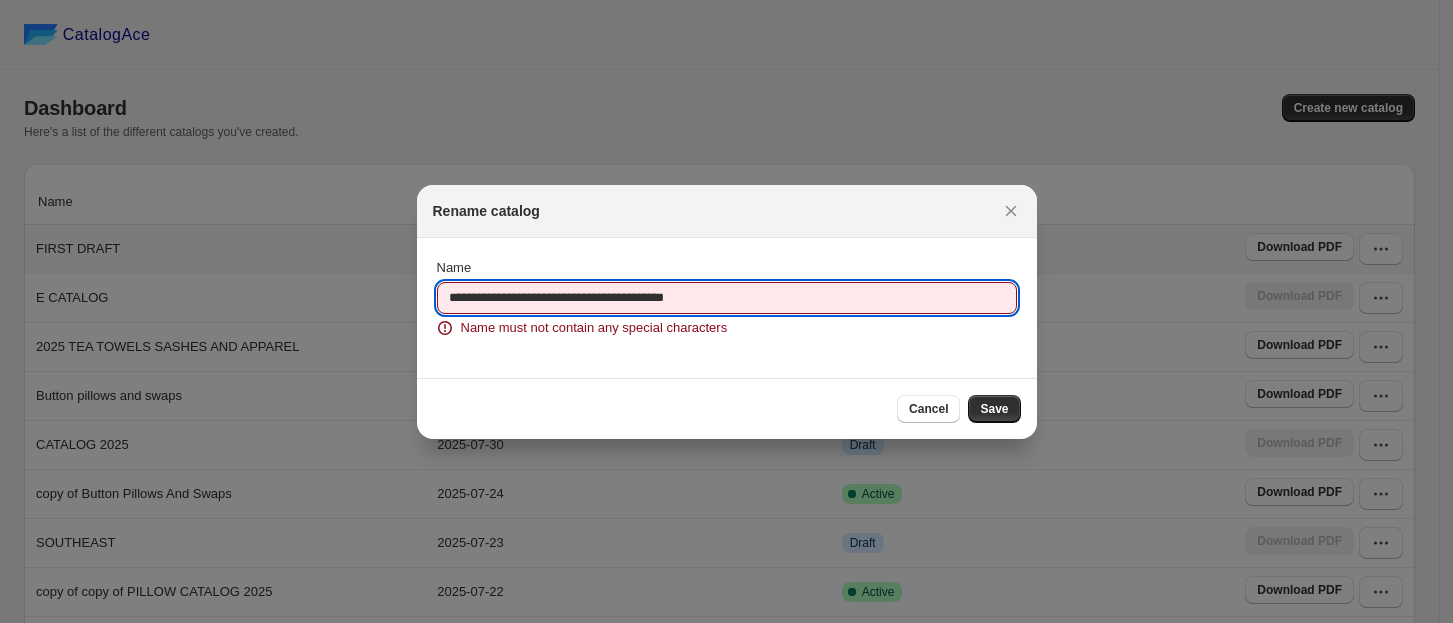 click on "**********" at bounding box center (727, 298) 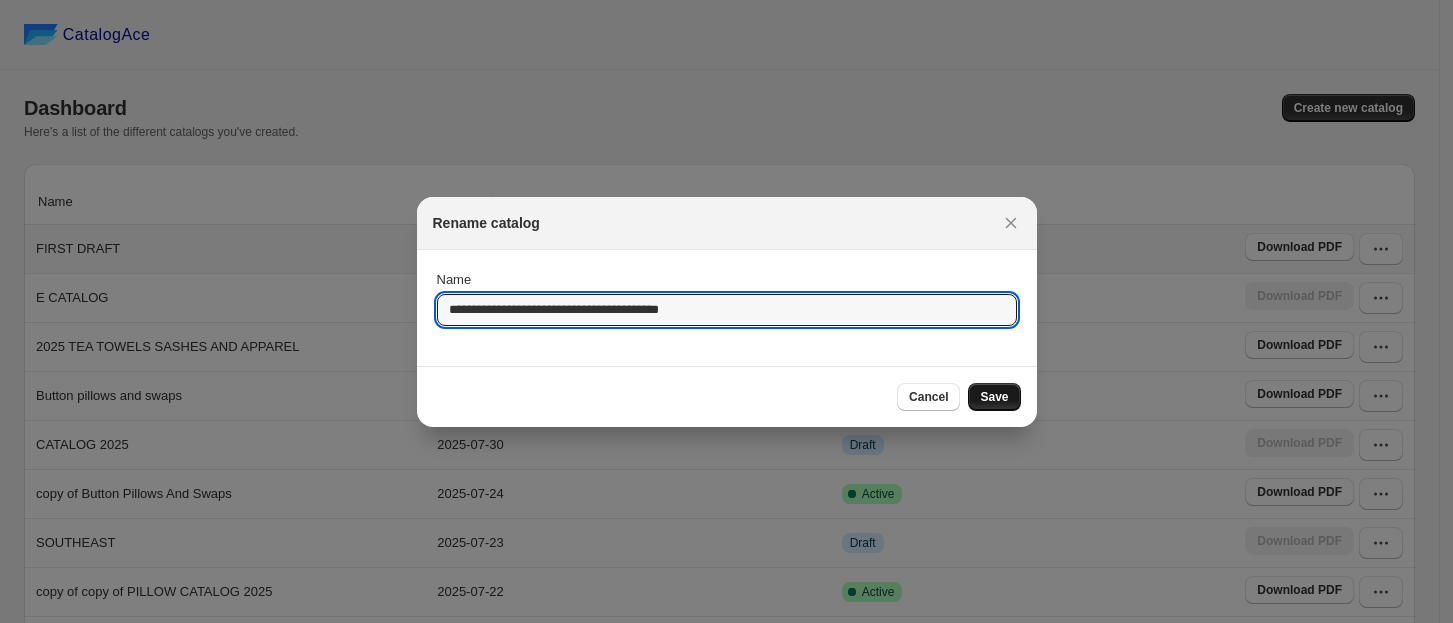 type on "**********" 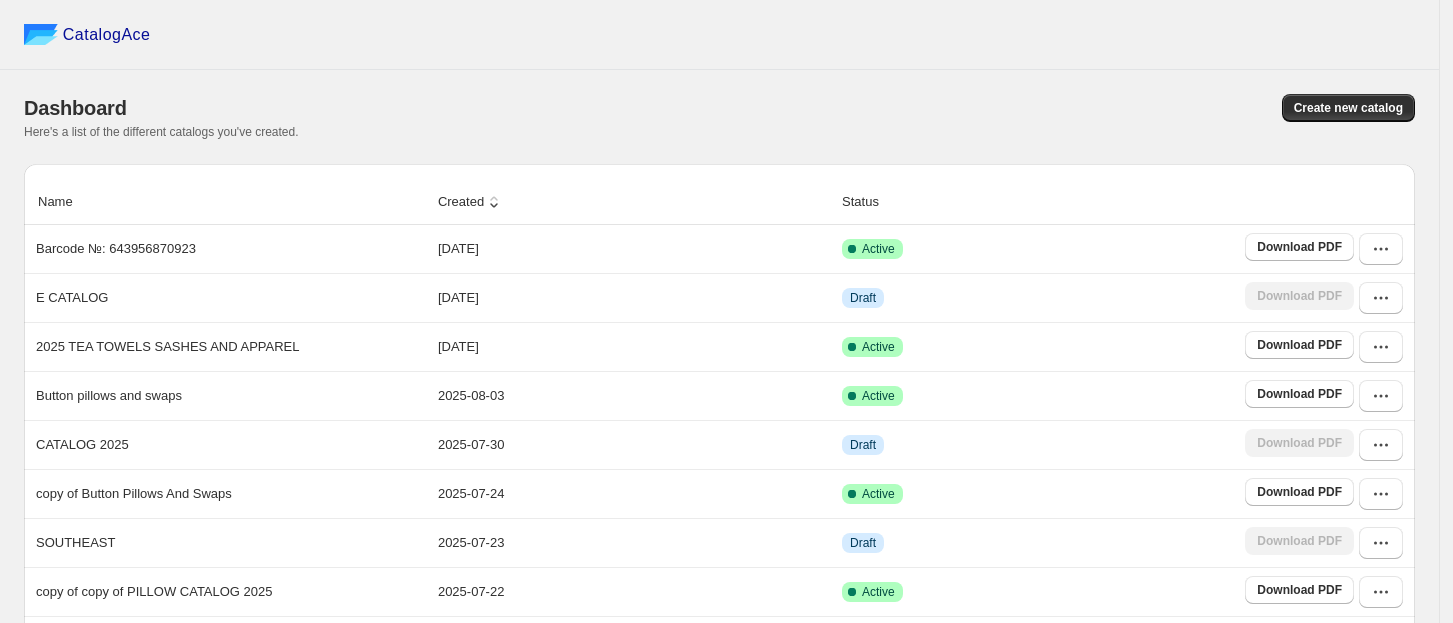 click on "Dashboard Create new catalog Here's a list of the different catalogs you've created." at bounding box center [719, 117] 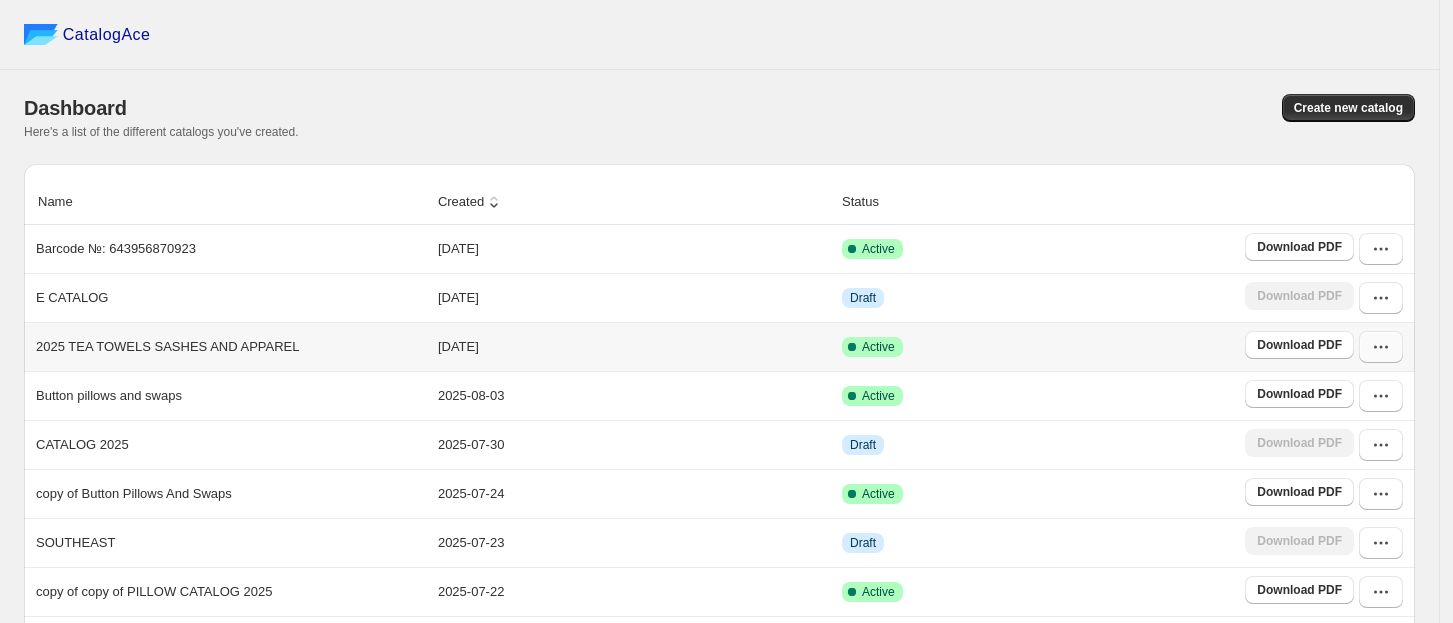 click 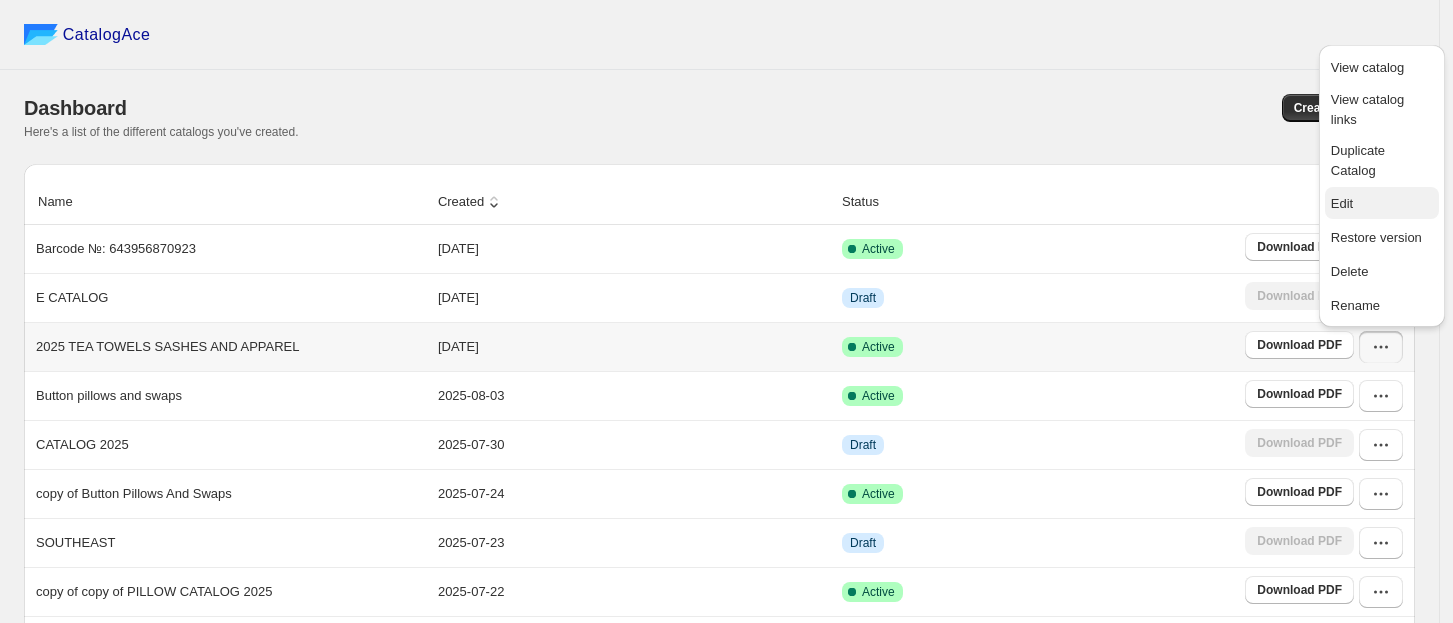 click on "Edit" at bounding box center (1342, 203) 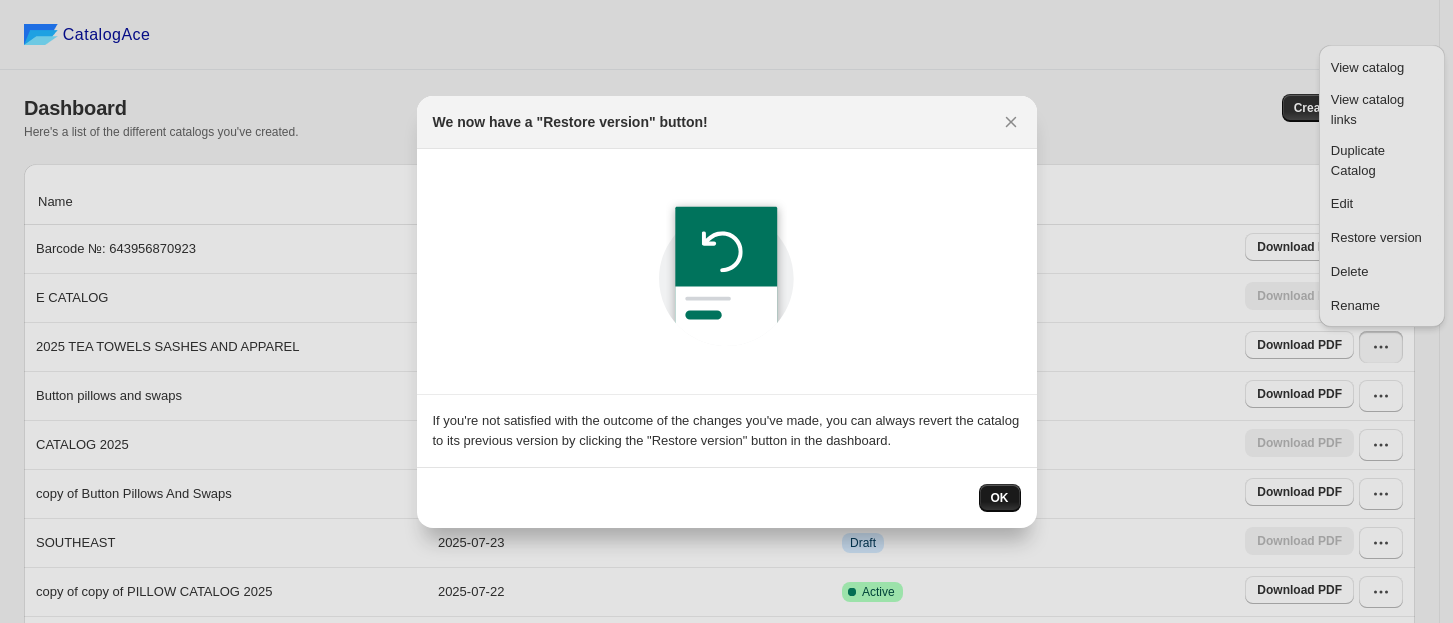 click on "OK" at bounding box center (1000, 498) 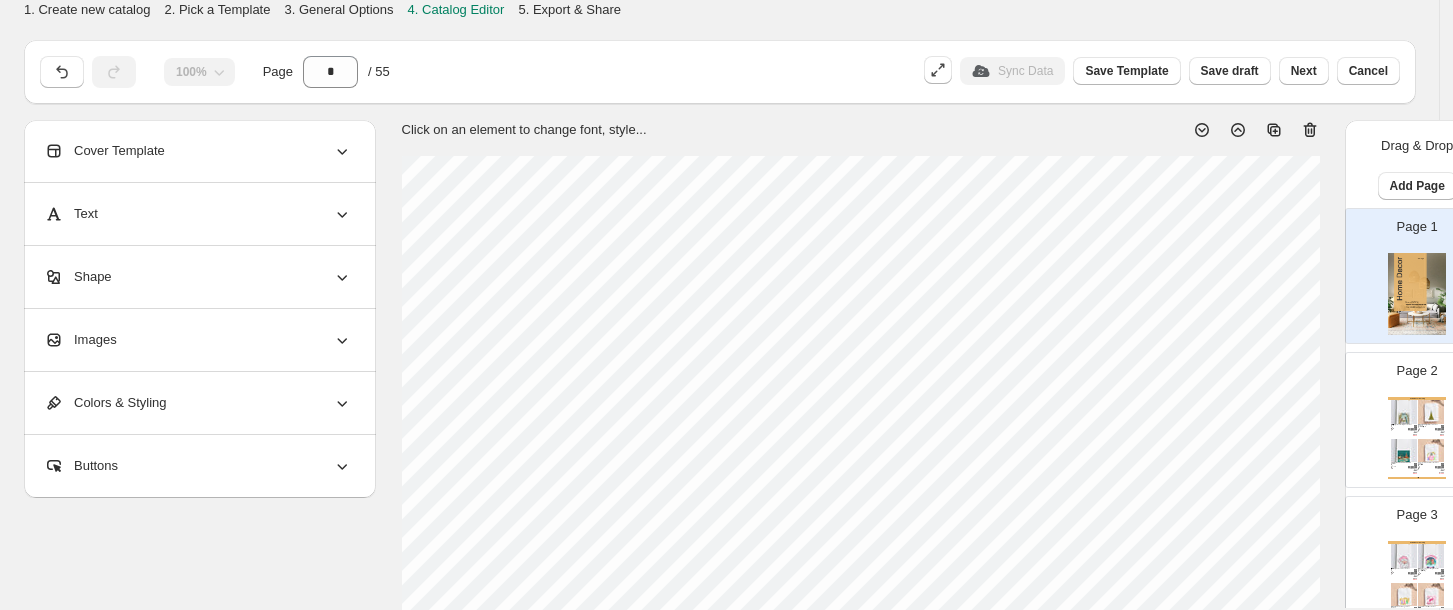 scroll, scrollTop: 0, scrollLeft: 0, axis: both 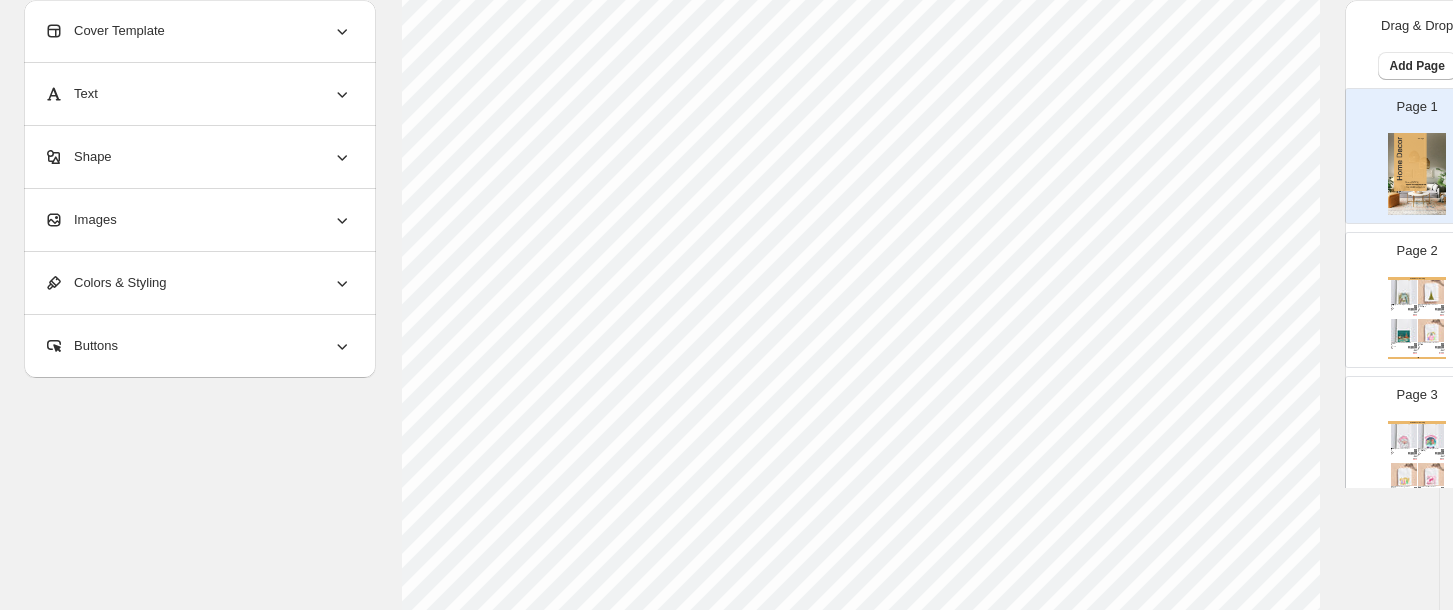 click at bounding box center (1404, 331) 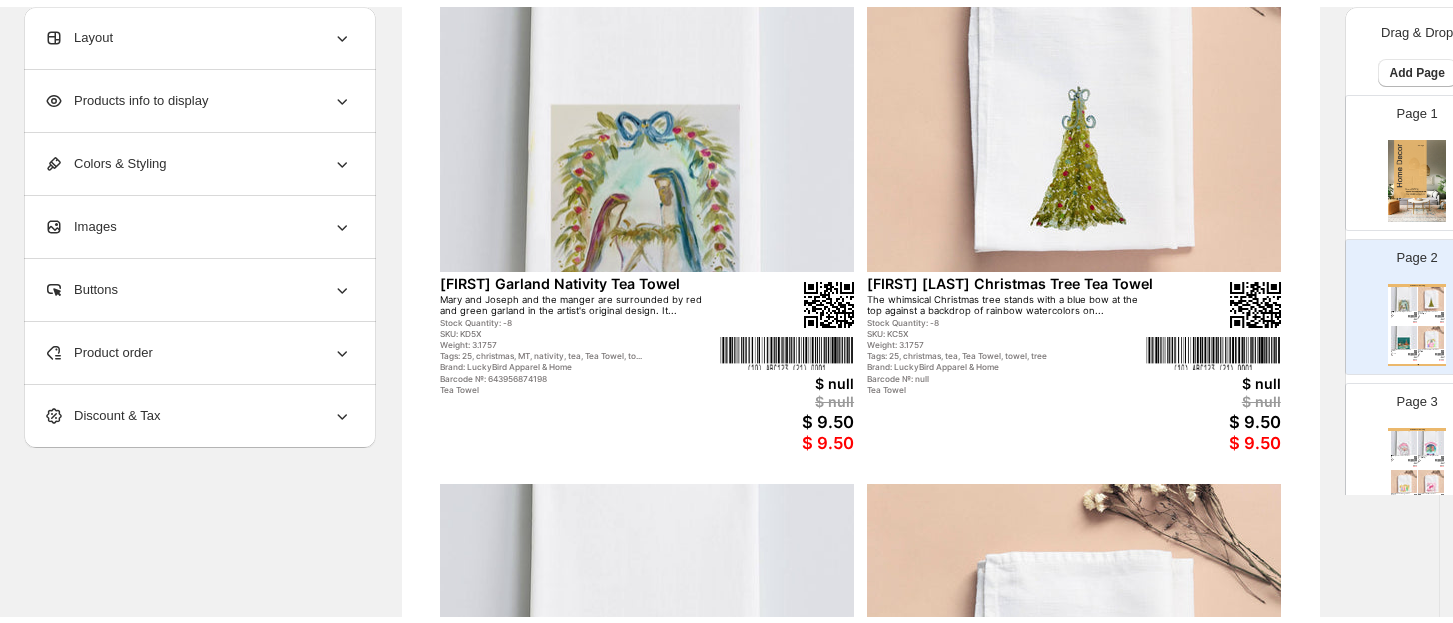 scroll, scrollTop: 0, scrollLeft: 0, axis: both 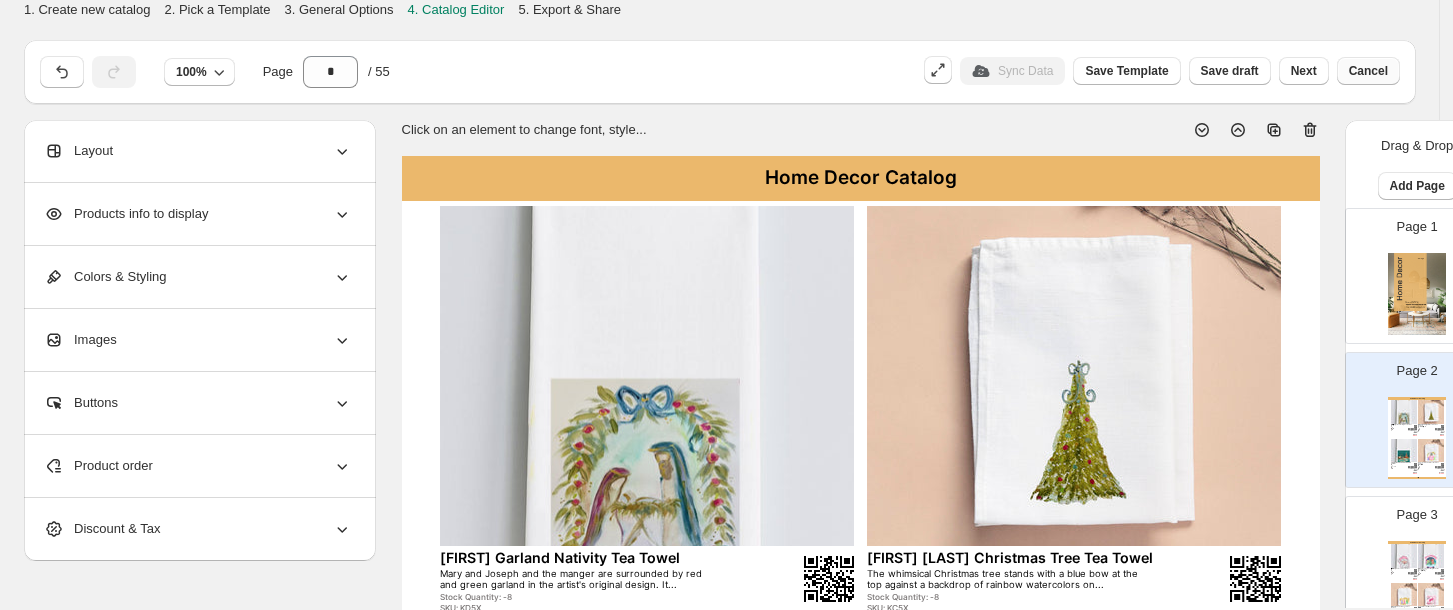 click on "Cancel" at bounding box center [1368, 71] 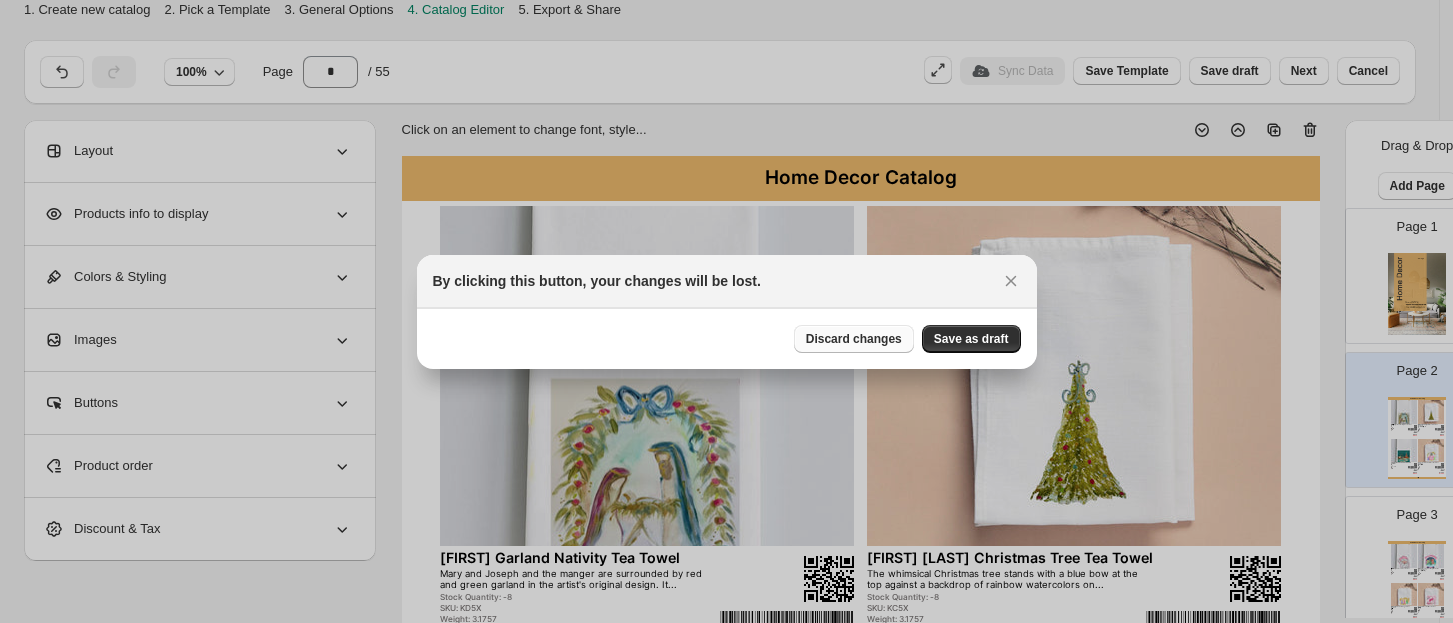 click on "Discard changes" at bounding box center [854, 339] 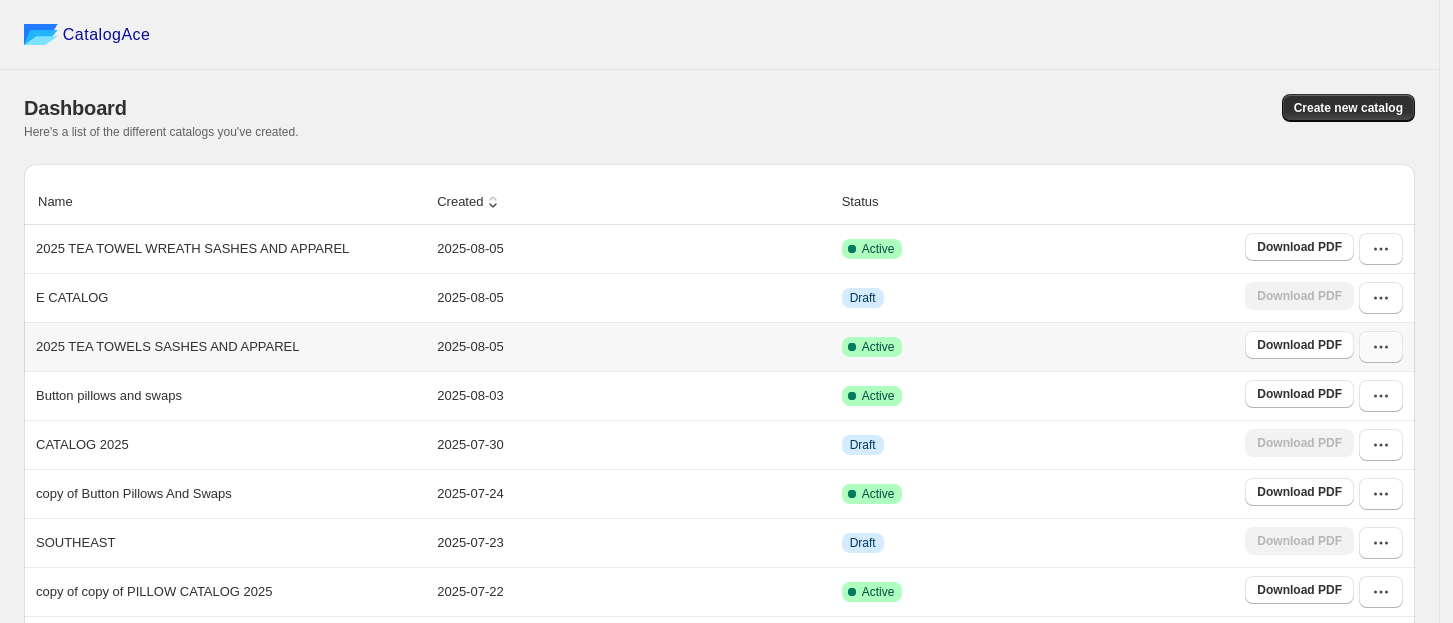 click 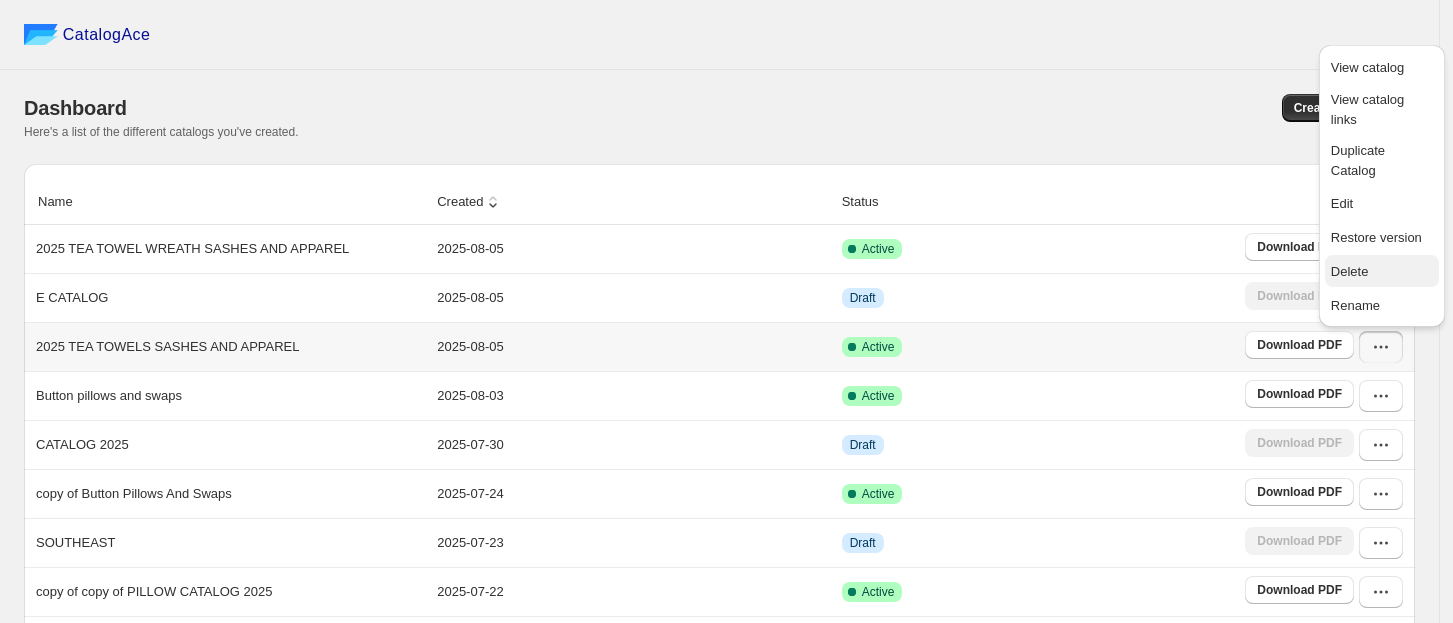 click on "Delete" at bounding box center (1350, 271) 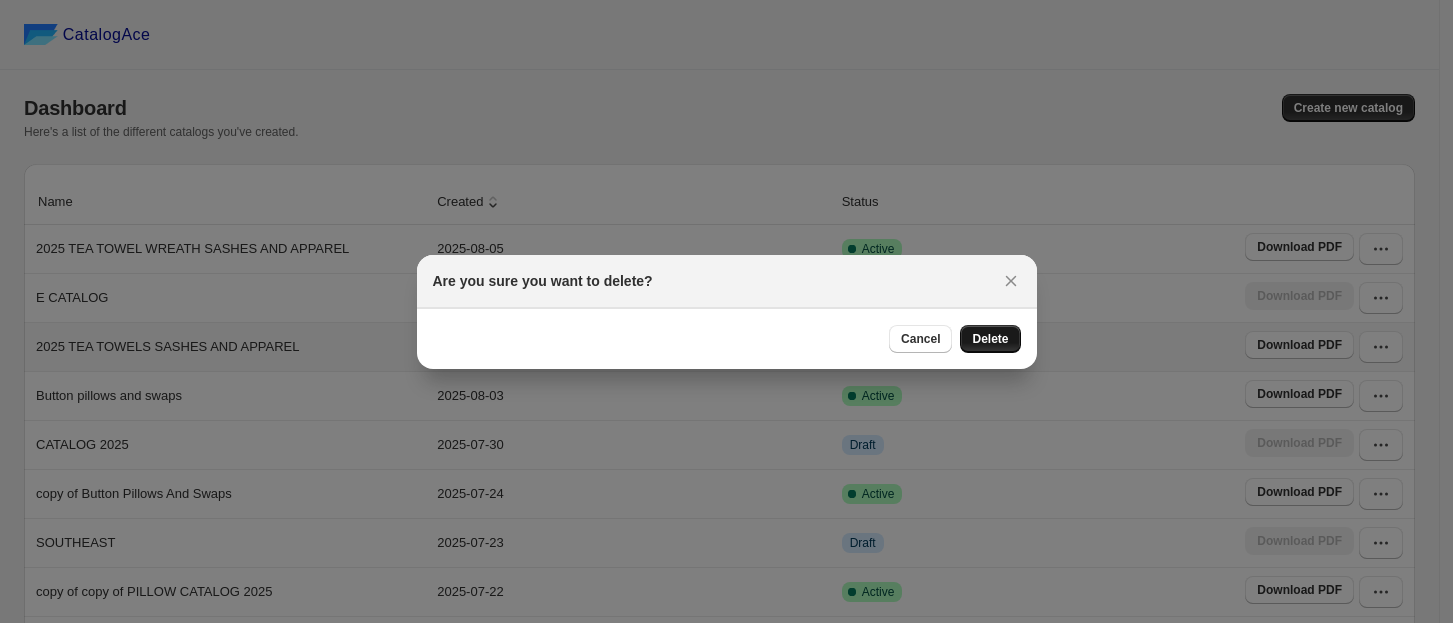 click on "Delete" at bounding box center [990, 339] 